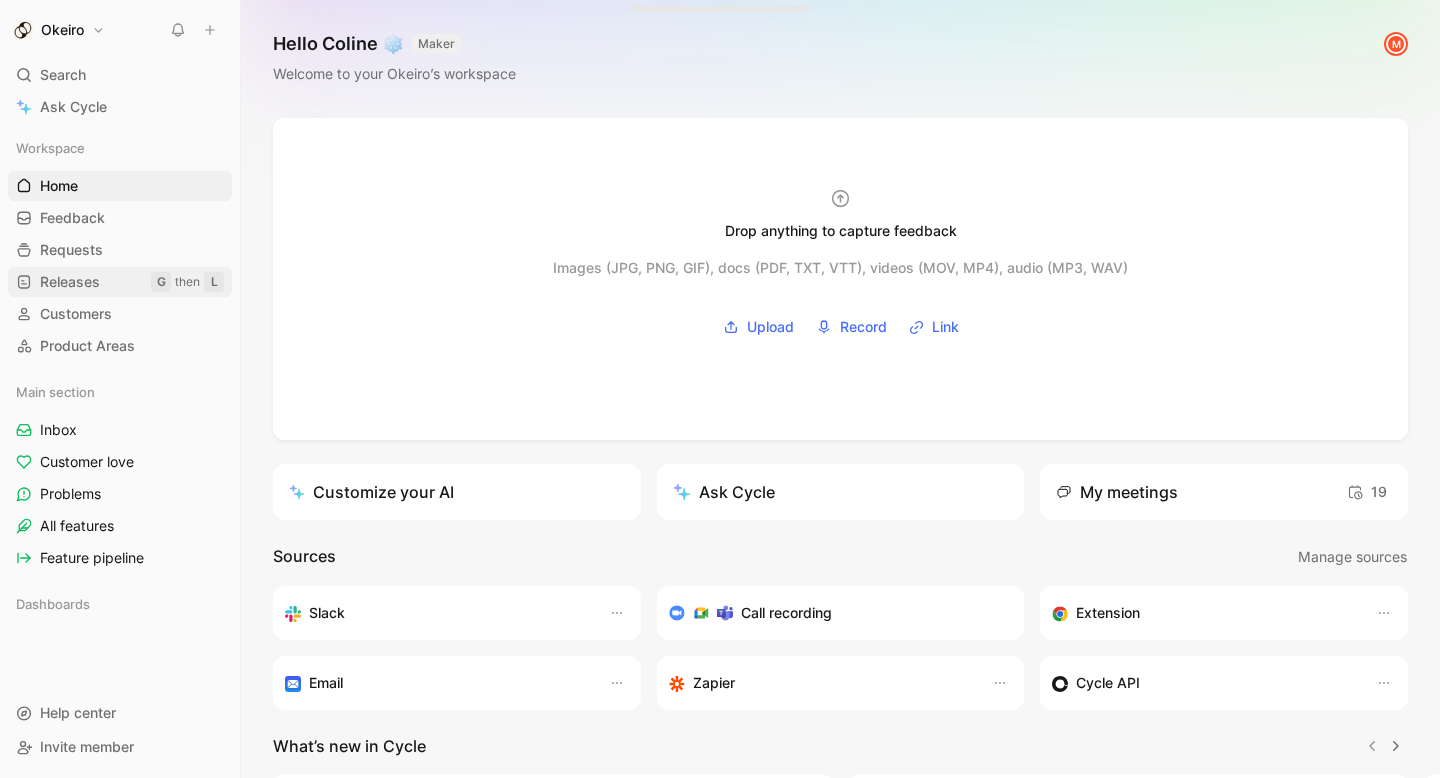 scroll, scrollTop: 0, scrollLeft: 0, axis: both 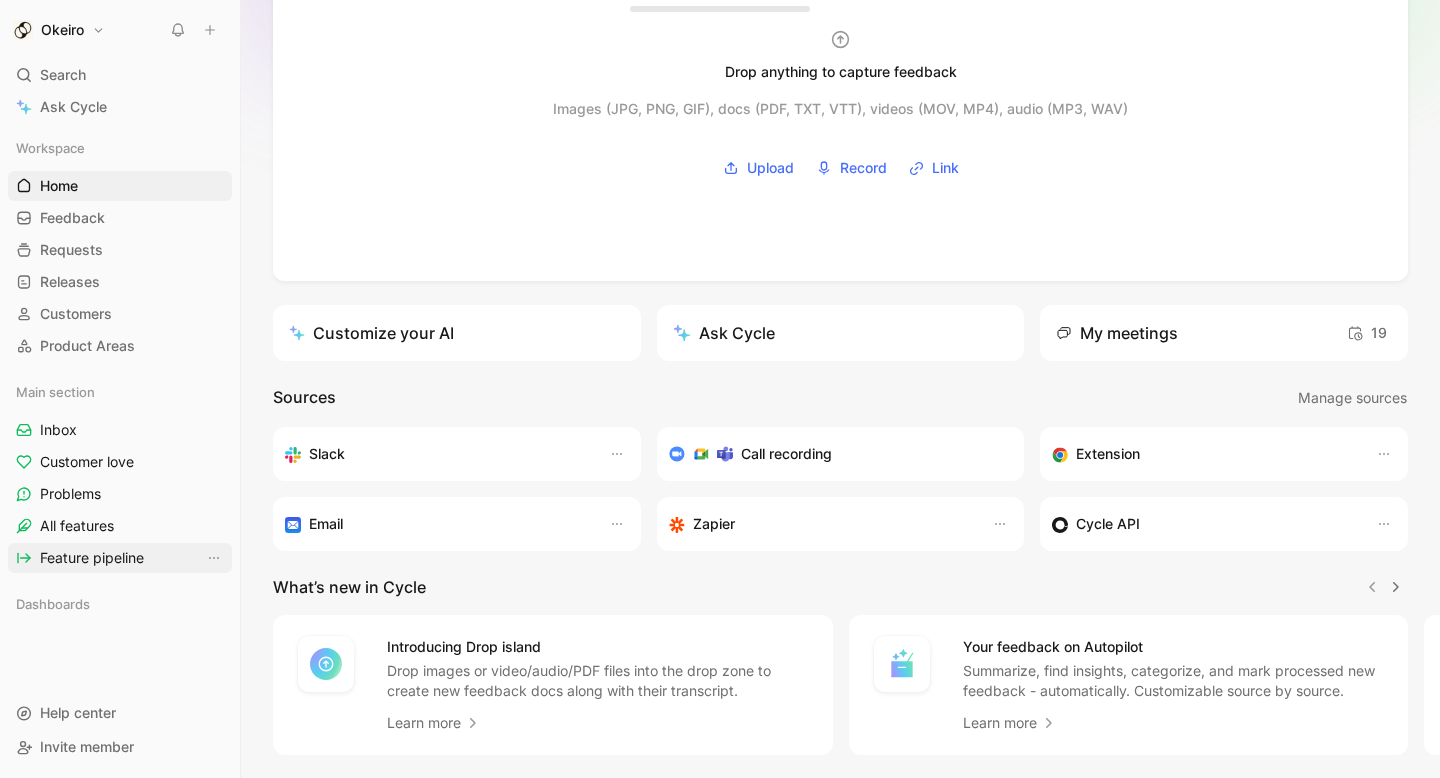 click on "Feature pipeline" at bounding box center [92, 558] 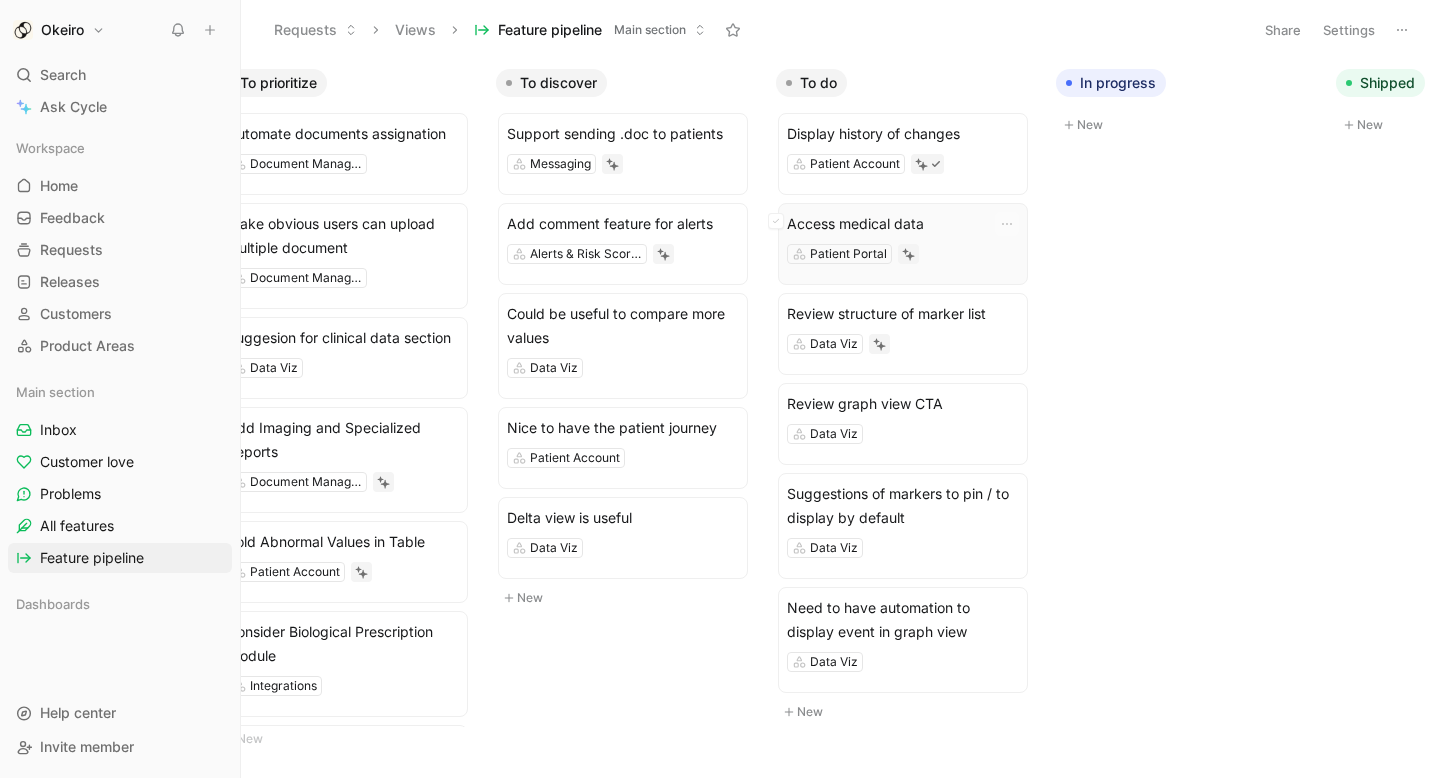 scroll, scrollTop: 0, scrollLeft: 64, axis: horizontal 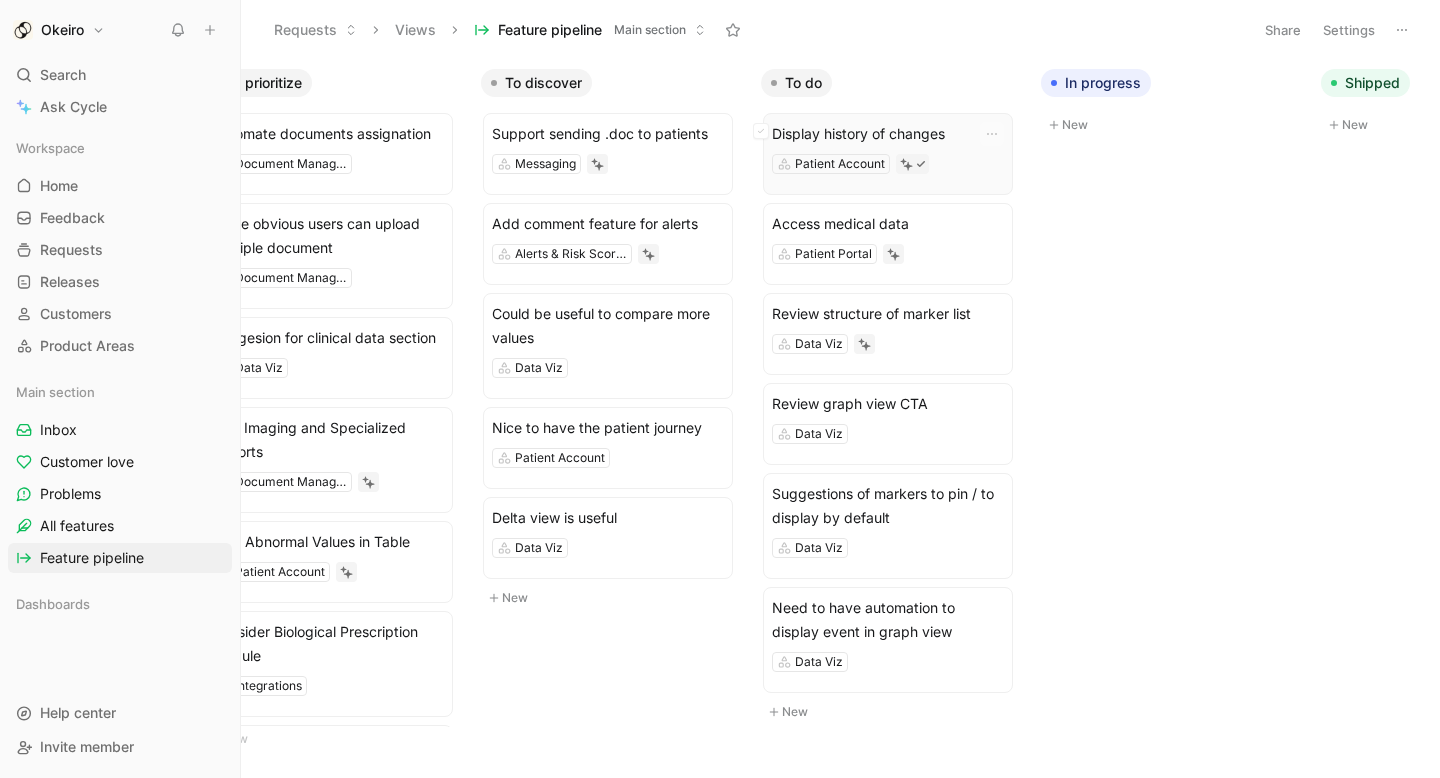 click on "Patient Account" at bounding box center (888, 164) 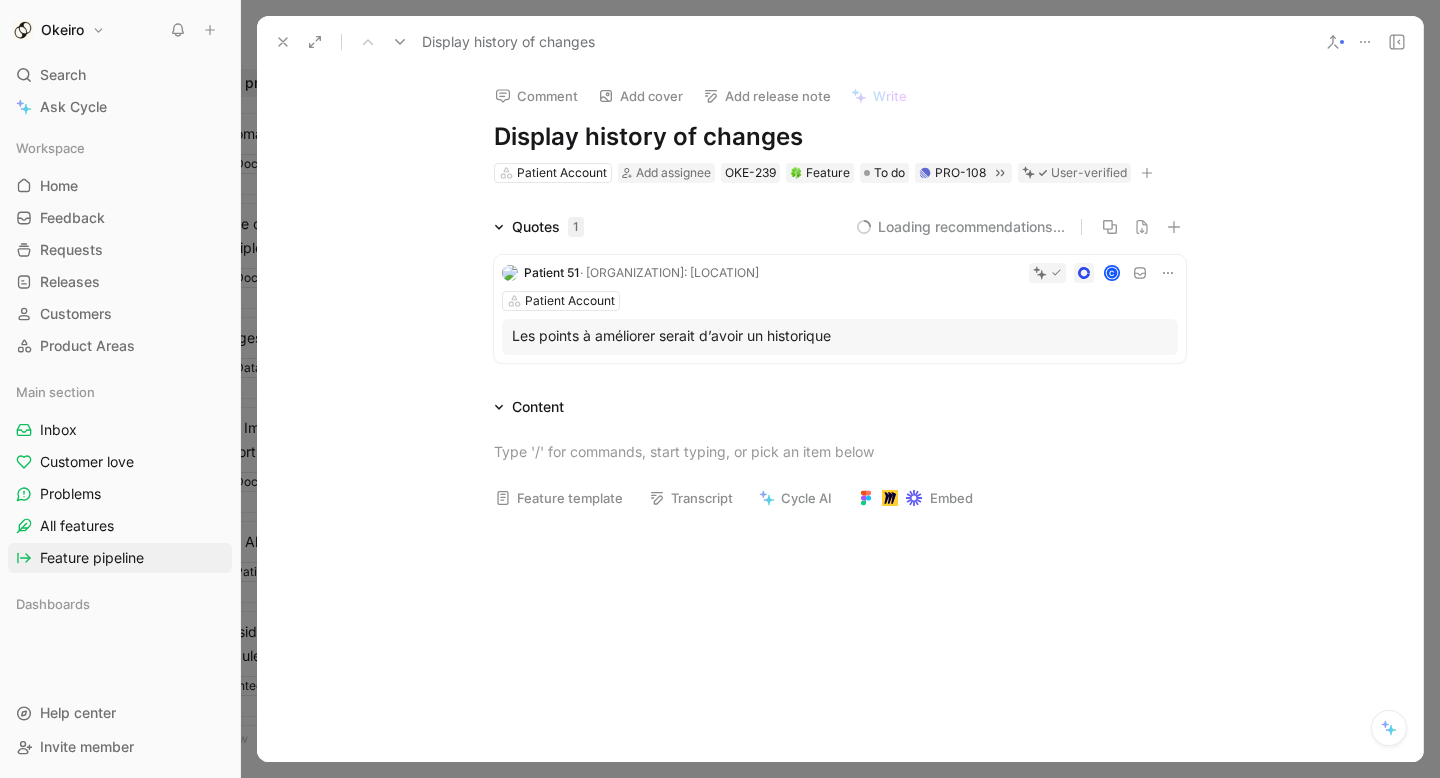 click on "Comment Add cover Add release note Write Display history of changes Patient Account Add assignee OKE-239 Feature To do PRO-108 User-verified" at bounding box center [840, 126] 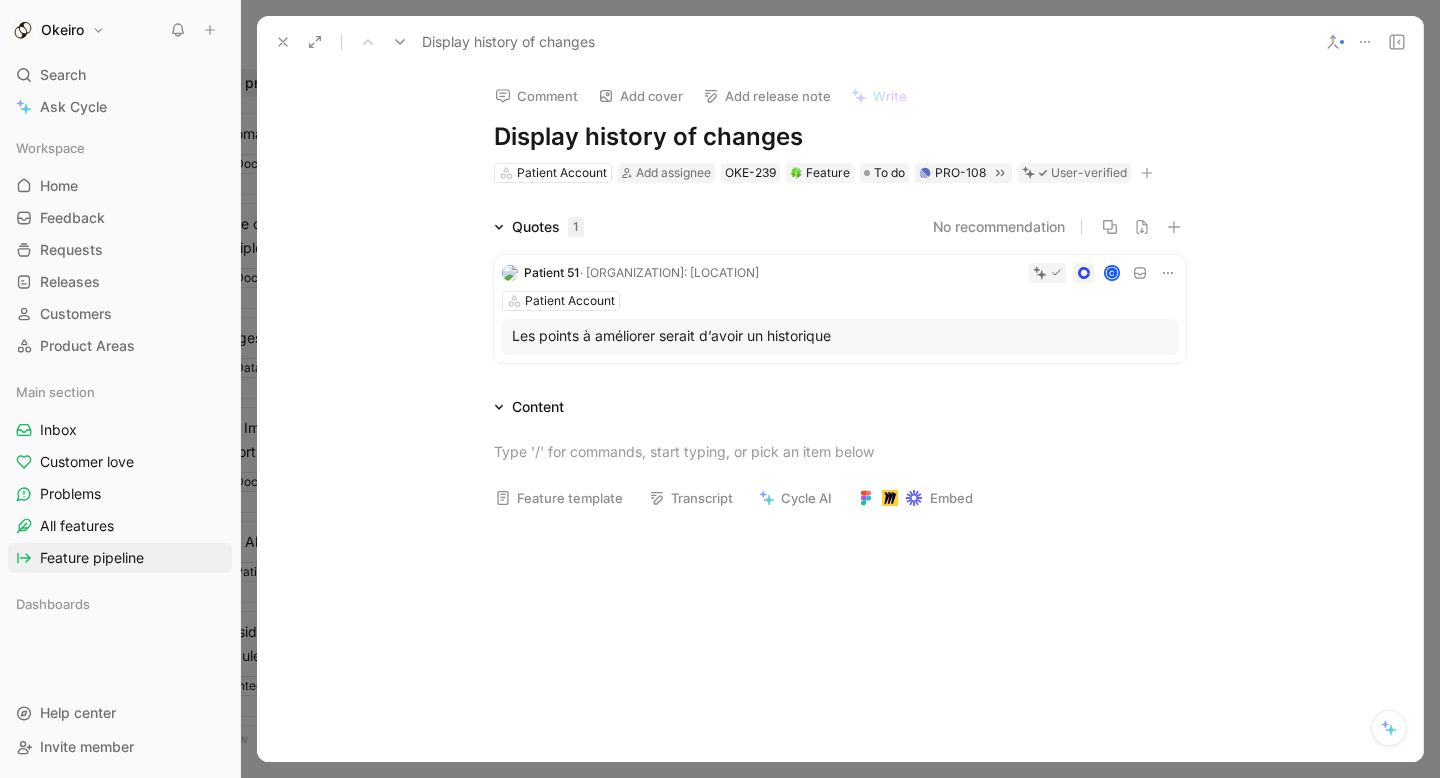 click at bounding box center [1424, 389] 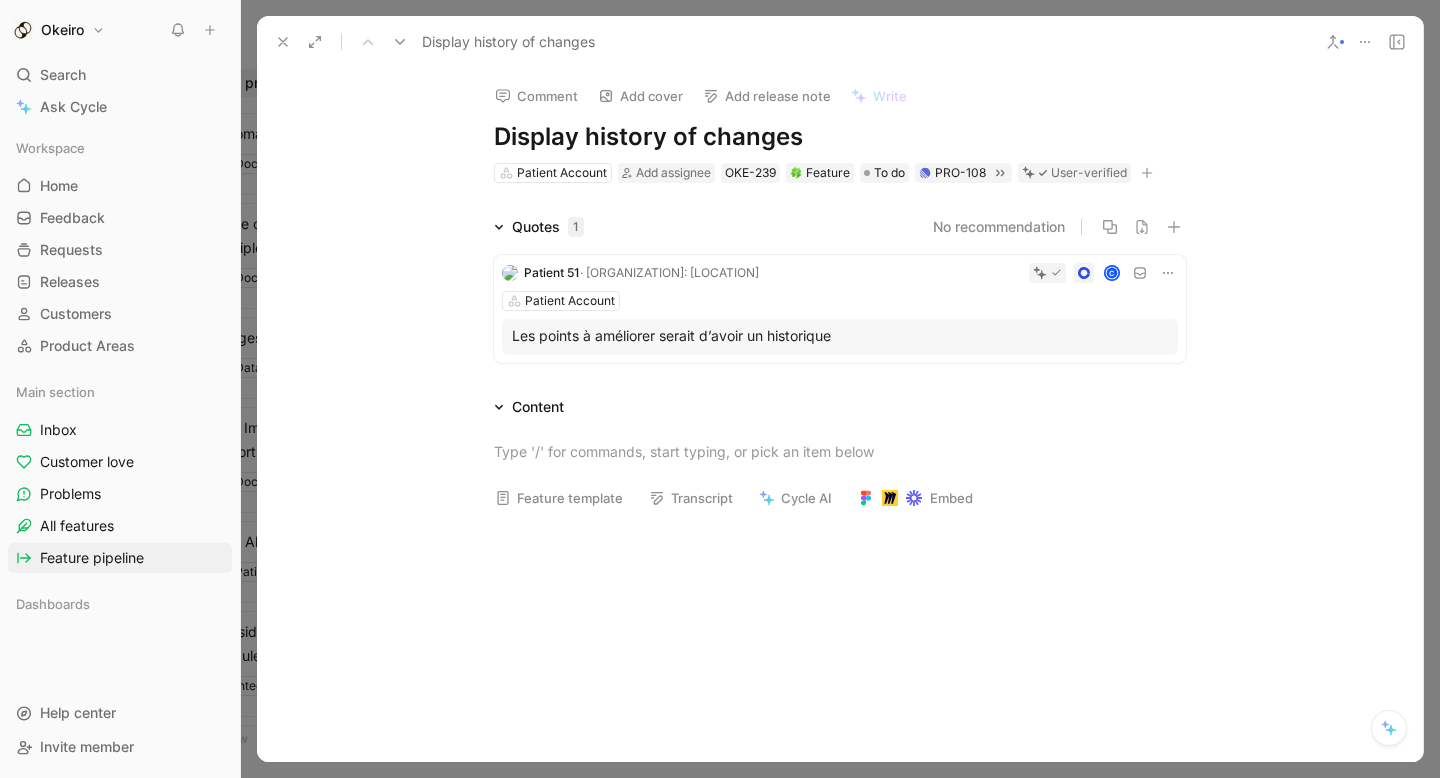 click 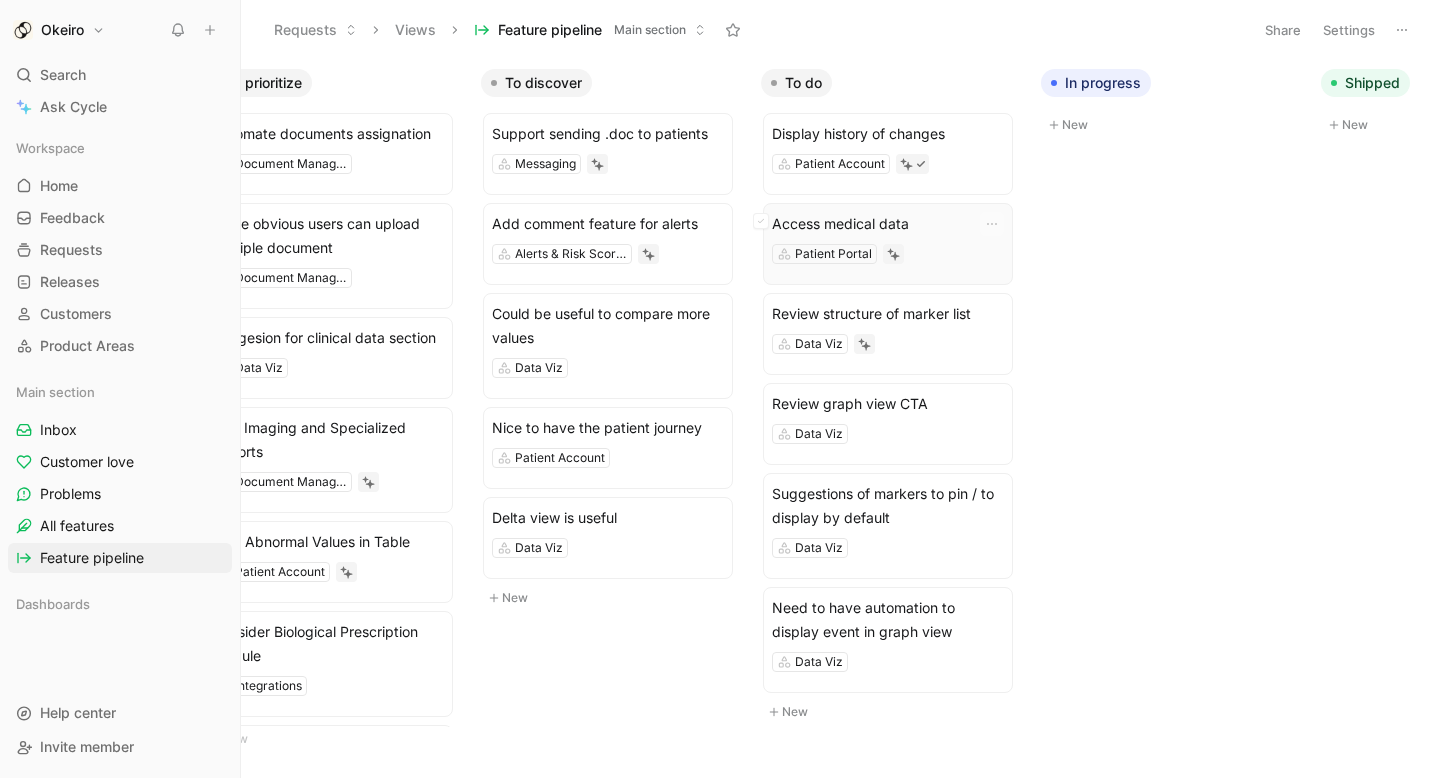 click on "Patient Portal" at bounding box center (888, 254) 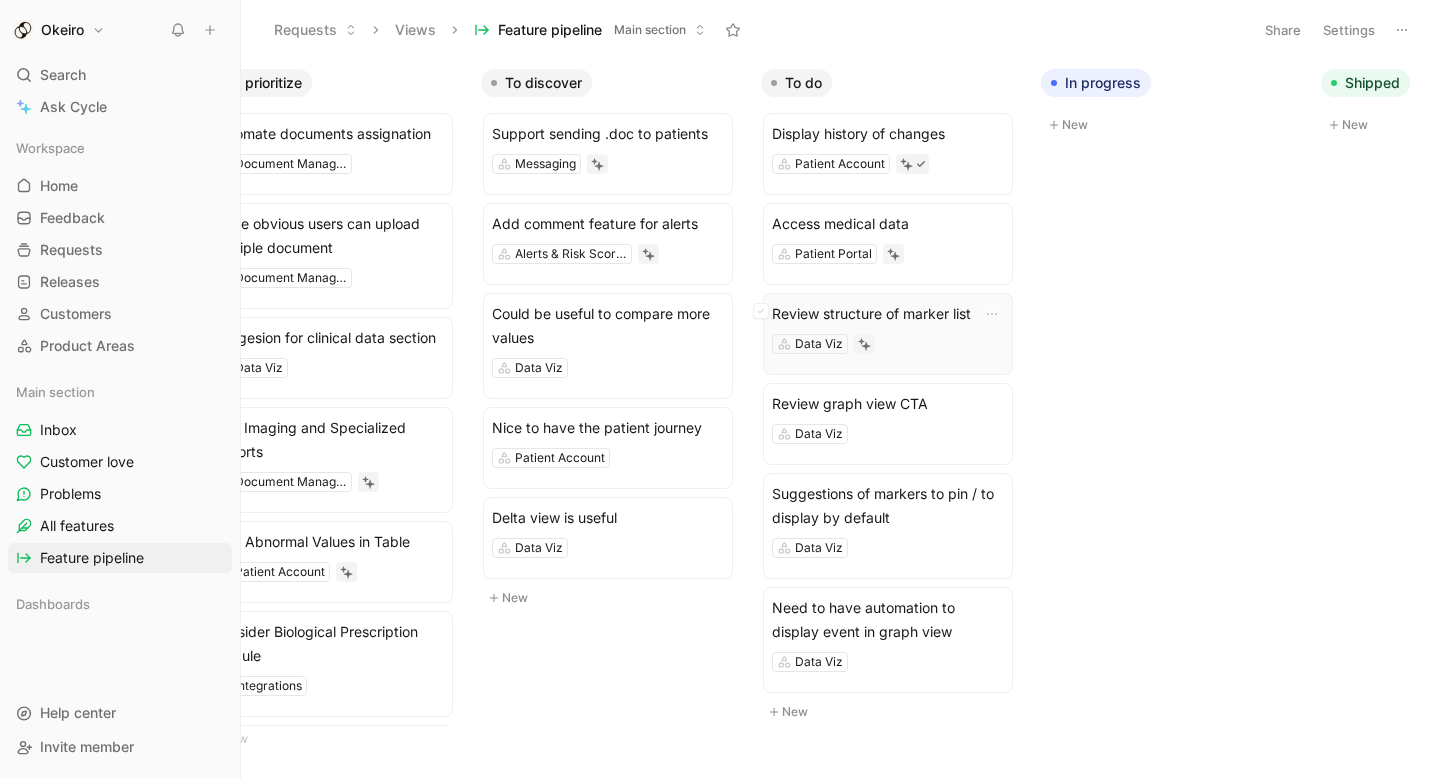 click on "Data Viz" at bounding box center (888, 344) 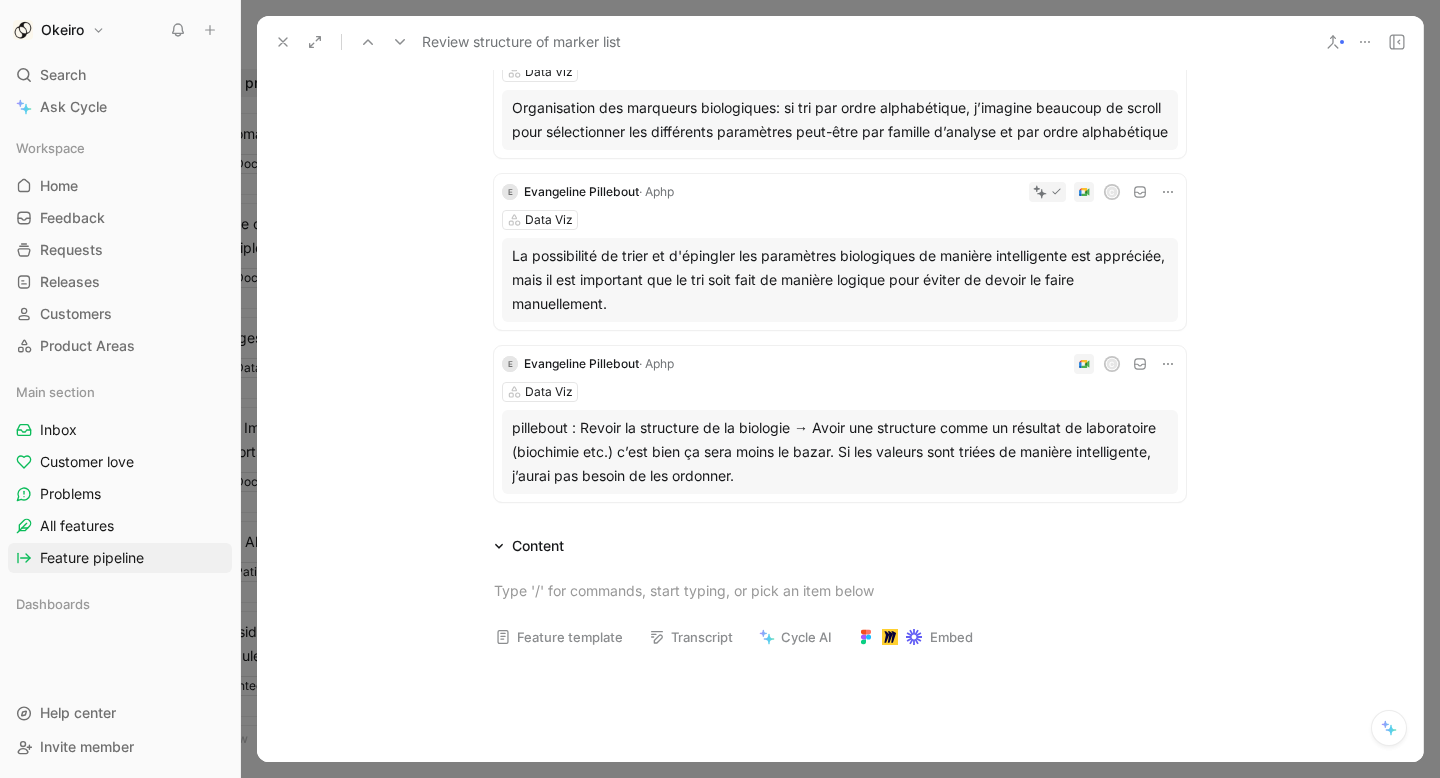 scroll, scrollTop: 852, scrollLeft: 0, axis: vertical 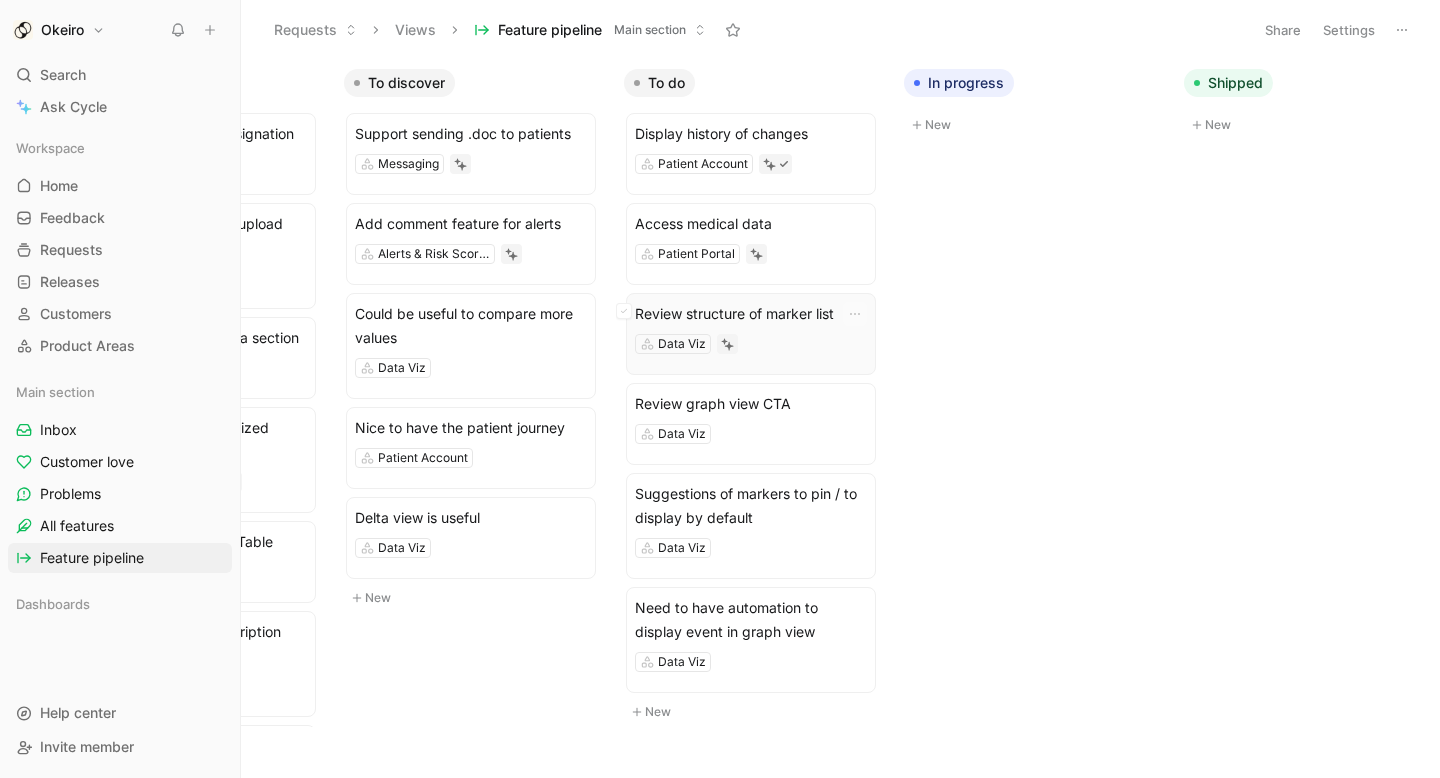 click on "Review structure of marker list" at bounding box center [751, 314] 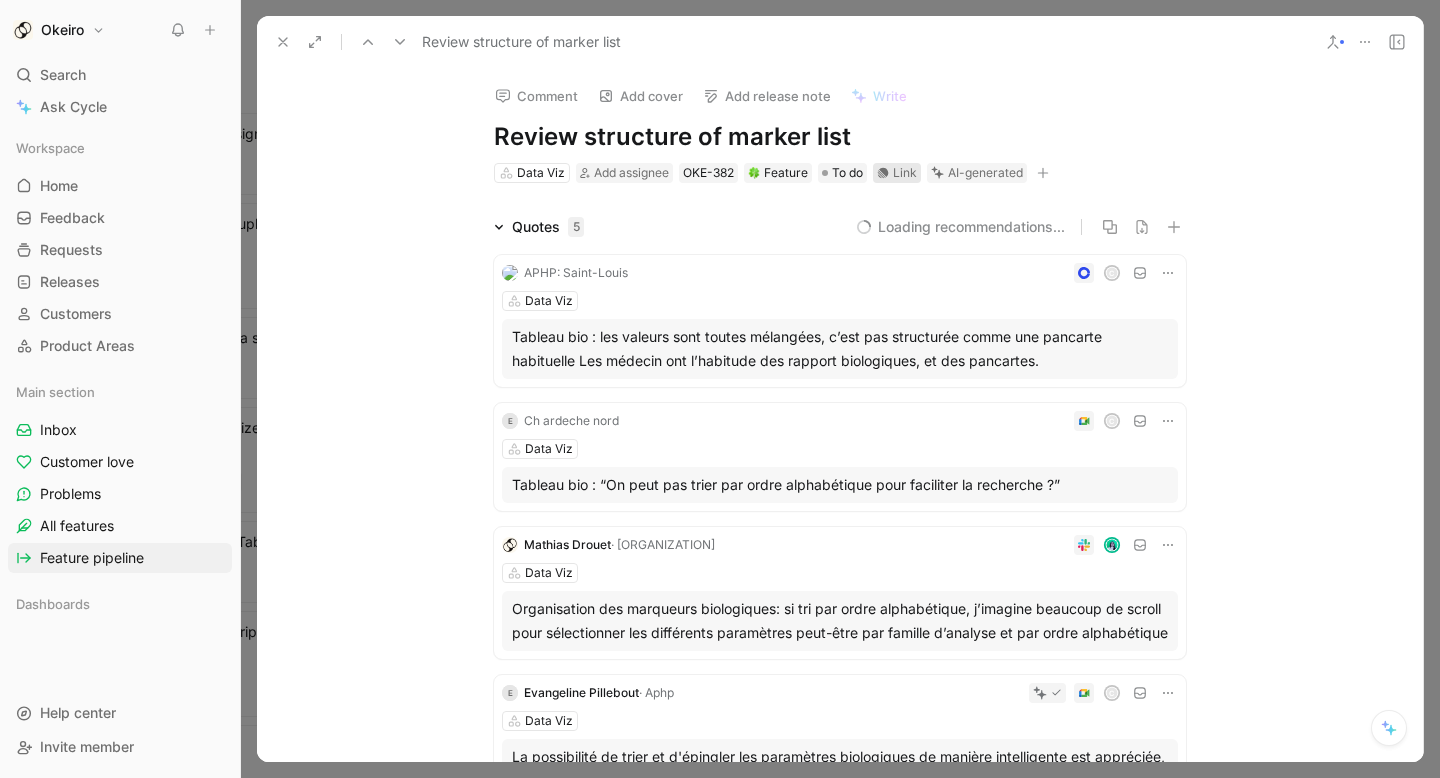 click on "Link" at bounding box center (905, 173) 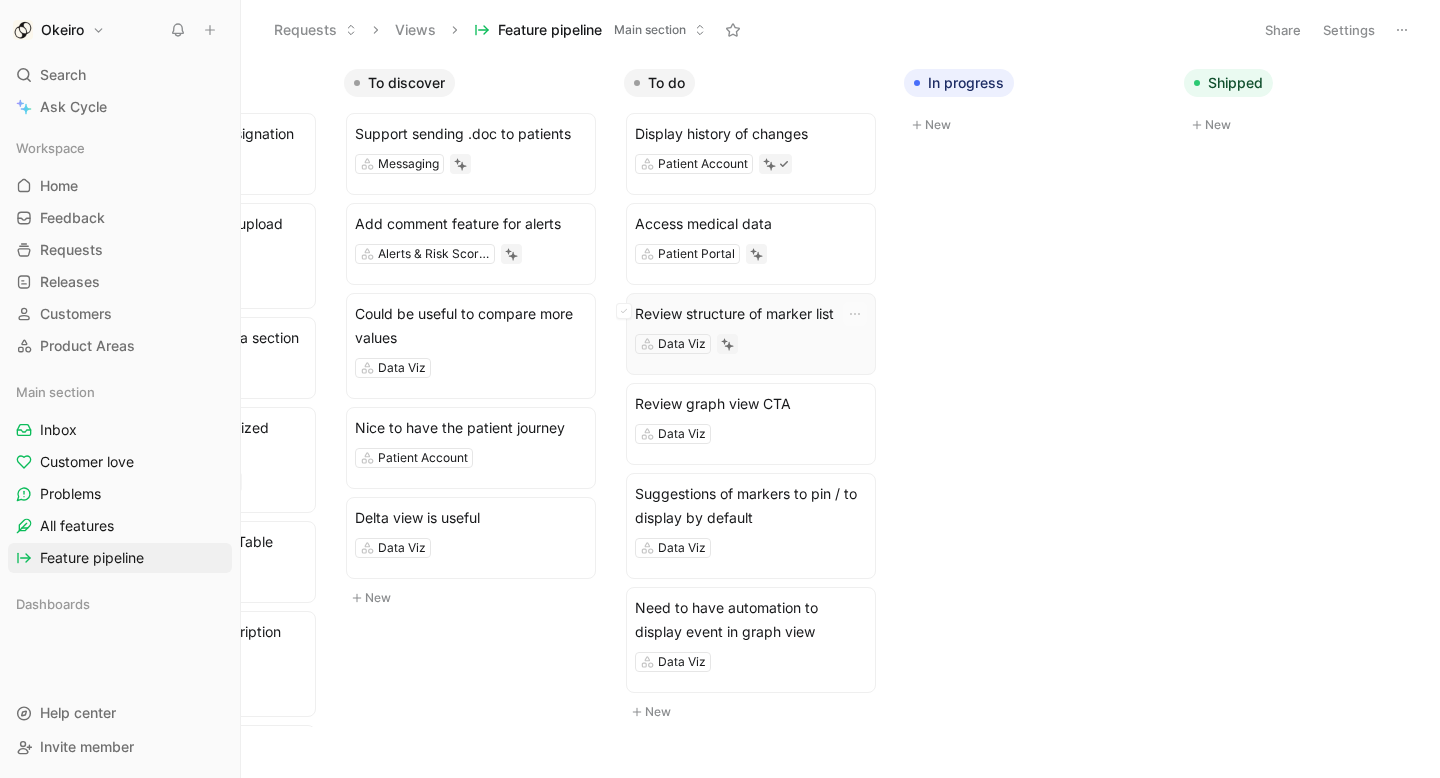click on "Review structure of marker list" at bounding box center (751, 314) 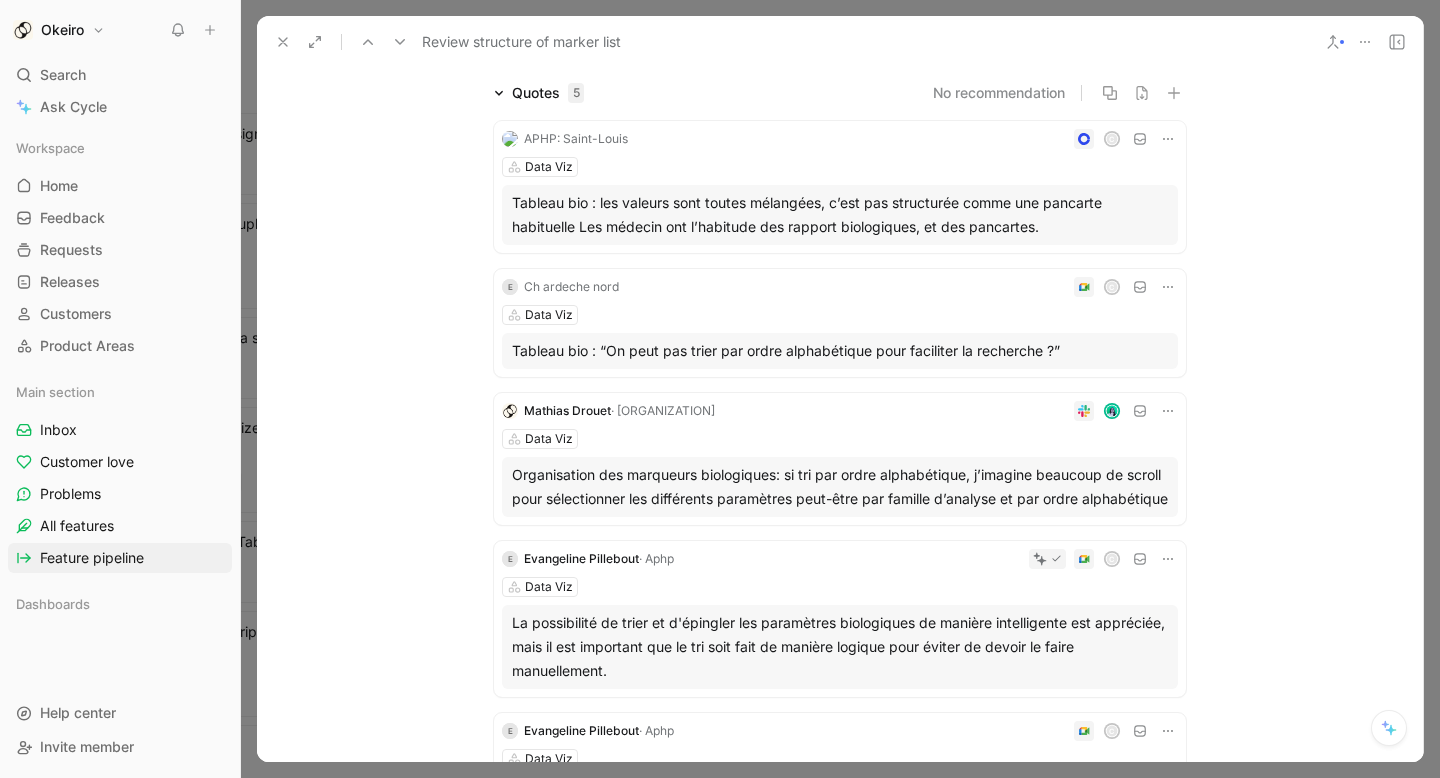 scroll, scrollTop: 135, scrollLeft: 0, axis: vertical 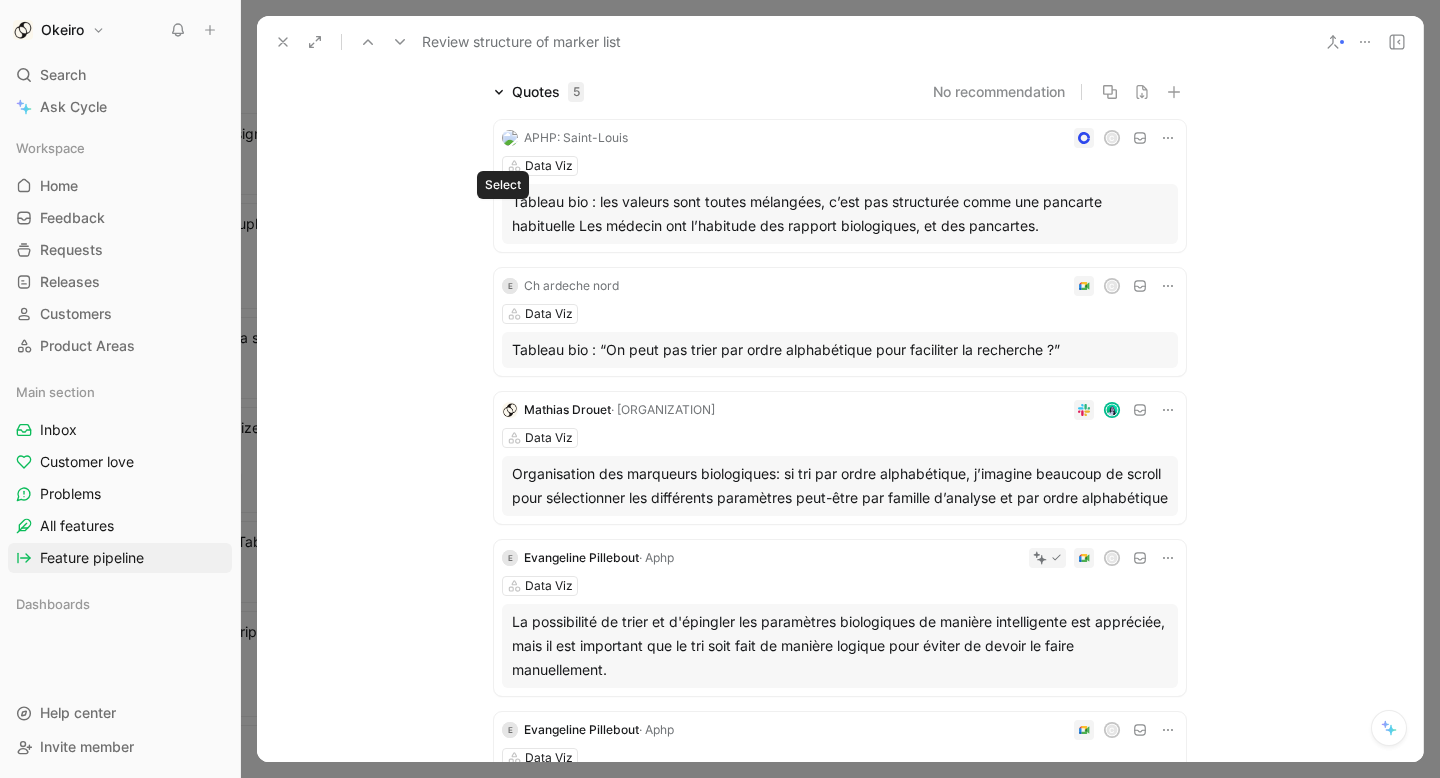 click 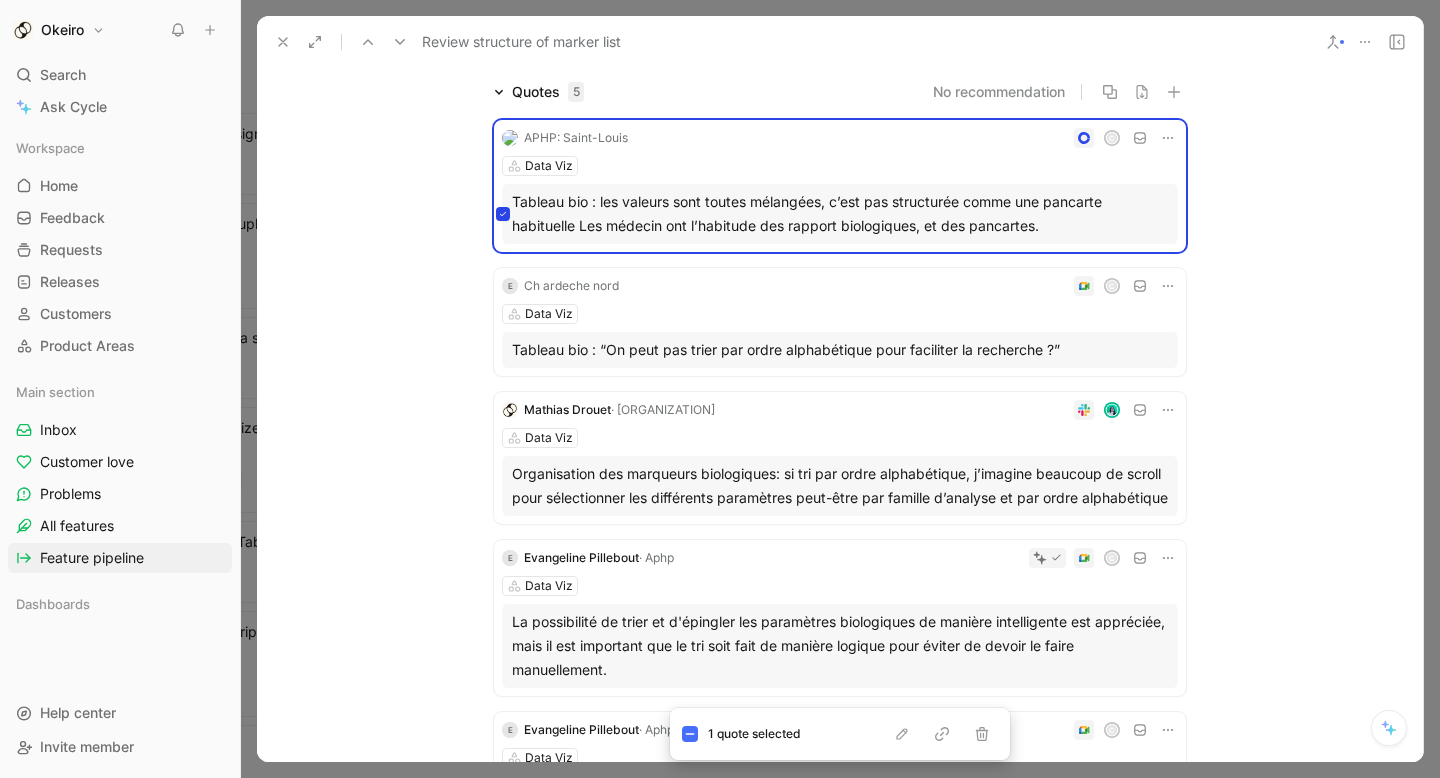 click 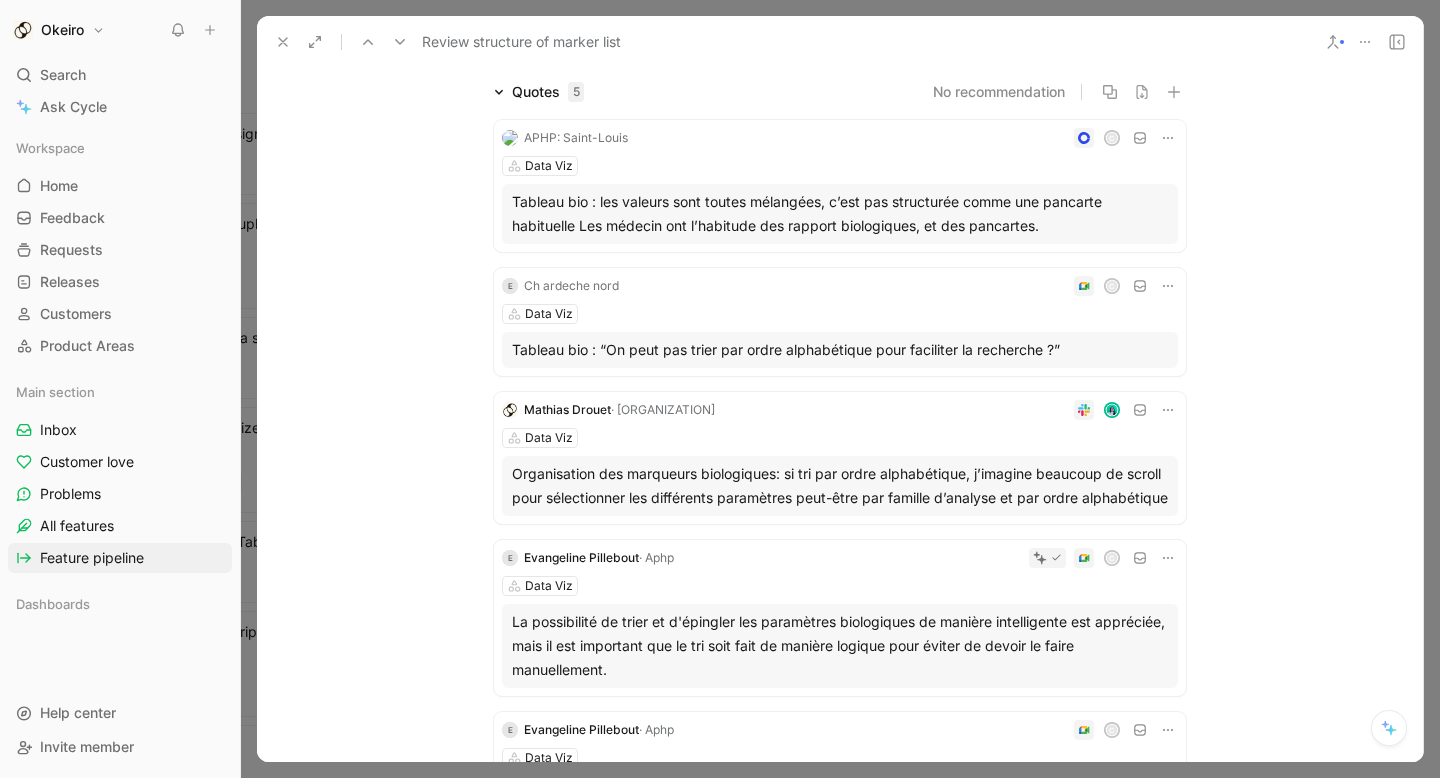 click on "C" at bounding box center [1112, 138] 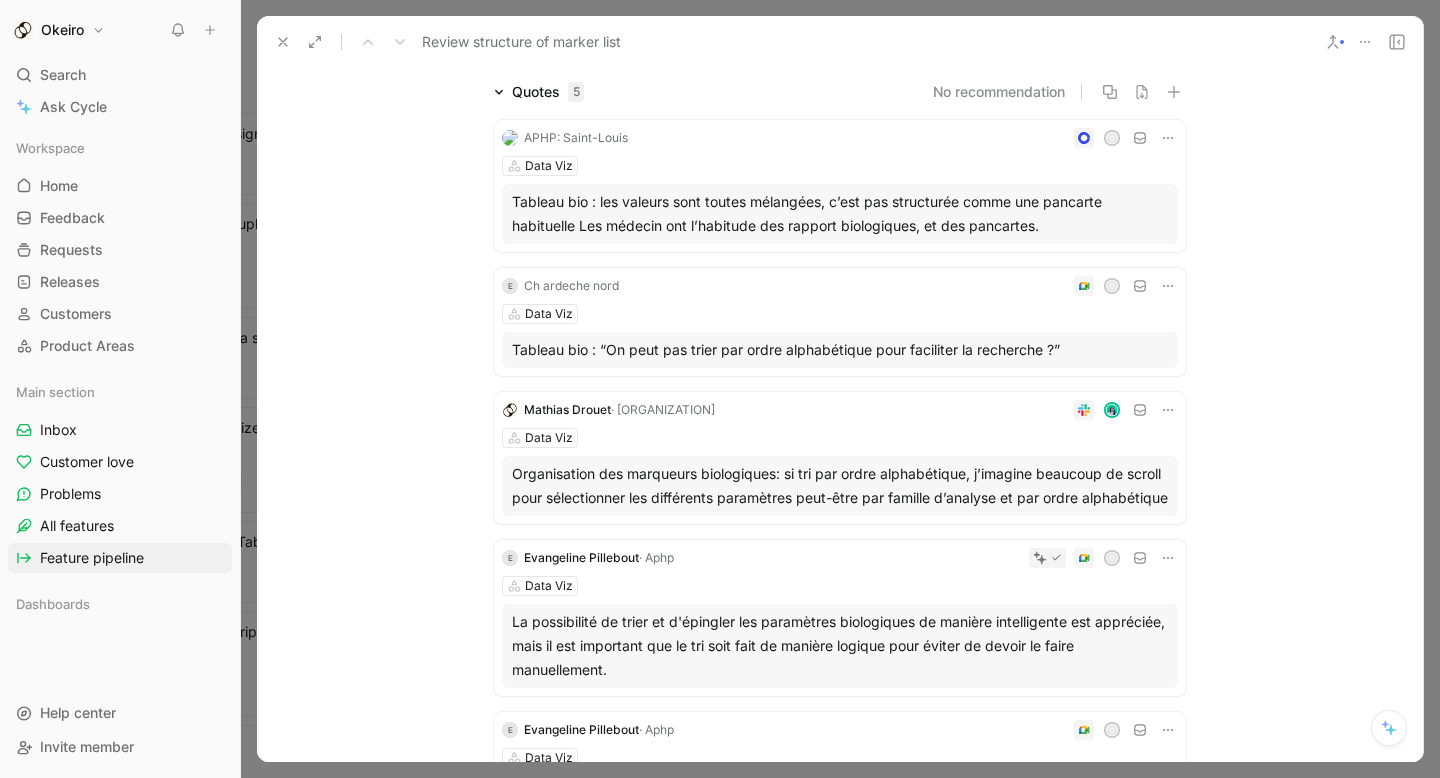 click 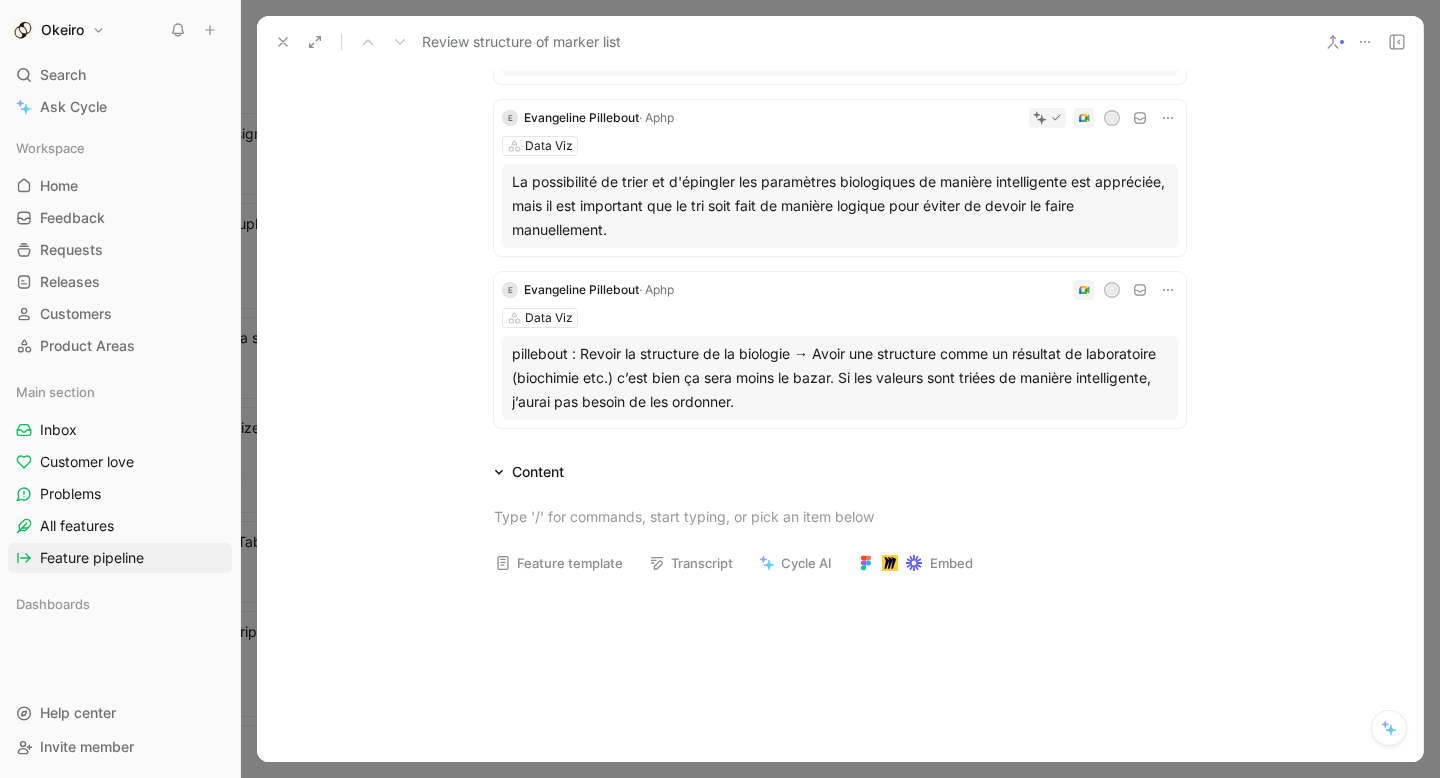 scroll, scrollTop: 0, scrollLeft: 0, axis: both 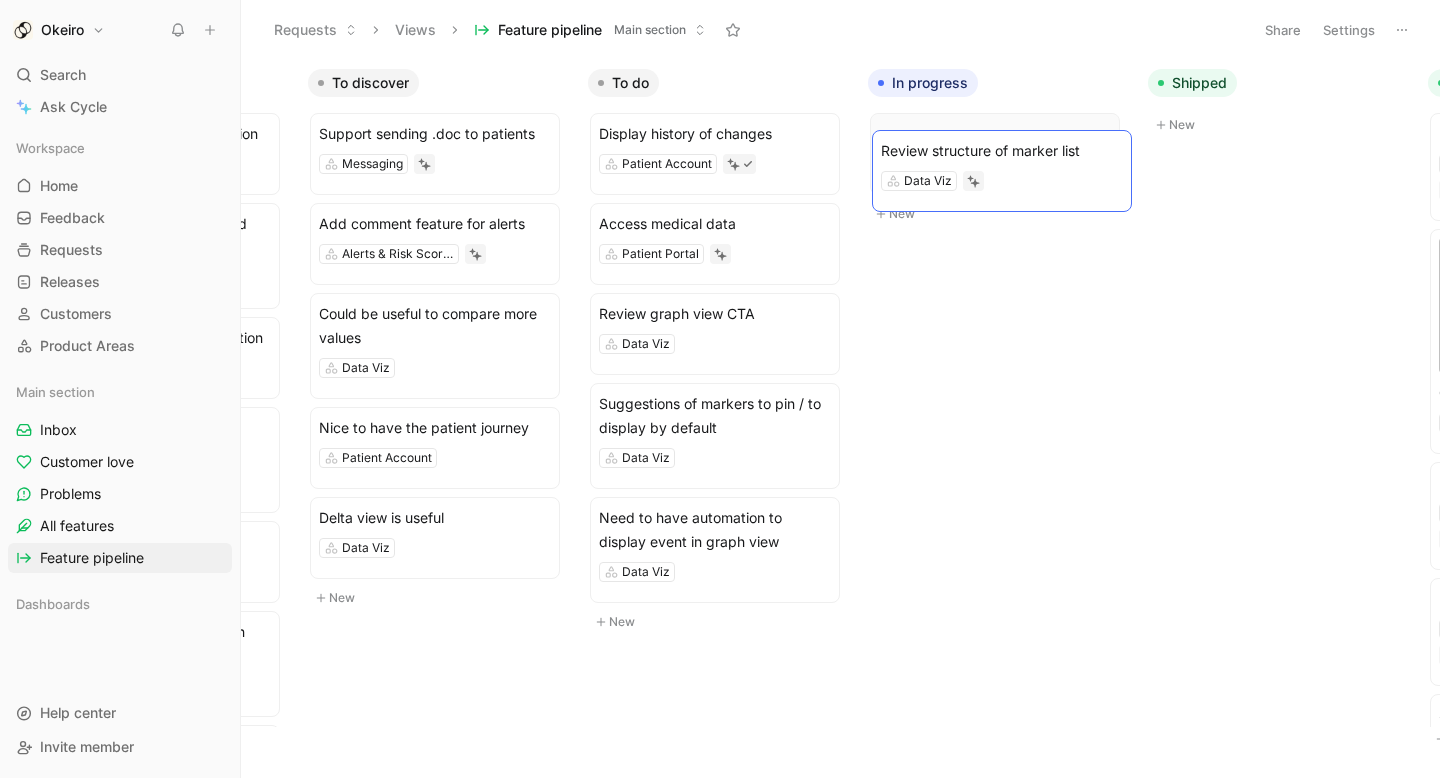 drag, startPoint x: 778, startPoint y: 336, endPoint x: 1024, endPoint y: 172, distance: 295.6552 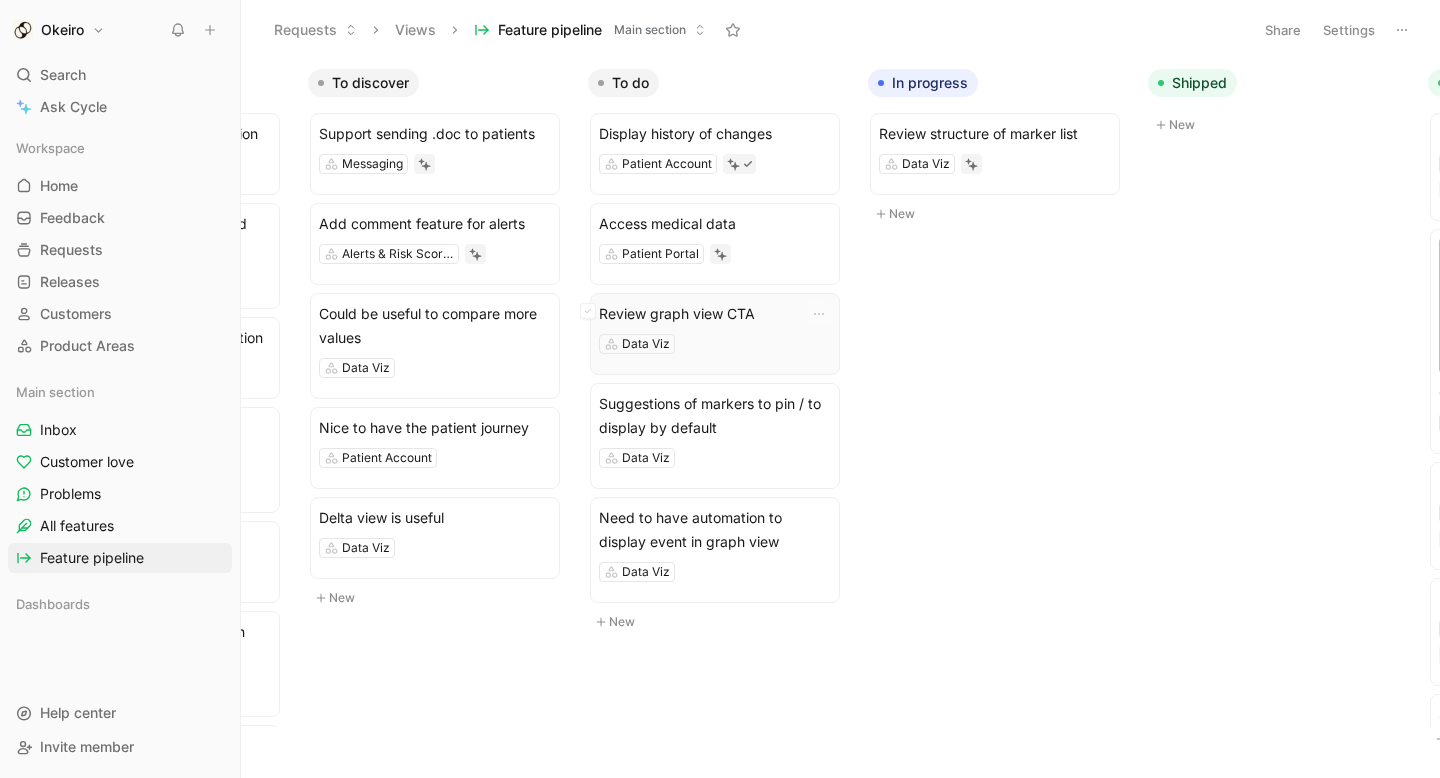 click on "Review graph view CTA" at bounding box center (715, 314) 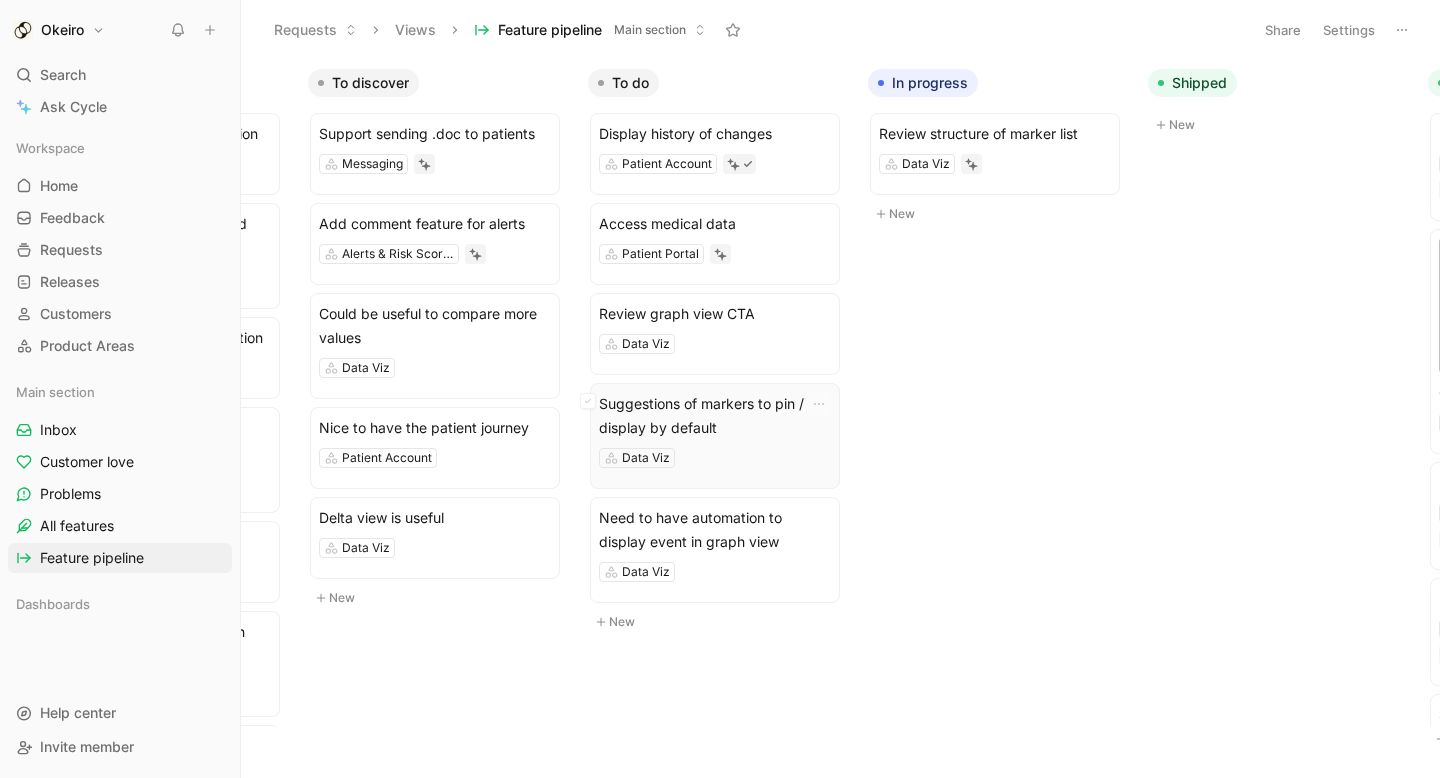 click on "Suggestions of markers to pin / to display by default" at bounding box center [715, 416] 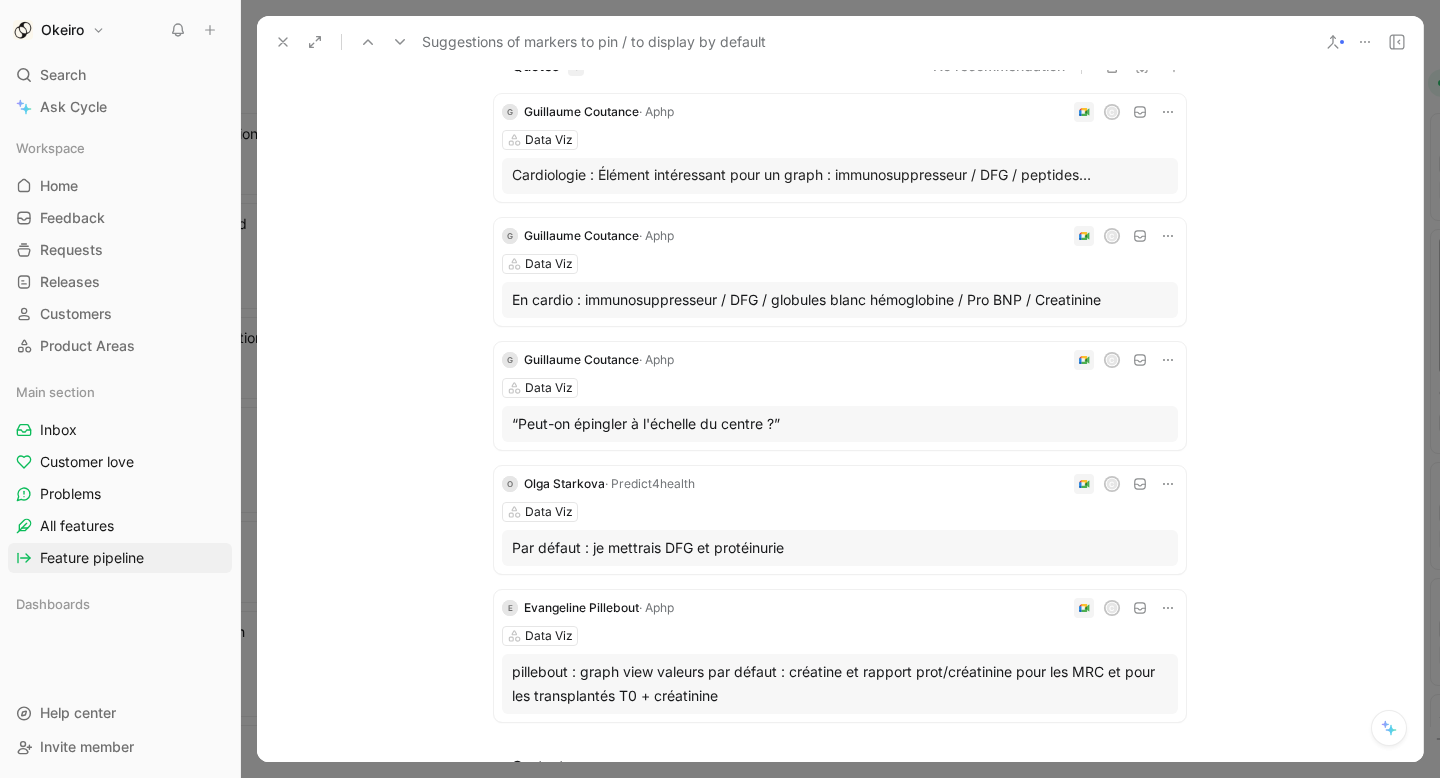 scroll, scrollTop: 153, scrollLeft: 0, axis: vertical 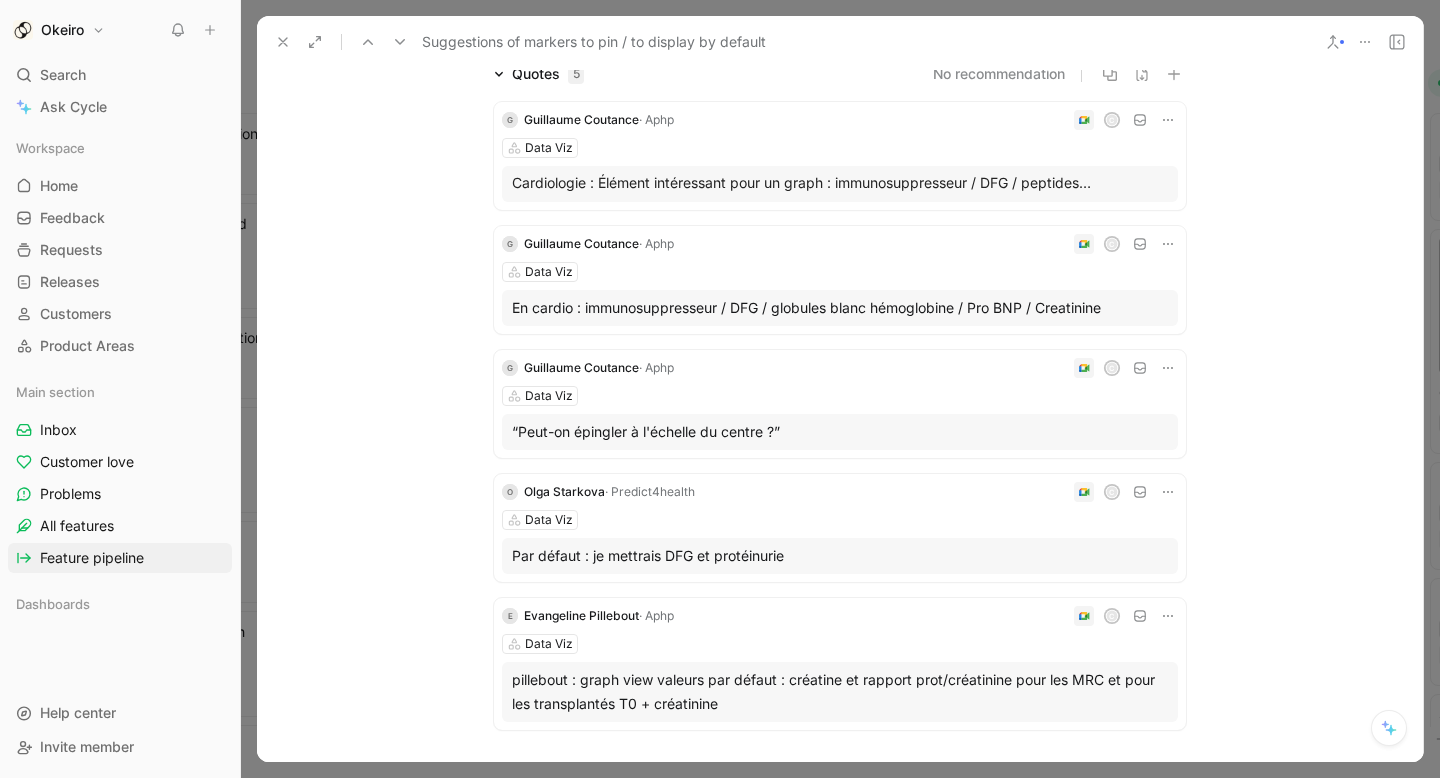 click on "Cardiologie : Élément intéressant pour un graph : immunosuppresseur / DFG / peptides…" at bounding box center [840, 182] 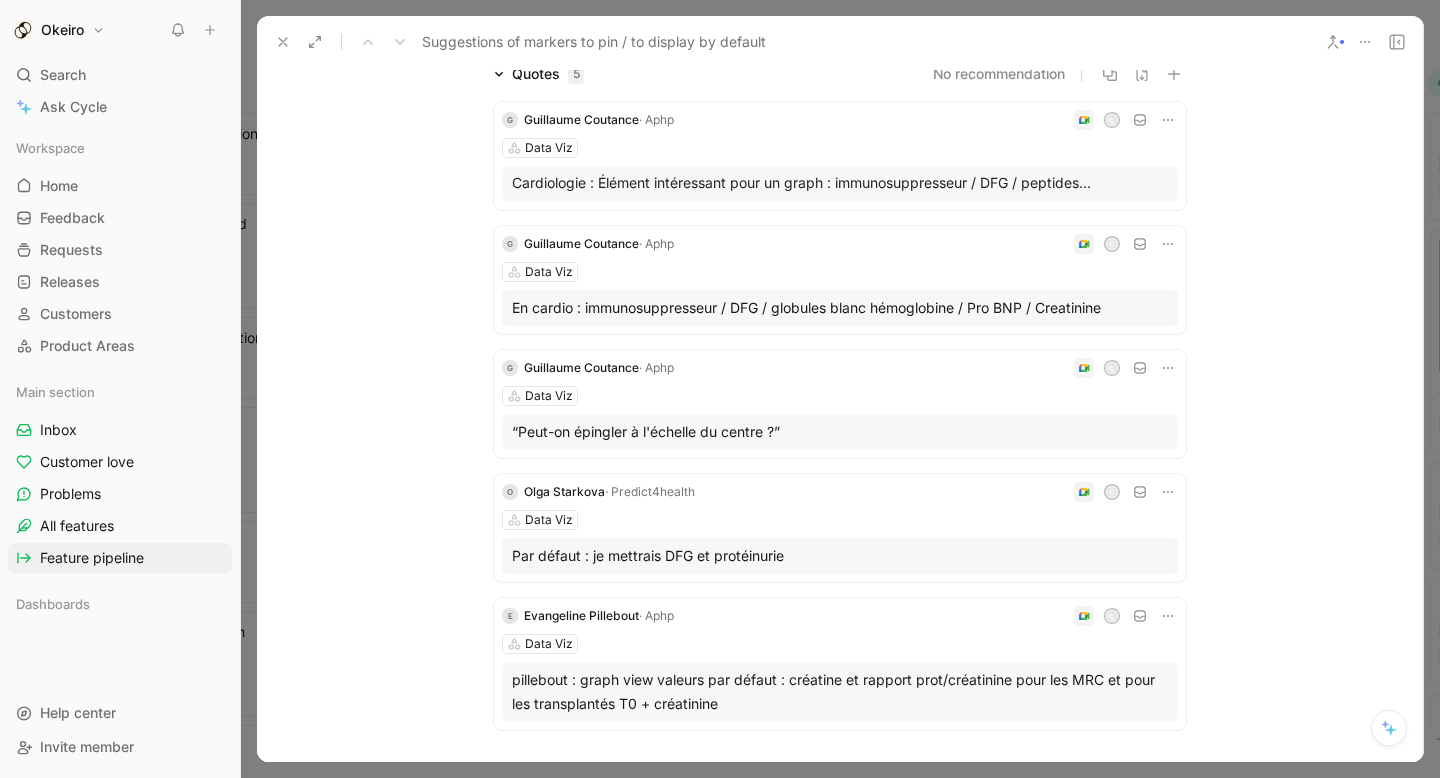 click 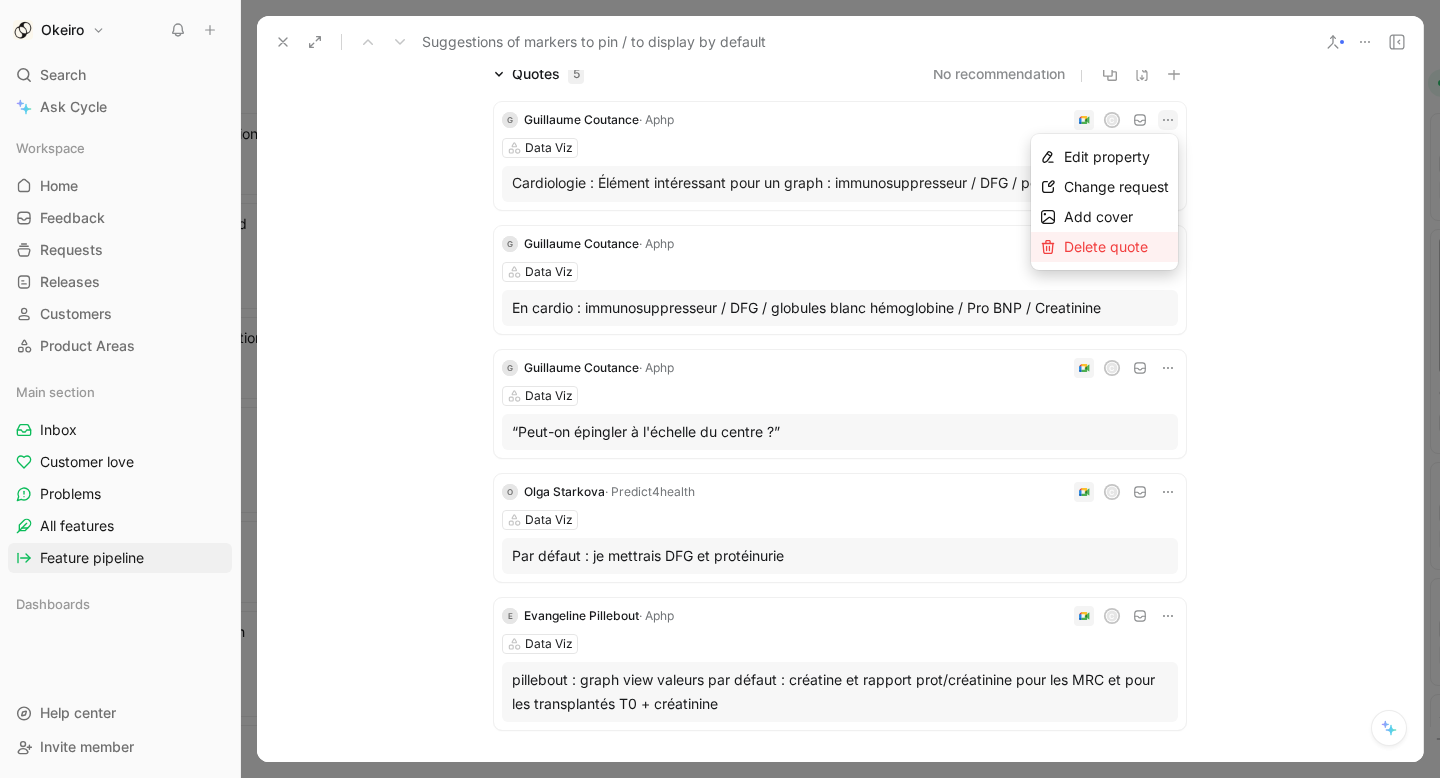 click on "Delete quote" at bounding box center (1106, 246) 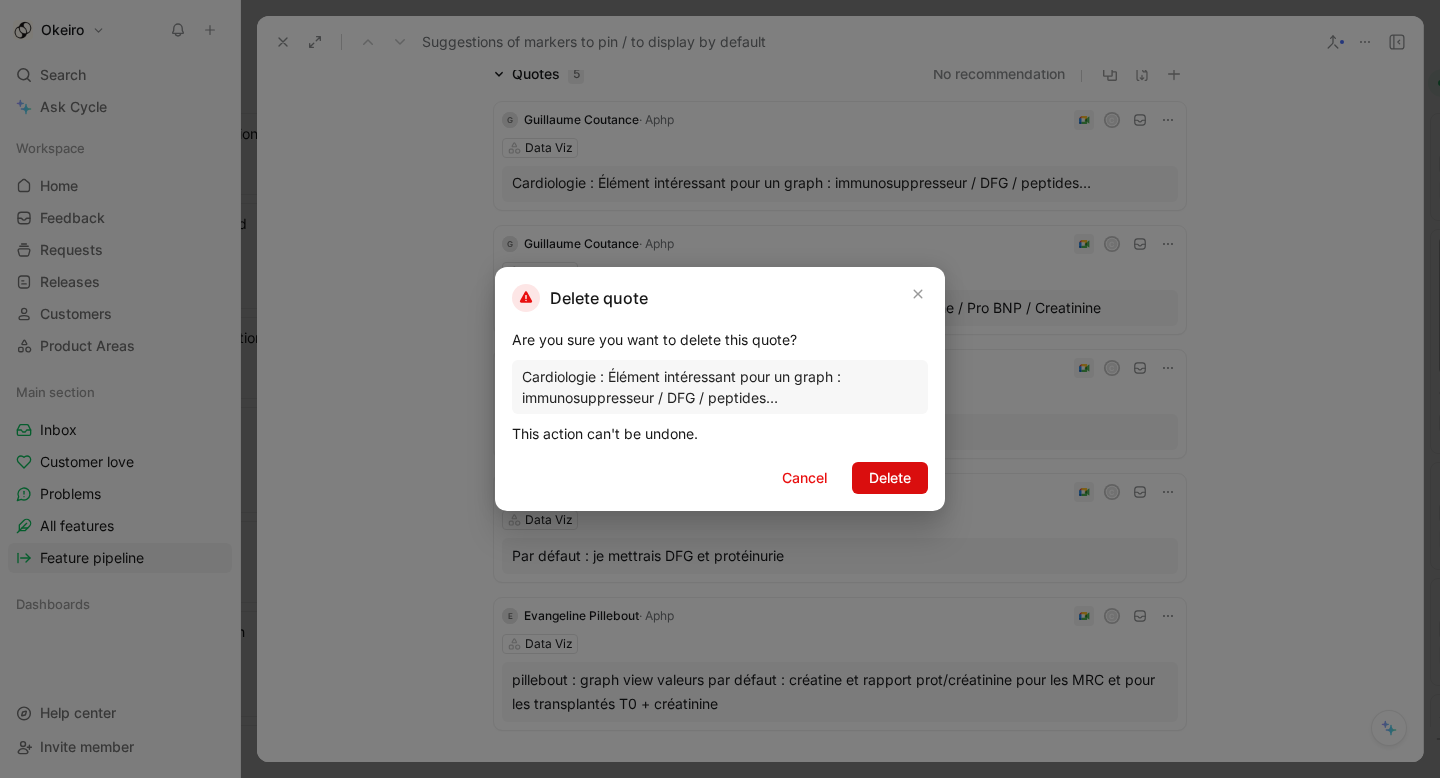 click on "Delete" at bounding box center [890, 478] 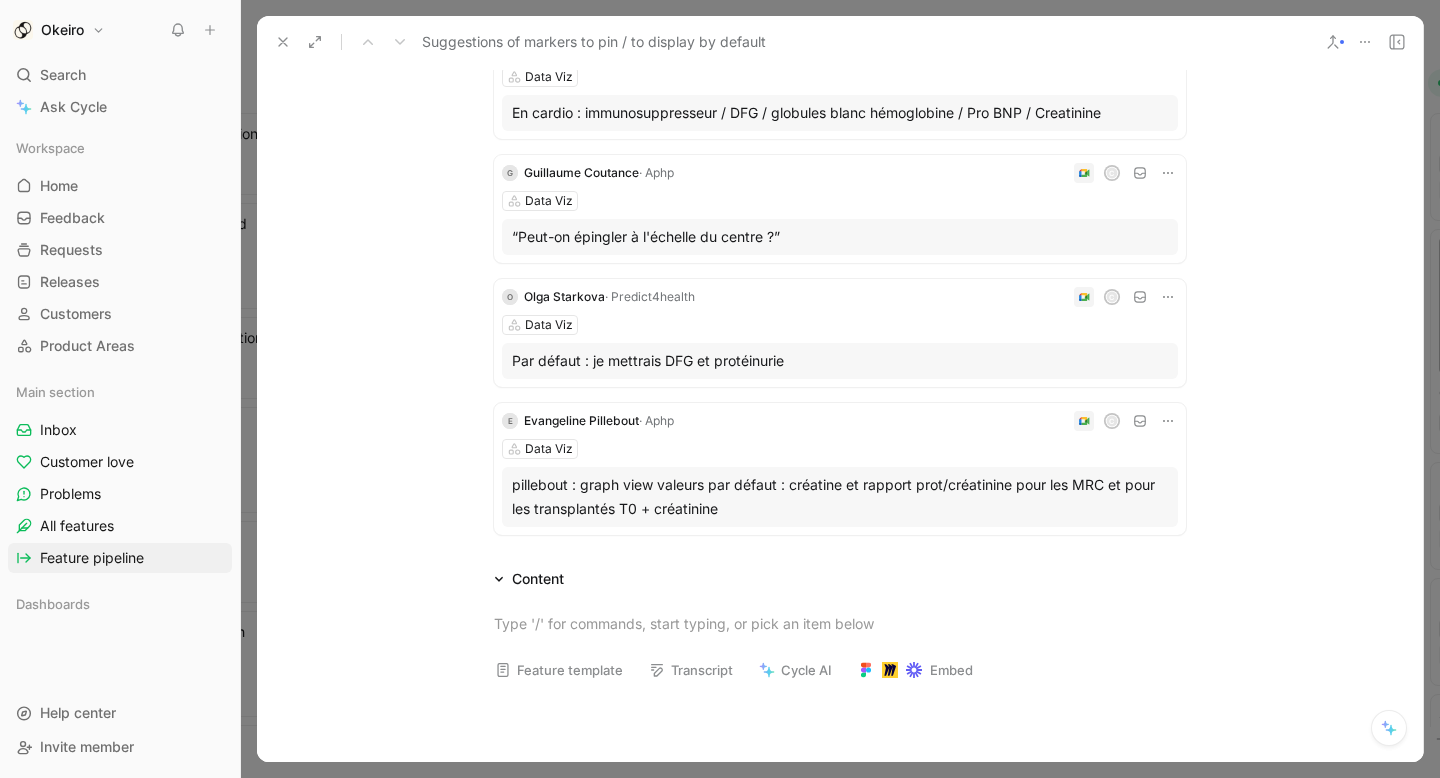 scroll, scrollTop: 235, scrollLeft: 0, axis: vertical 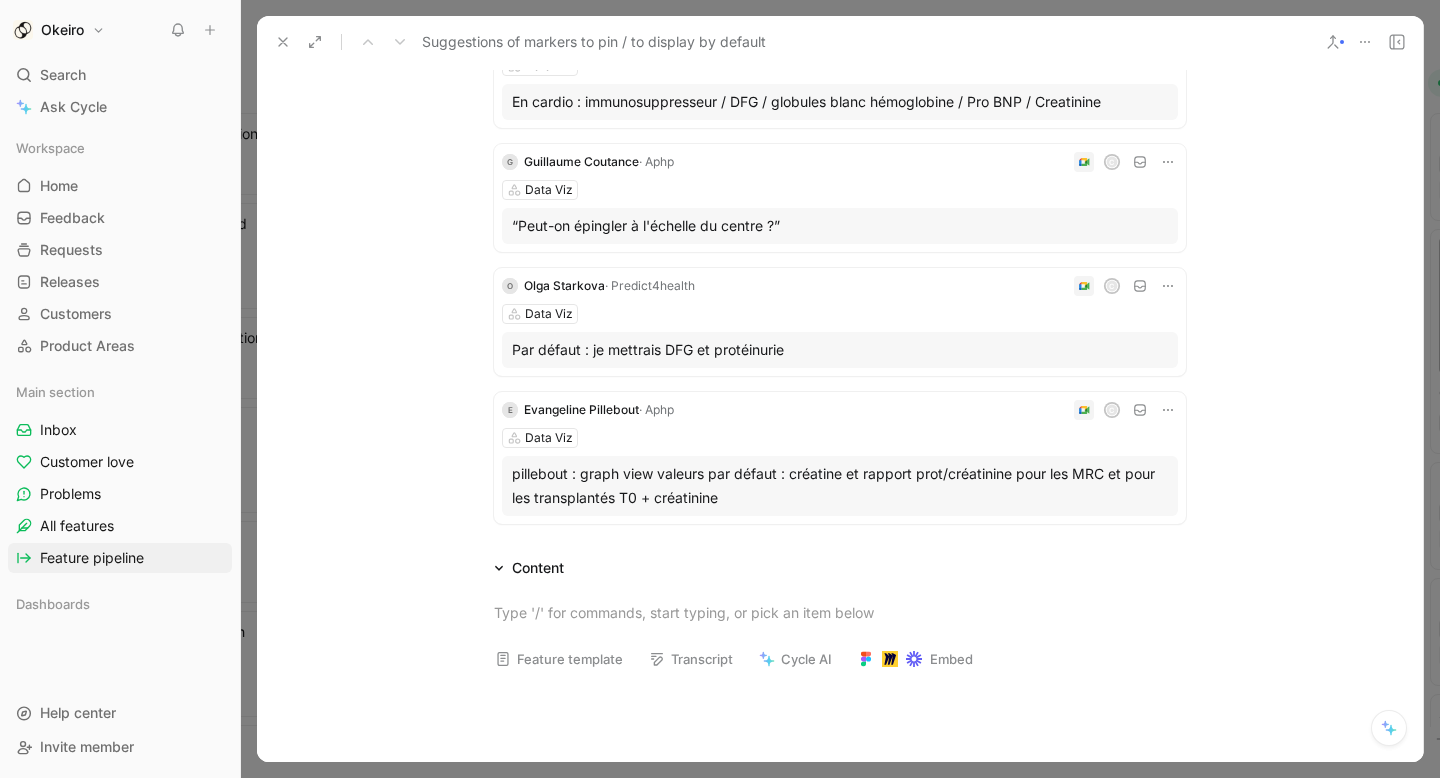 click on "Data Viz" at bounding box center [840, 314] 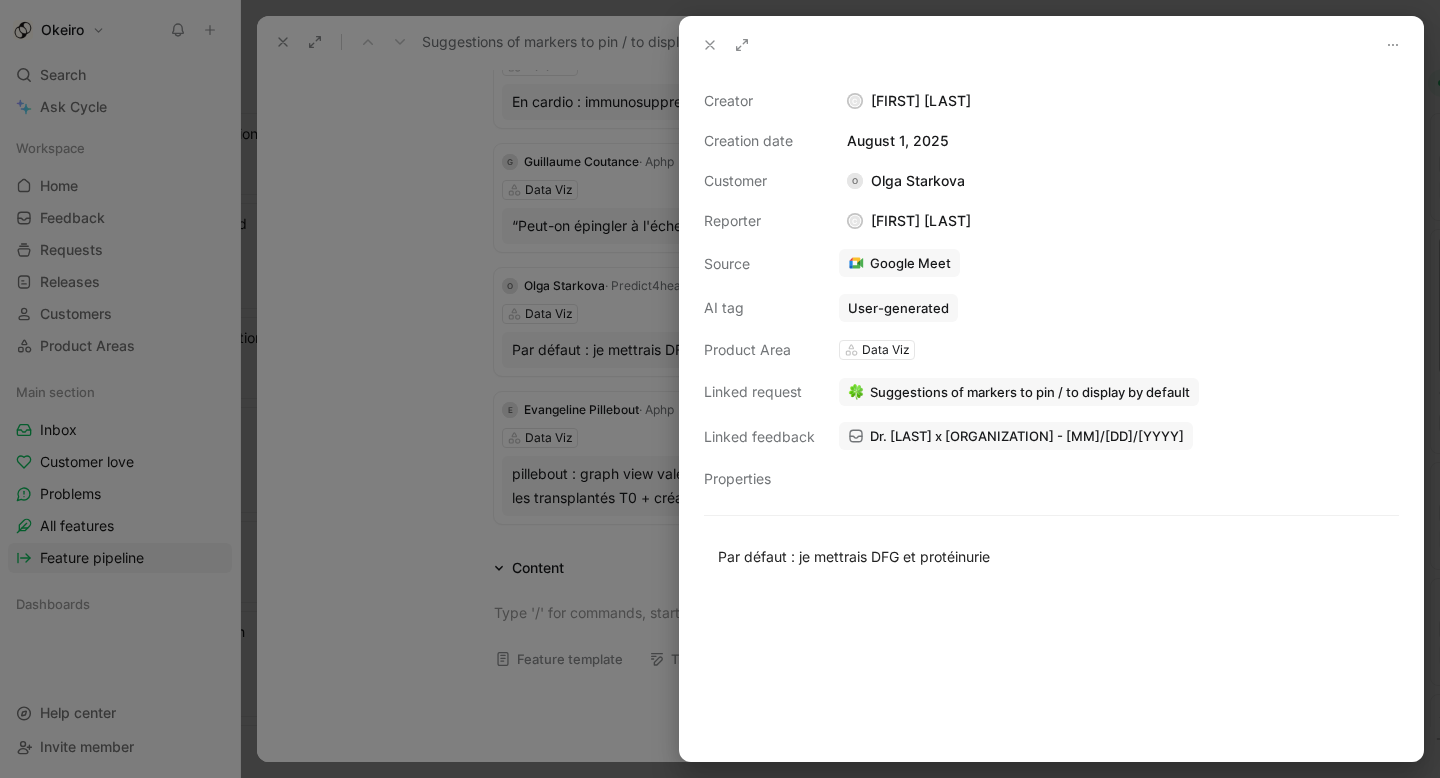 click on "O Olga Starkova" at bounding box center (906, 181) 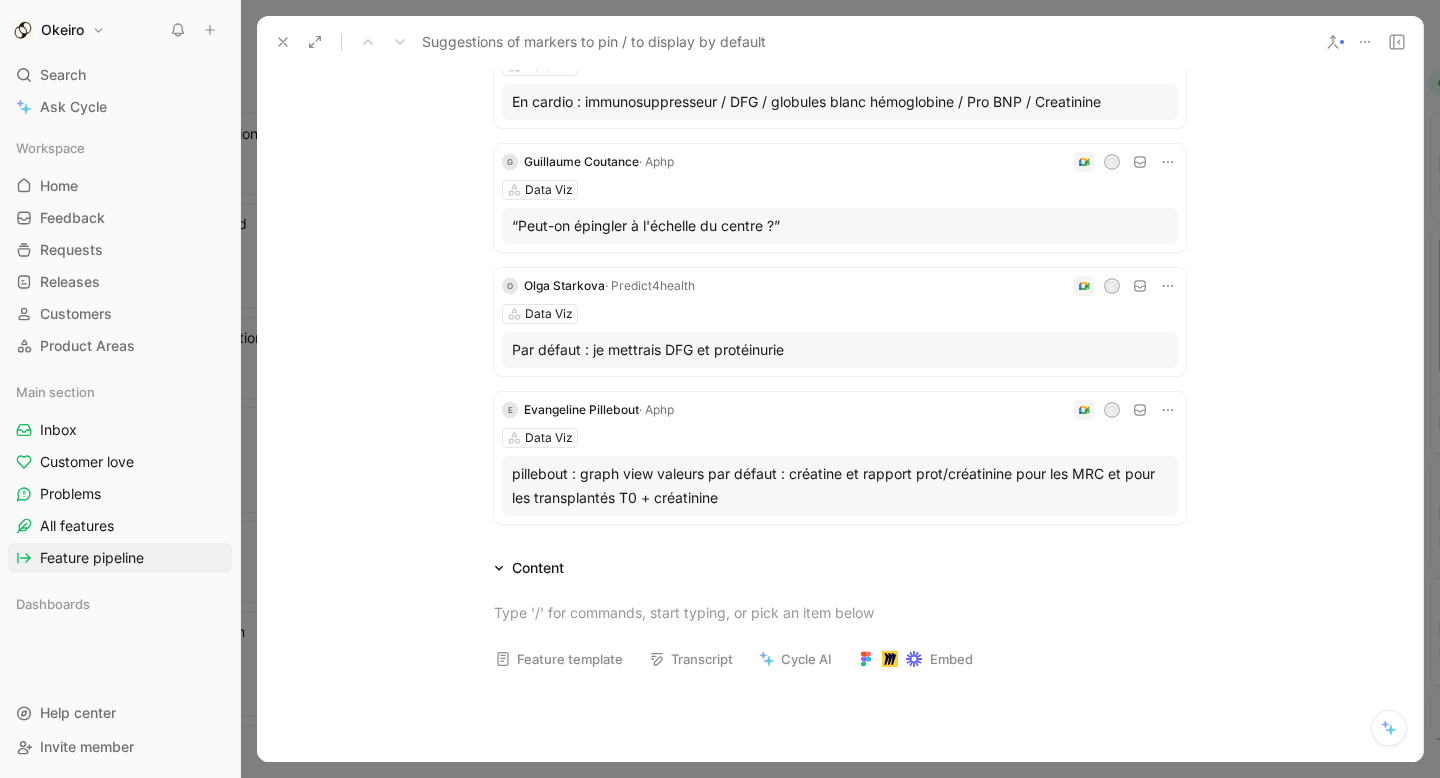 click 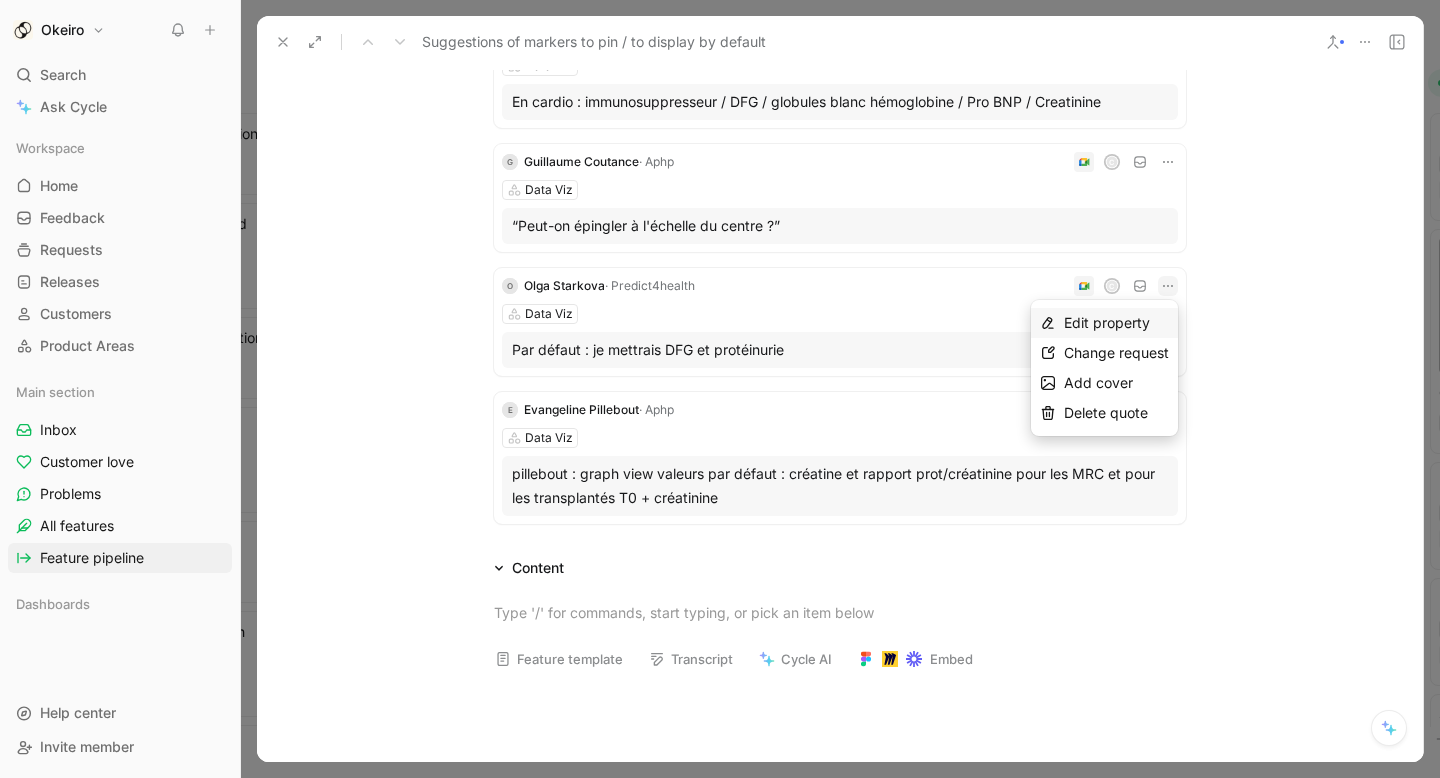 click on "Edit property" at bounding box center [1107, 322] 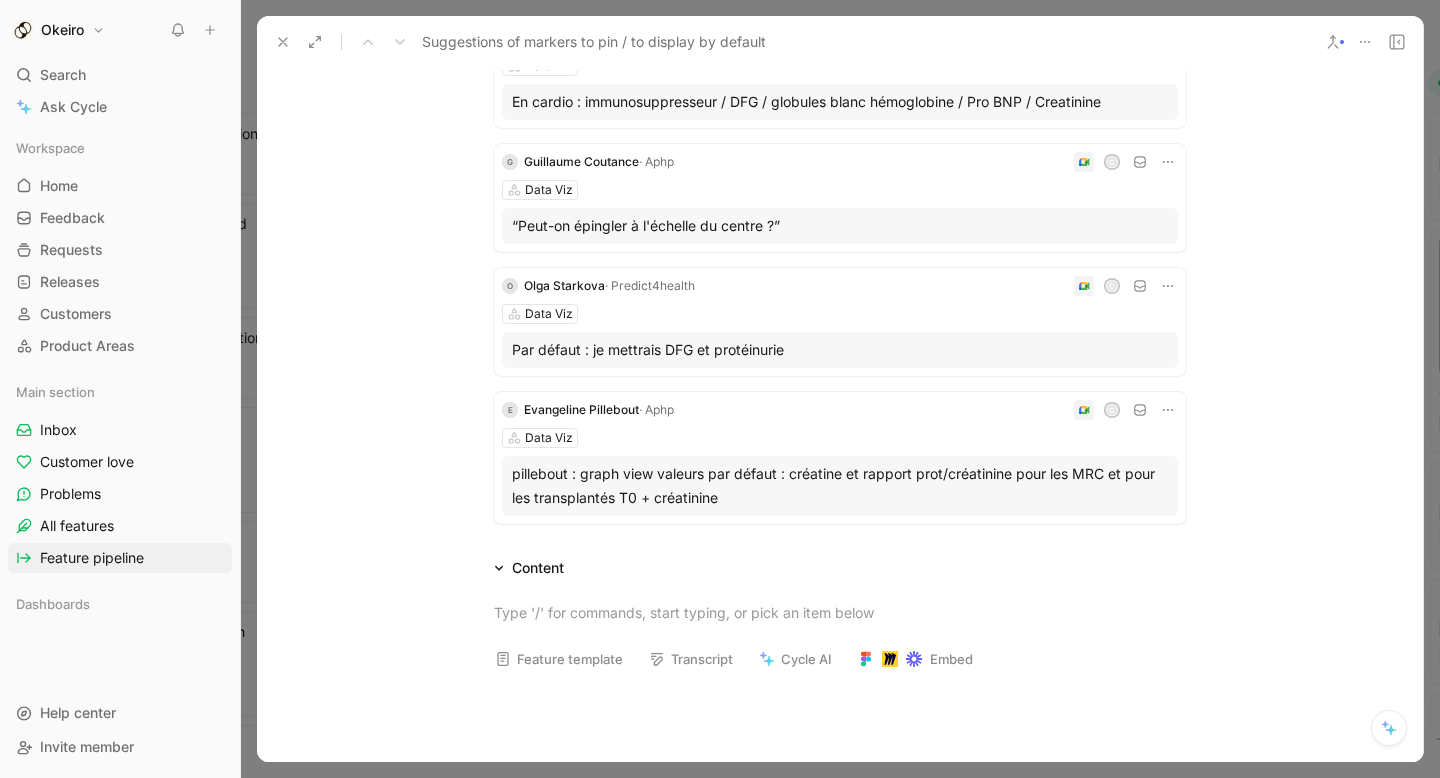 click on "O Olga Starkova  · Predict4health C Data Viz Par défaut : je mettrais DFG et protéinurie" at bounding box center [840, 322] 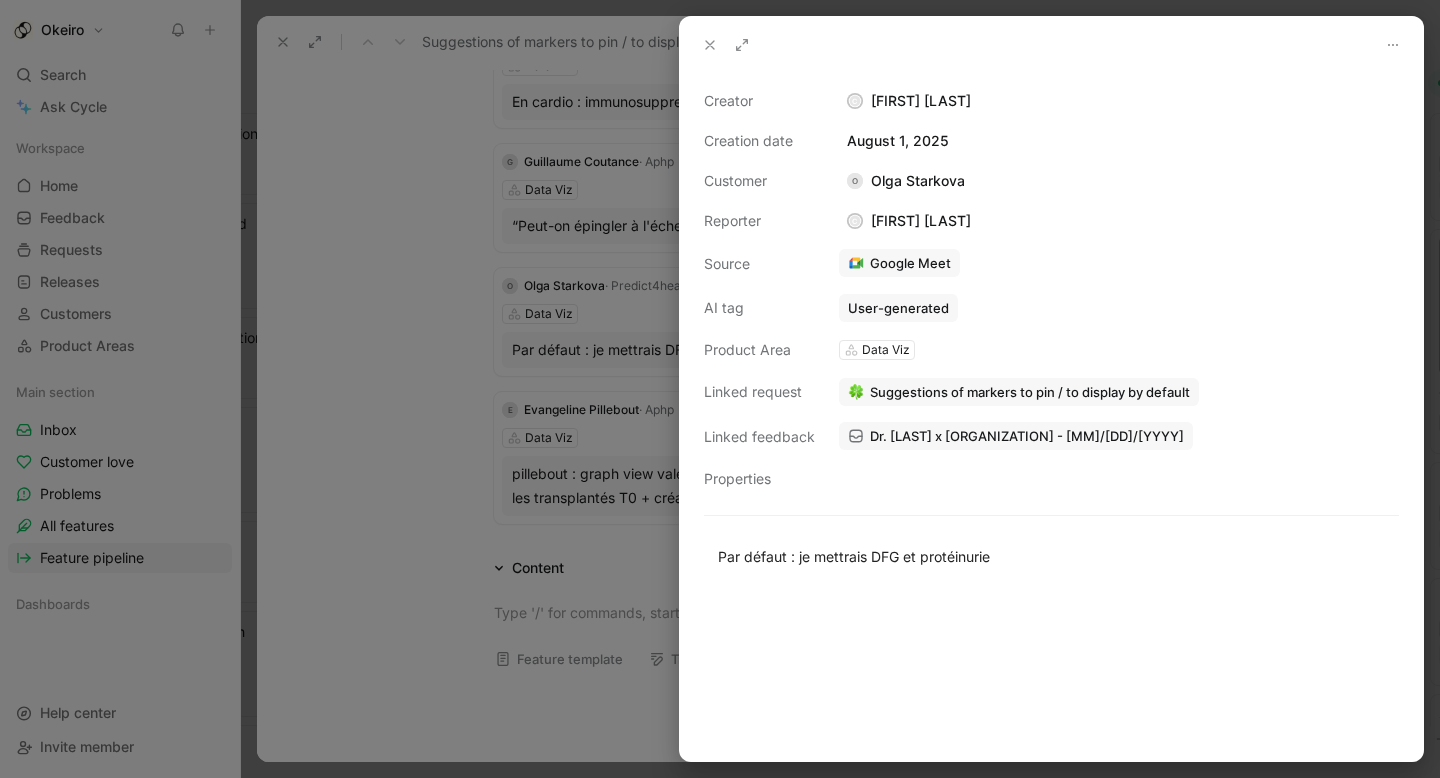 click on "Dr. MROUE x Okeiro  - 7/21/2025" at bounding box center [1027, 436] 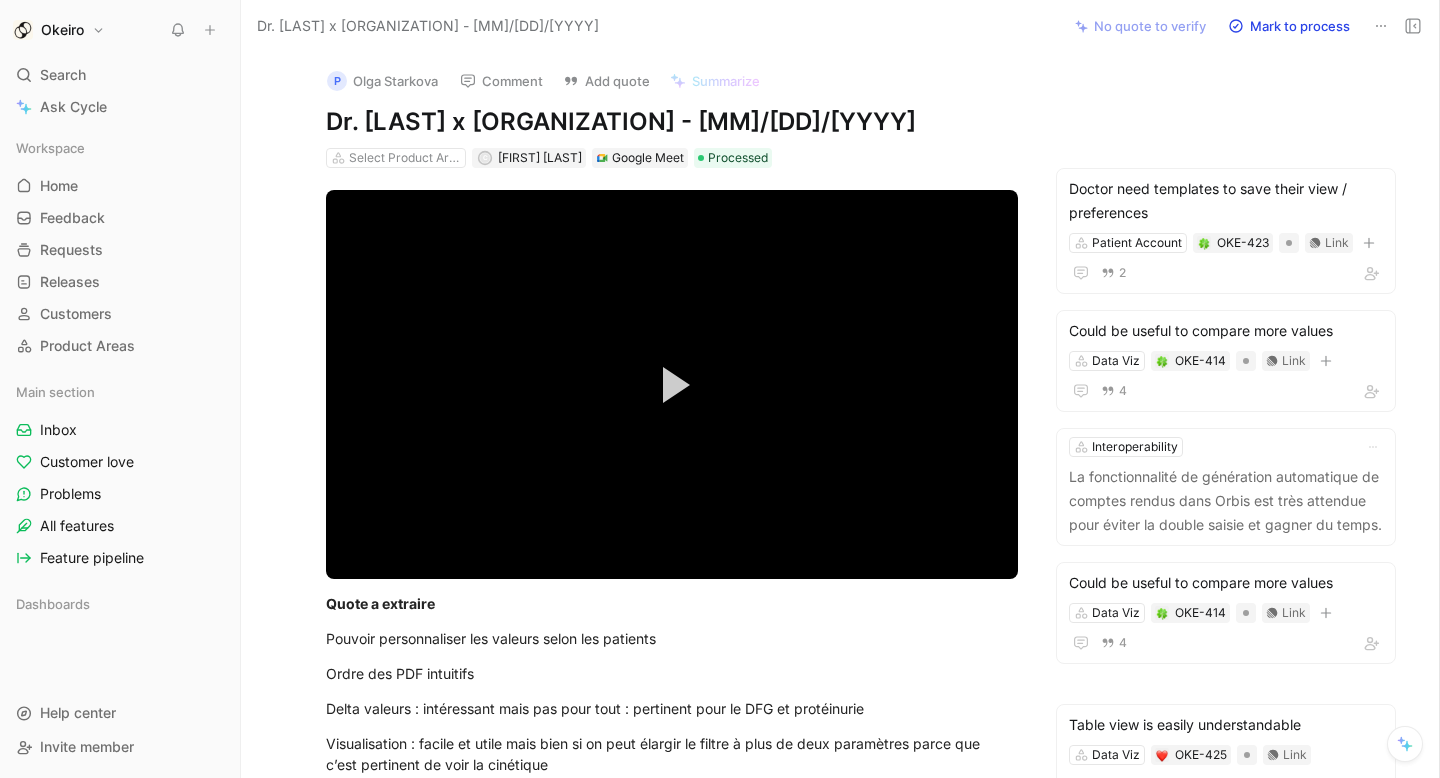 click on "P Olga Starkova" at bounding box center [382, 81] 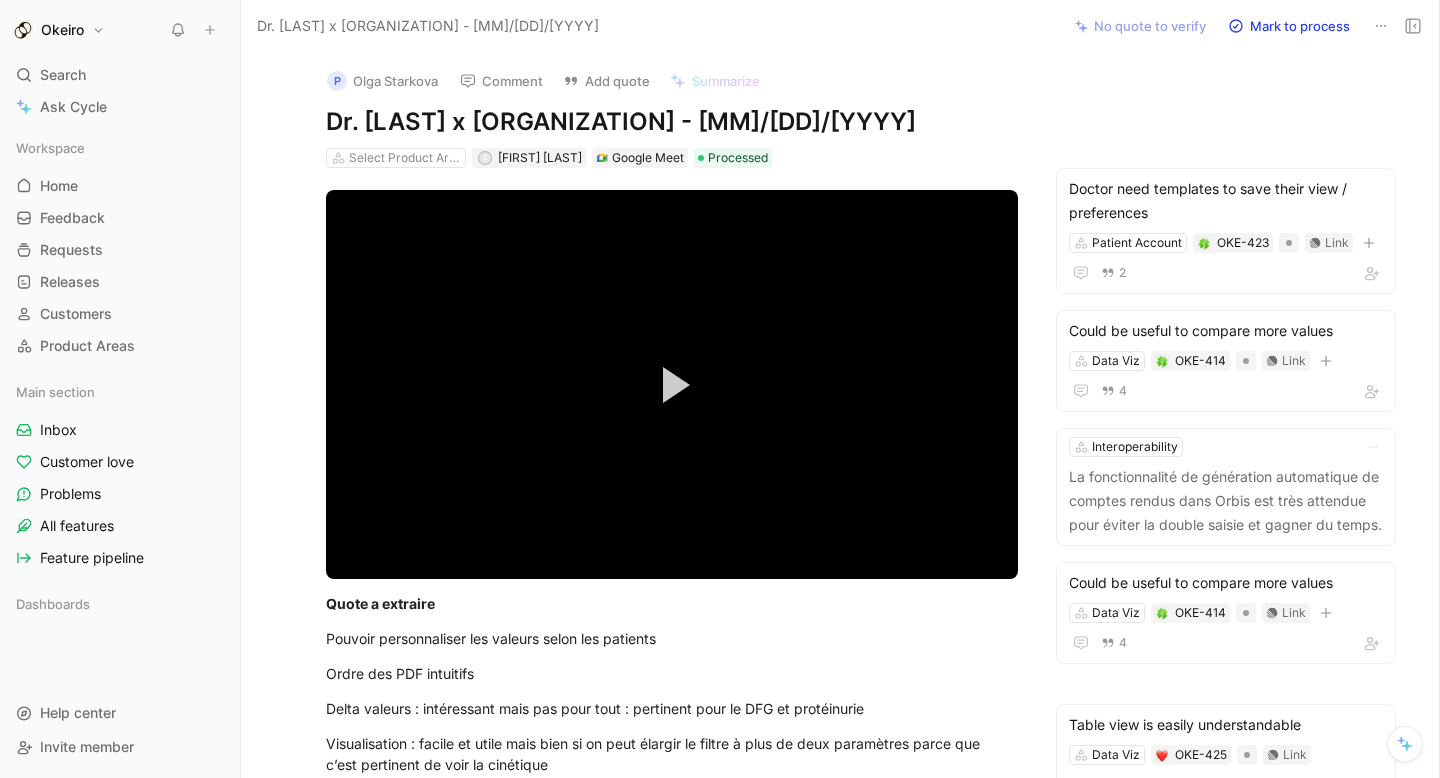 click on "P Olga Starkova" at bounding box center [382, 81] 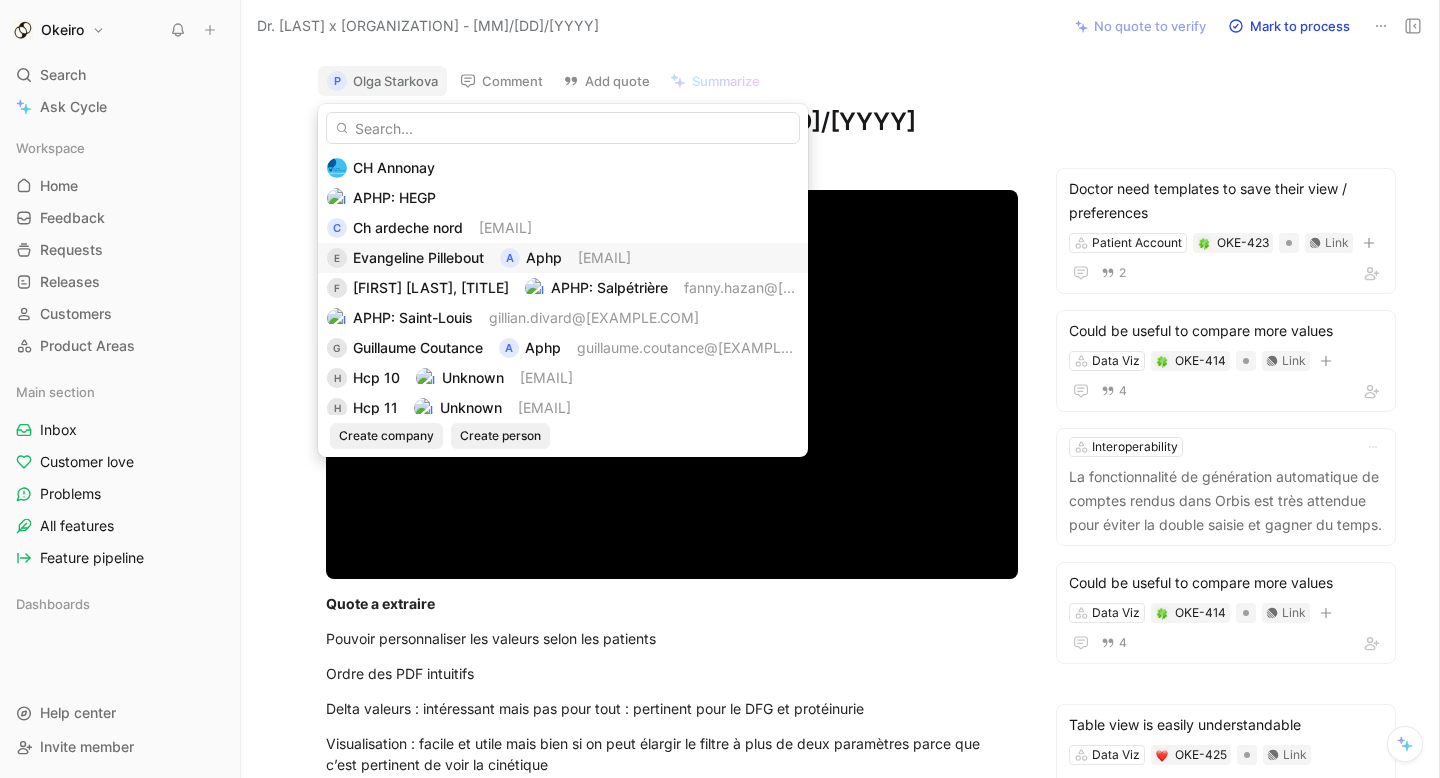 scroll, scrollTop: 0, scrollLeft: 0, axis: both 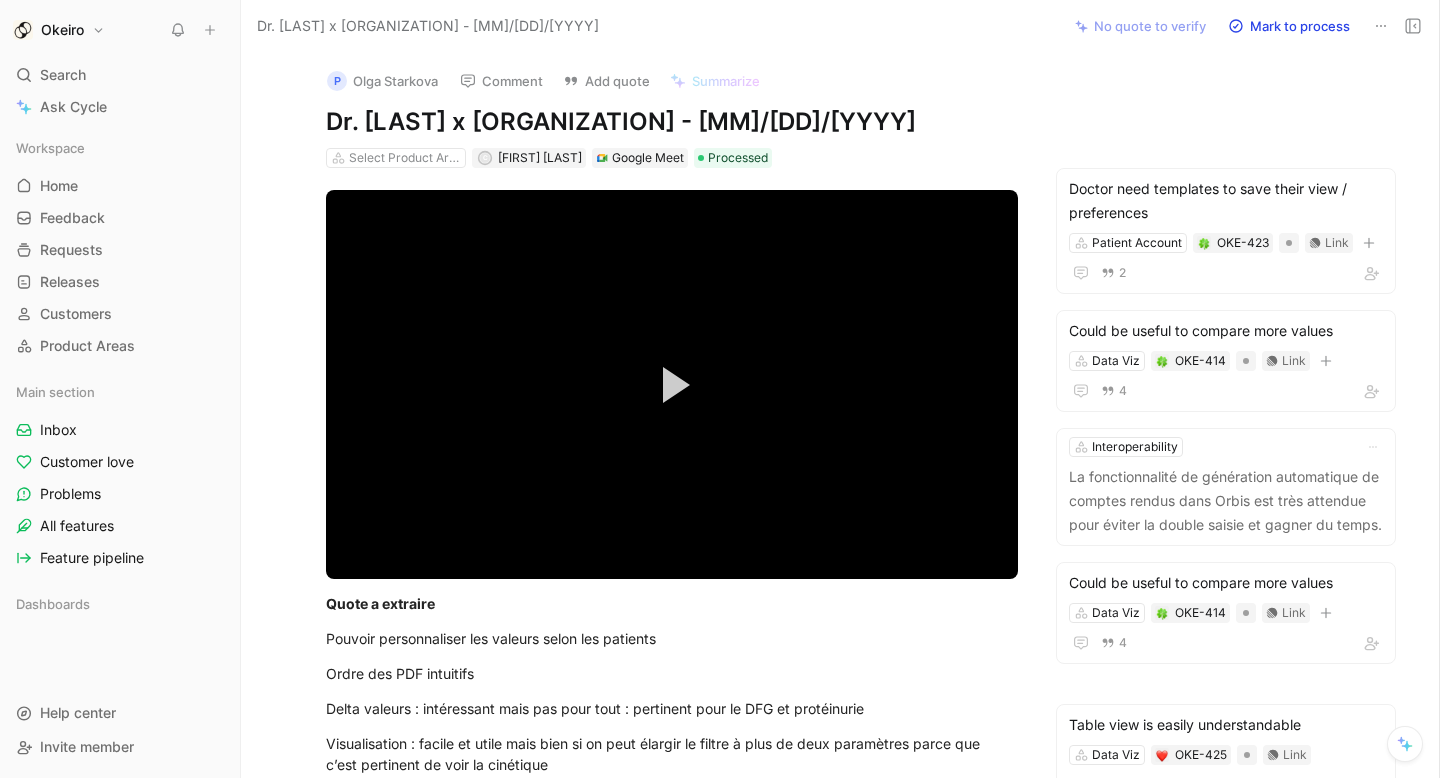 click on "P Olga Starkova" at bounding box center (382, 81) 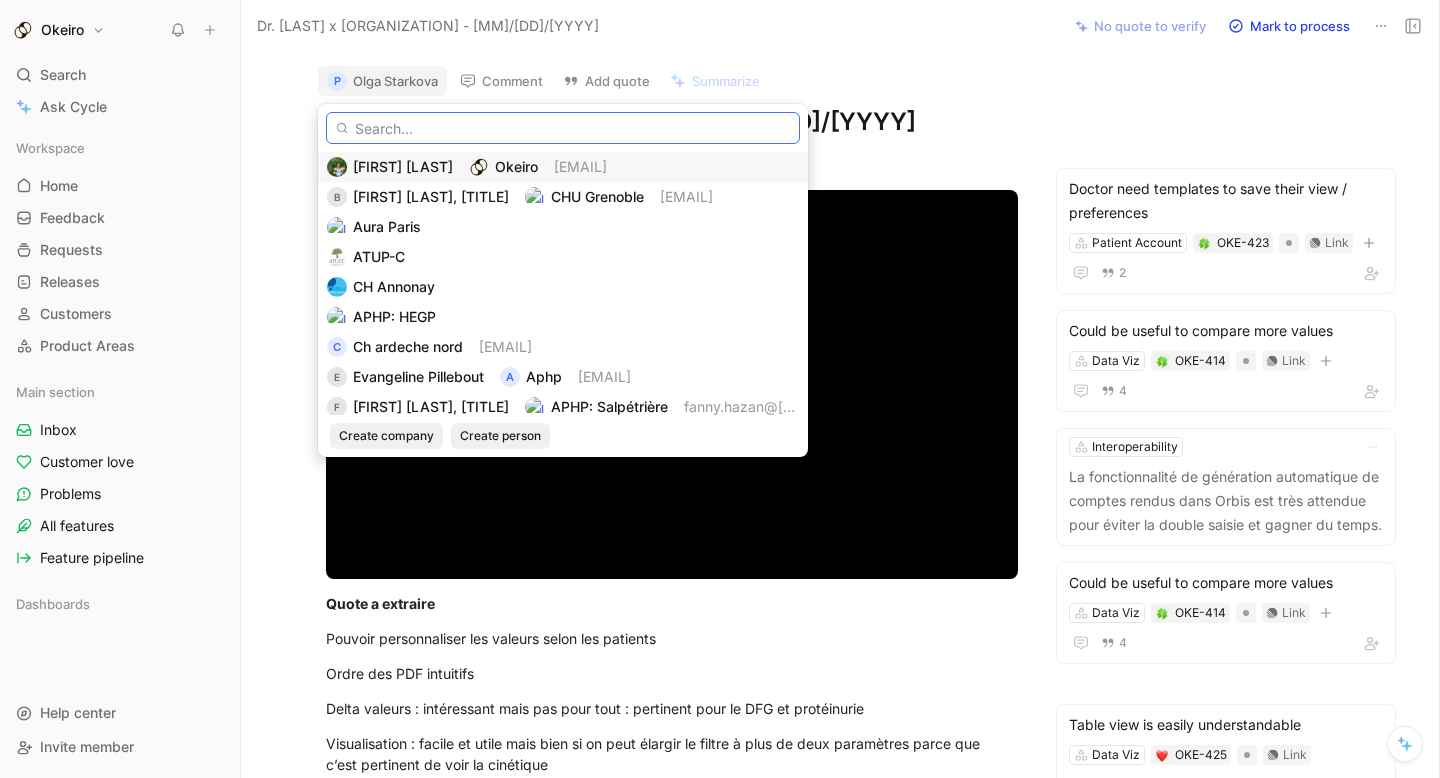 paste on "MROUE Ahmad" 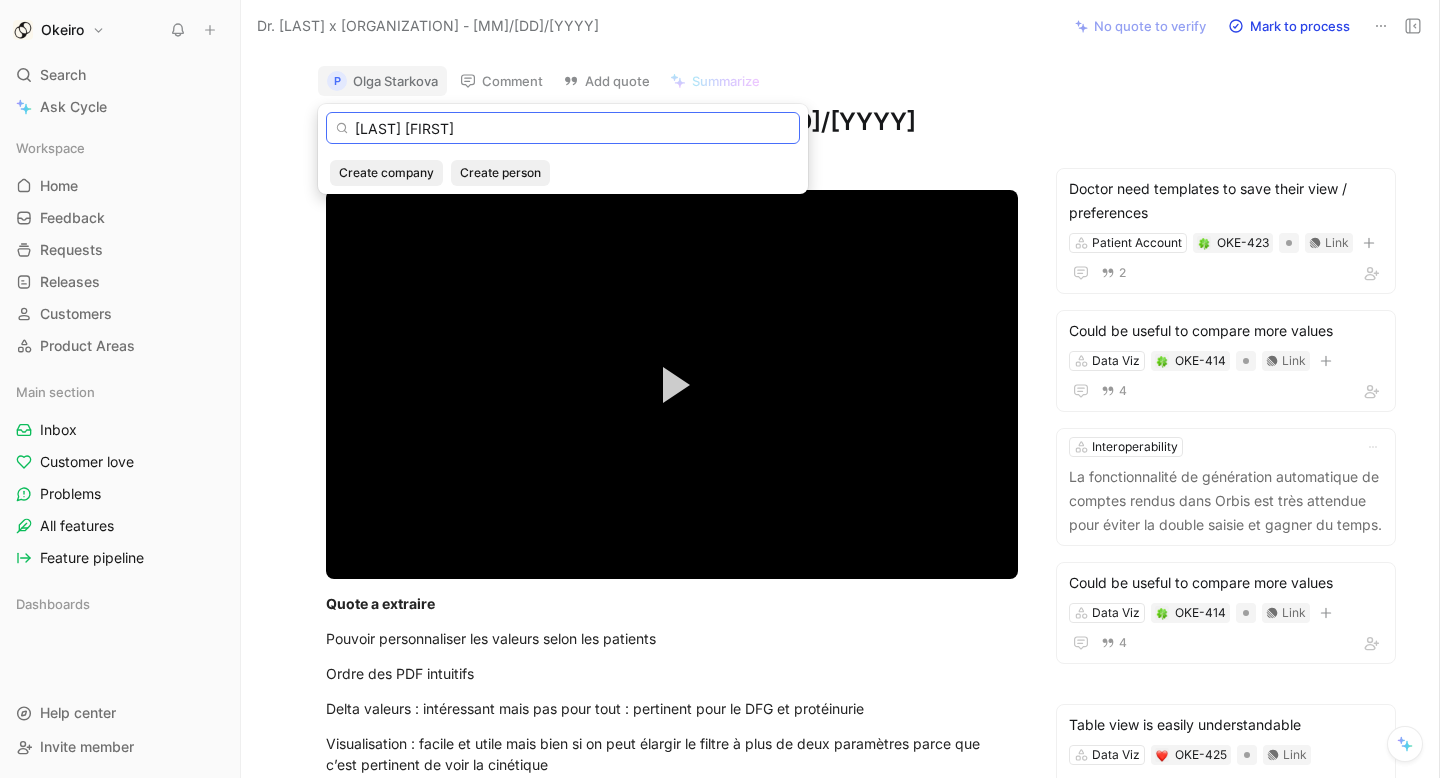 drag, startPoint x: 409, startPoint y: 128, endPoint x: 487, endPoint y: 128, distance: 78 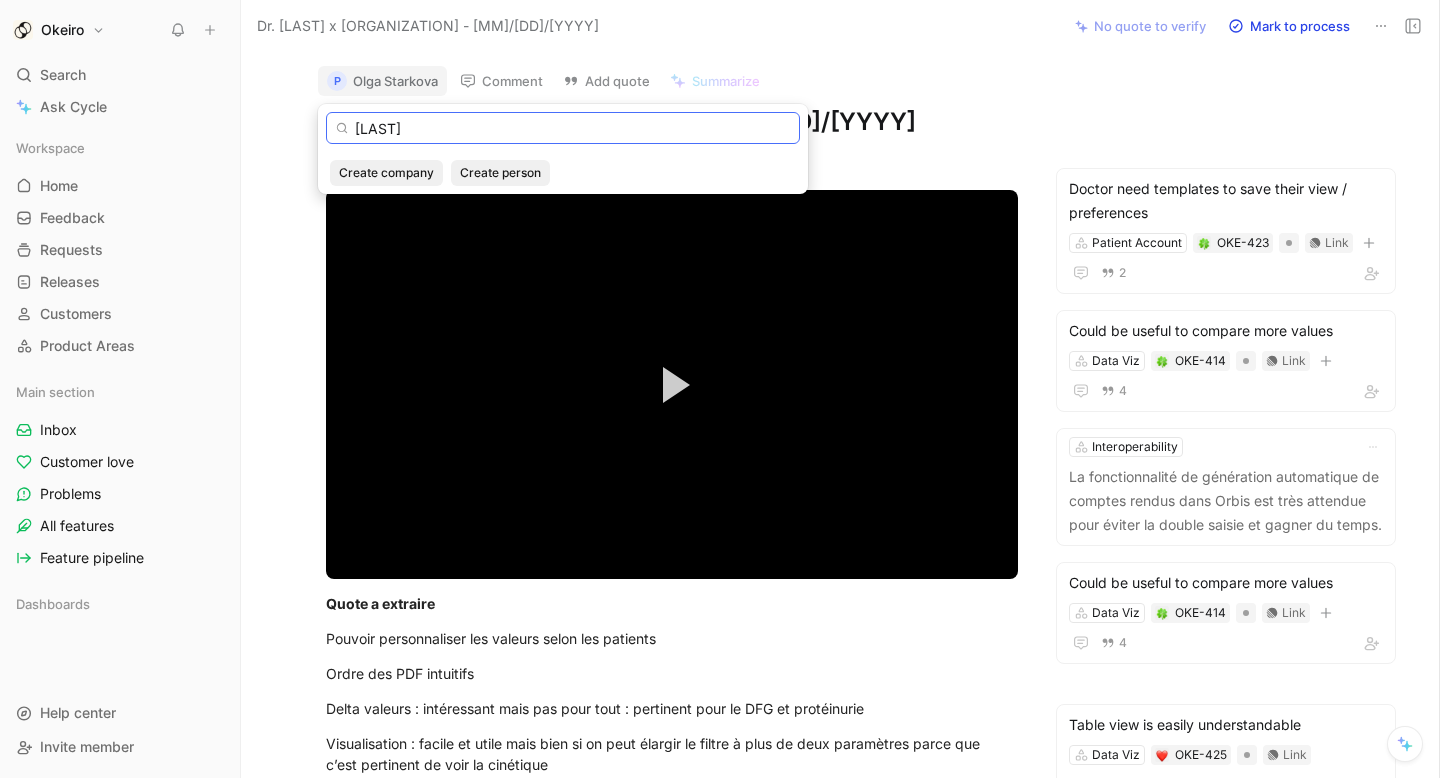 click on "MROUE" at bounding box center [563, 128] 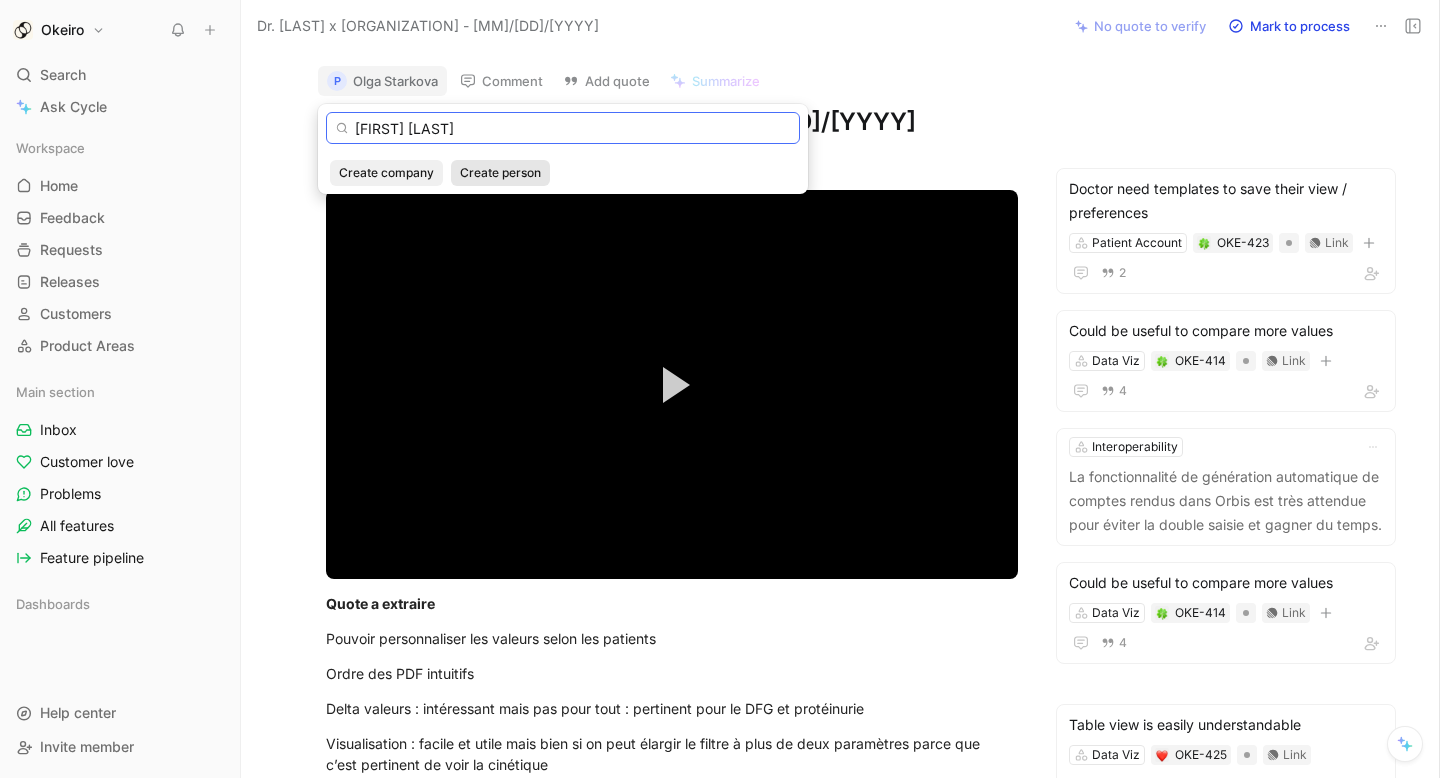 type on "[FIRST] [LAST]" 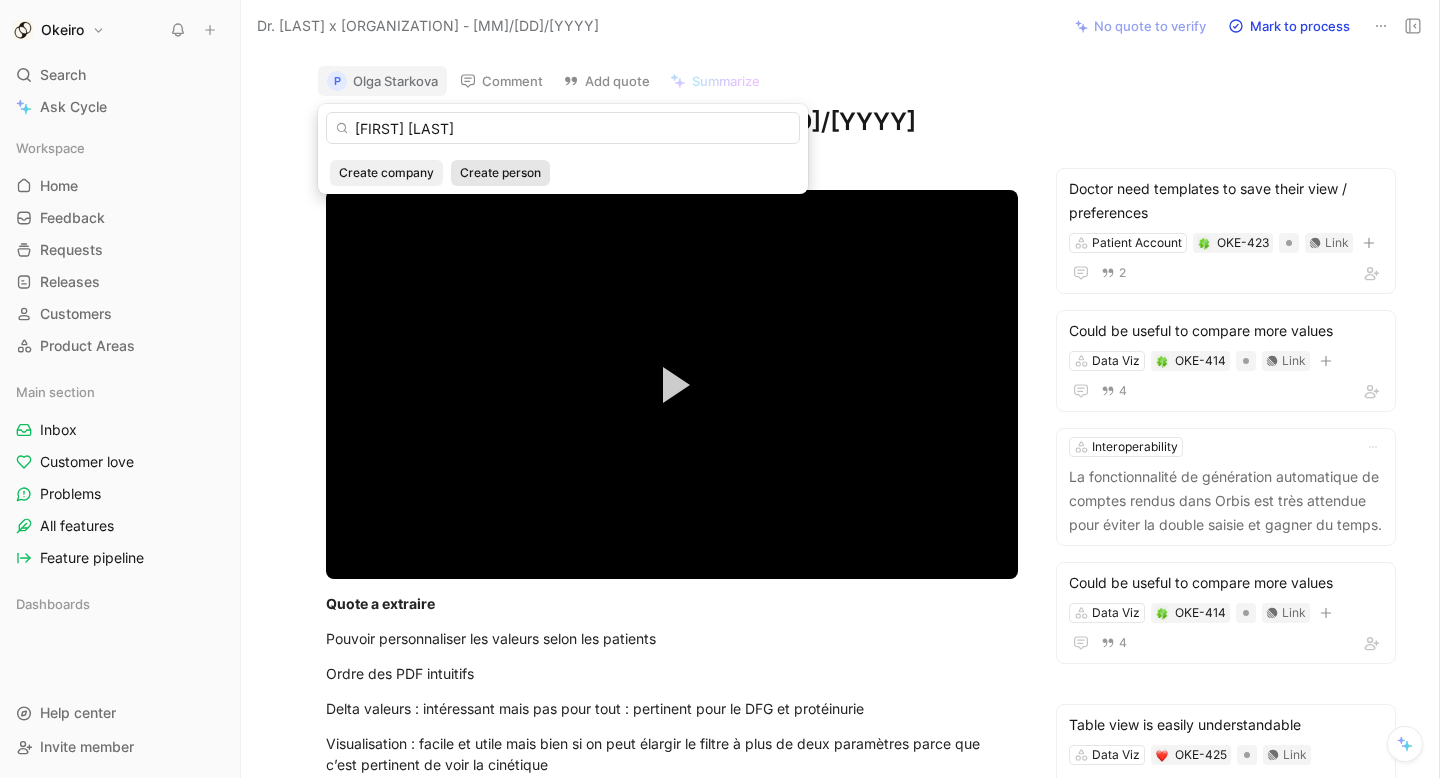 click on "Create person" at bounding box center [500, 173] 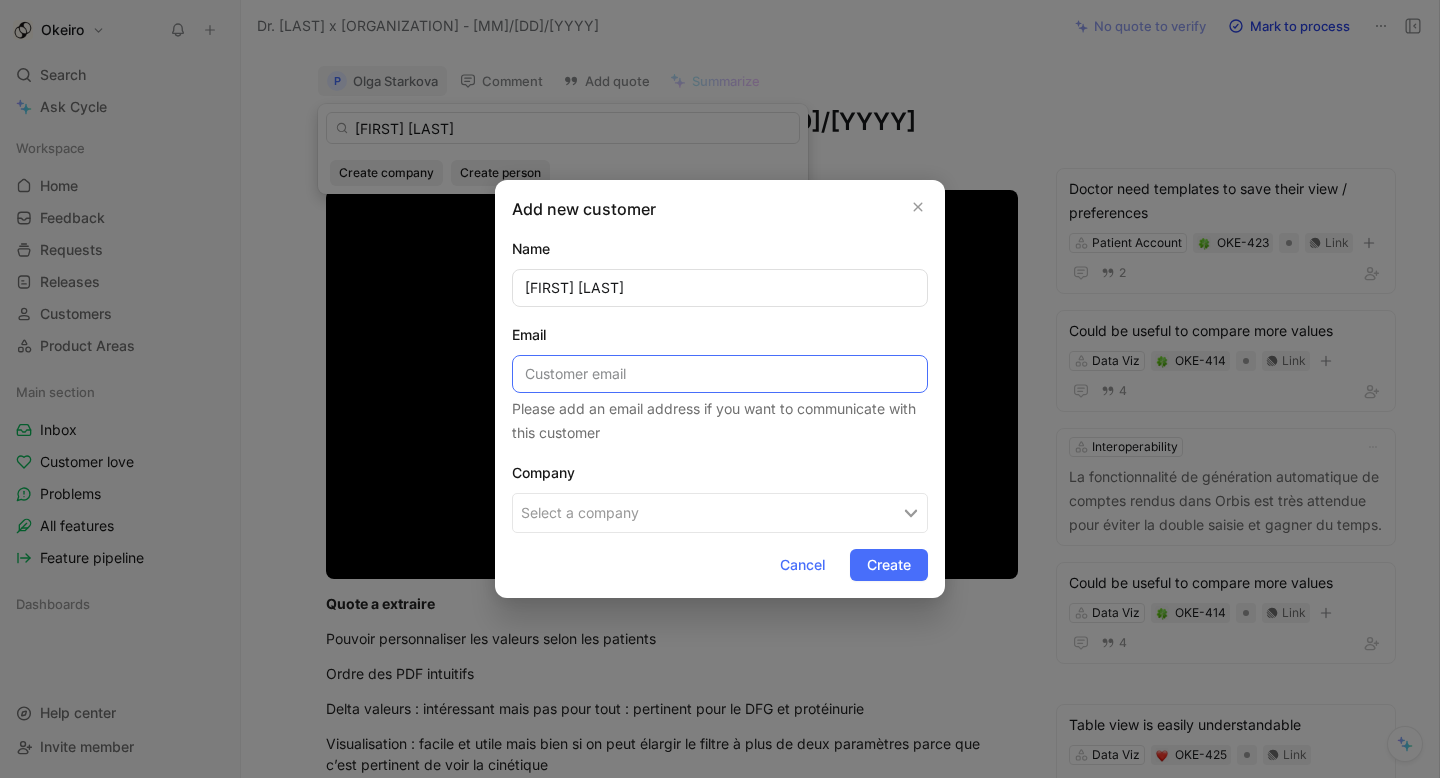 click at bounding box center [720, 374] 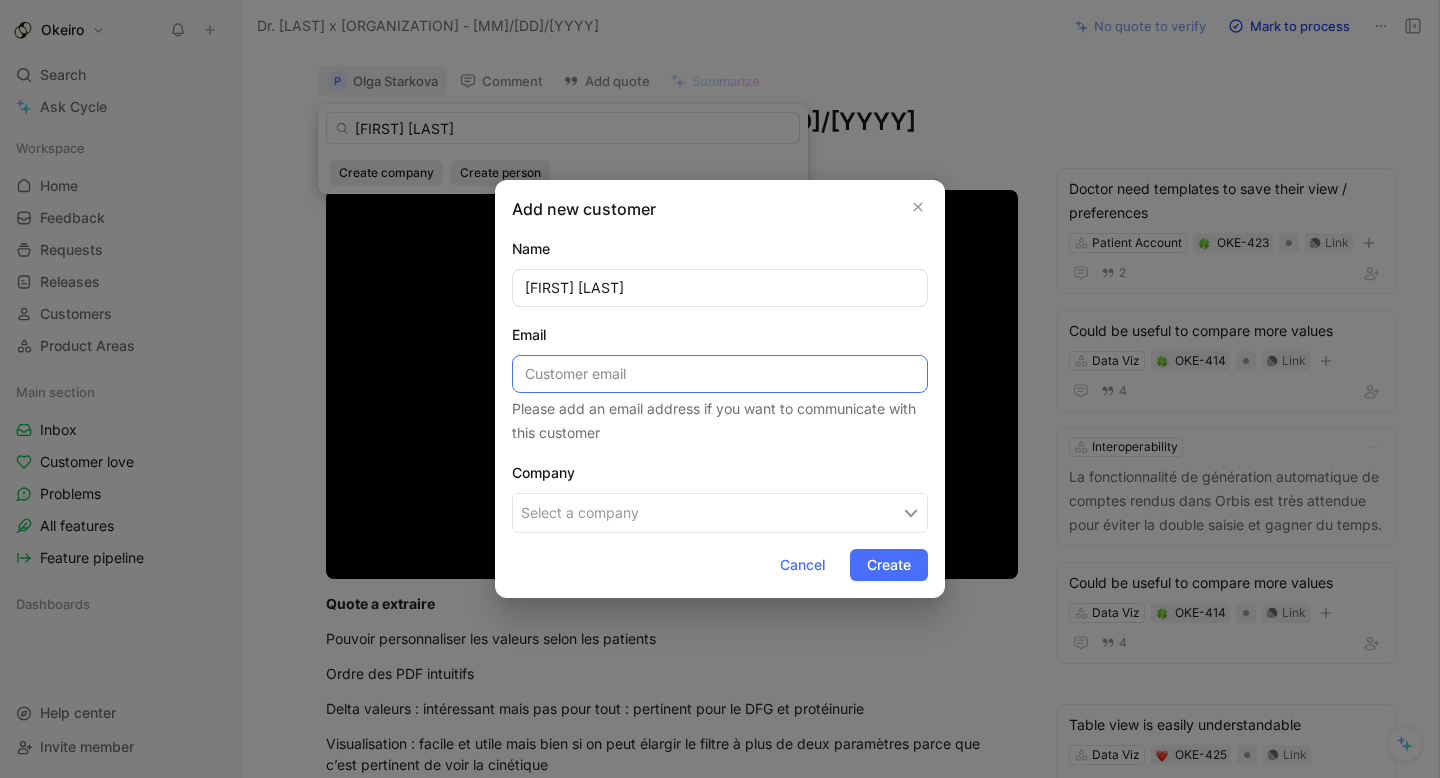 paste on "ahmad.mroue@aphp.fr" 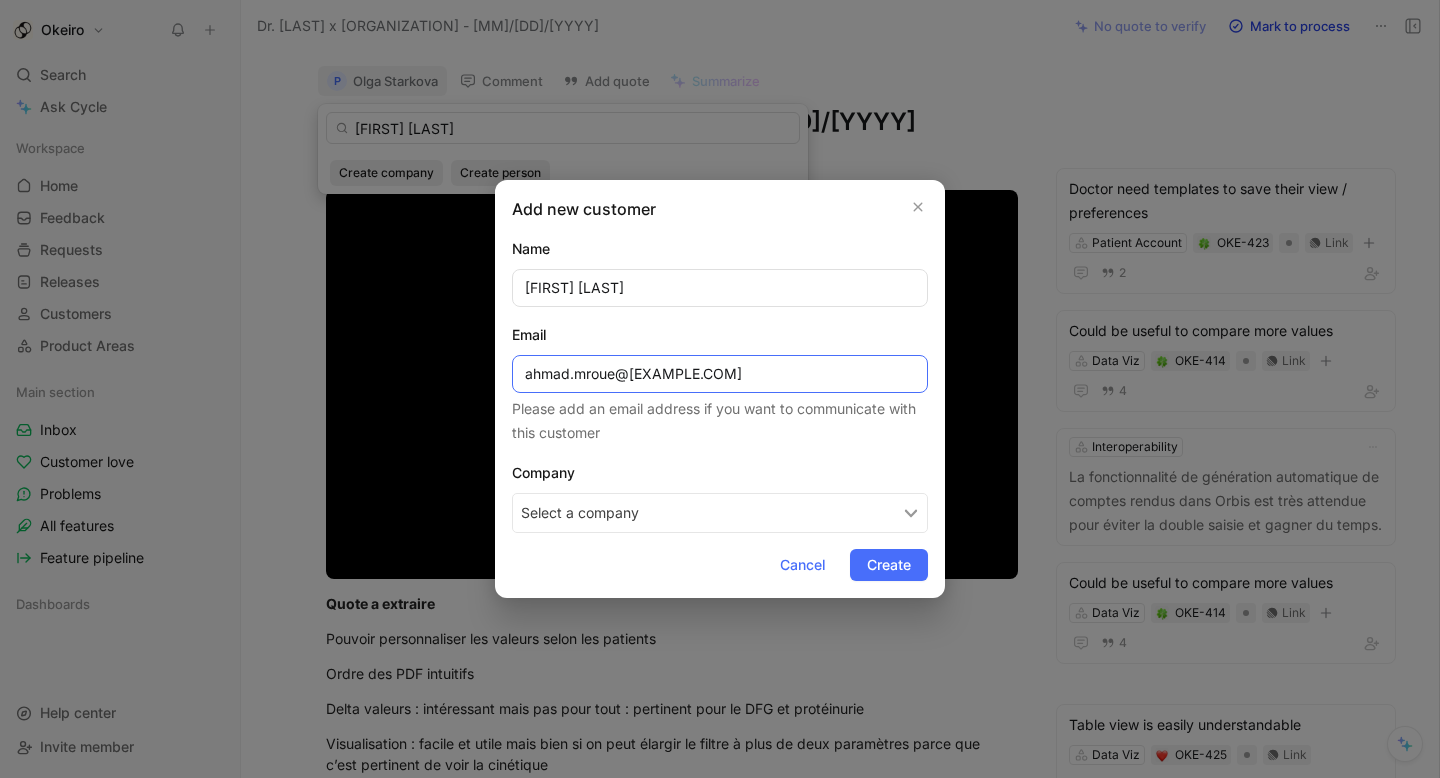 type on "ahmad.mroue@aphp.fr" 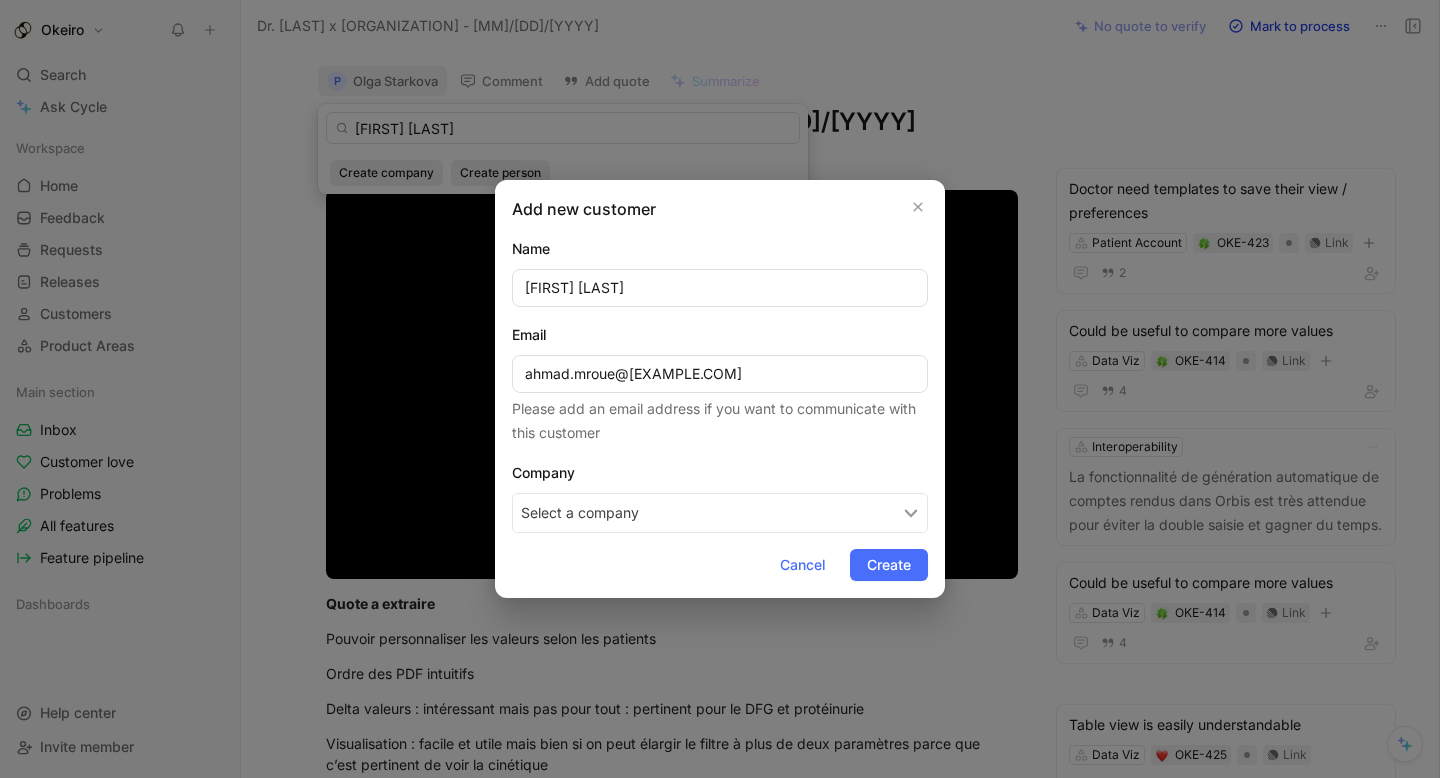 click on "Select a company" at bounding box center [720, 513] 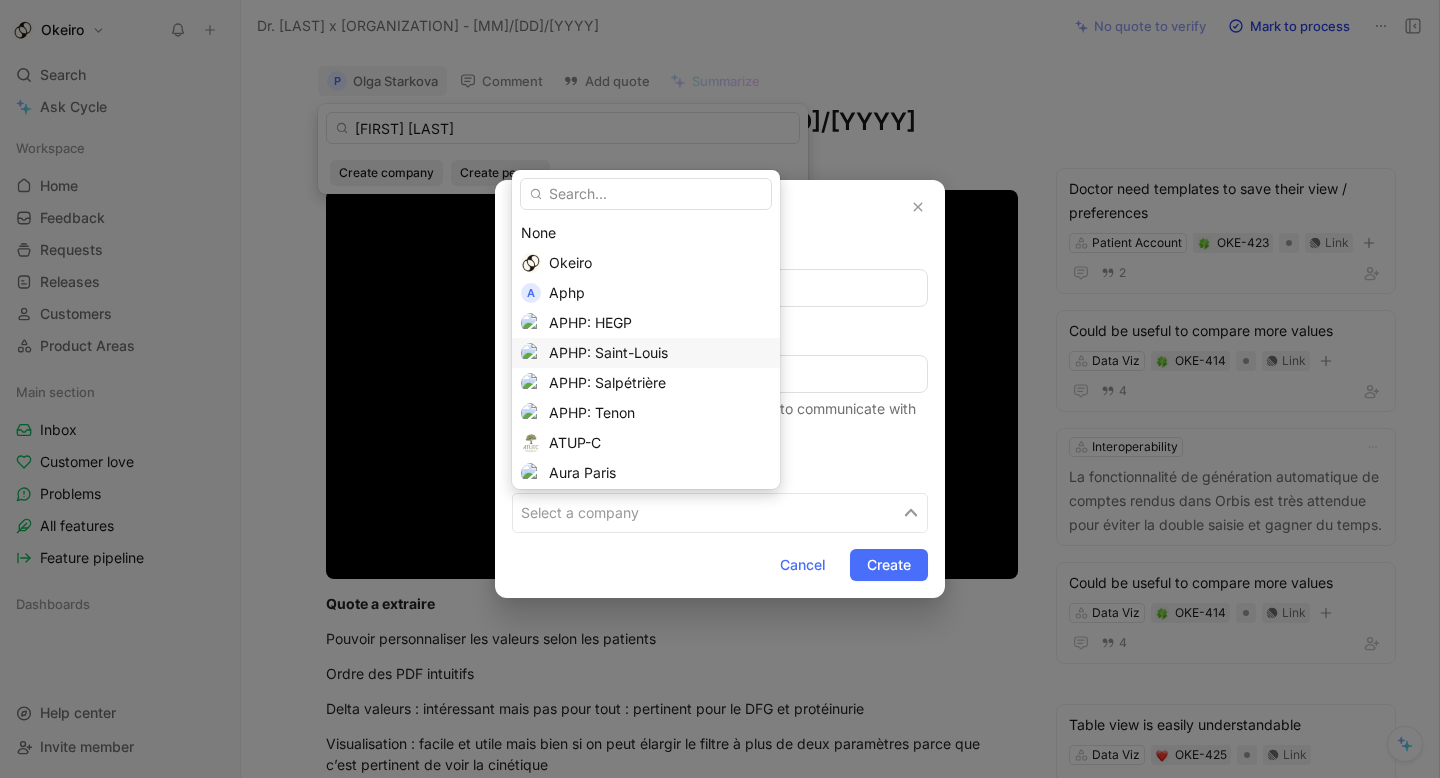 click on "APHP: Saint-Louis" at bounding box center [608, 352] 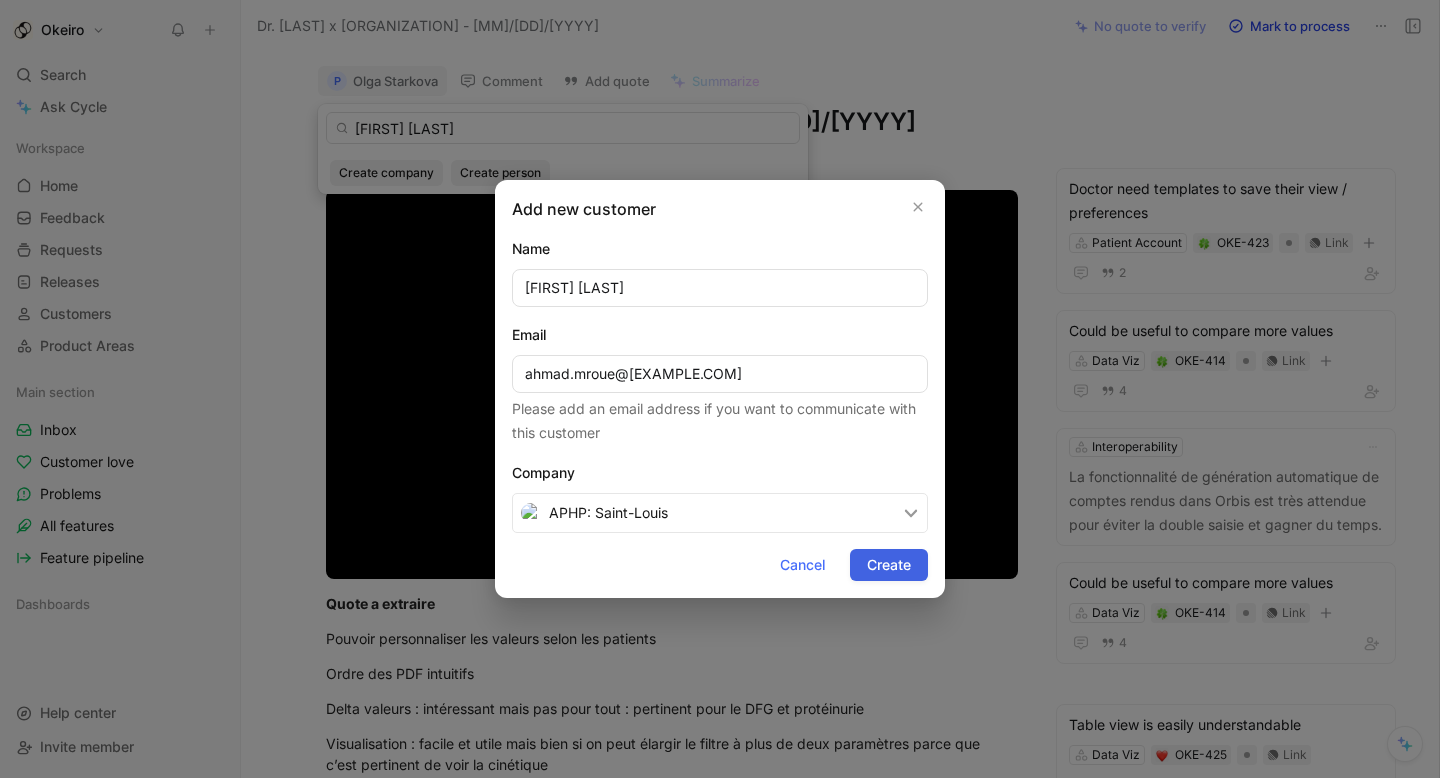 click on "Create" at bounding box center (889, 565) 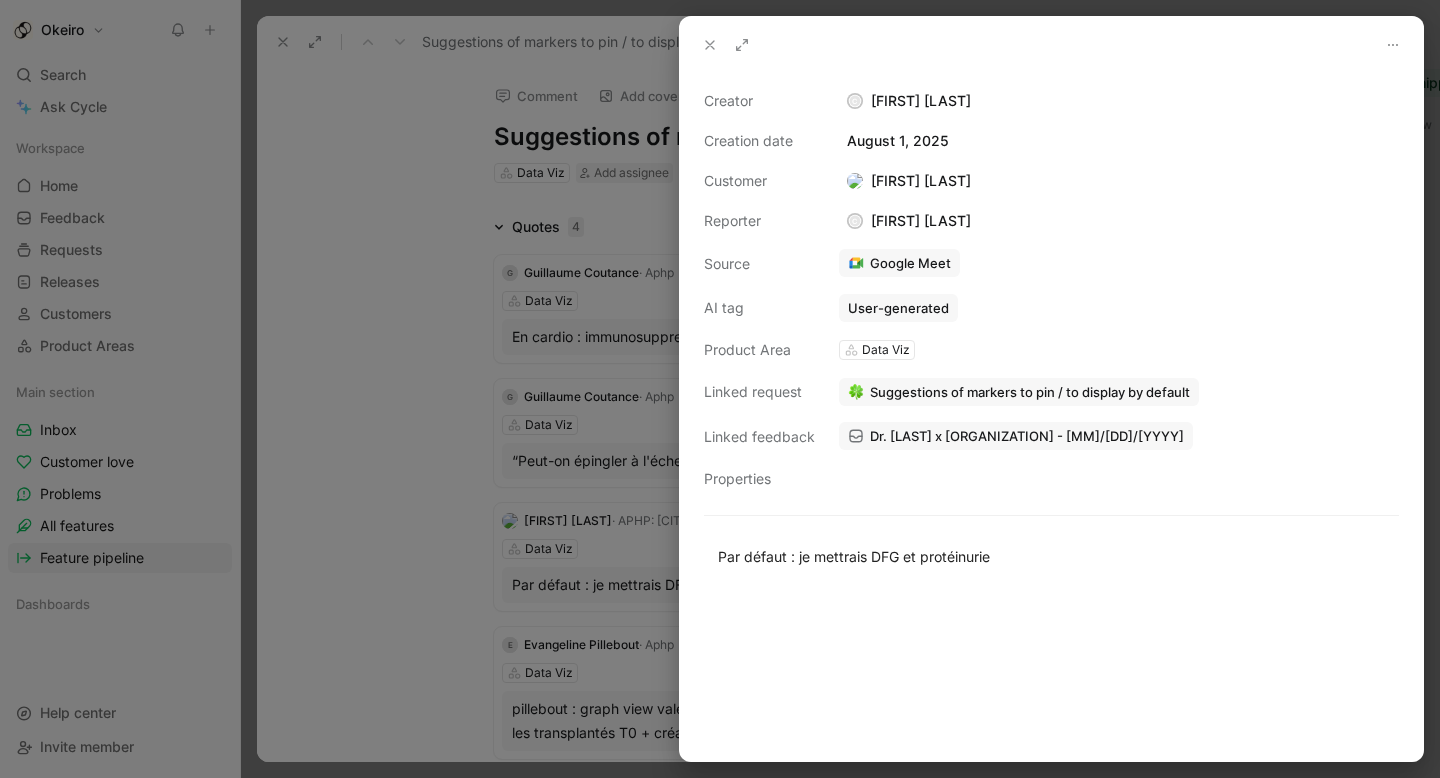 click at bounding box center [720, 389] 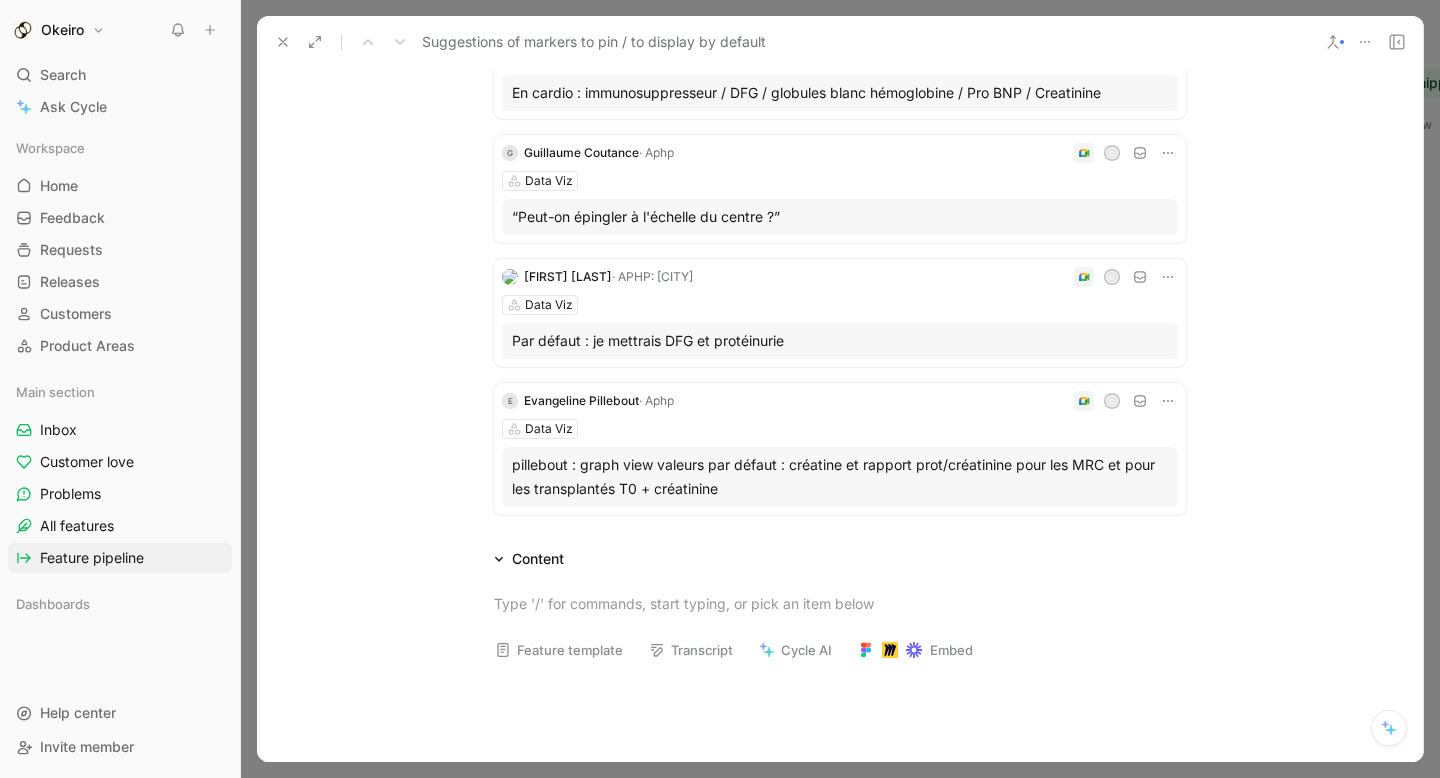 scroll, scrollTop: 258, scrollLeft: 0, axis: vertical 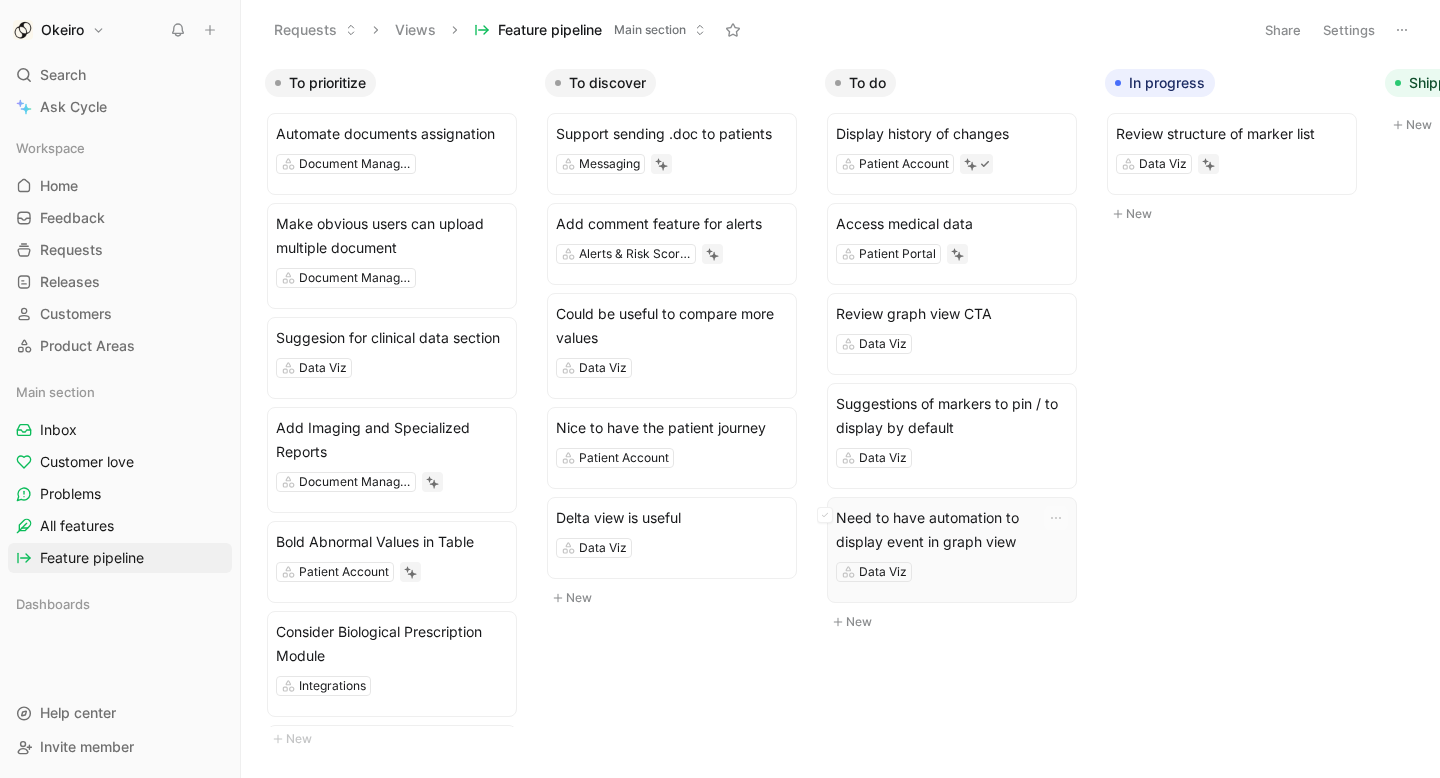click on "Need to have automation to display event in graph view" at bounding box center [952, 530] 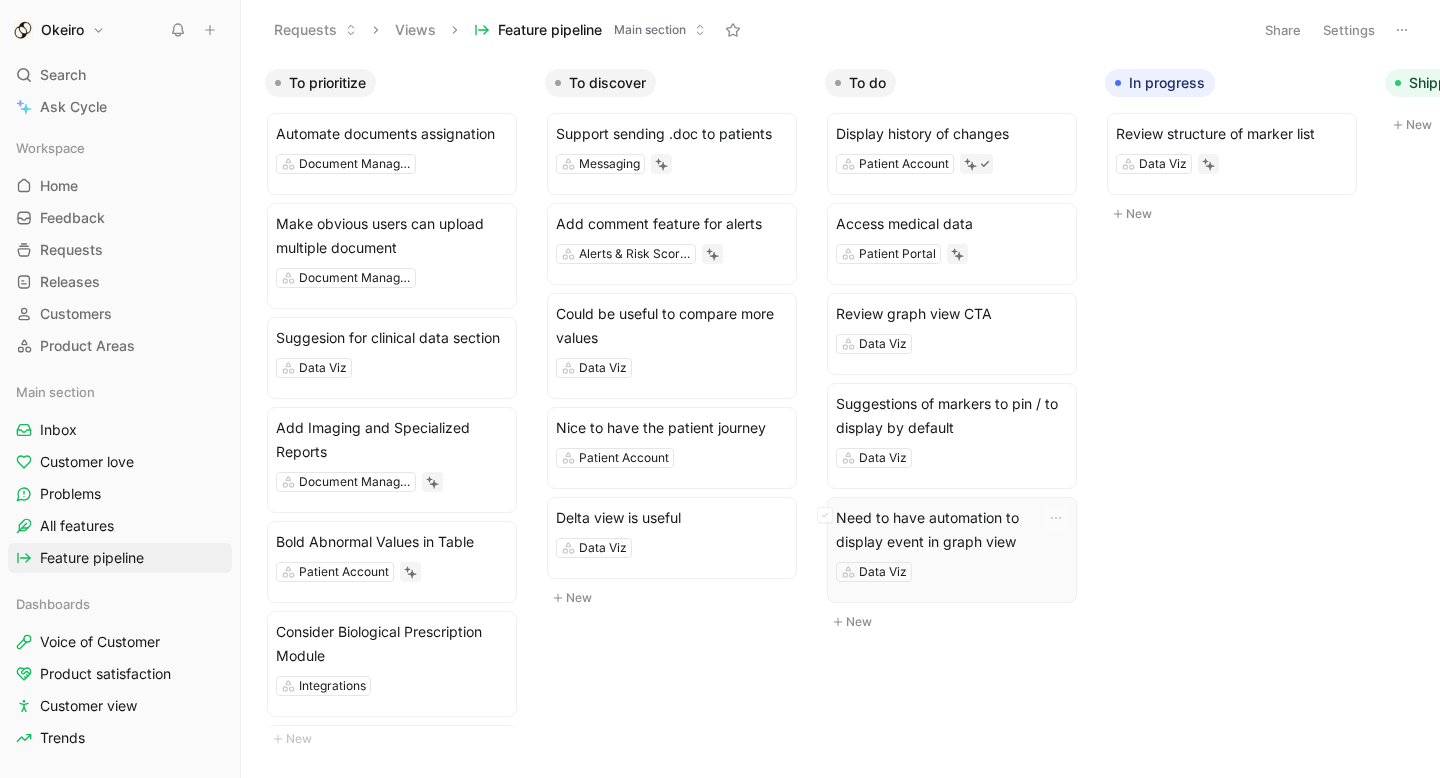 click on "Need to have automation to display event in graph view" at bounding box center [952, 530] 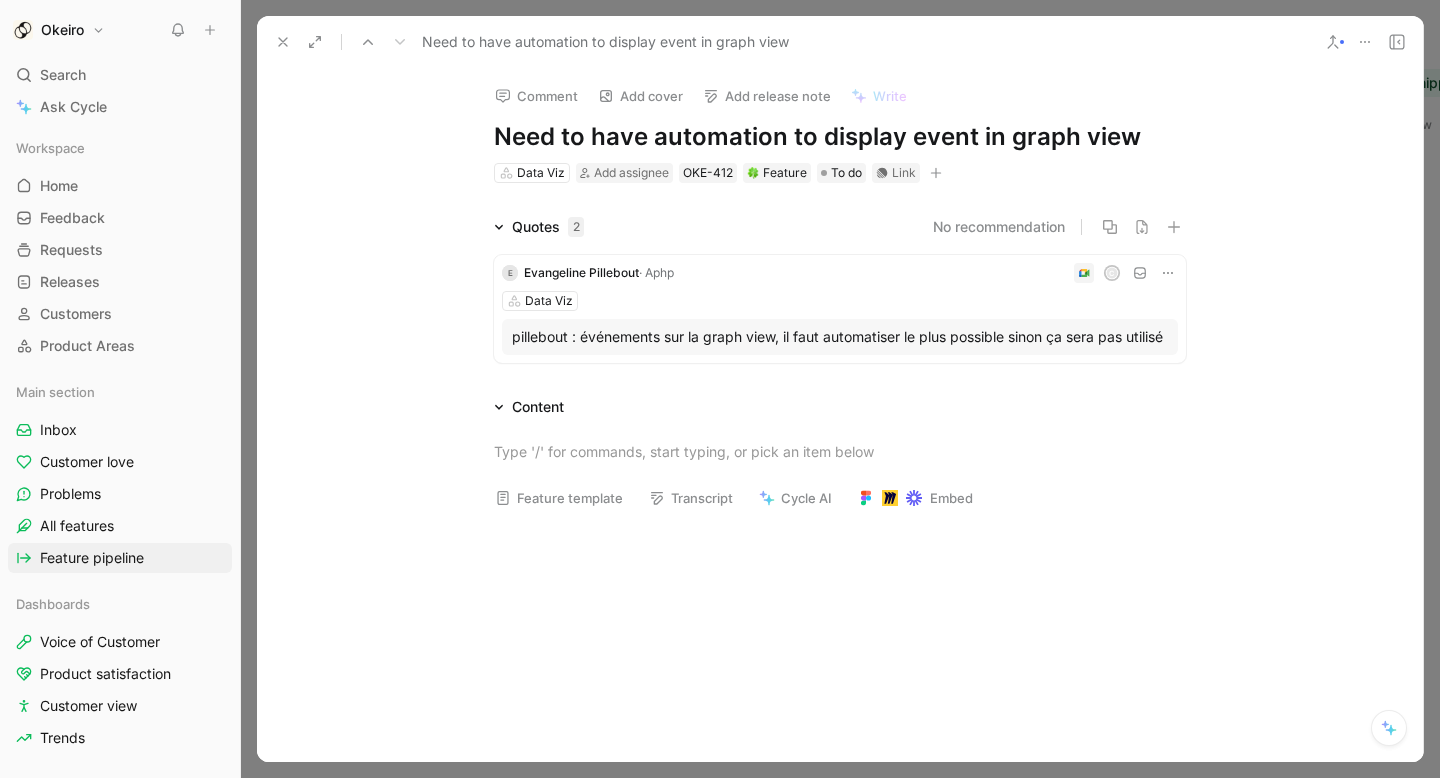 click on "Quotes 2" at bounding box center (548, 227) 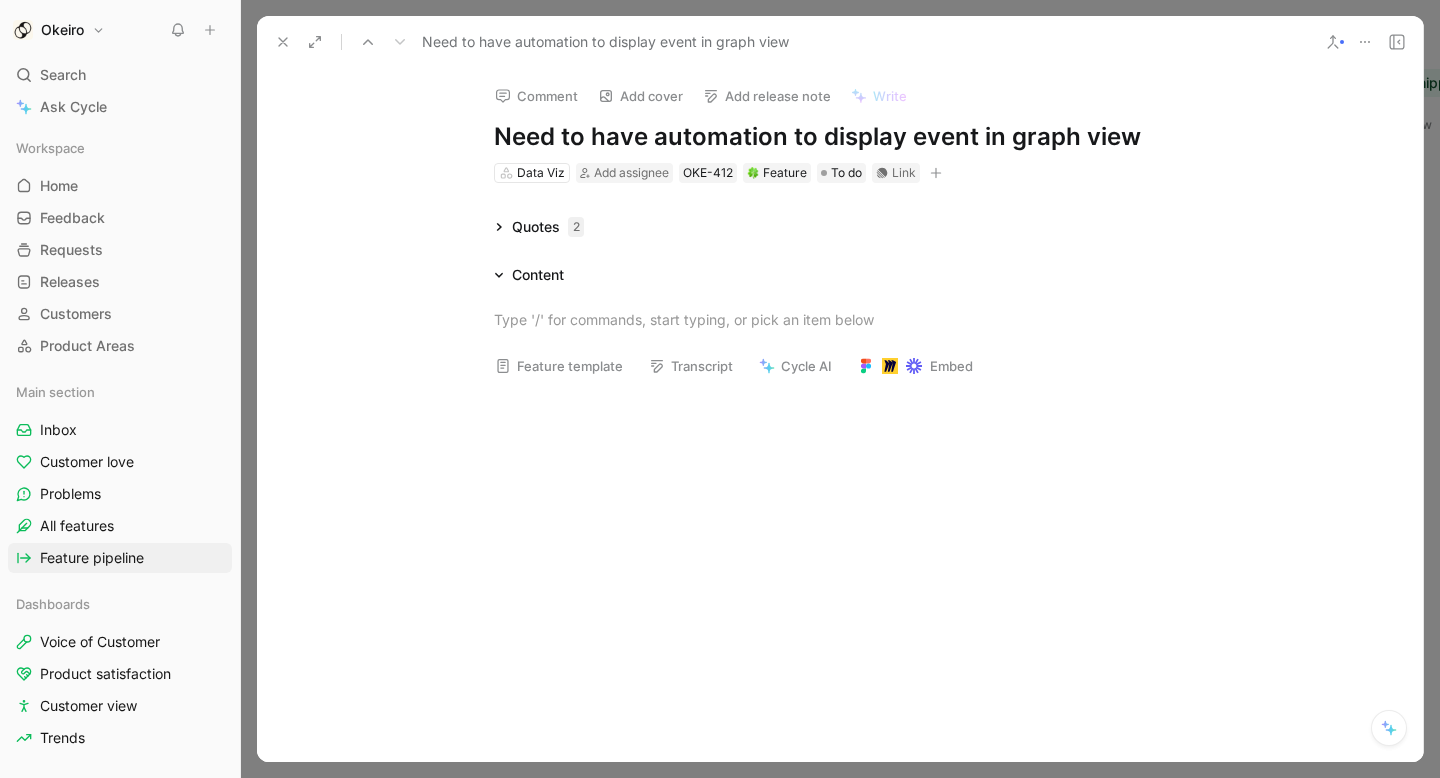 click on "Quotes 2" at bounding box center [548, 227] 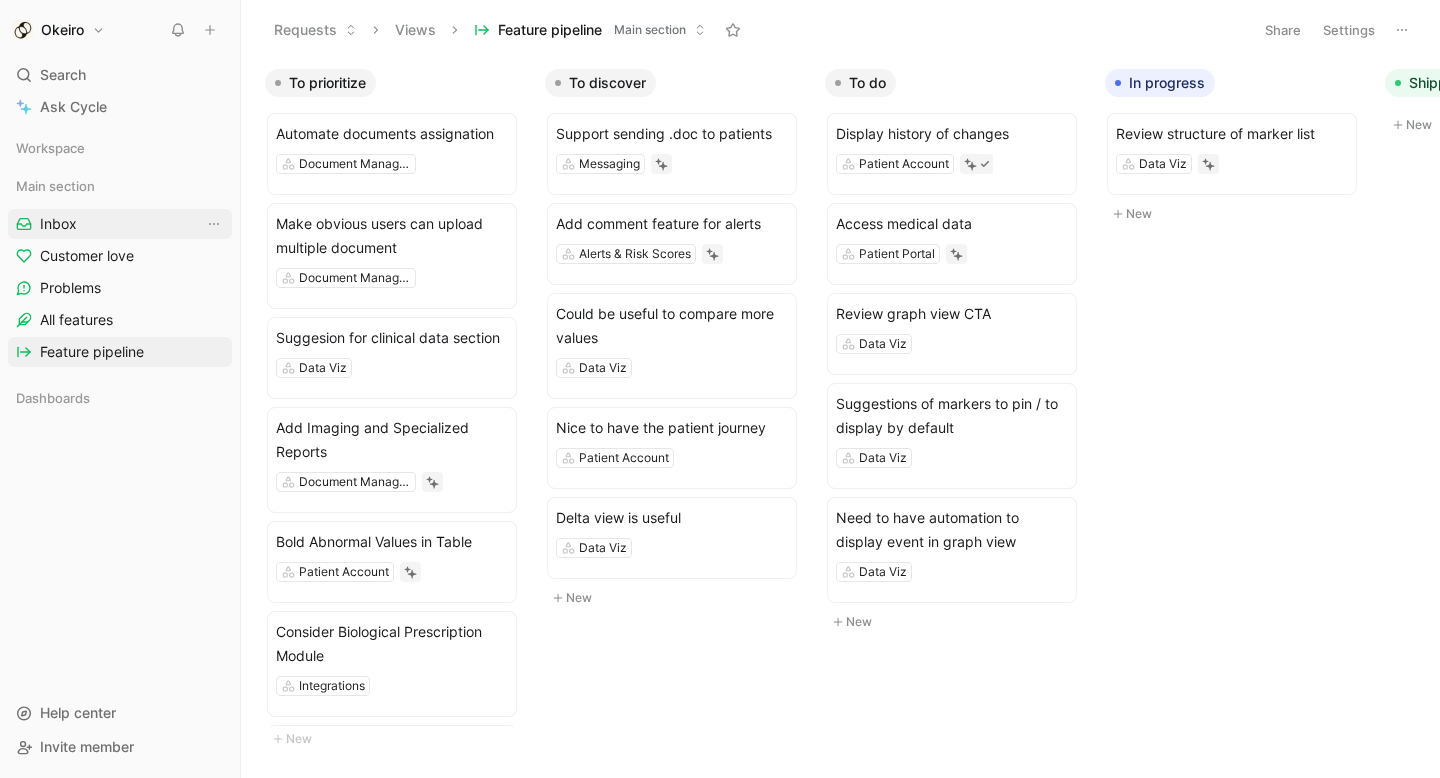 scroll, scrollTop: 0, scrollLeft: 0, axis: both 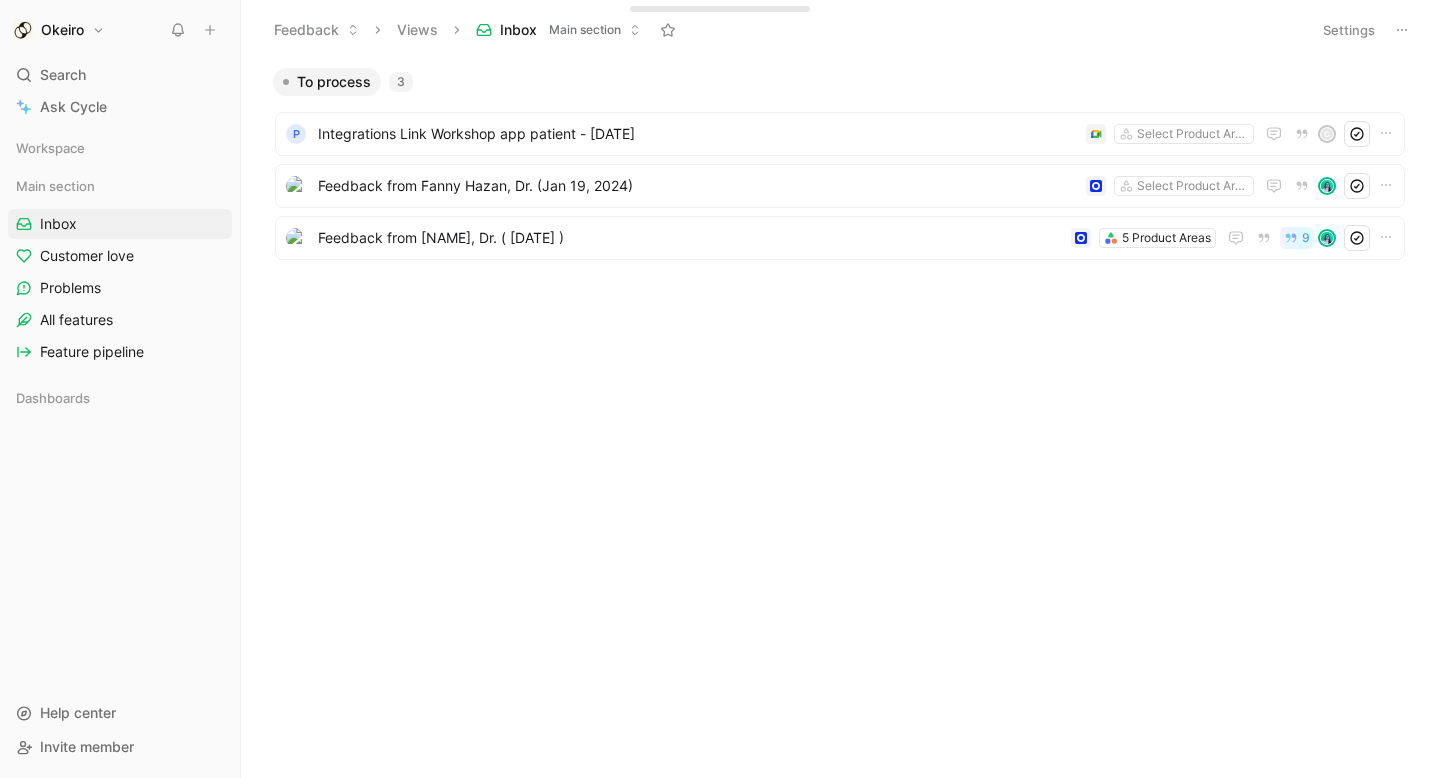 click on "To process" at bounding box center [327, 82] 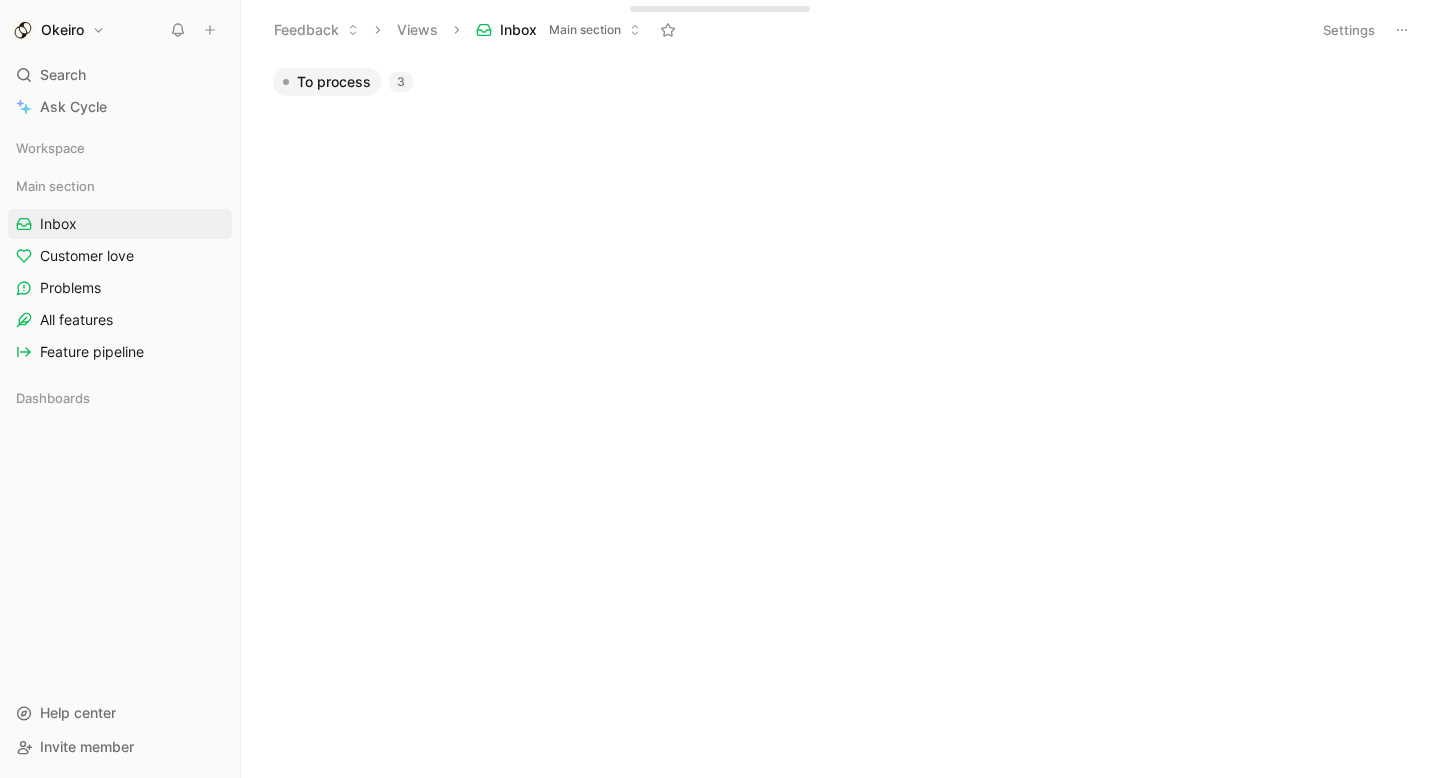 click on "To process" at bounding box center (334, 82) 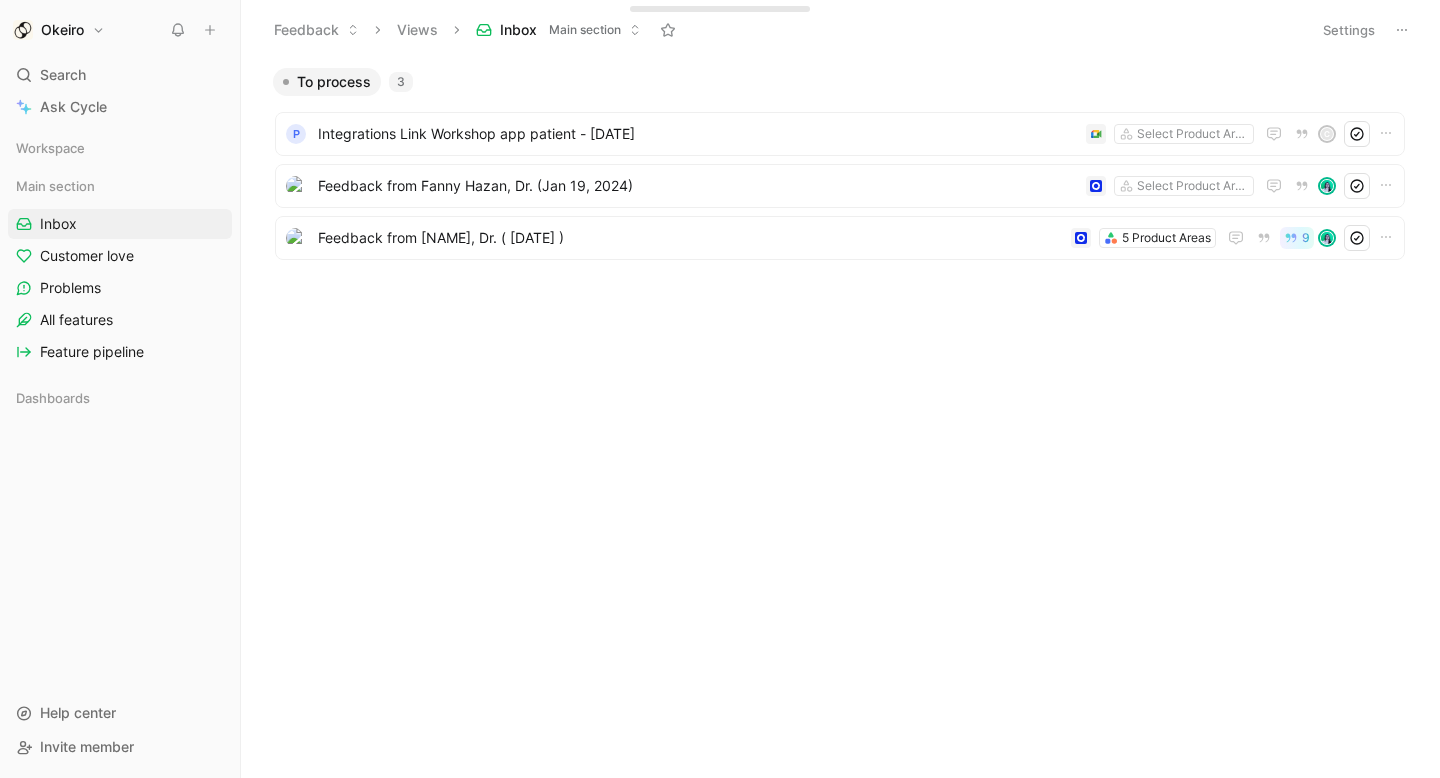 click at bounding box center [1402, 30] 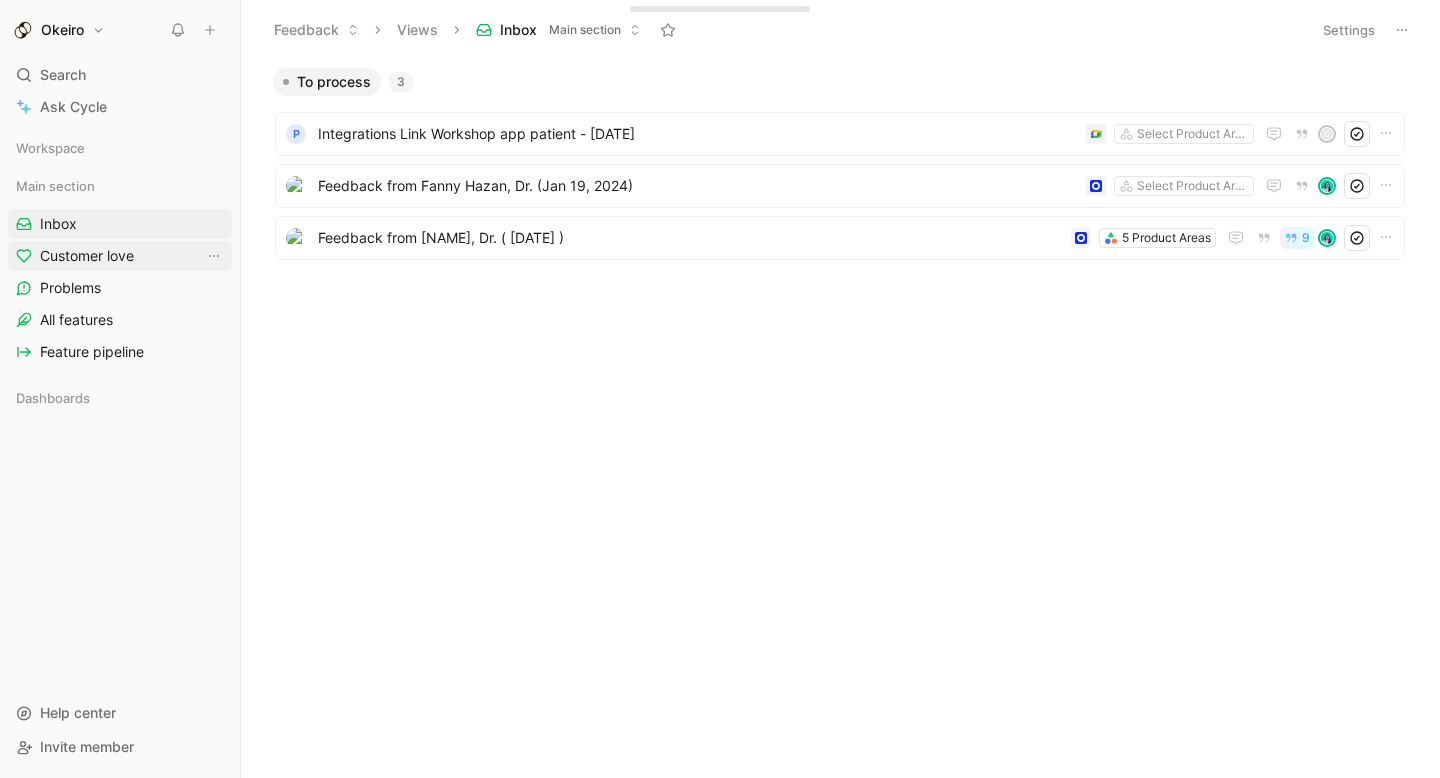 click on "Customer love" at bounding box center (87, 256) 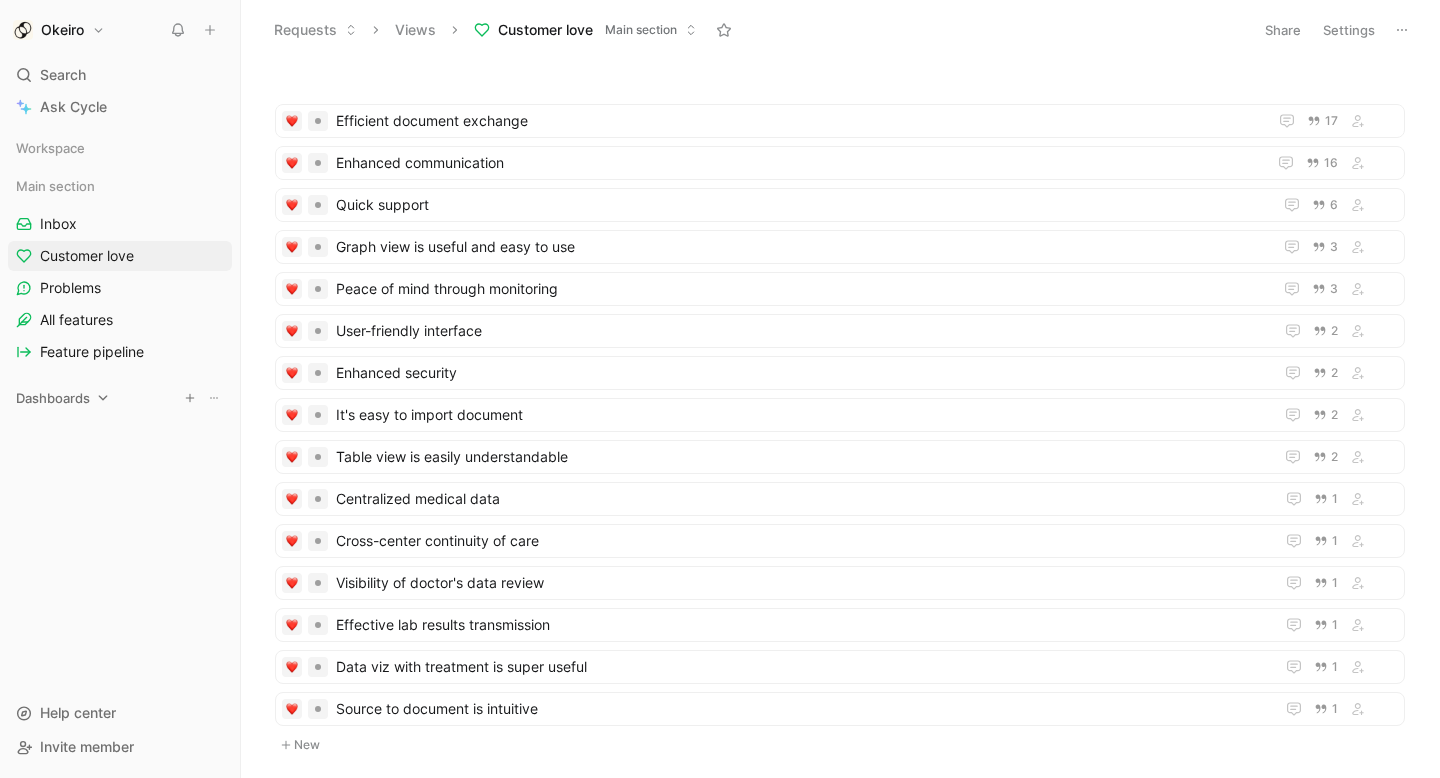click 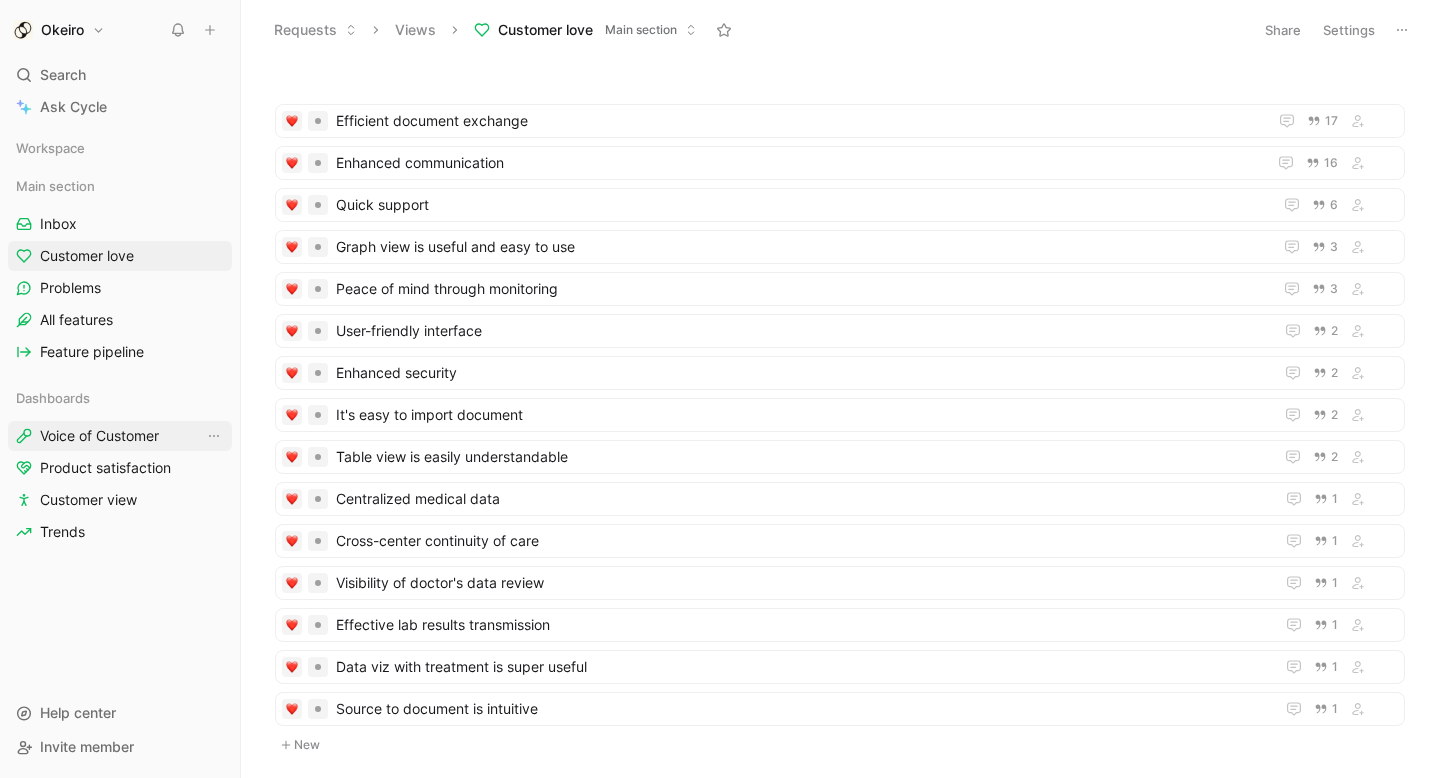 click on "Voice of Customer" at bounding box center (99, 436) 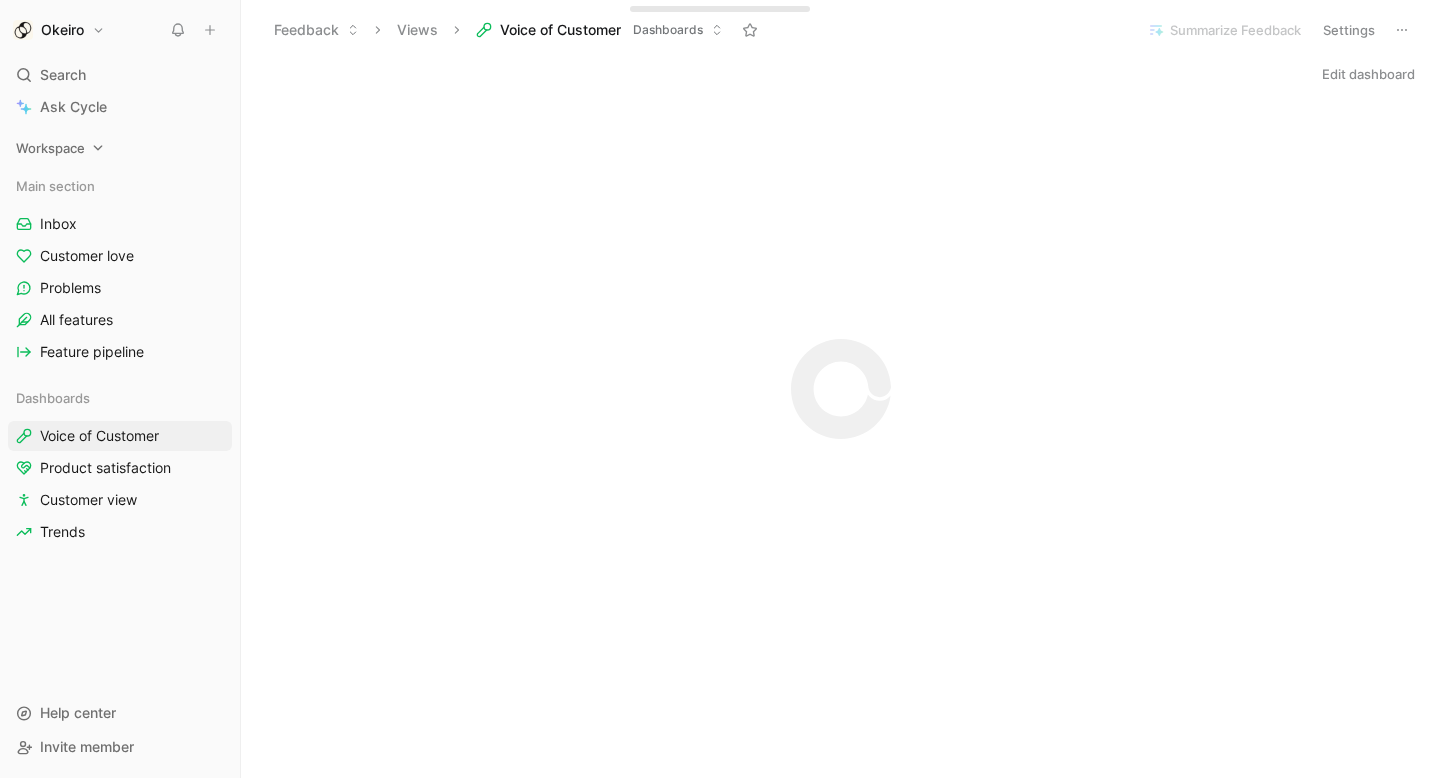 click on "Workspace" at bounding box center (120, 148) 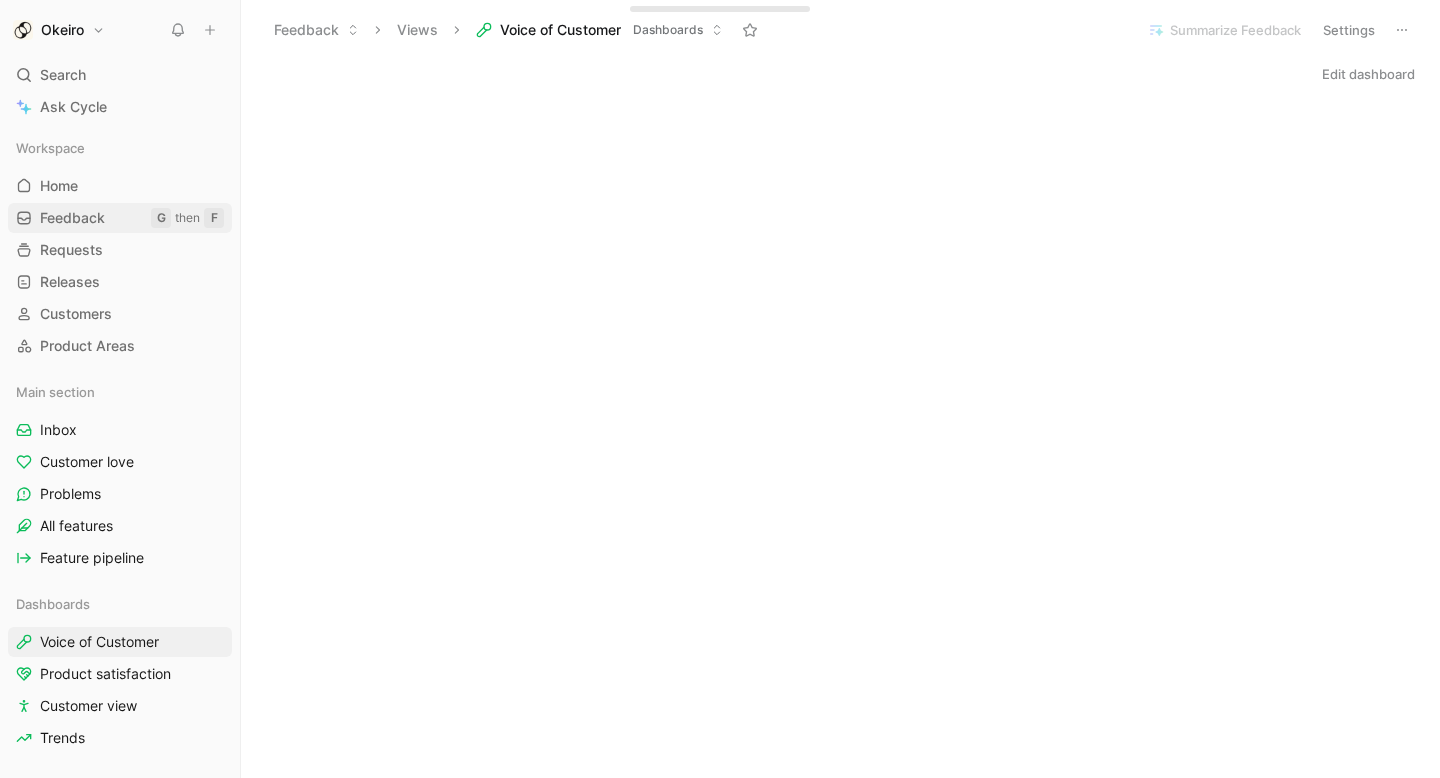 click on "Feedback" at bounding box center (72, 218) 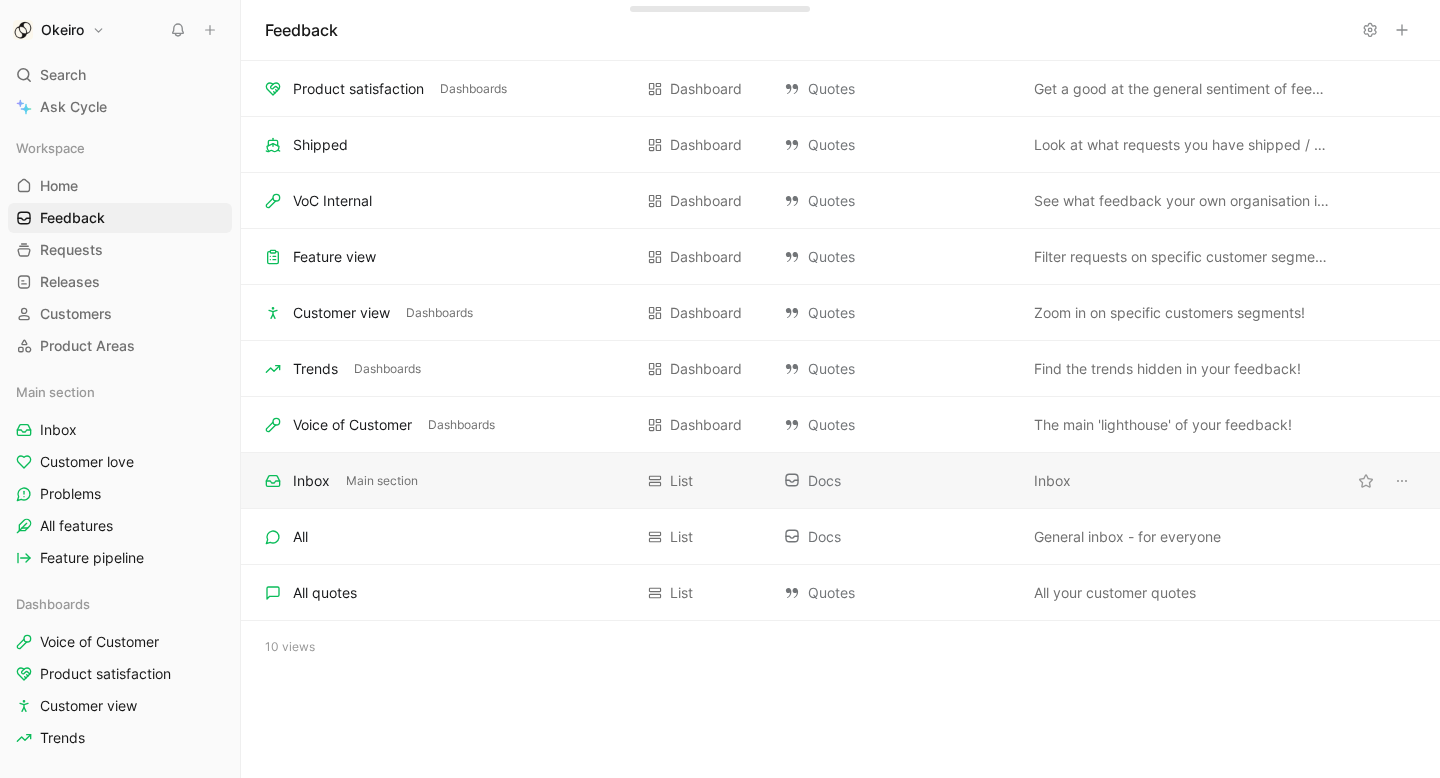 click on "Inbox Main section" at bounding box center [448, 481] 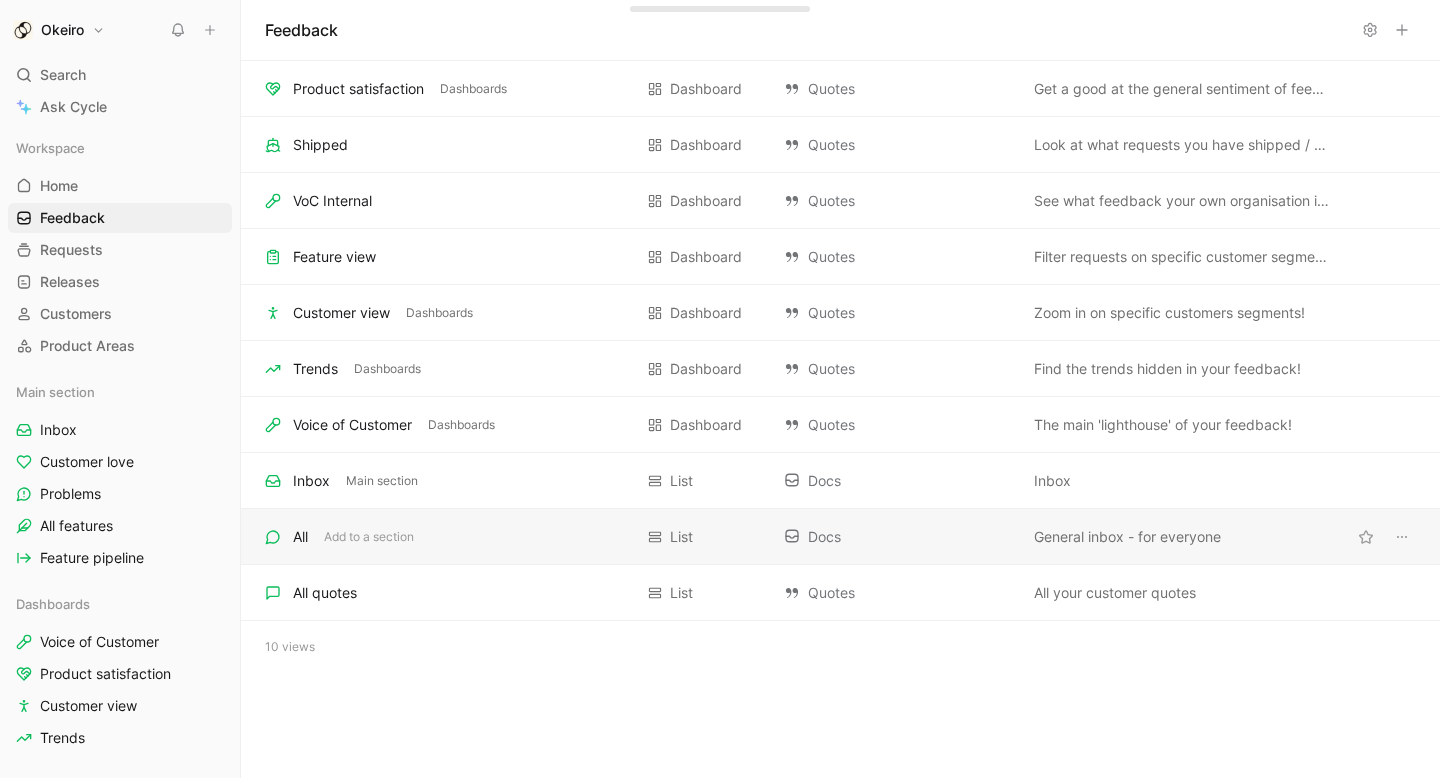 click on "All Add to a section" at bounding box center (448, 537) 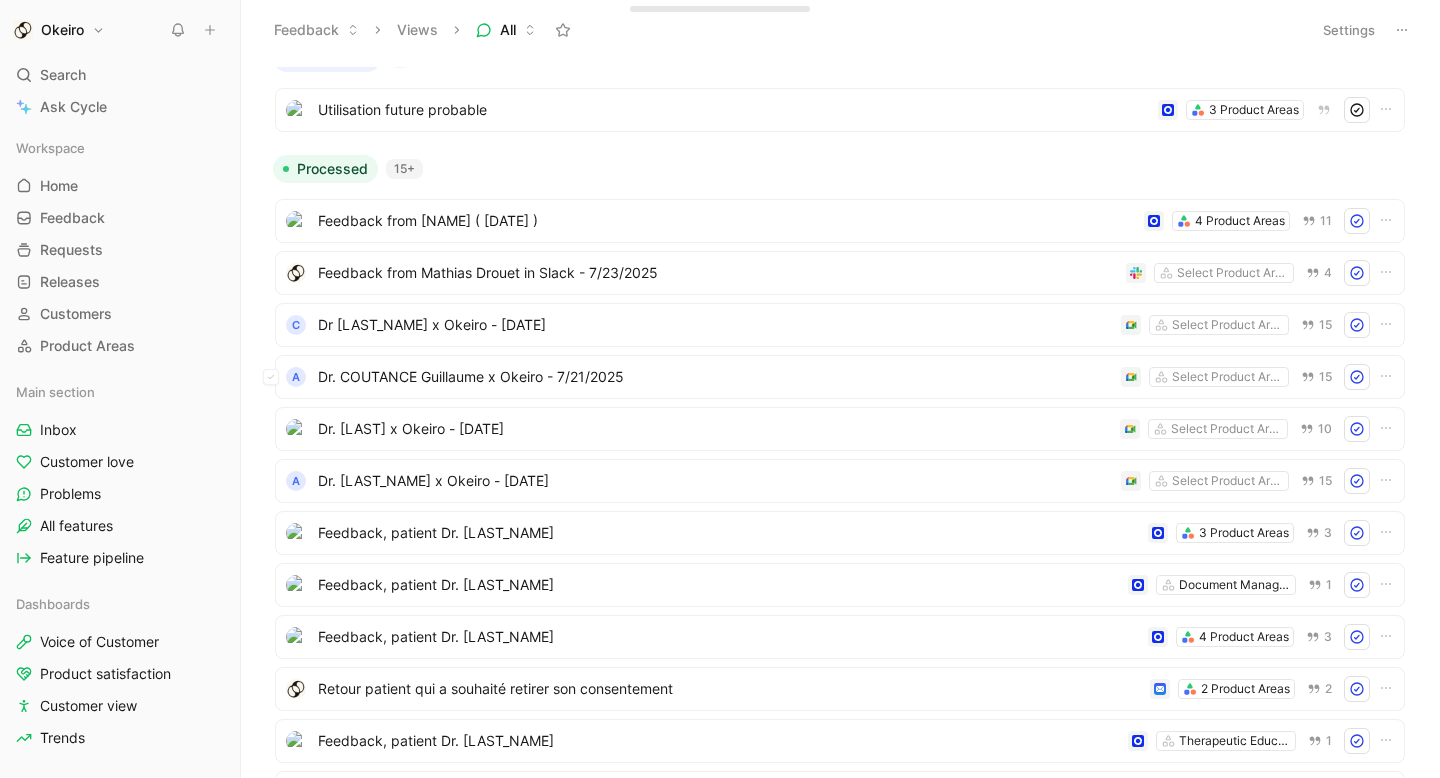 scroll, scrollTop: 314, scrollLeft: 0, axis: vertical 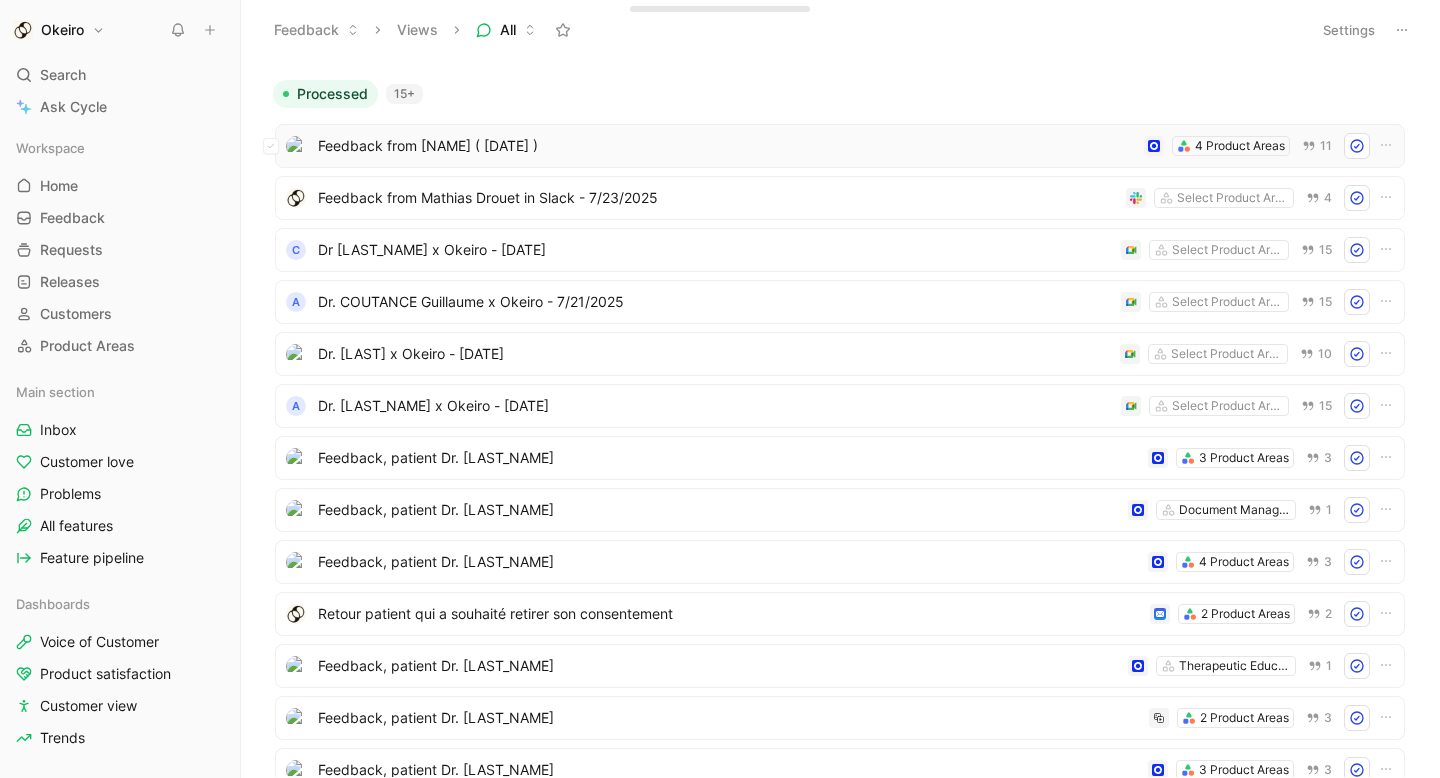 click on "Feedback from DIVARD Gillian (Aug 03, 2025)" at bounding box center (727, 146) 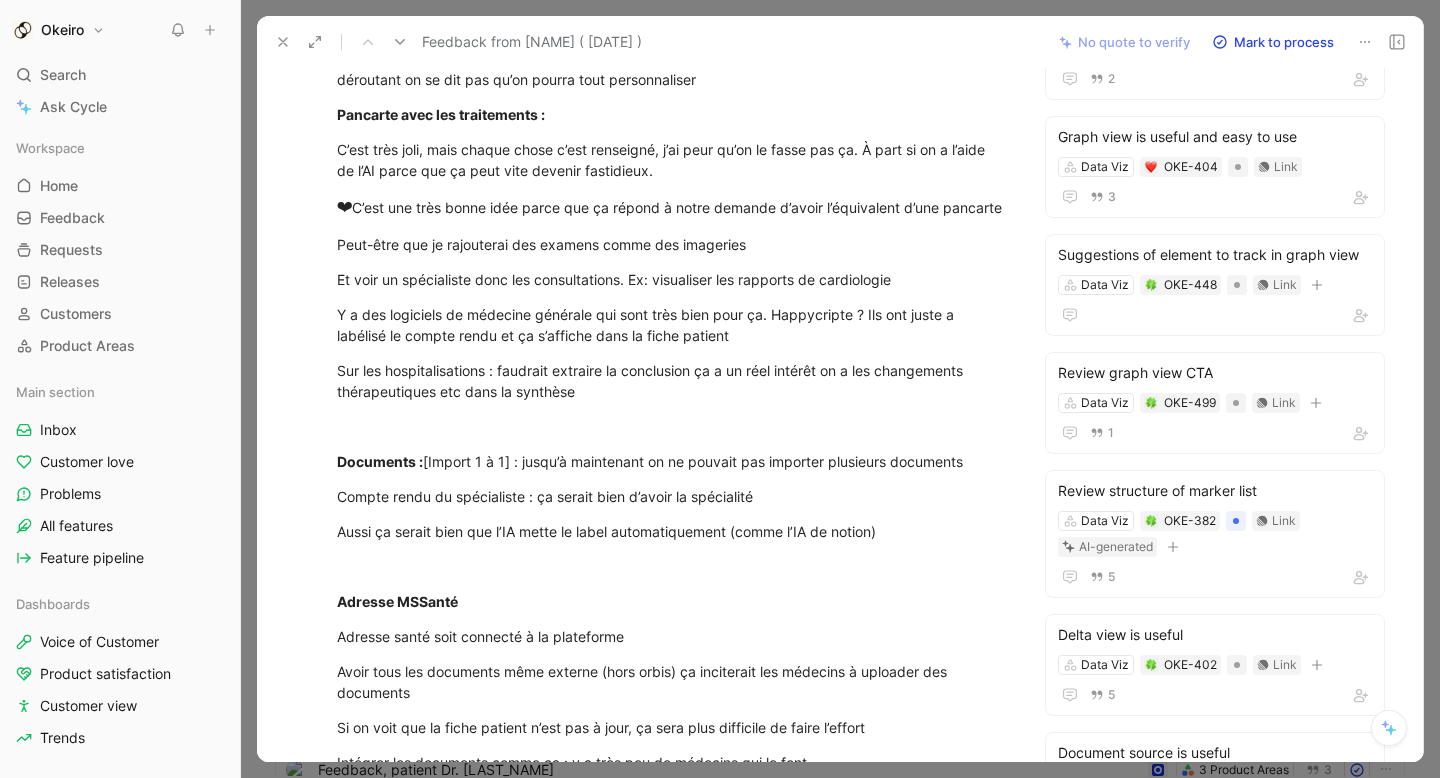 scroll, scrollTop: 786, scrollLeft: 0, axis: vertical 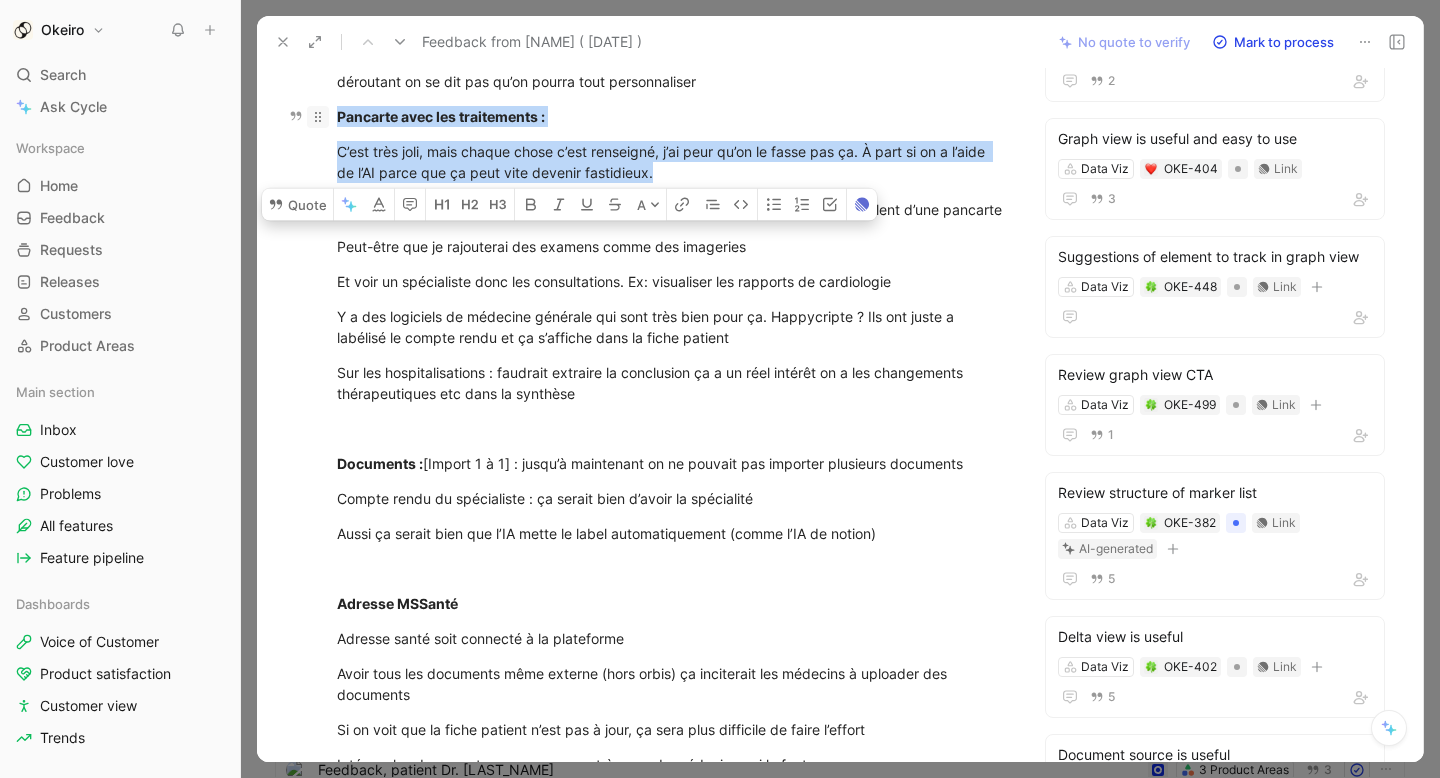 drag, startPoint x: 708, startPoint y: 178, endPoint x: 324, endPoint y: 110, distance: 389.97437 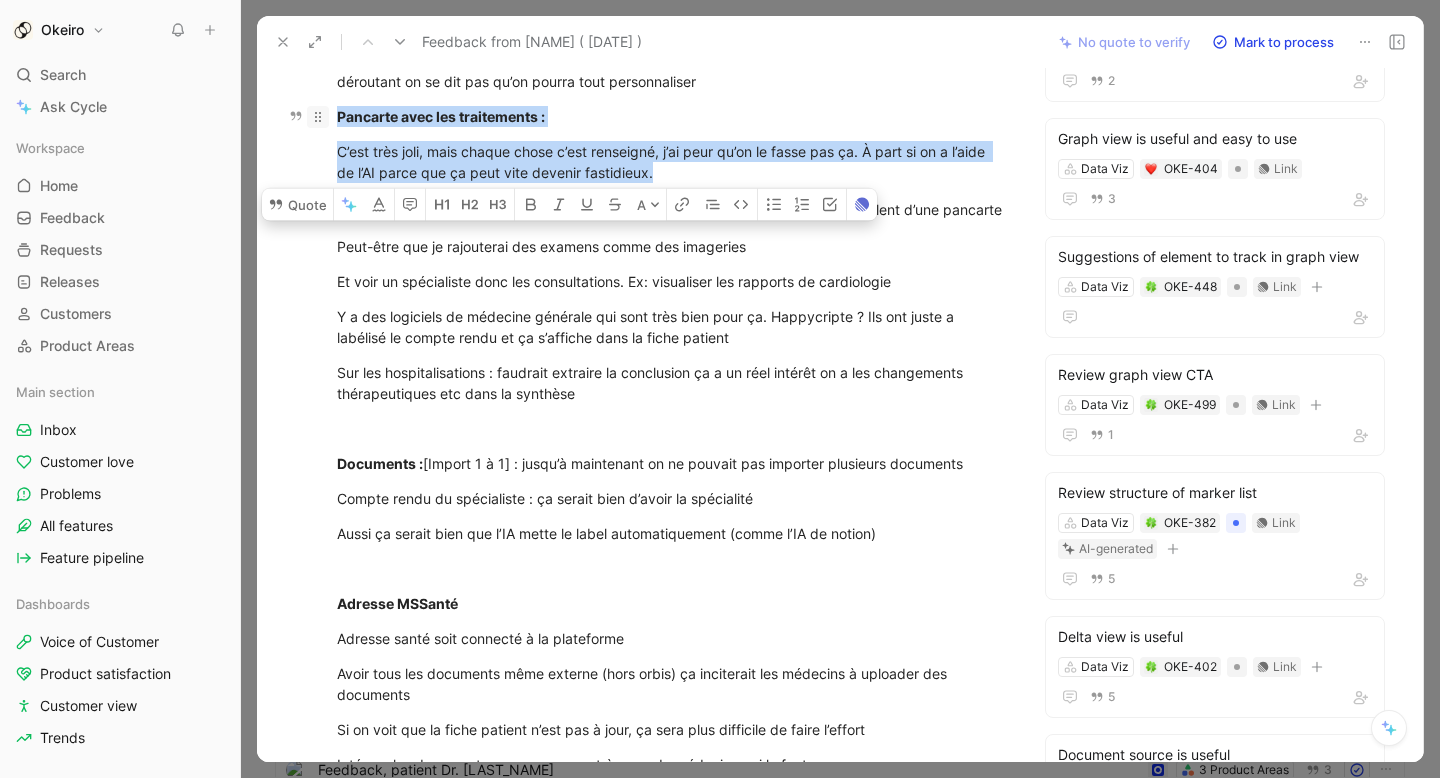 click on "https://drive.google.com/file/d/1LOHGIuZKLpAIYXJzYAMEiXgQGIdxow5i/view?usp=sharing 💬  Quotes importantes Tableau bio  : les valeurs sont toutes mélangées, c’est pas structurée comme une pancarte habituelle Les médecin ont l’habitude des rapport biologiques, et des pancartes. Document source  : ça c’est bien, c’est intuitf et beaucoup plus rapide que ce qu’on a aujourd’hui Figma Données cliniques :  Creatinine pourrait être pertinente à avoir en avant dans ce tableau. Petit hic : on a pas la date, on a une tension mais comme on ne sait pas la date on peut s’apercevoir que la tension à 2 ans Afficher la dernière valeur ou valeur moyenne de x valeurs : tout à fait. La tension : on demande aux patients de faire des auto-mesure à la maison puis nous on fait une moyenne Delta  : ça c’est pas mal, c’est vrai qu’on pourrait avoir comme les labos de ville qui mettent en gras les valeurs anormales. Mais ça doit être pertinent et significatif. Seuil ❤ ❤ Documents :  DMP" at bounding box center [672, 701] 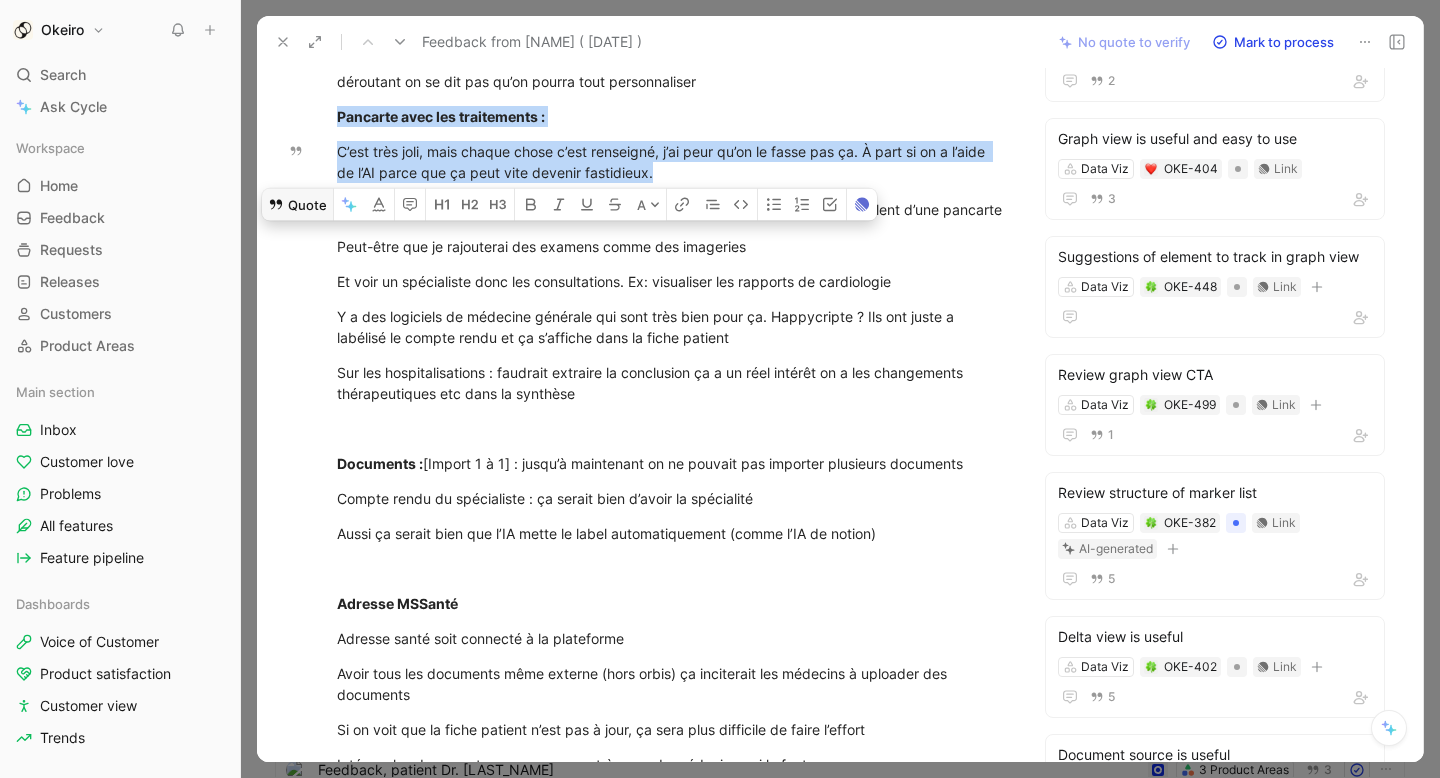click on "Quote" at bounding box center [297, 204] 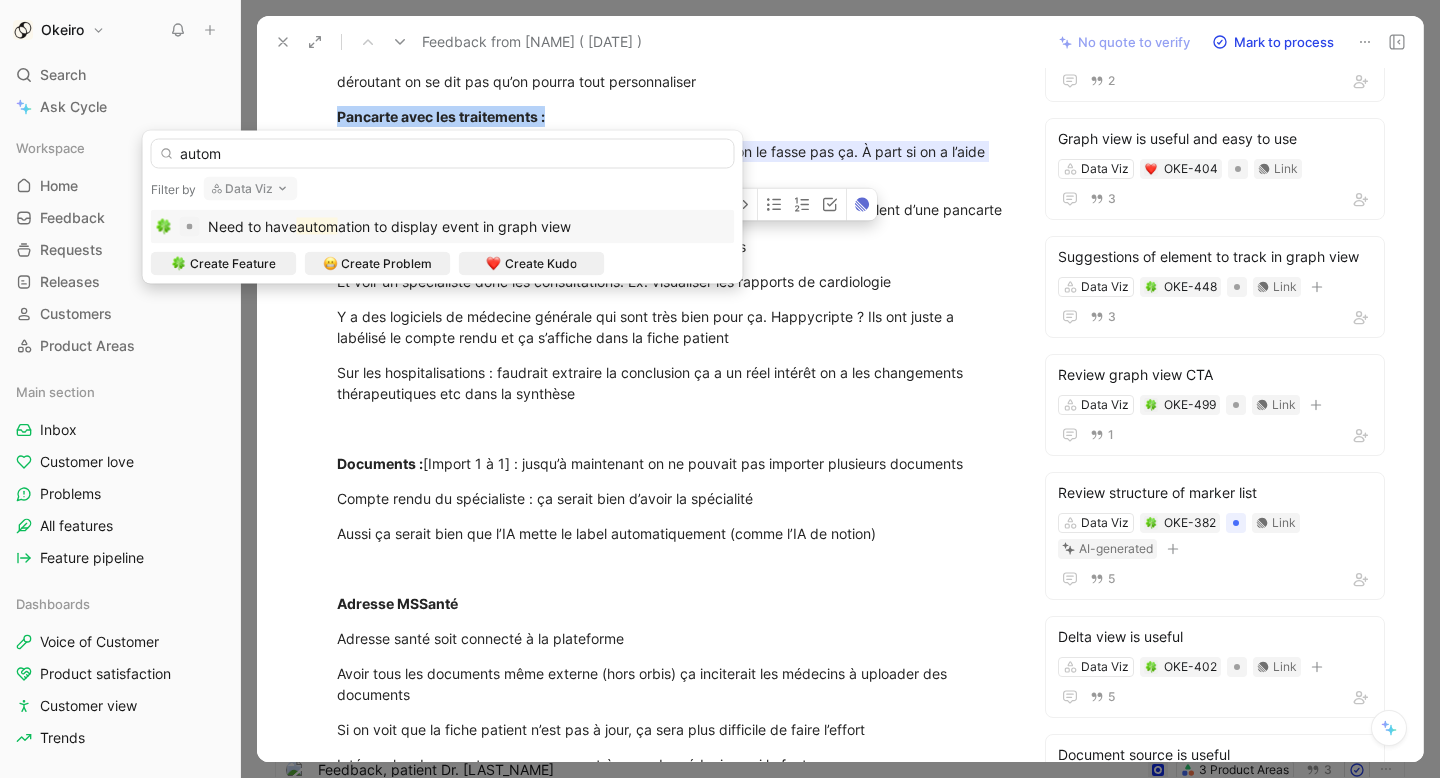 type on "autom" 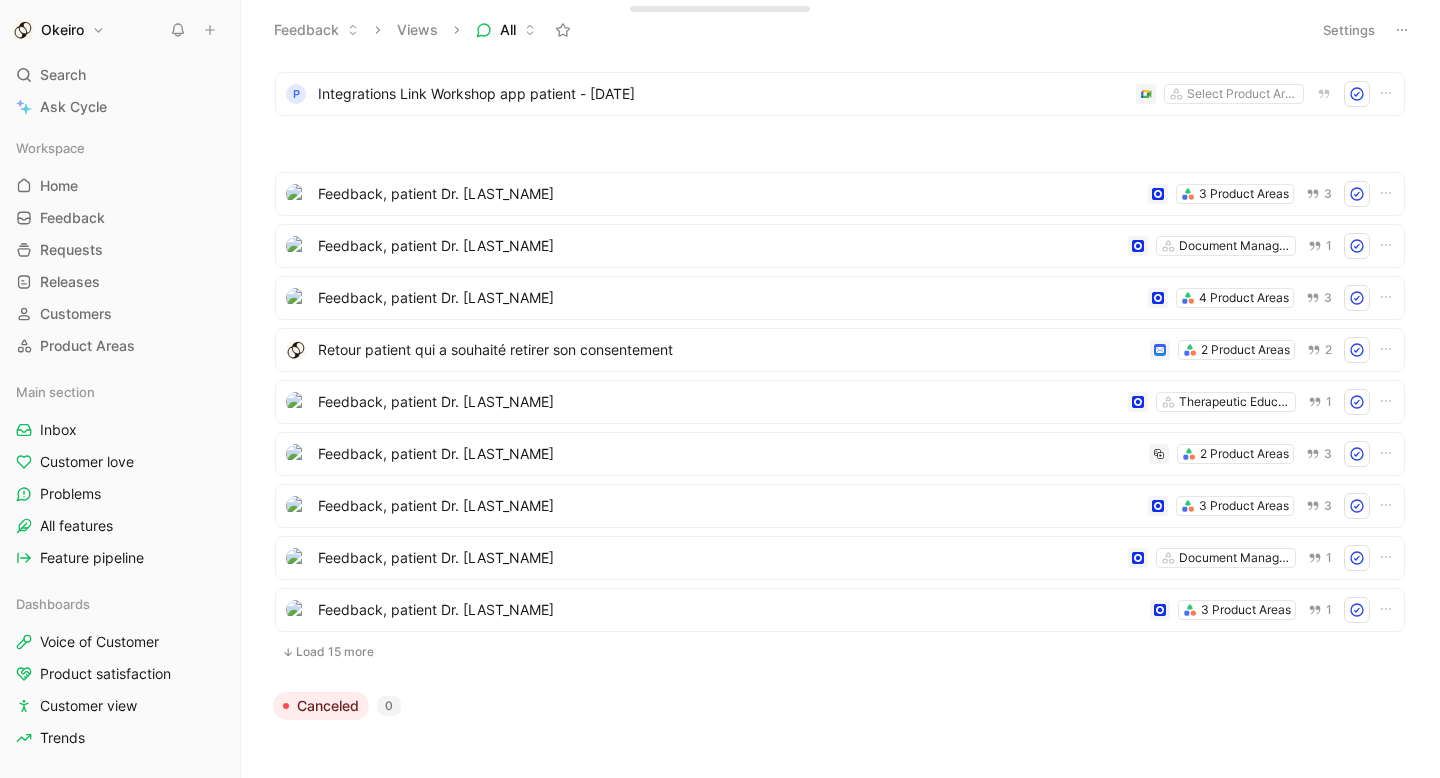 scroll, scrollTop: 262, scrollLeft: 0, axis: vertical 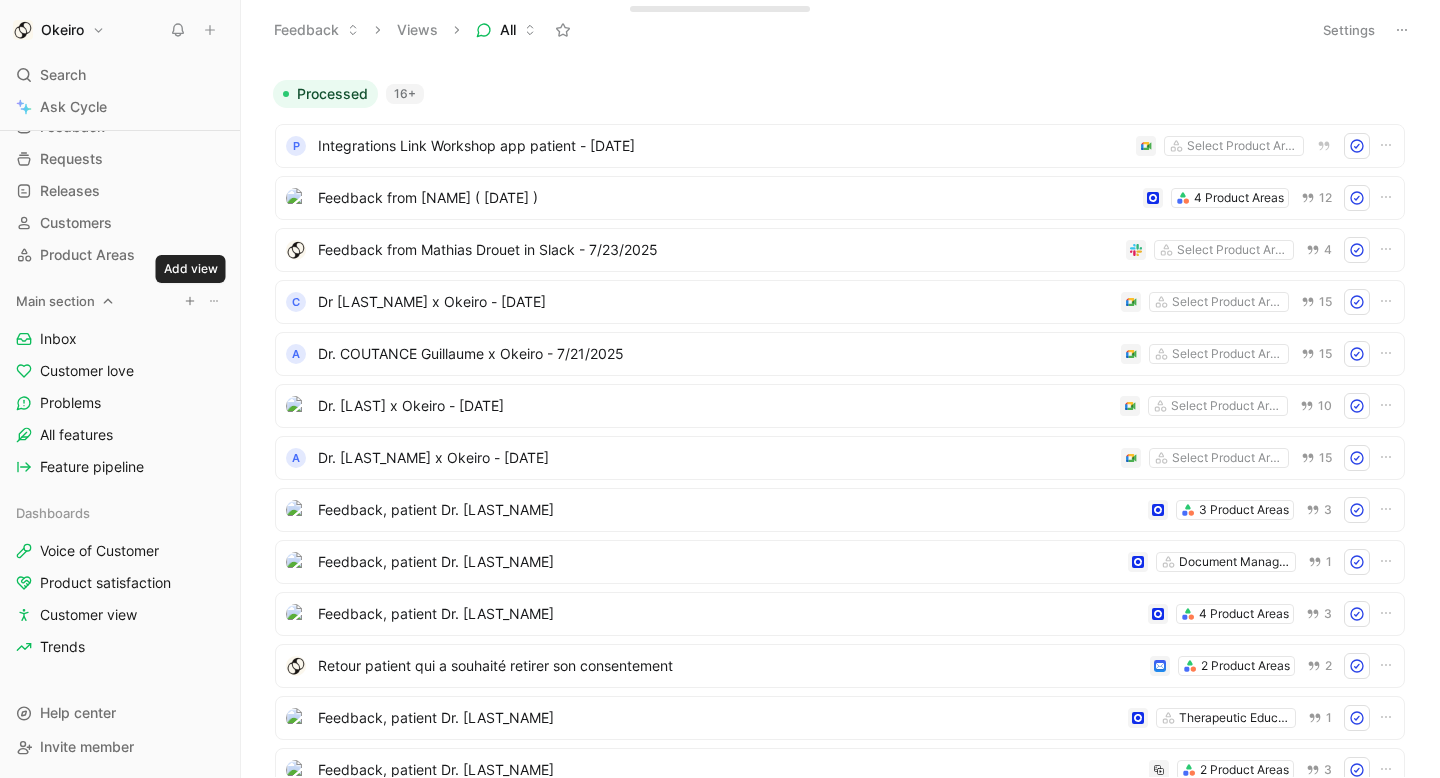 click 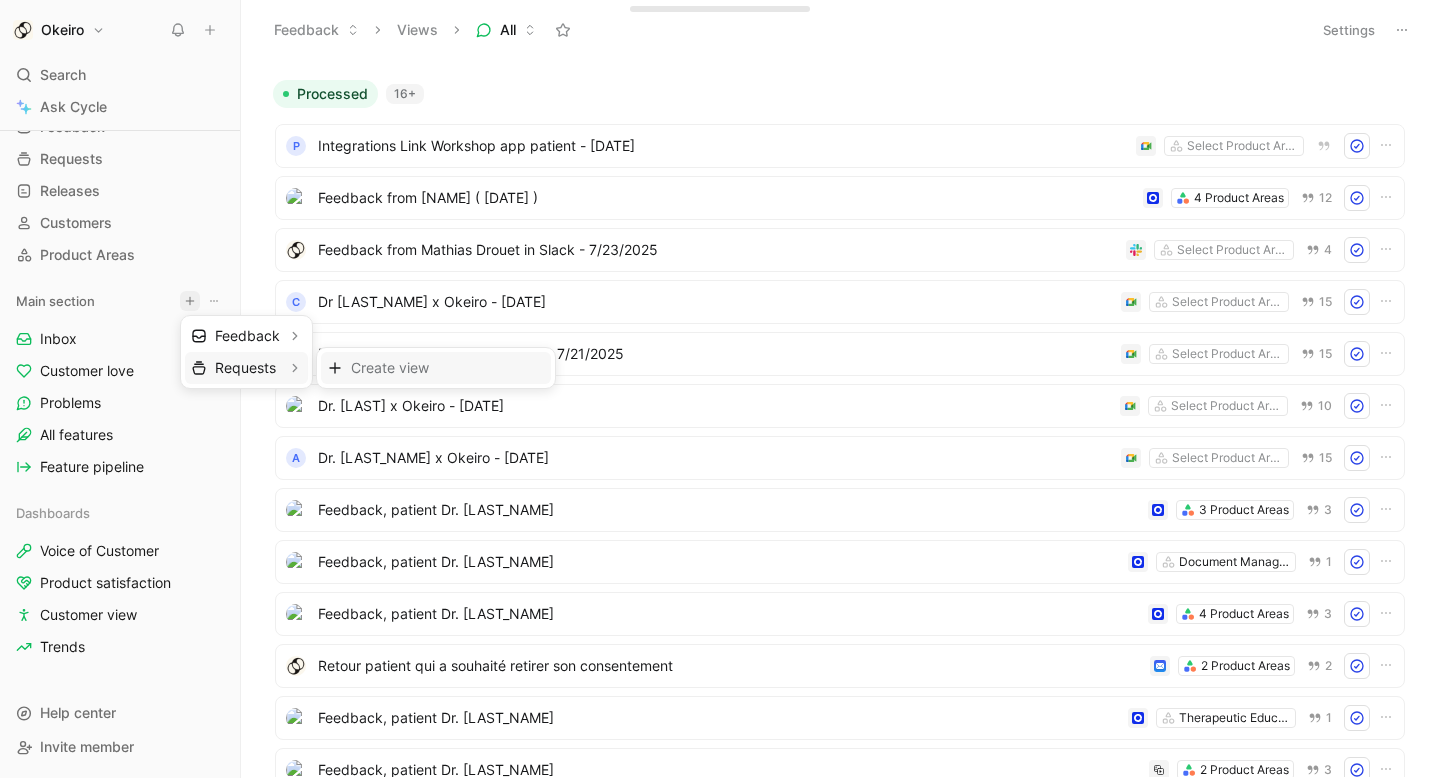 click on "Create view" at bounding box center (390, 367) 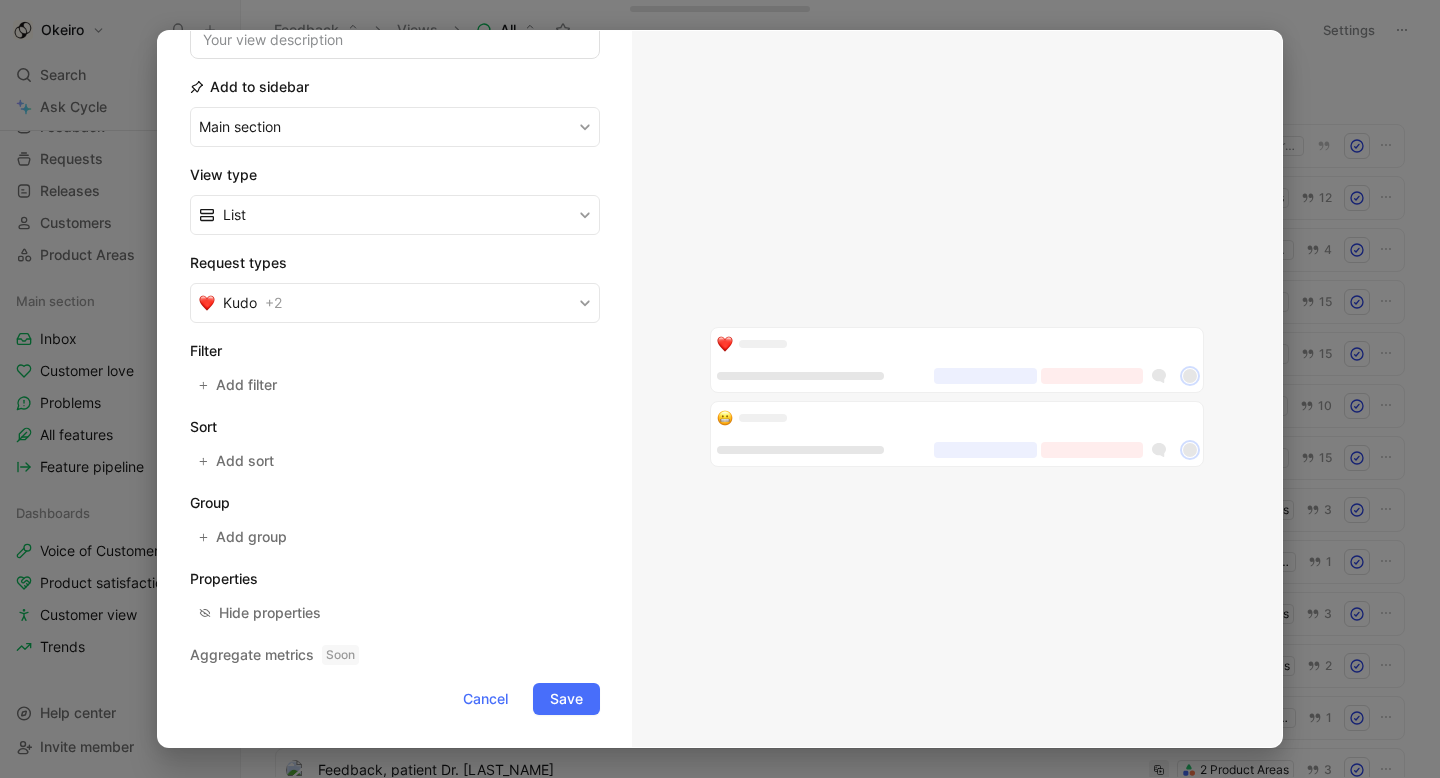 scroll, scrollTop: 0, scrollLeft: 0, axis: both 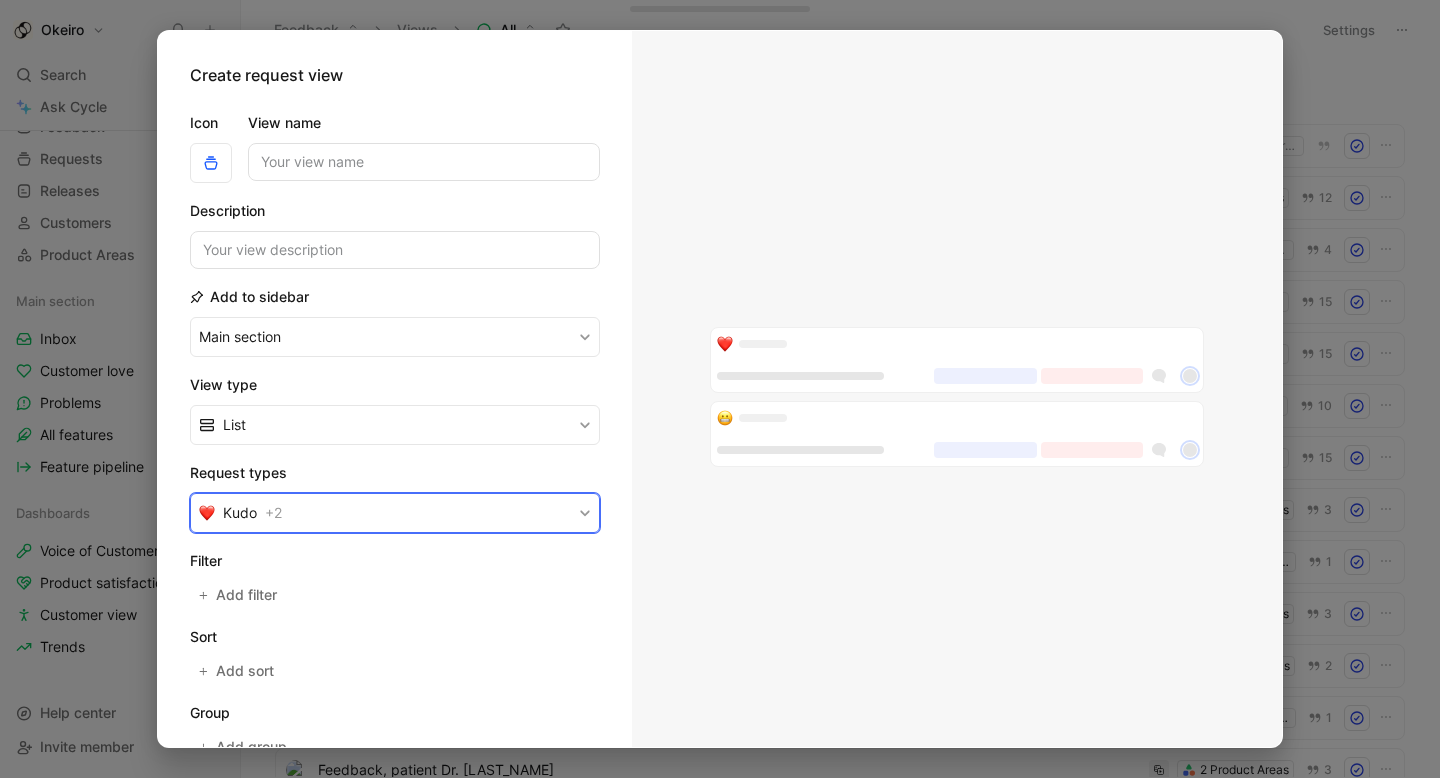 click on "Kudo + 2" at bounding box center (395, 513) 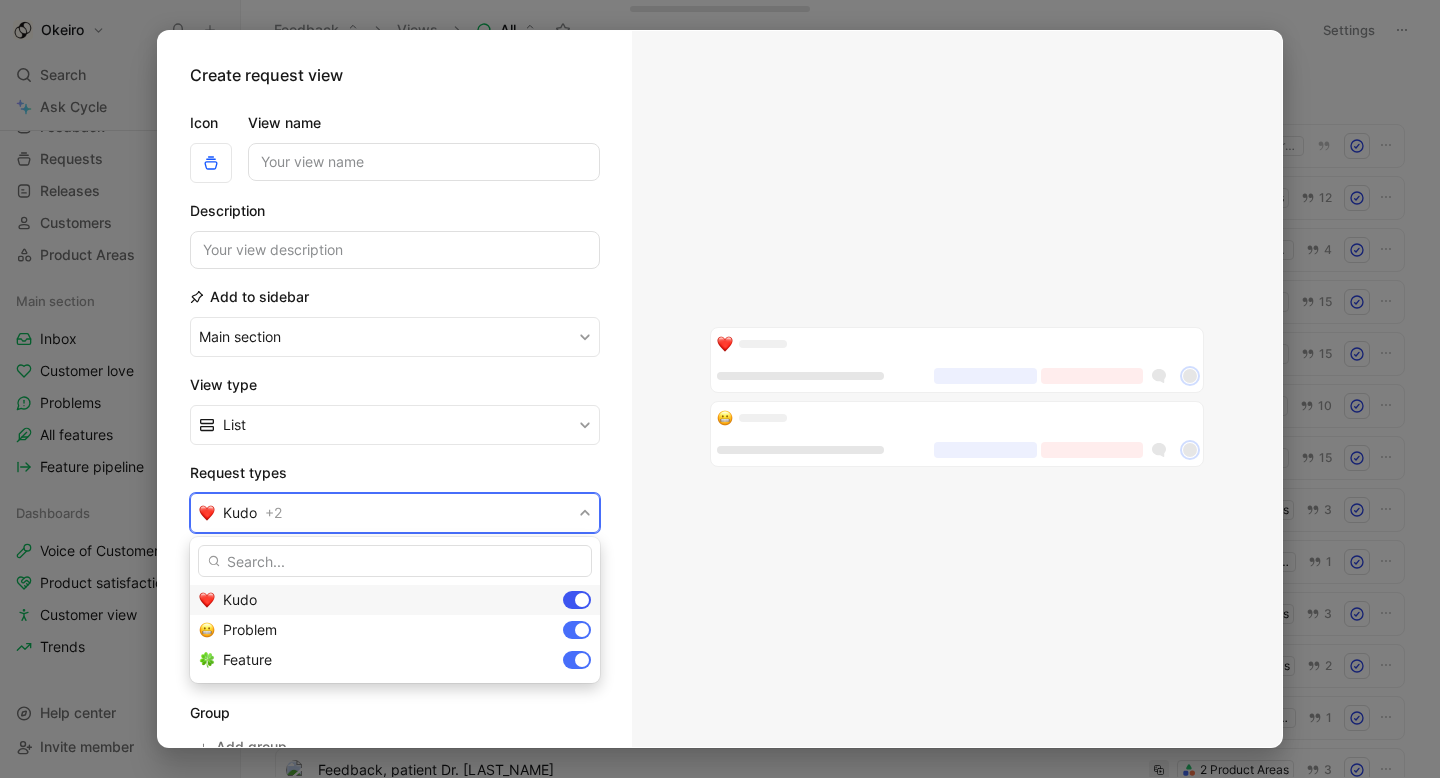click at bounding box center (582, 600) 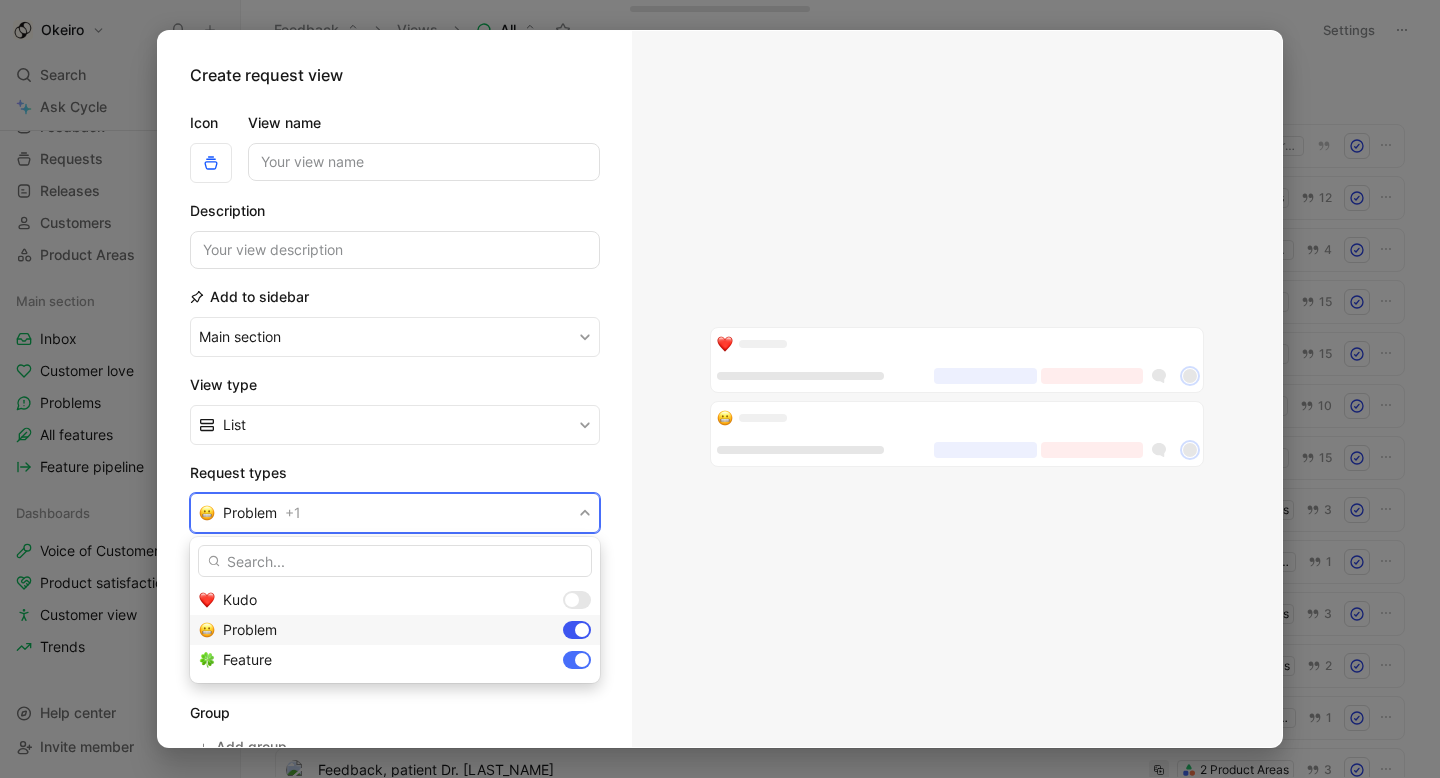 click at bounding box center [582, 630] 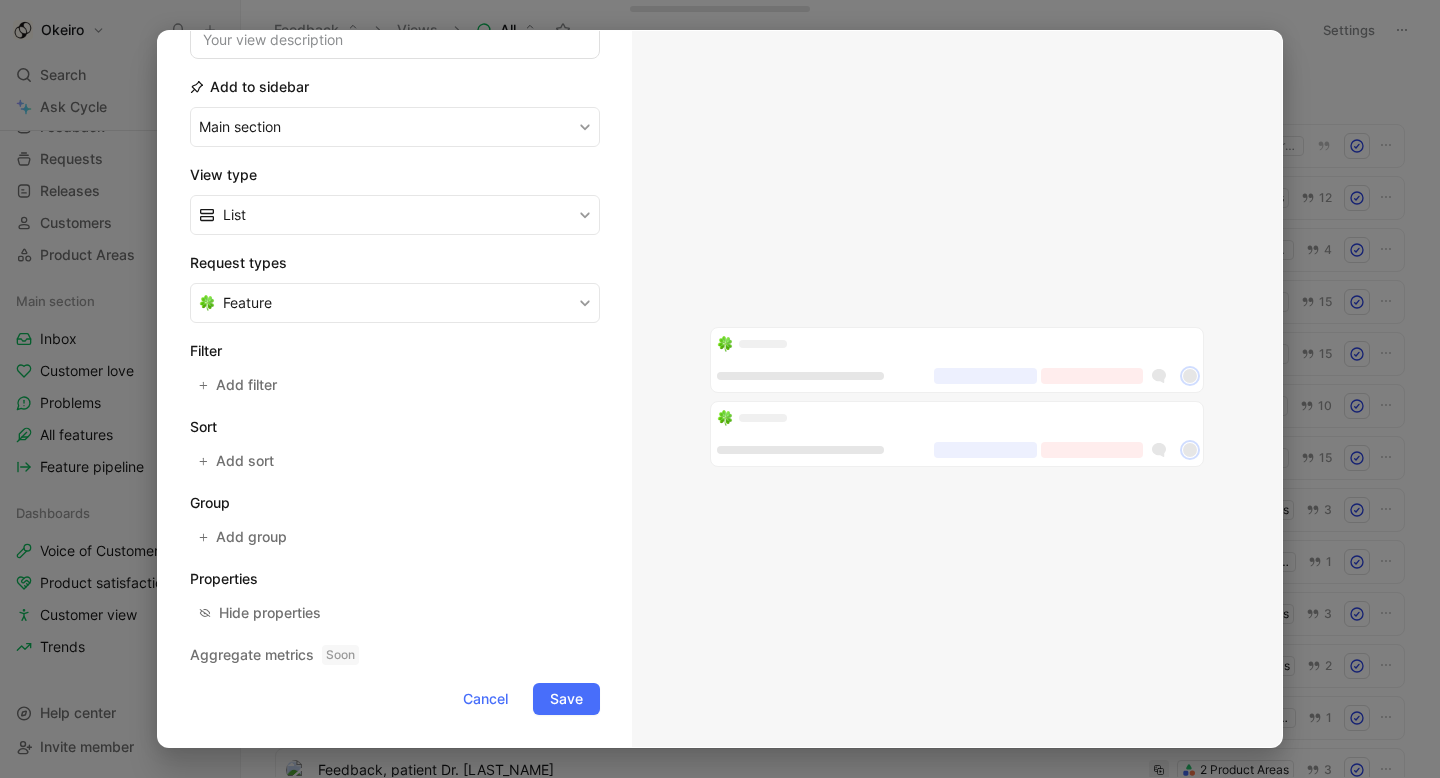 scroll, scrollTop: 0, scrollLeft: 0, axis: both 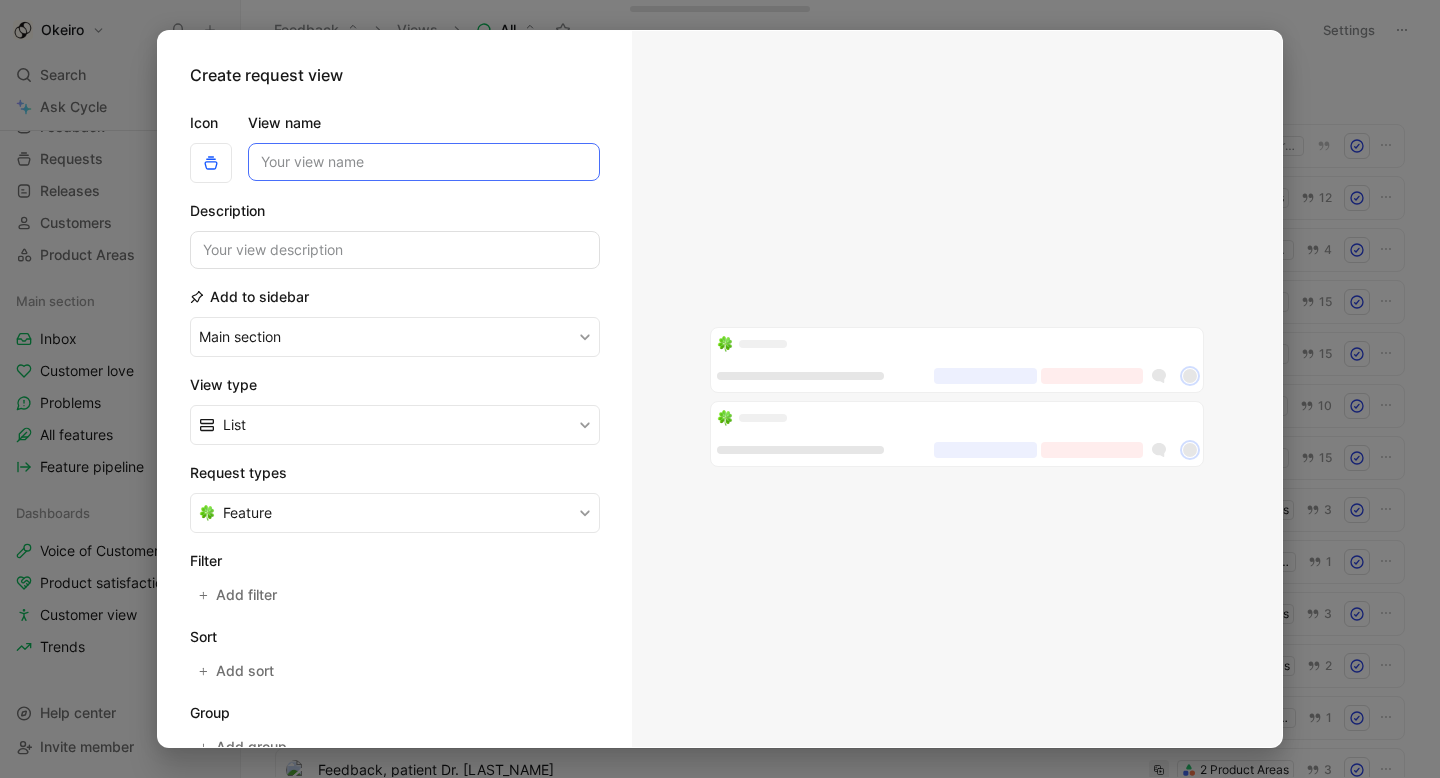 click on "View name" at bounding box center [424, 162] 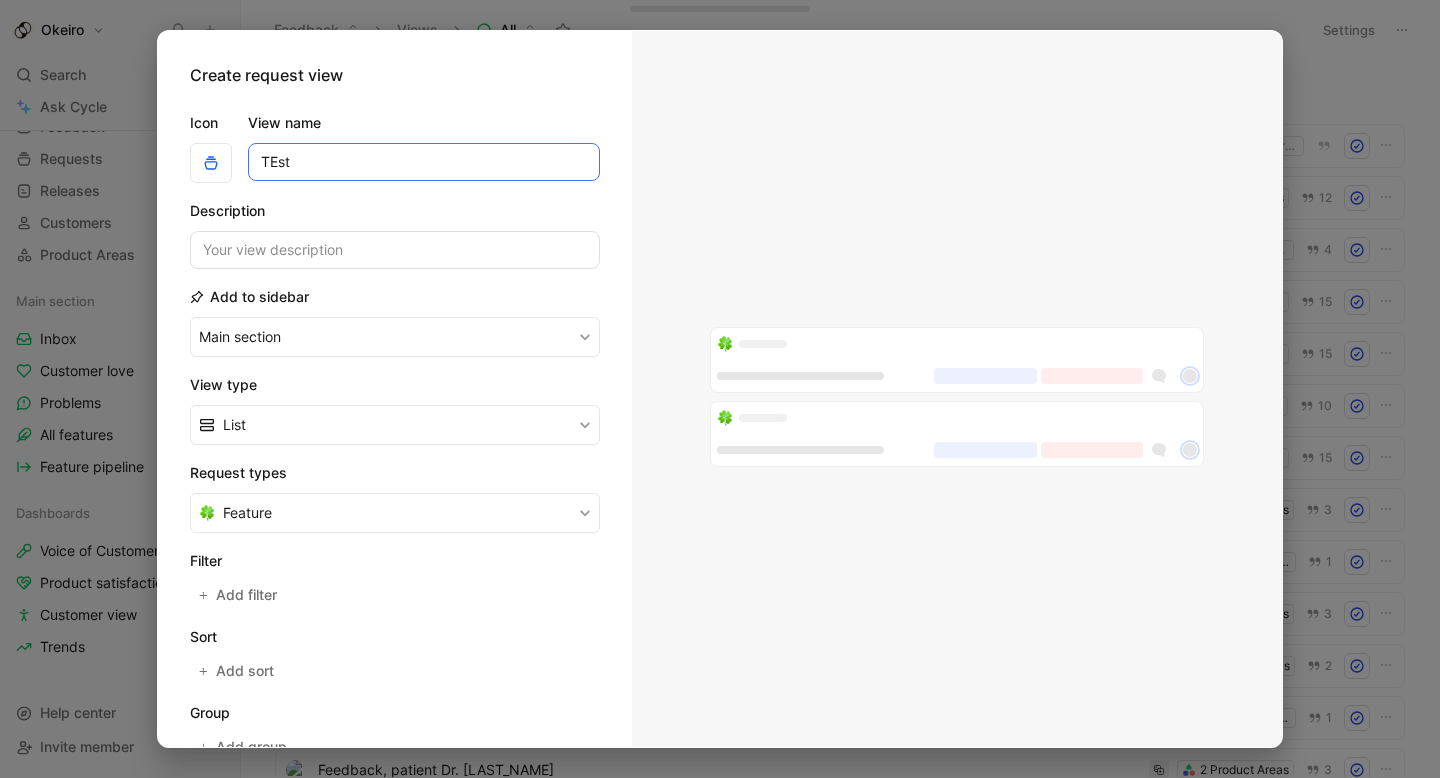 type on "TEst" 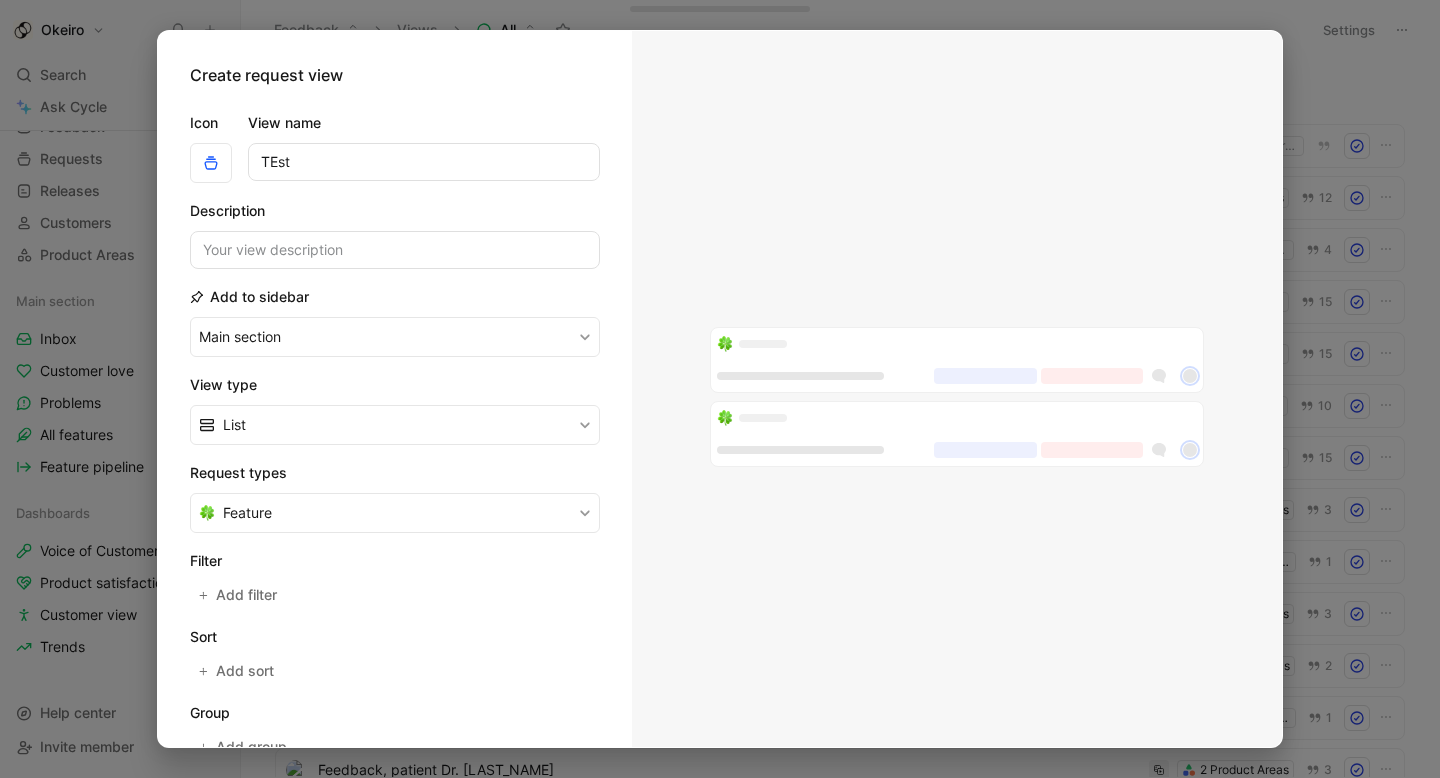 scroll, scrollTop: 210, scrollLeft: 0, axis: vertical 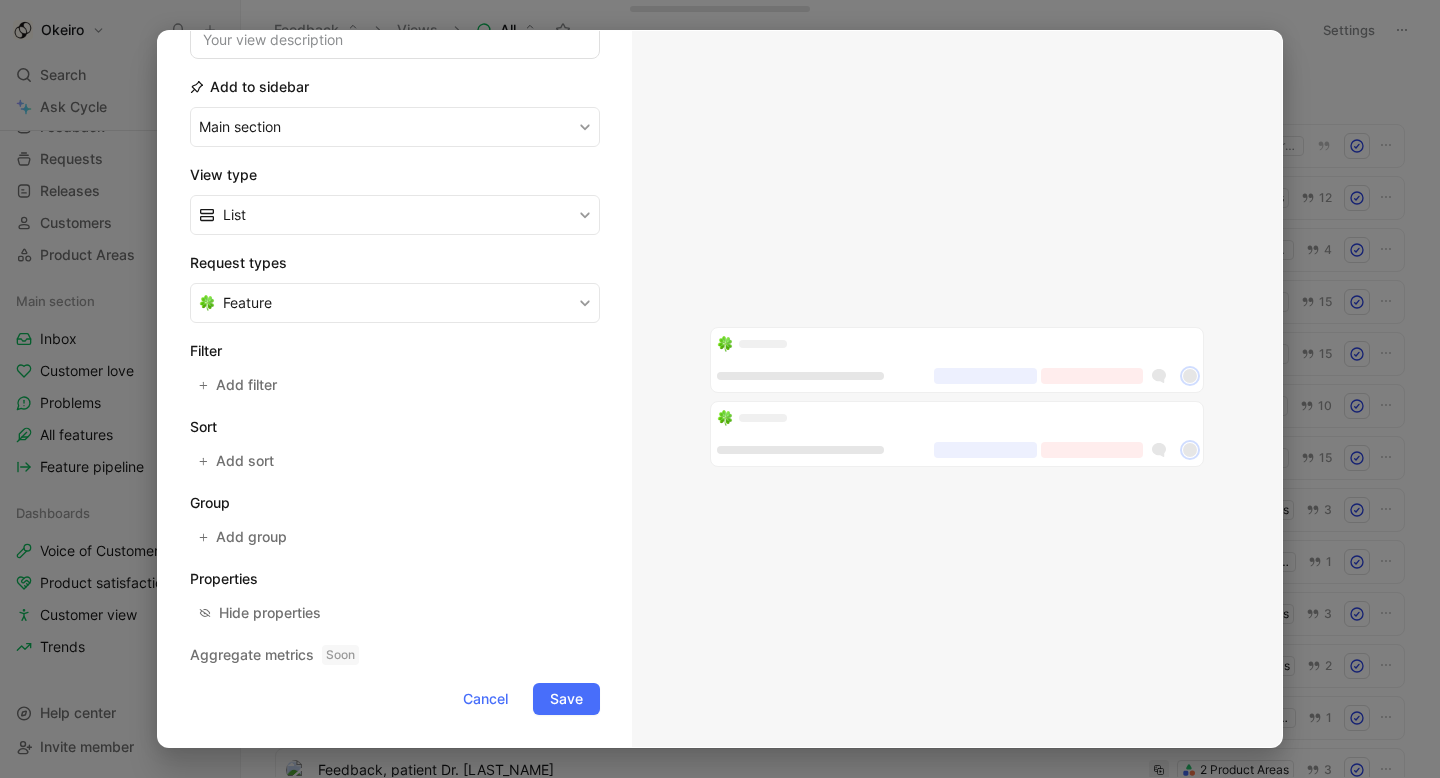 click on "Icon View name TEst Description Add to sidebar Main section View type List Request types Feature Filter Add filter Sort Add sort Group Add group Properties Hide properties Aggregate metrics Soon Cancel Save" at bounding box center (395, 300) 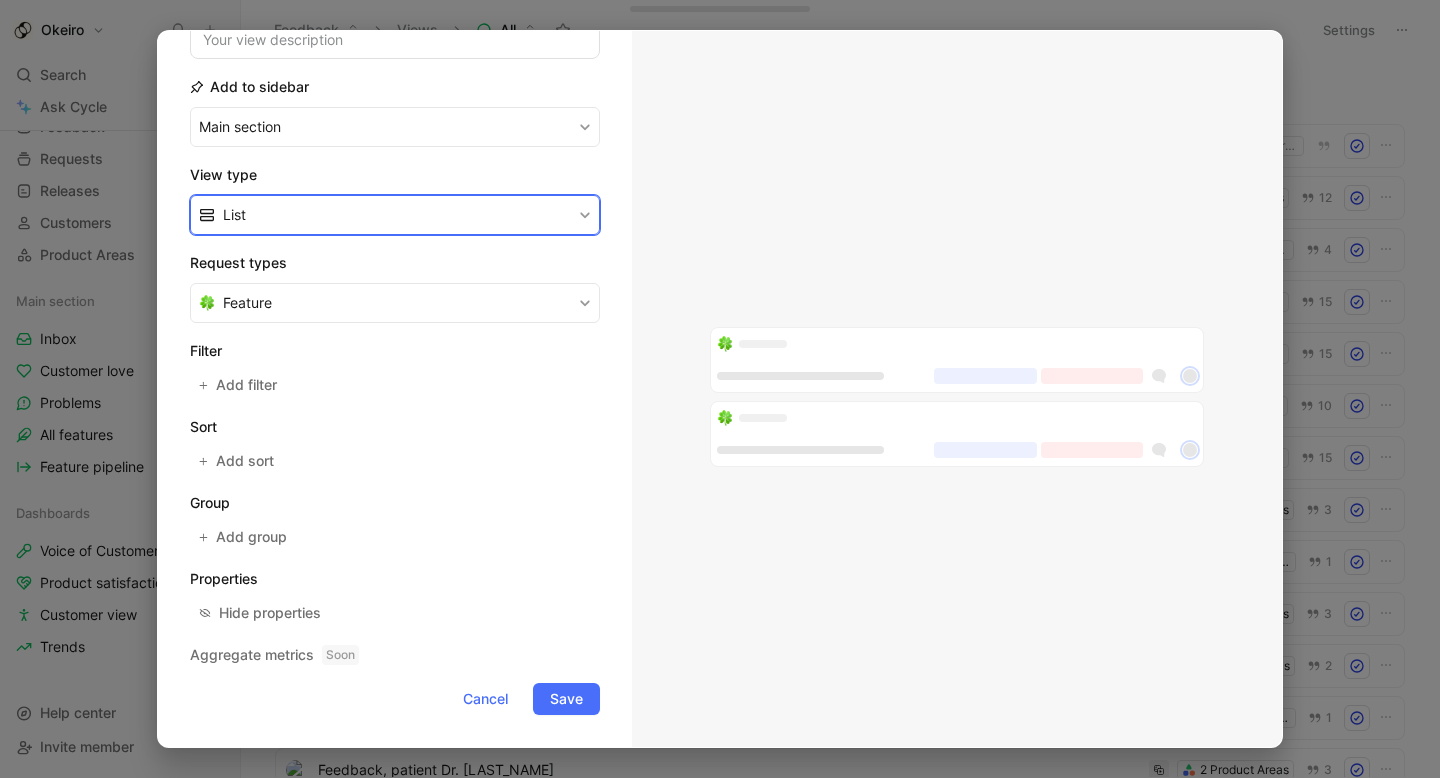 click on "List" at bounding box center (395, 215) 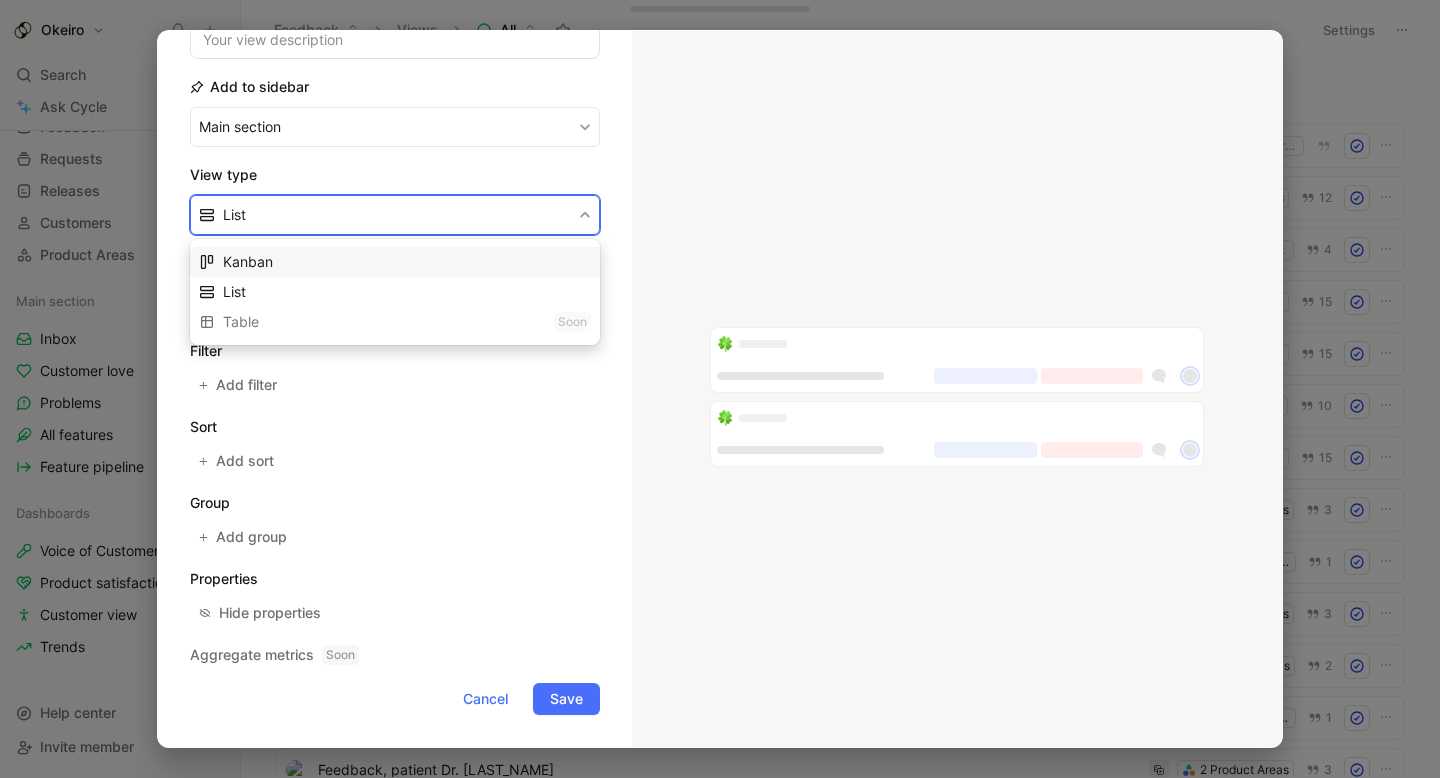 click on "Kanban" at bounding box center (407, 262) 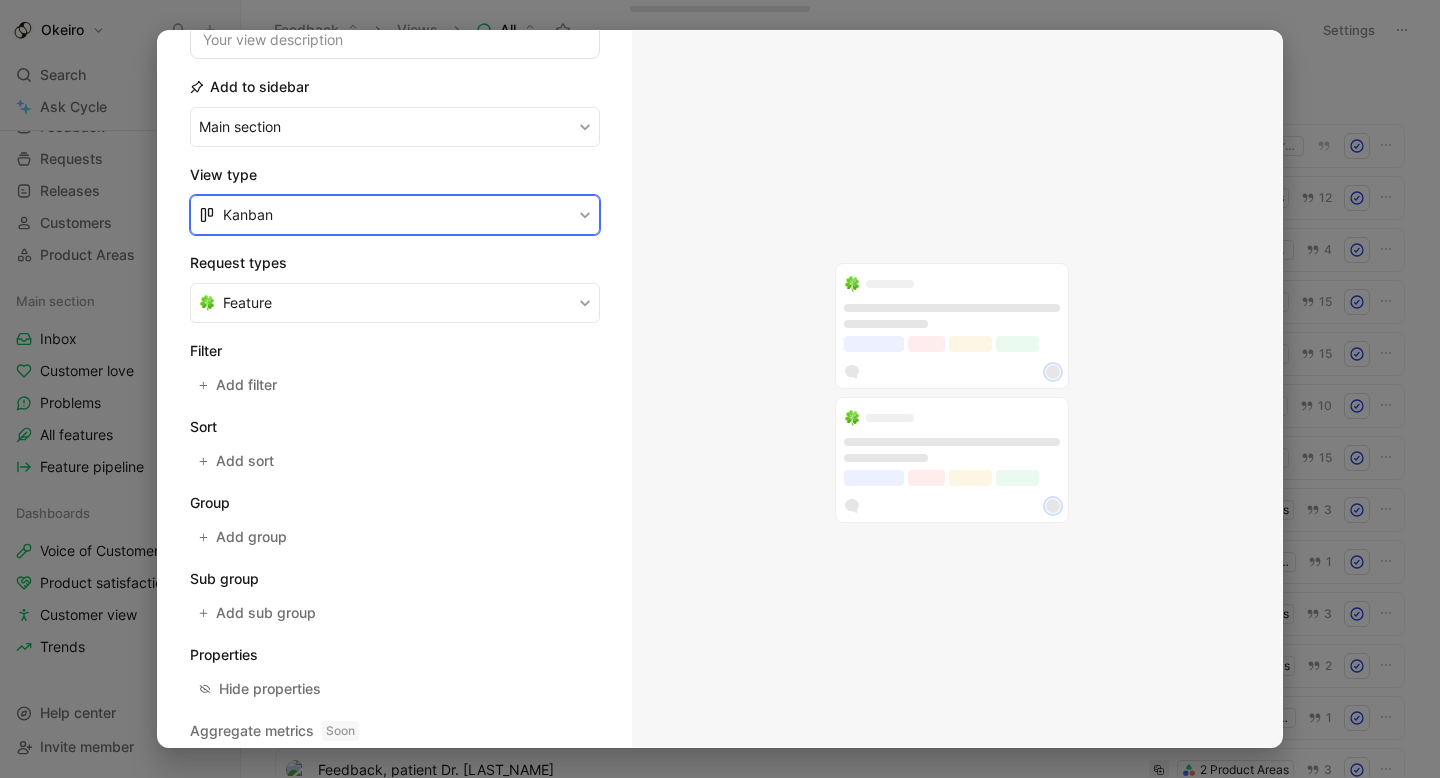 click on "Kanban" at bounding box center (395, 215) 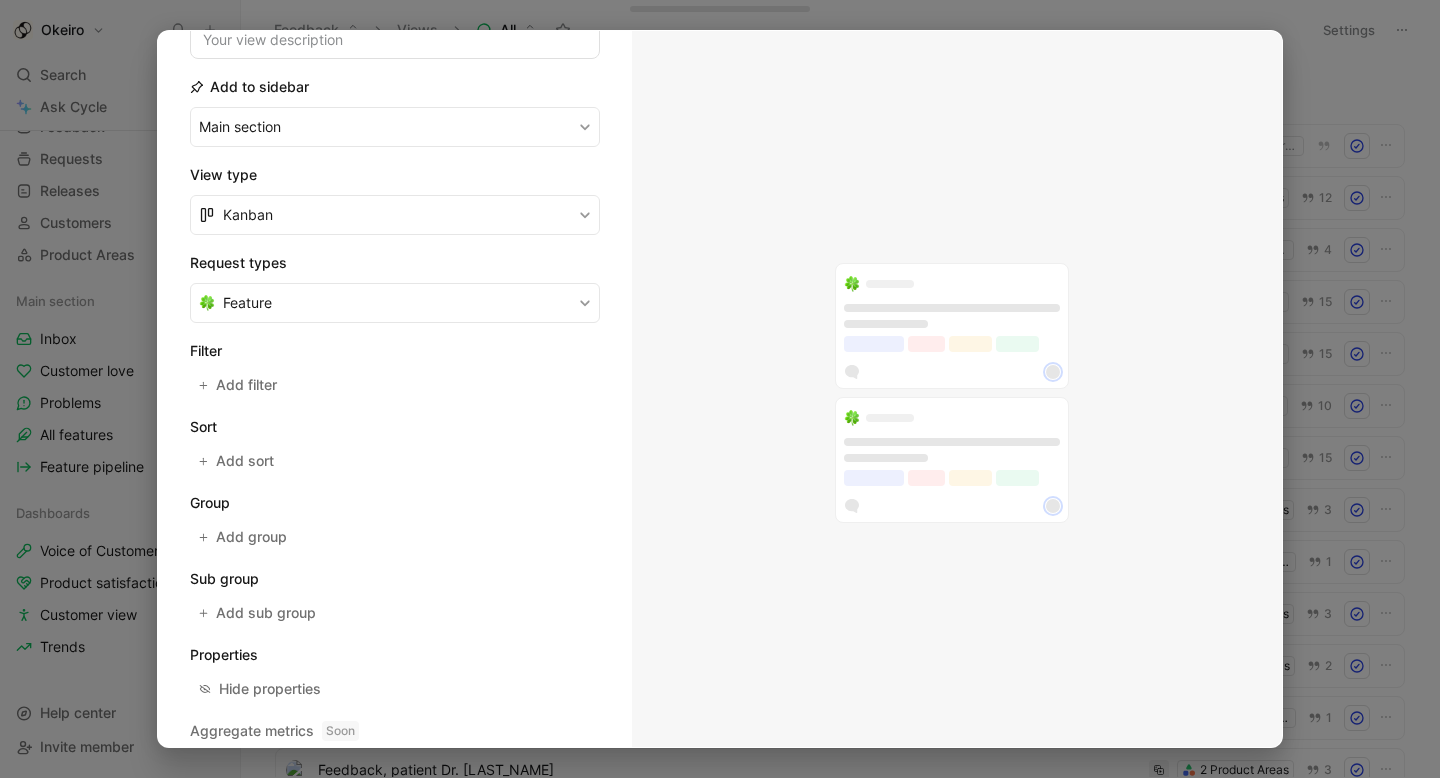 scroll, scrollTop: 286, scrollLeft: 0, axis: vertical 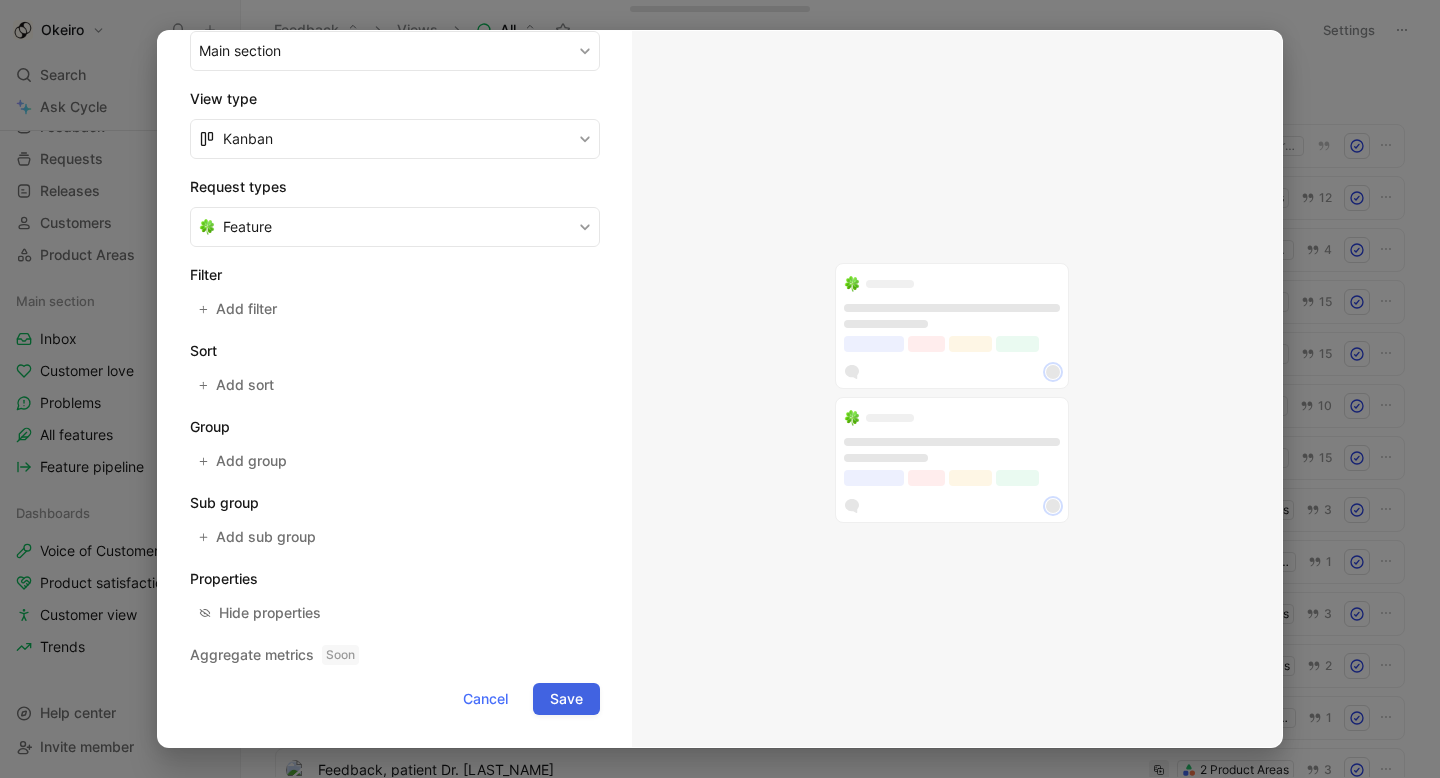 click on "Save" at bounding box center [566, 699] 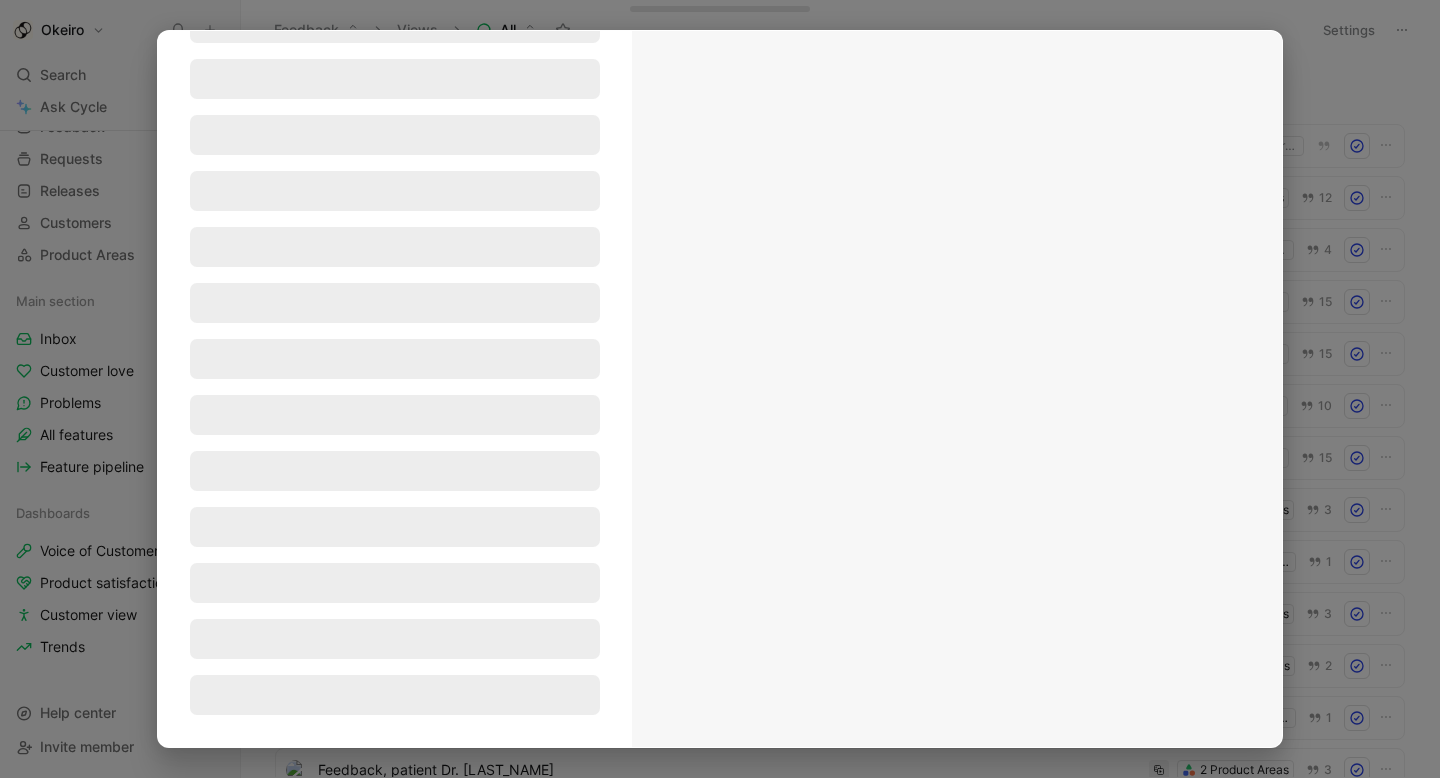 scroll, scrollTop: 108, scrollLeft: 0, axis: vertical 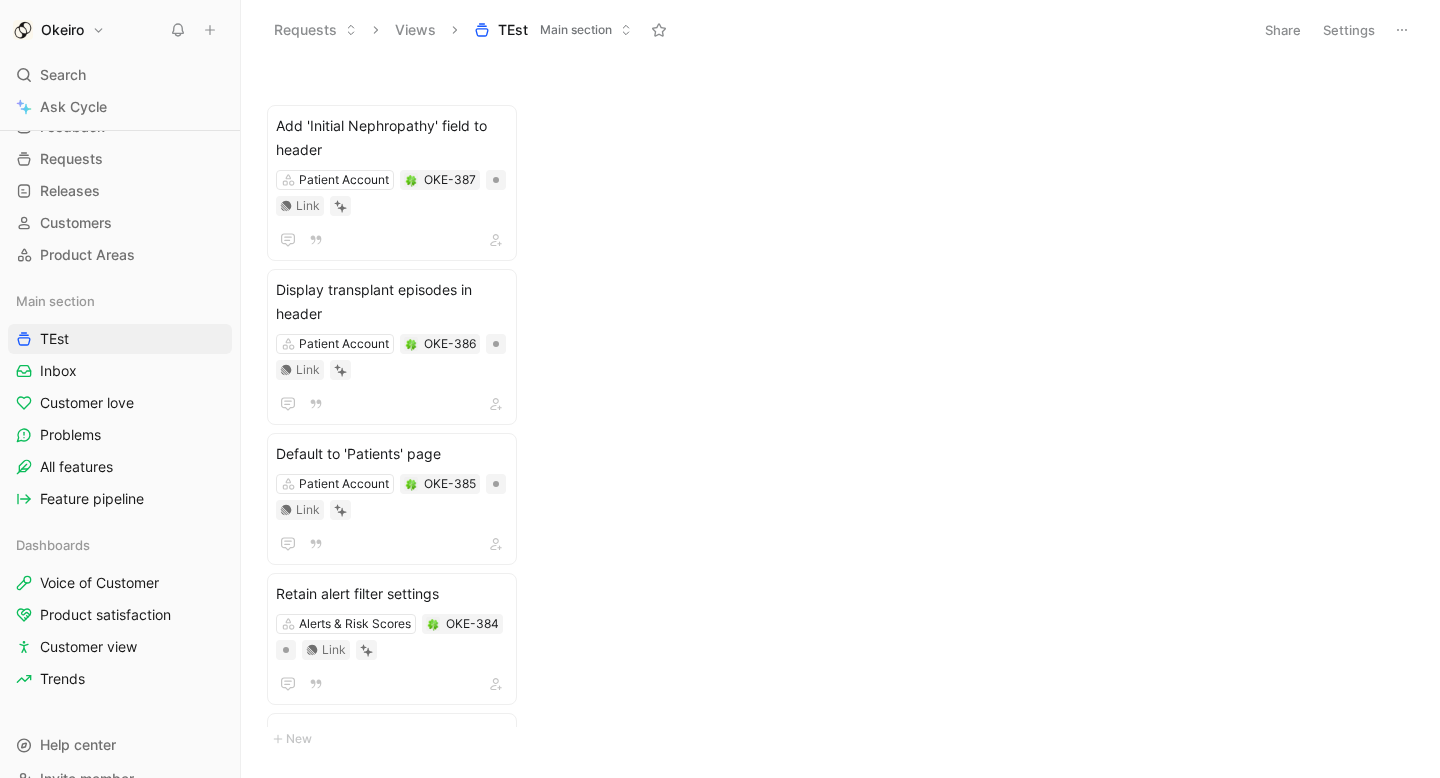 click on "Add 'Initial Nephropathy' field to header Patient Account OKE-387 Link Display transplant episodes in header Patient Account OKE-386 Link Default to 'Patients' page Patient Account OKE-385 Link Retain alert filter settings Alerts & Risk Scores OKE-384 Link Integrate belatacept in alerts Alerts & Risk Scores OKE-383 Link Share patient data with external HCP Transparency & Collaboration OKE-375 Link 2 Manage non-transmission alerts Alerts & Risk Scores OKE-362 Link 1 New" at bounding box center (840, 418) 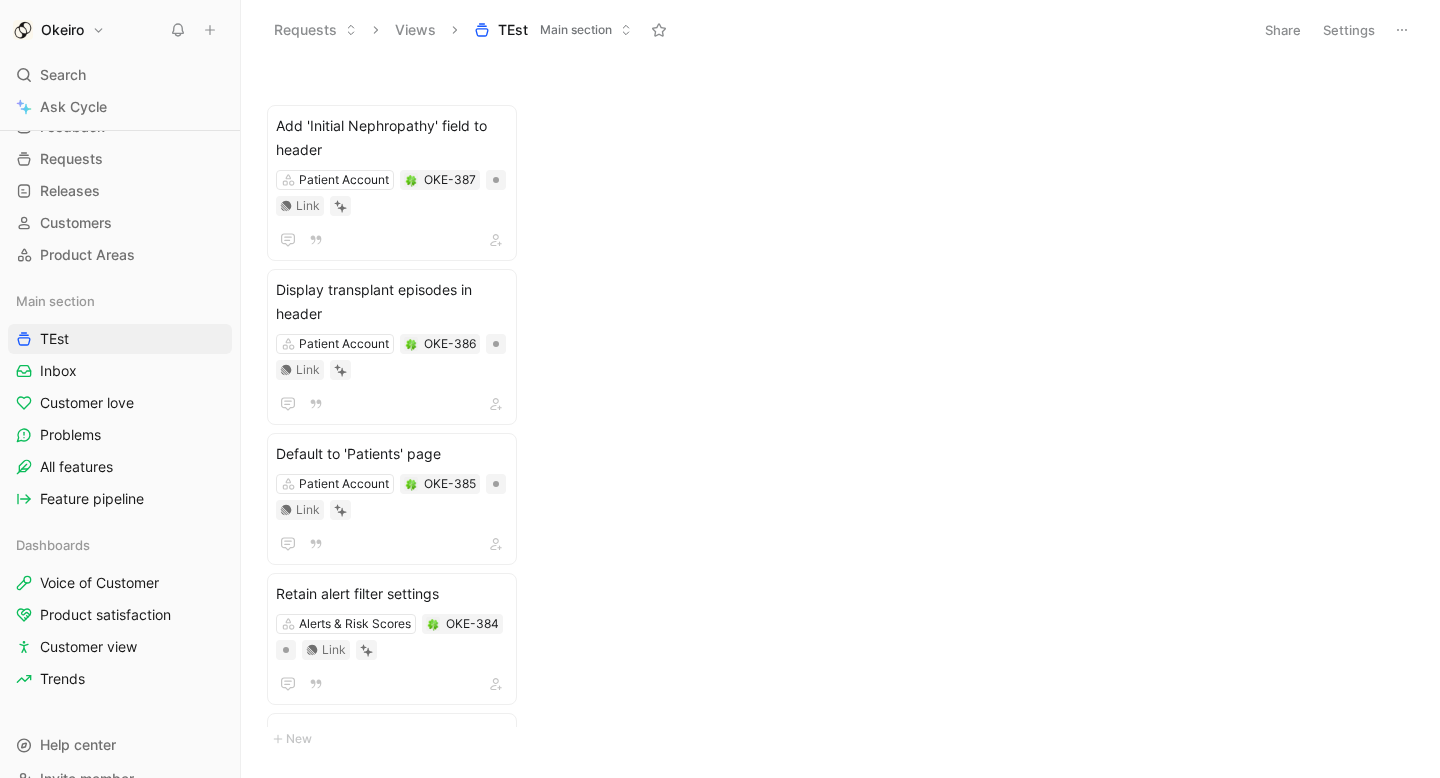 click 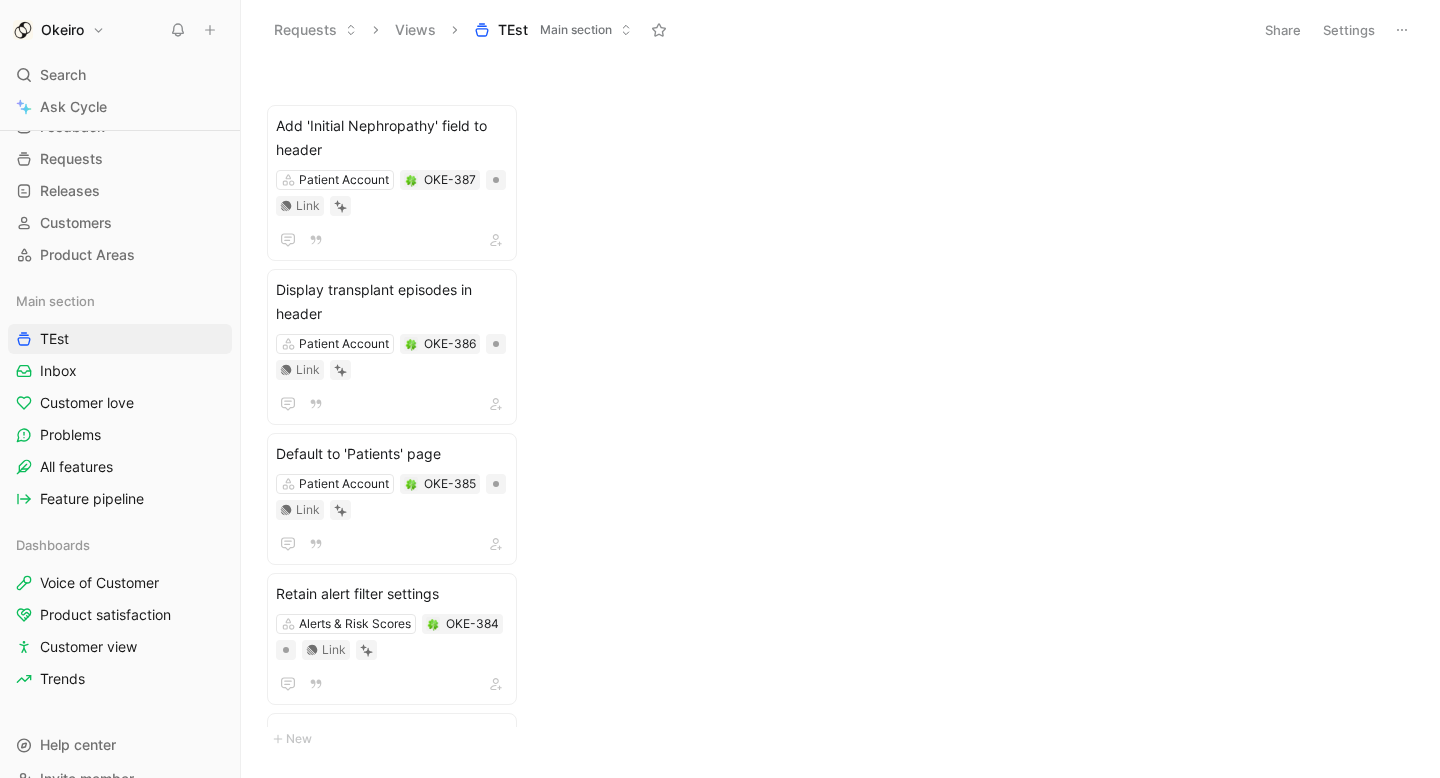 click 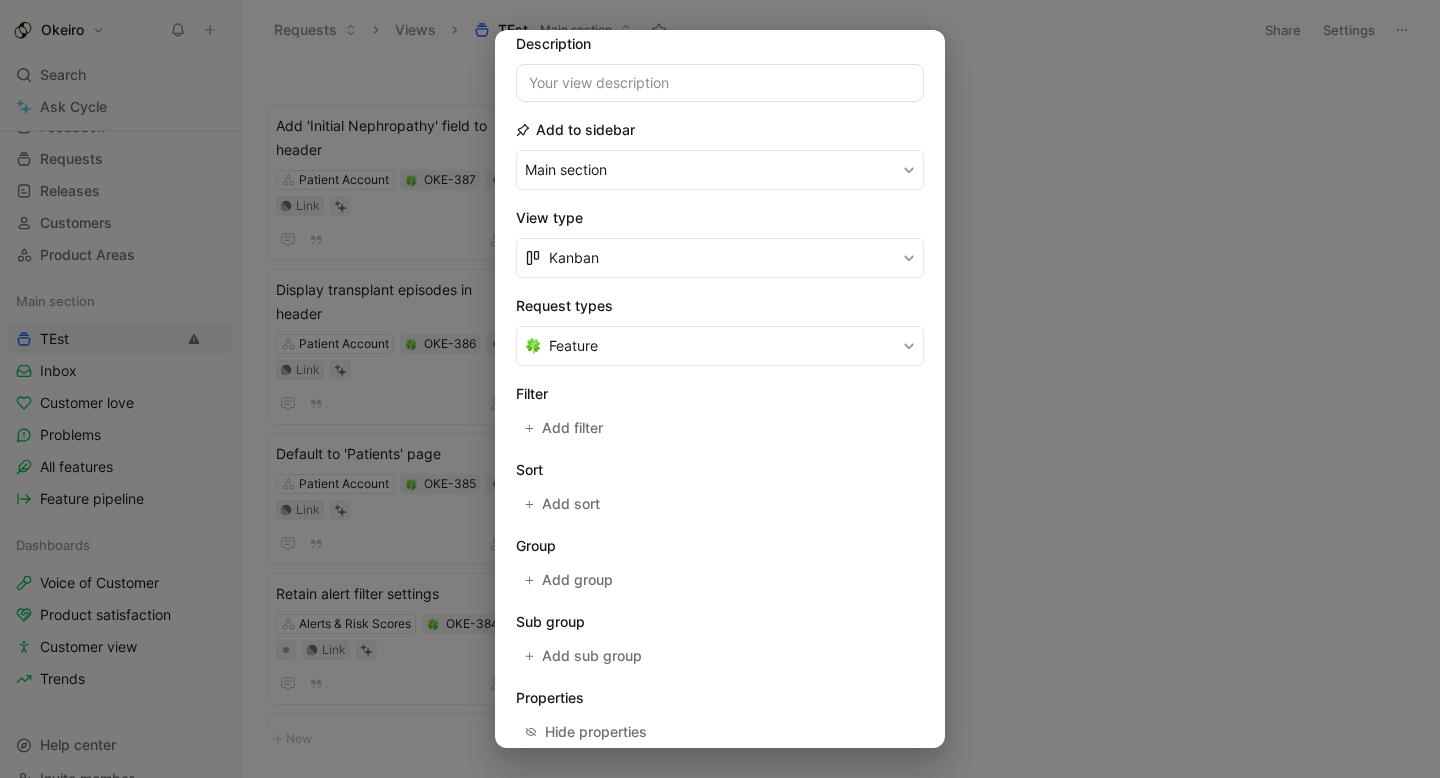 scroll, scrollTop: 250, scrollLeft: 0, axis: vertical 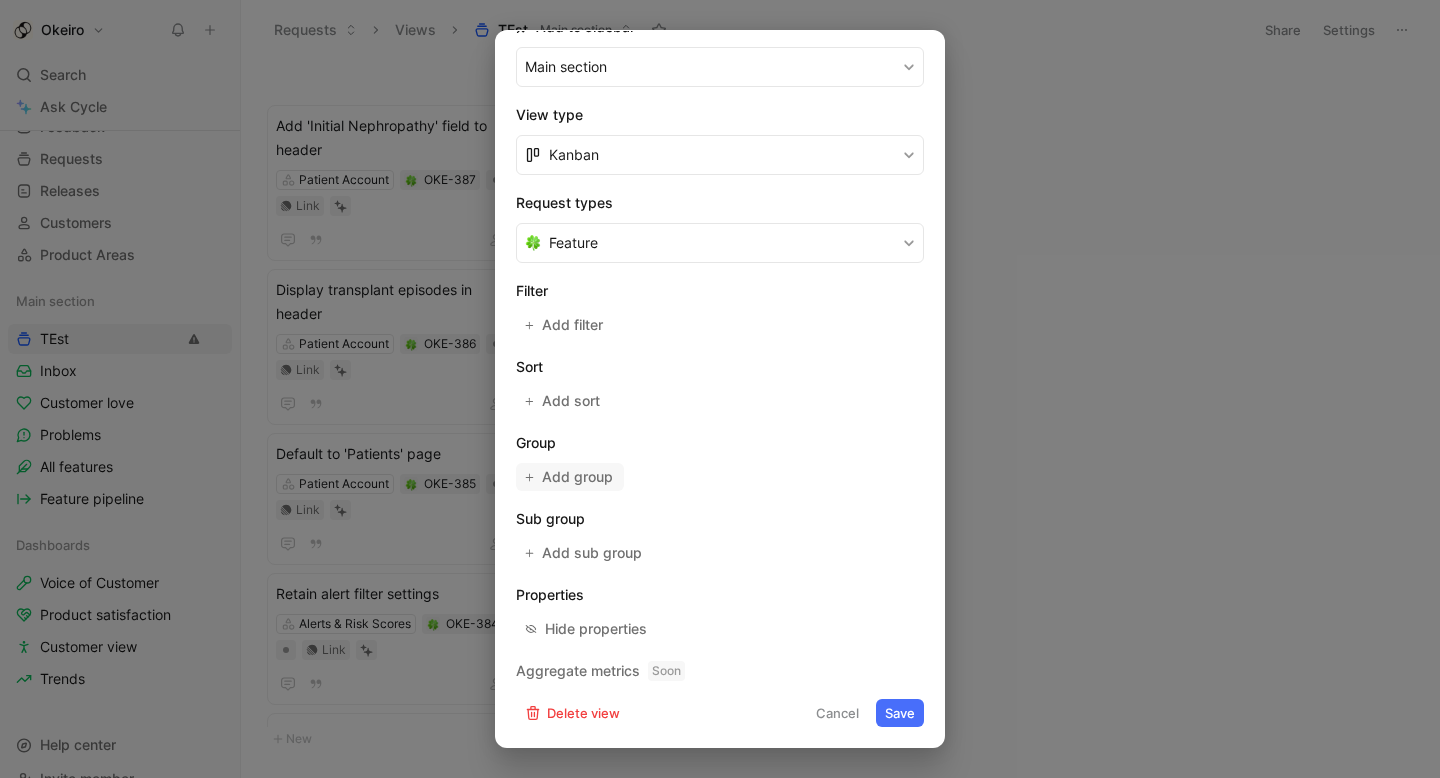 click on "Add group" at bounding box center [578, 477] 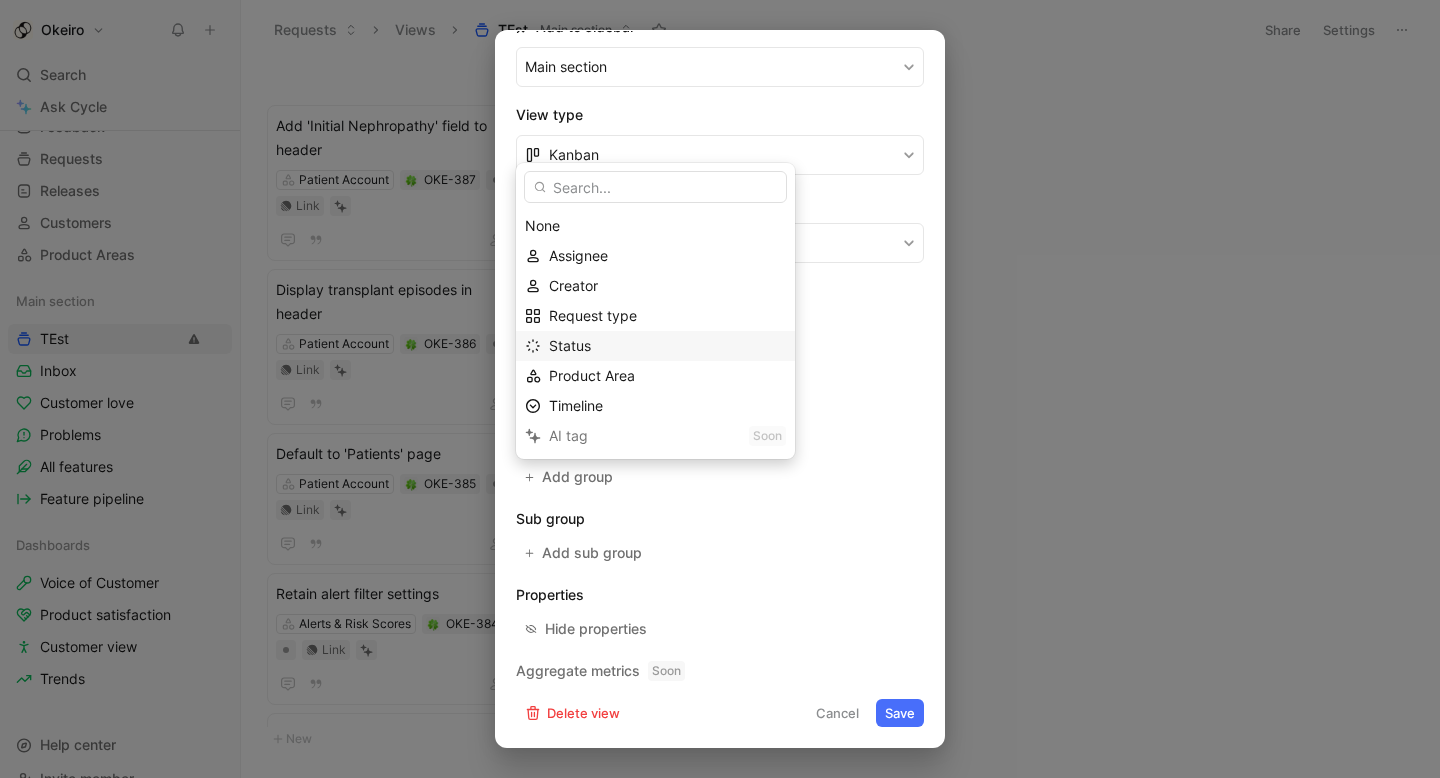 click on "Status" at bounding box center (667, 346) 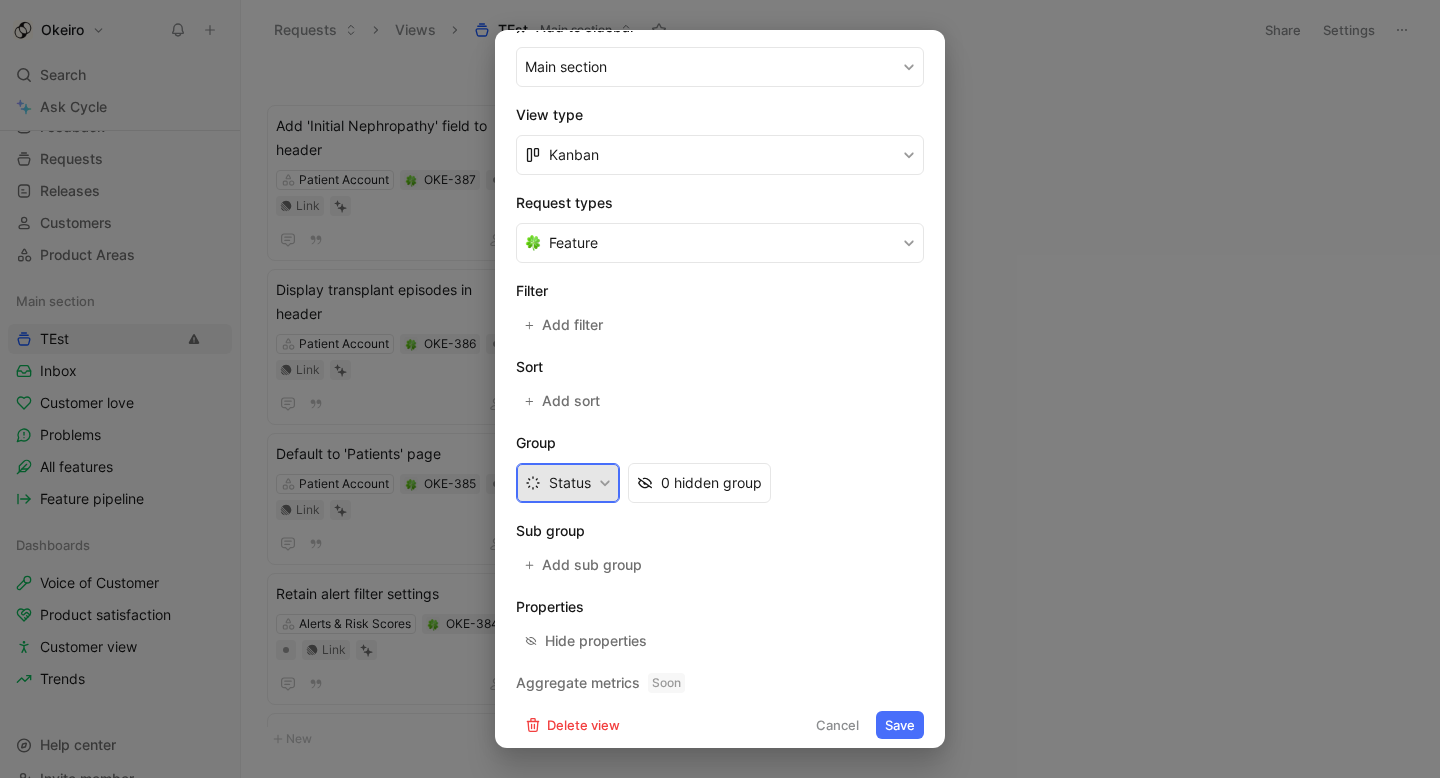 click on "Status" at bounding box center (568, 483) 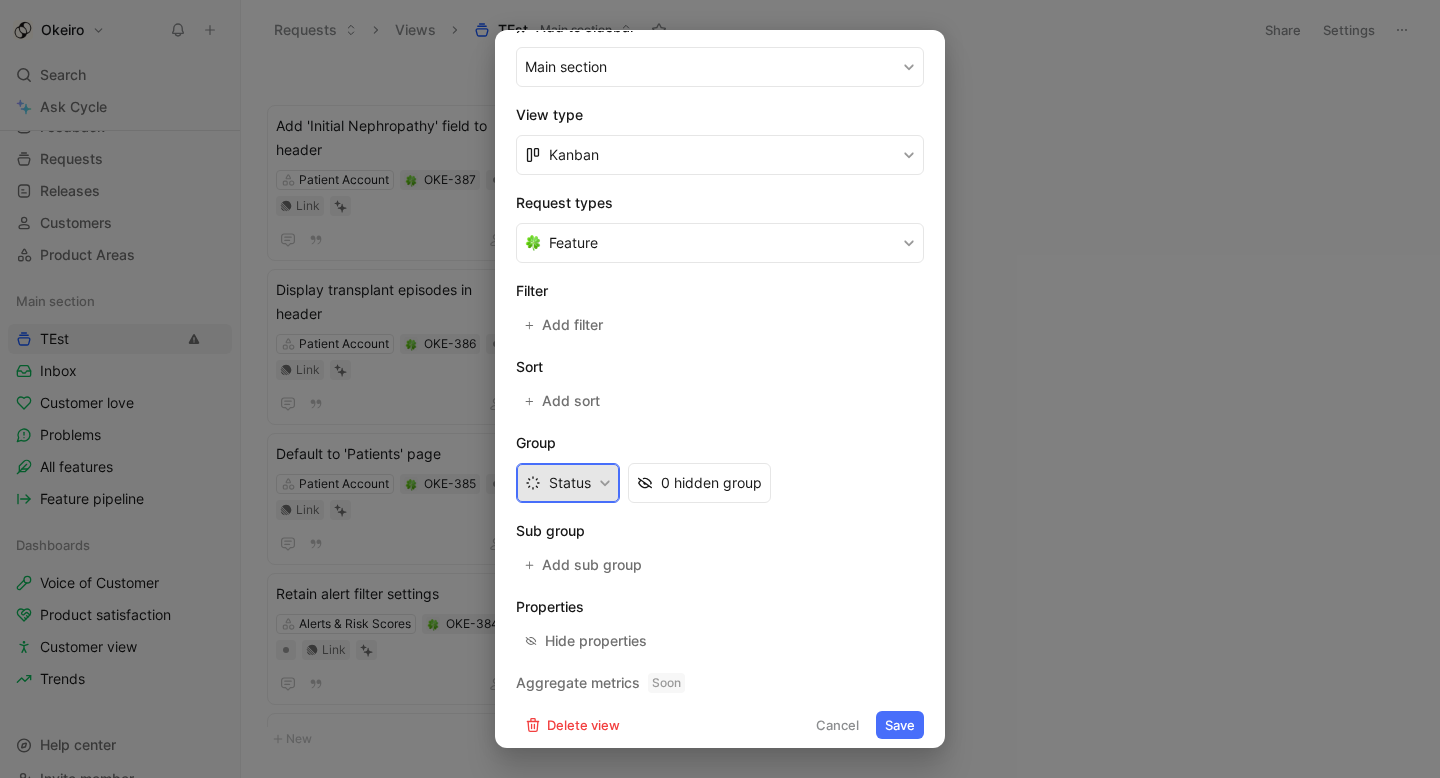 click on "Status" at bounding box center (568, 483) 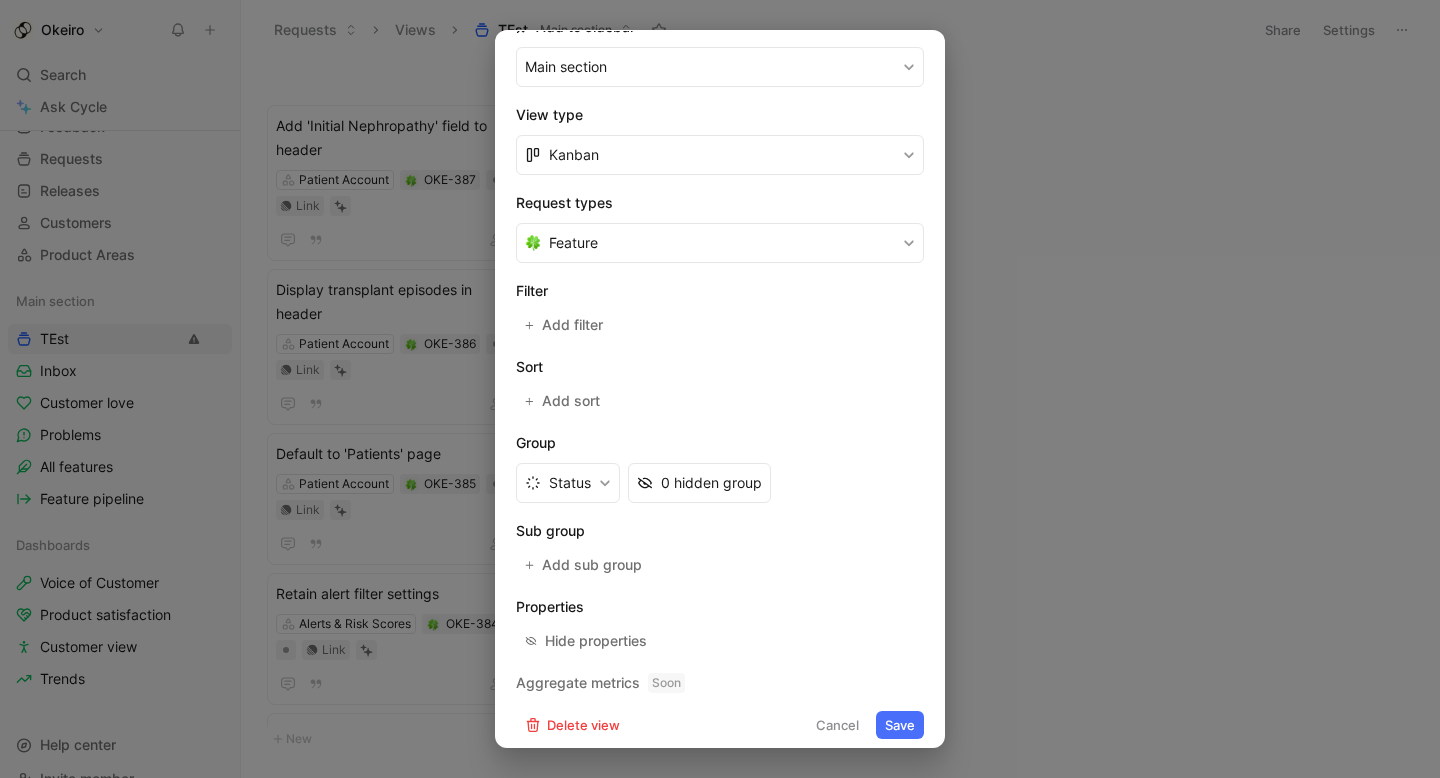 click on "Save" at bounding box center [900, 725] 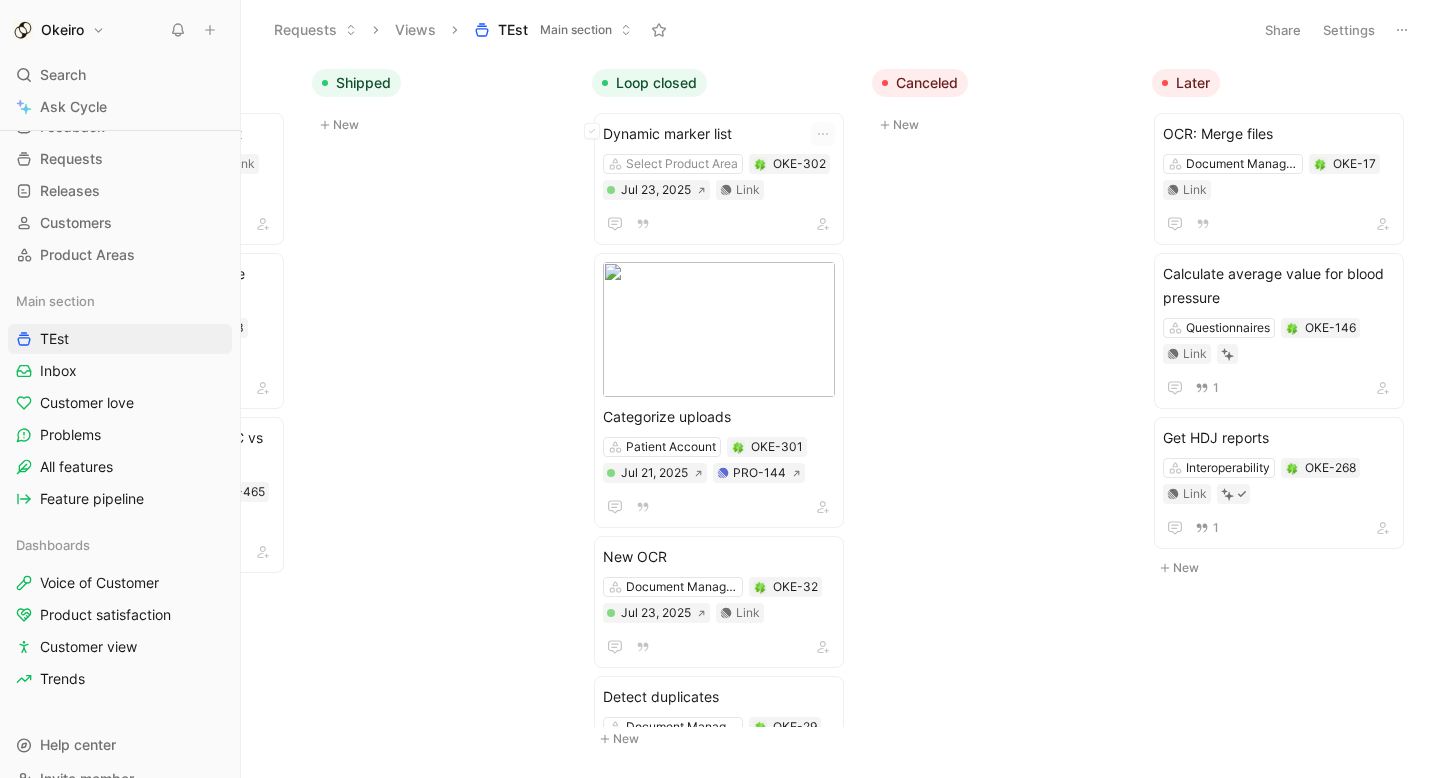 scroll, scrollTop: 0, scrollLeft: 0, axis: both 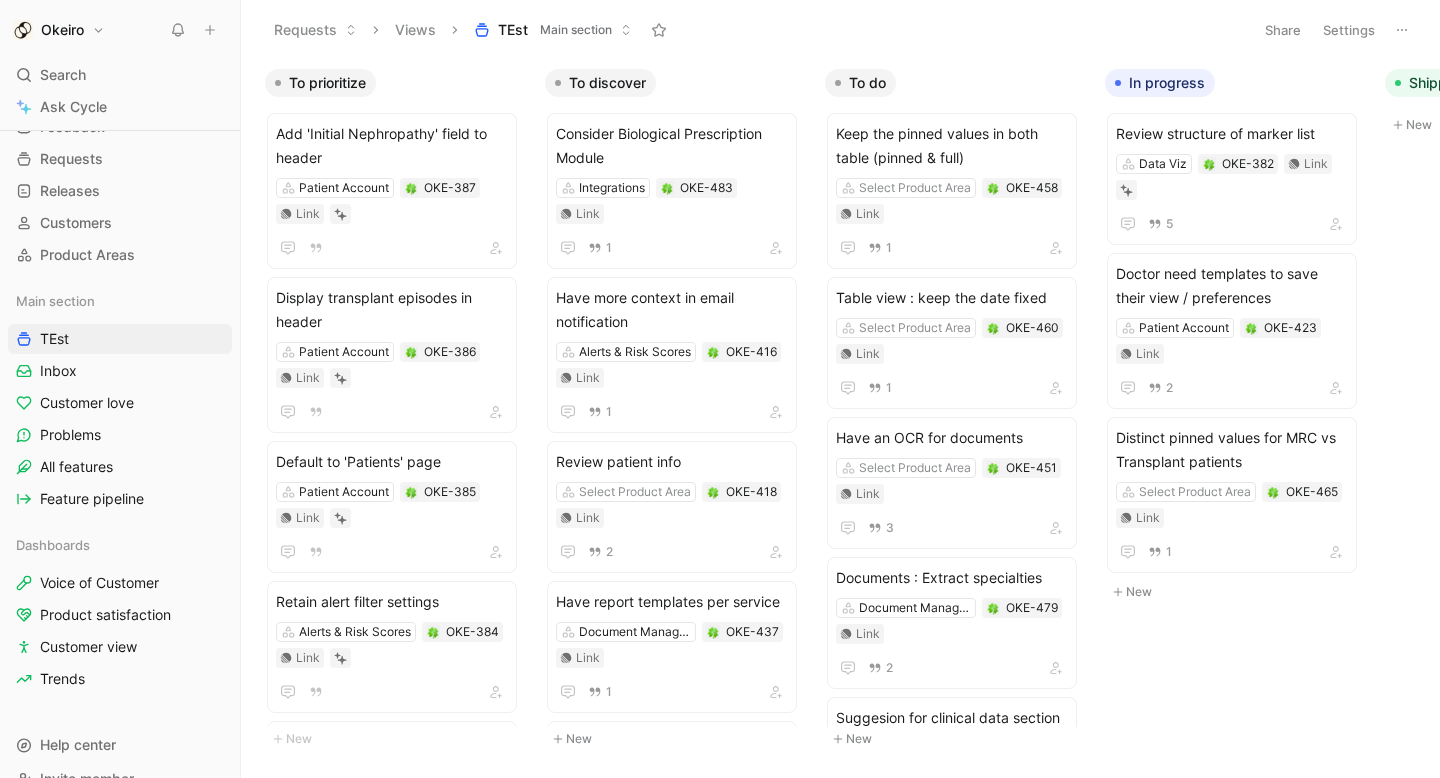 click on "Add 'Initial Nephropathy' field to header Patient Account OKE-387 Link Display transplant episodes in header Patient Account OKE-386 Link Default to 'Patients' page Patient Account OKE-385 Link Retain alert filter settings Alerts & Risk Scores OKE-384 Link Integrate belatacept in alerts Alerts & Risk Scores OKE-383 Link Share patient data with external HCP Transparency & Collaboration OKE-375 Link 2 Attach files to group chats Select Product Area OKE-360 Link 1" at bounding box center [397, 412] 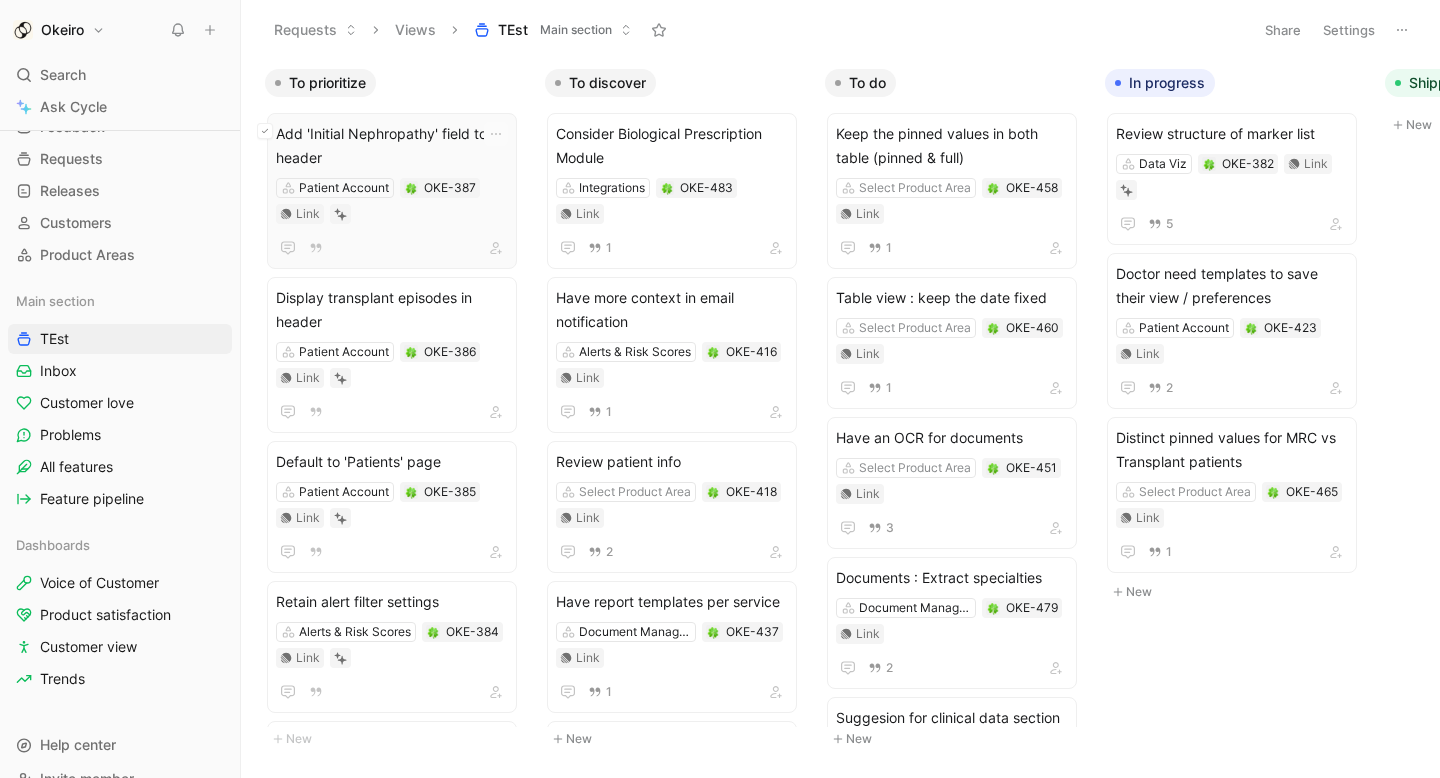 click 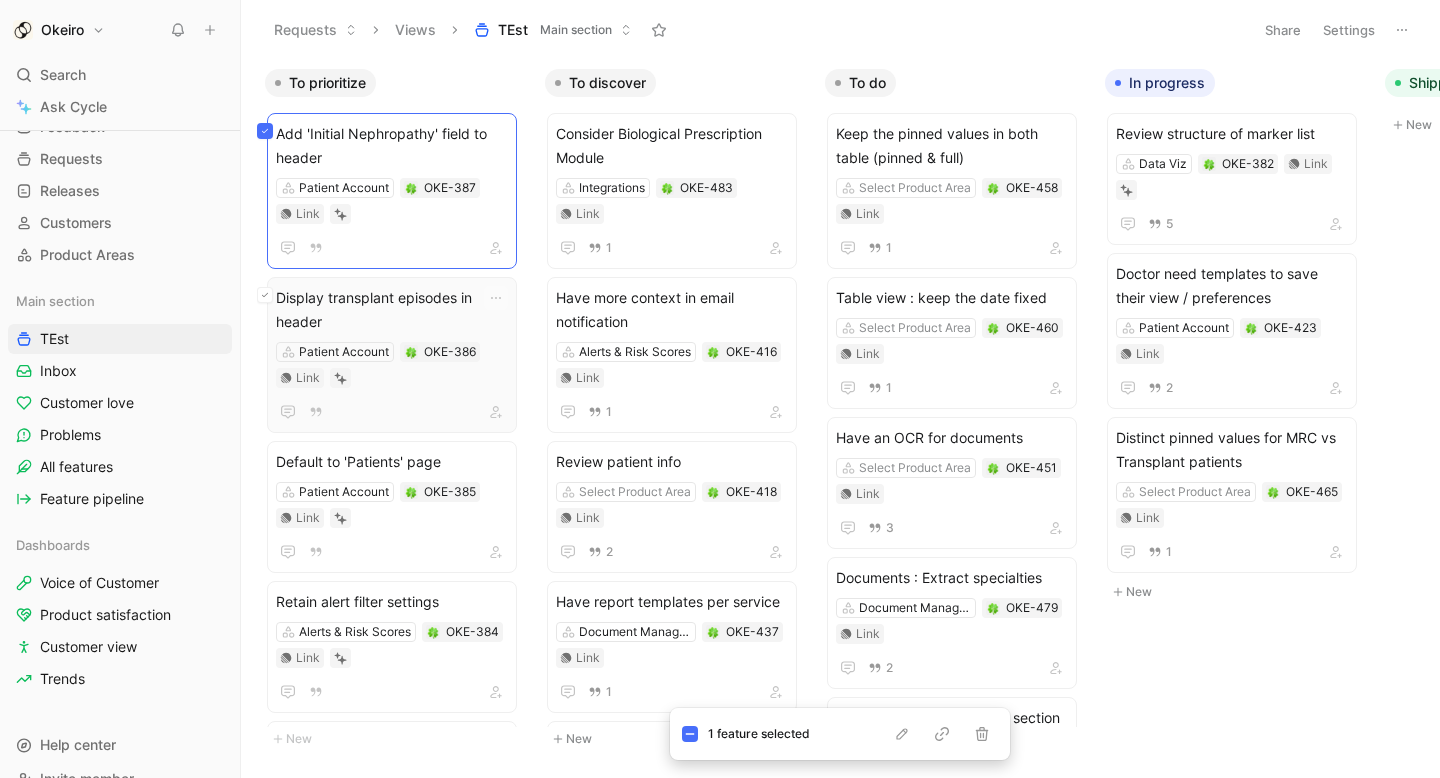 click 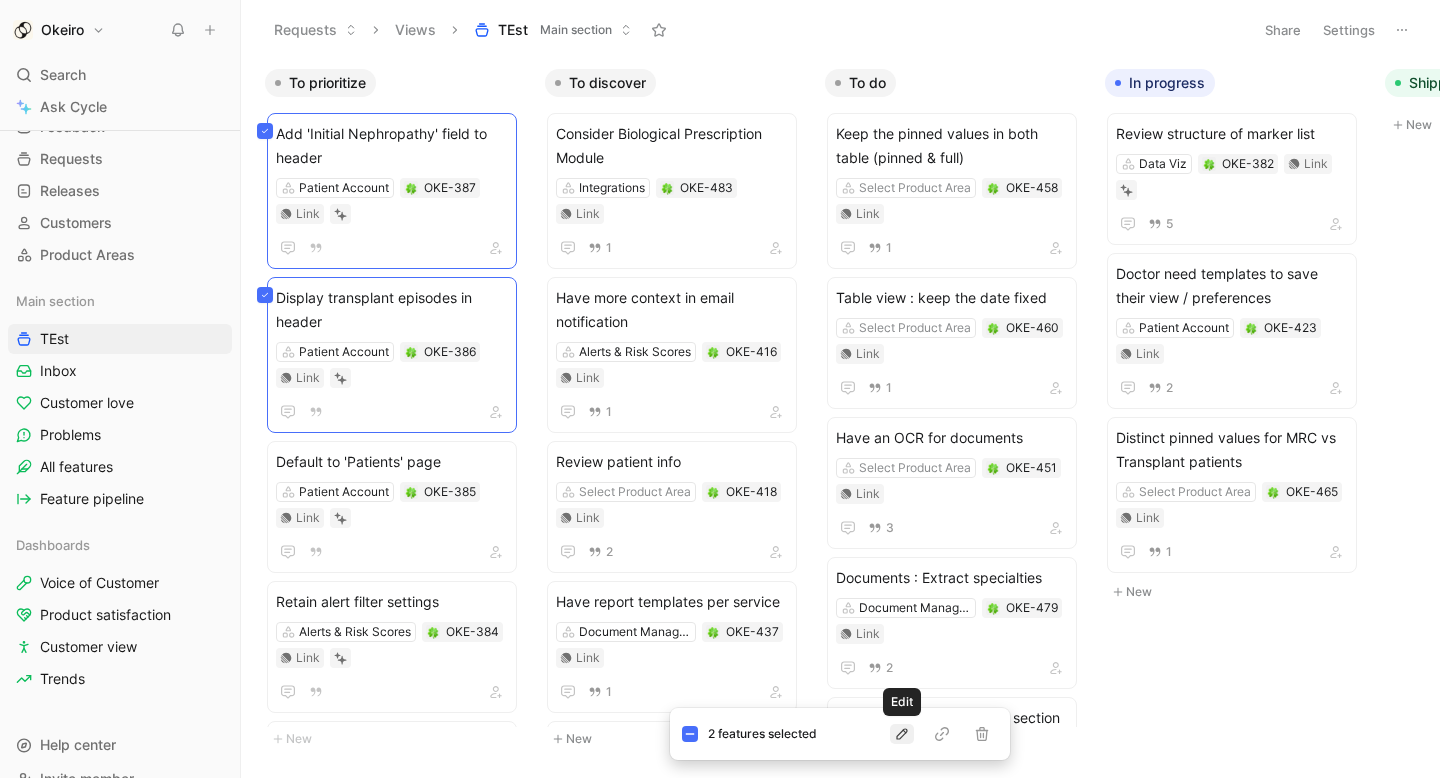 click 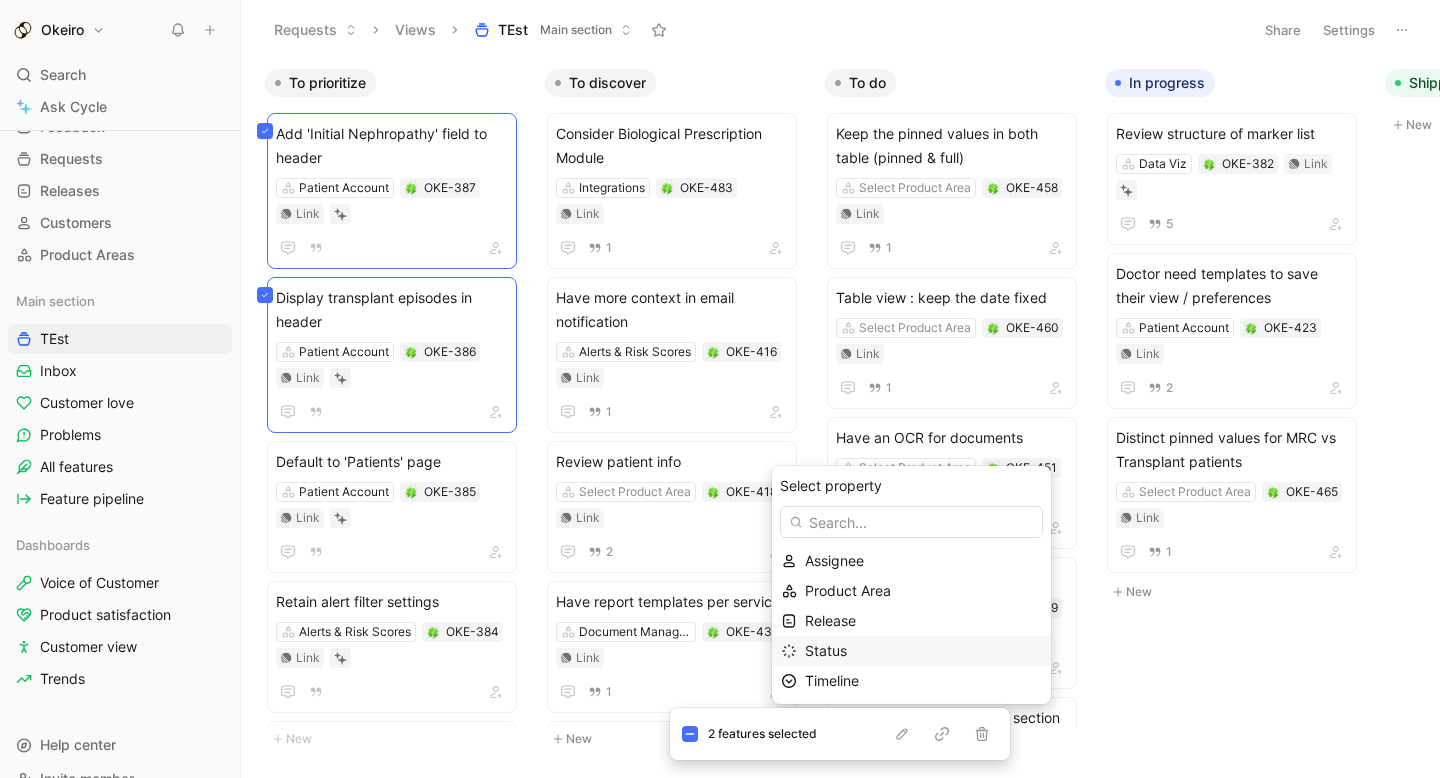 click on "Status" at bounding box center (923, 651) 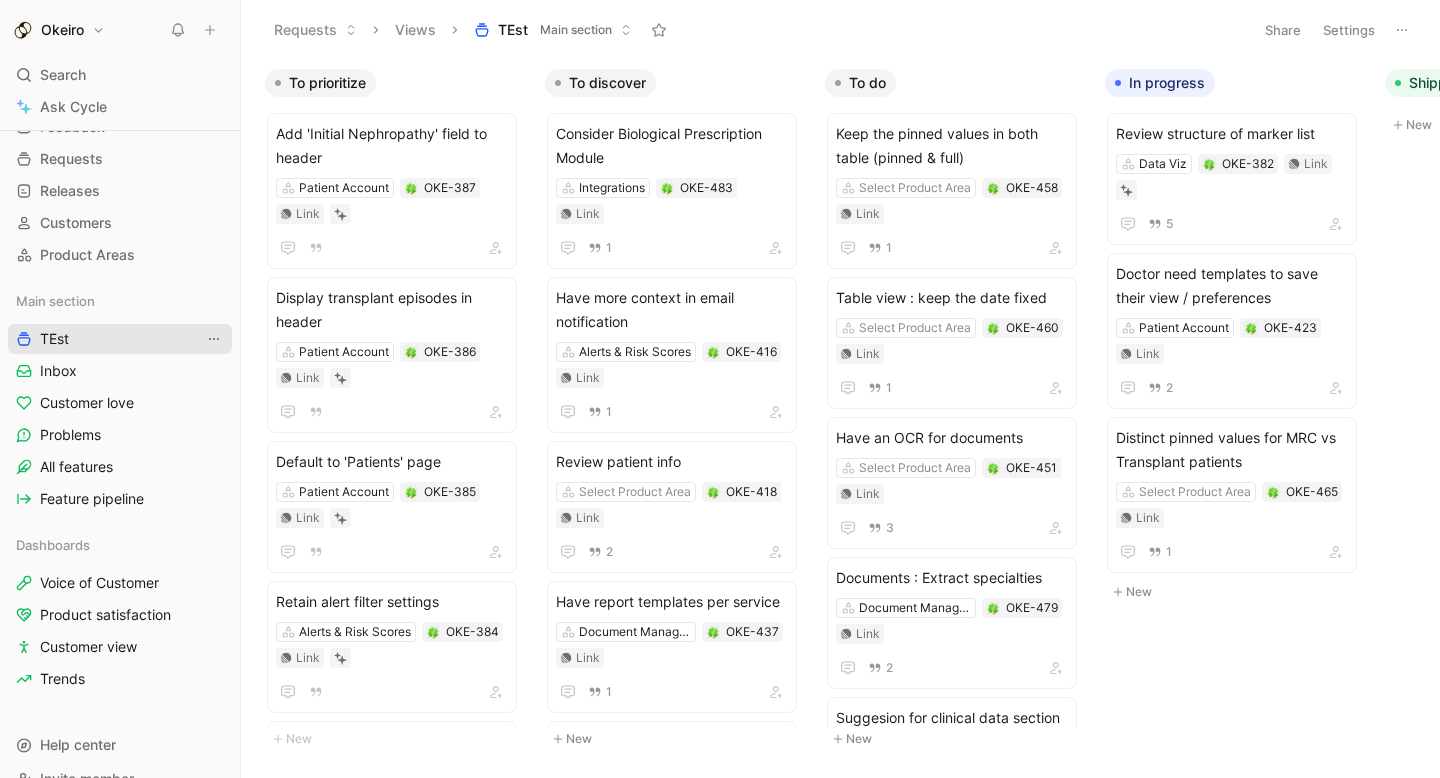 click 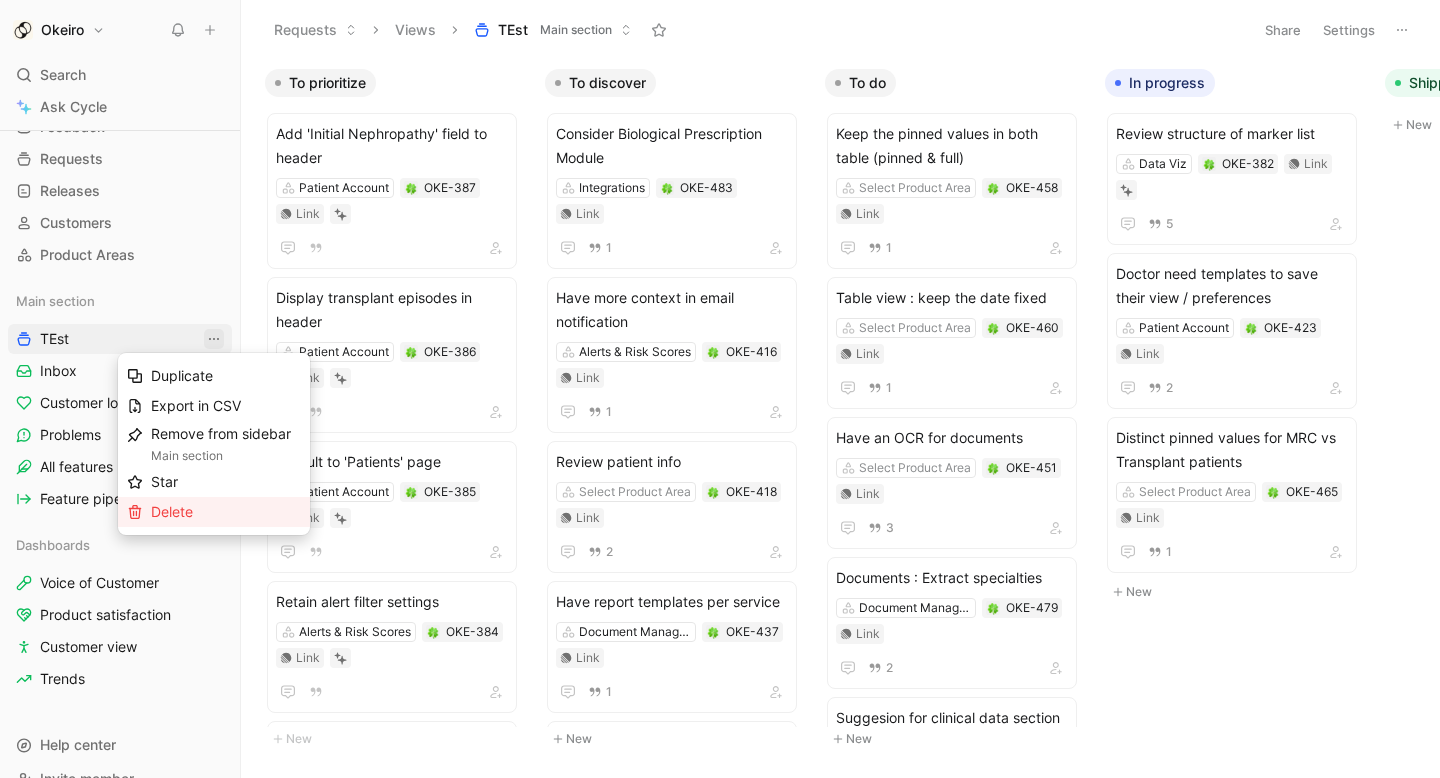 click on "Delete" at bounding box center (226, 512) 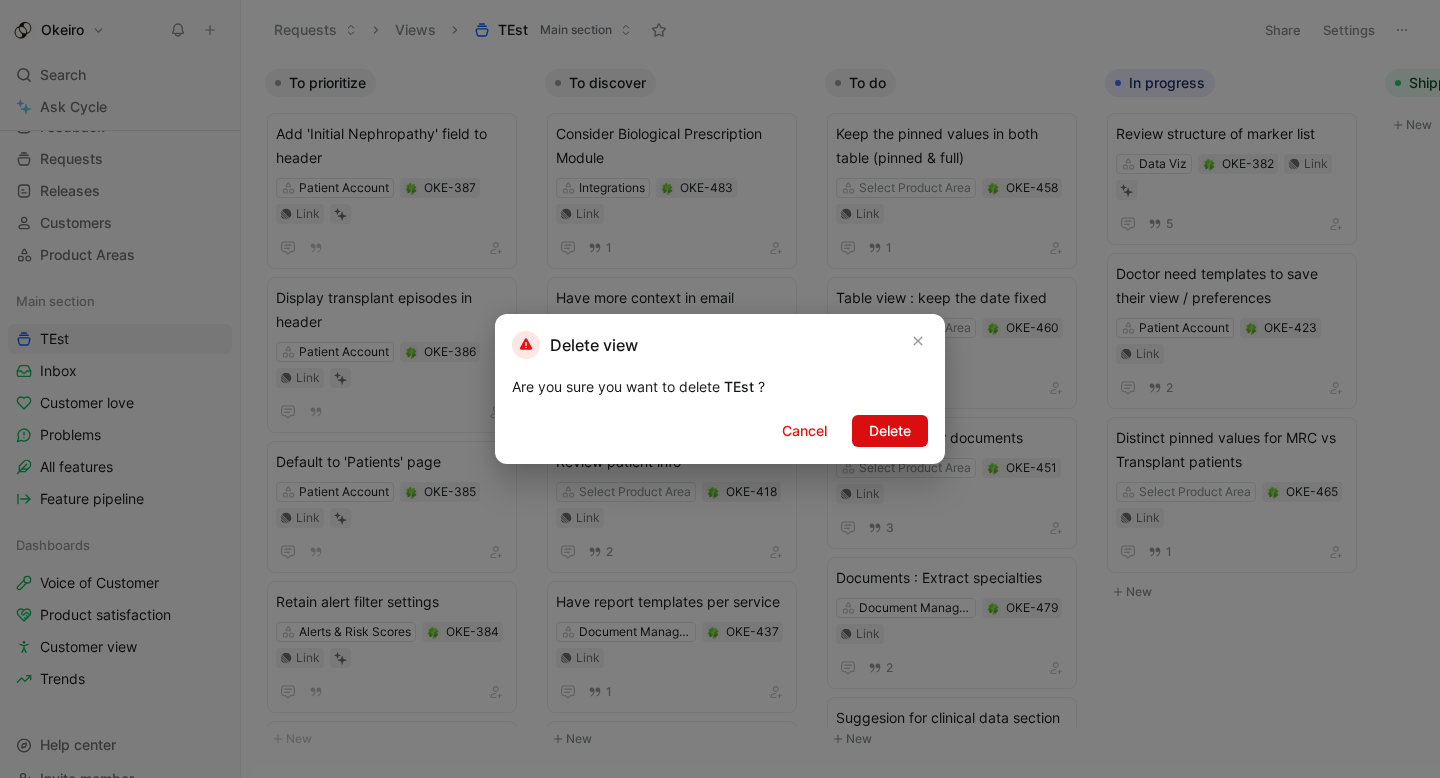 click on "Delete" at bounding box center [890, 431] 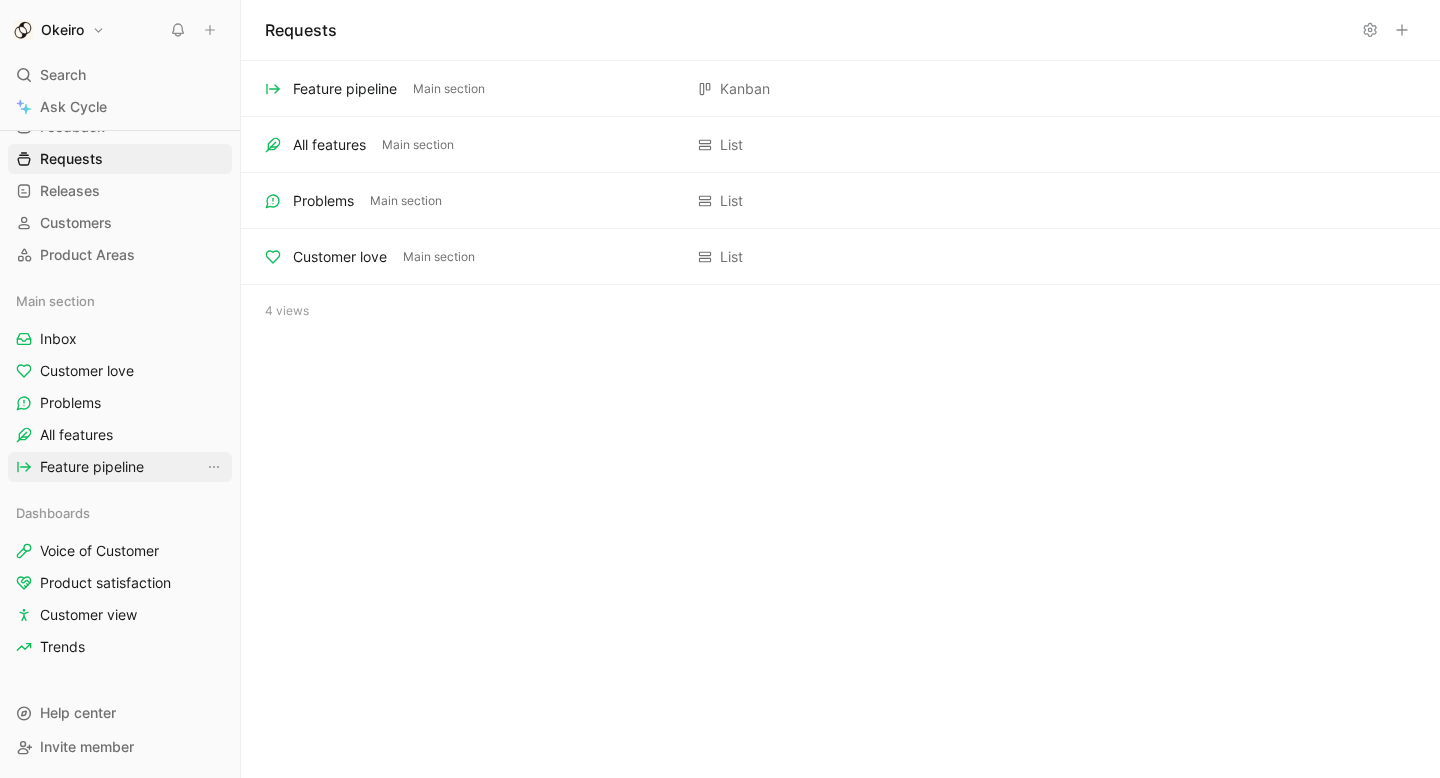click on "Feature pipeline" at bounding box center (92, 467) 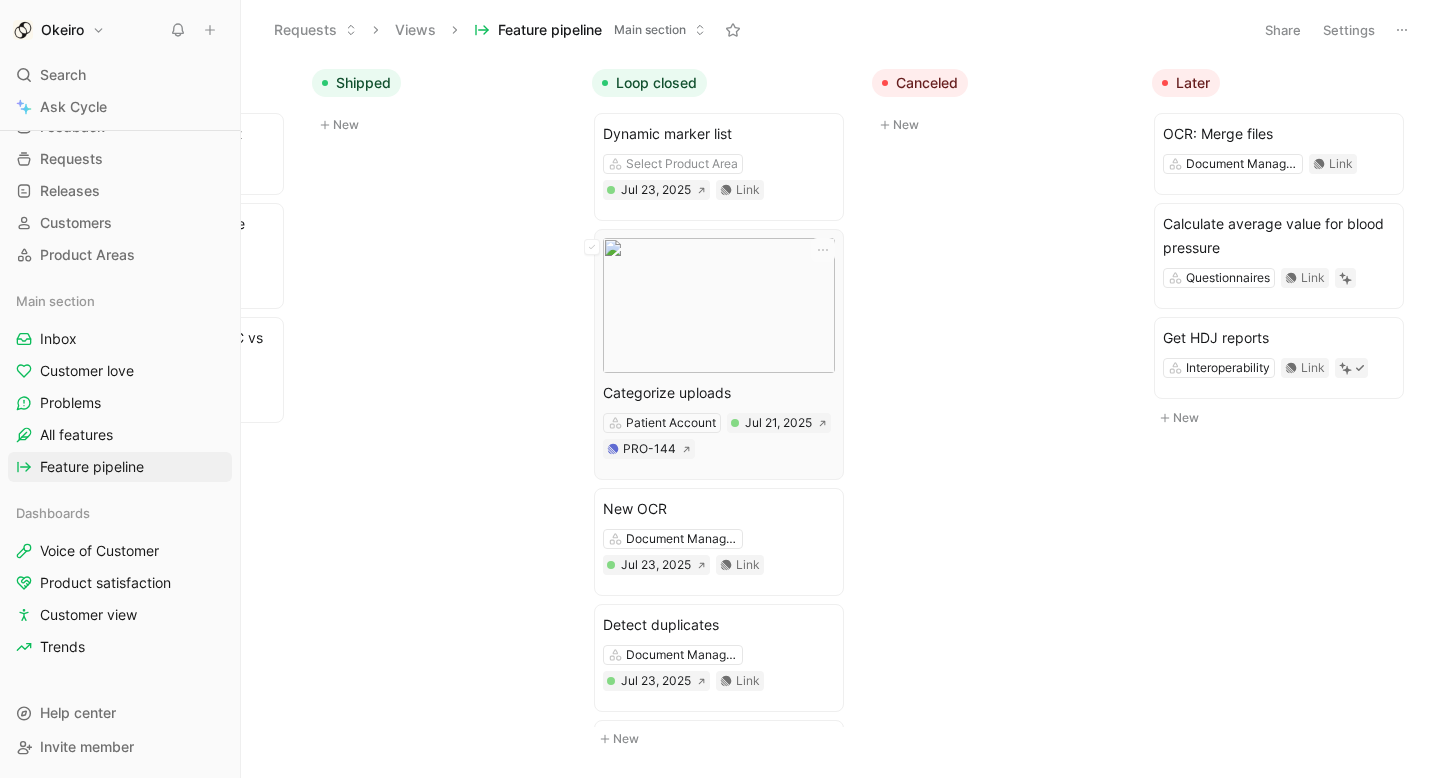 scroll, scrollTop: 0, scrollLeft: 0, axis: both 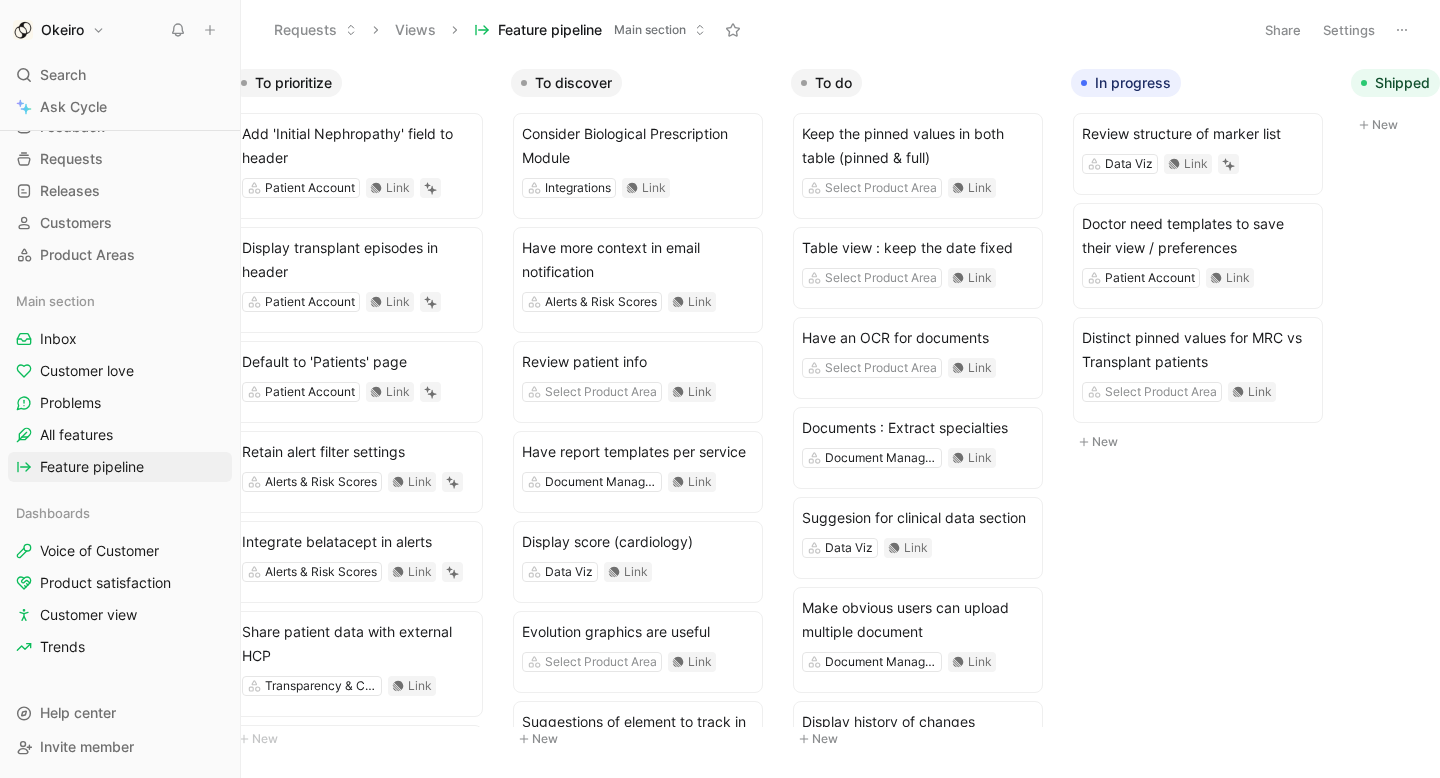 click on "To discover" at bounding box center (573, 83) 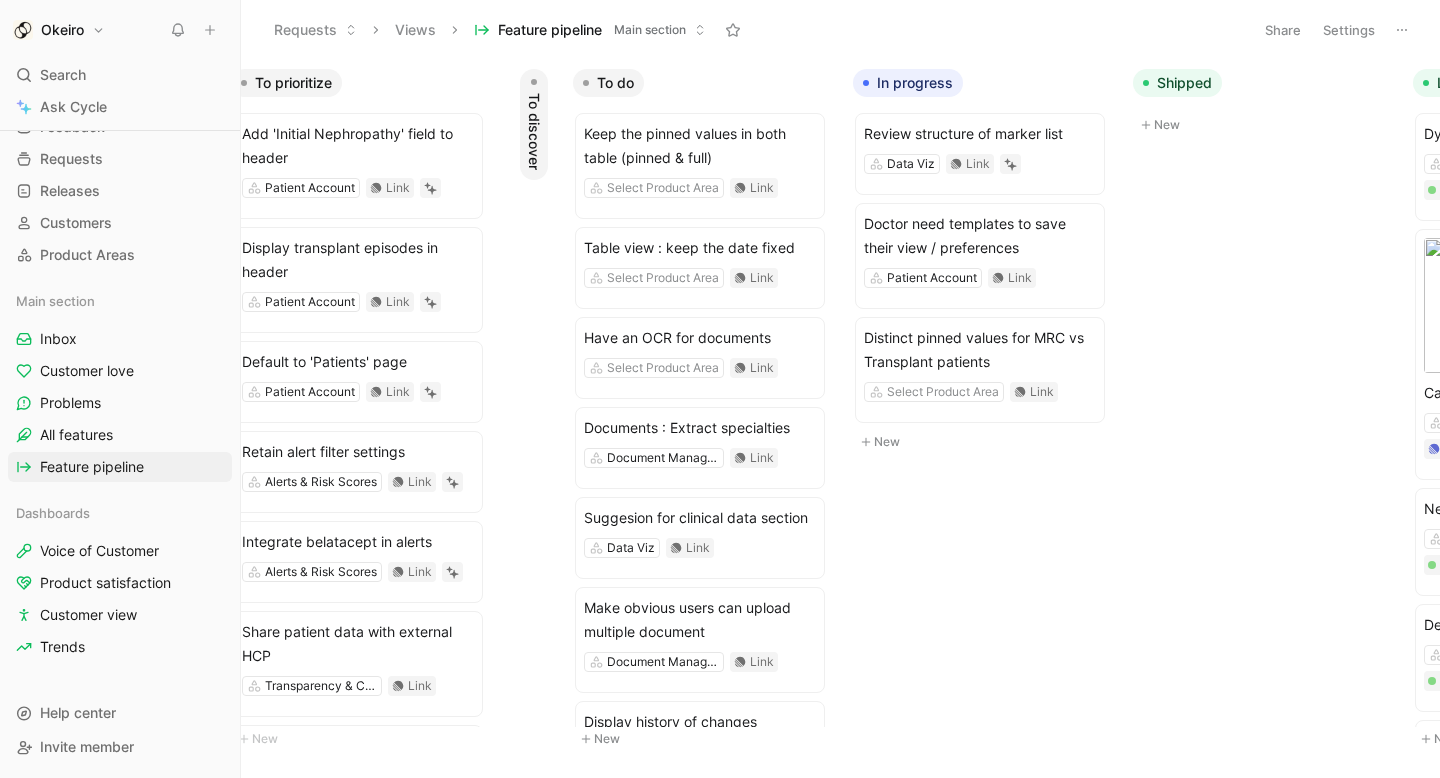 click on "To discover" at bounding box center (534, 131) 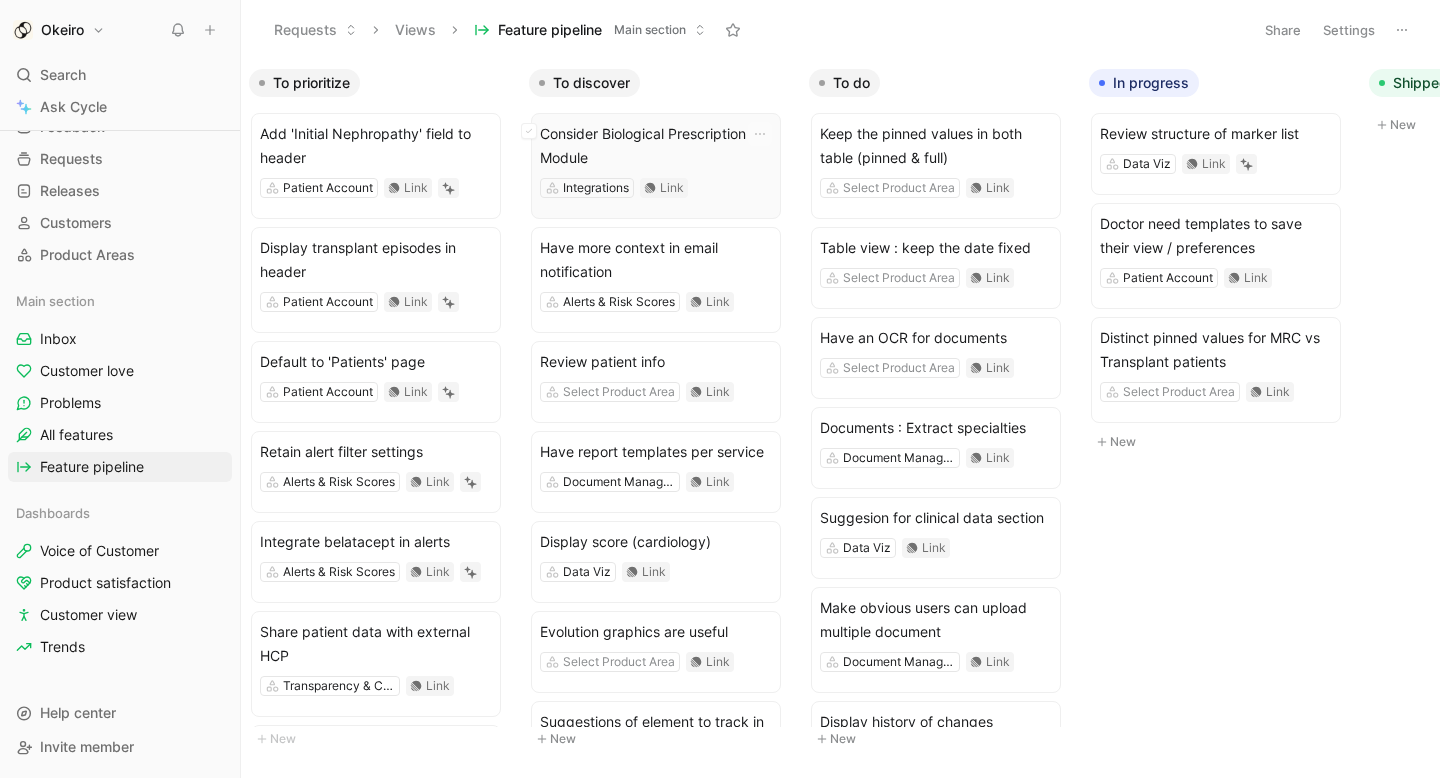 scroll, scrollTop: 0, scrollLeft: 0, axis: both 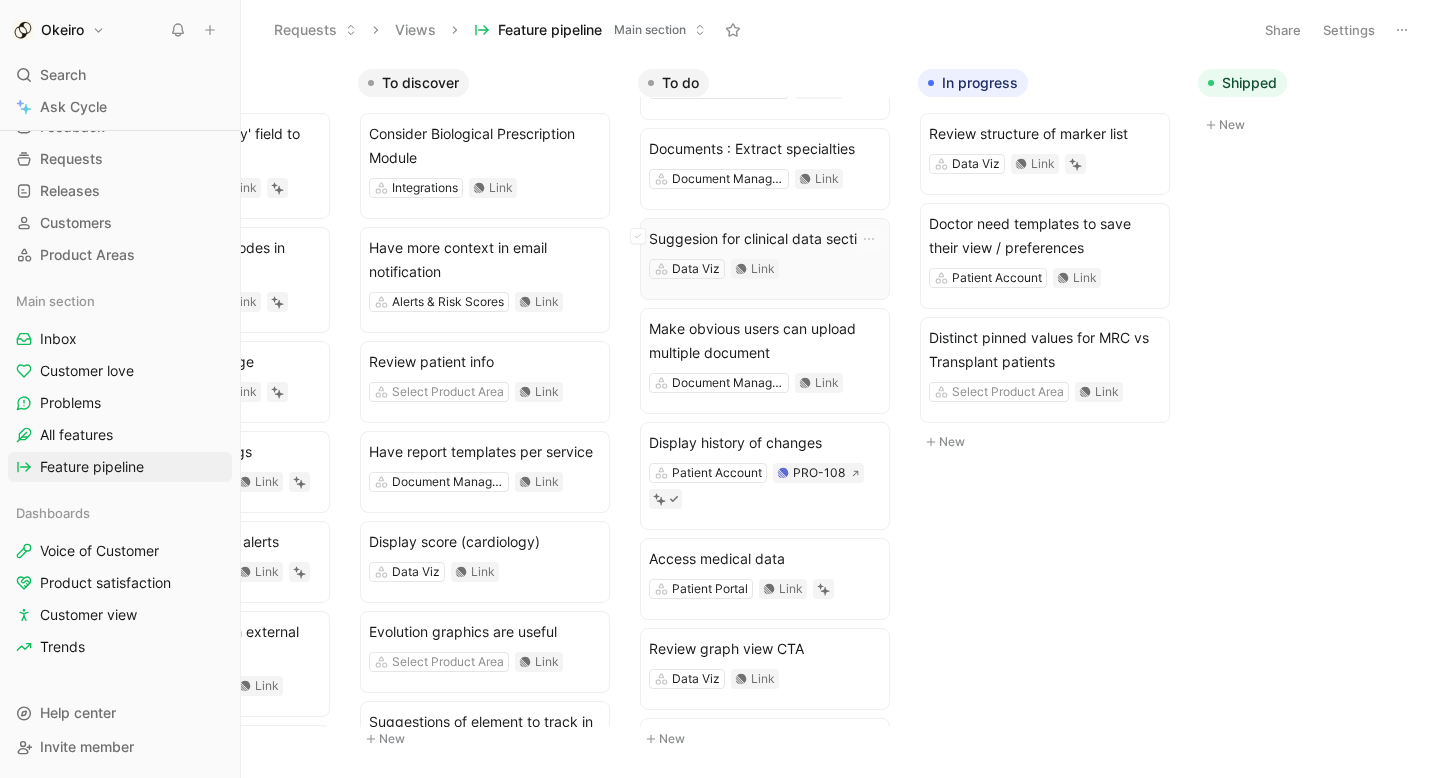 click on "Data Viz Link" at bounding box center [765, 269] 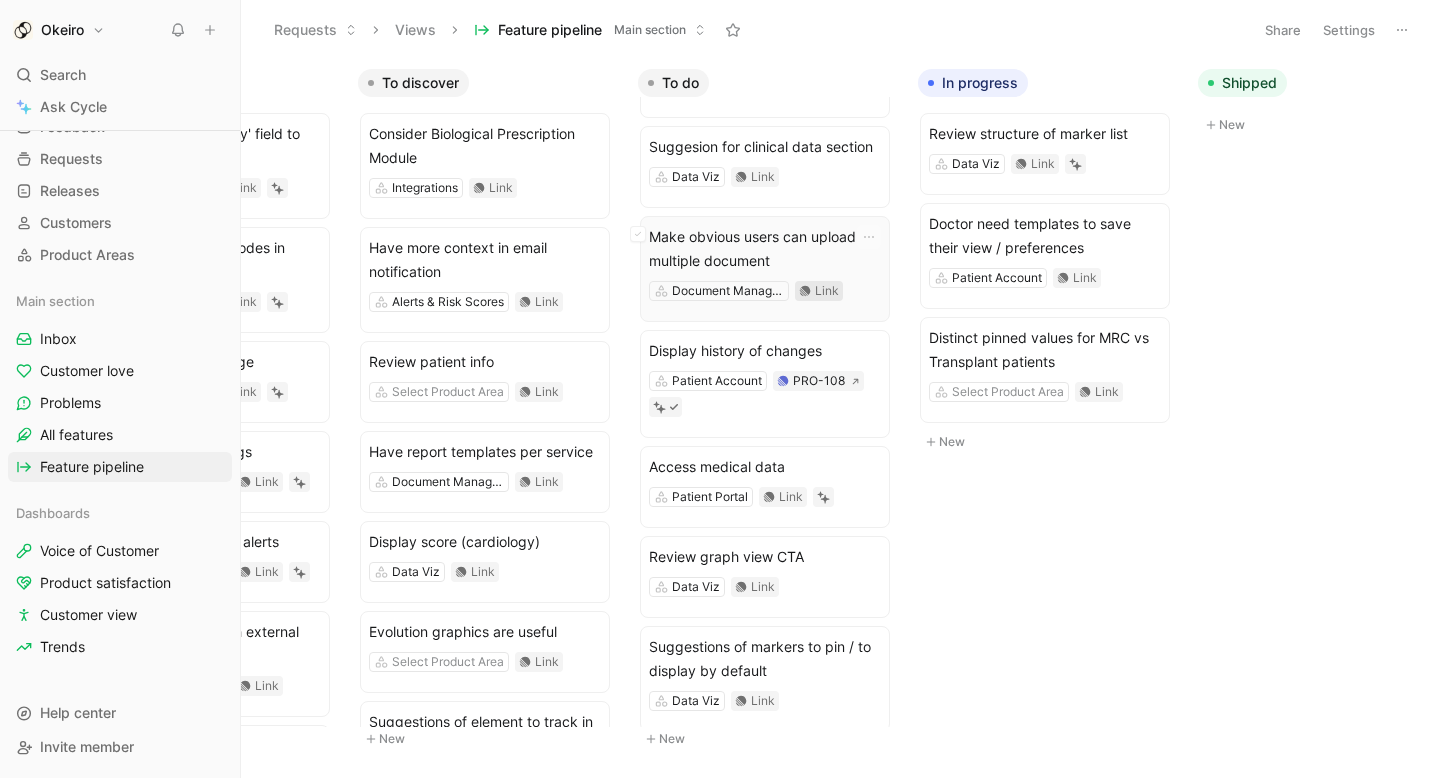 scroll, scrollTop: 387, scrollLeft: 0, axis: vertical 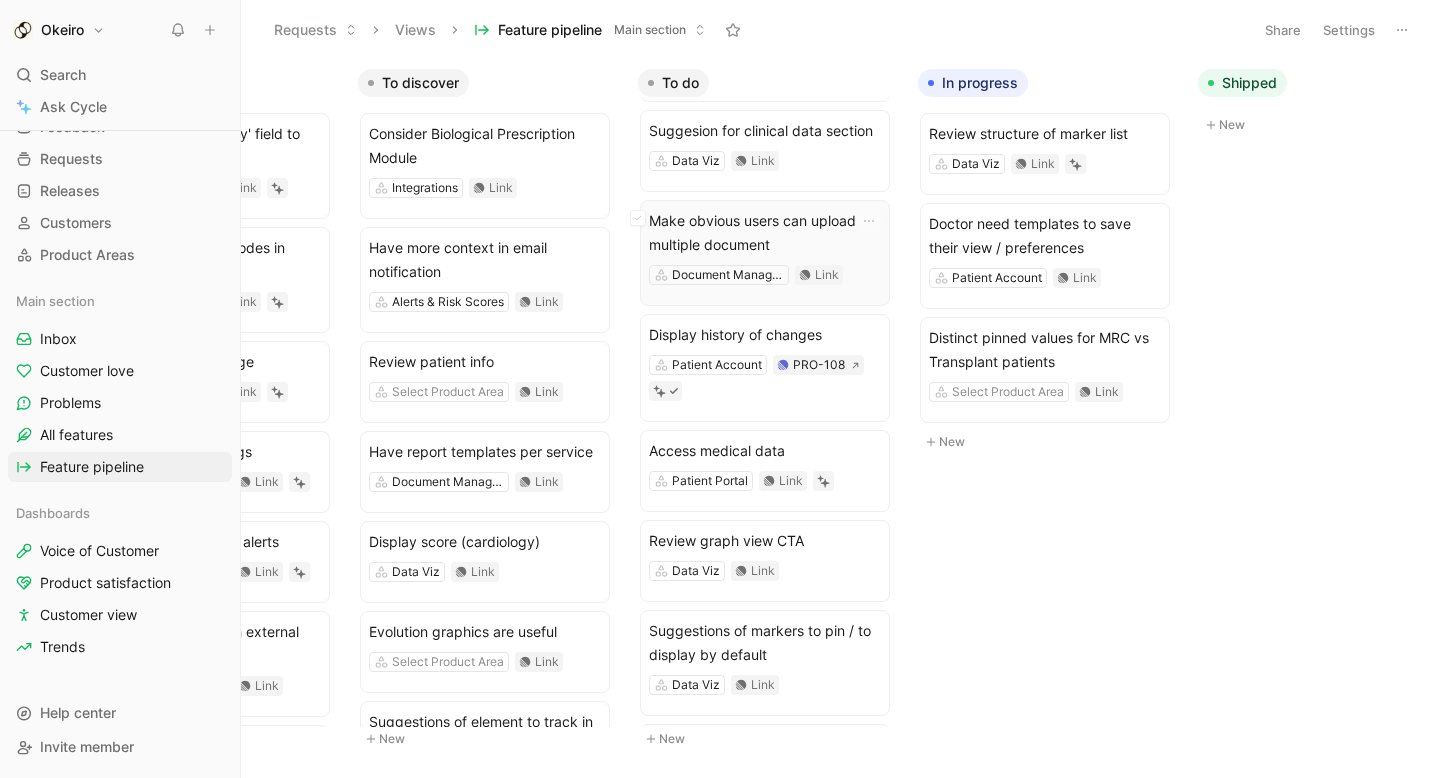 click on "Make obvious users can upload multiple document" at bounding box center [765, 233] 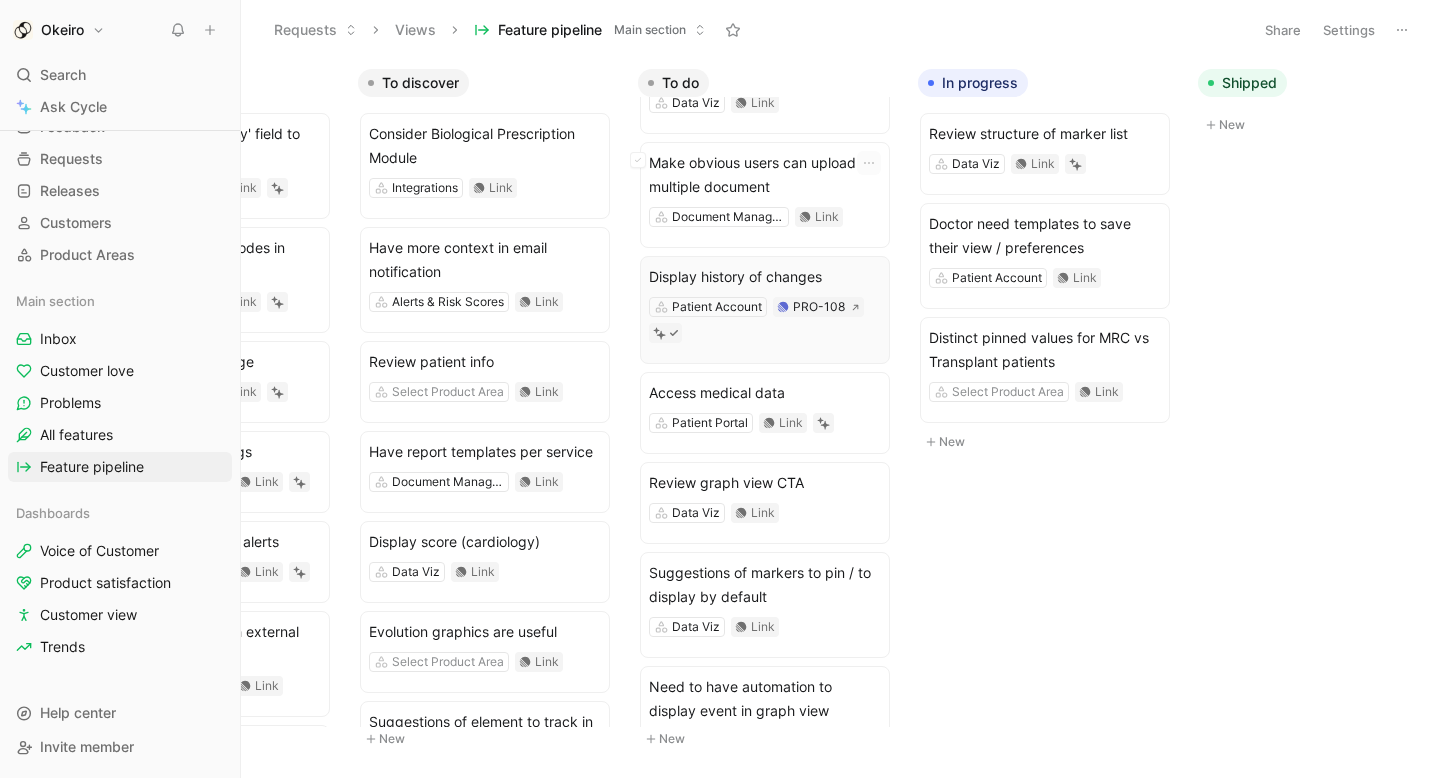 scroll, scrollTop: 484, scrollLeft: 0, axis: vertical 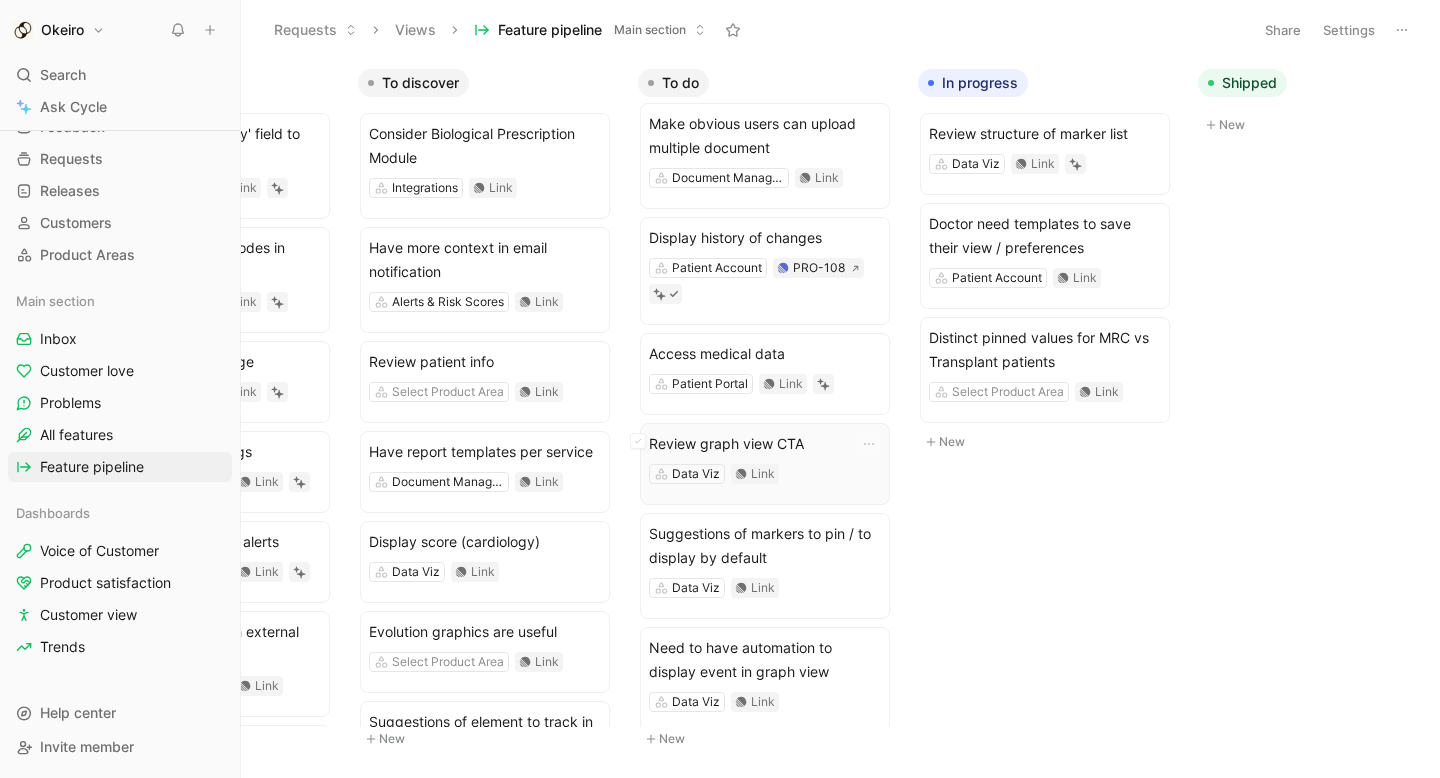 click on "Review graph view CTA" at bounding box center (765, 444) 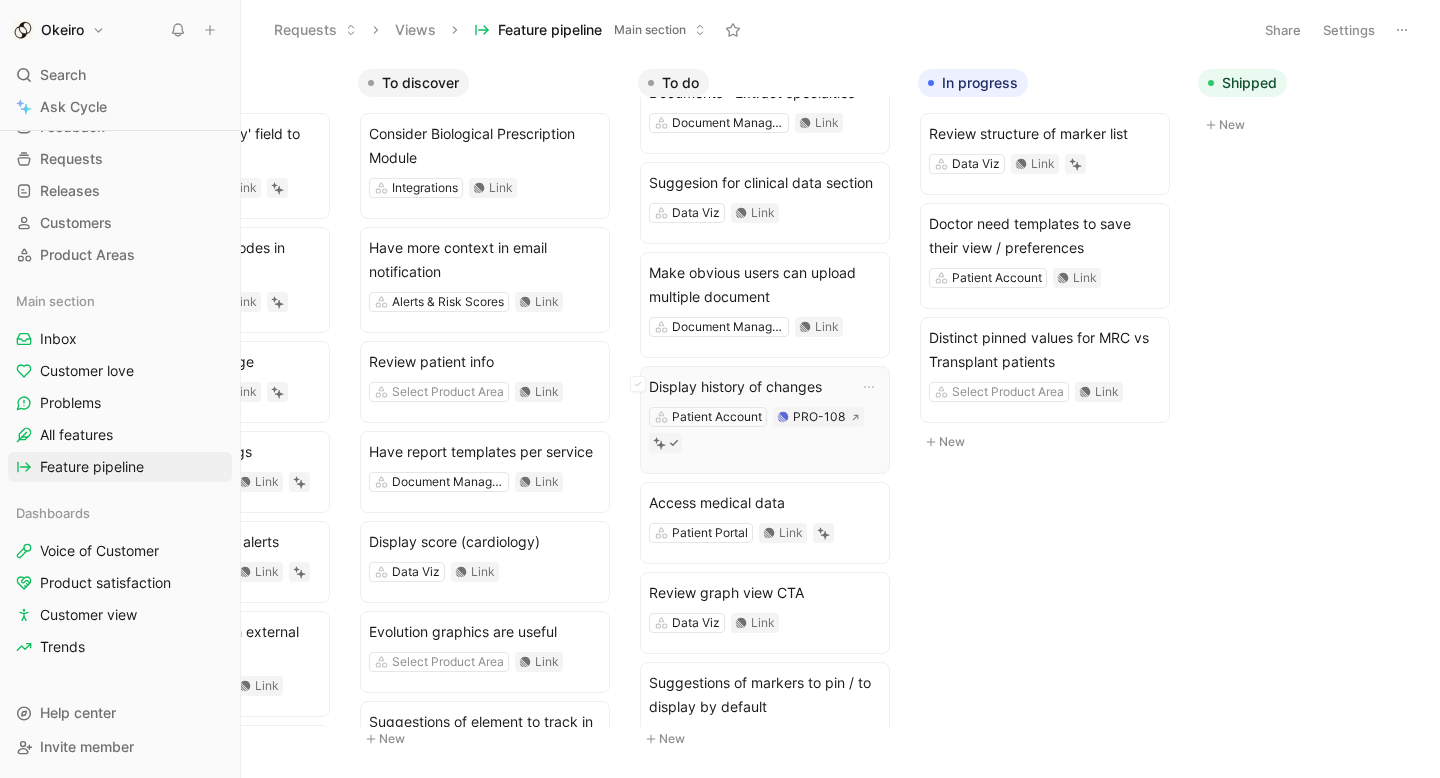 scroll, scrollTop: 497, scrollLeft: 0, axis: vertical 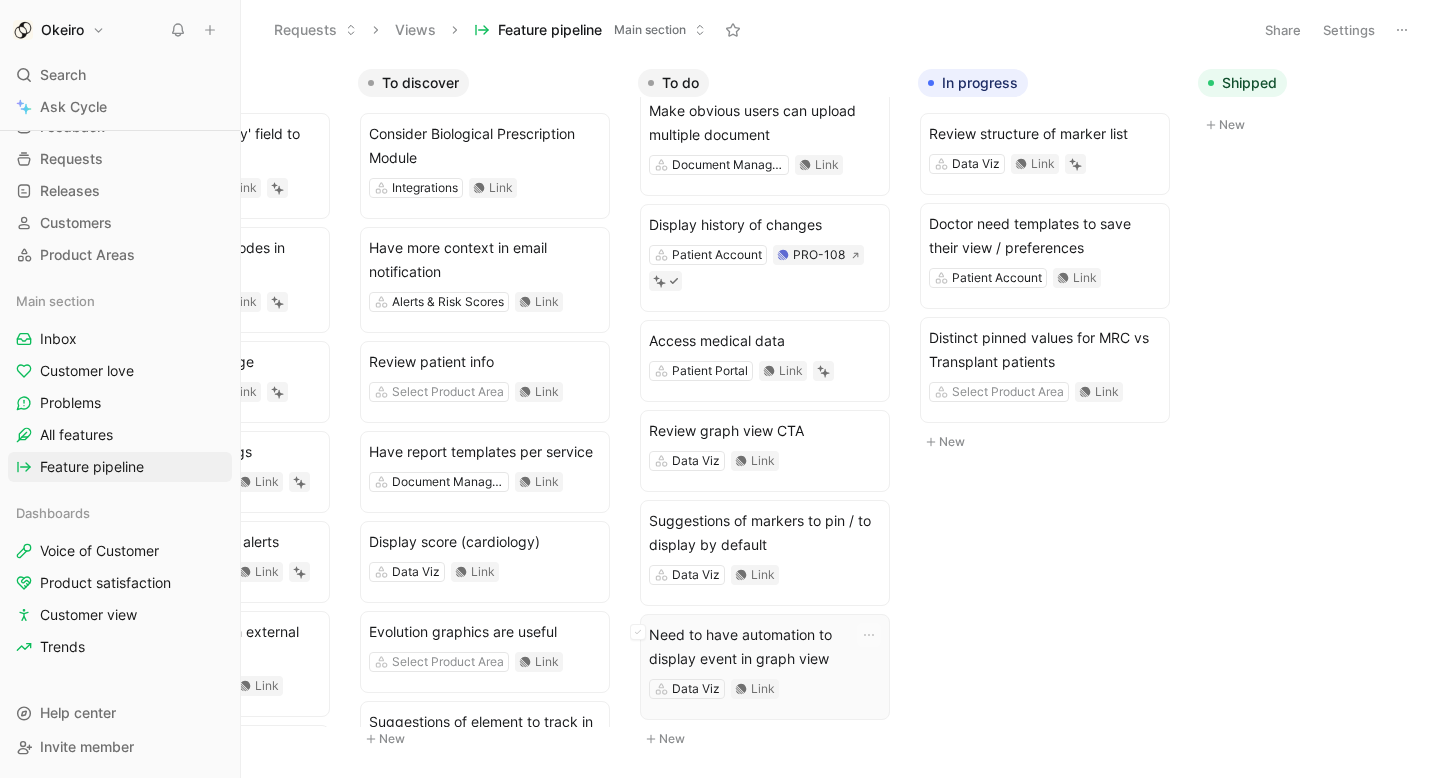 click on "Need to have automation to display event in graph view" at bounding box center (765, 647) 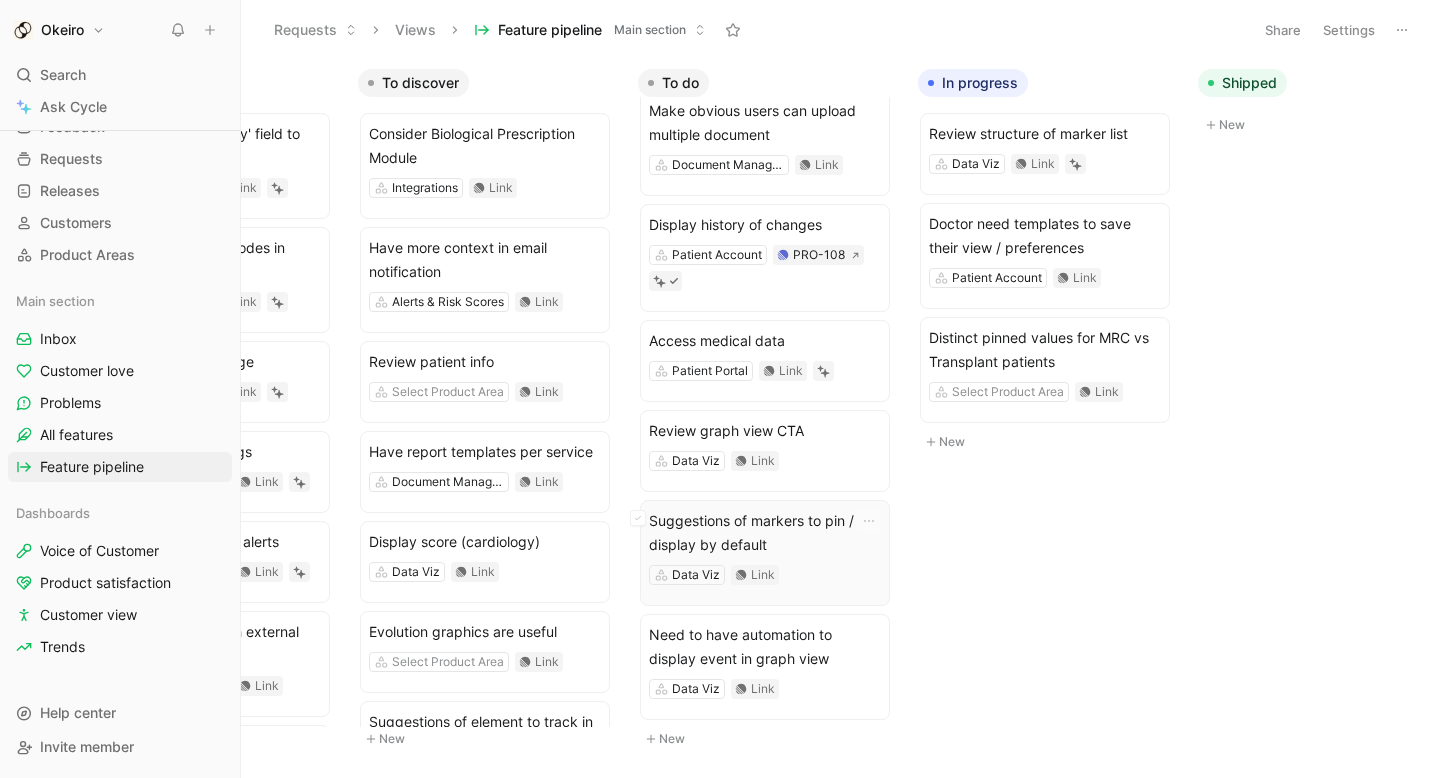 click on "Suggestions of markers to pin / to display by default" at bounding box center [765, 533] 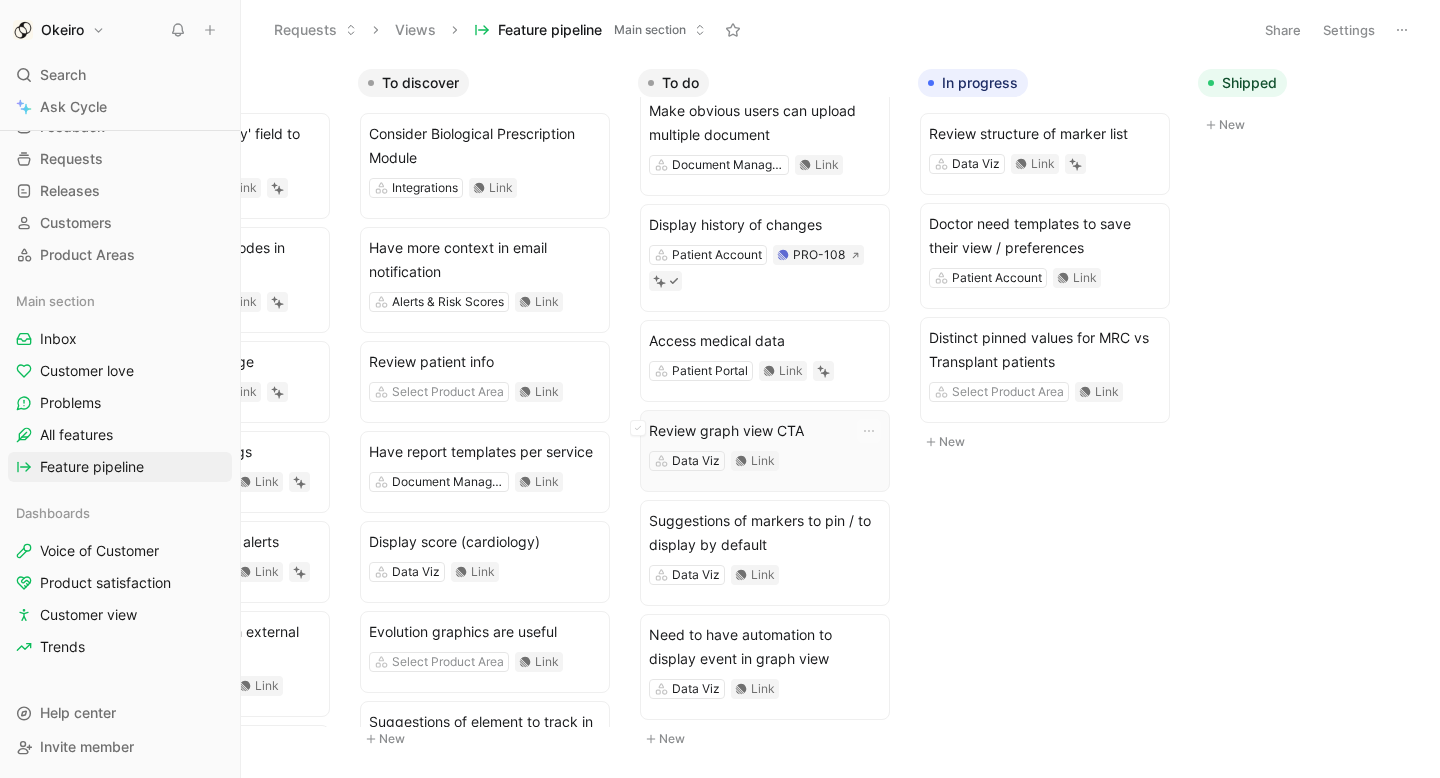click on "Review graph view CTA" at bounding box center (765, 431) 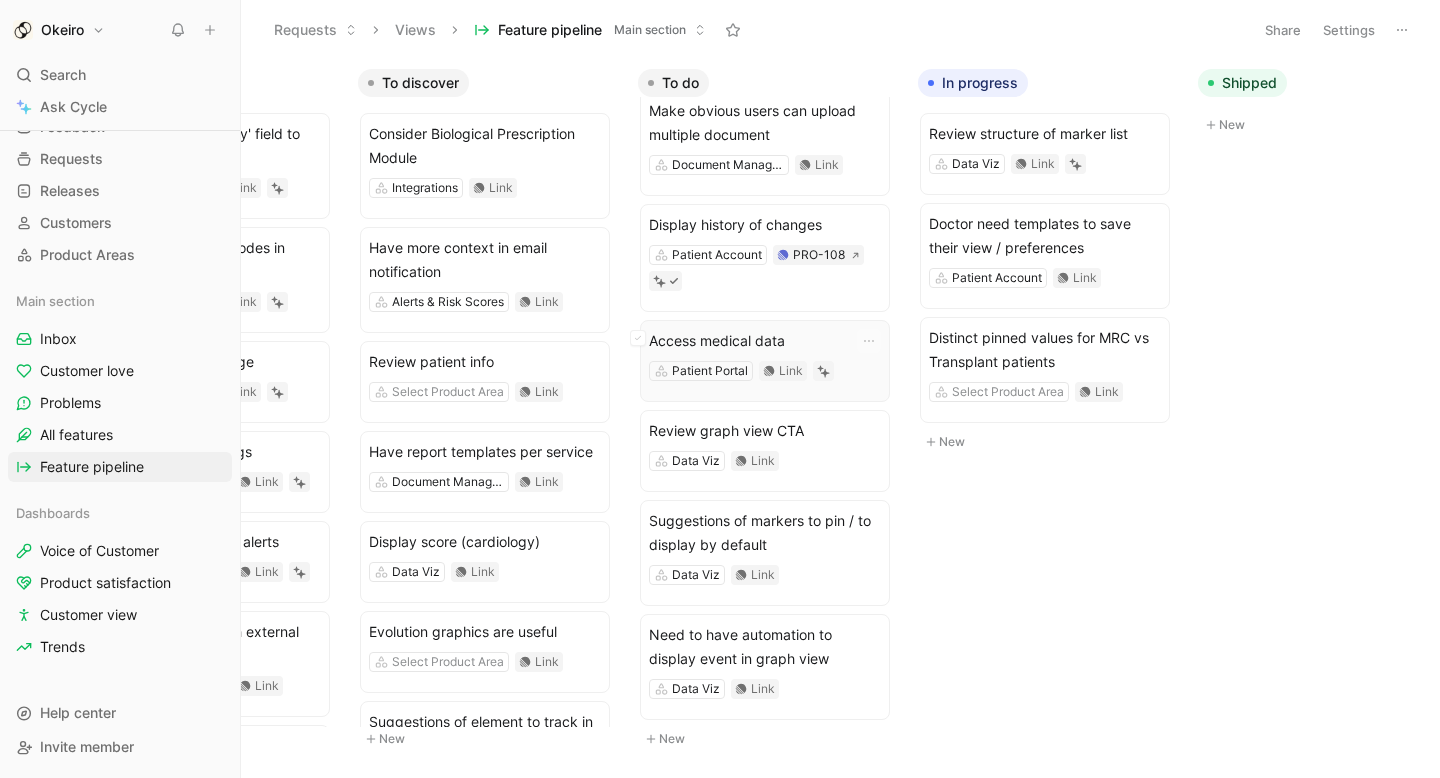 click on "Access medical data Patient Portal Link" at bounding box center [765, 361] 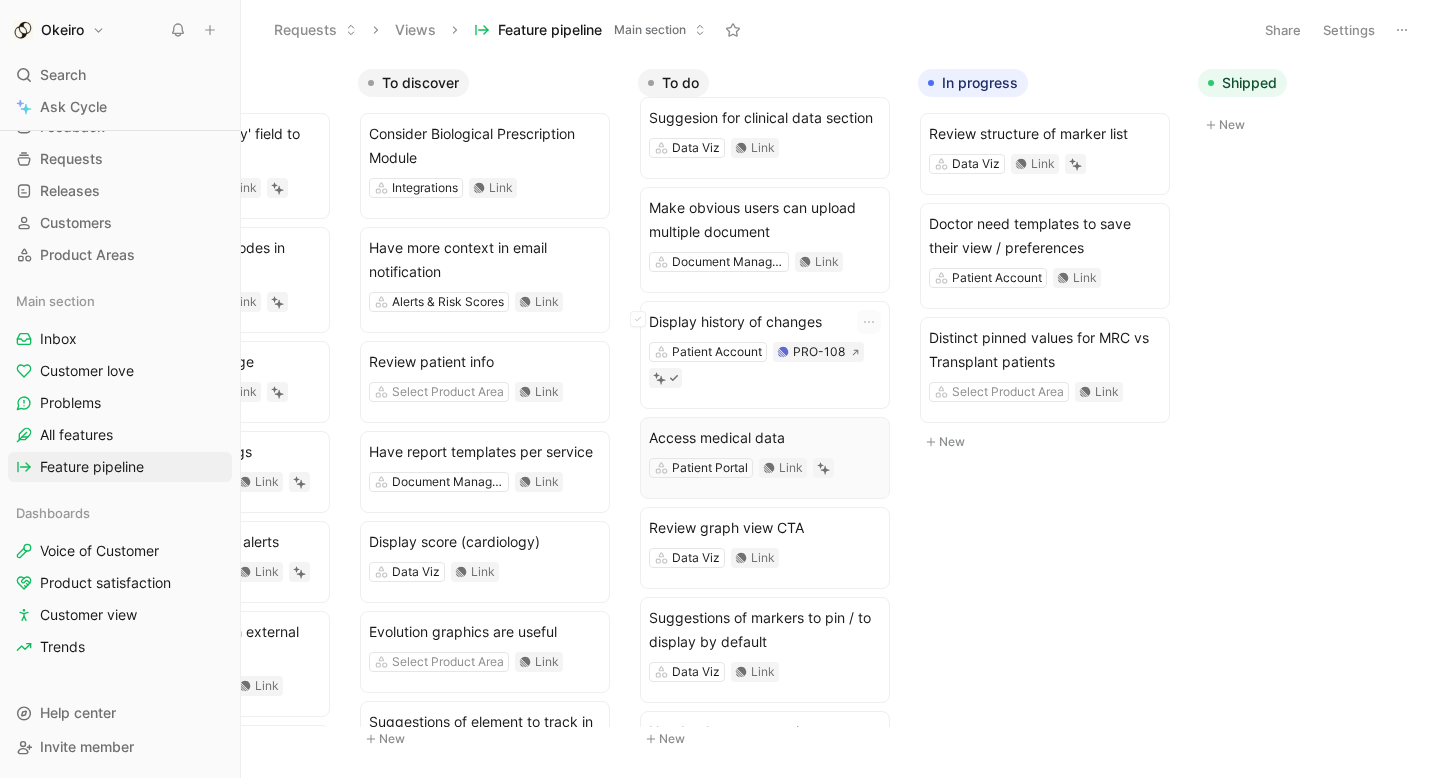 scroll, scrollTop: 392, scrollLeft: 0, axis: vertical 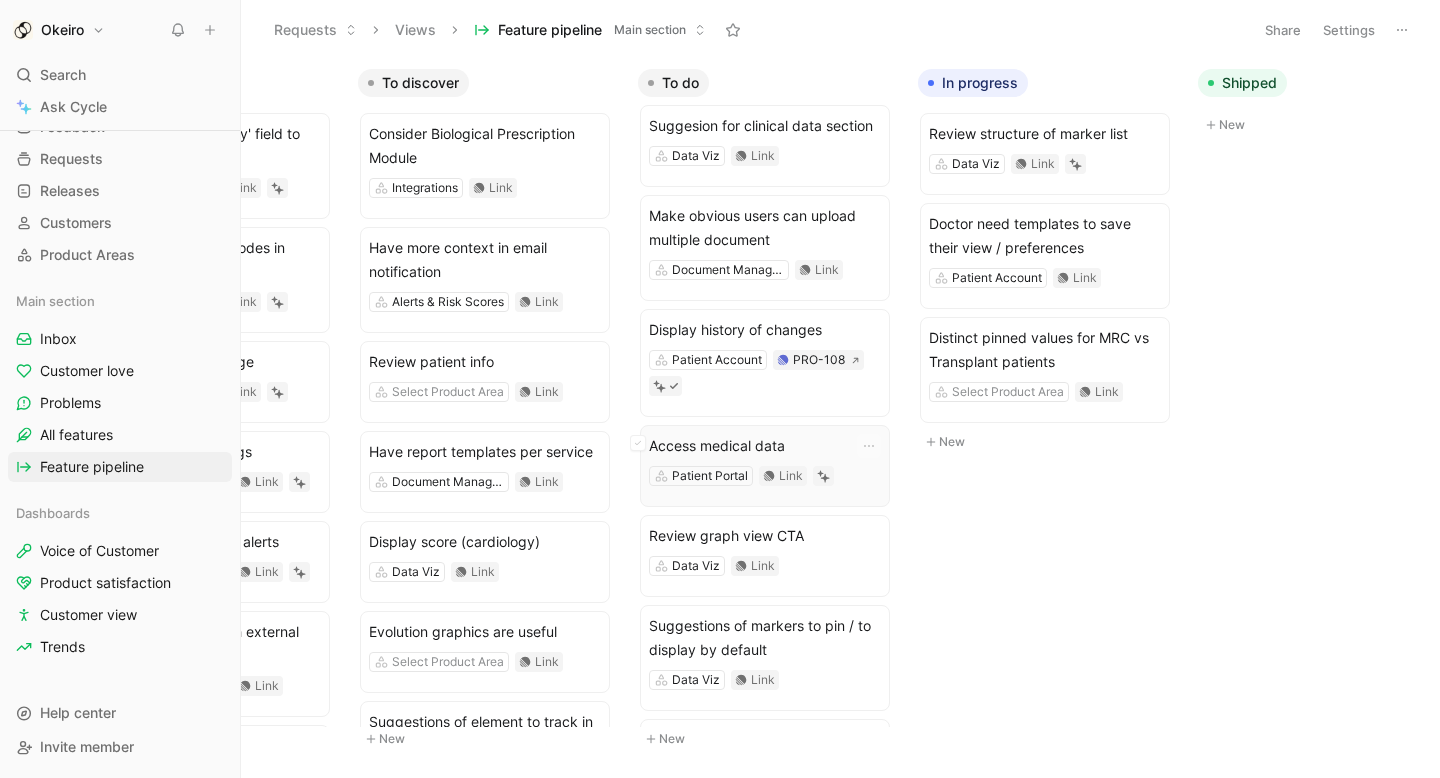 click on "Access medical data Patient Portal Link" at bounding box center [765, 466] 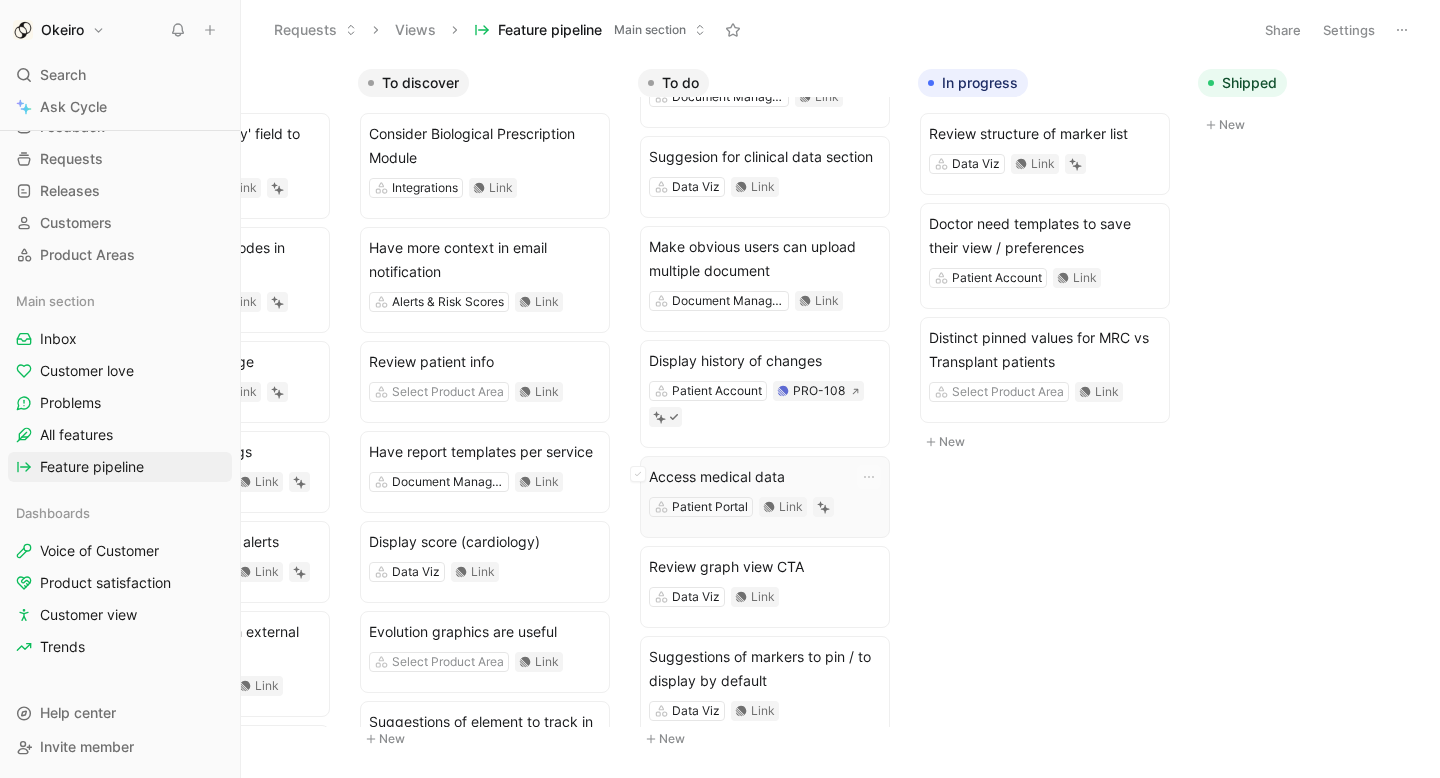 scroll, scrollTop: 333, scrollLeft: 0, axis: vertical 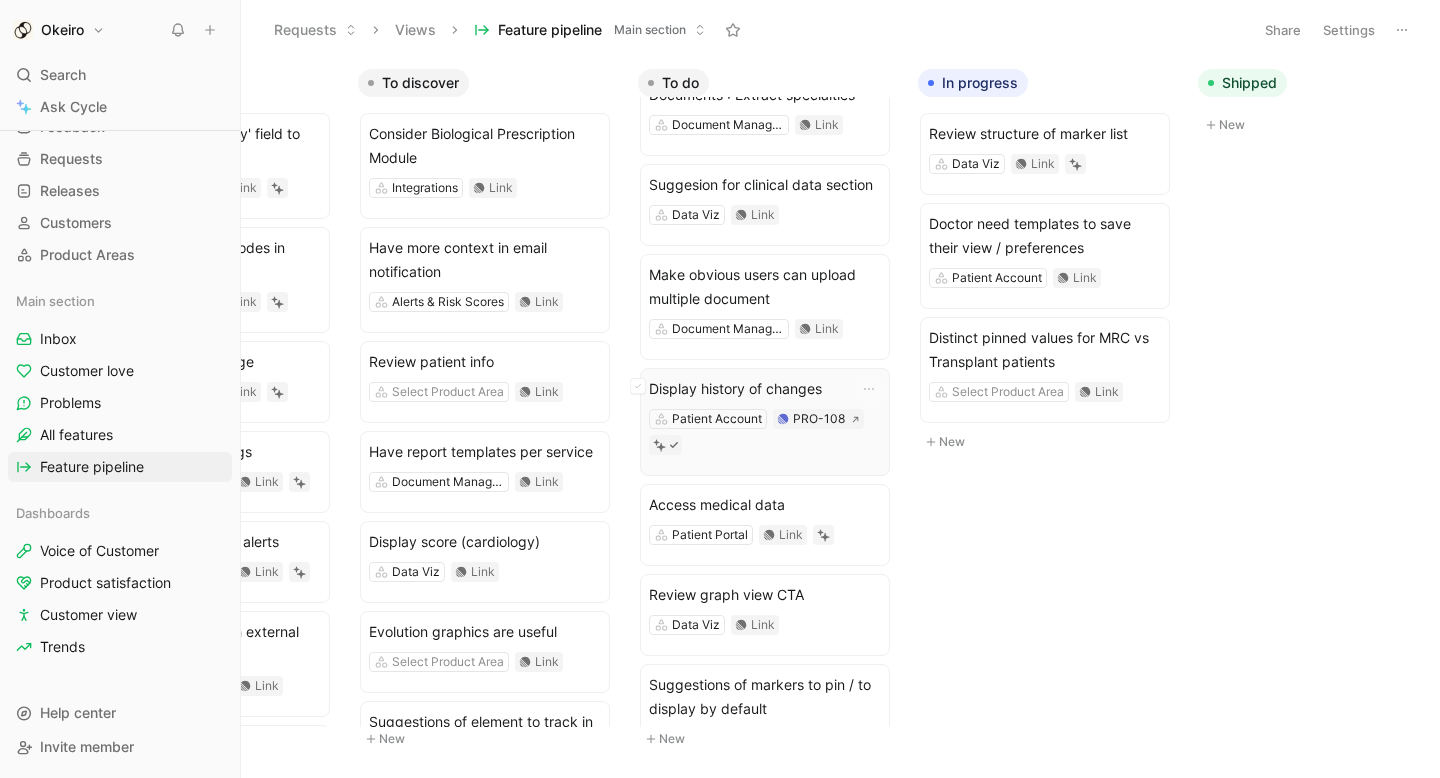 click on "Patient Account PRO-108" at bounding box center (765, 432) 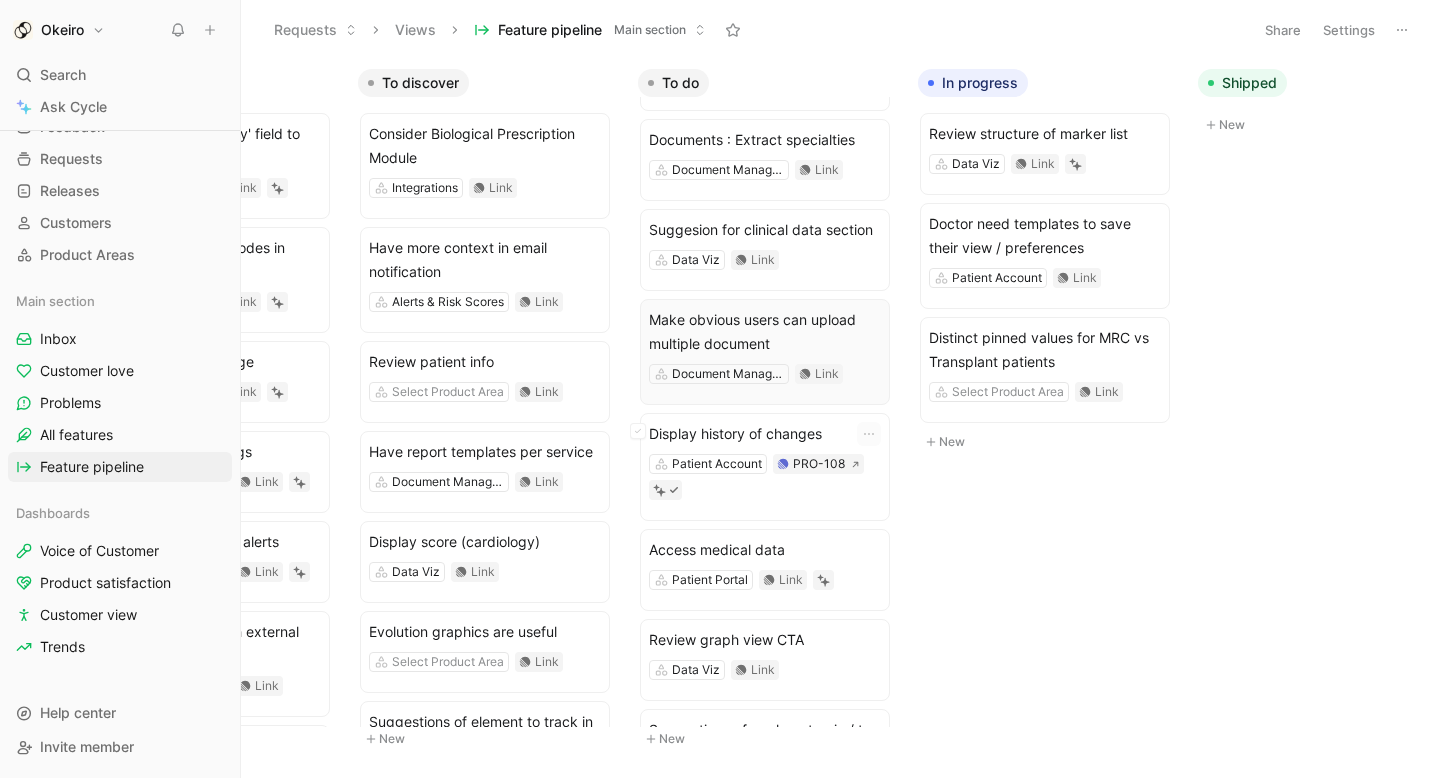 scroll, scrollTop: 264, scrollLeft: 0, axis: vertical 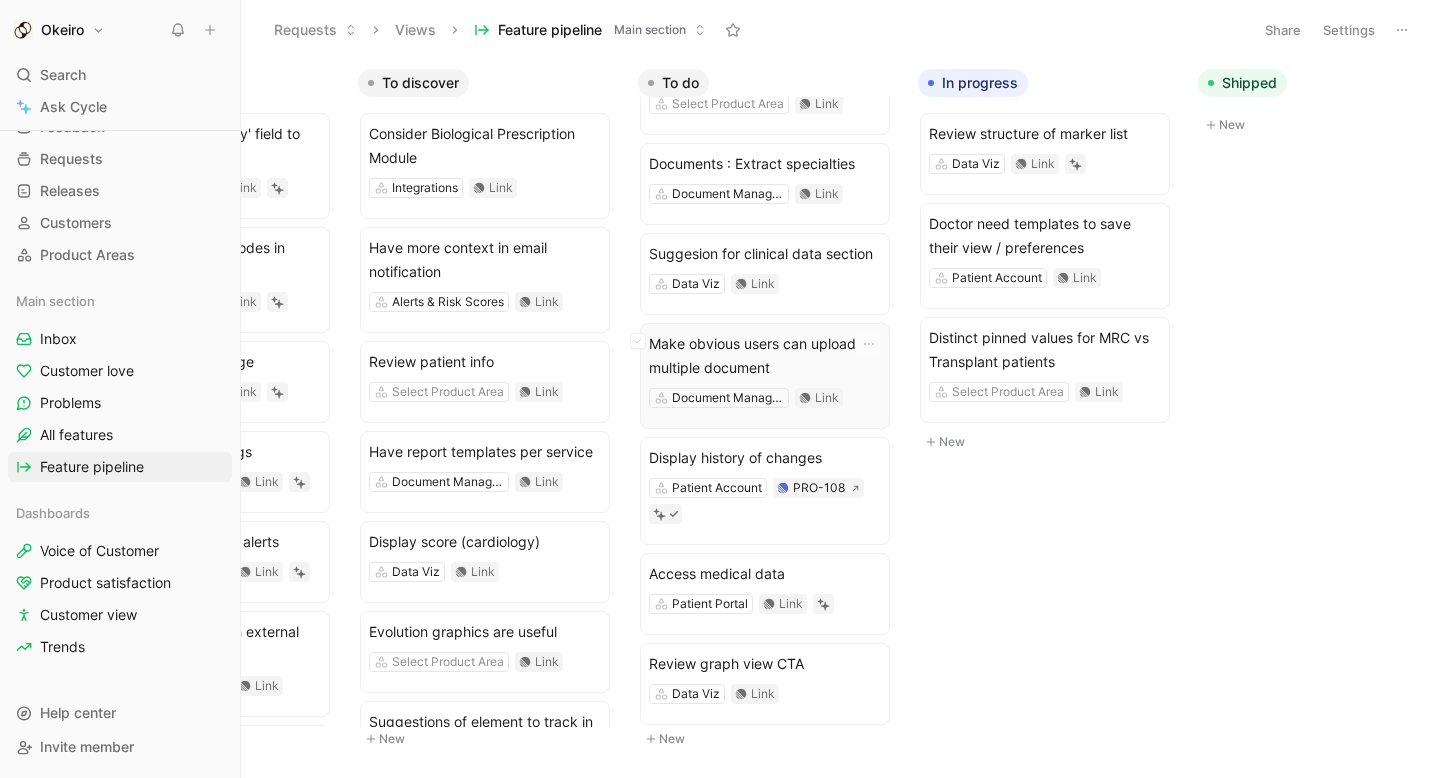 click on "Make obvious users can upload multiple document" at bounding box center (765, 356) 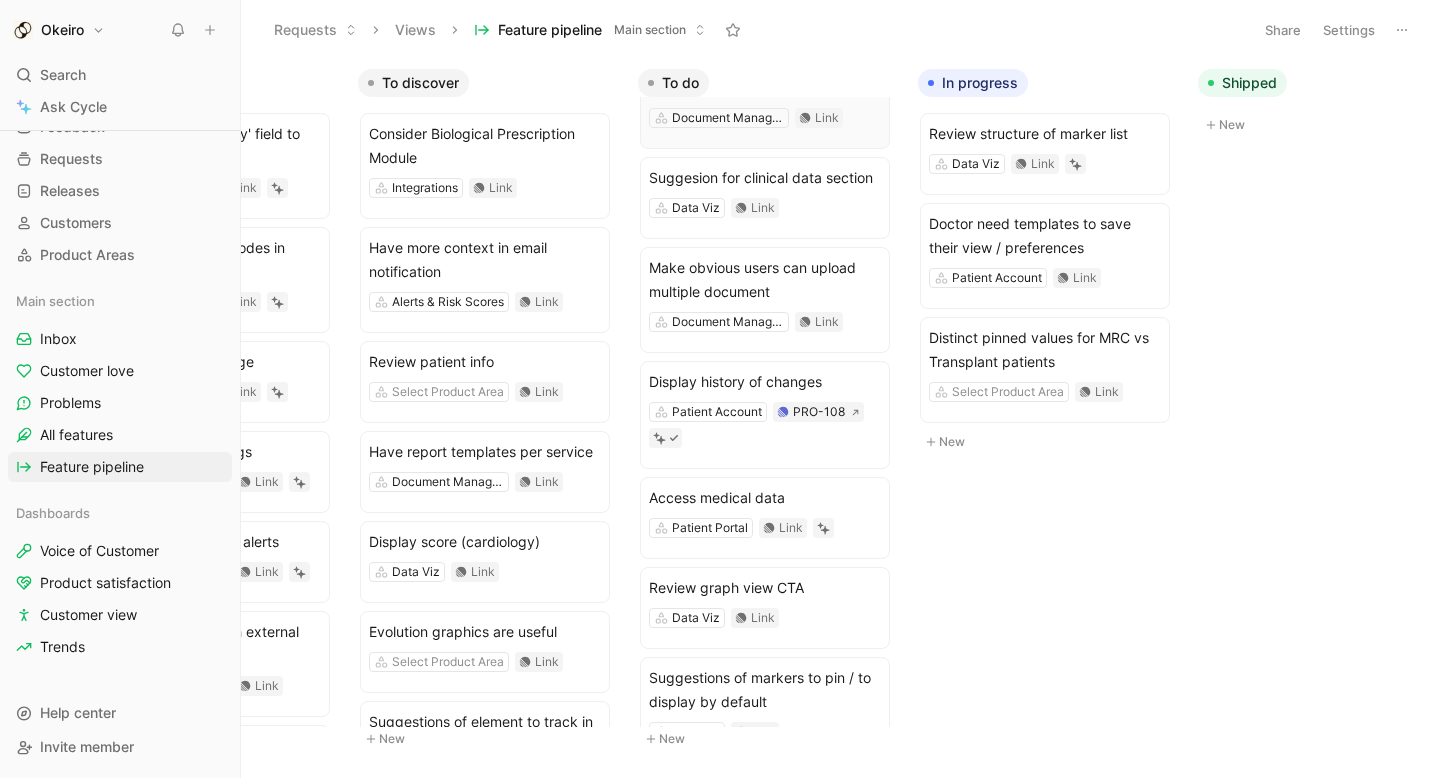 scroll, scrollTop: 497, scrollLeft: 0, axis: vertical 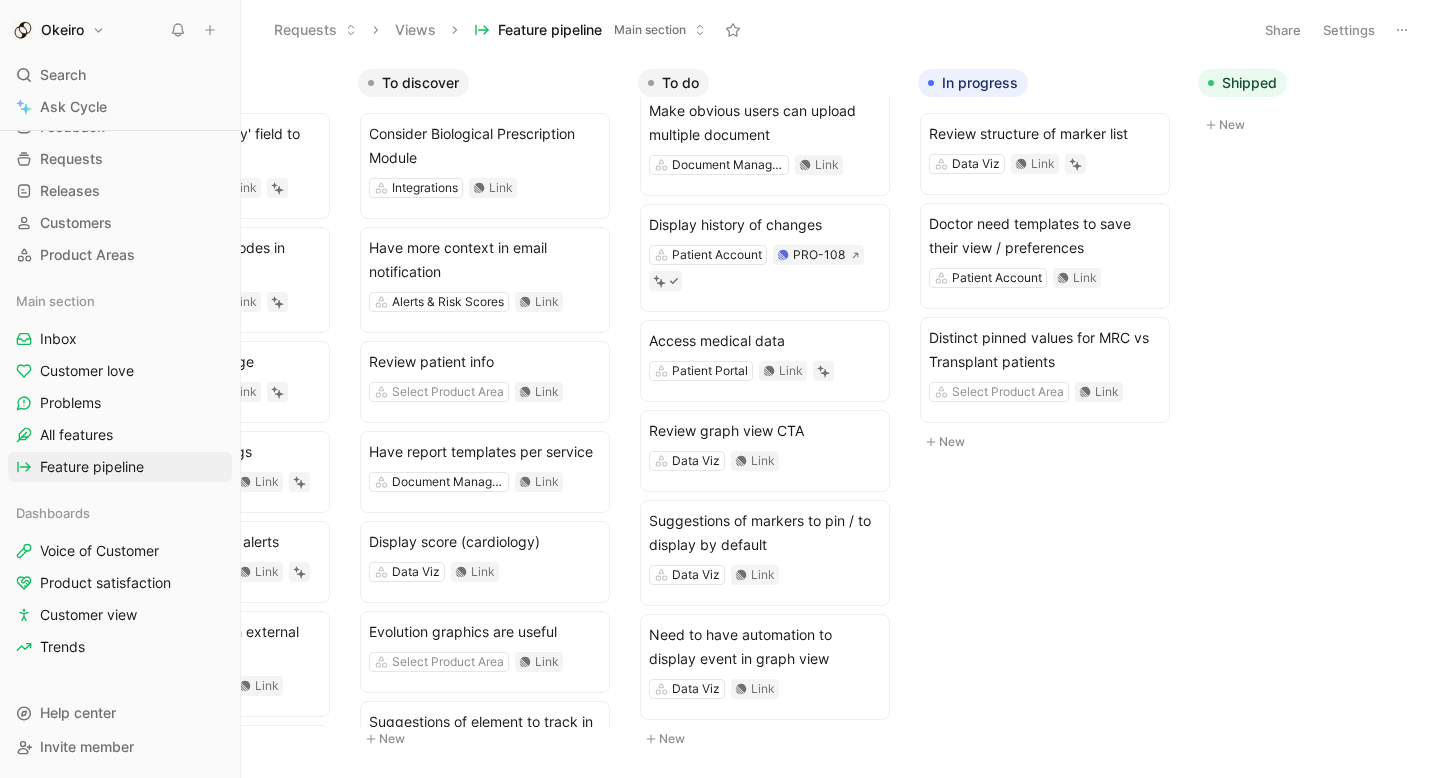 click on "To prioritize Add 'Initial Nephropathy' field to header Patient Account Link Display transplant episodes in header Patient Account Link Default to 'Patients' page Patient Account Link Retain alert filter settings Alerts & Risk Scores Link Integrate belatacept in alerts Alerts & Risk Scores Link Share patient data with external HCP Transparency & Collaboration Link Attach files to group chats Select Product Area Link Manage non-transmission alerts Alerts & Risk Scores Link Access prescription Patient Portal Link Enable voice messaging to patients Messaging Link Filter patients by assigned physician Patient Account Link New To discover Consider Biological Prescription Module Integrations Link Have more context in email notification Alerts & Risk Scores Link Review patient info Select Product Area Link Have report templates per service Document Management Link Display score (cardiology) Data Viz Link Evolution graphics are useful  Select Product Area Link Suggestions of element to track in graph view Data Viz" at bounding box center [840, 418] 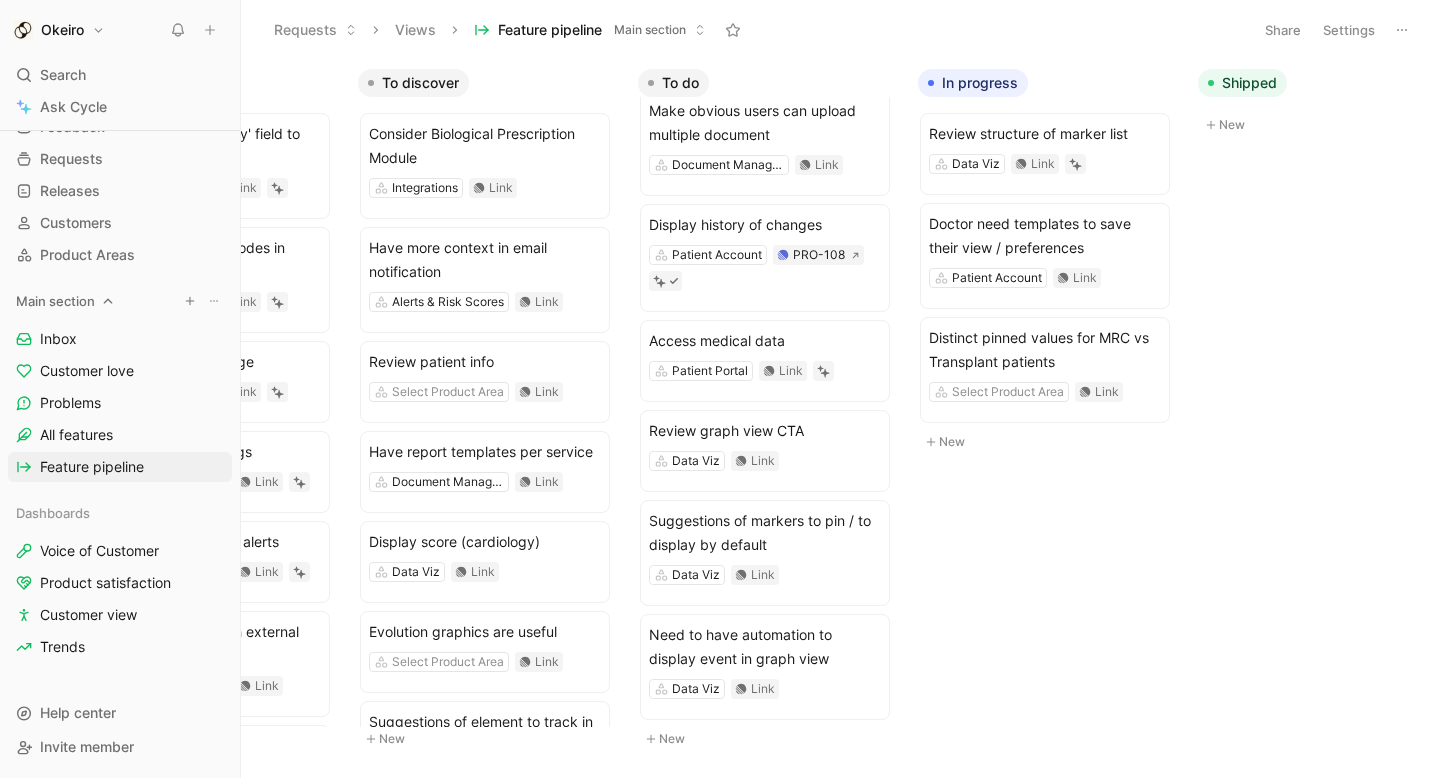 scroll, scrollTop: 0, scrollLeft: 0, axis: both 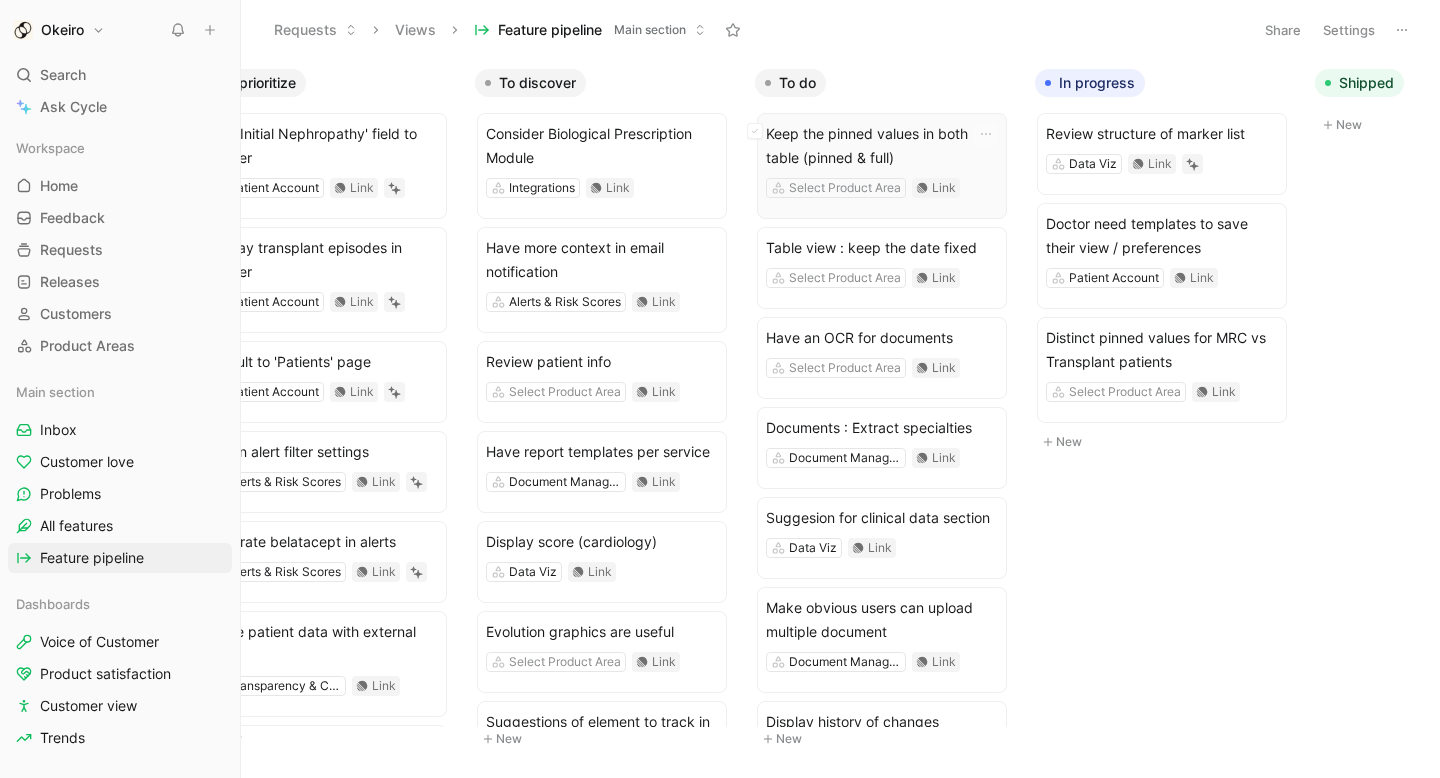 click on "Keep the pinned values in both table (pinned & full)" at bounding box center [882, 146] 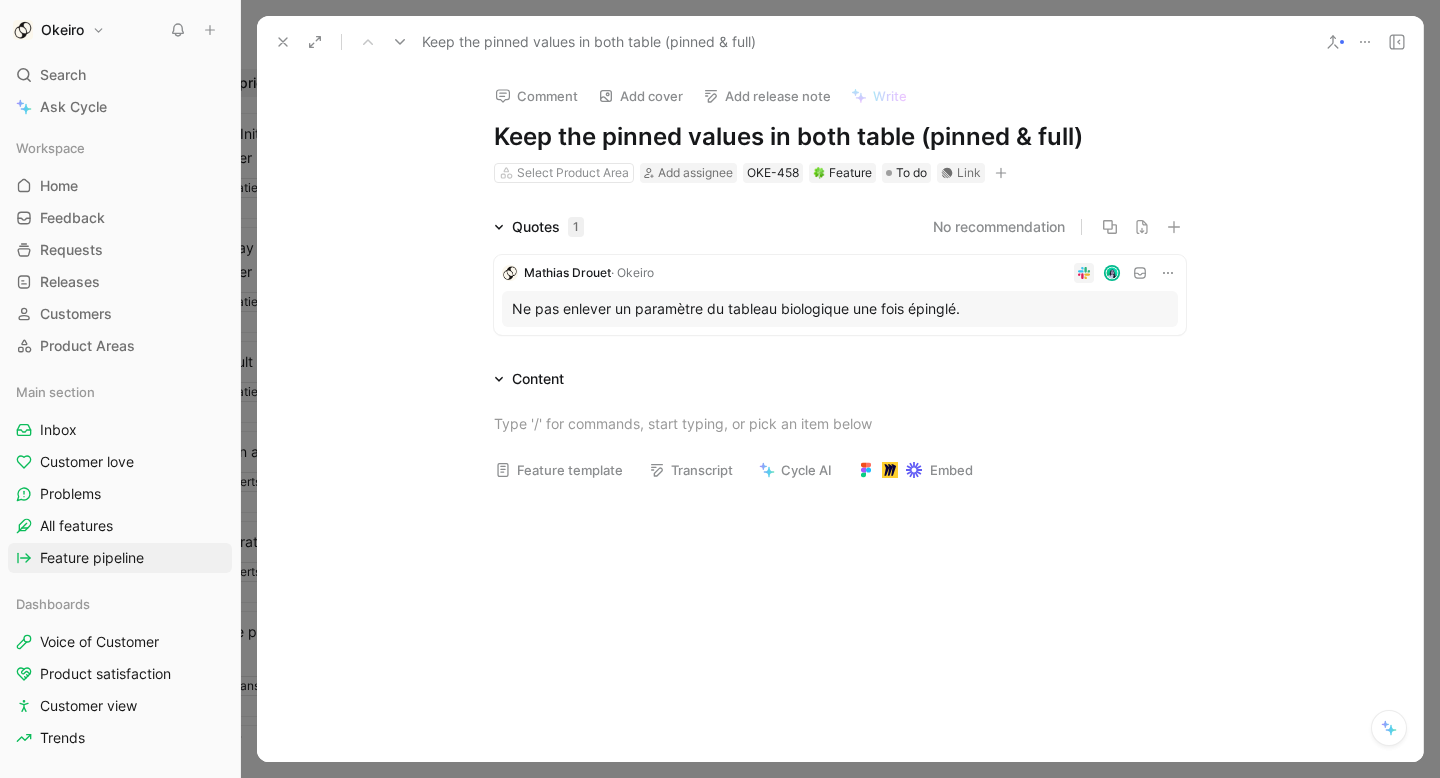 click at bounding box center (283, 42) 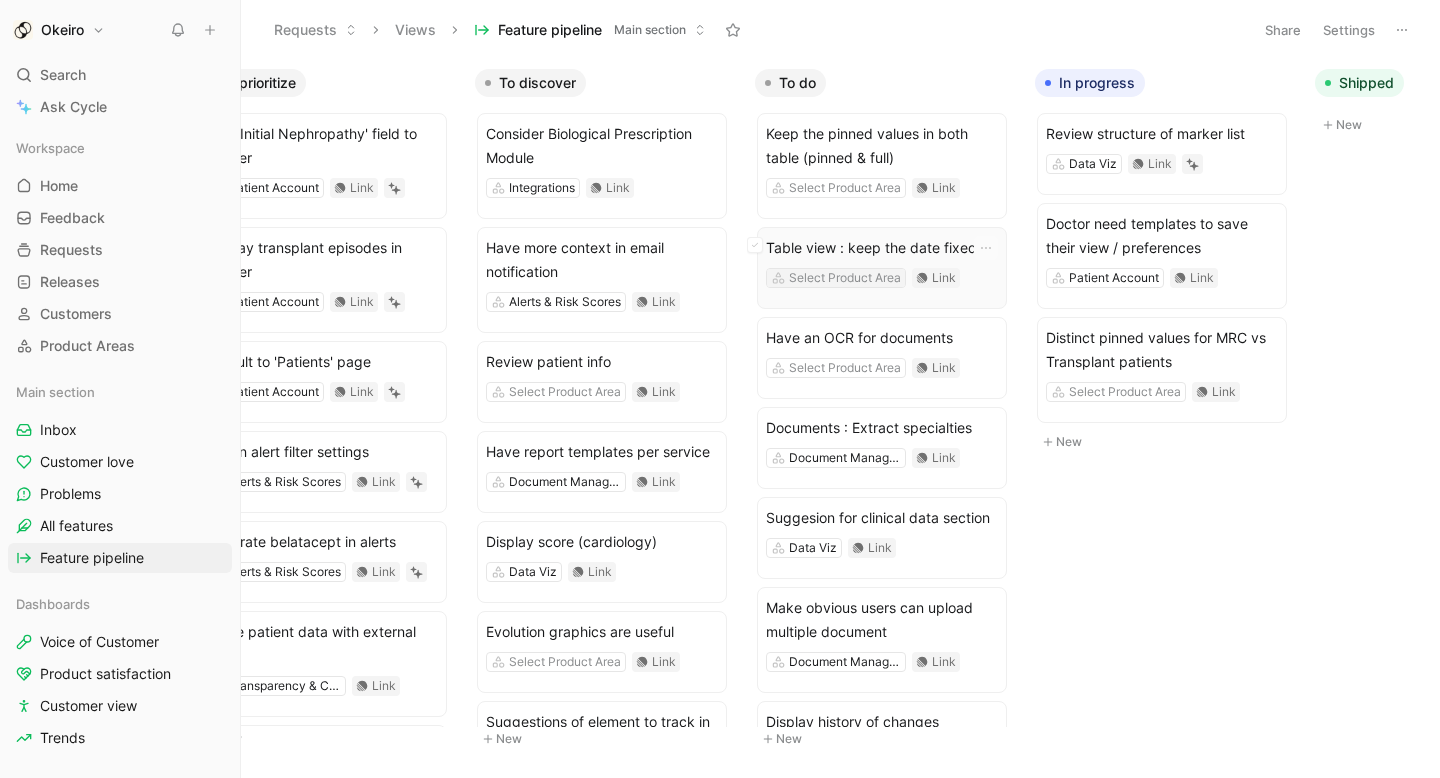 scroll, scrollTop: 2, scrollLeft: 0, axis: vertical 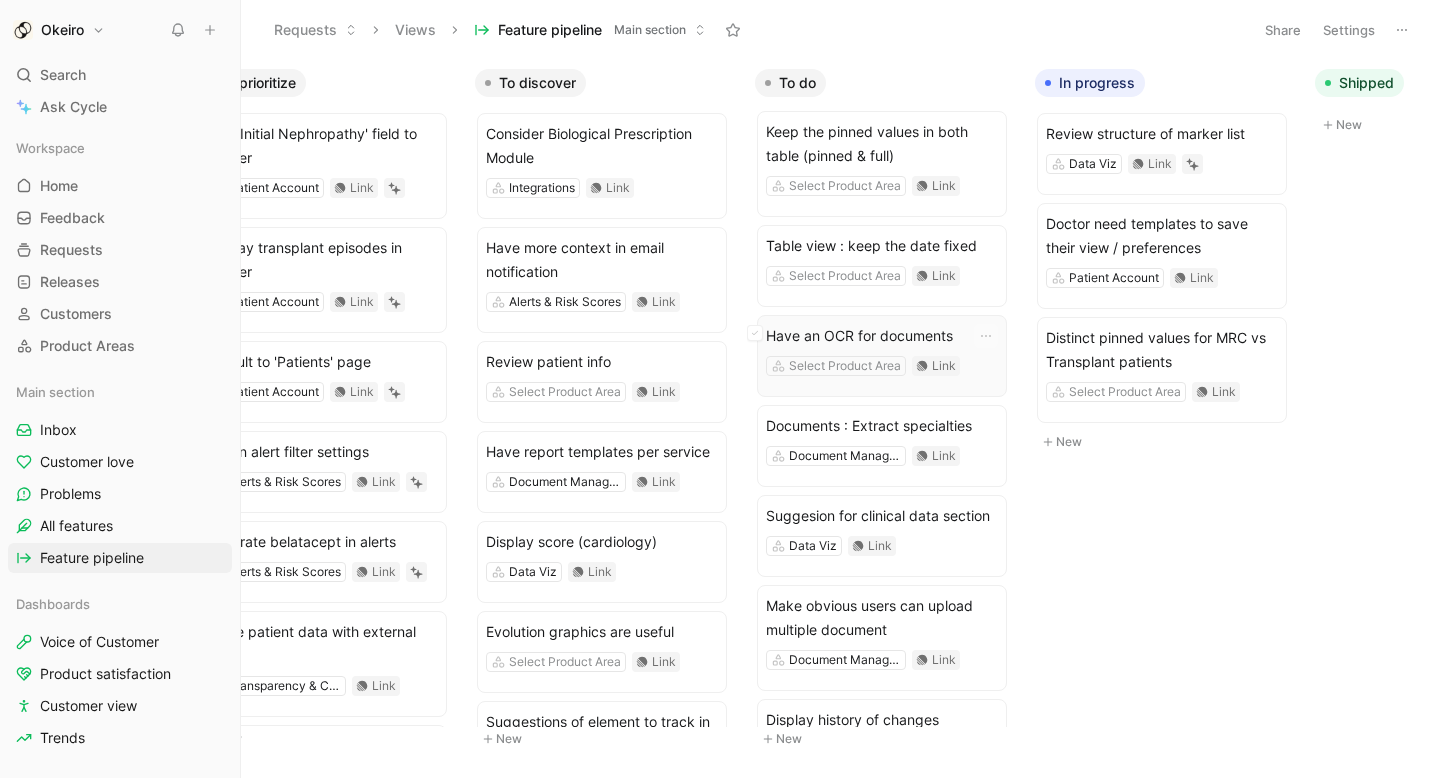 click on "Have an OCR for documents" at bounding box center [882, 336] 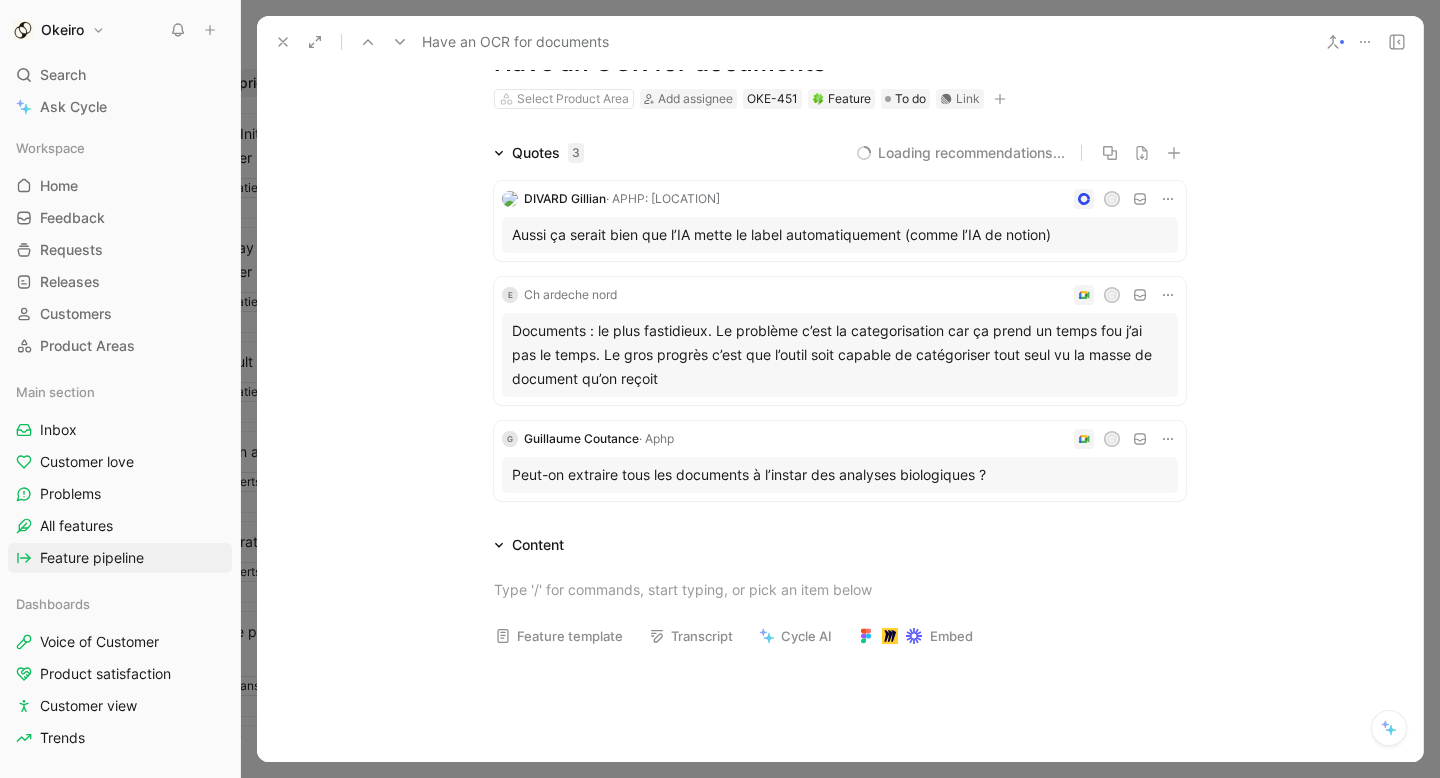 scroll, scrollTop: 0, scrollLeft: 0, axis: both 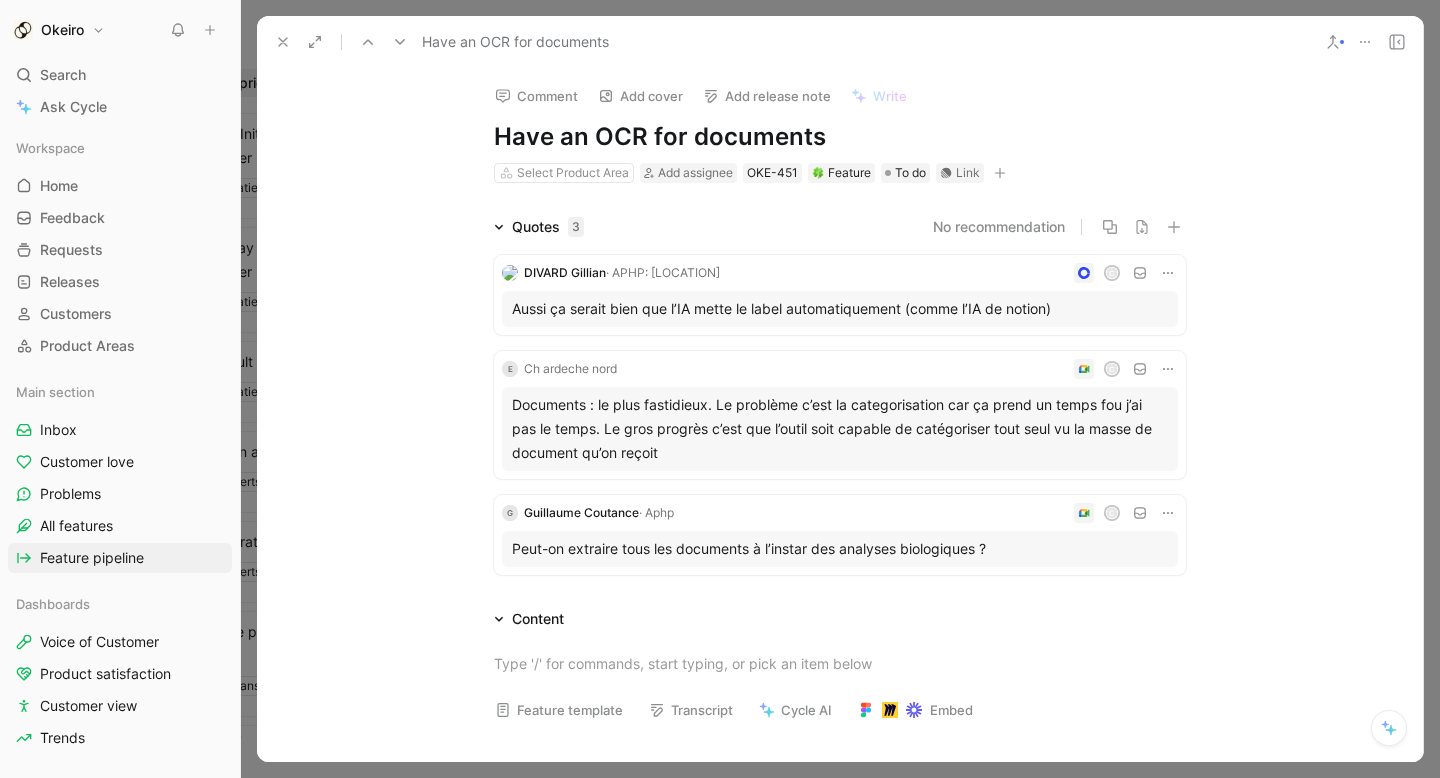 click 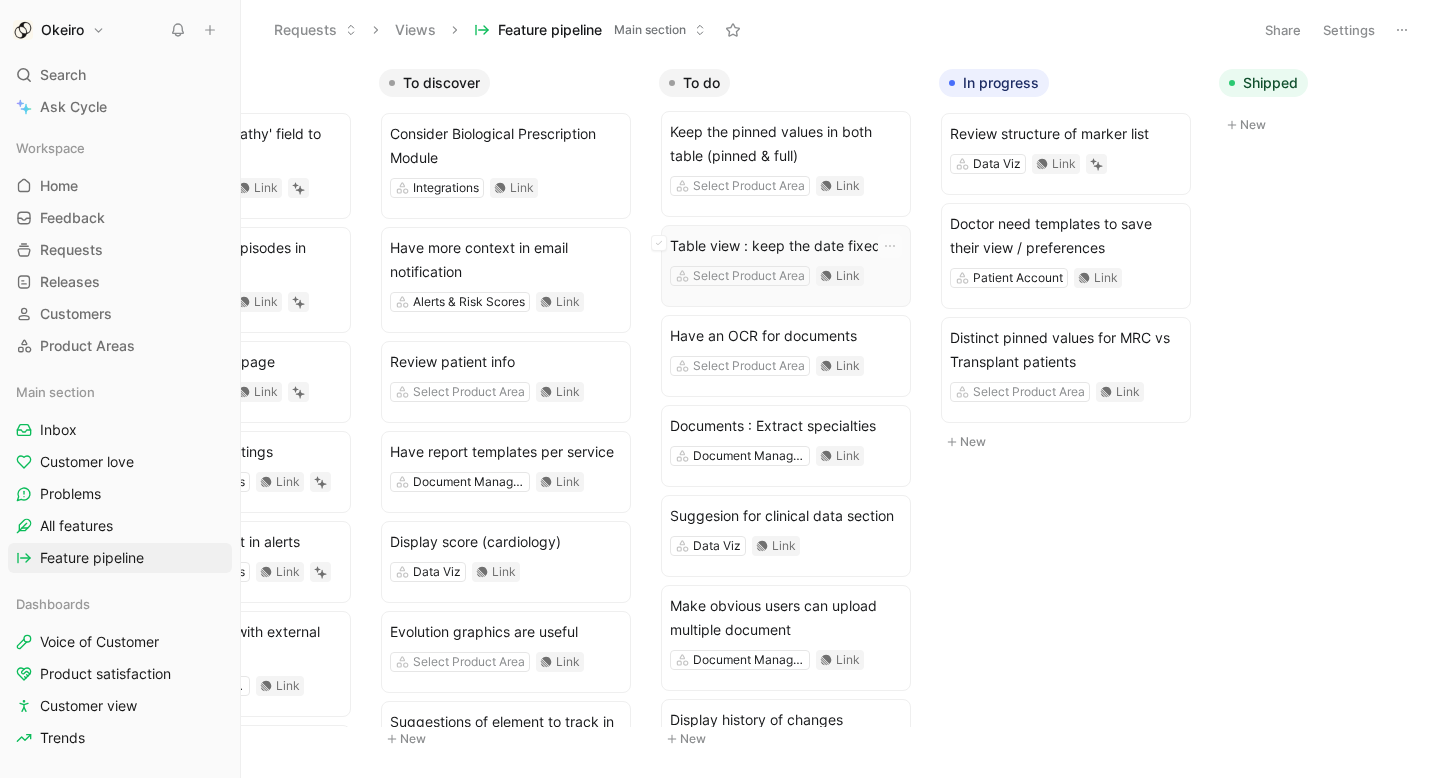 scroll, scrollTop: 0, scrollLeft: 176, axis: horizontal 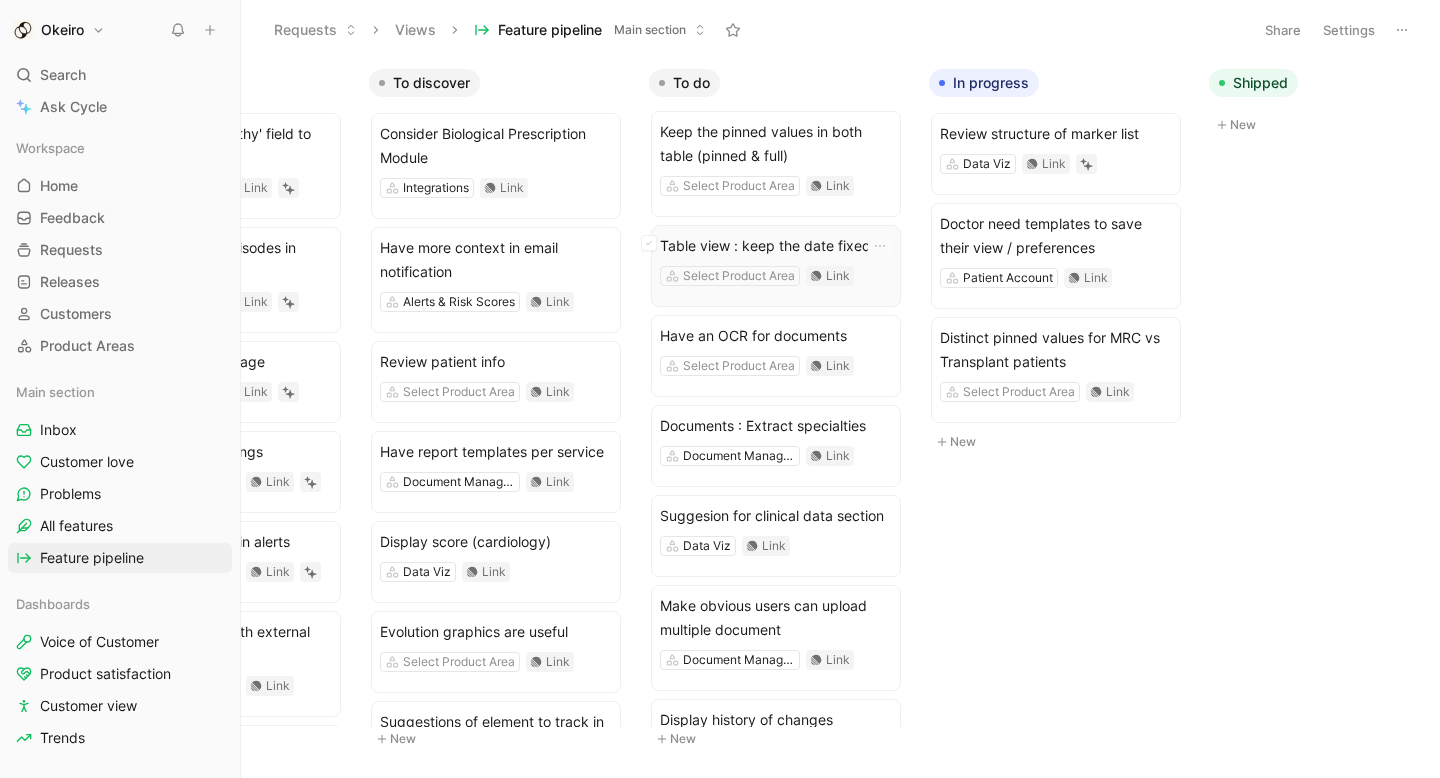 click on "Table view : keep the date fixed" at bounding box center [776, 246] 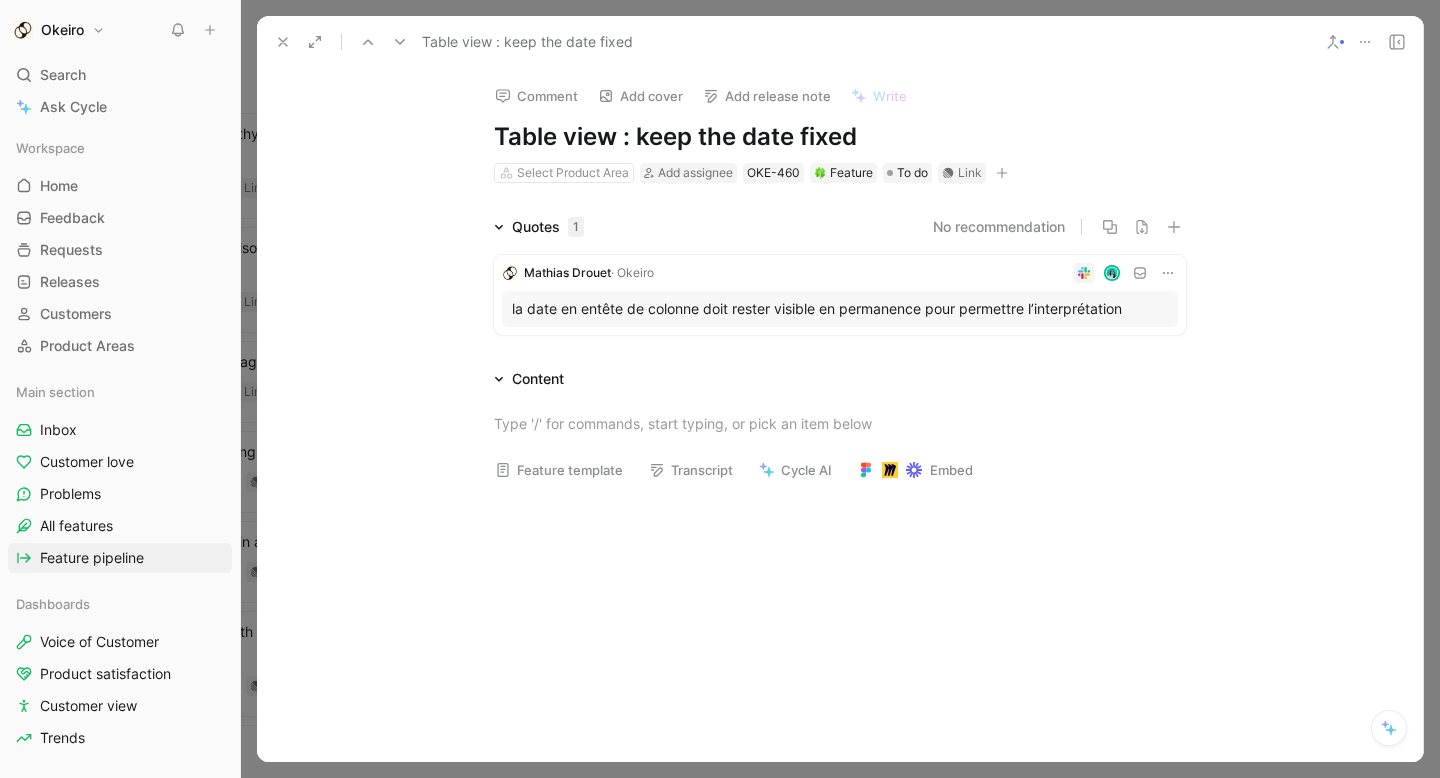 drag, startPoint x: 638, startPoint y: 139, endPoint x: 876, endPoint y: 139, distance: 238 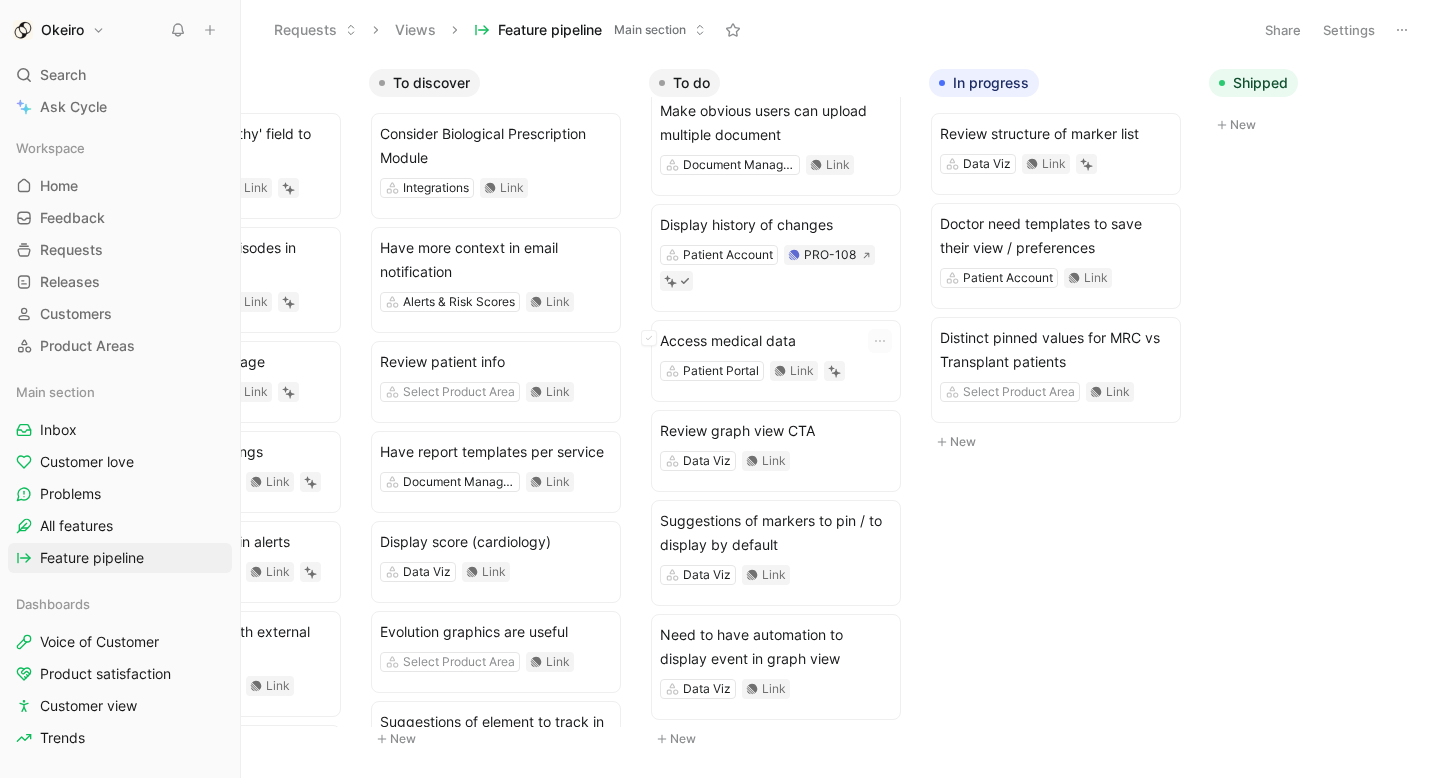 scroll, scrollTop: 0, scrollLeft: 0, axis: both 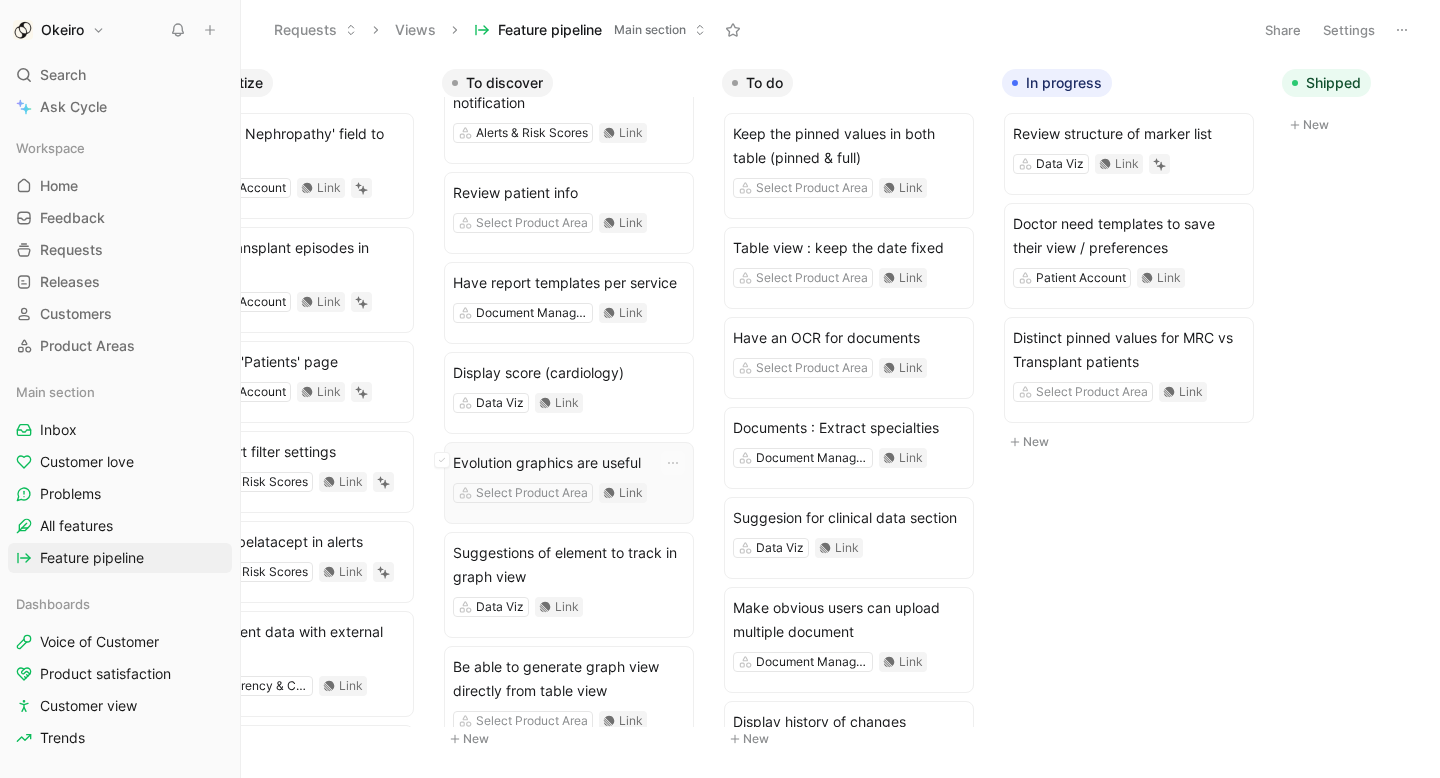 click on "Evolution graphics are useful" at bounding box center (569, 463) 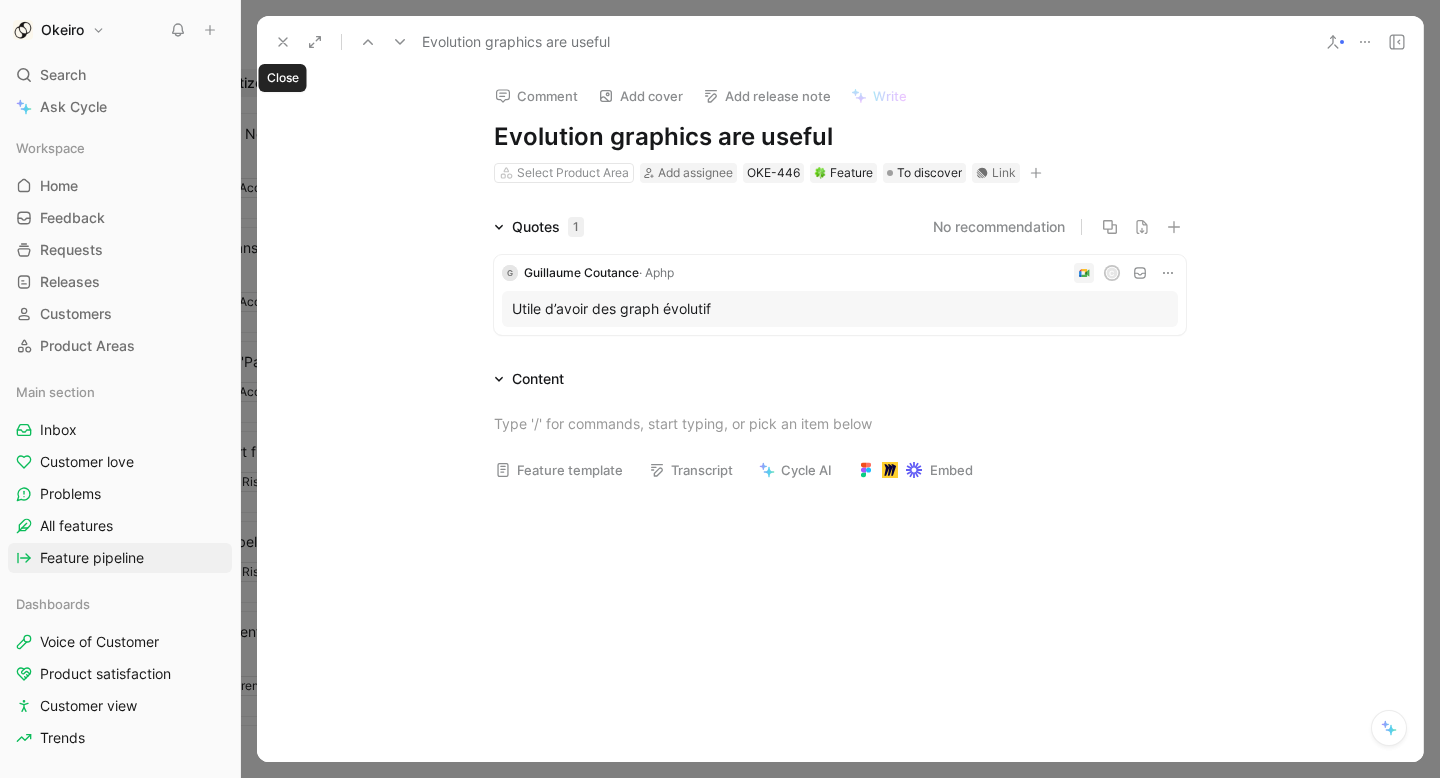 click at bounding box center [283, 42] 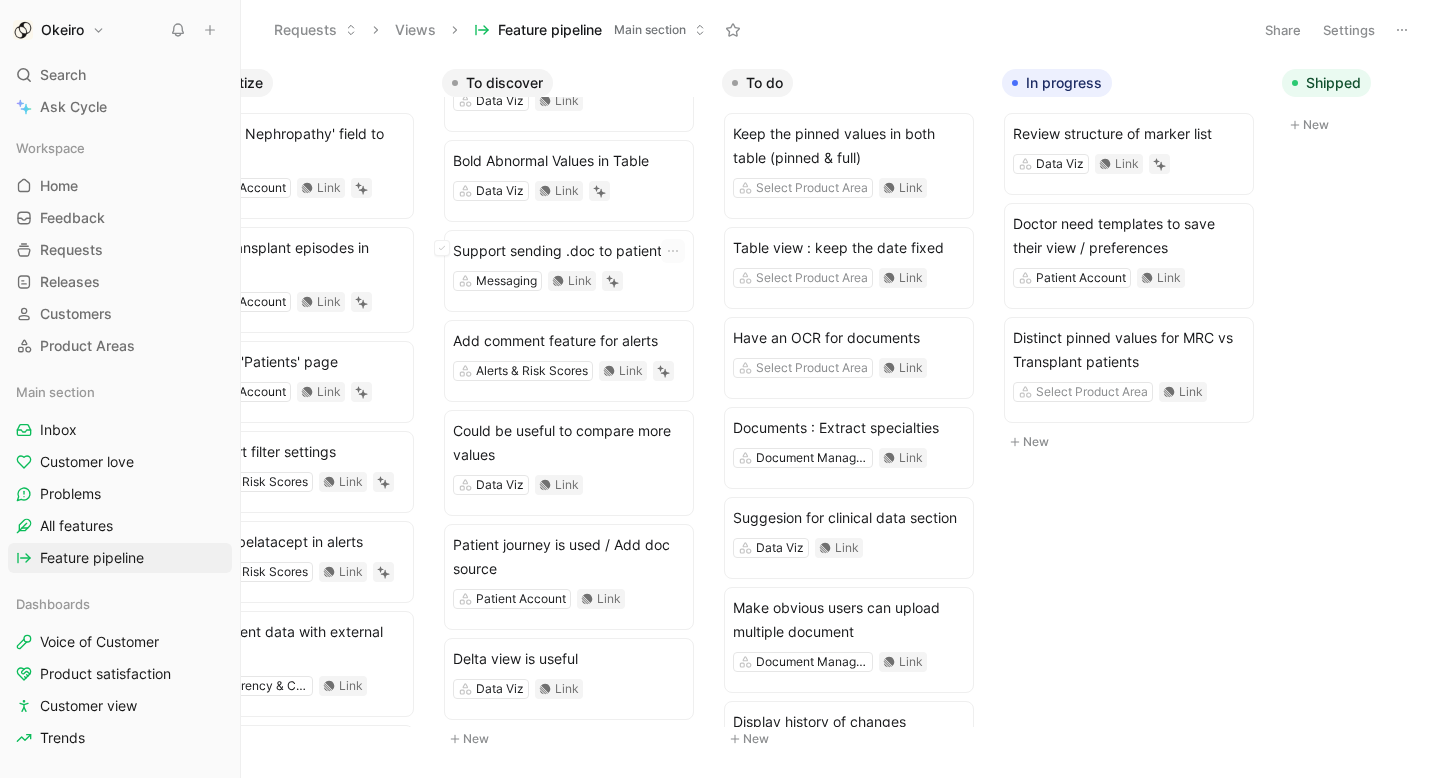 scroll, scrollTop: 0, scrollLeft: 0, axis: both 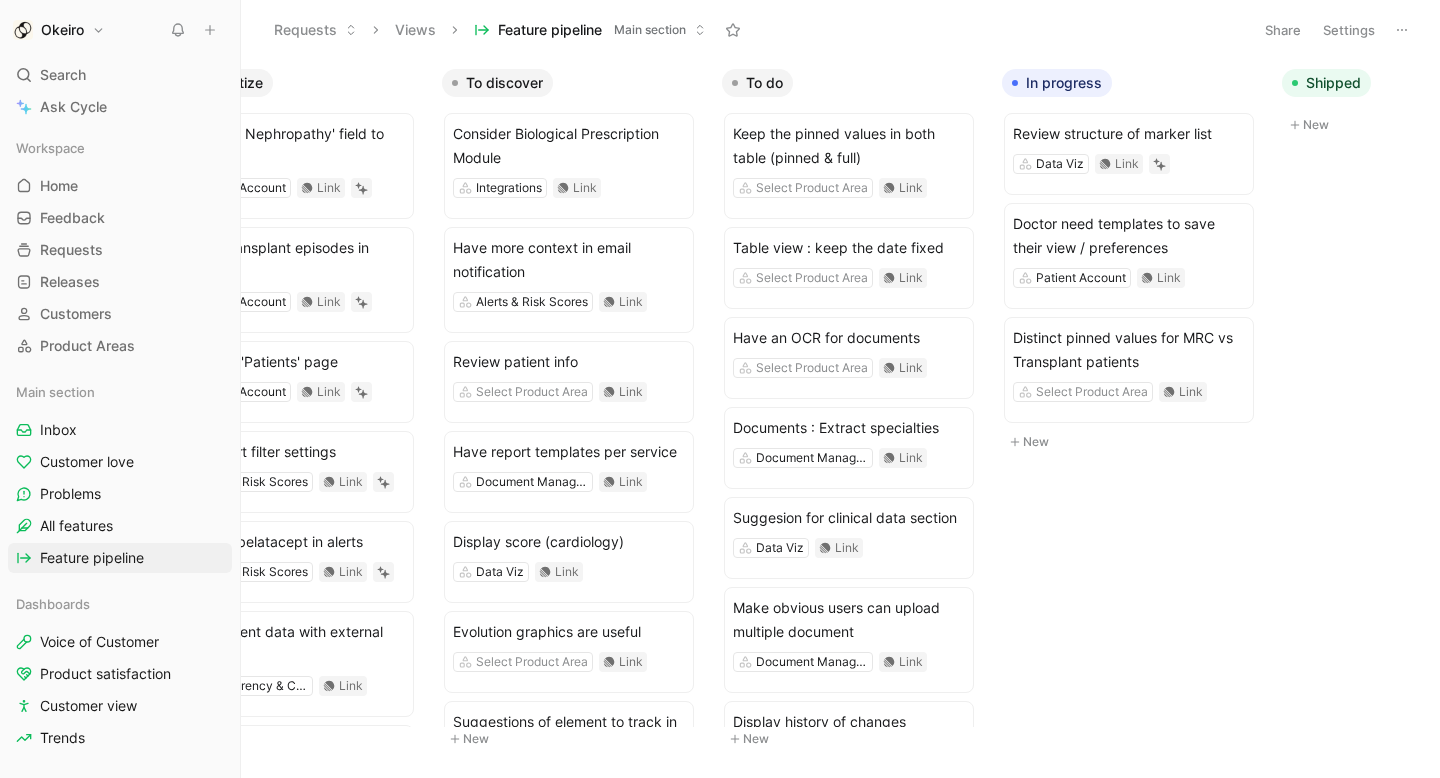 click on "Settings" at bounding box center (1349, 30) 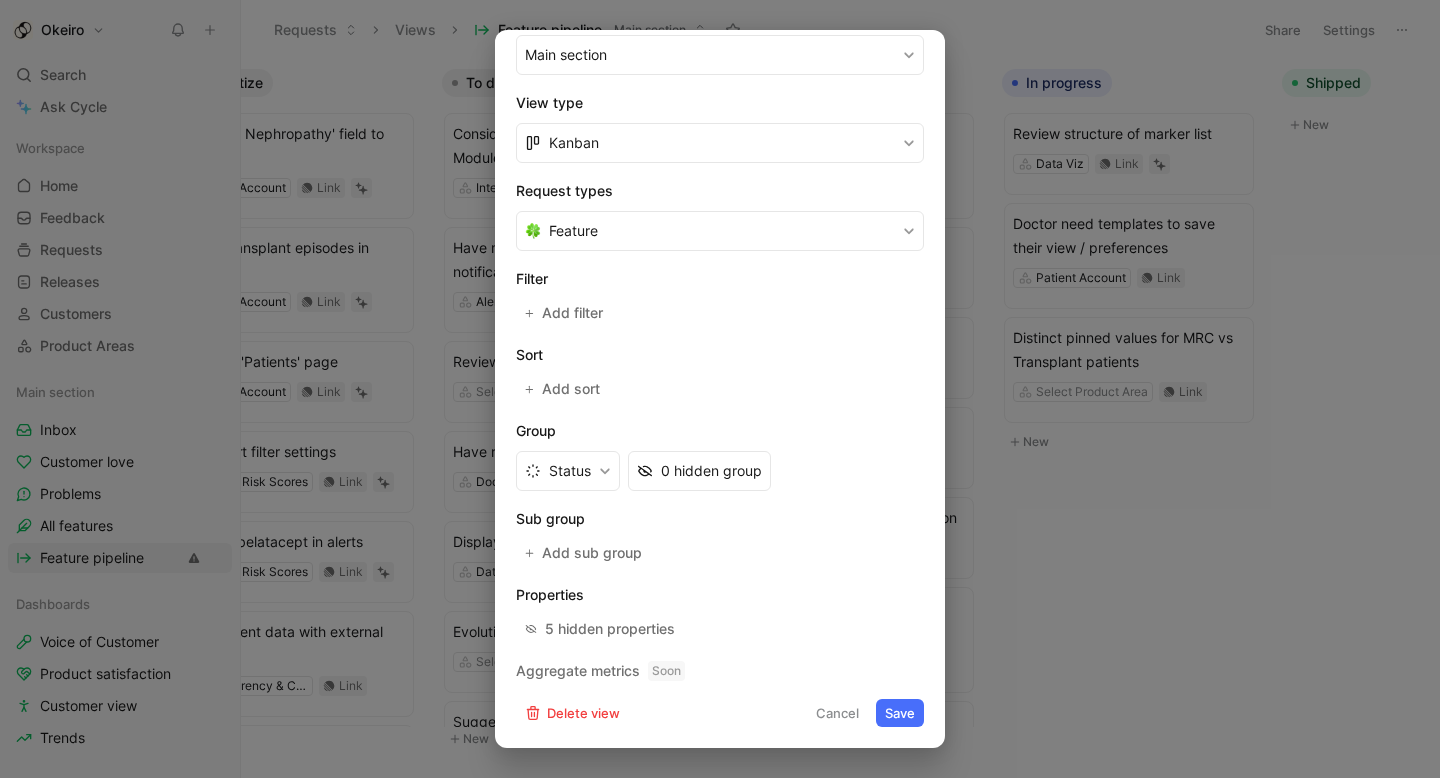 scroll, scrollTop: 0, scrollLeft: 0, axis: both 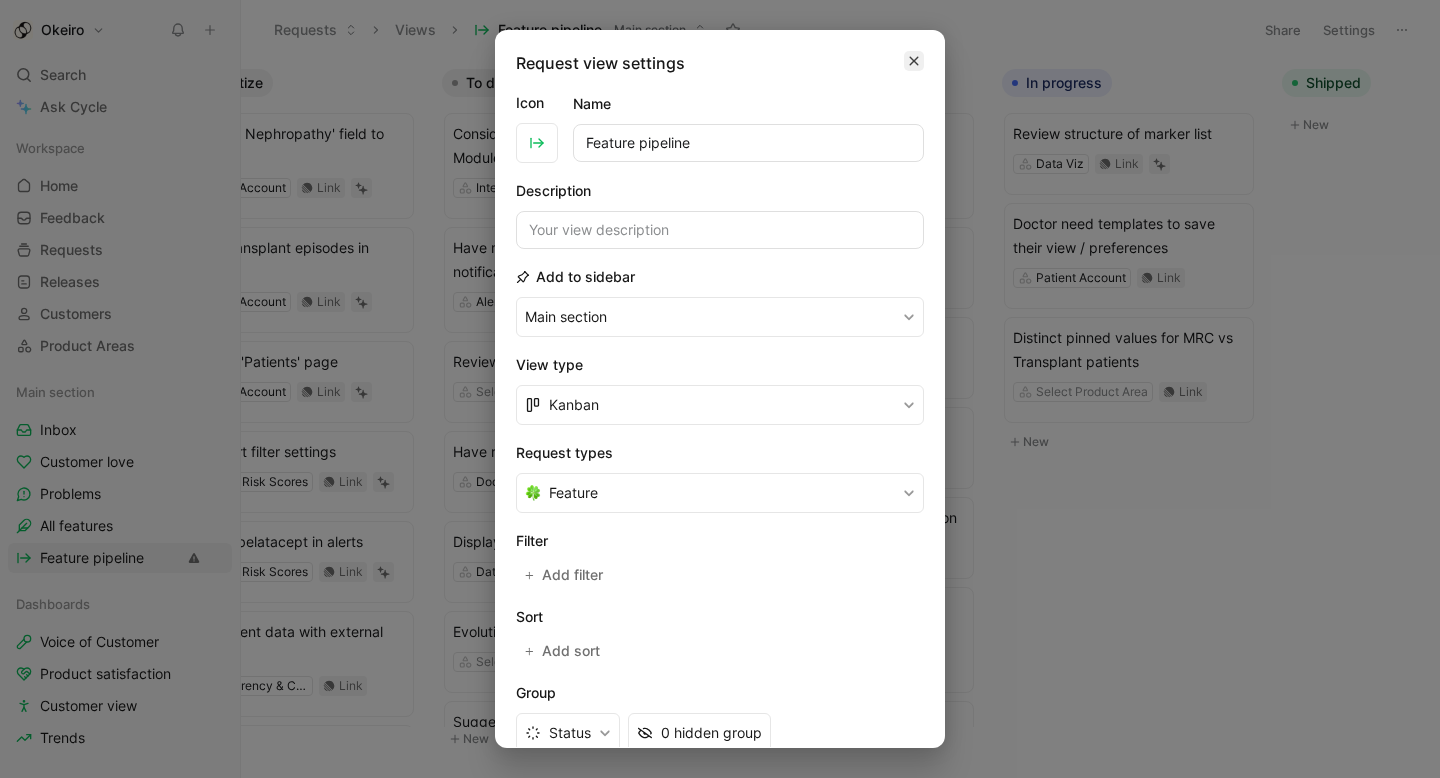 click at bounding box center [914, 61] 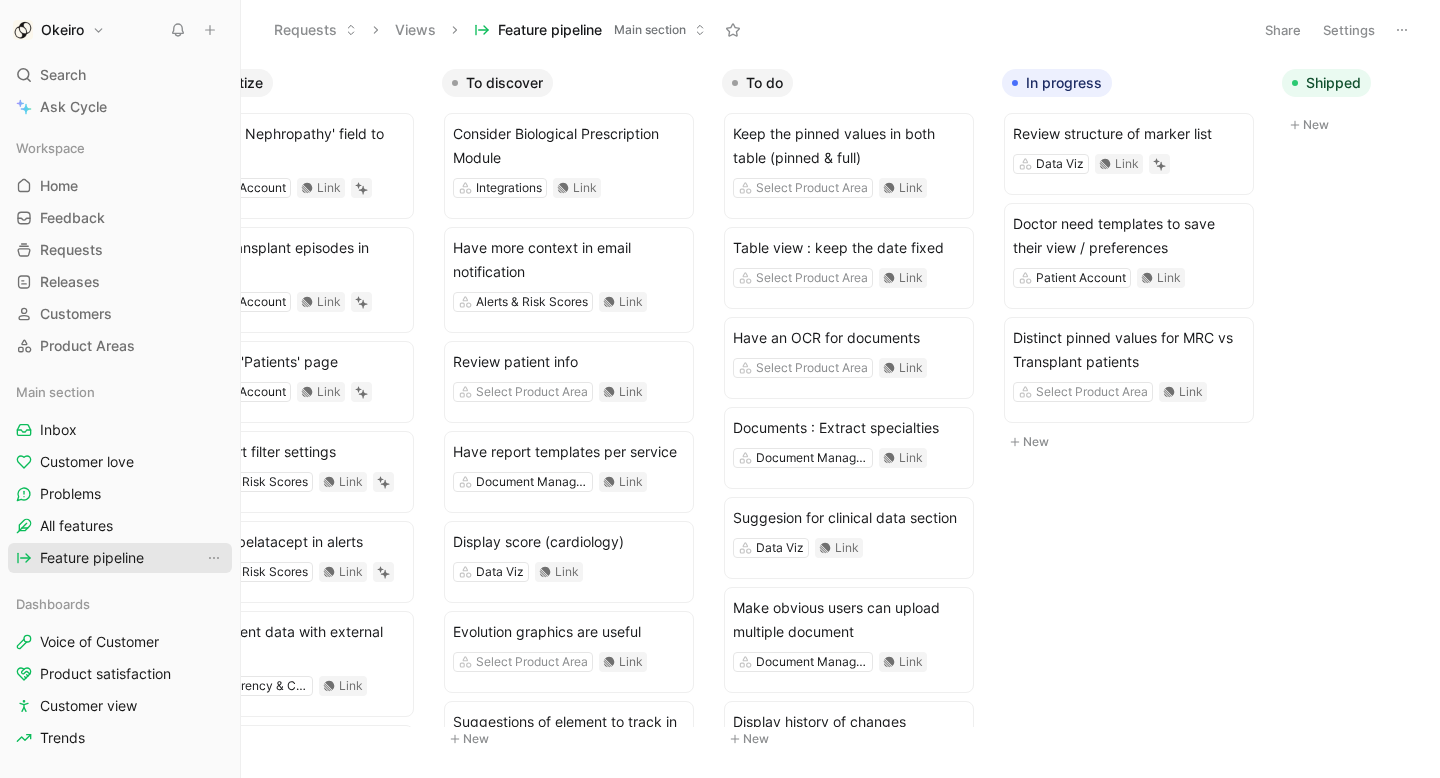 scroll, scrollTop: 91, scrollLeft: 0, axis: vertical 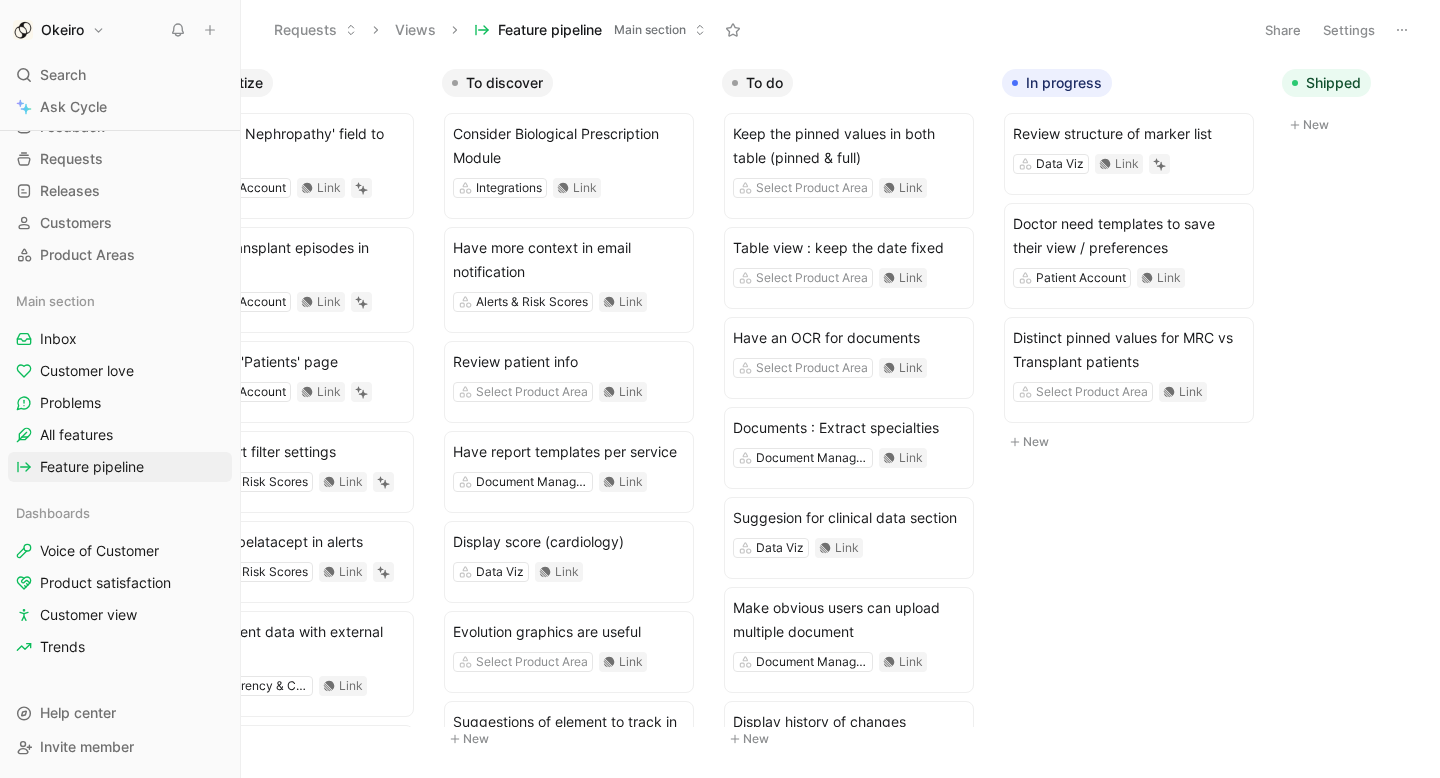 click on "Requests Views Feature pipeline Main section Share Settings" at bounding box center (840, 30) 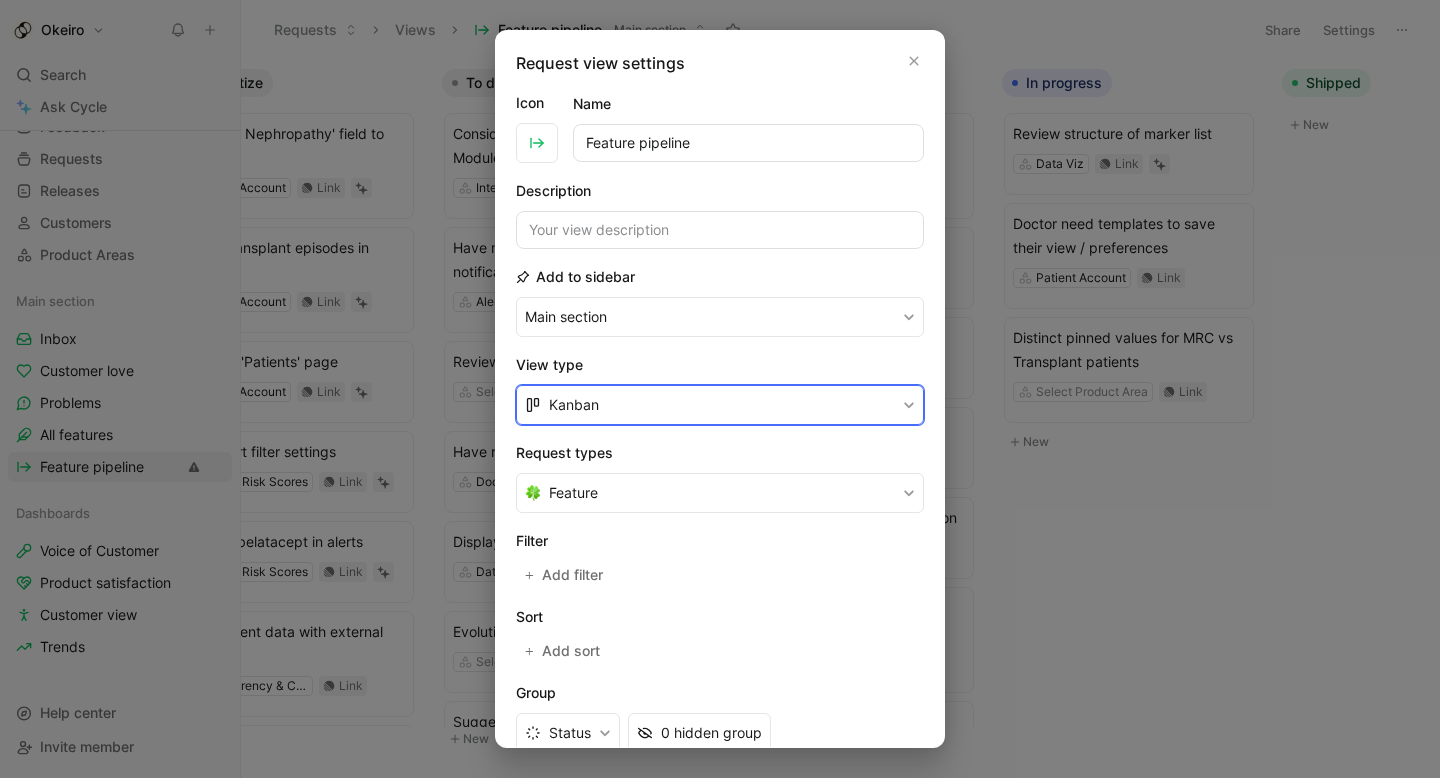 click on "Kanban" at bounding box center (720, 405) 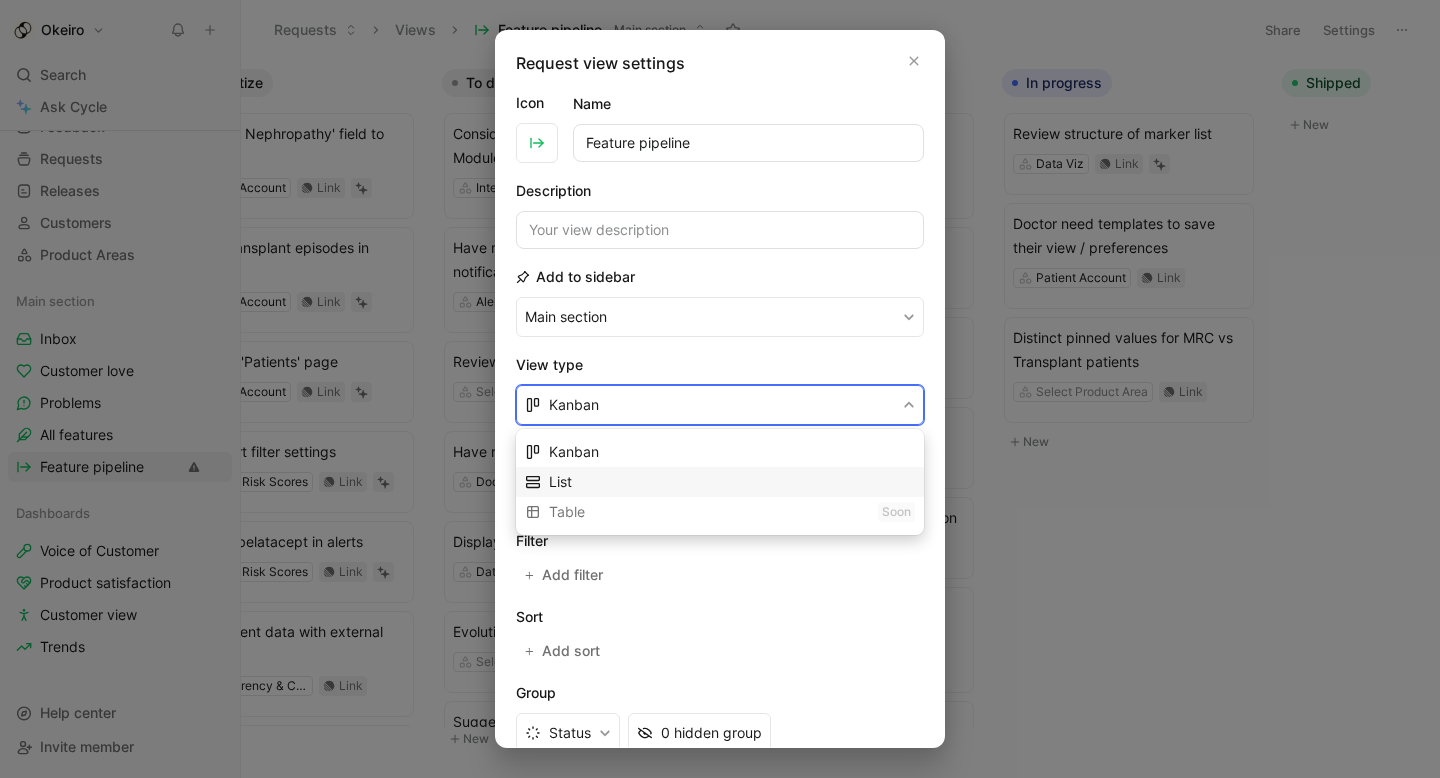 click on "List" at bounding box center [732, 482] 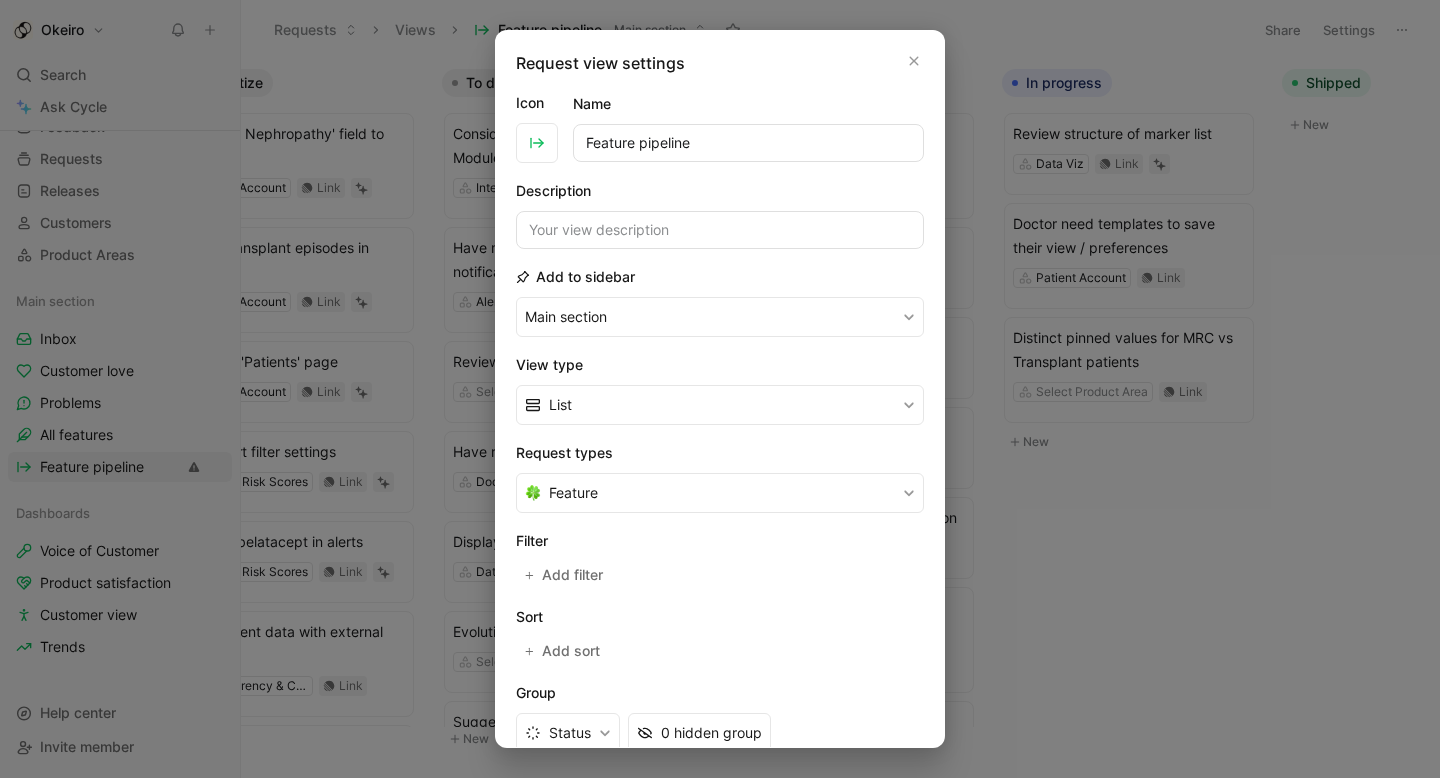 scroll, scrollTop: 186, scrollLeft: 0, axis: vertical 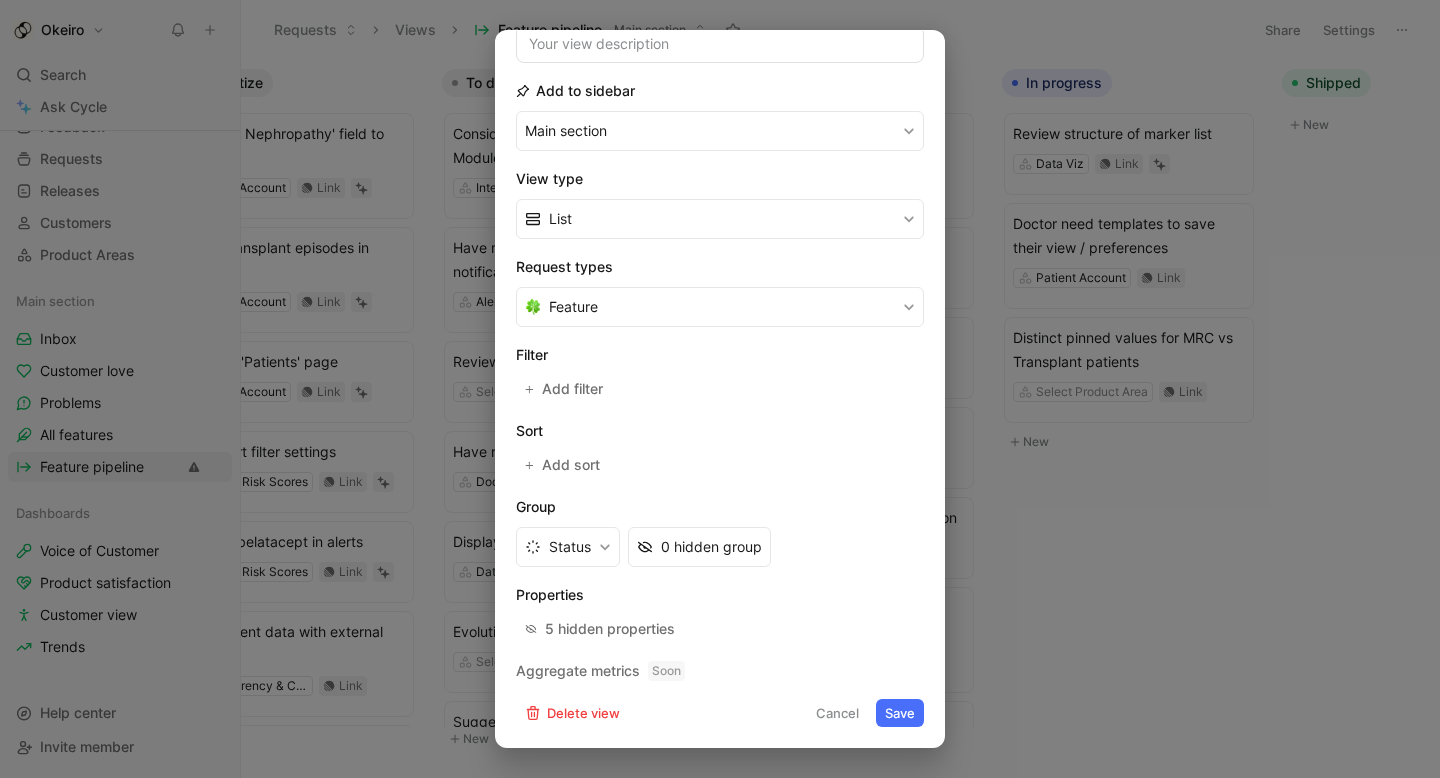 click on "Save" at bounding box center (900, 713) 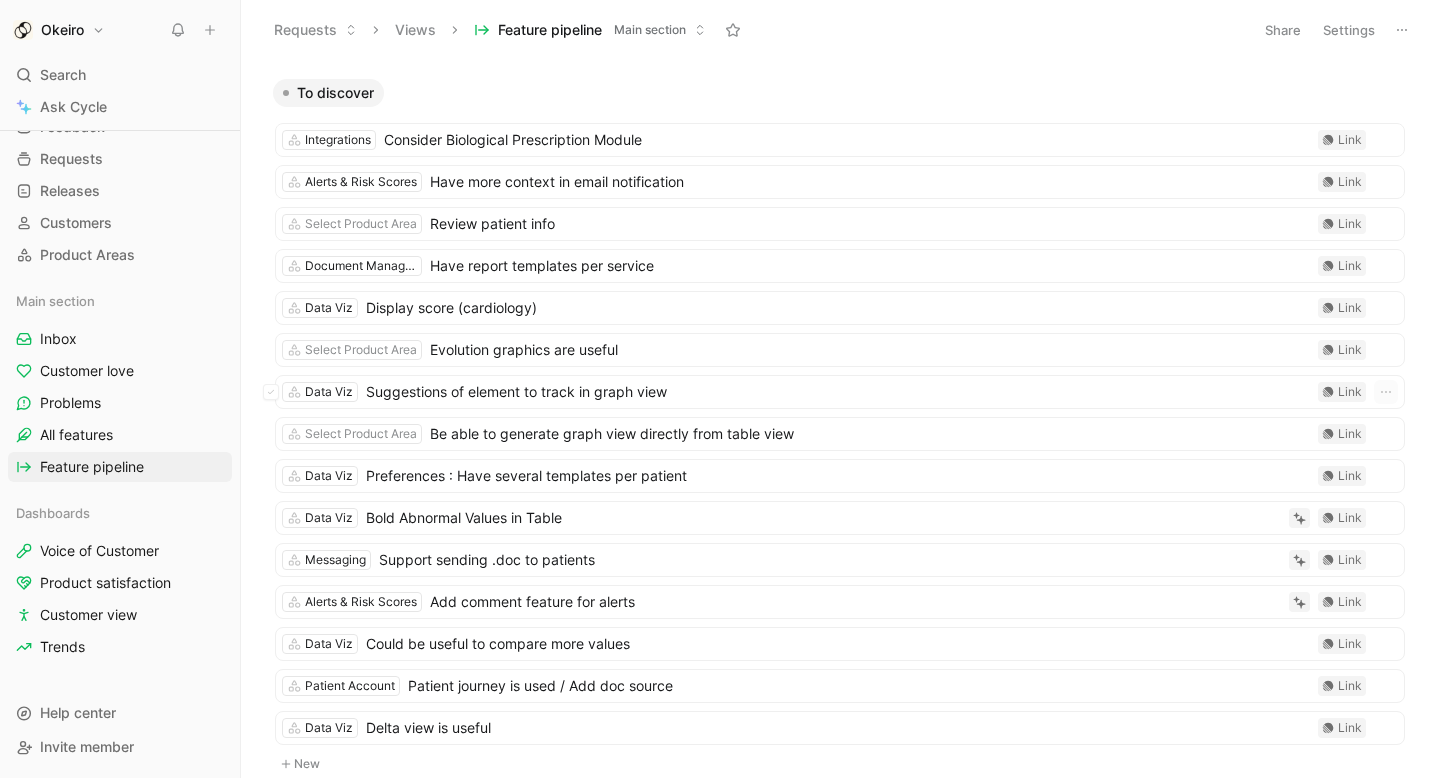 scroll, scrollTop: 0, scrollLeft: 0, axis: both 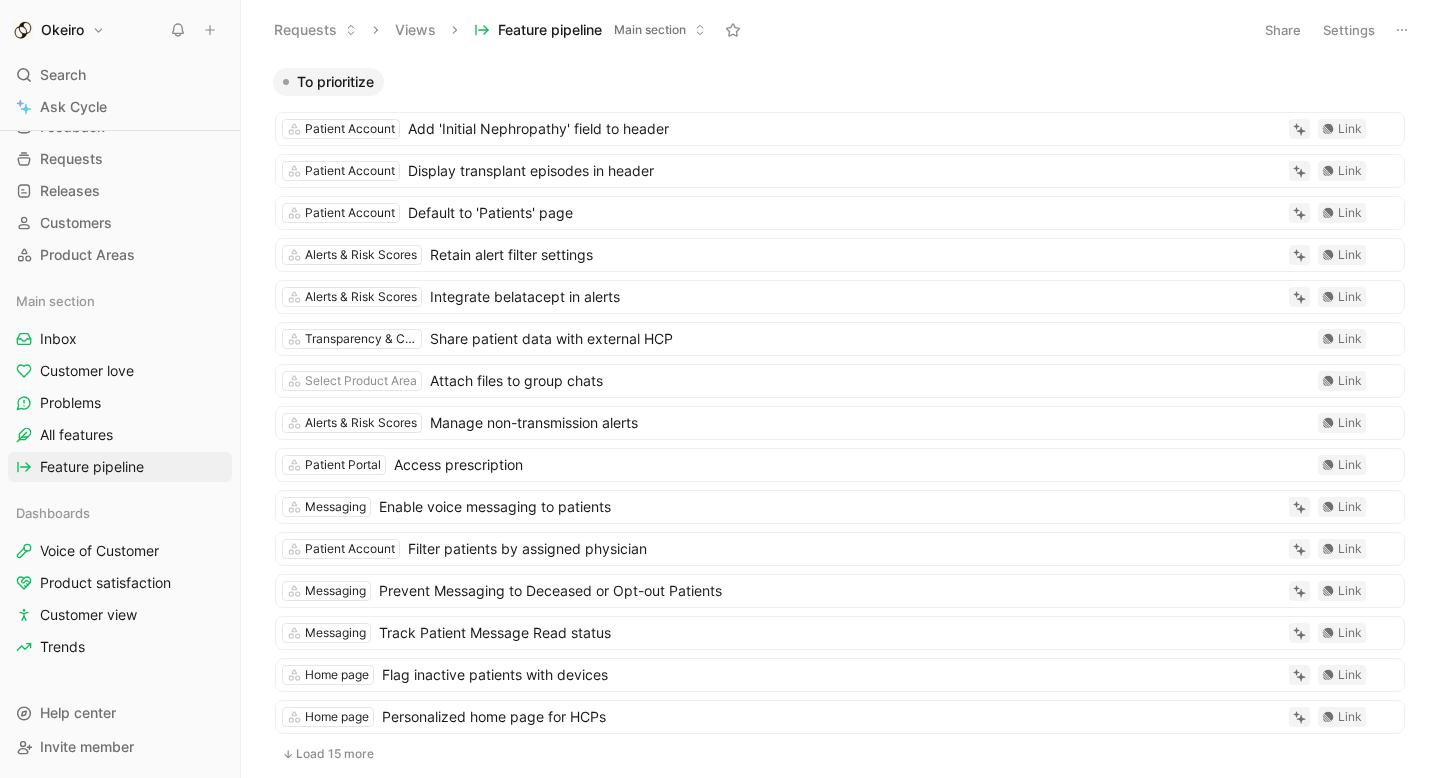 click on "To prioritize" at bounding box center (335, 82) 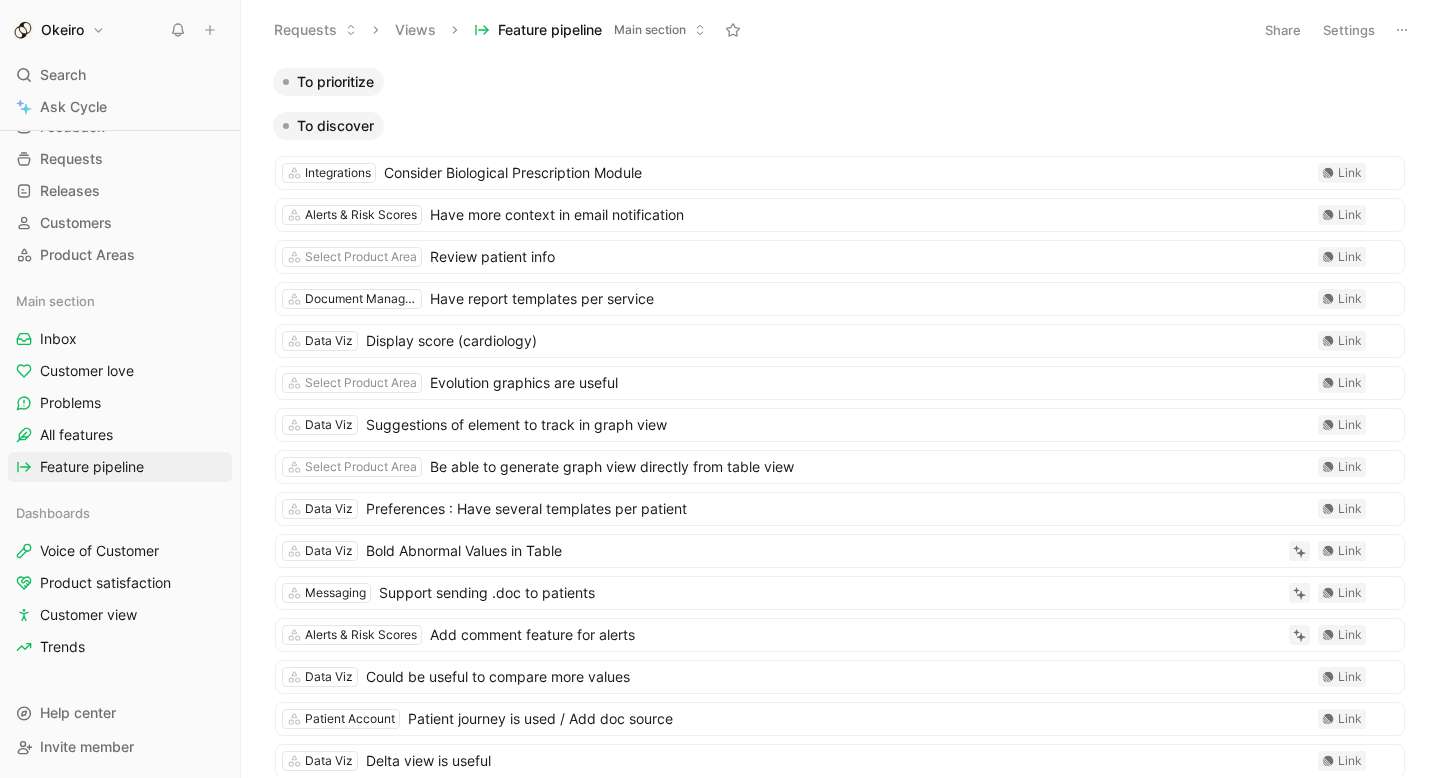 click on "To prioritize" at bounding box center (335, 82) 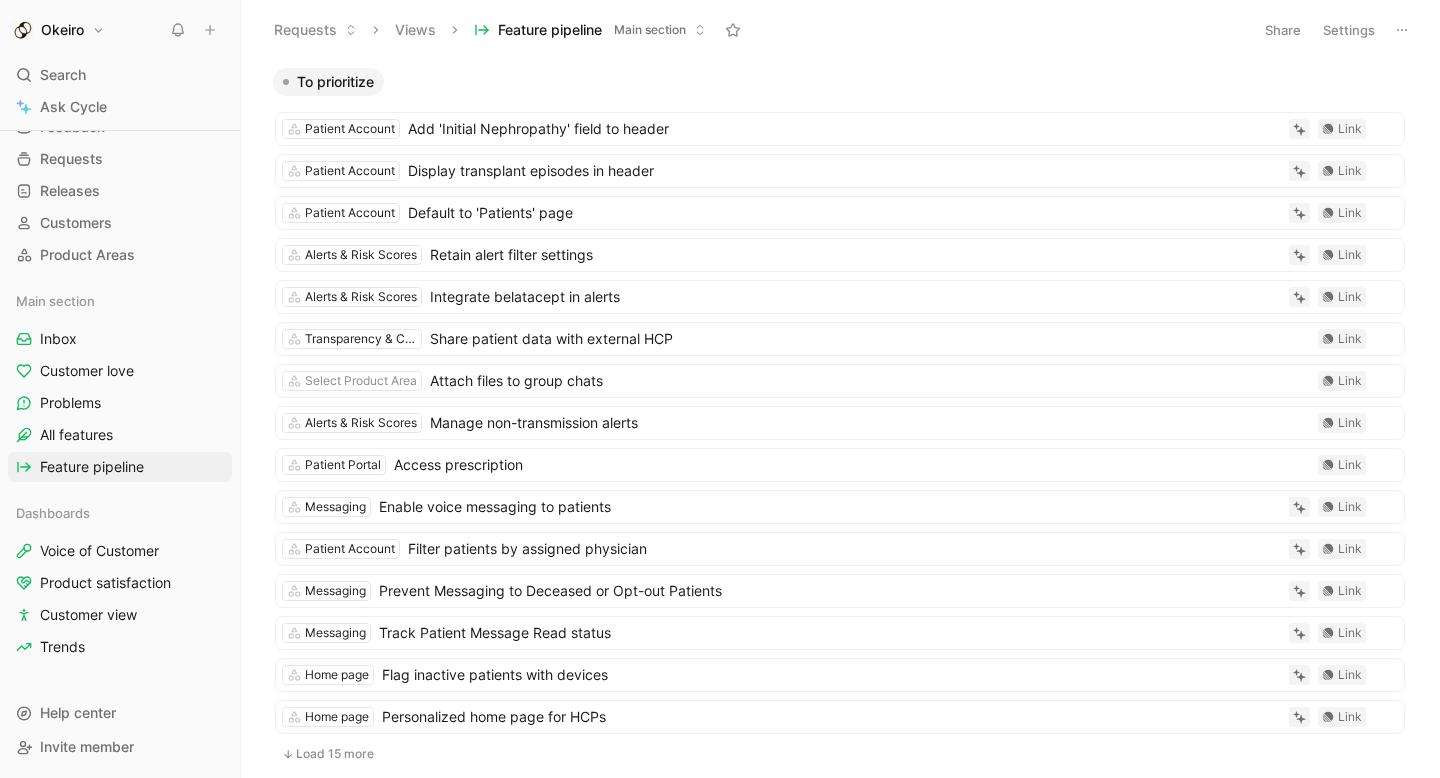 click on "Settings" at bounding box center [1349, 30] 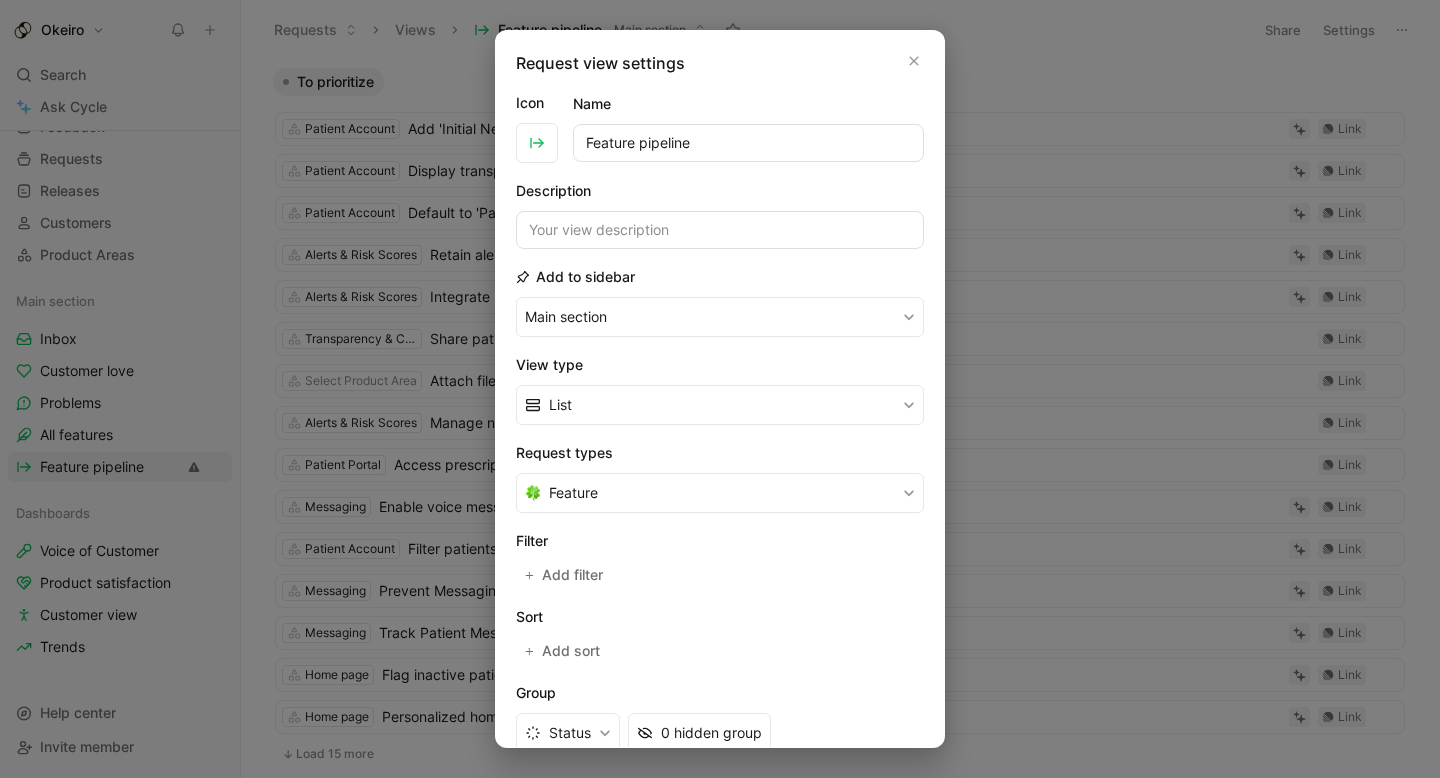 scroll, scrollTop: 96, scrollLeft: 0, axis: vertical 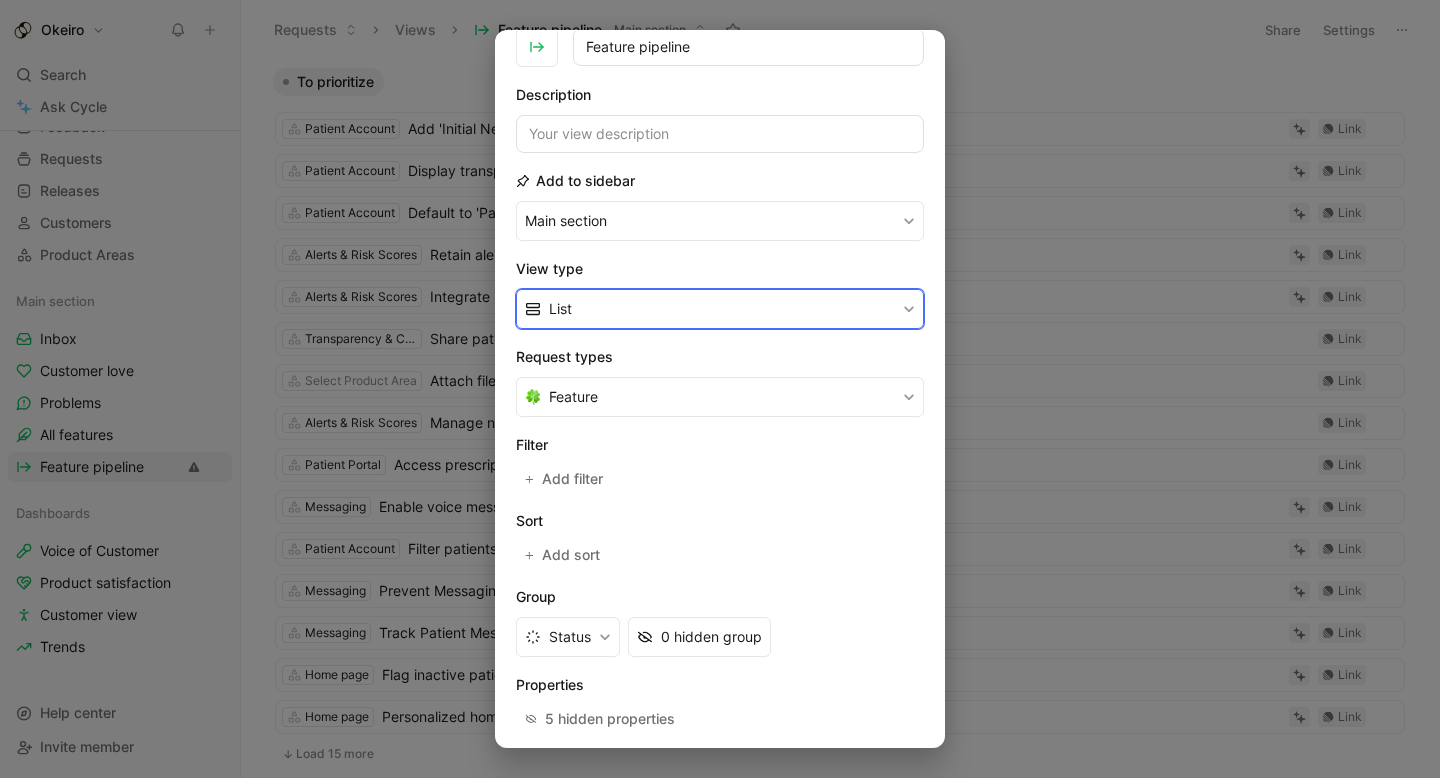 click on "List" at bounding box center (720, 309) 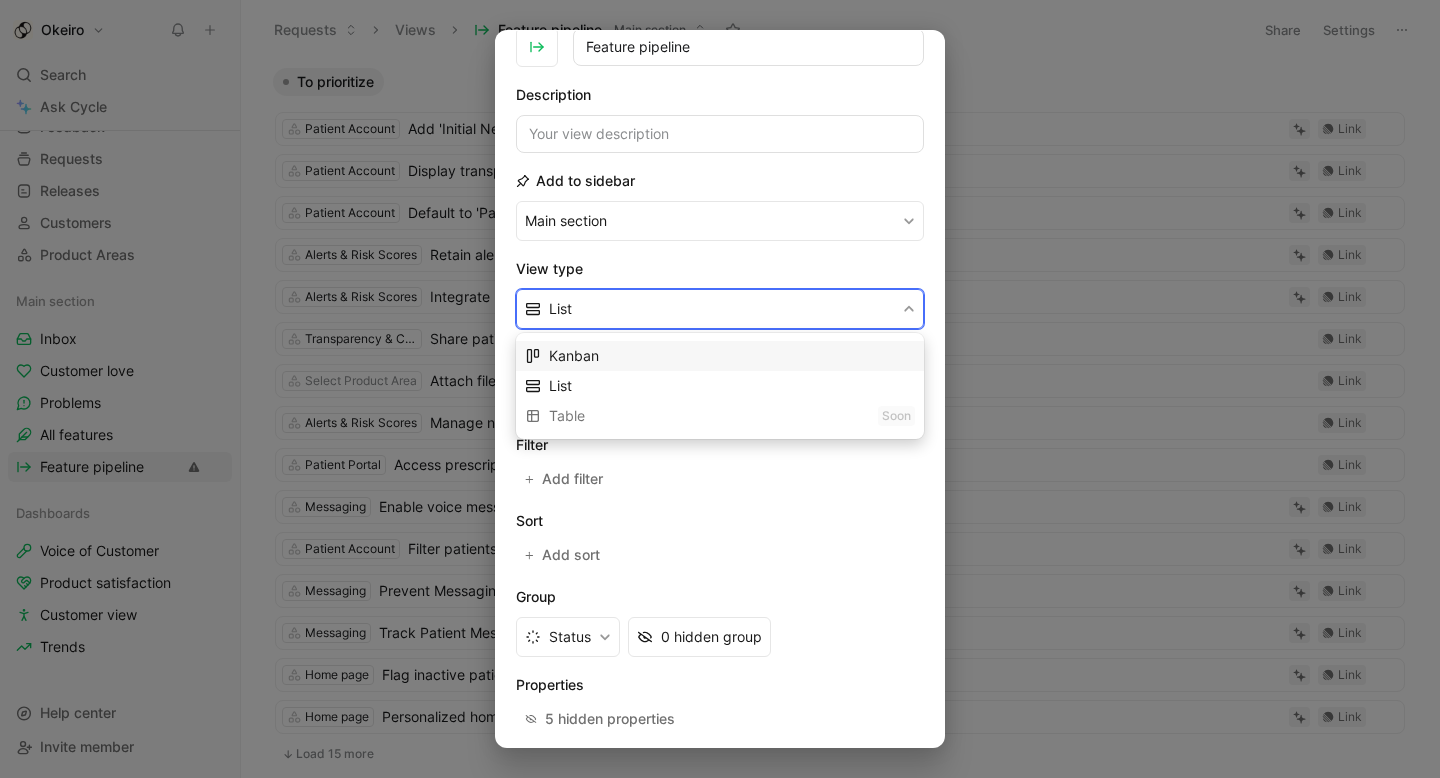 click on "Kanban" at bounding box center (732, 356) 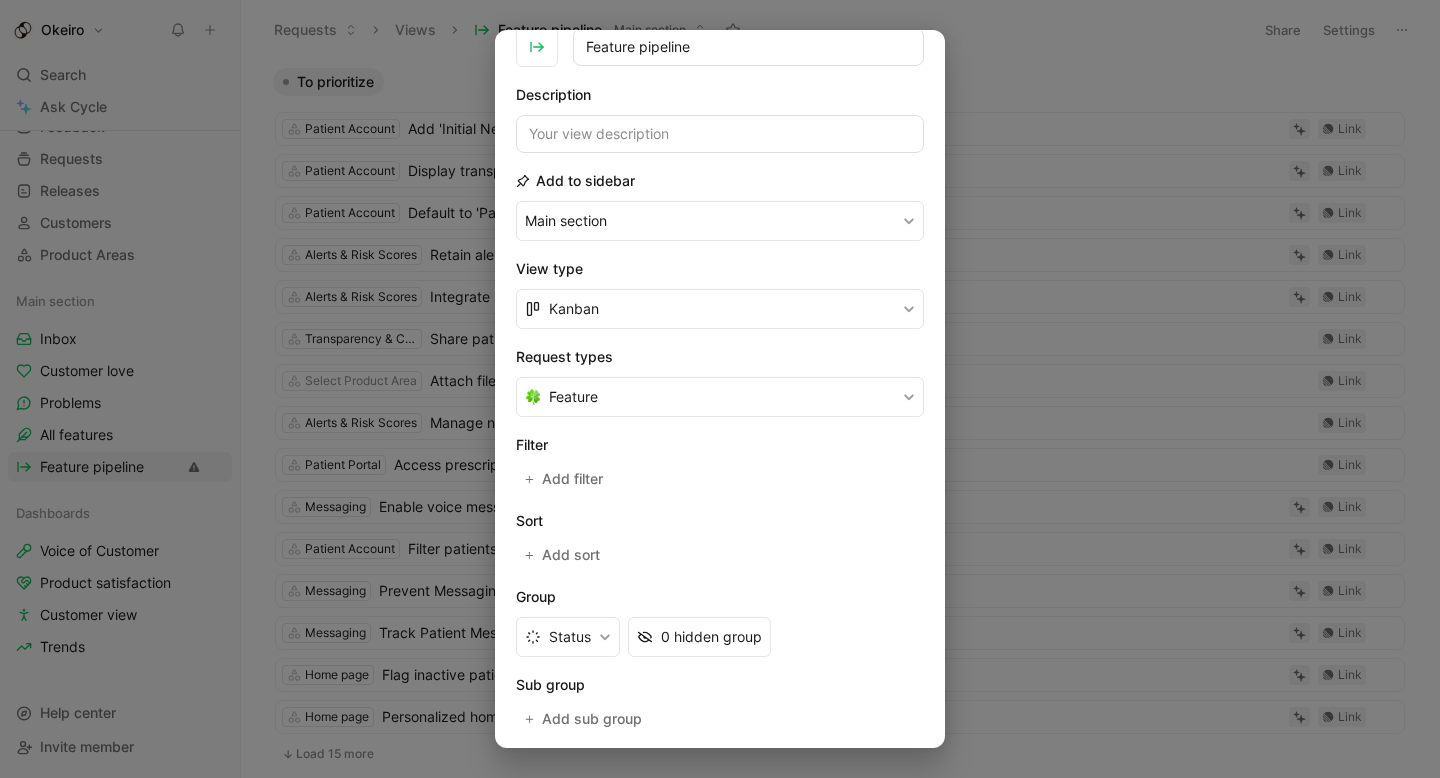 scroll, scrollTop: 262, scrollLeft: 0, axis: vertical 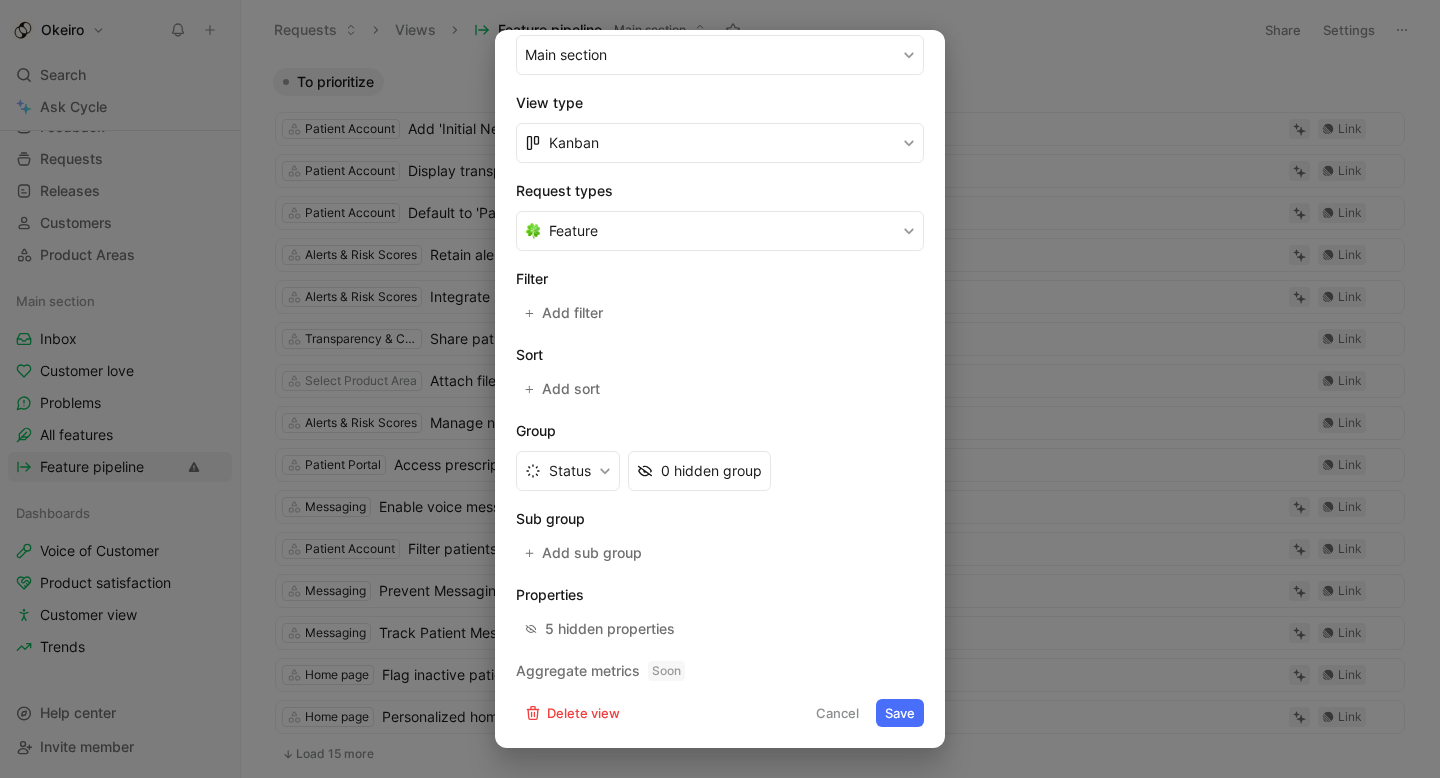 click on "Save" at bounding box center [900, 713] 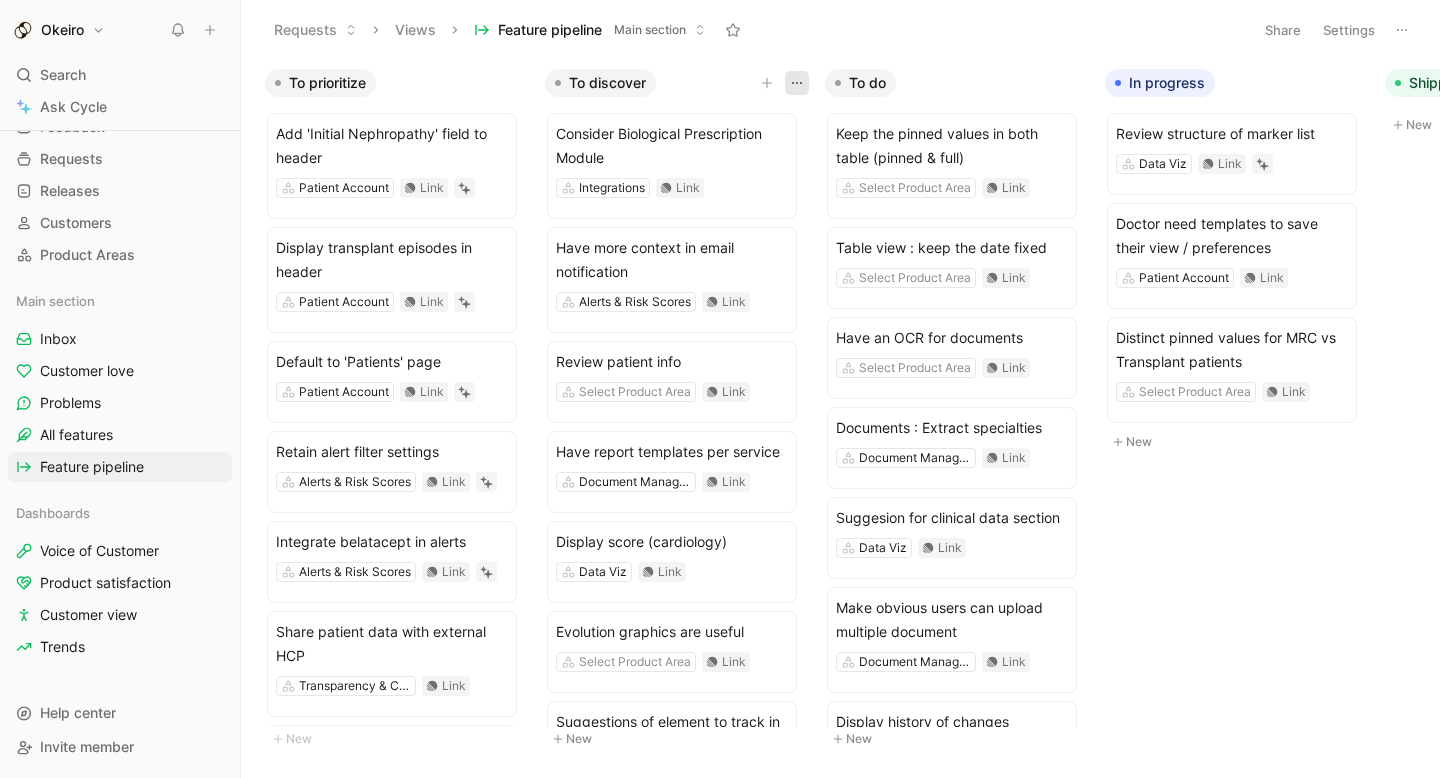 click 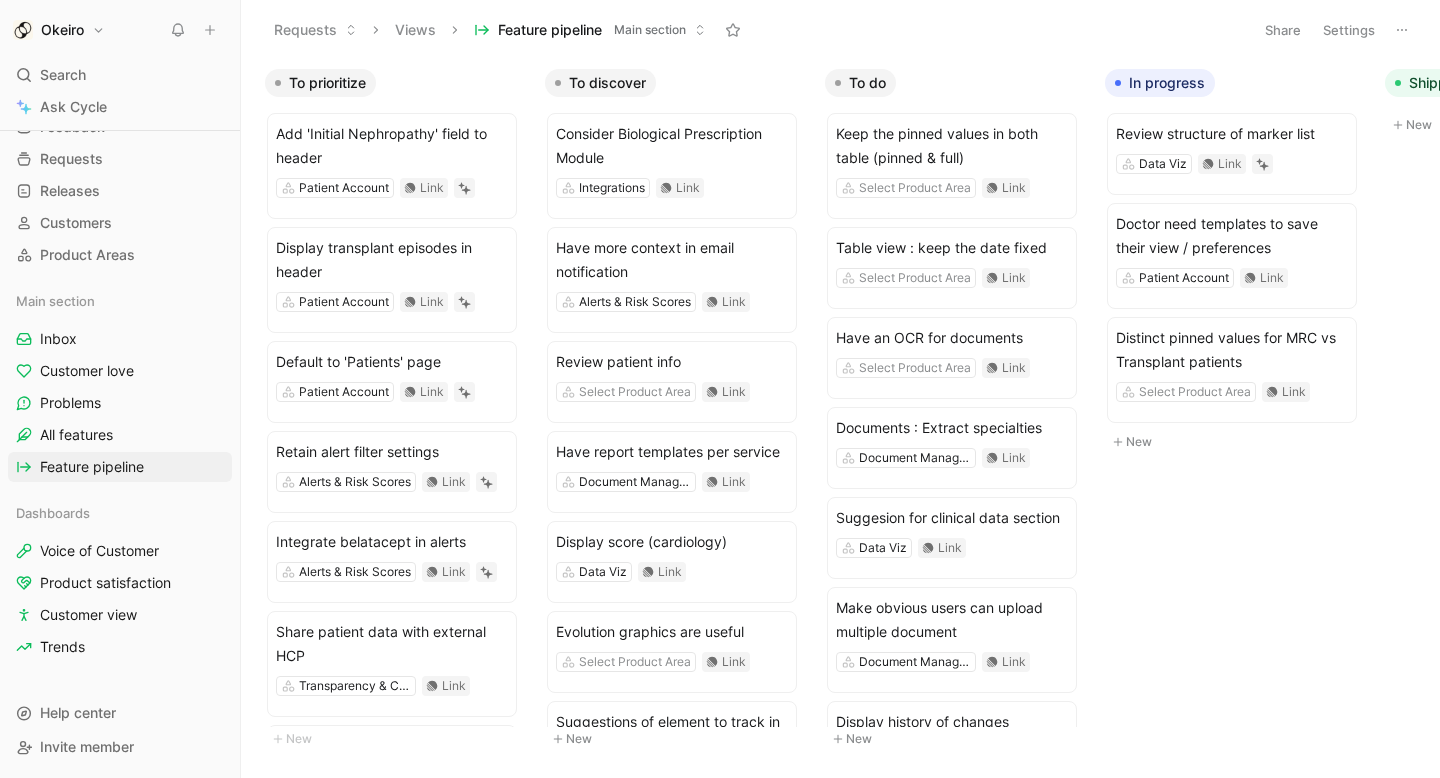 scroll, scrollTop: 0, scrollLeft: 1073, axis: horizontal 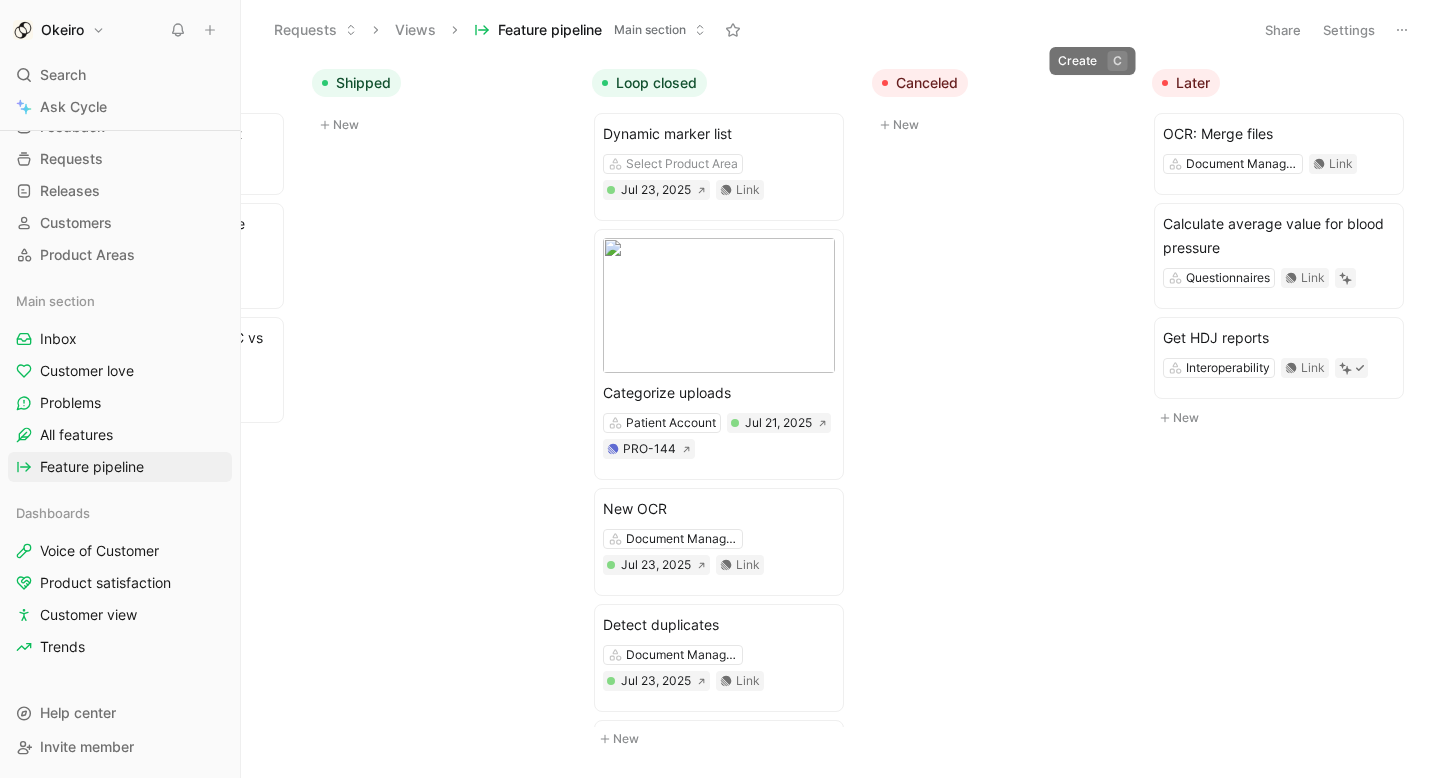 click on "Later" at bounding box center (1284, 83) 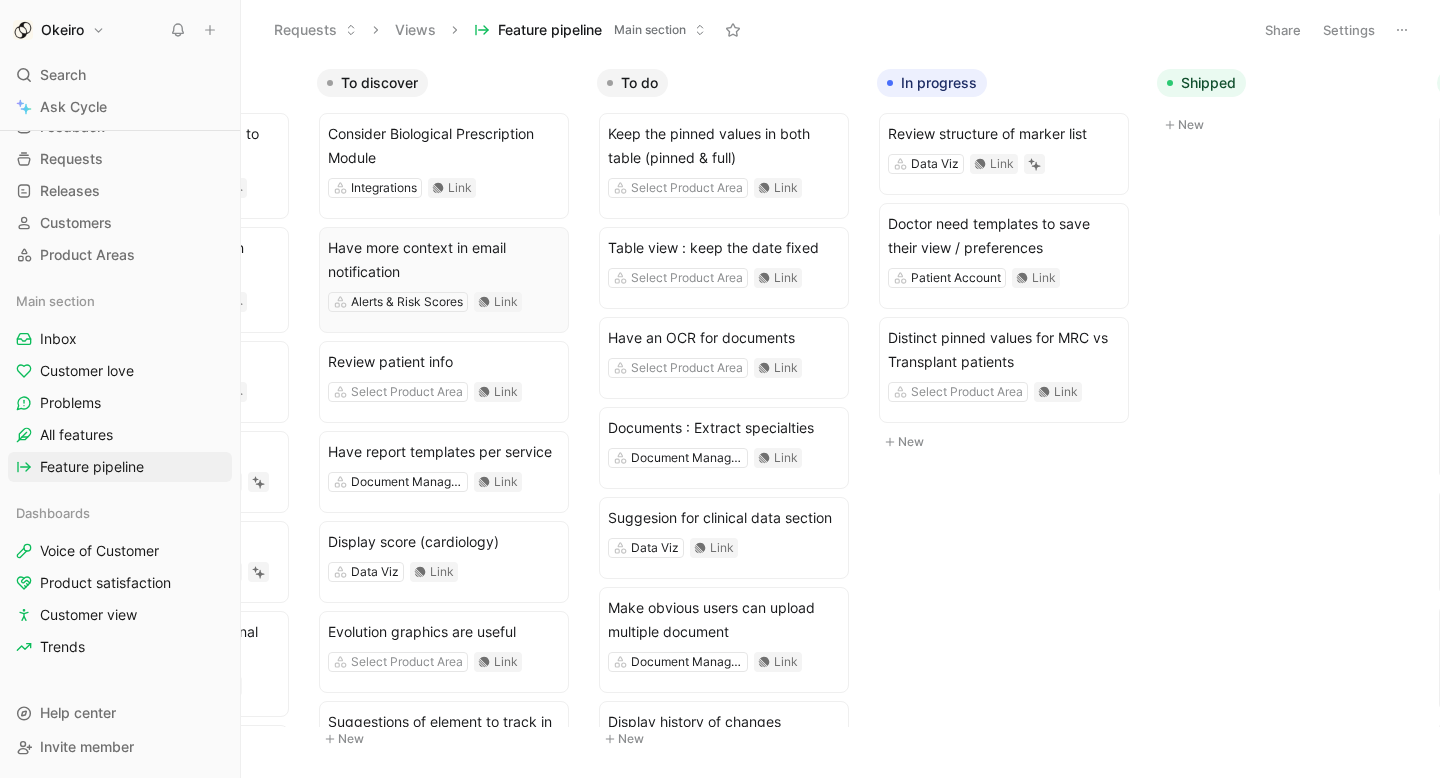 scroll, scrollTop: 0, scrollLeft: 0, axis: both 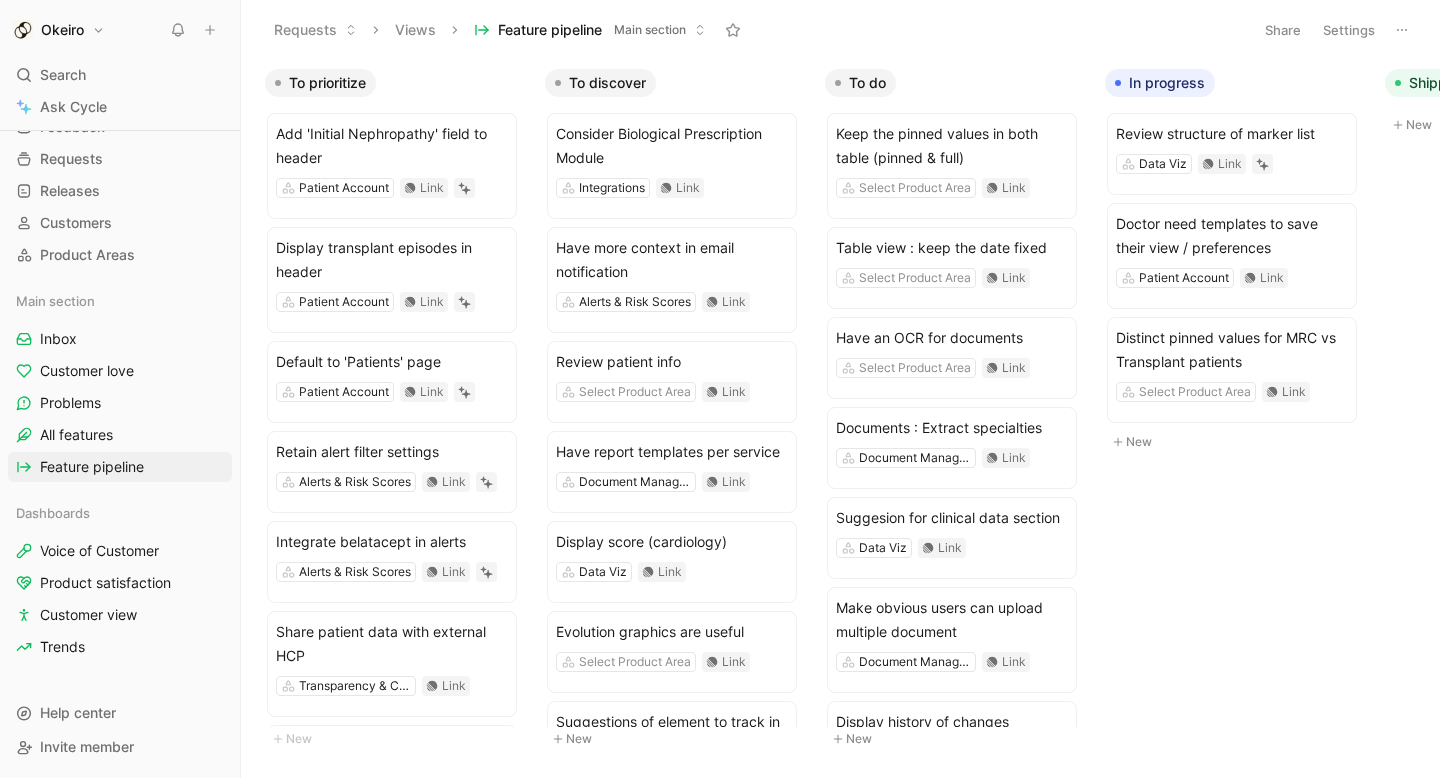 click on "To do" at bounding box center [867, 83] 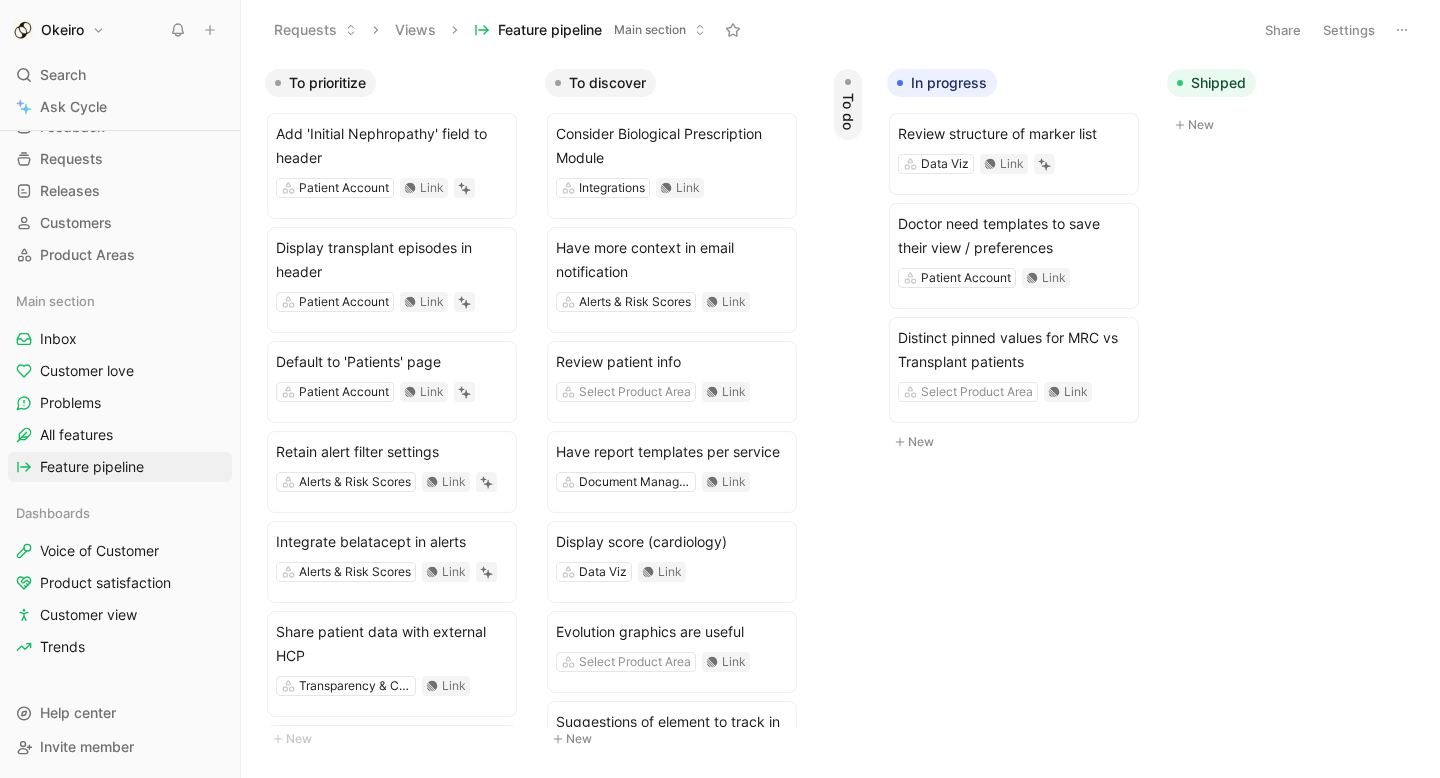 click on "To do" at bounding box center (848, 111) 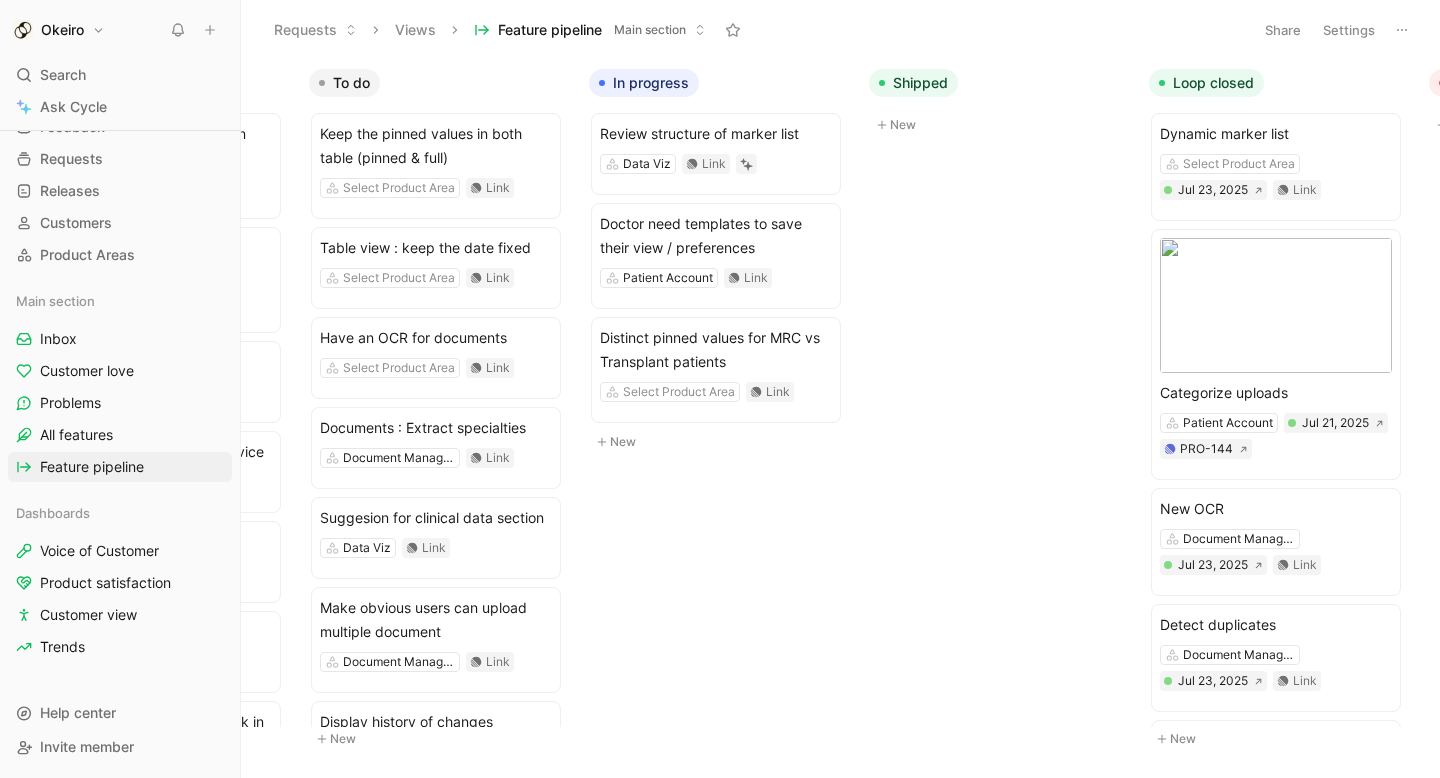 scroll, scrollTop: 0, scrollLeft: 1073, axis: horizontal 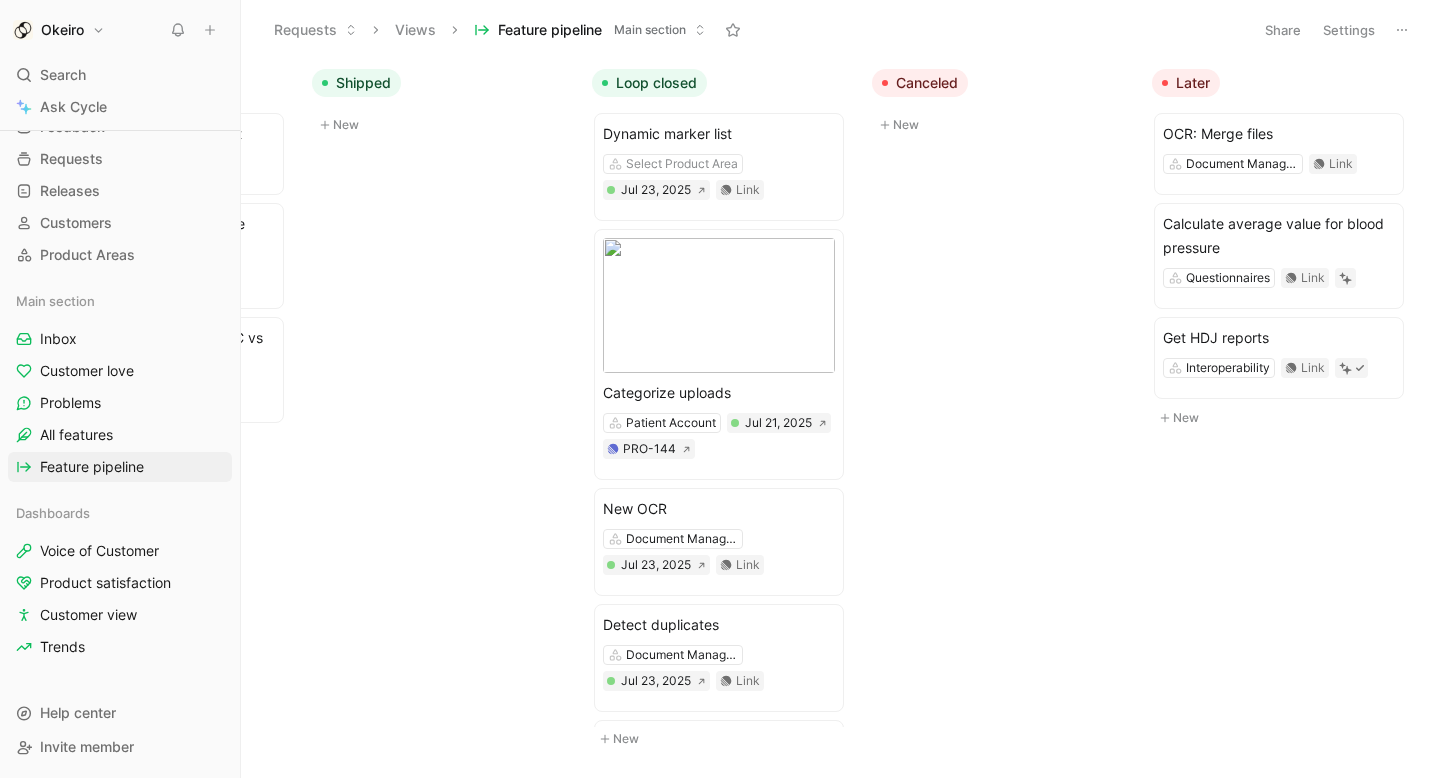 click 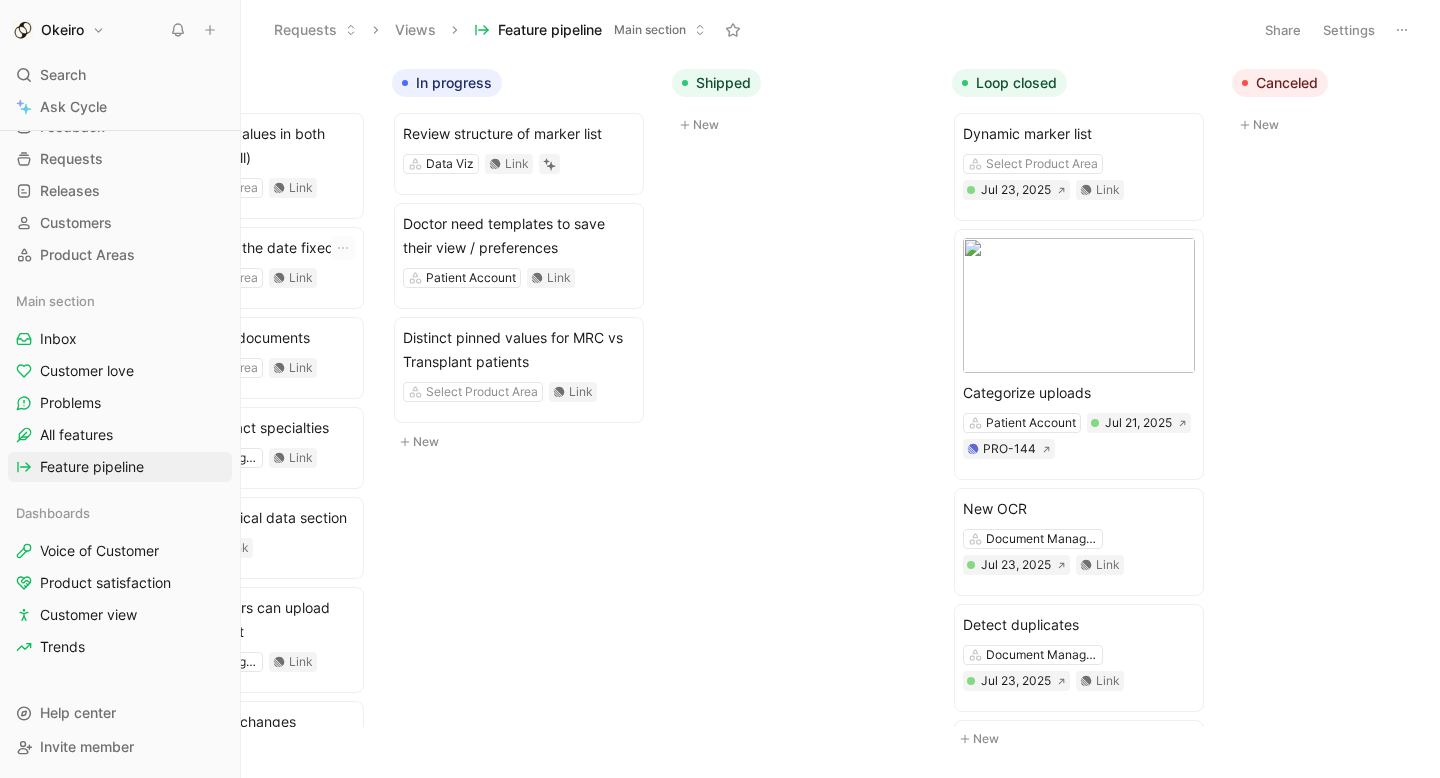 scroll, scrollTop: 0, scrollLeft: 0, axis: both 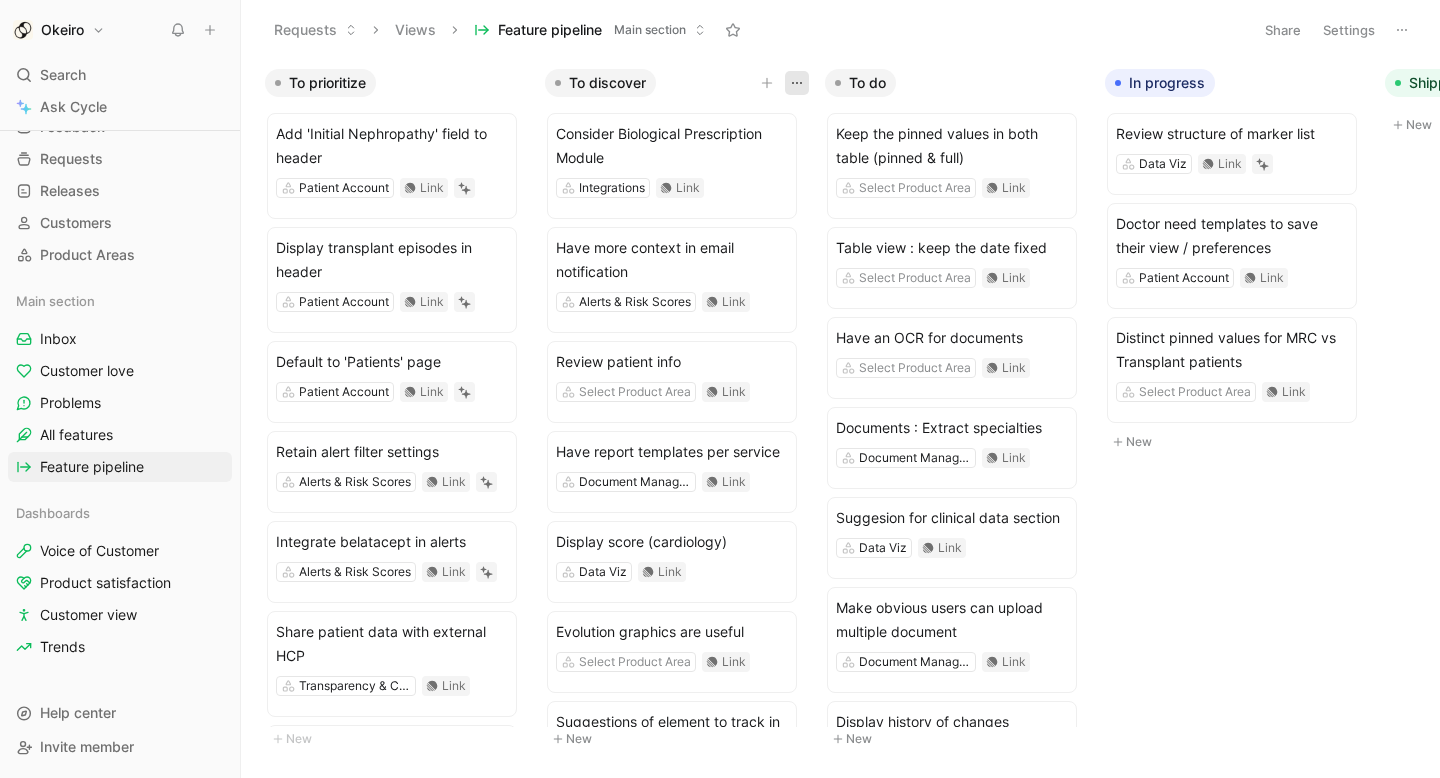 click 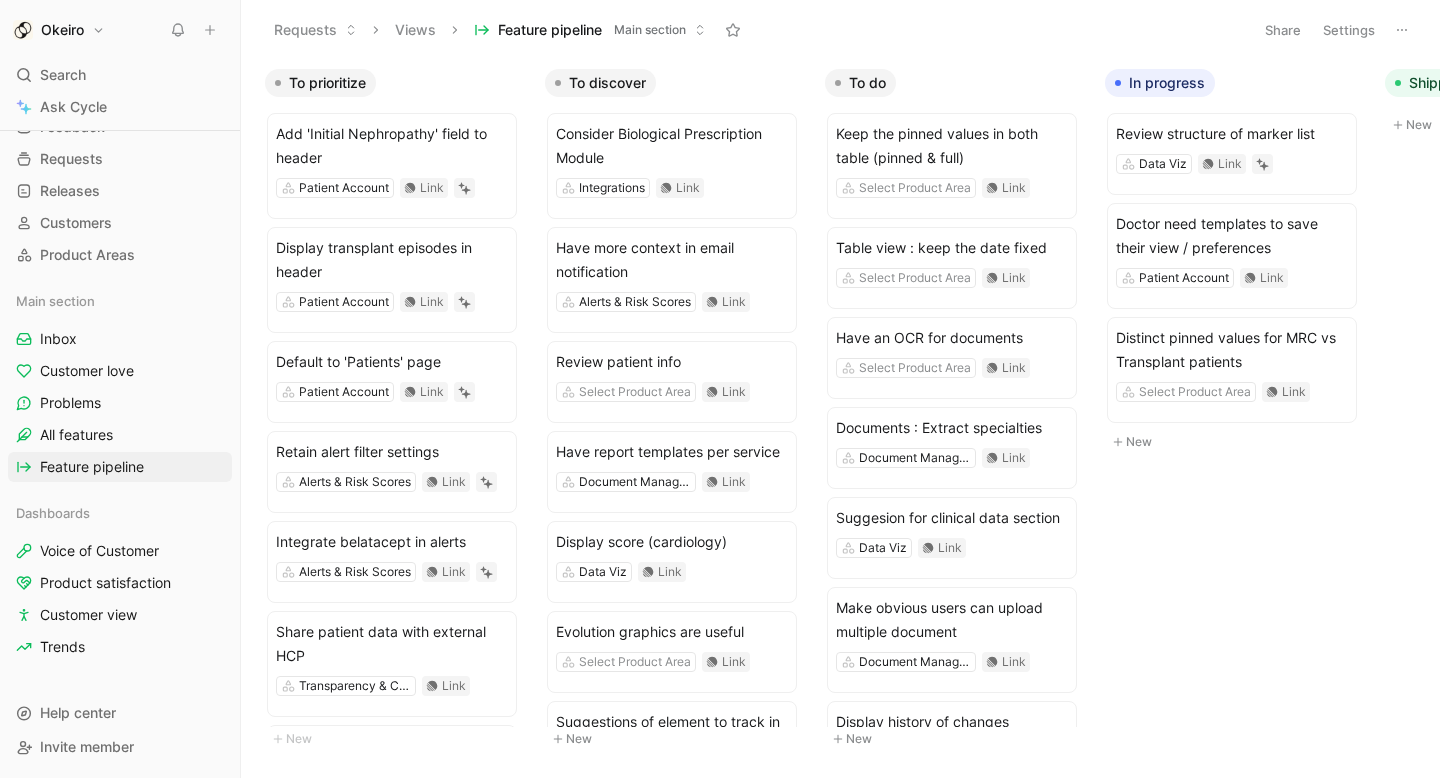 scroll, scrollTop: 0, scrollLeft: 0, axis: both 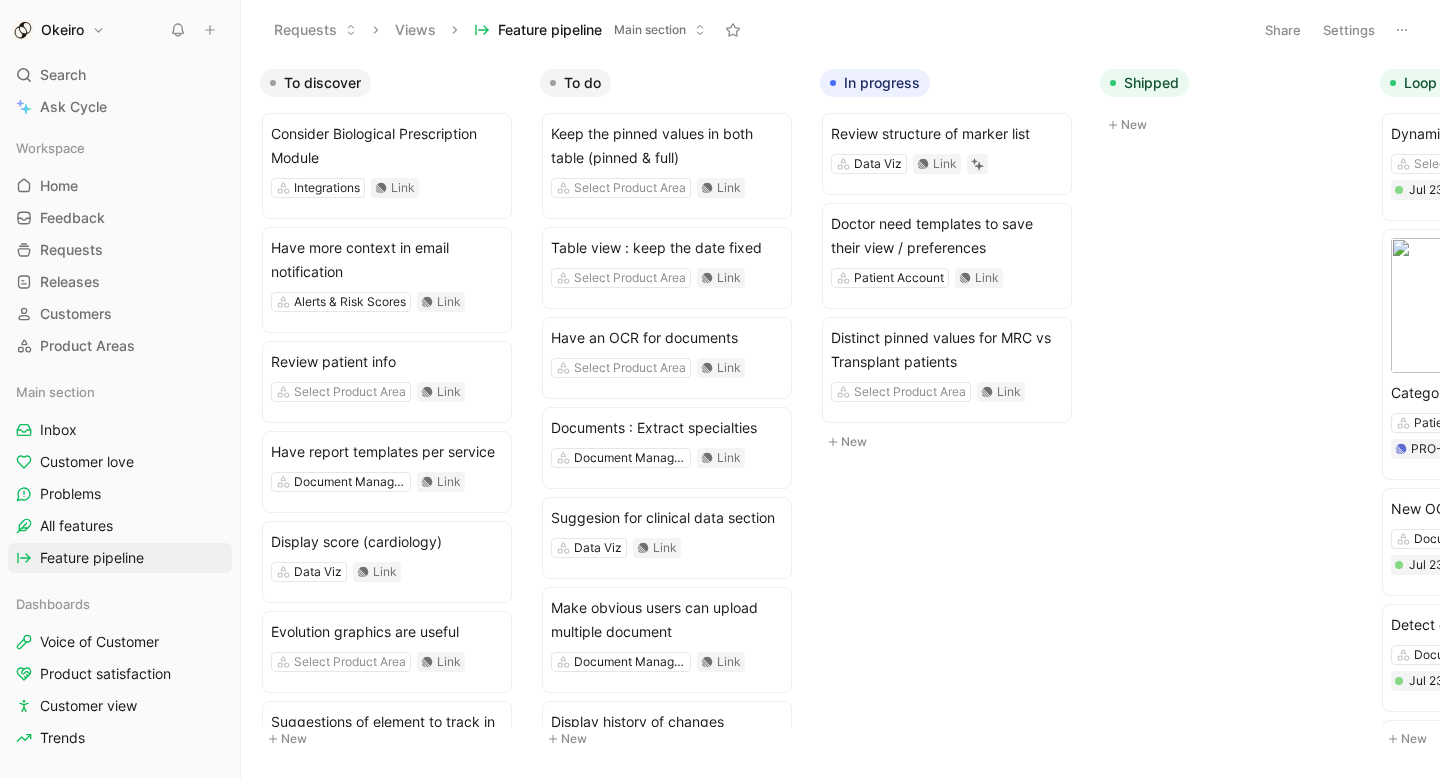 click on "To prioritize Add 'Initial Nephropathy' field to header Patient Account Link Display transplant episodes in header Patient Account Link Default to 'Patients' page Patient Account Link Retain alert filter settings Alerts & Risk Scores Link Integrate belatacept in alerts Alerts & Risk Scores Link Share patient data with external HCP Transparency & Collaboration Link Attach files to group chats Select Product Area Link Manage non-transmission alerts Alerts & Risk Scores Link Access prescription Patient Portal Link Enable voice messaging to patients Messaging Link Filter patients by assigned physician Patient Account Link New To discover Consider Biological Prescription Module Integrations Link Have more context in email notification Alerts & Risk Scores Link Review patient info Select Product Area Link Have report templates per service Document Management Link Display score (cardiology) Data Viz Link Evolution graphics are useful  Select Product Area Link Suggestions of element to track in graph view Data Viz" at bounding box center (840, 418) 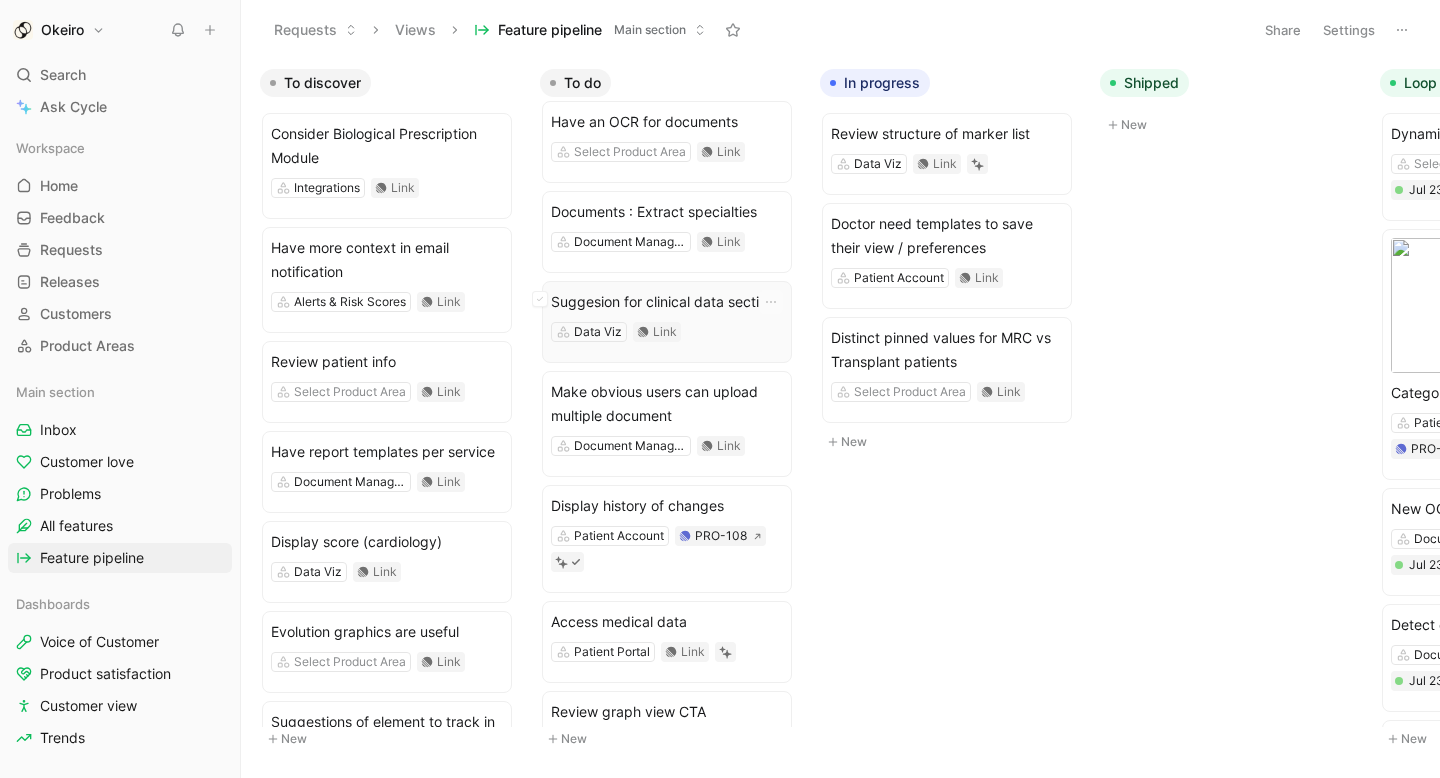 scroll, scrollTop: 0, scrollLeft: 0, axis: both 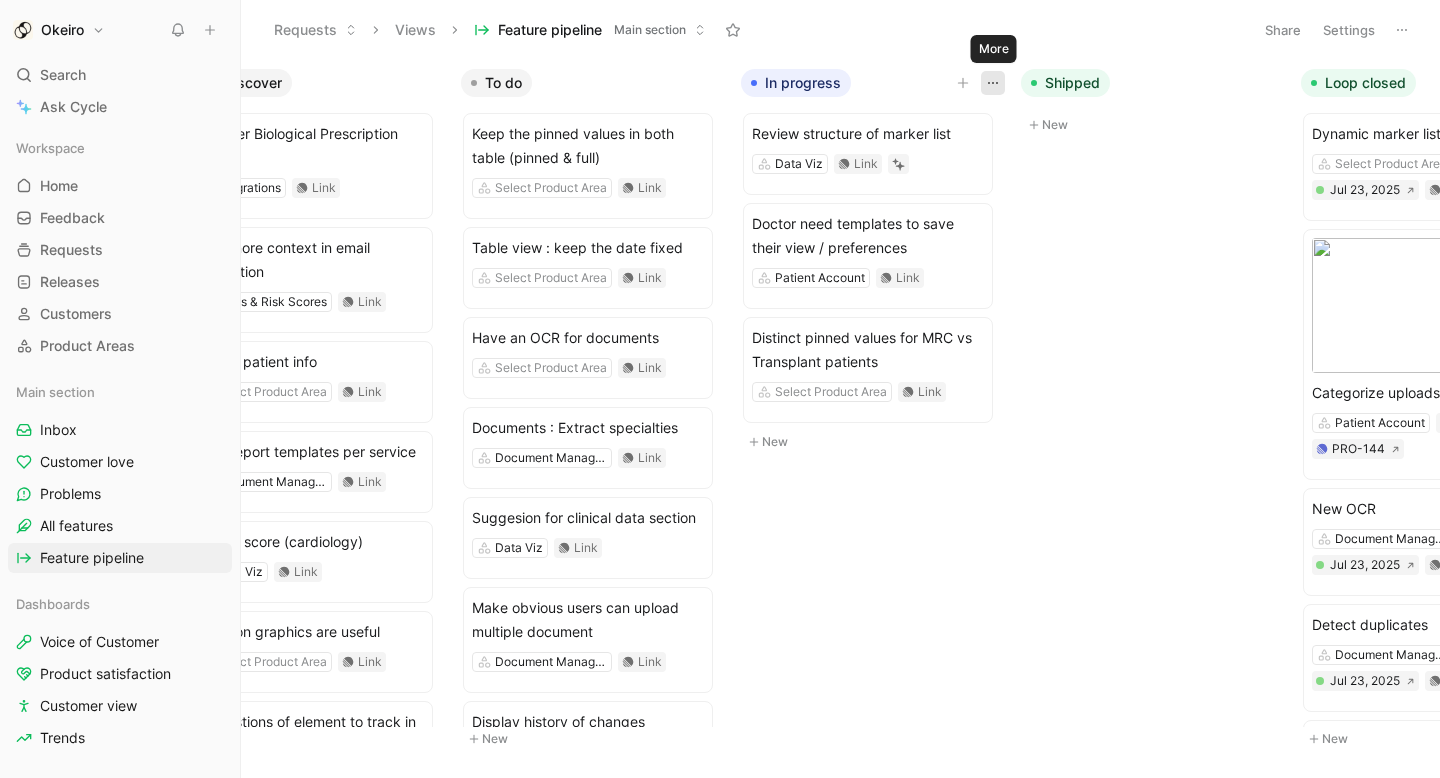 click 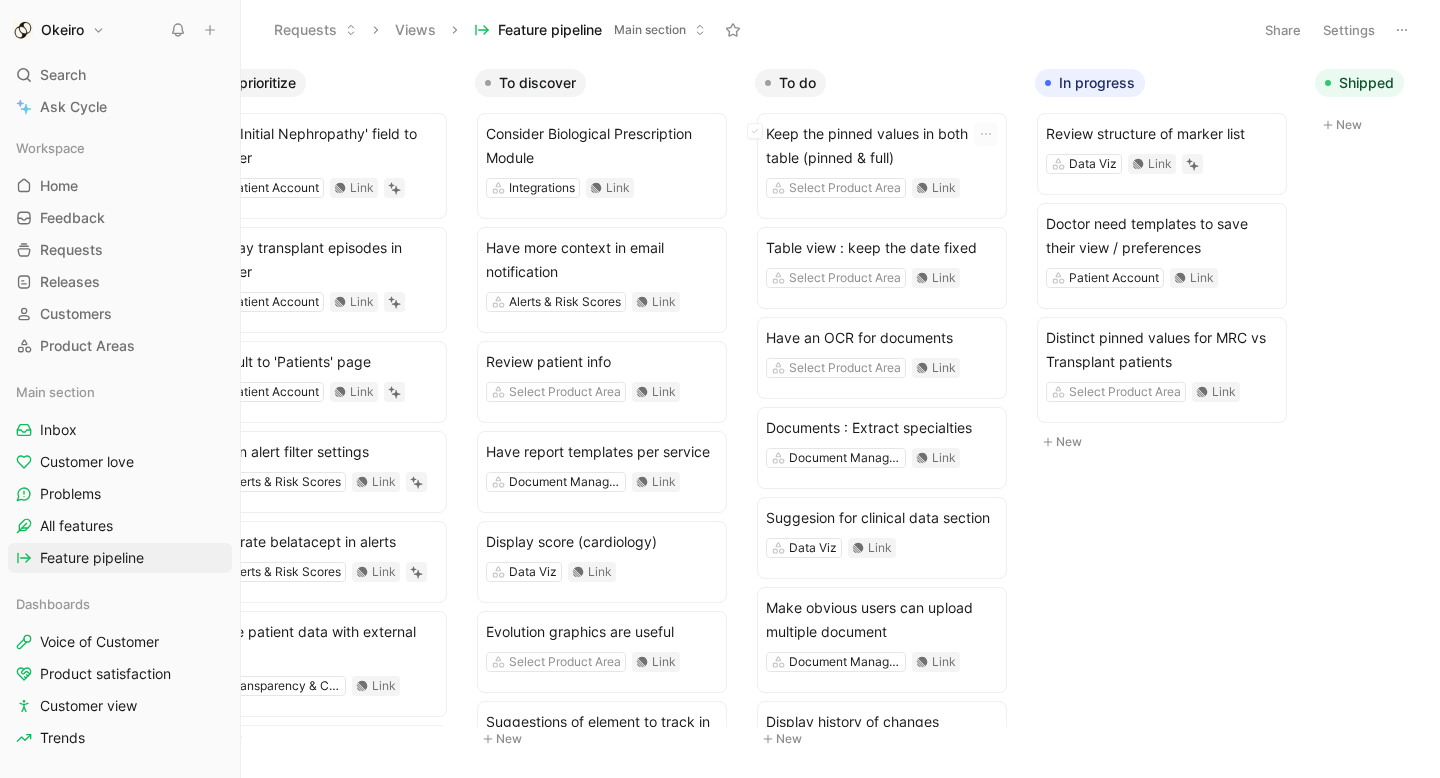scroll, scrollTop: 0, scrollLeft: 108, axis: horizontal 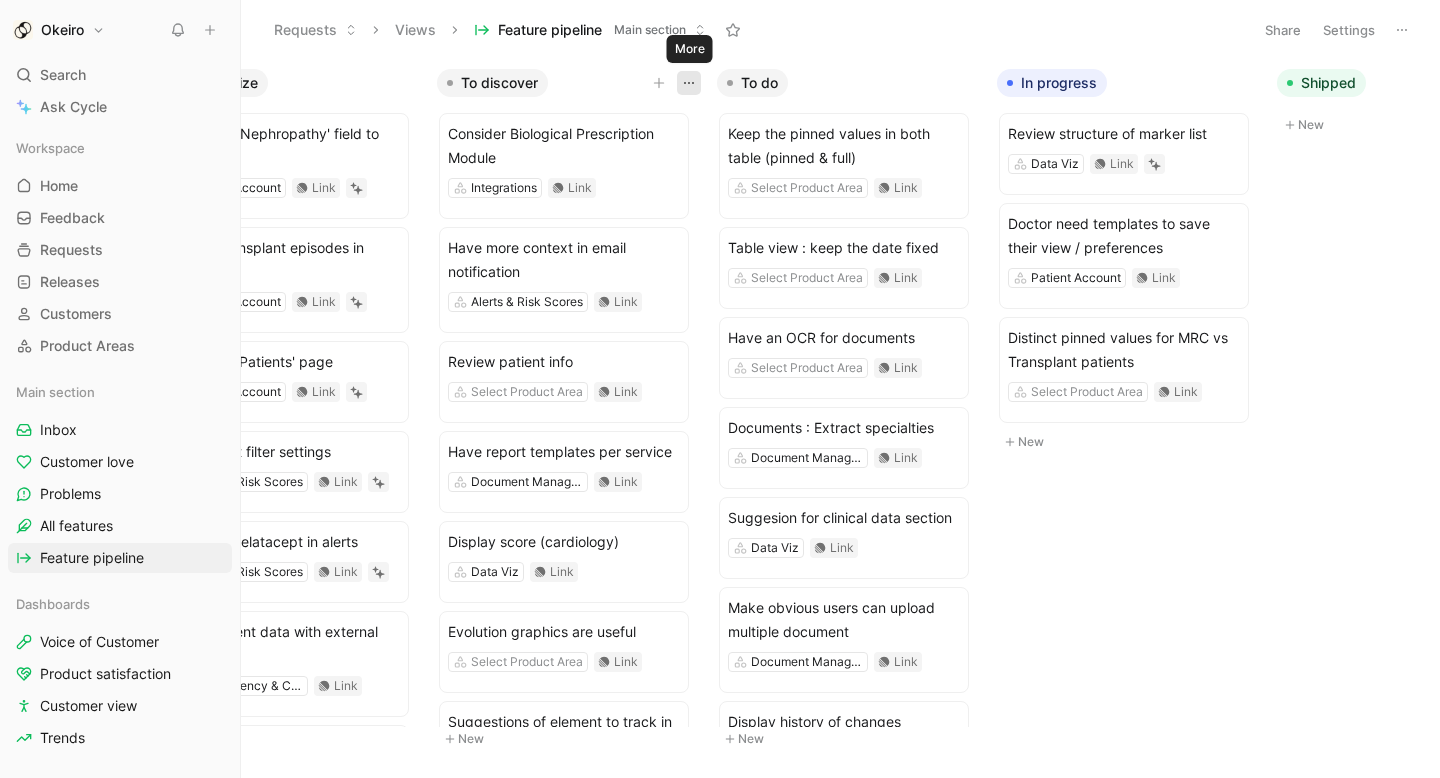 click 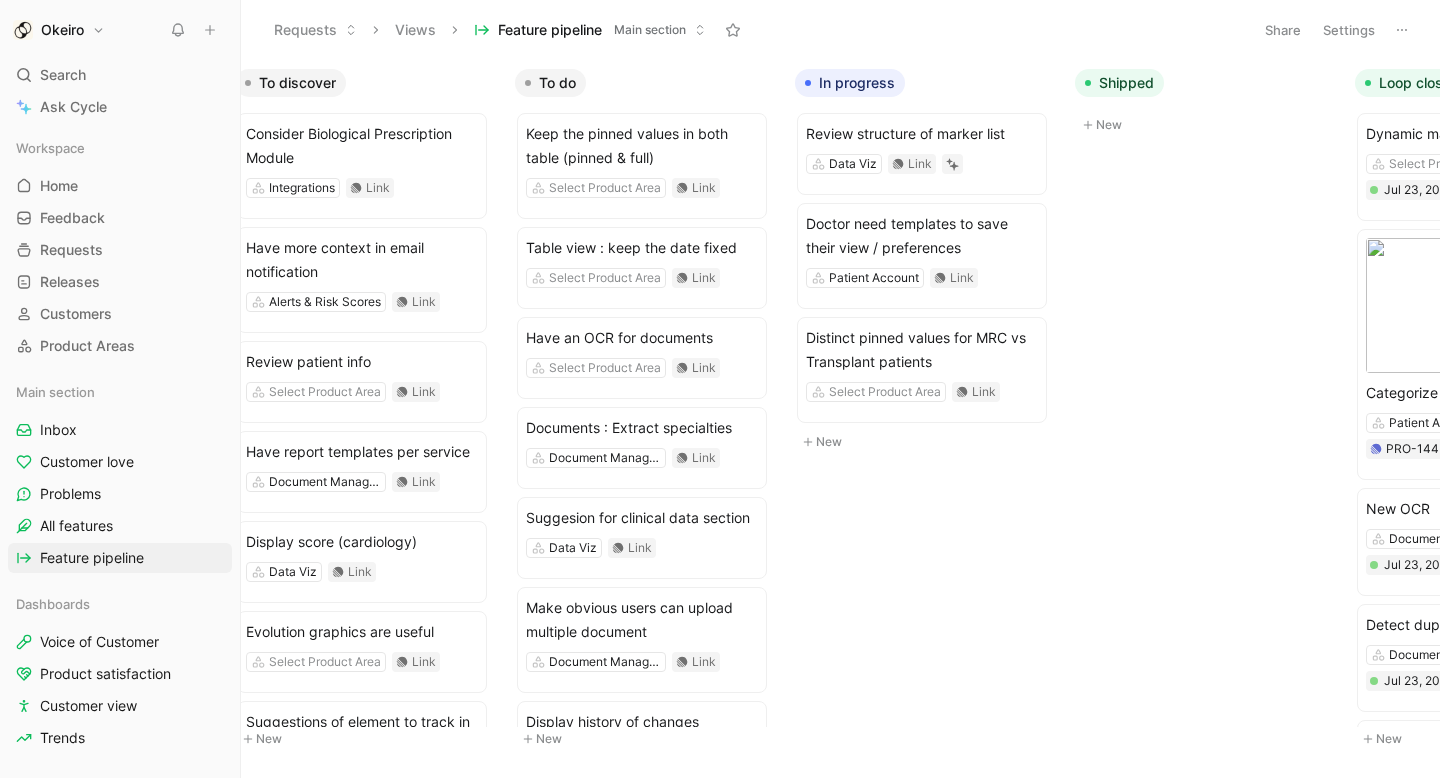 scroll, scrollTop: 0, scrollLeft: 693, axis: horizontal 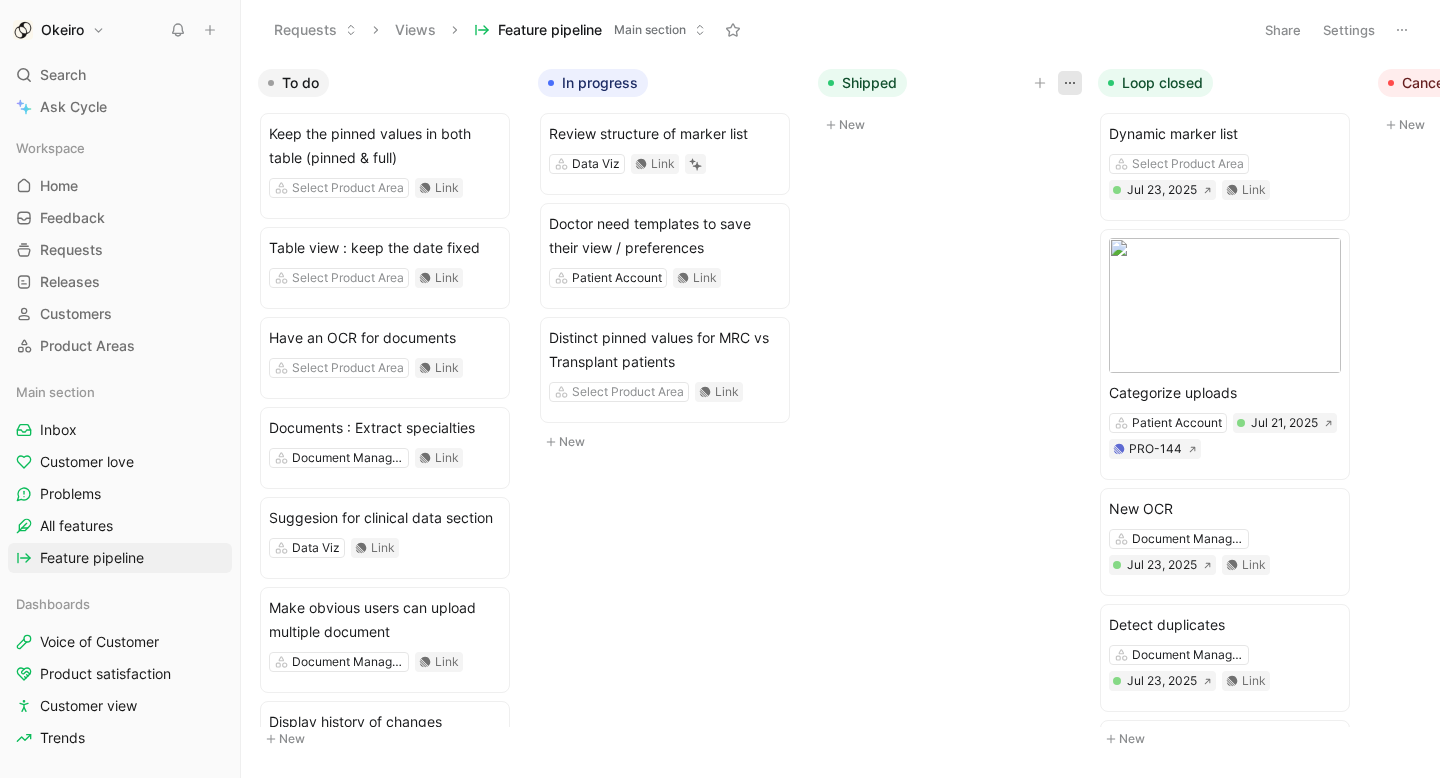 click 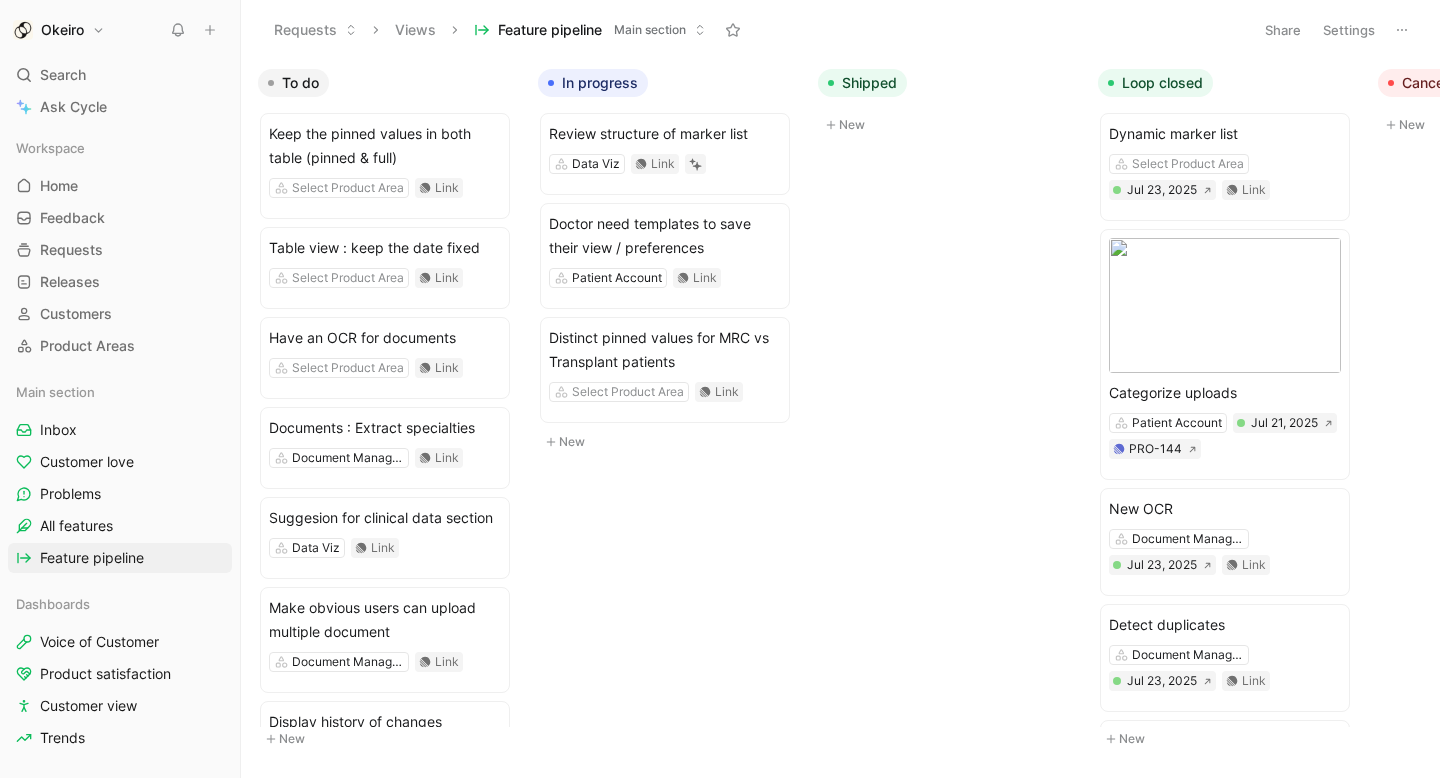 scroll, scrollTop: 0, scrollLeft: 331, axis: horizontal 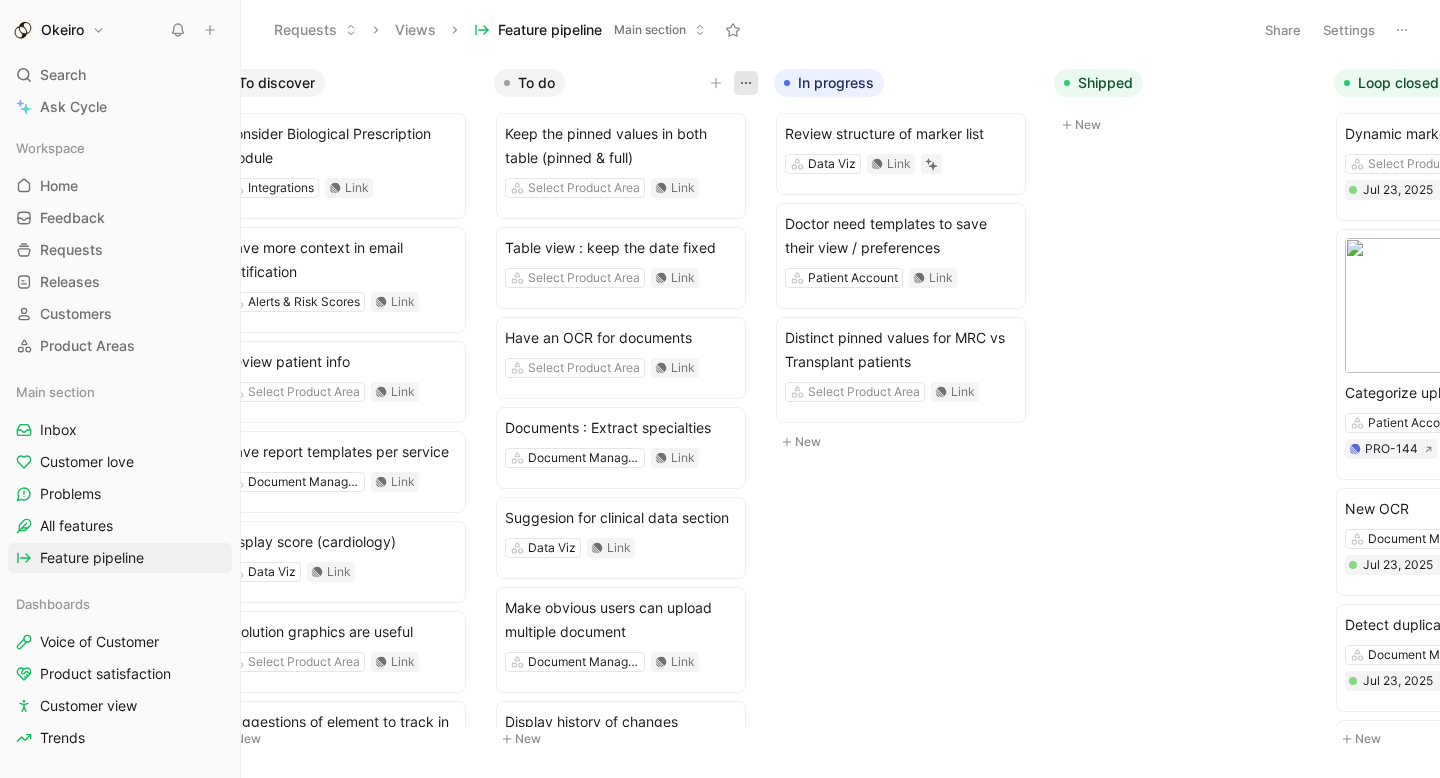 click 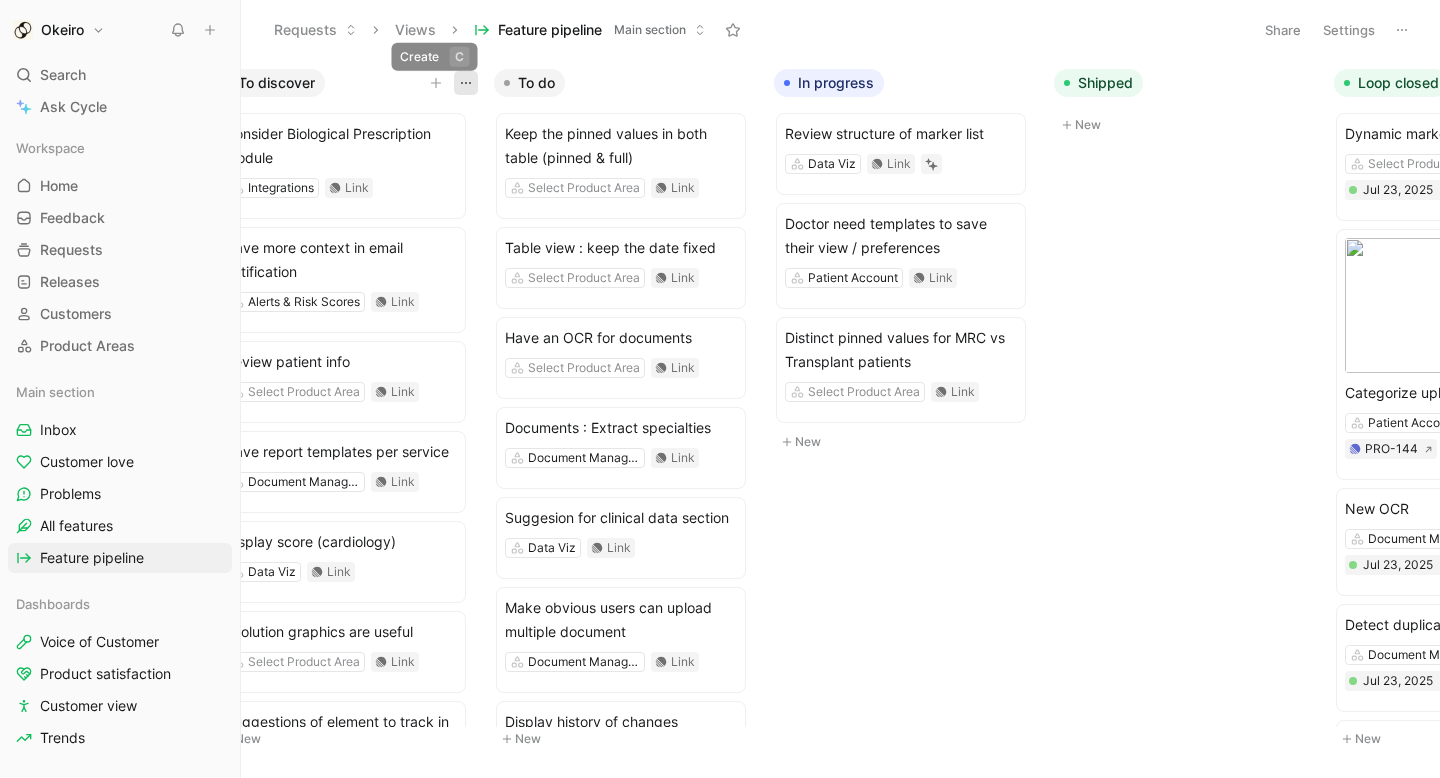 click at bounding box center (466, 83) 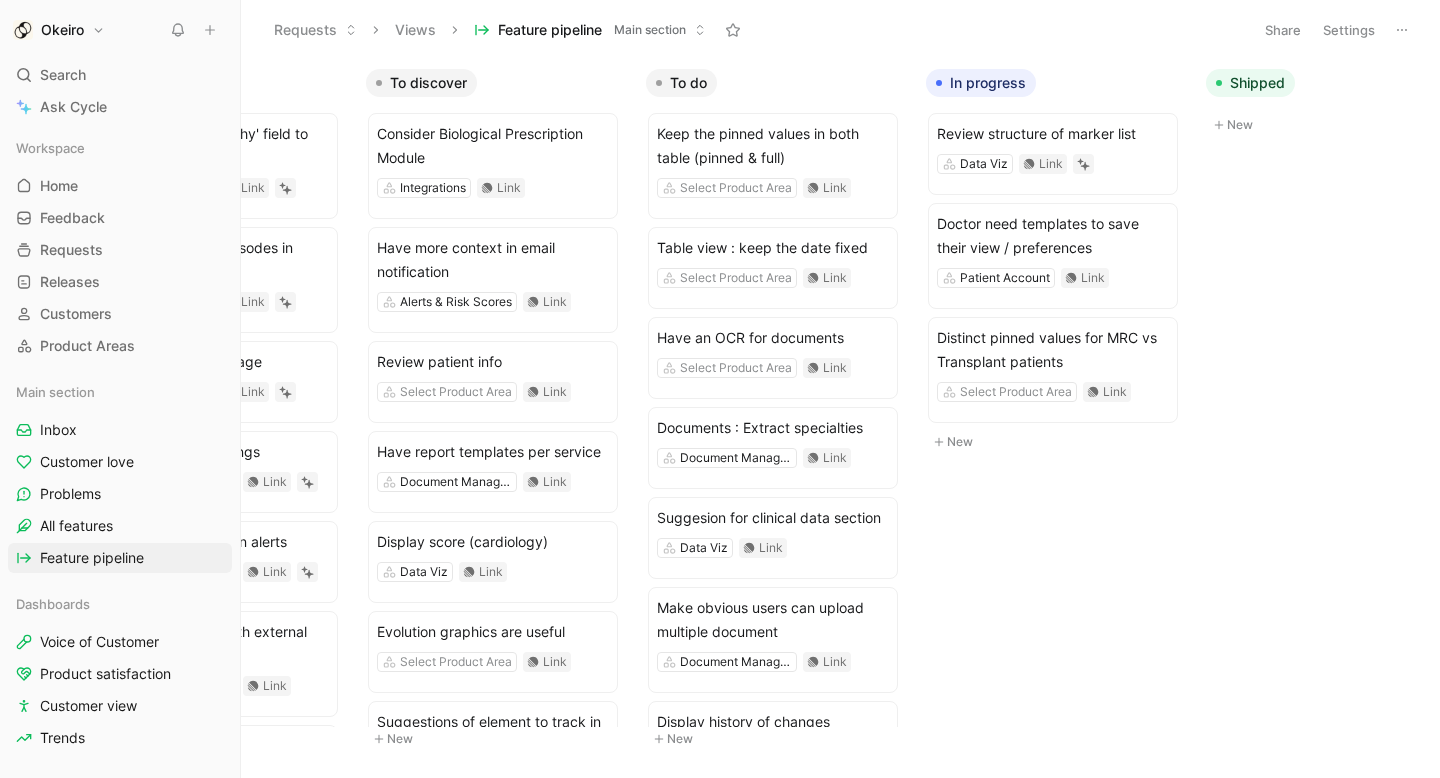 scroll, scrollTop: 0, scrollLeft: 0, axis: both 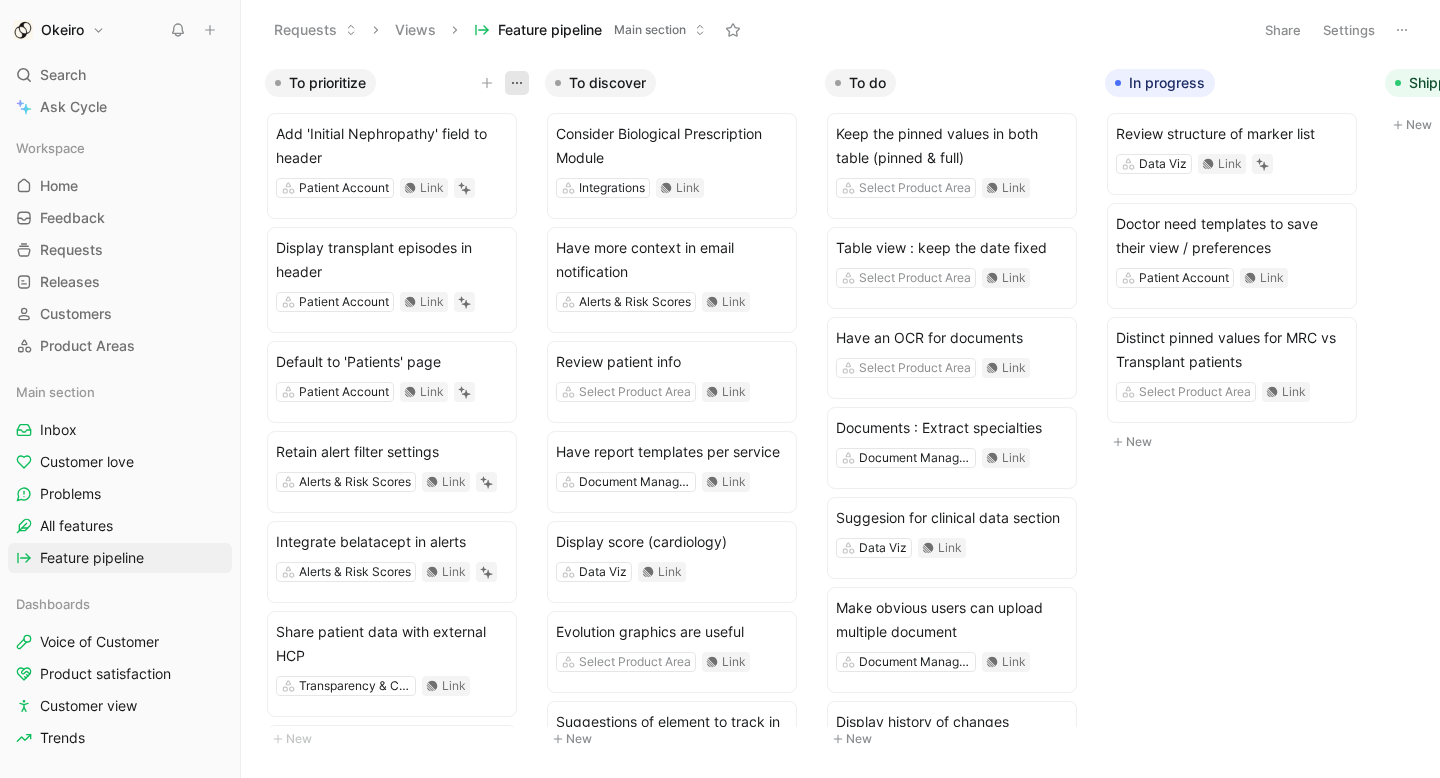 click 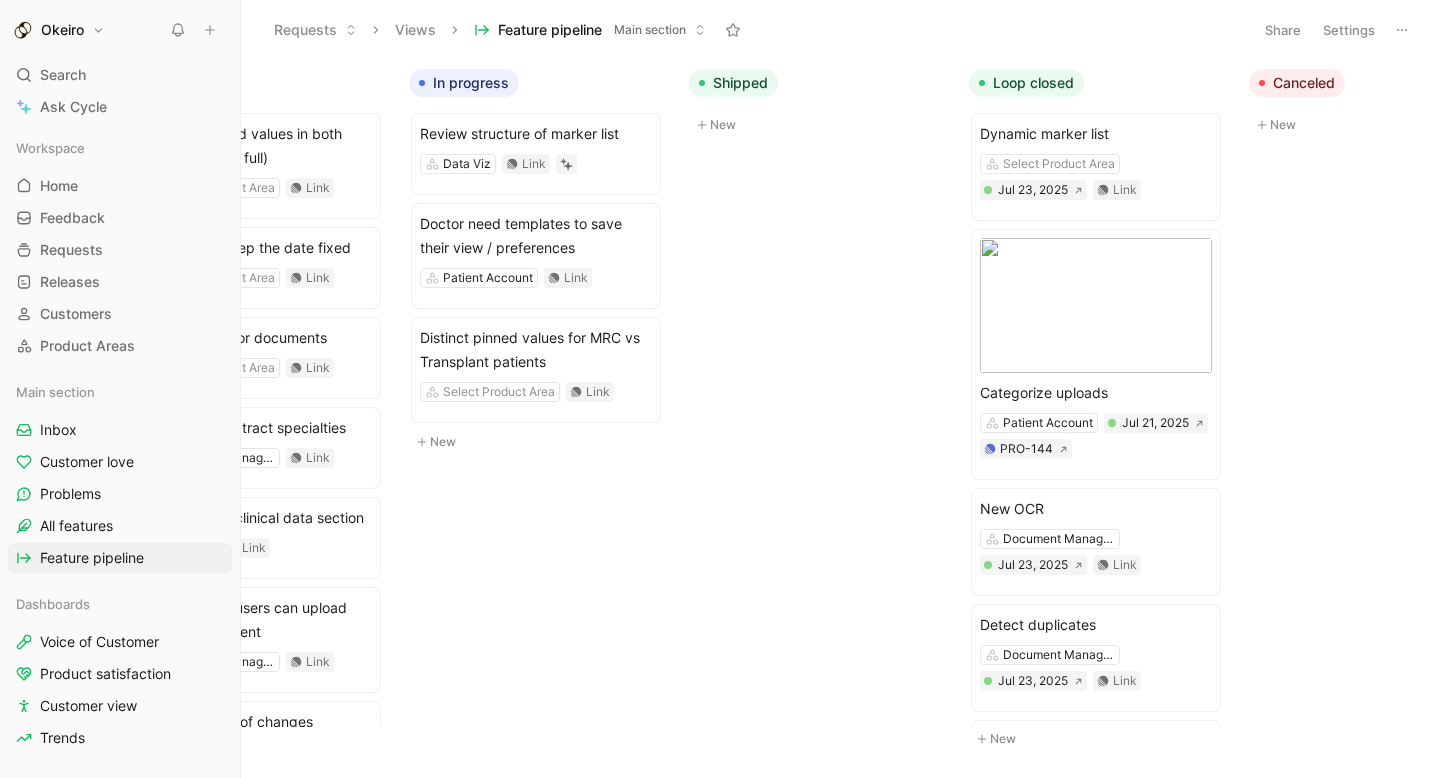 scroll, scrollTop: 0, scrollLeft: 1073, axis: horizontal 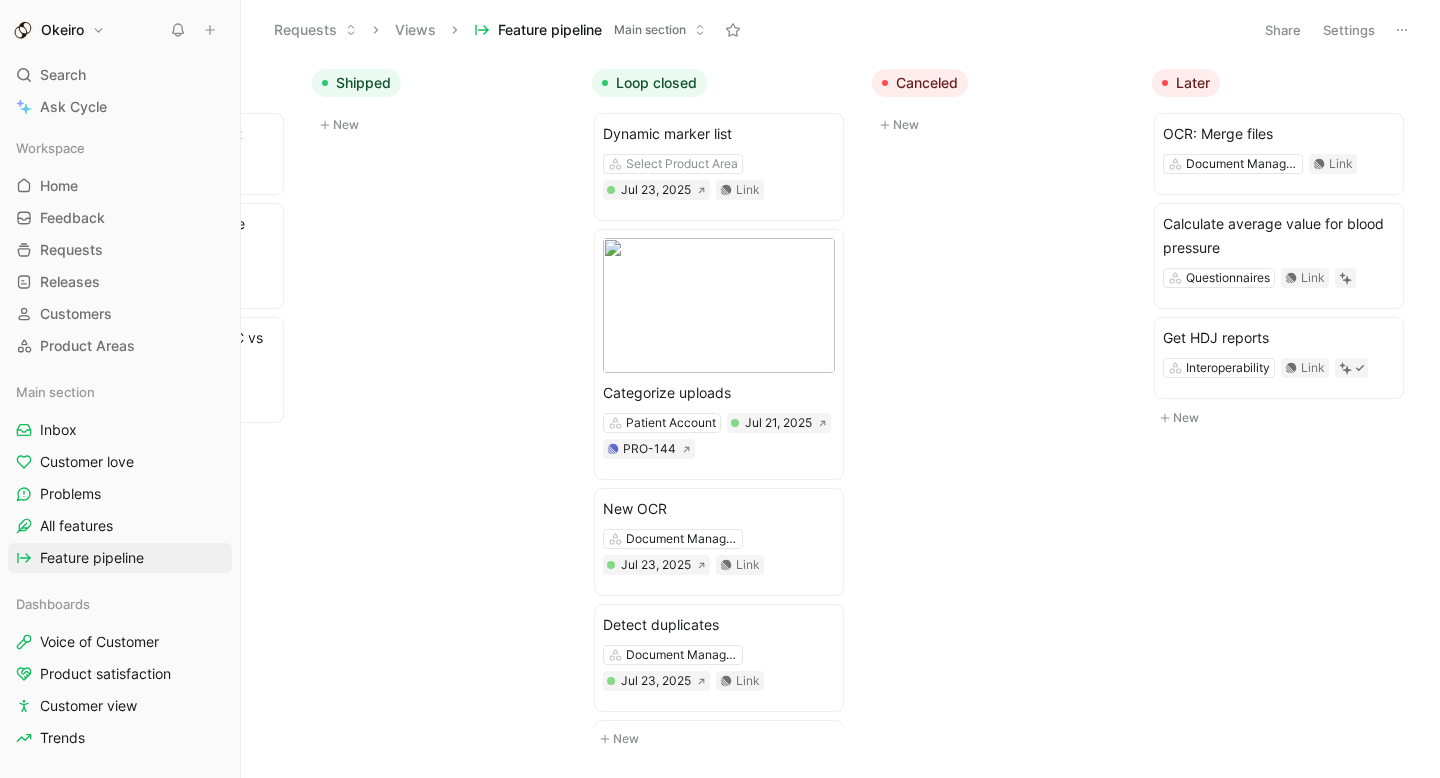 click on "Canceled" at bounding box center (1004, 83) 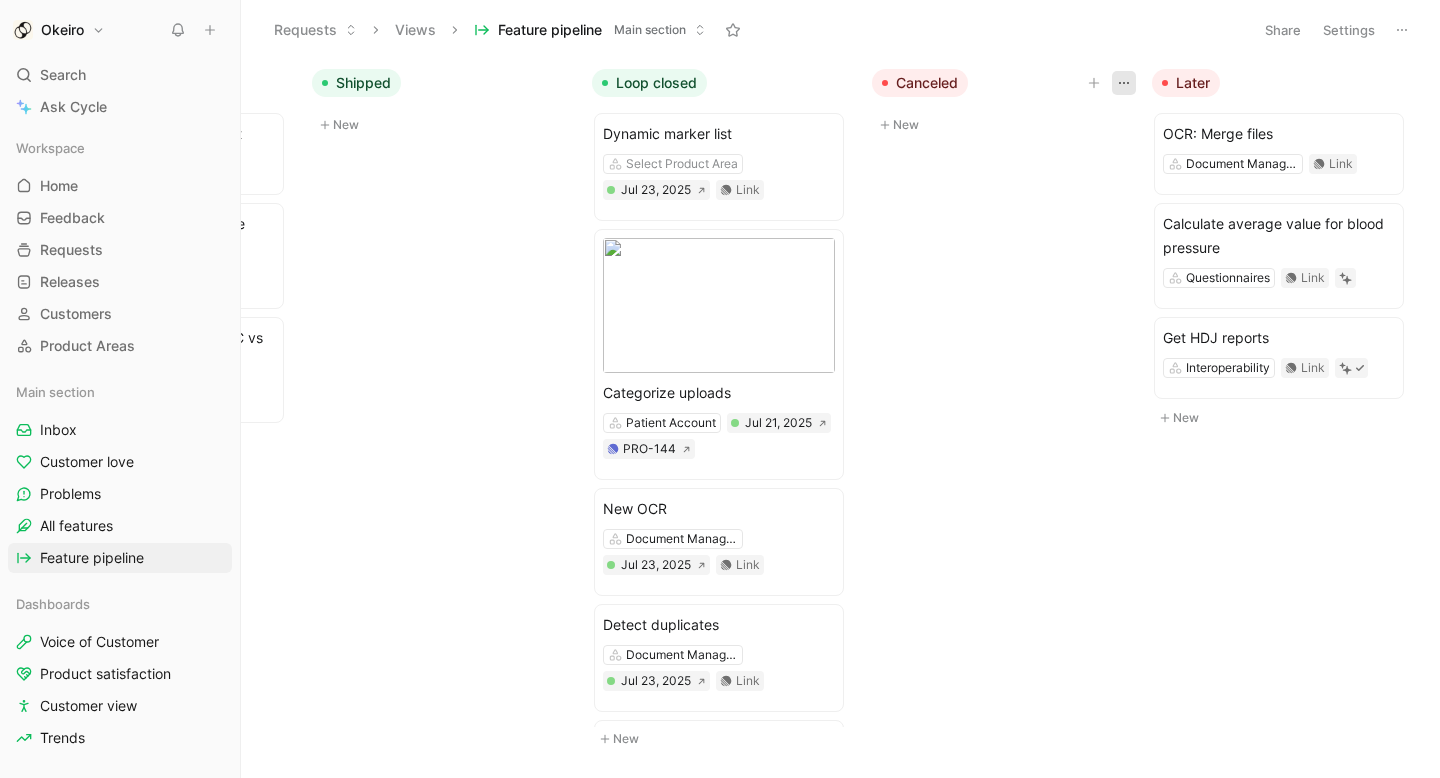 click 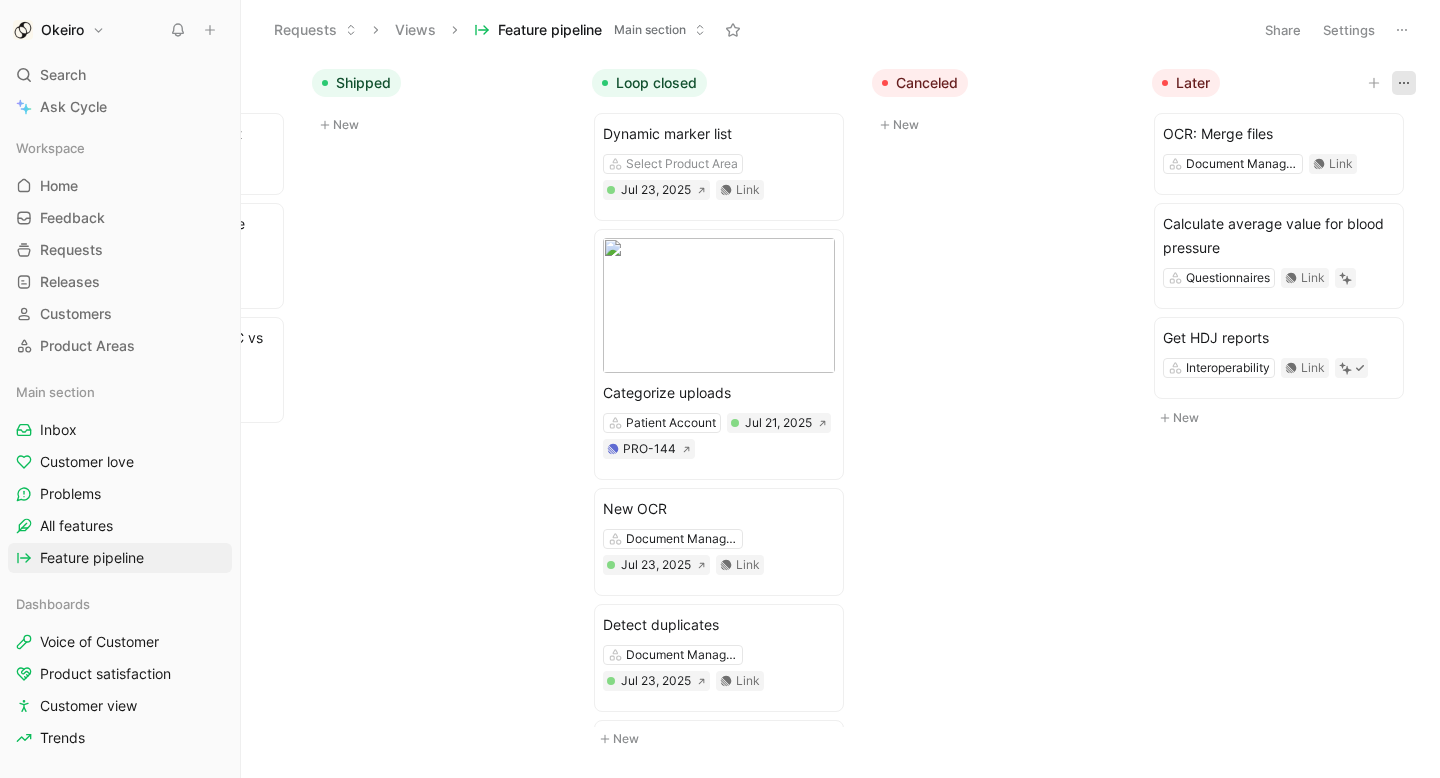 click 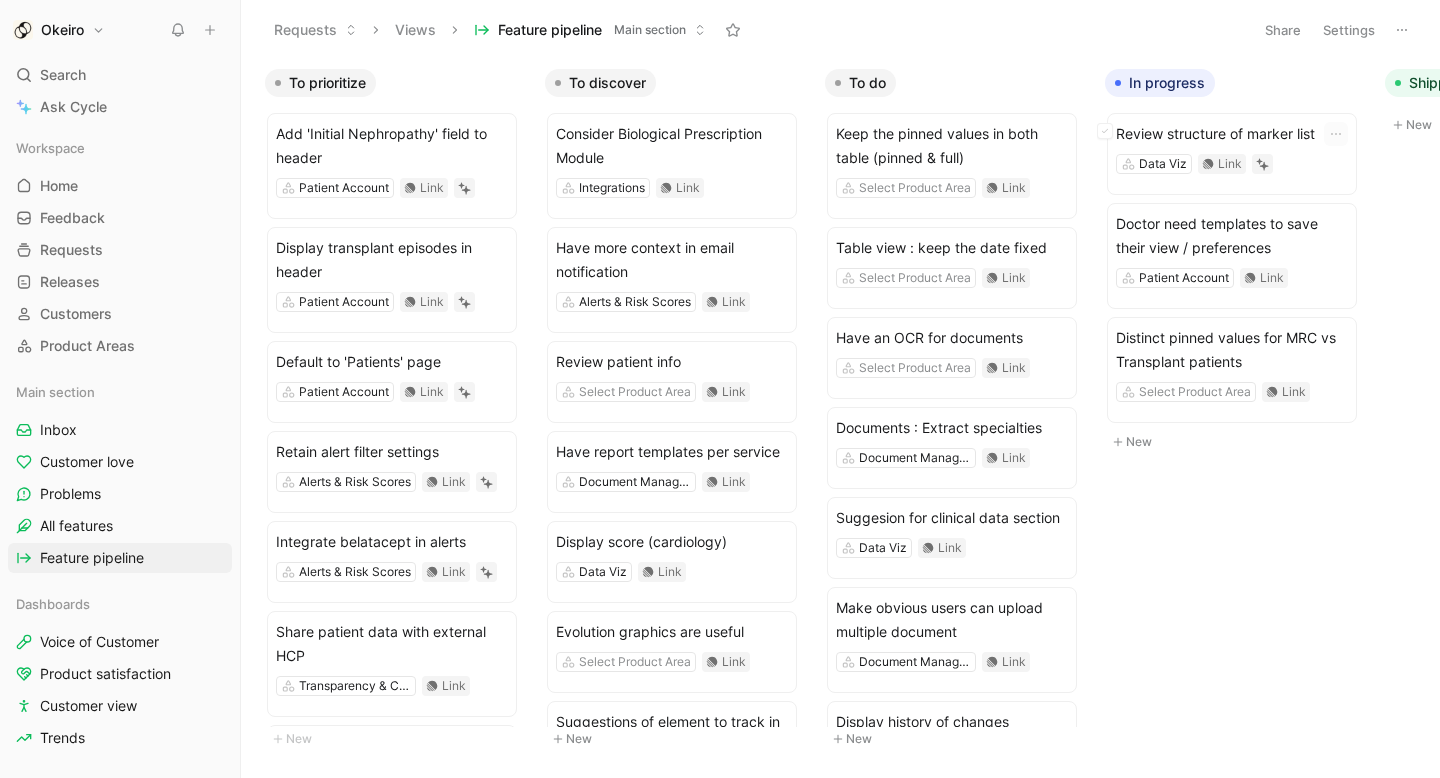 scroll, scrollTop: 0, scrollLeft: 1073, axis: horizontal 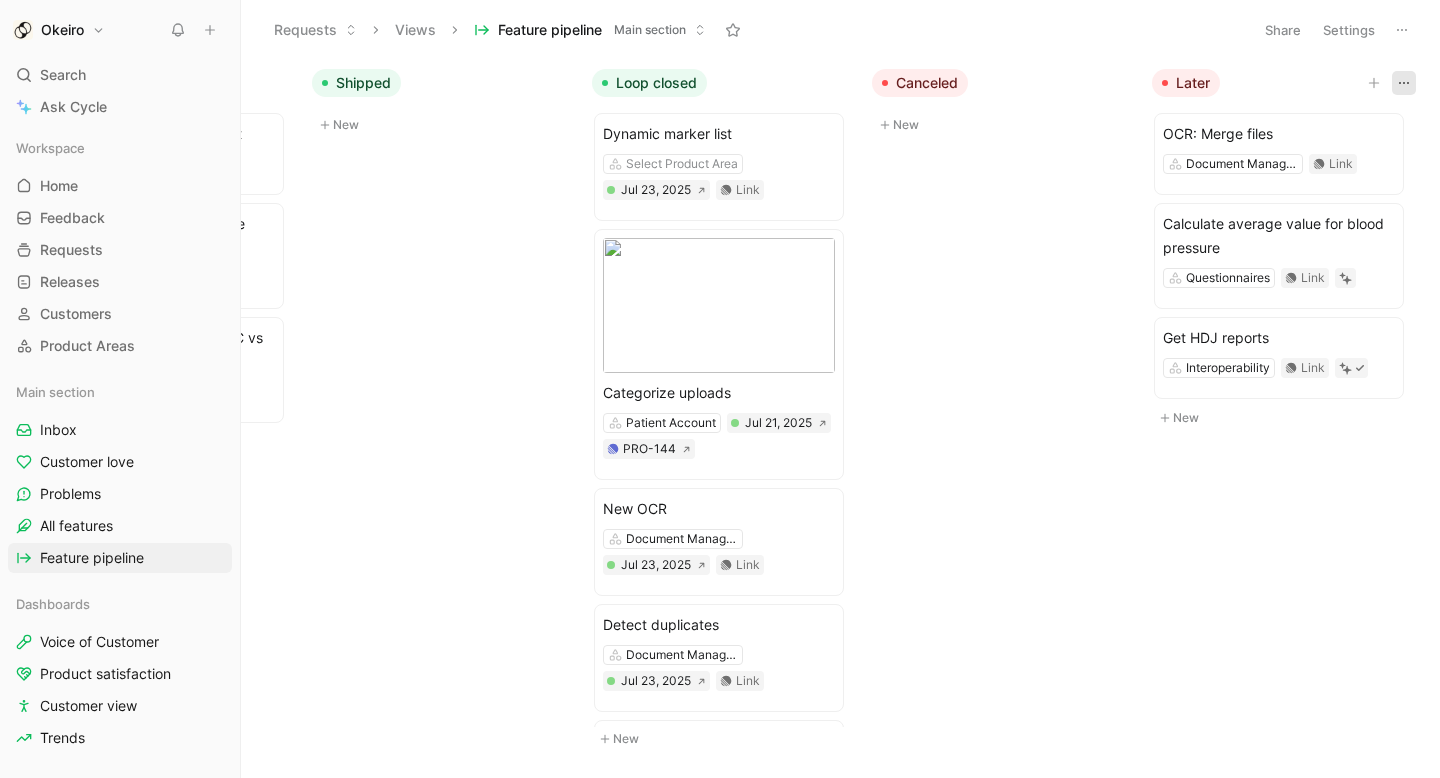 click 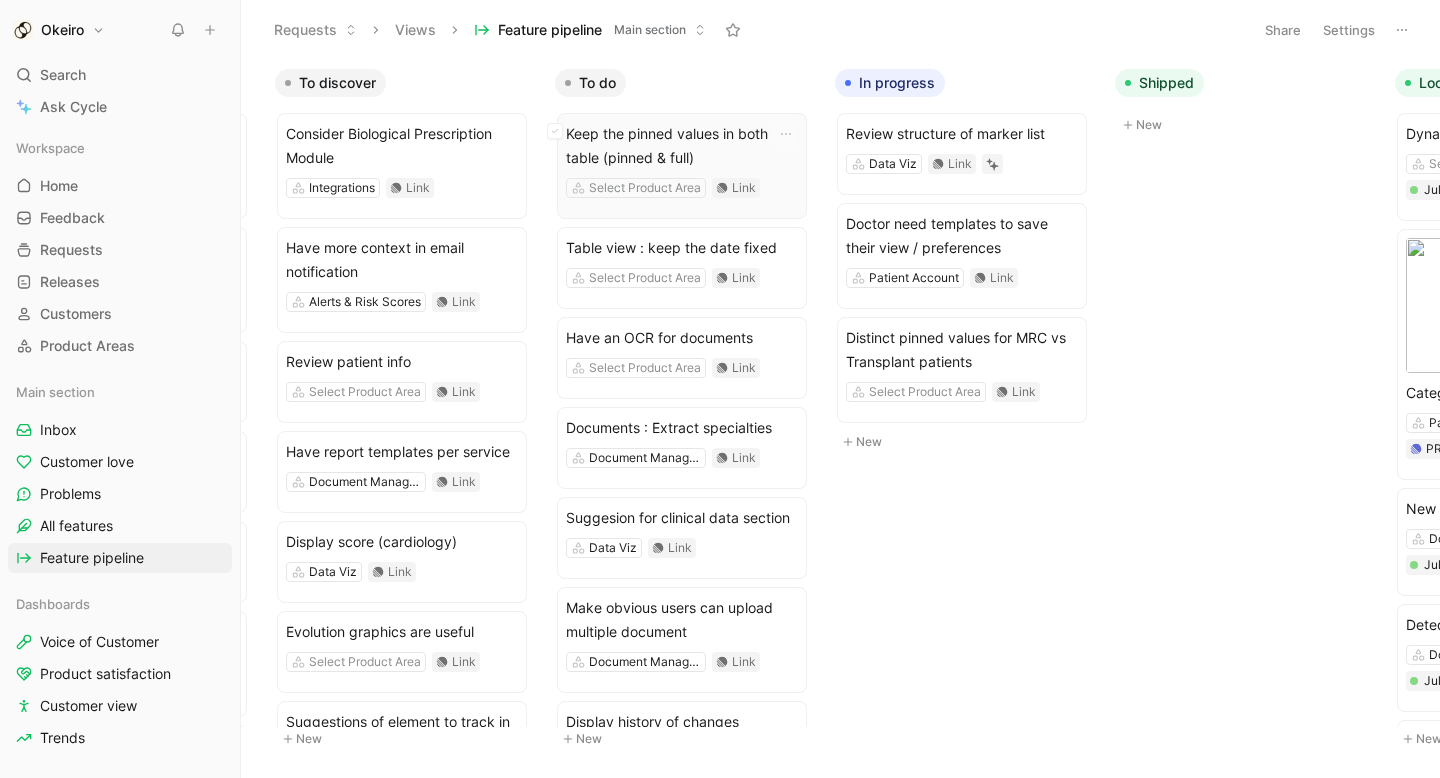 scroll, scrollTop: 0, scrollLeft: 0, axis: both 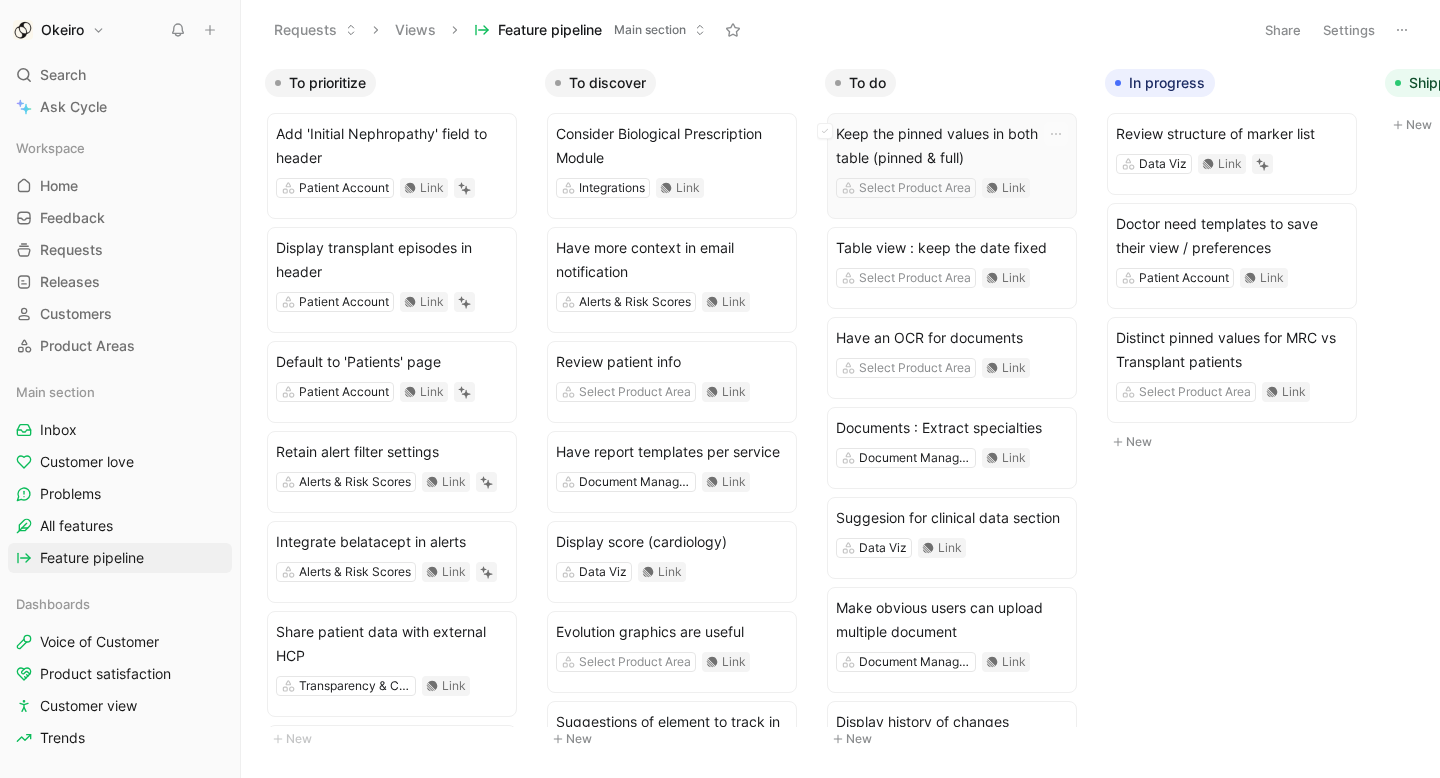 click on "Keep the pinned values in both table (pinned & full)" at bounding box center (952, 146) 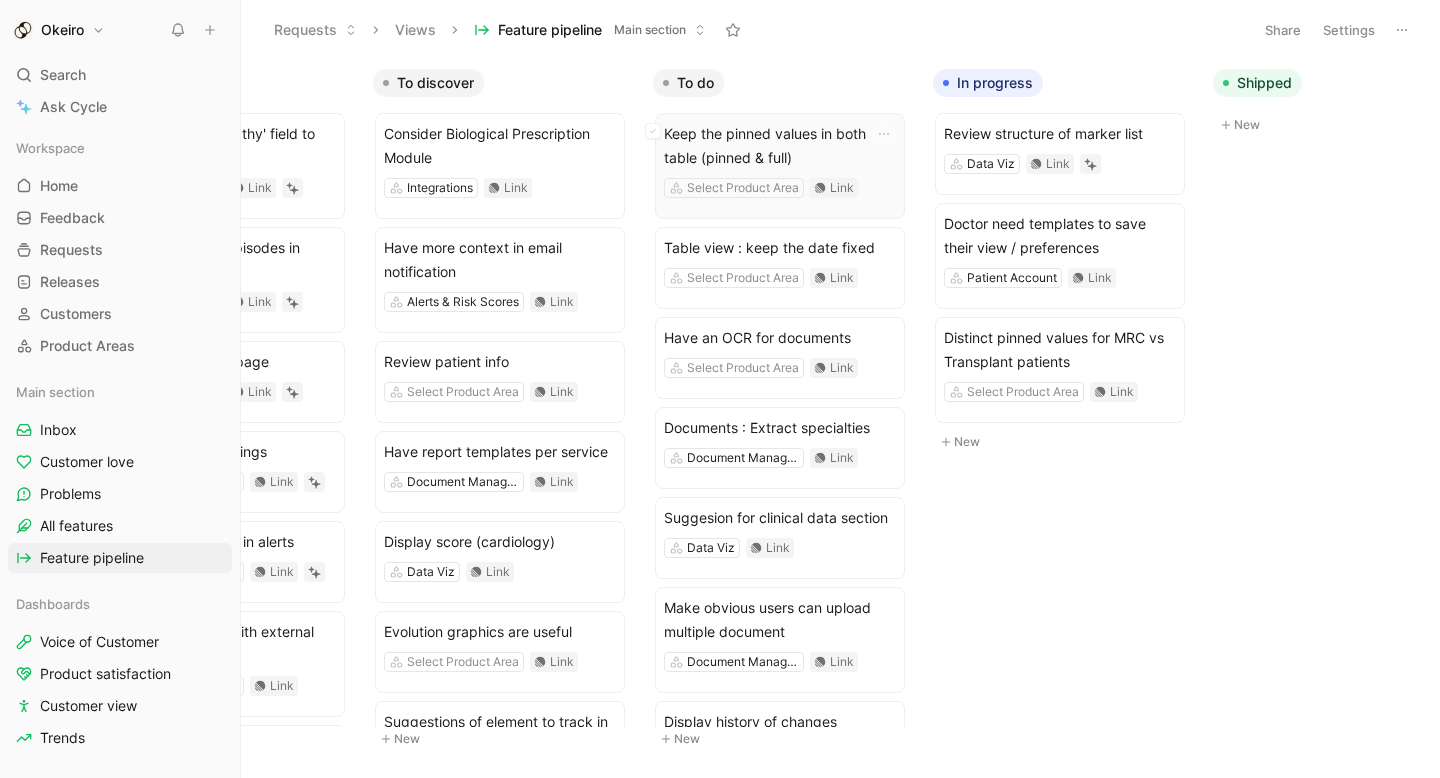 click on "Keep the pinned values in both table (pinned & full)" at bounding box center [780, 146] 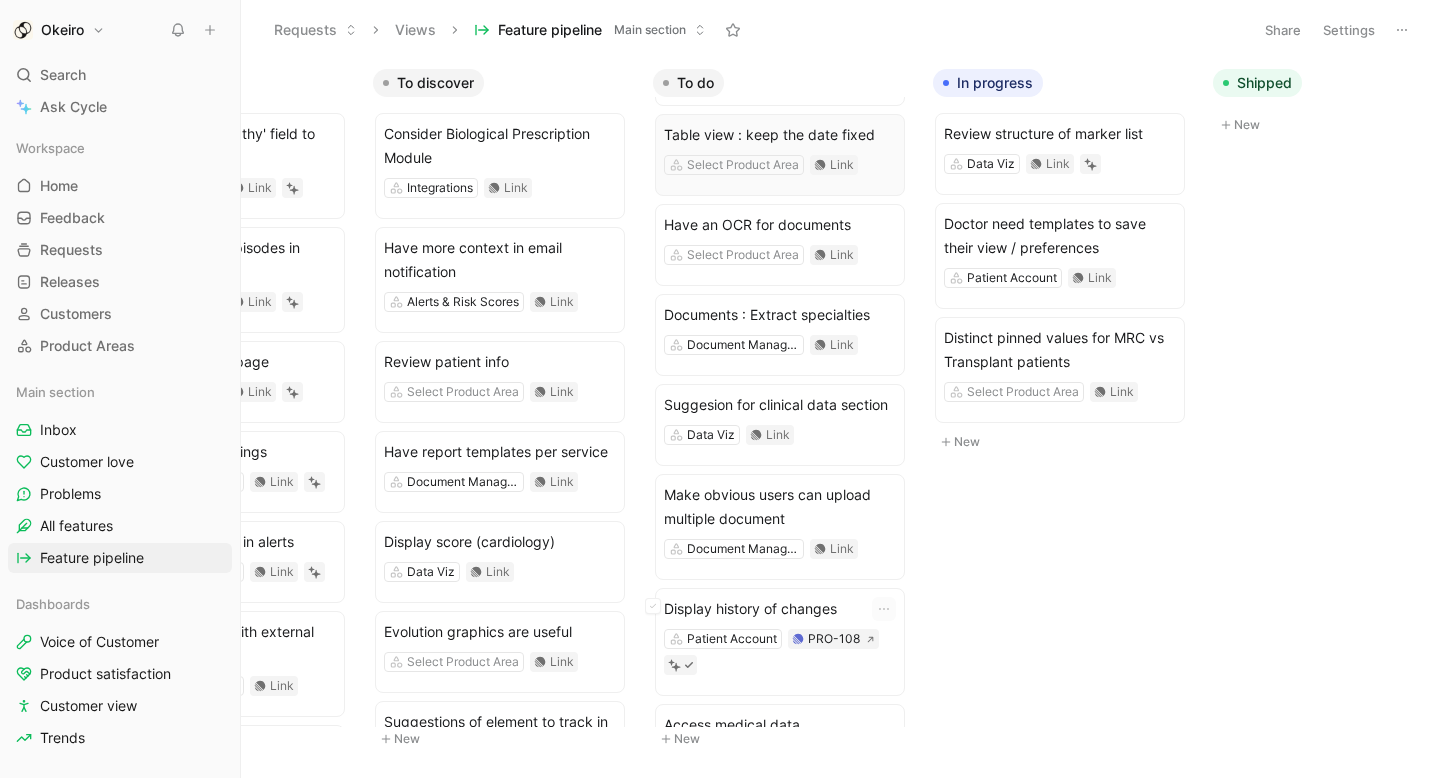 scroll, scrollTop: 0, scrollLeft: 0, axis: both 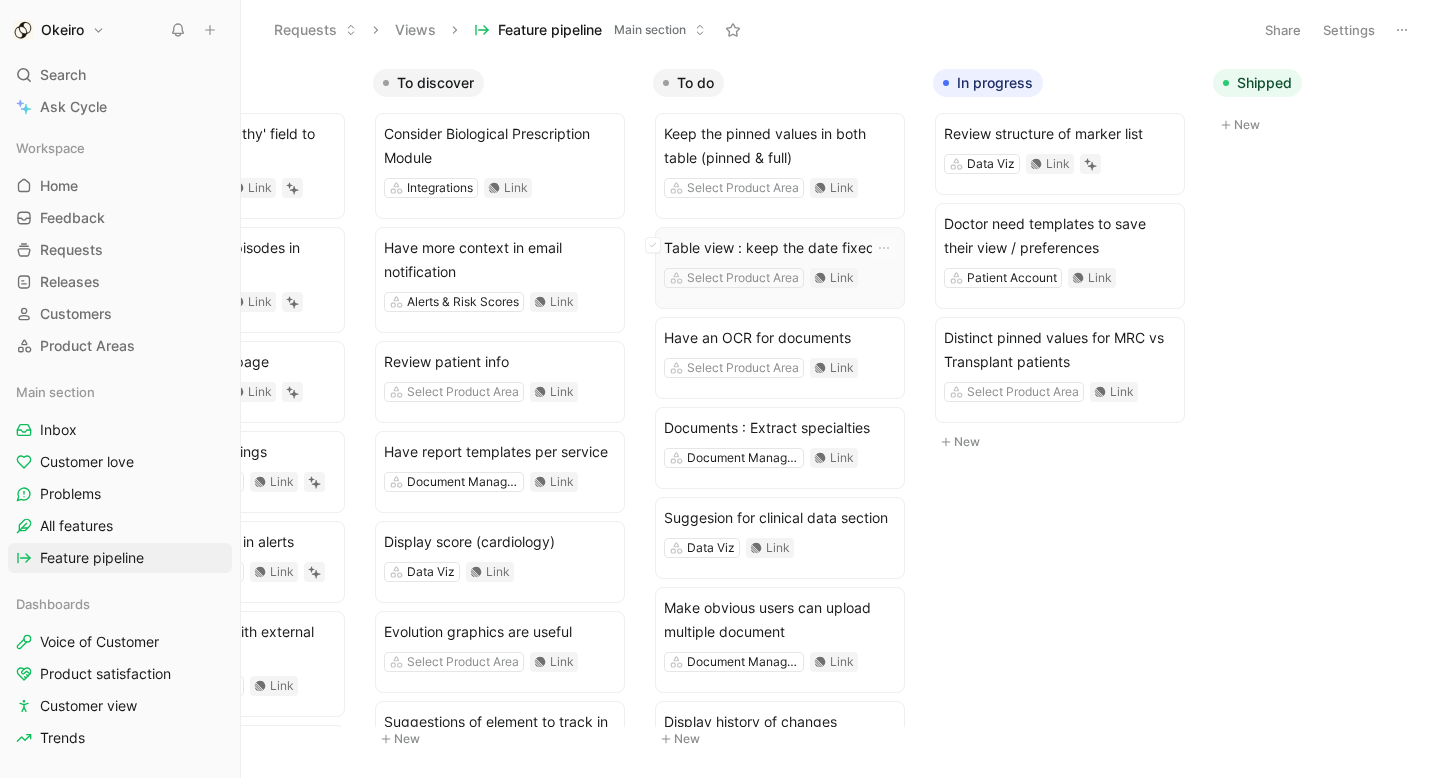 click on "Table view : keep the date fixed" at bounding box center (780, 248) 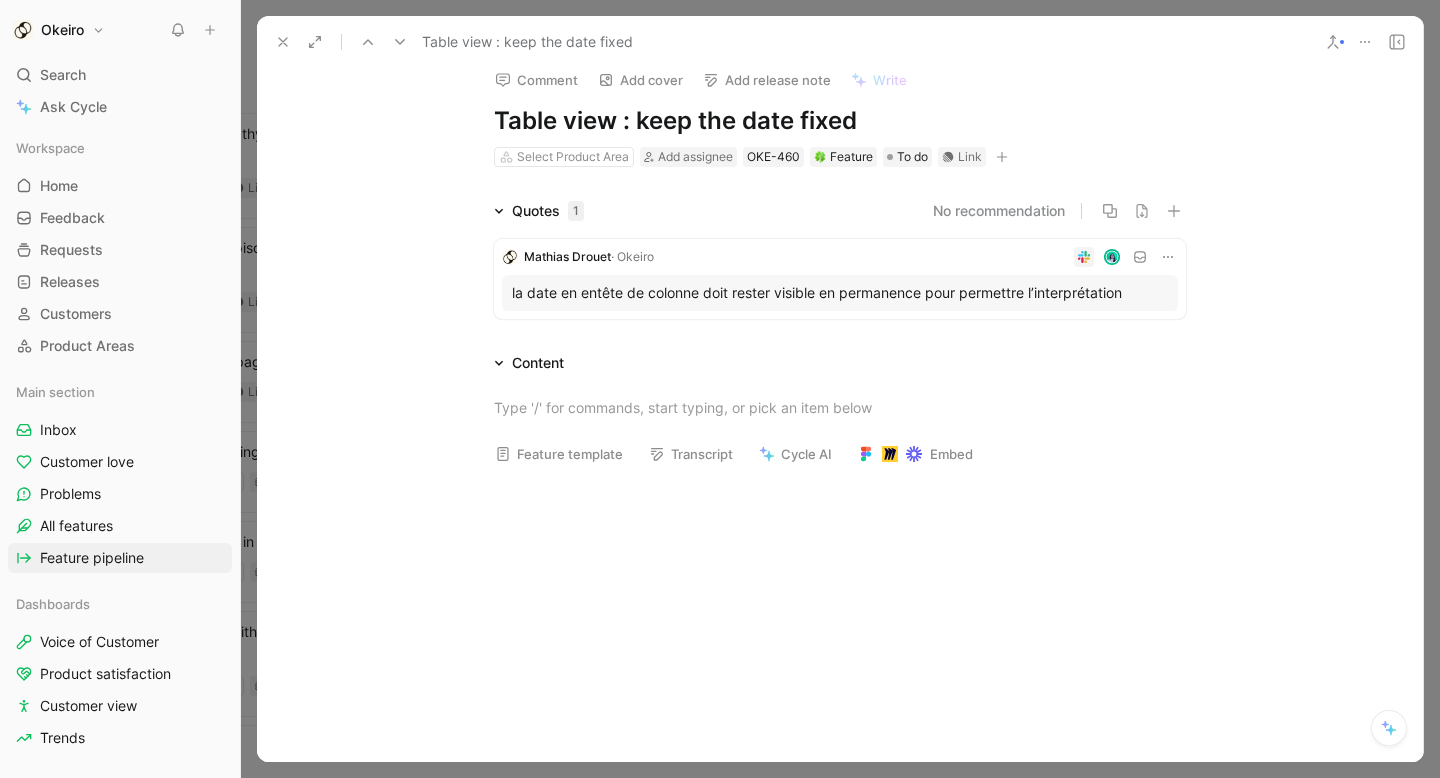 scroll, scrollTop: 15, scrollLeft: 0, axis: vertical 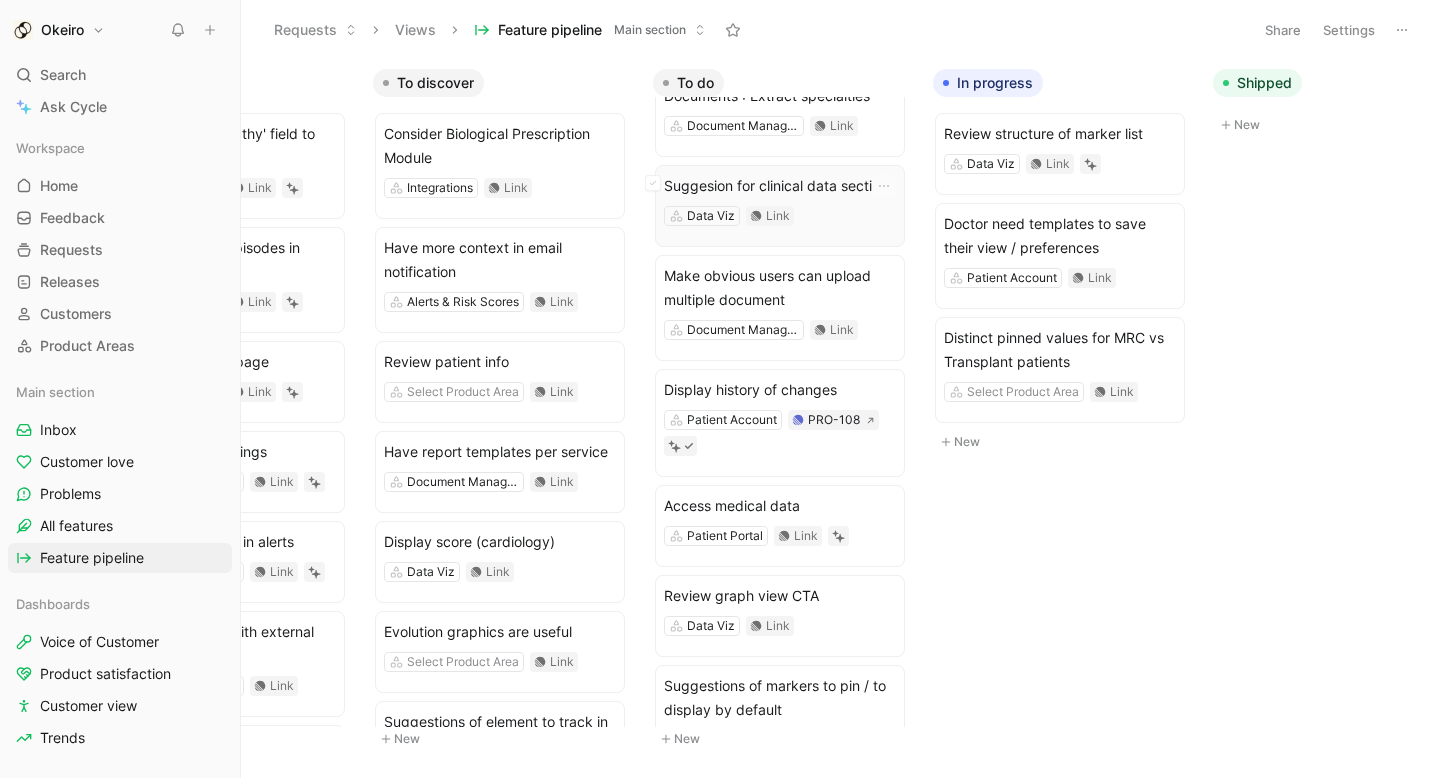 click on "Data Viz Link" at bounding box center (780, 216) 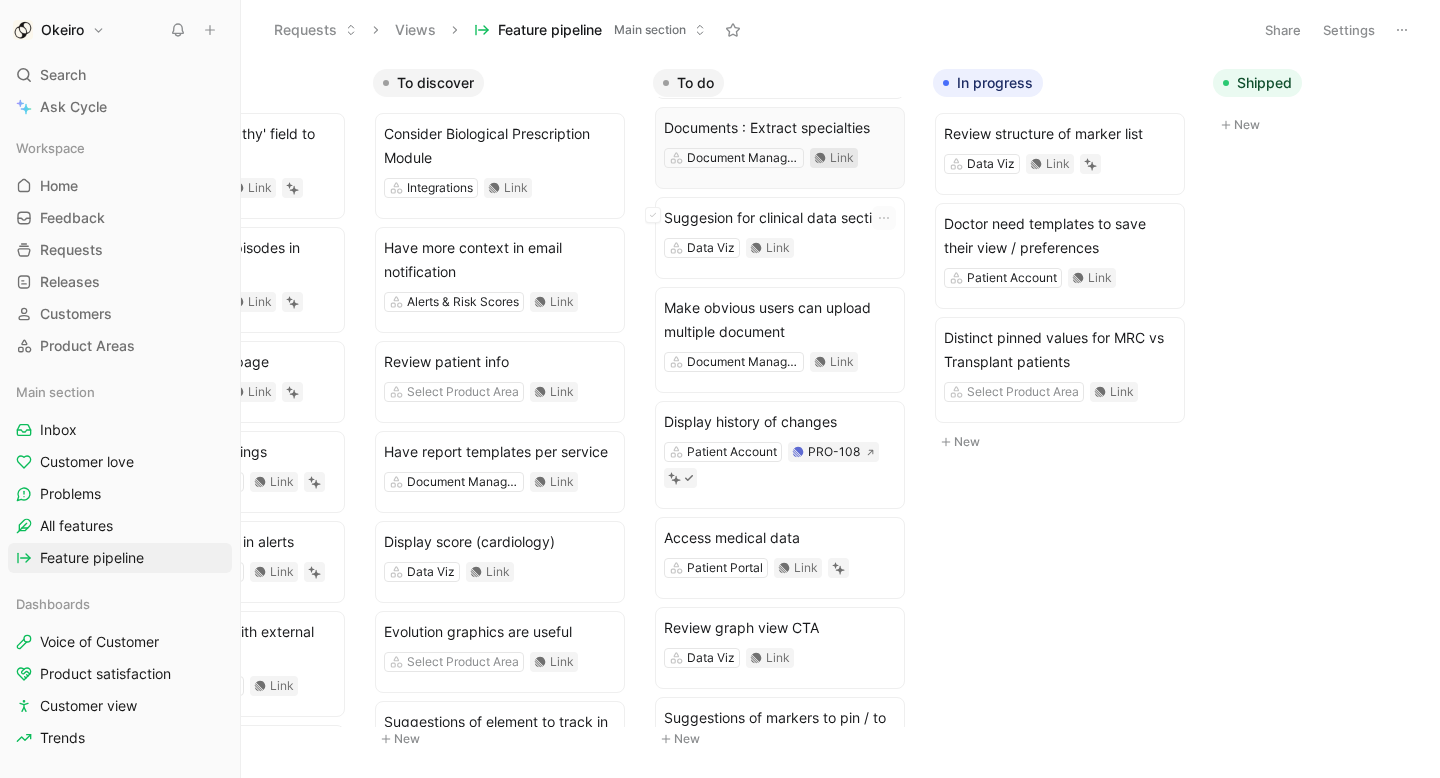 scroll, scrollTop: 280, scrollLeft: 0, axis: vertical 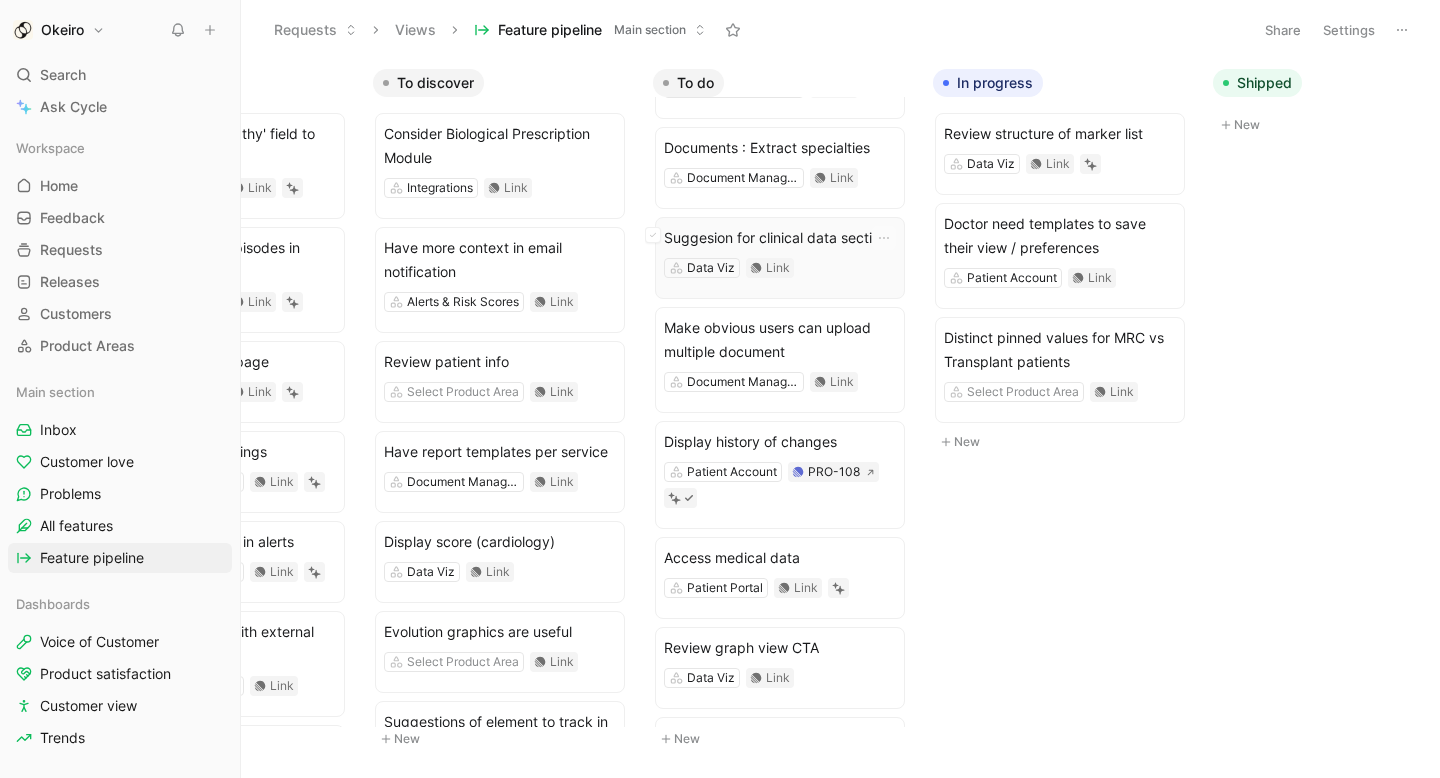 click on "Data Viz Link" at bounding box center [780, 268] 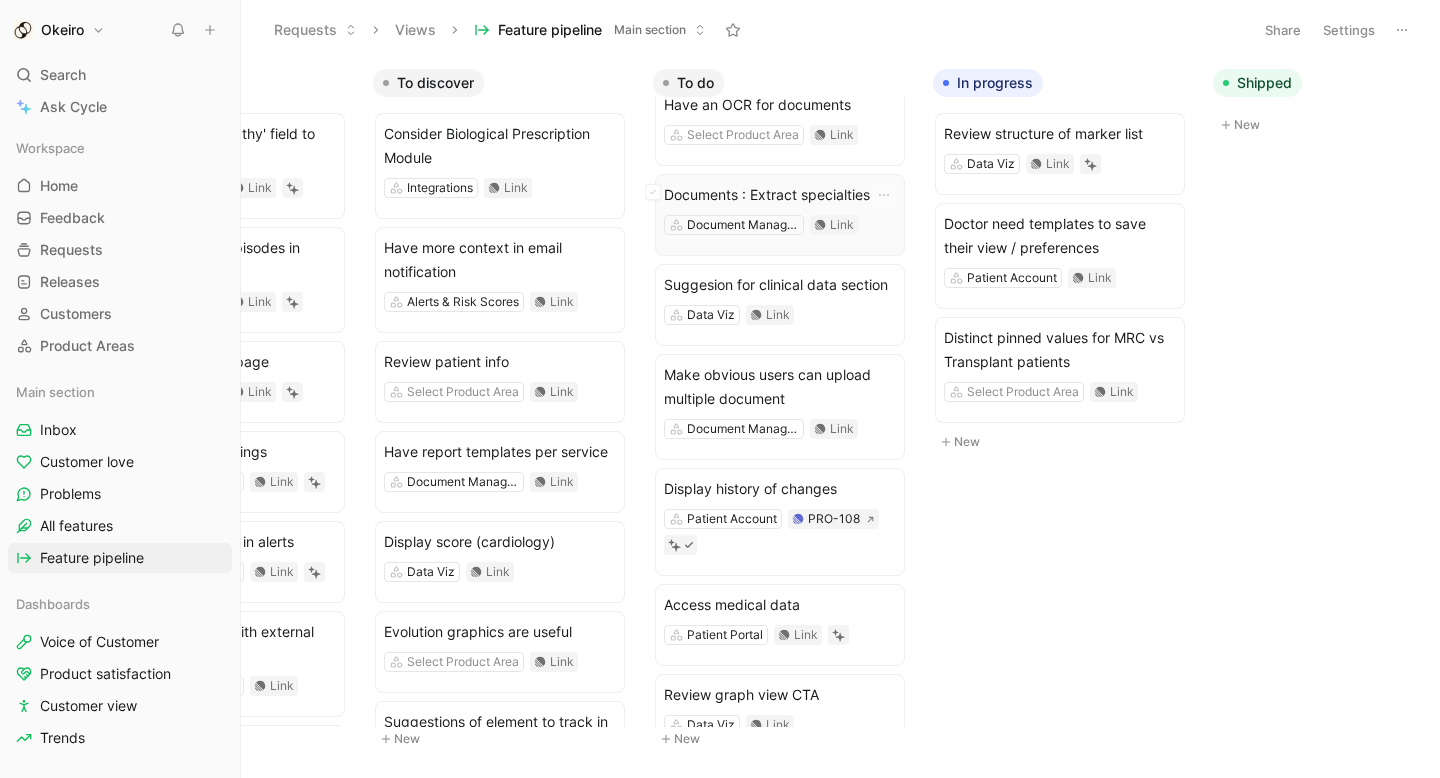 scroll, scrollTop: 146, scrollLeft: 0, axis: vertical 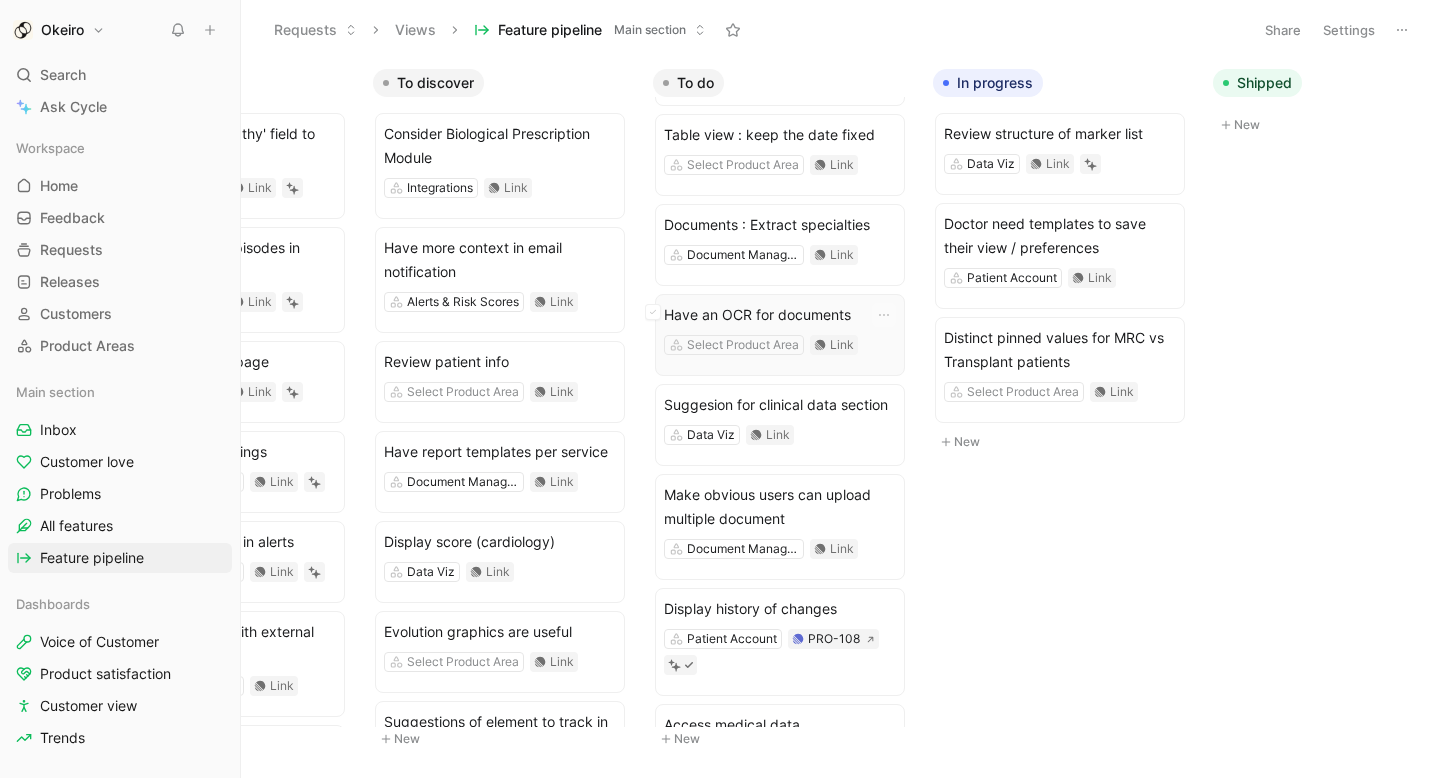 click on "Have an OCR for documents" at bounding box center (780, 315) 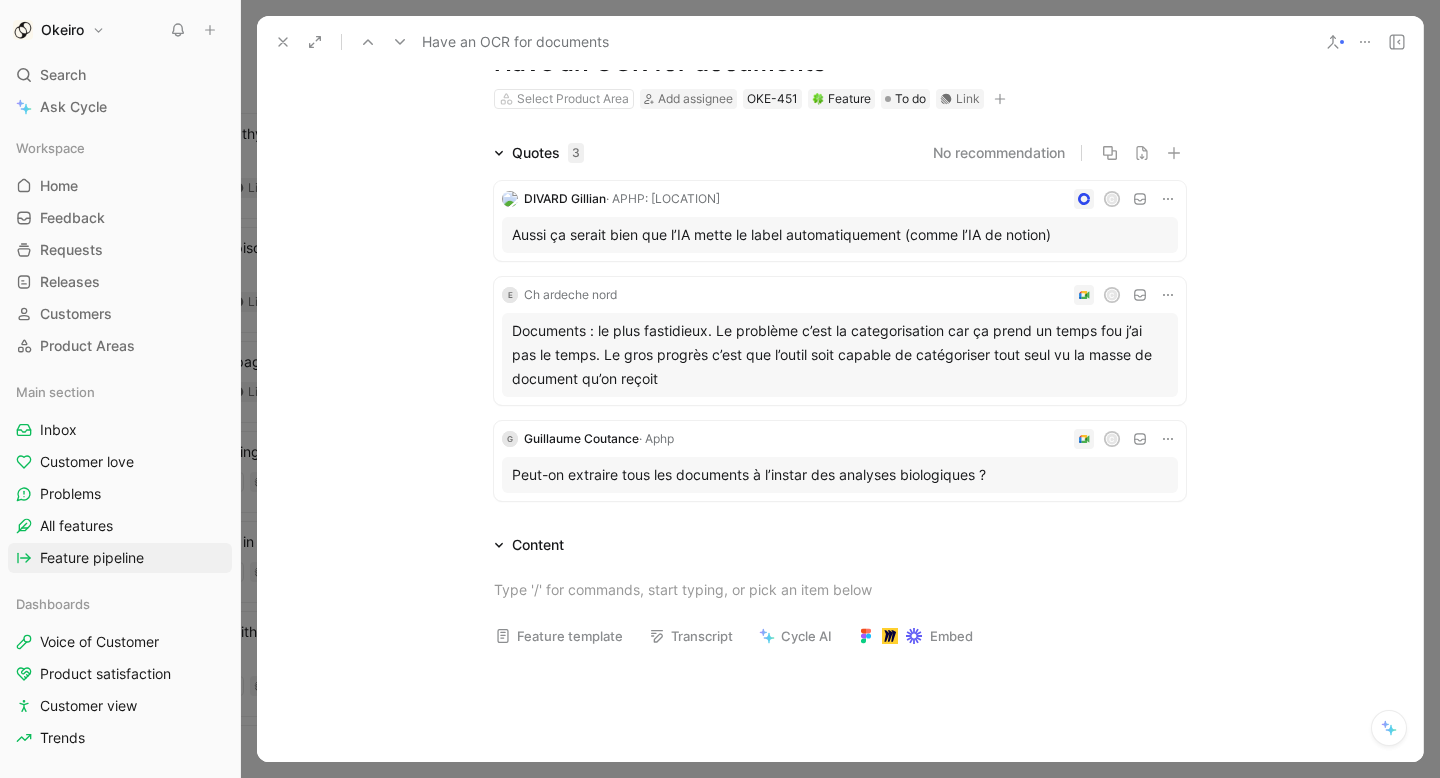 scroll, scrollTop: 79, scrollLeft: 0, axis: vertical 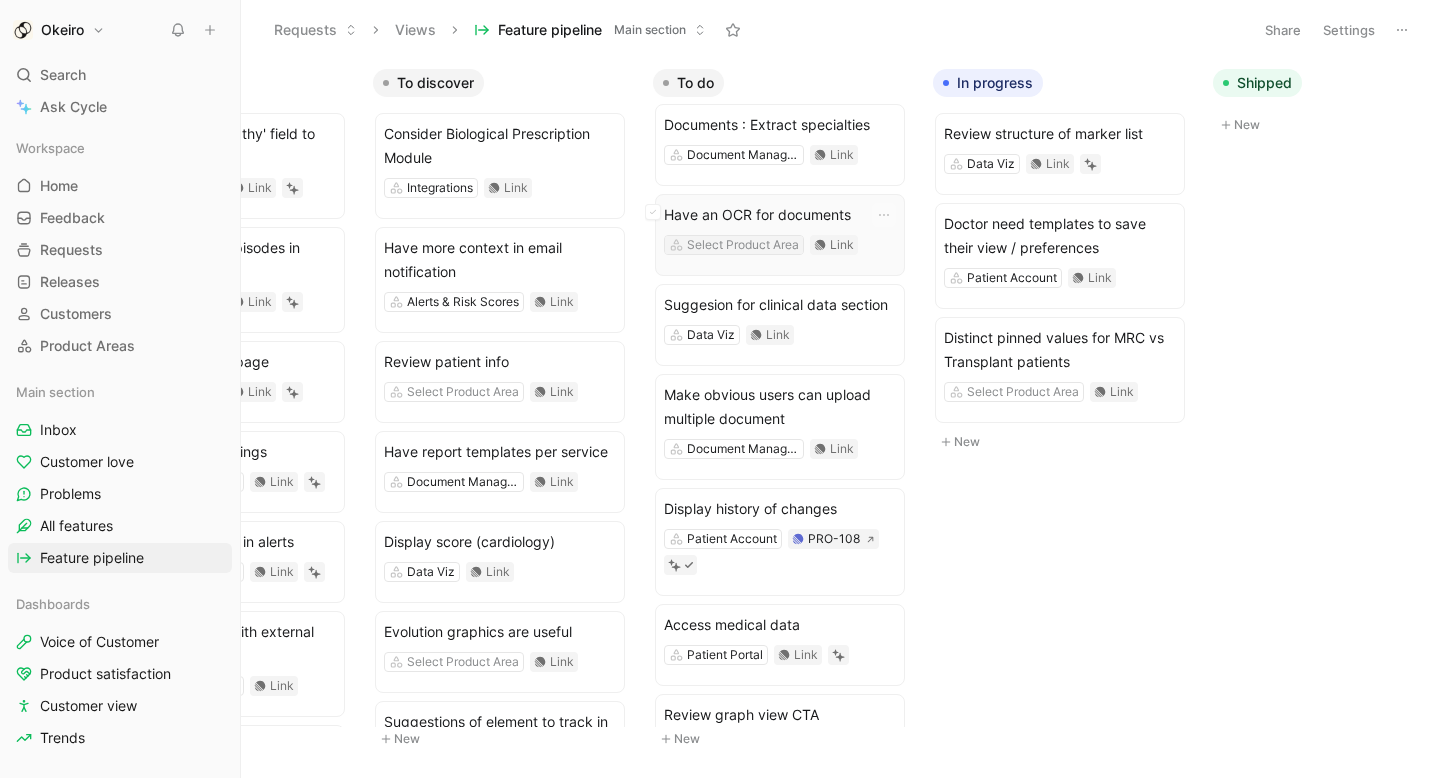 click on "Select Product Area" at bounding box center [743, 245] 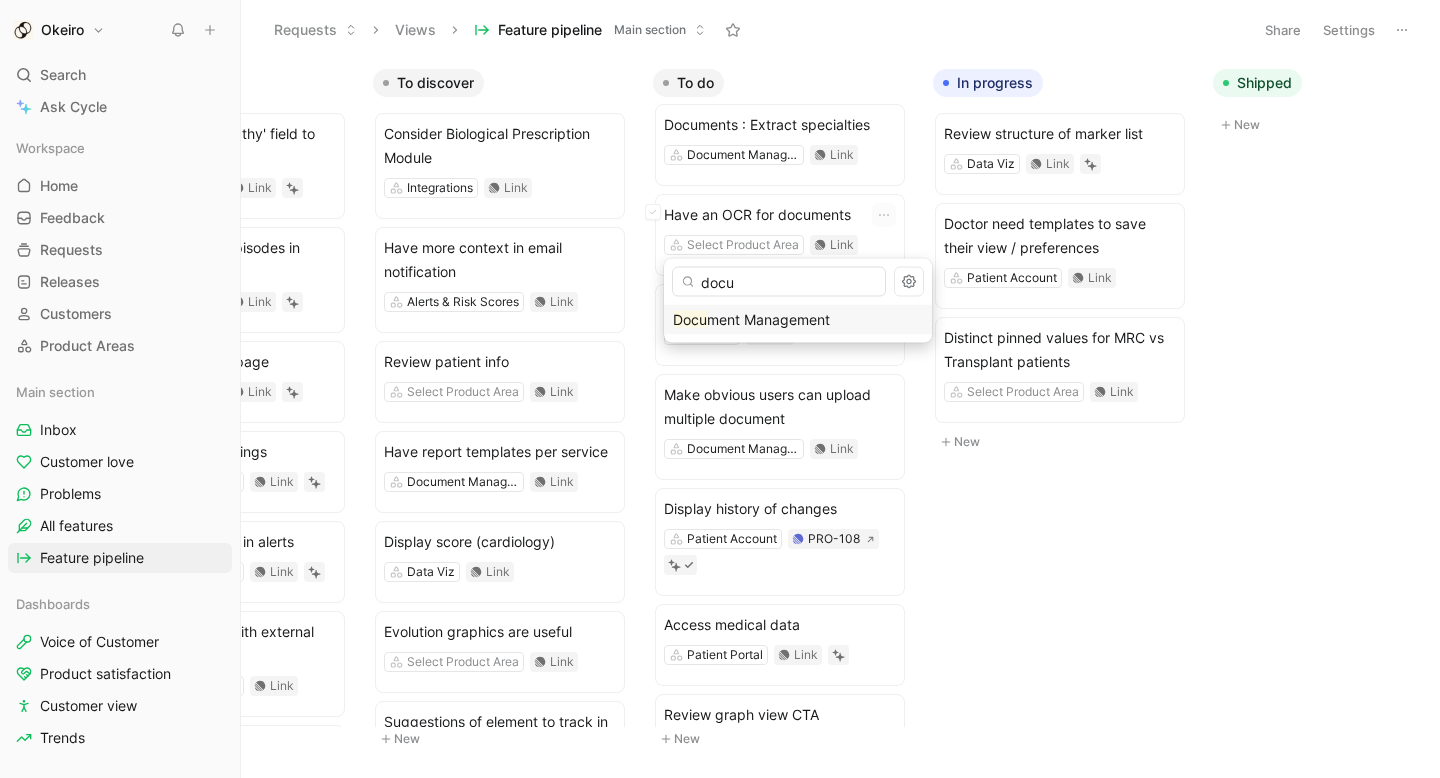 type on "docu" 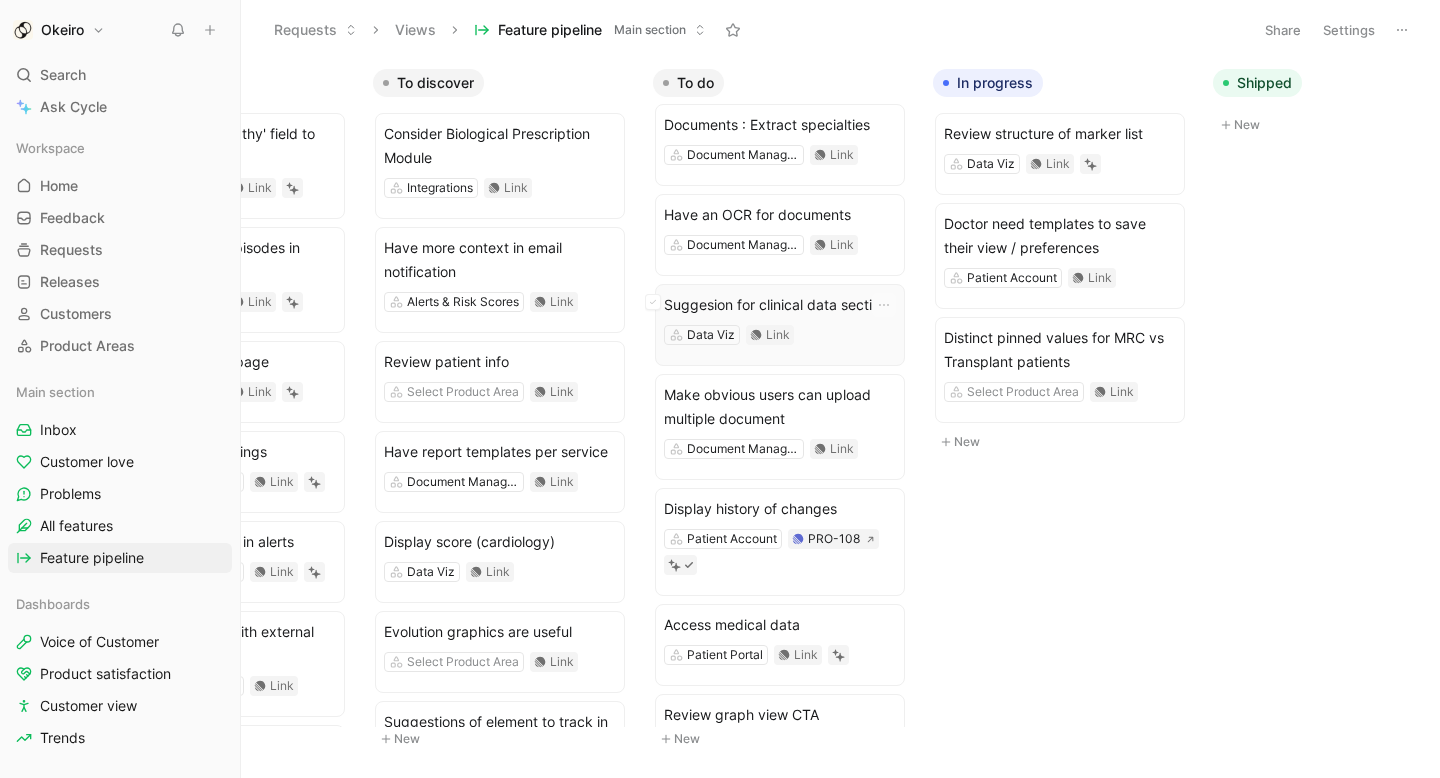 scroll, scrollTop: 265, scrollLeft: 0, axis: vertical 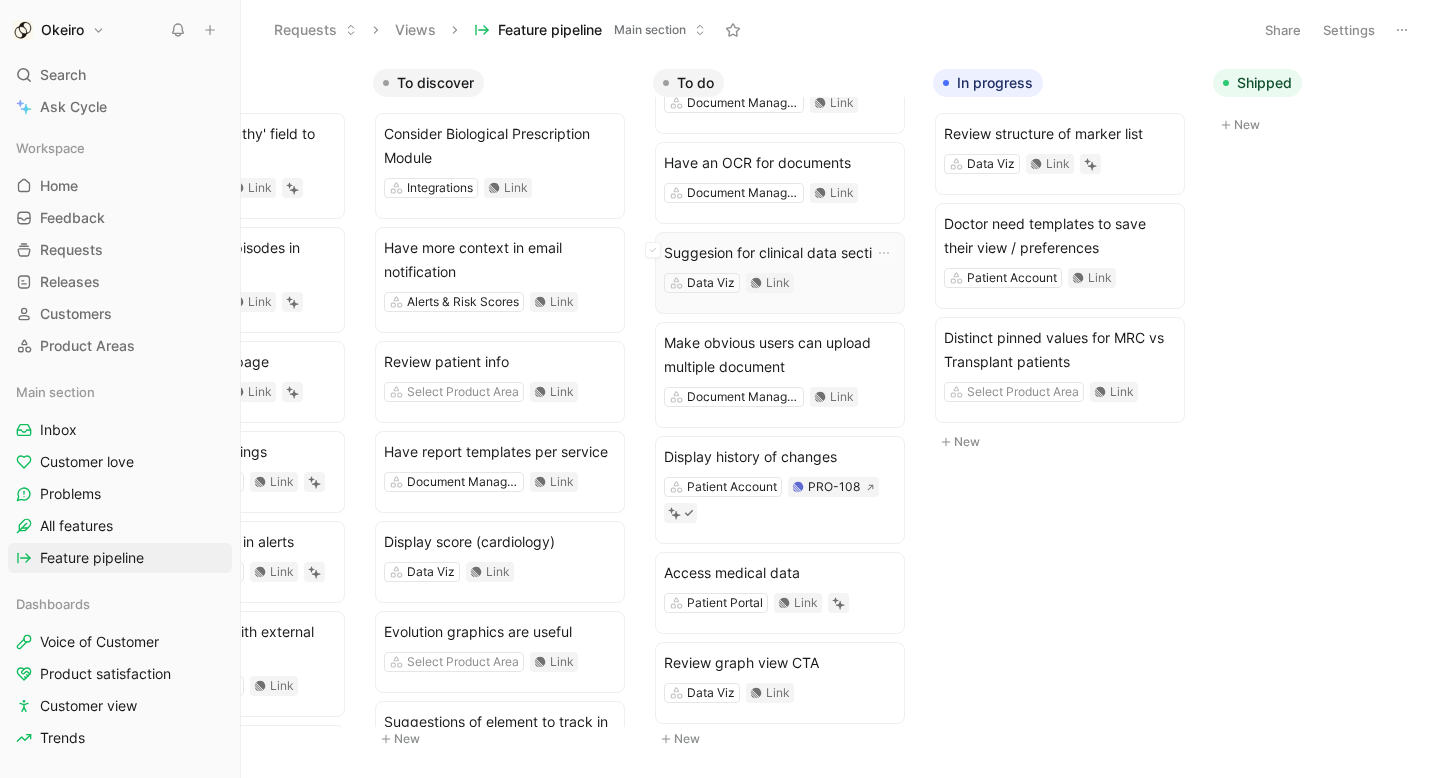 click on "Data Viz Link" at bounding box center (780, 283) 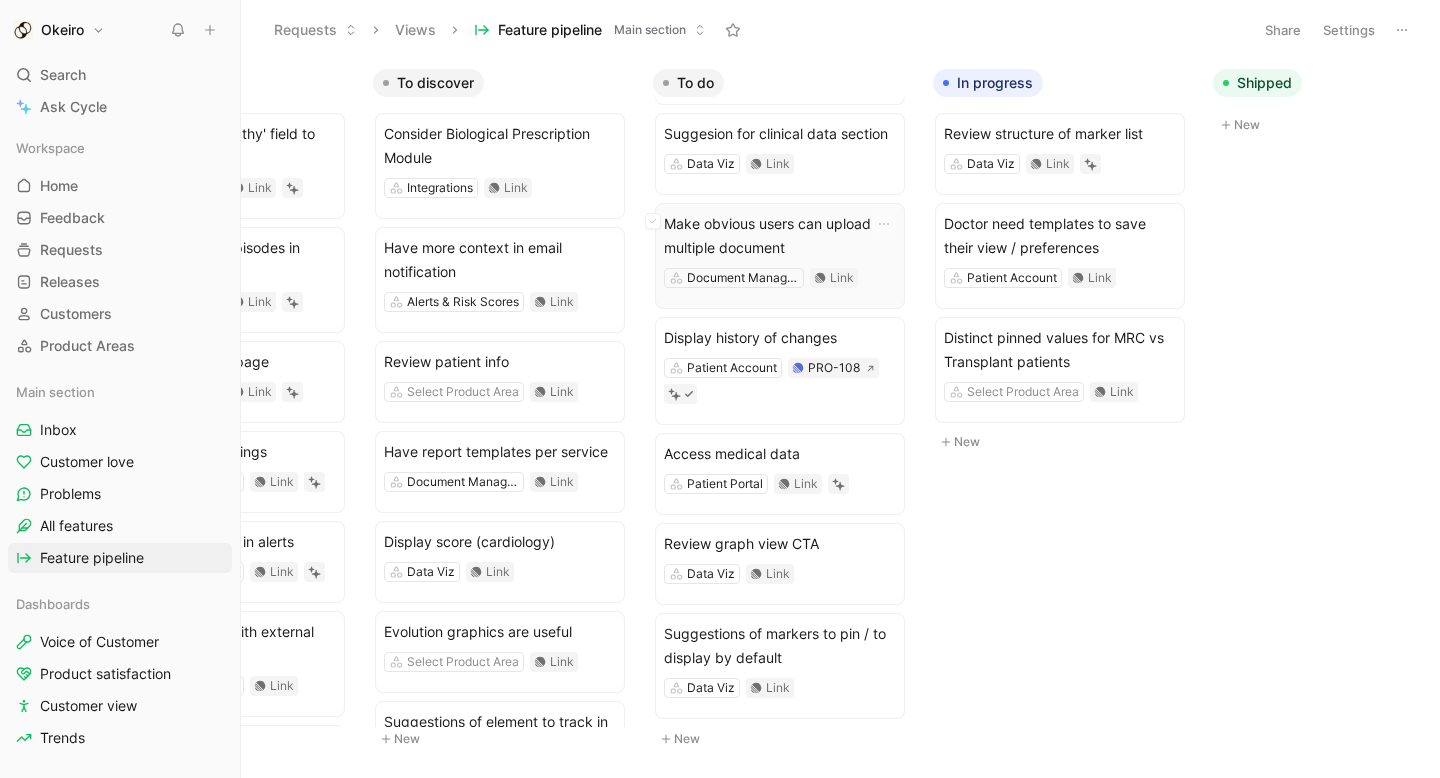 click on "Make obvious users can upload multiple document" at bounding box center [780, 236] 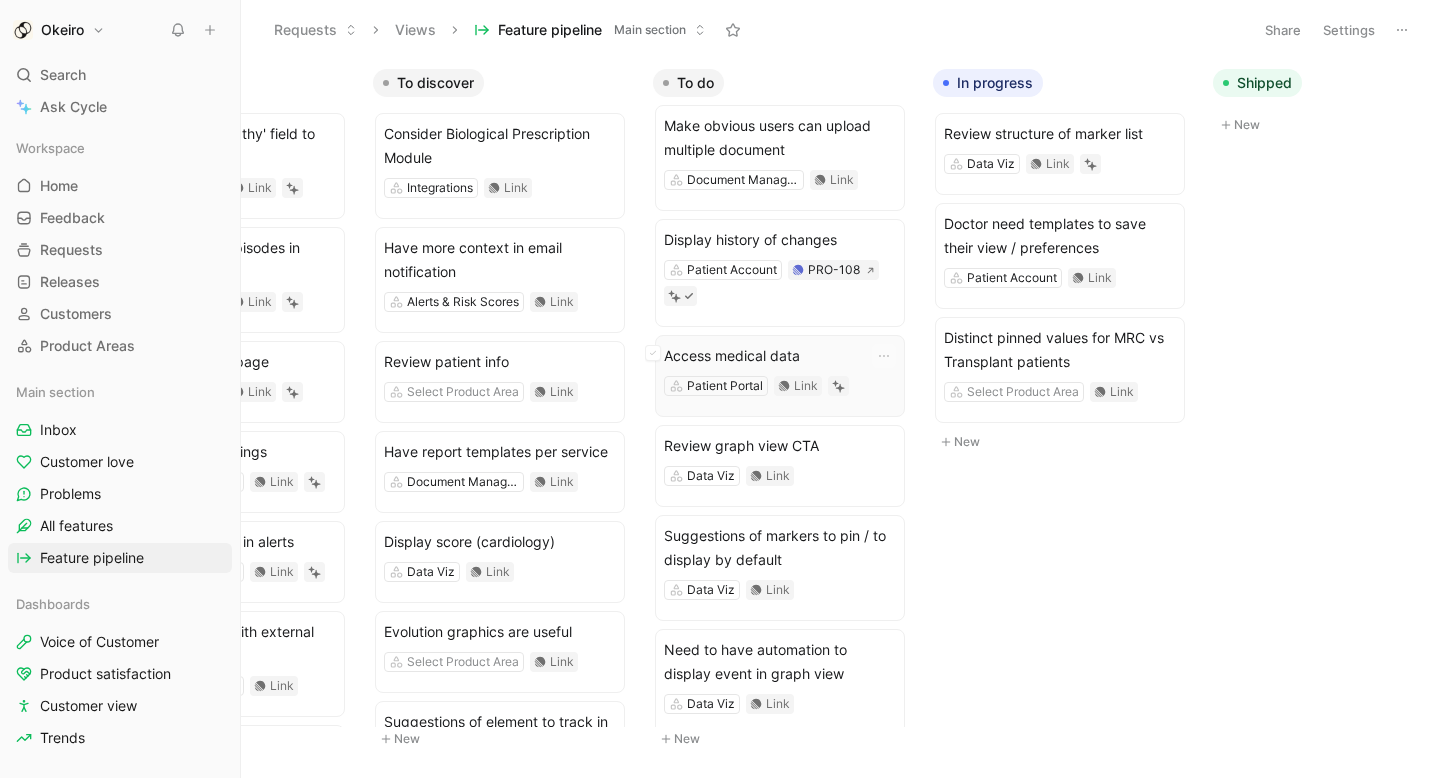 scroll, scrollTop: 495, scrollLeft: 0, axis: vertical 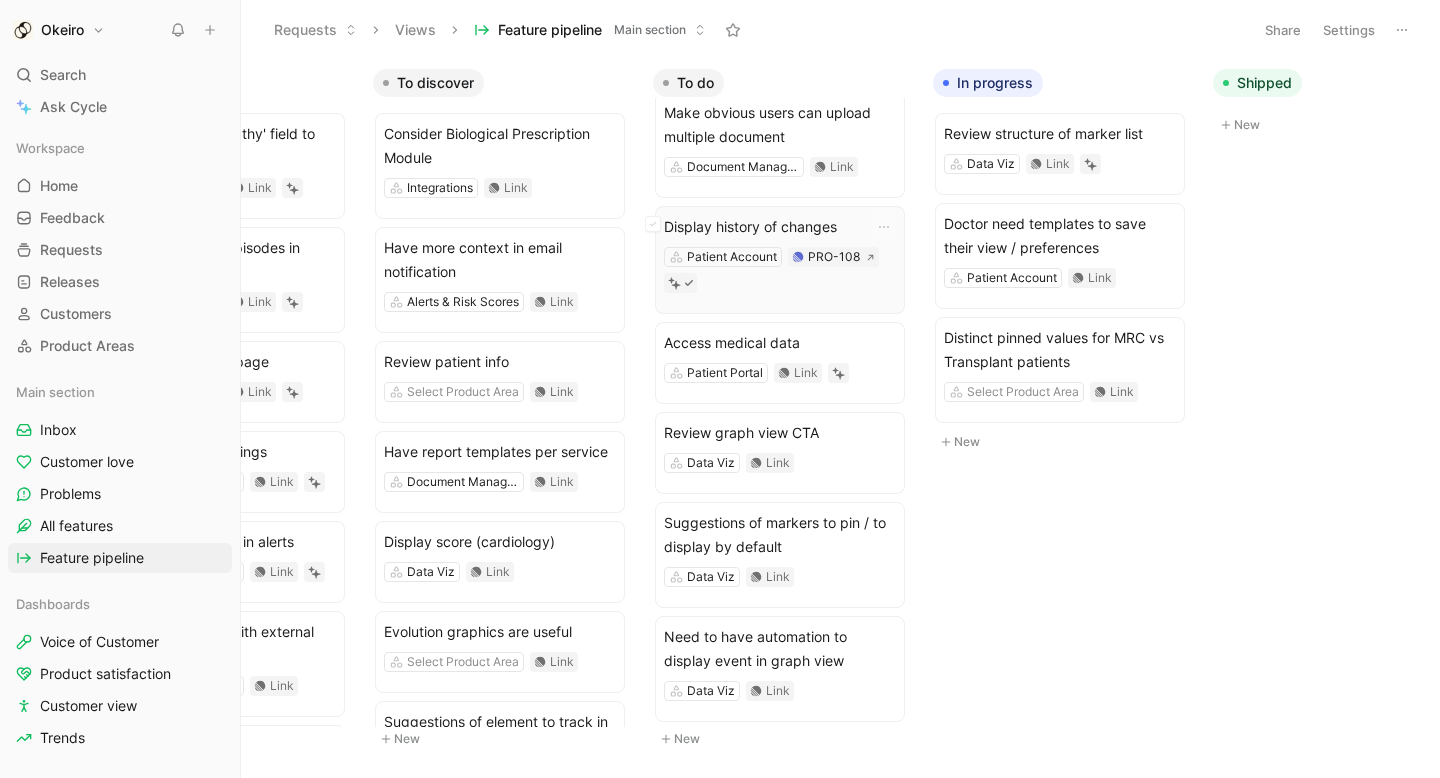 click on "Display history of changes Patient Account PRO-108" at bounding box center (780, 260) 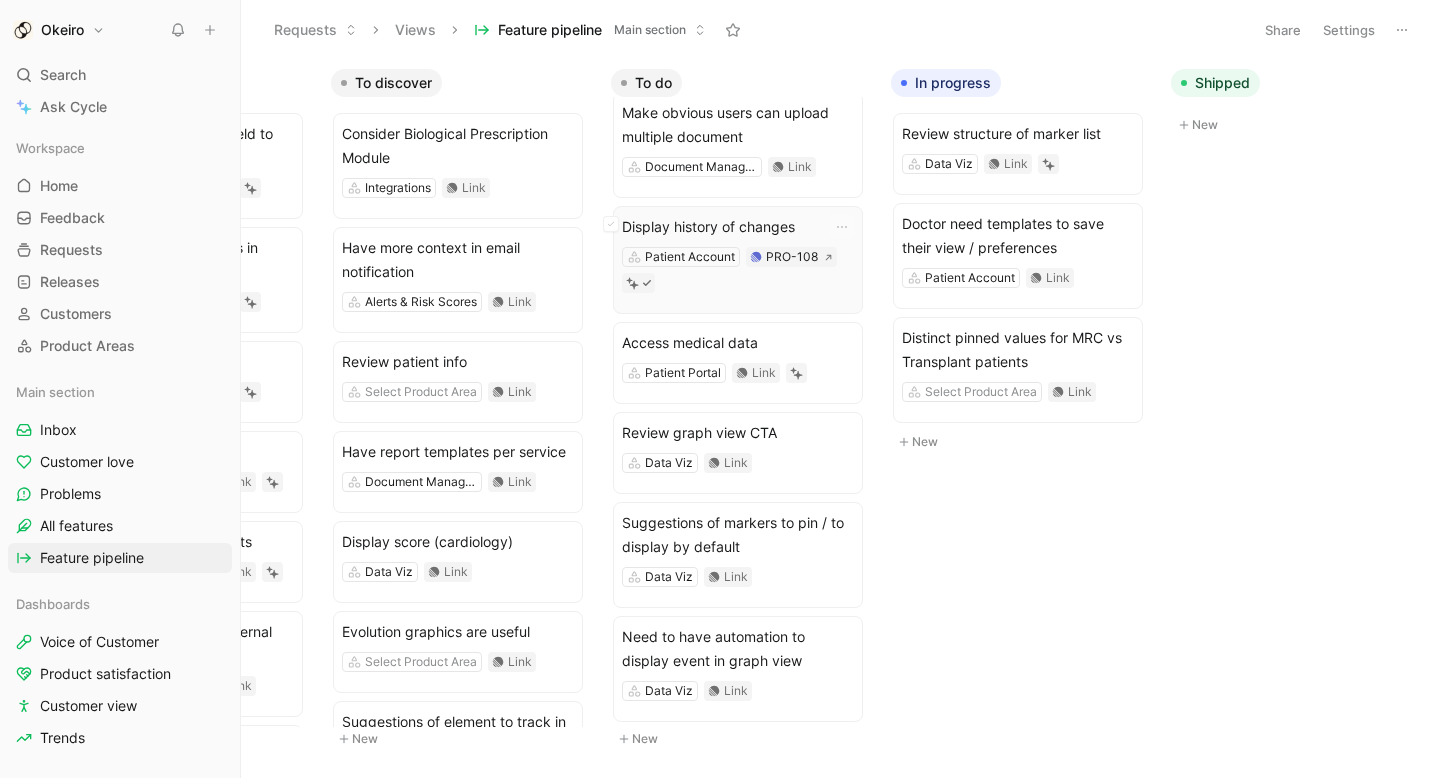scroll, scrollTop: 0, scrollLeft: 244, axis: horizontal 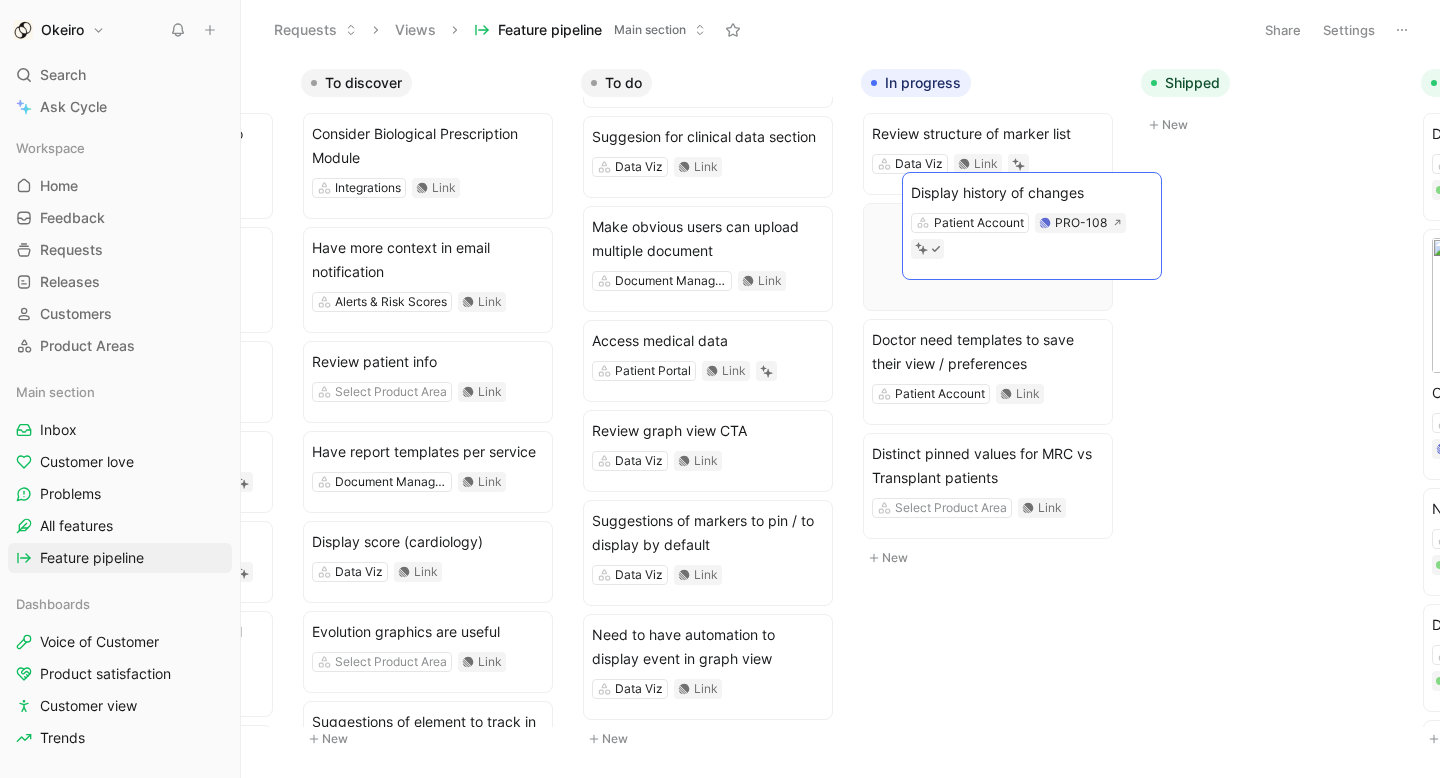 drag, startPoint x: 743, startPoint y: 293, endPoint x: 1062, endPoint y: 259, distance: 320.8068 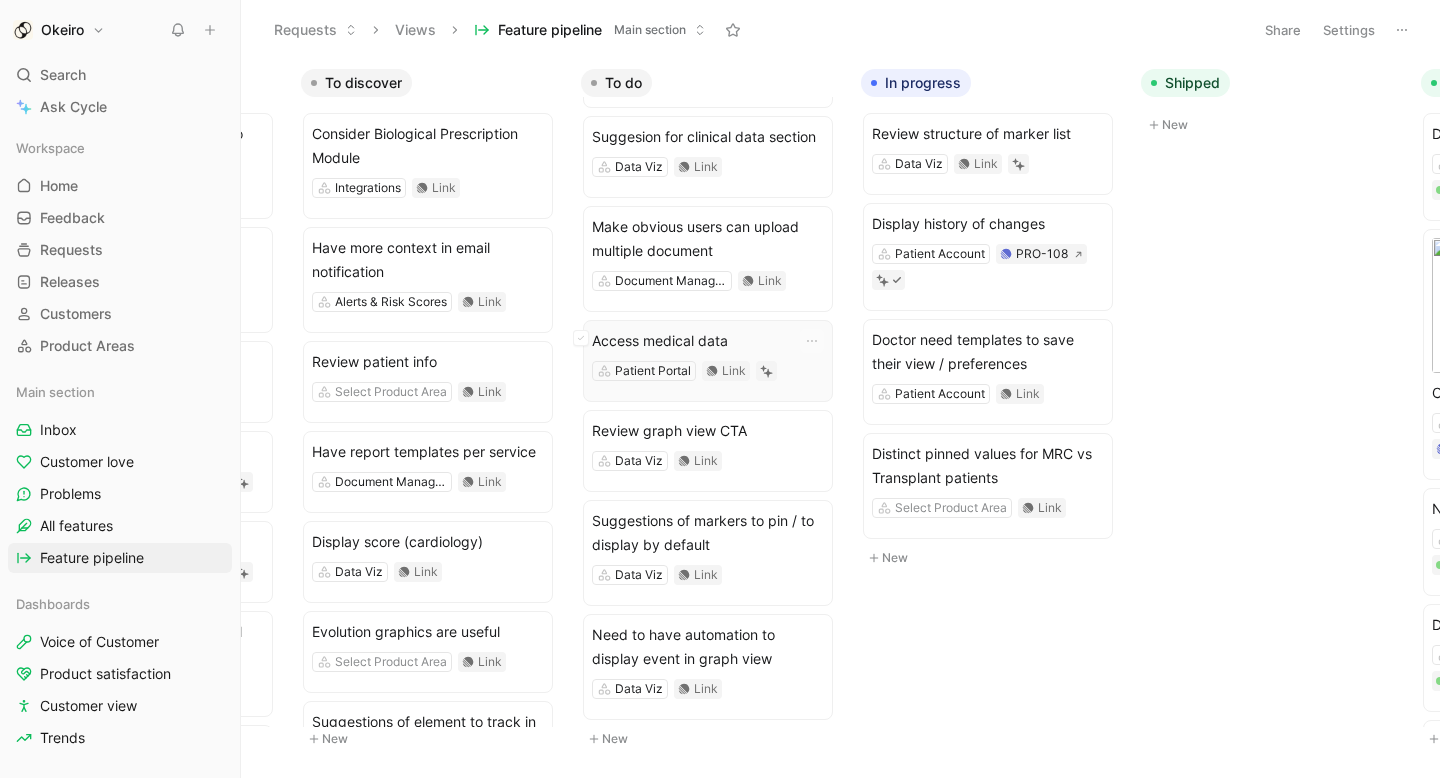 click on "Access medical data" at bounding box center (708, 341) 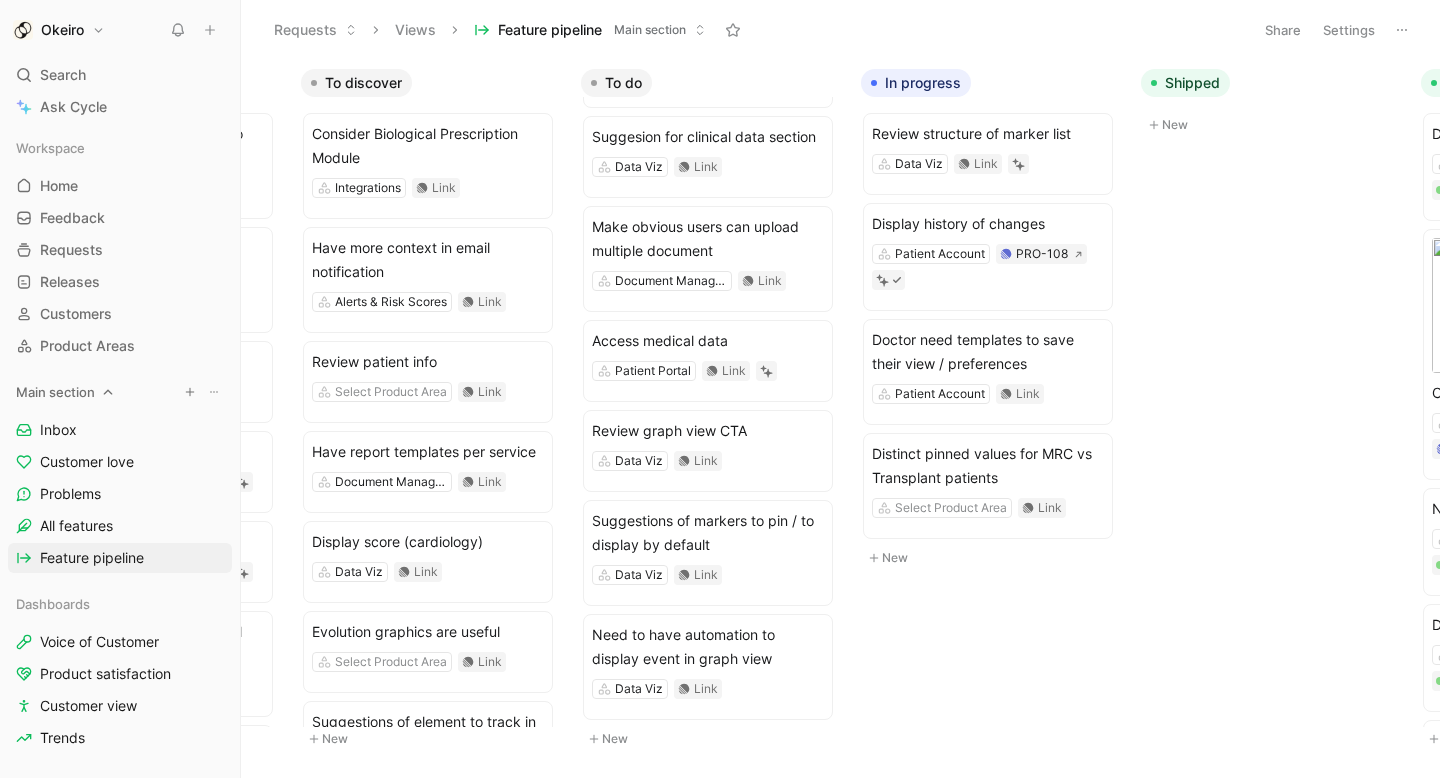 click 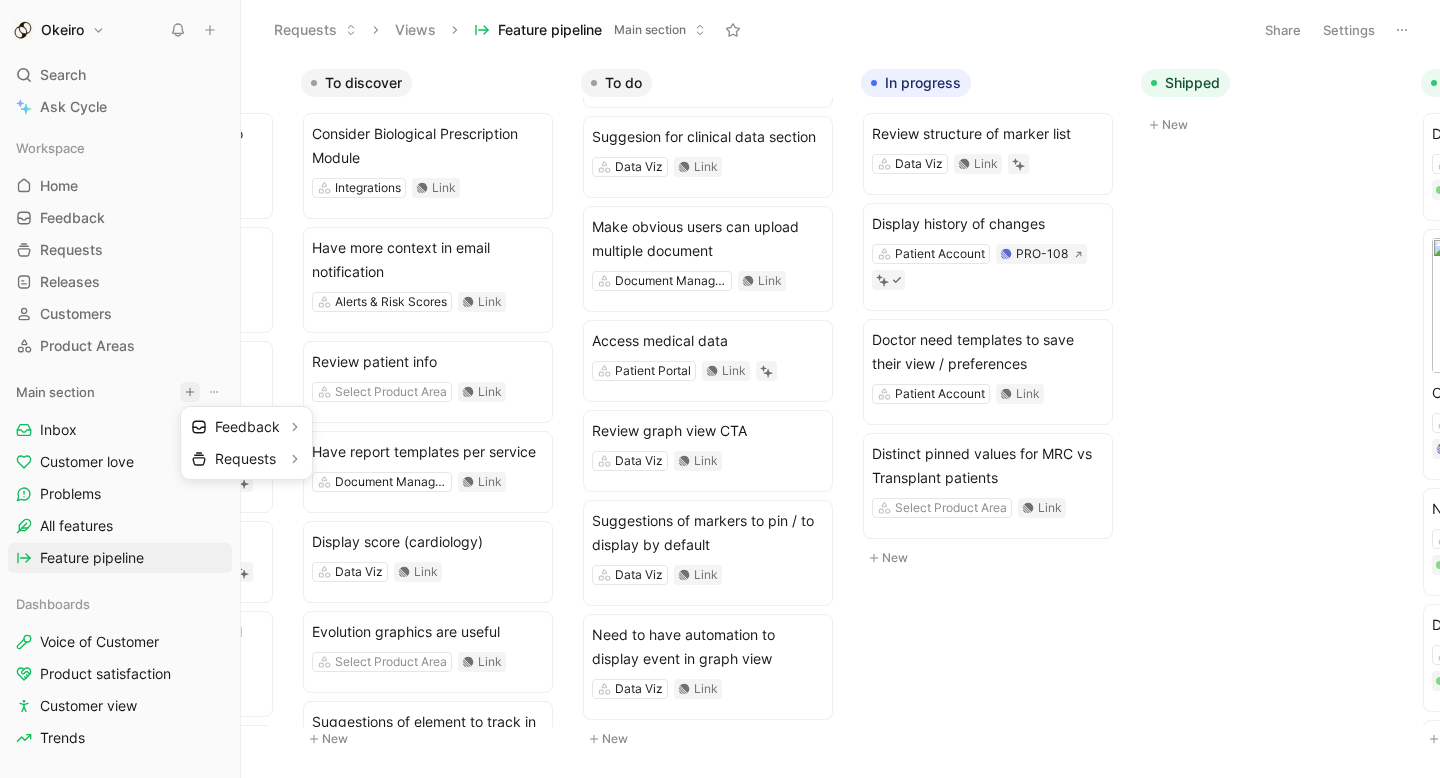 click at bounding box center [720, 389] 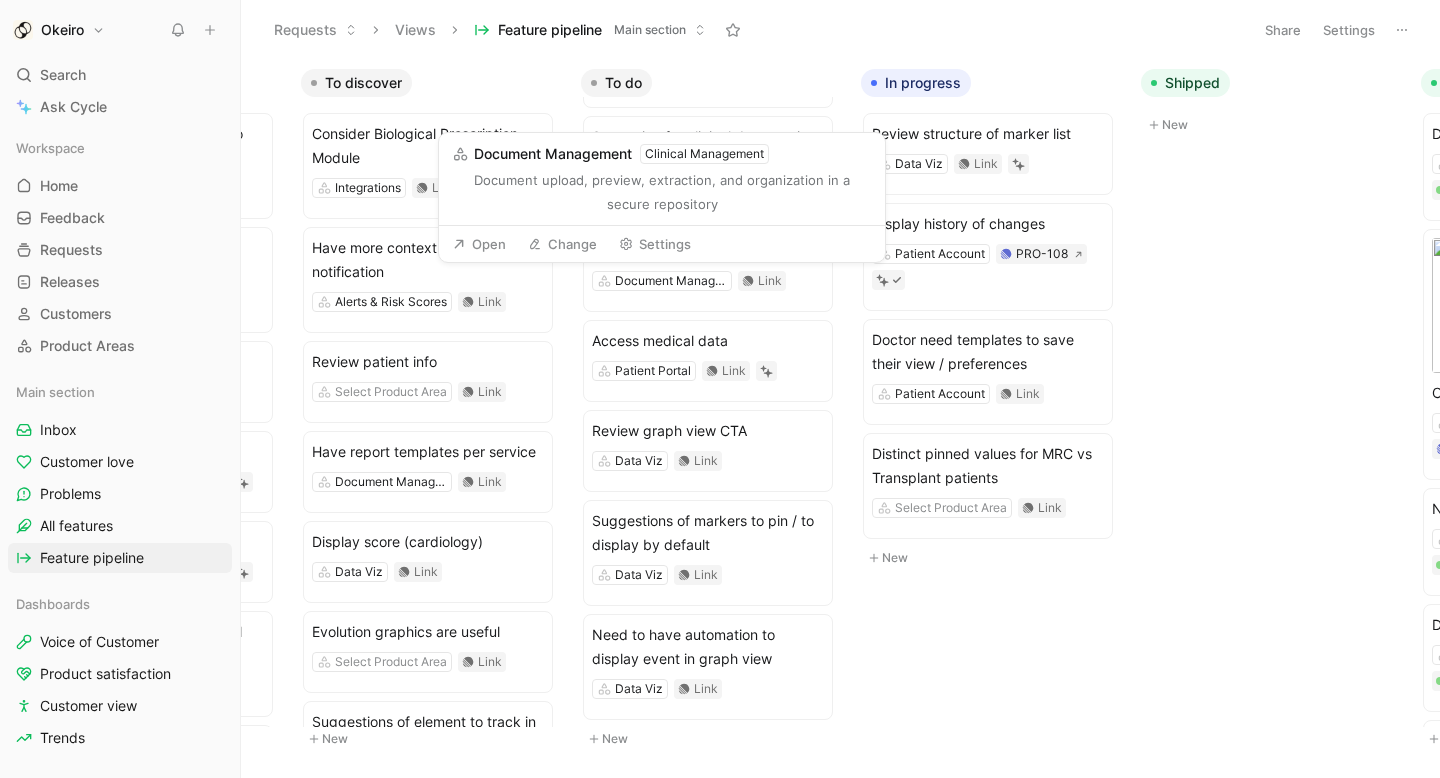 click on "Change" at bounding box center (562, 244) 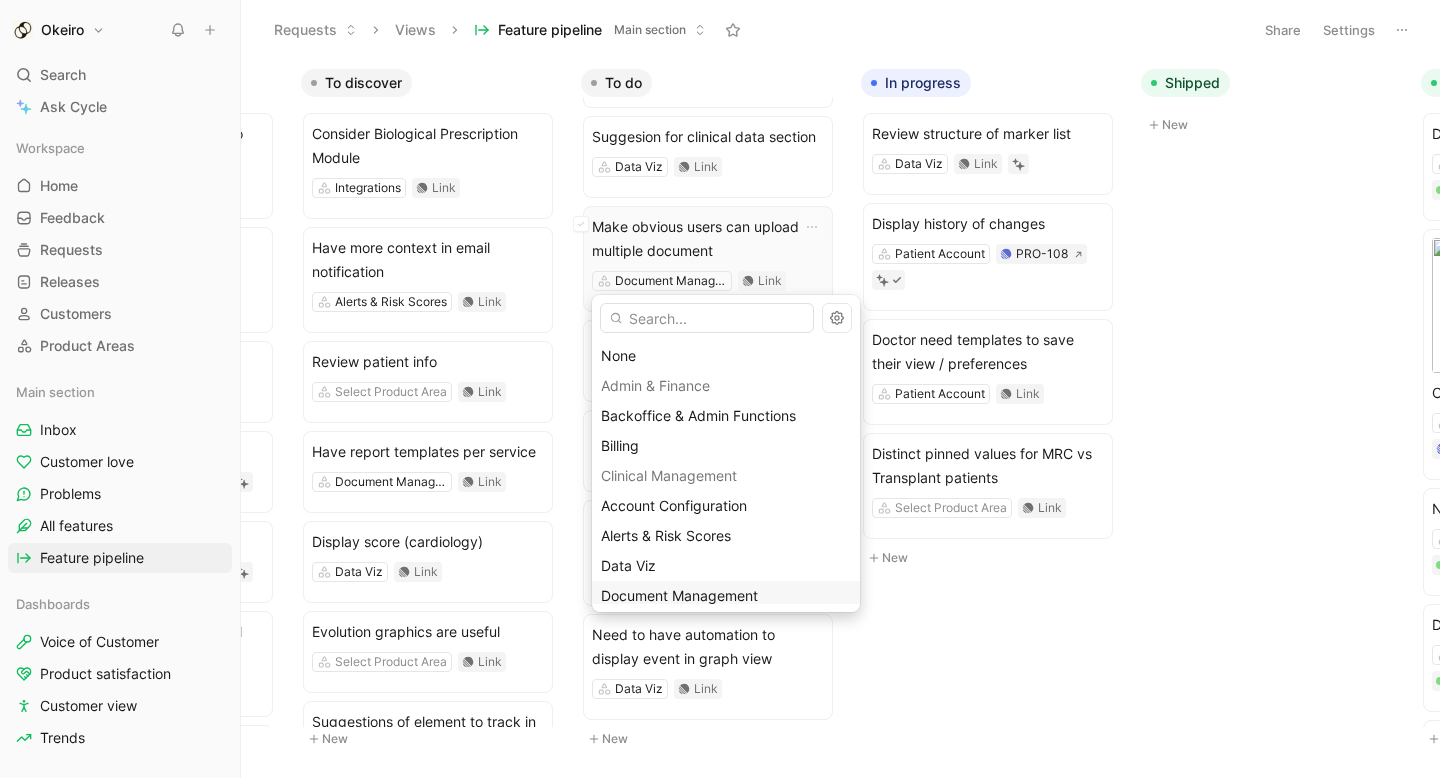 drag, startPoint x: 720, startPoint y: 241, endPoint x: 759, endPoint y: 238, distance: 39.115215 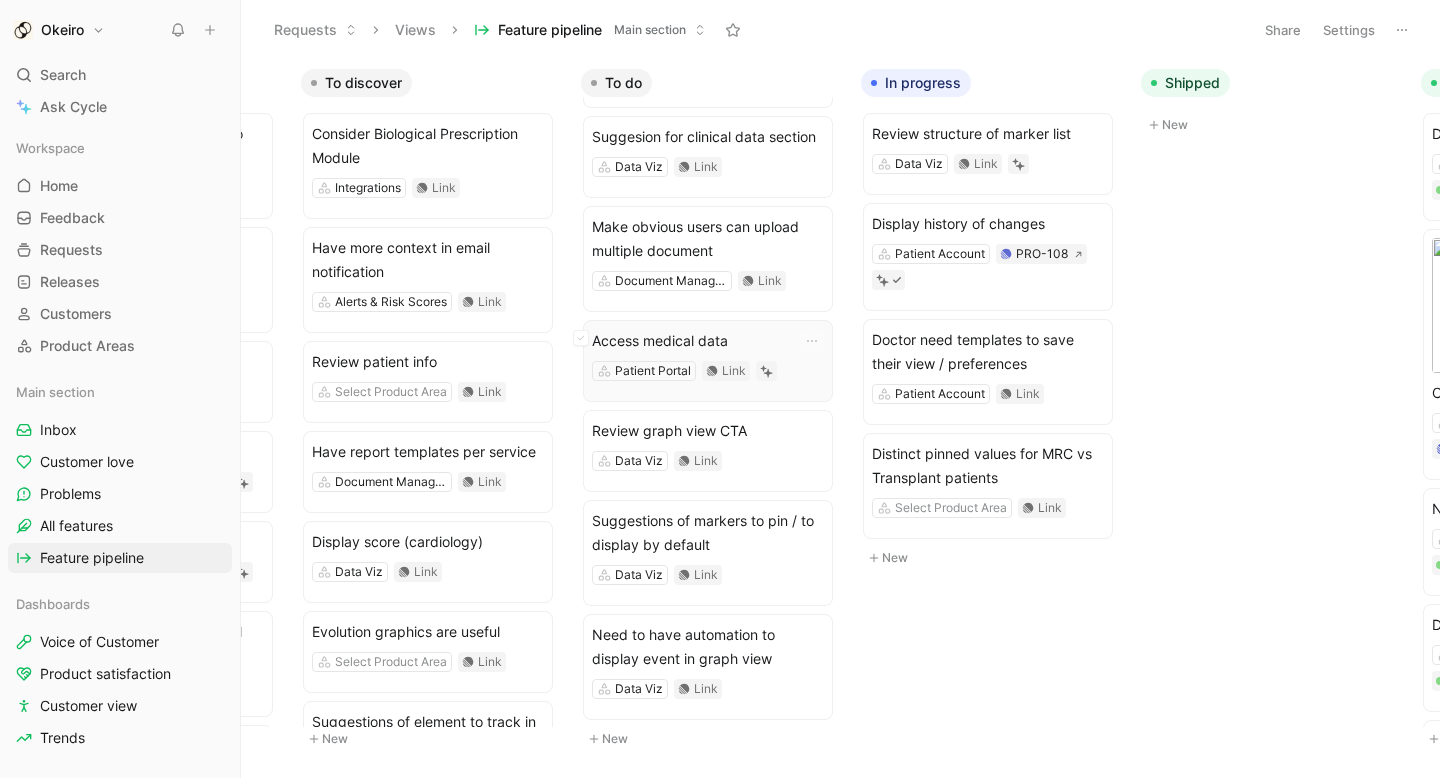click on "Access medical data" at bounding box center (708, 341) 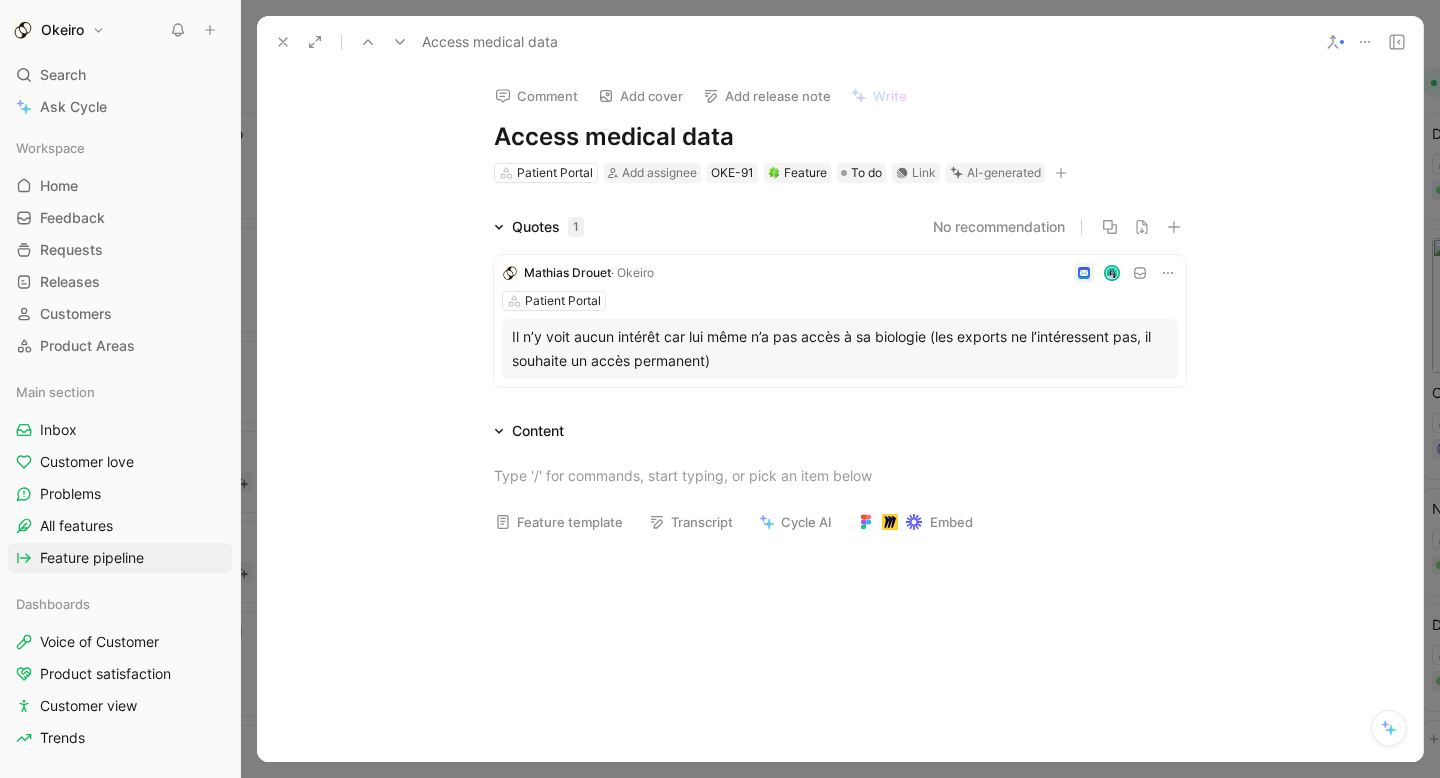 click 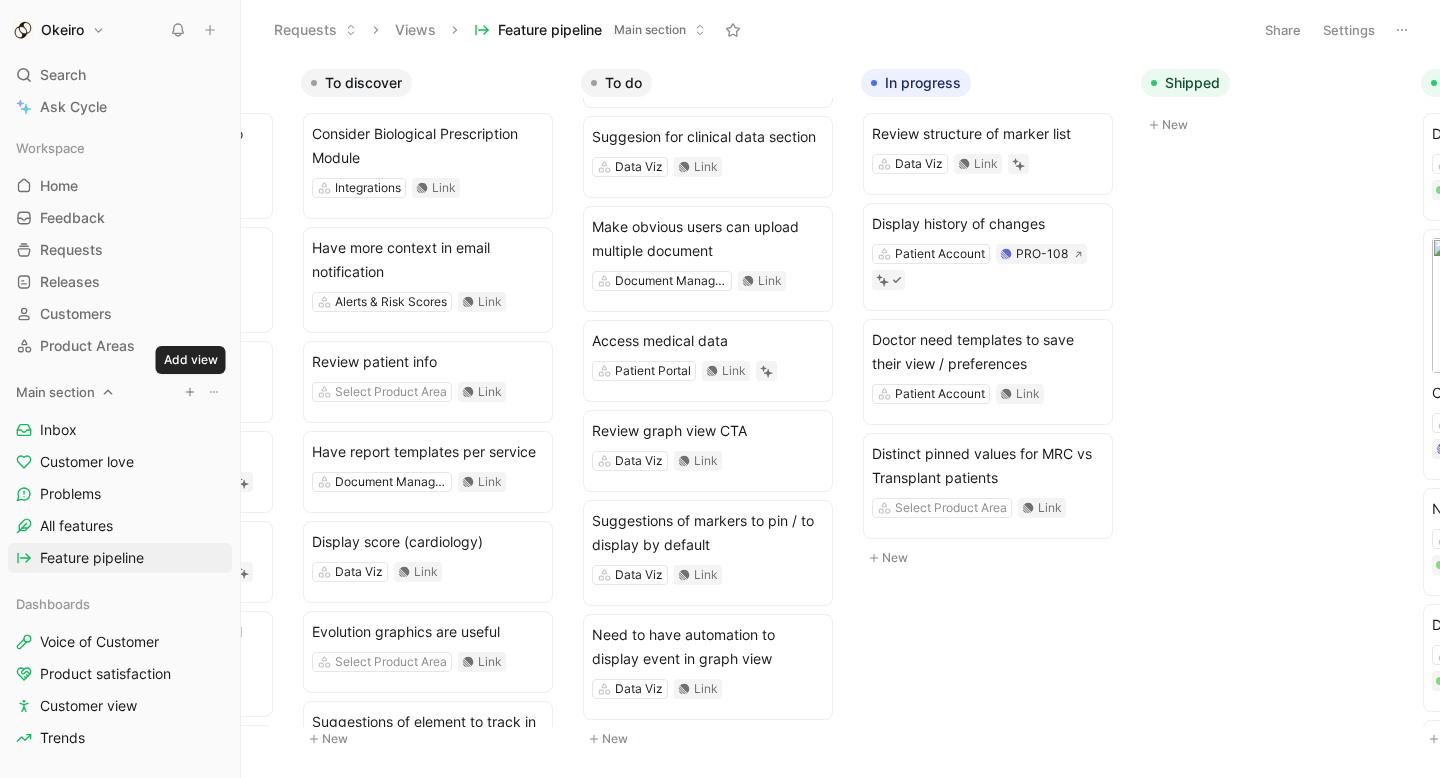 click 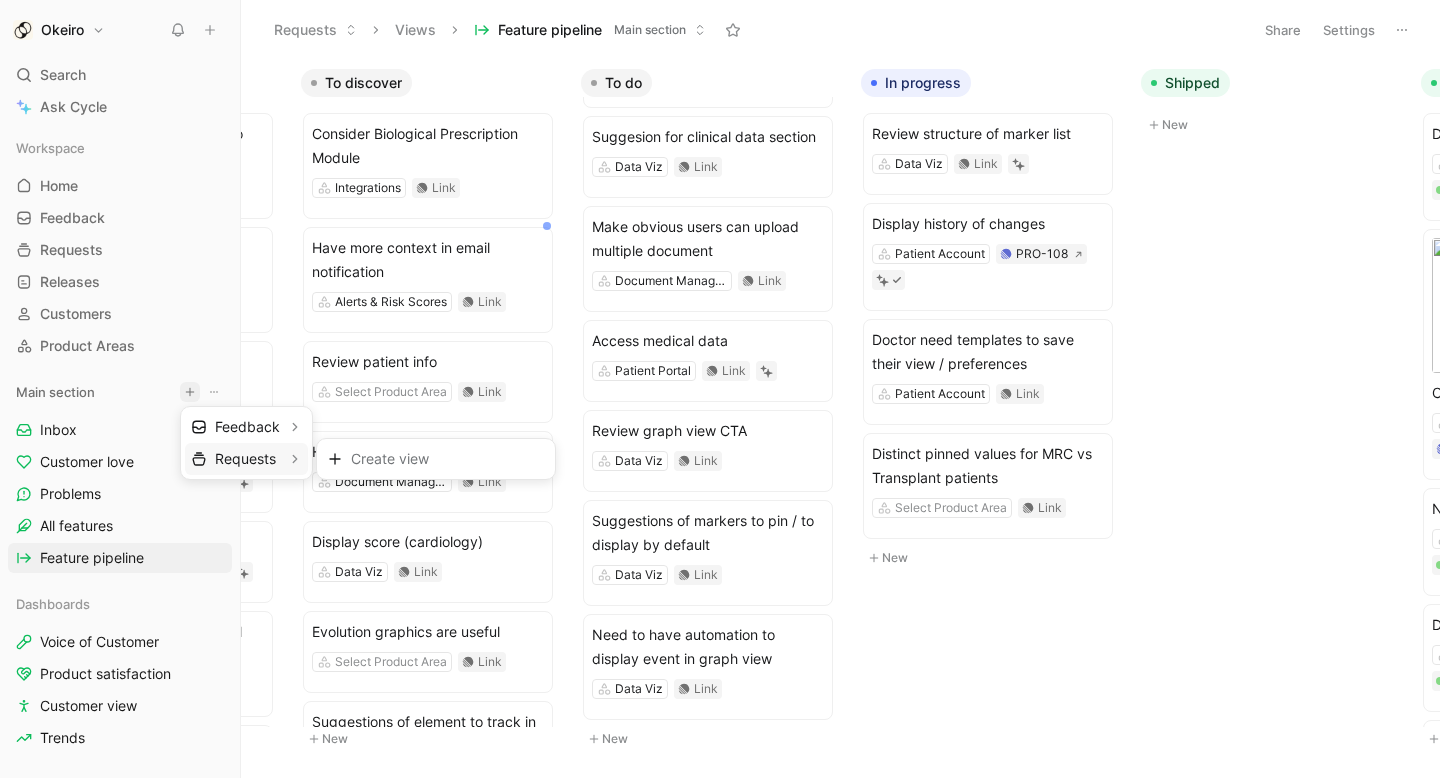 click on "Requests" at bounding box center [245, 458] 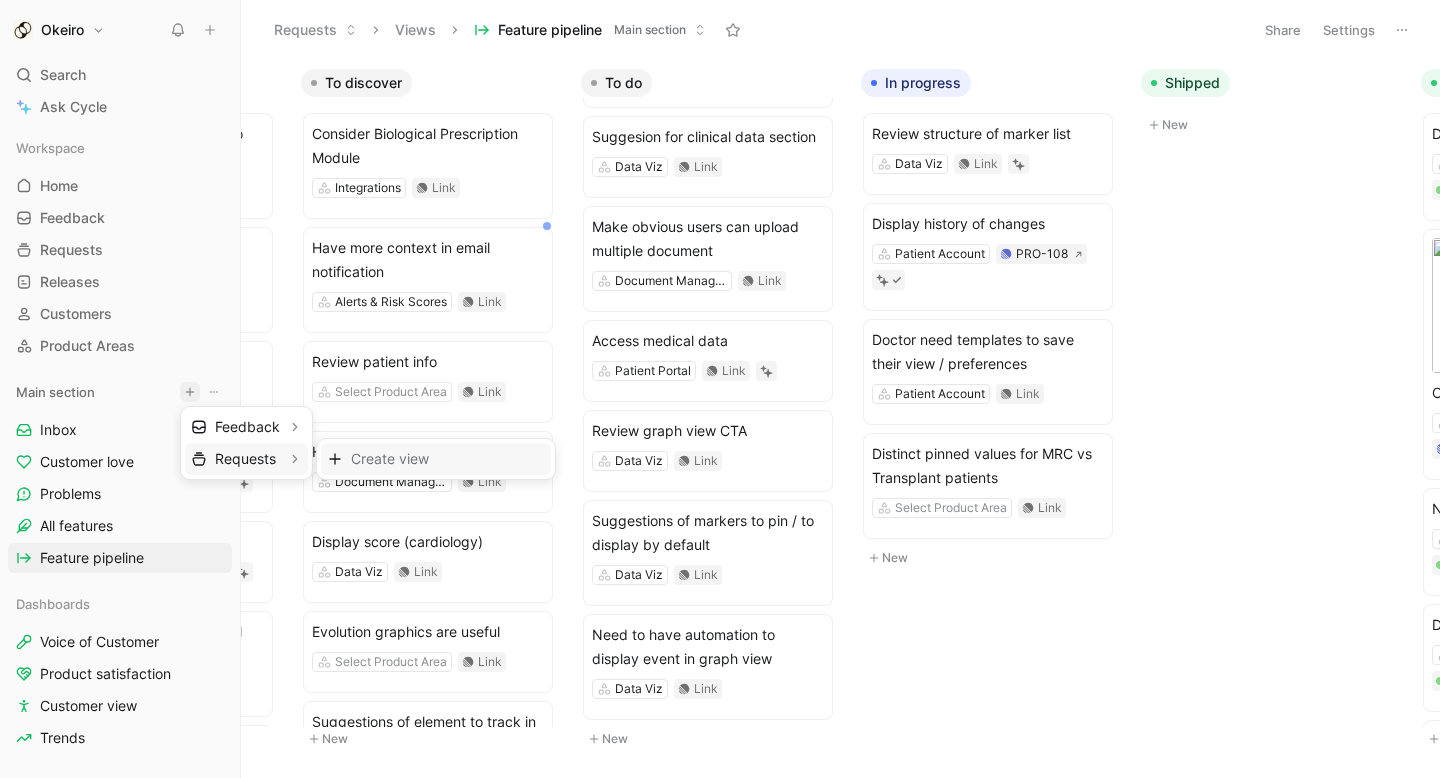 click on "Create view" at bounding box center (390, 458) 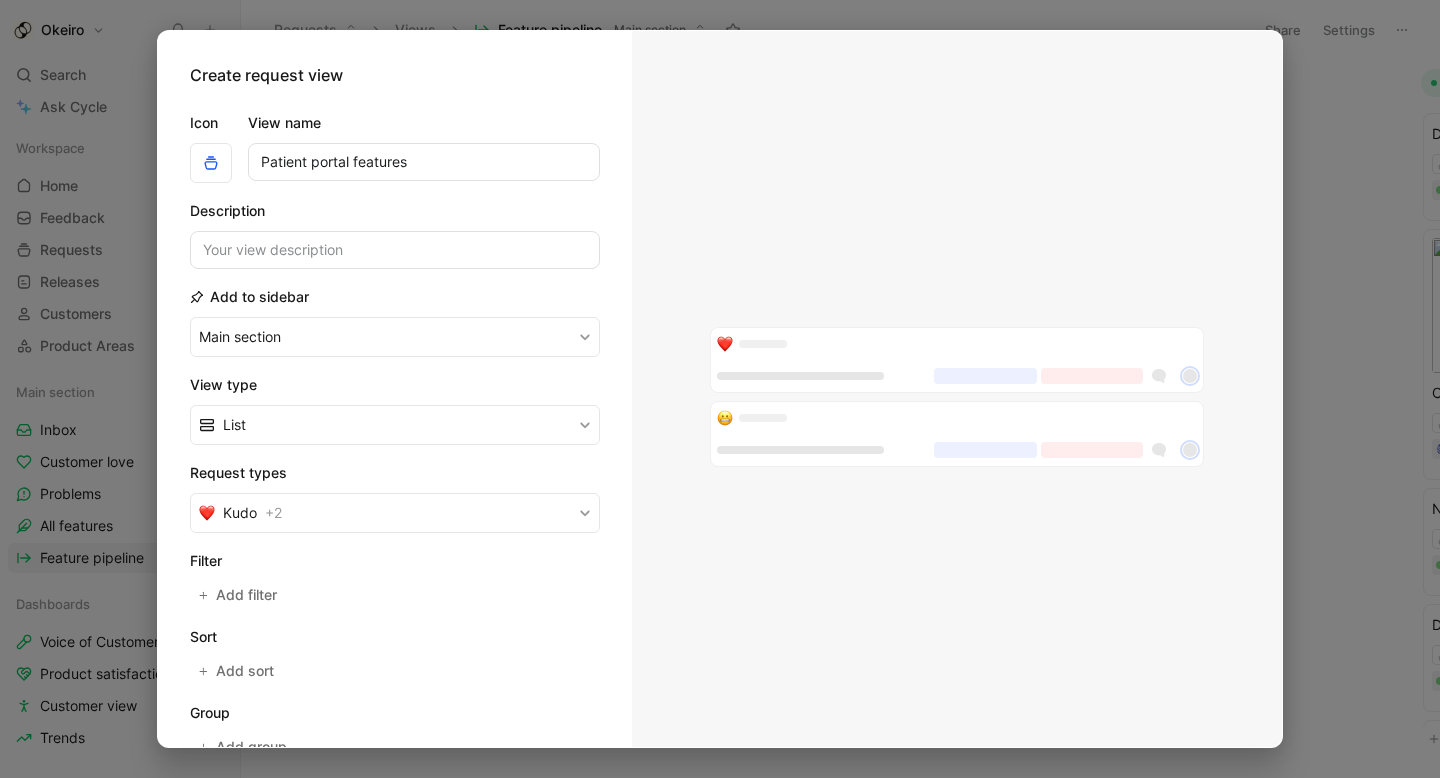 scroll, scrollTop: 210, scrollLeft: 0, axis: vertical 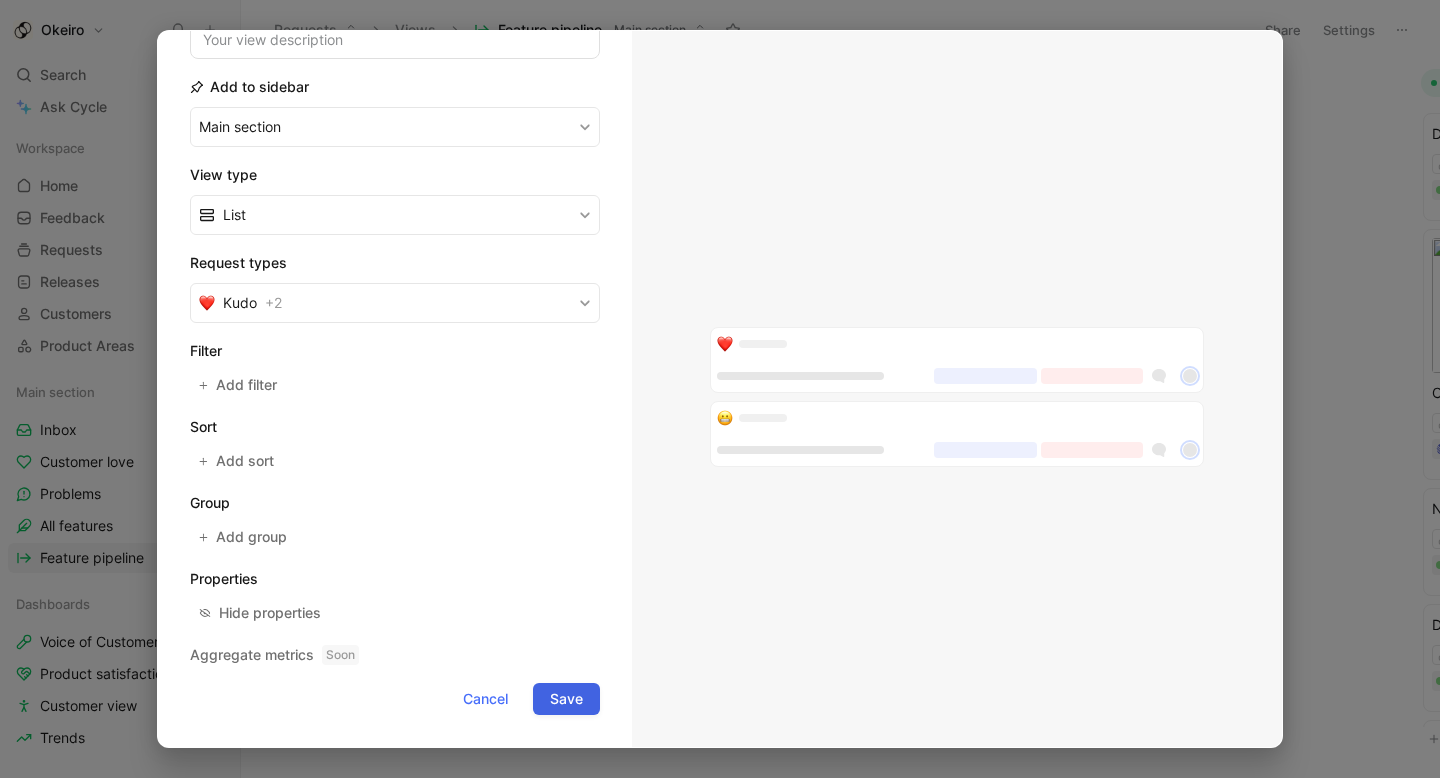 type on "Patient portal features" 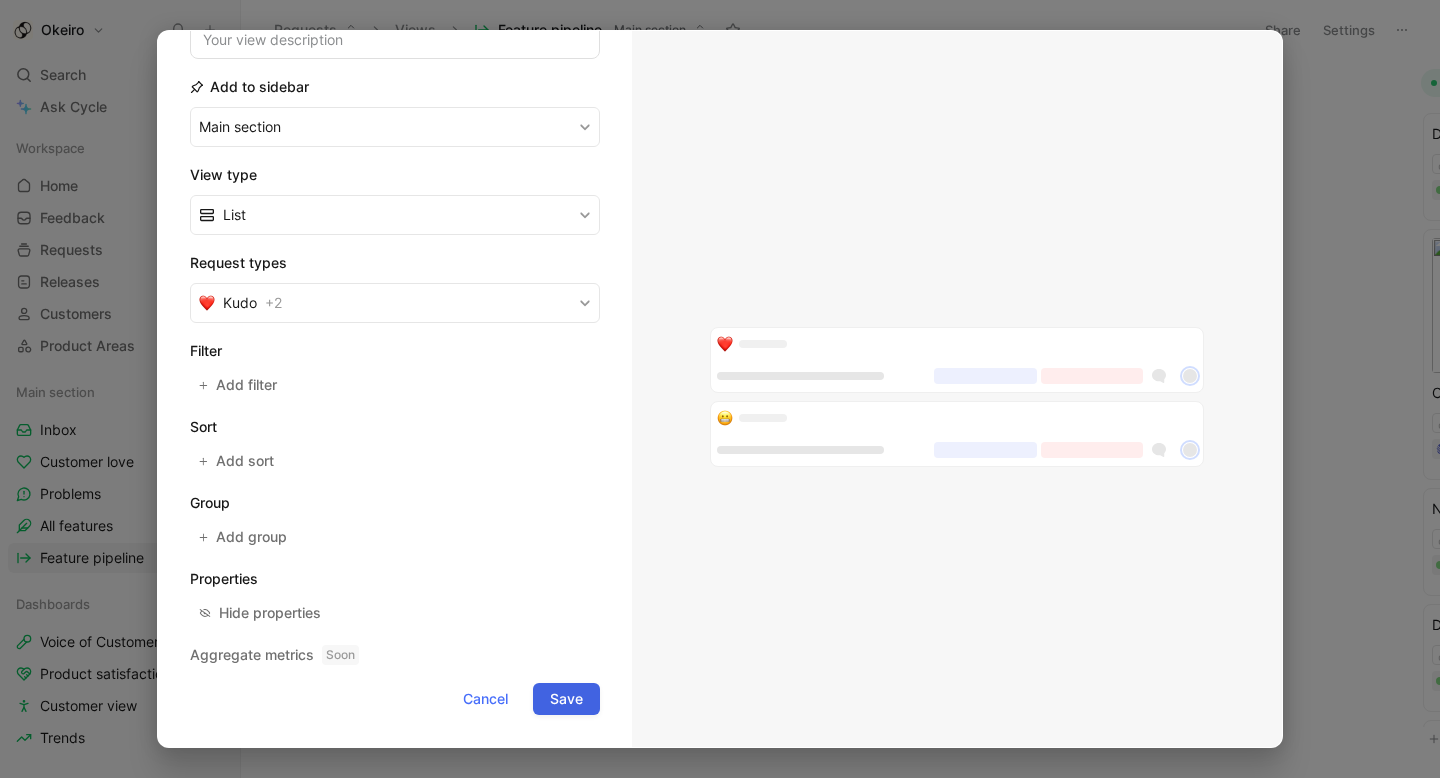 click on "Save" at bounding box center [566, 699] 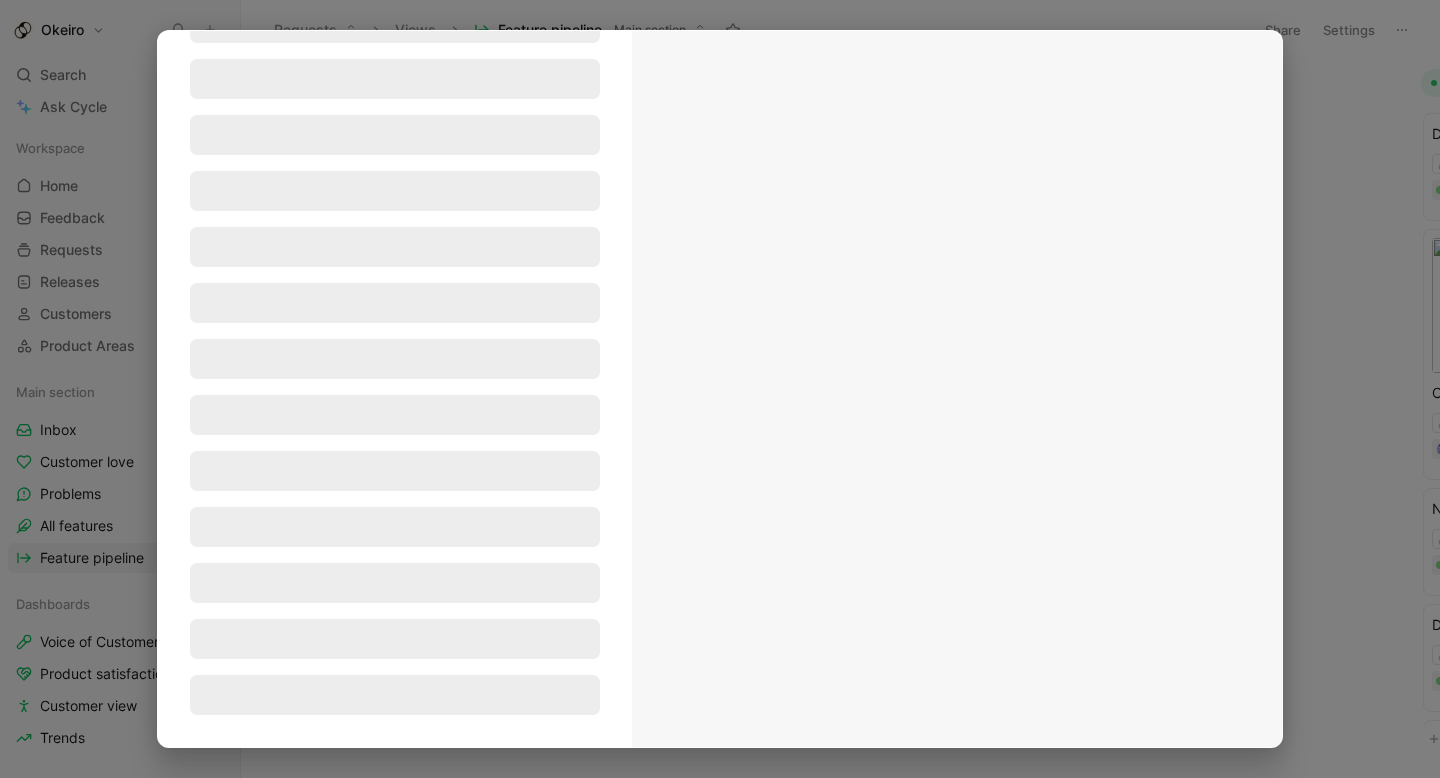 scroll, scrollTop: 108, scrollLeft: 0, axis: vertical 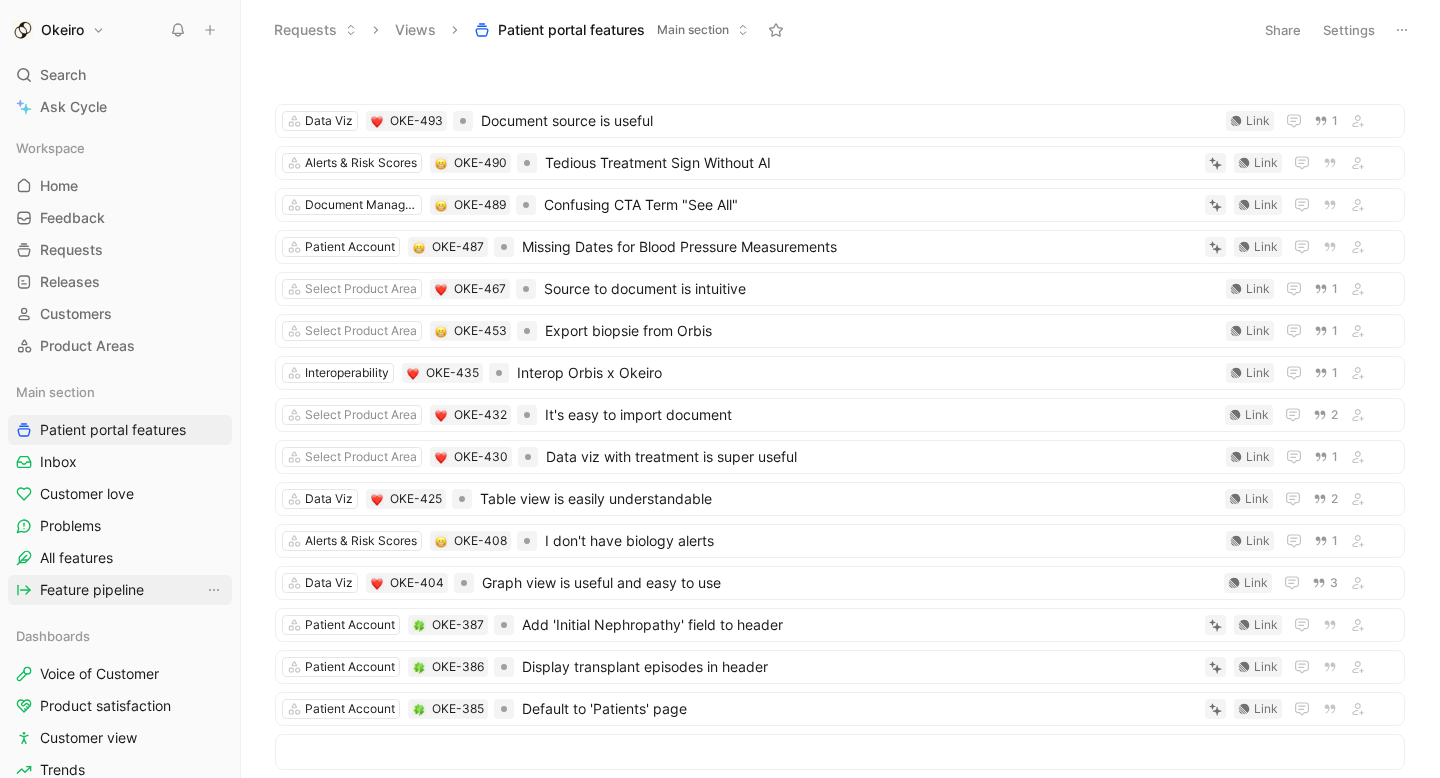 click on "Feature pipeline" at bounding box center (92, 590) 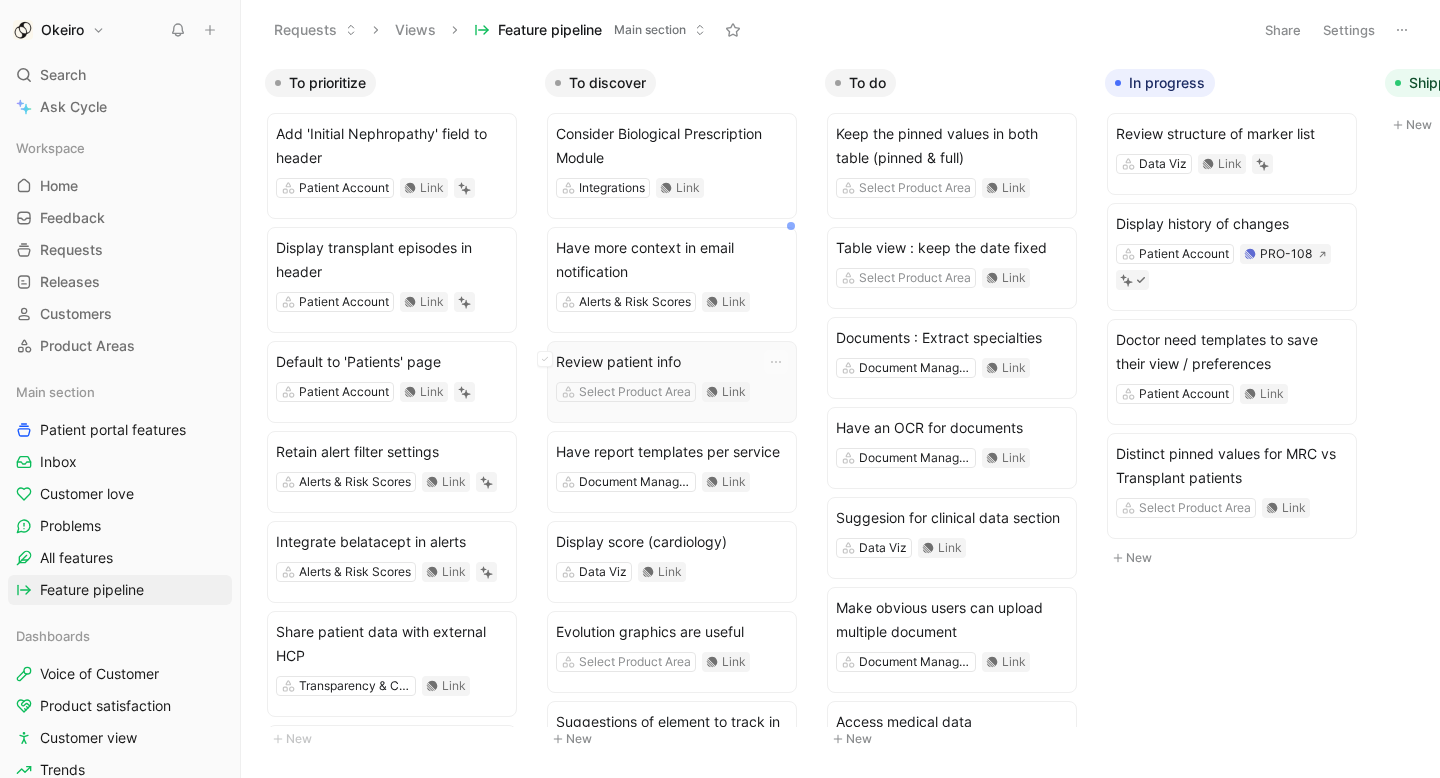 scroll, scrollTop: 0, scrollLeft: 217, axis: horizontal 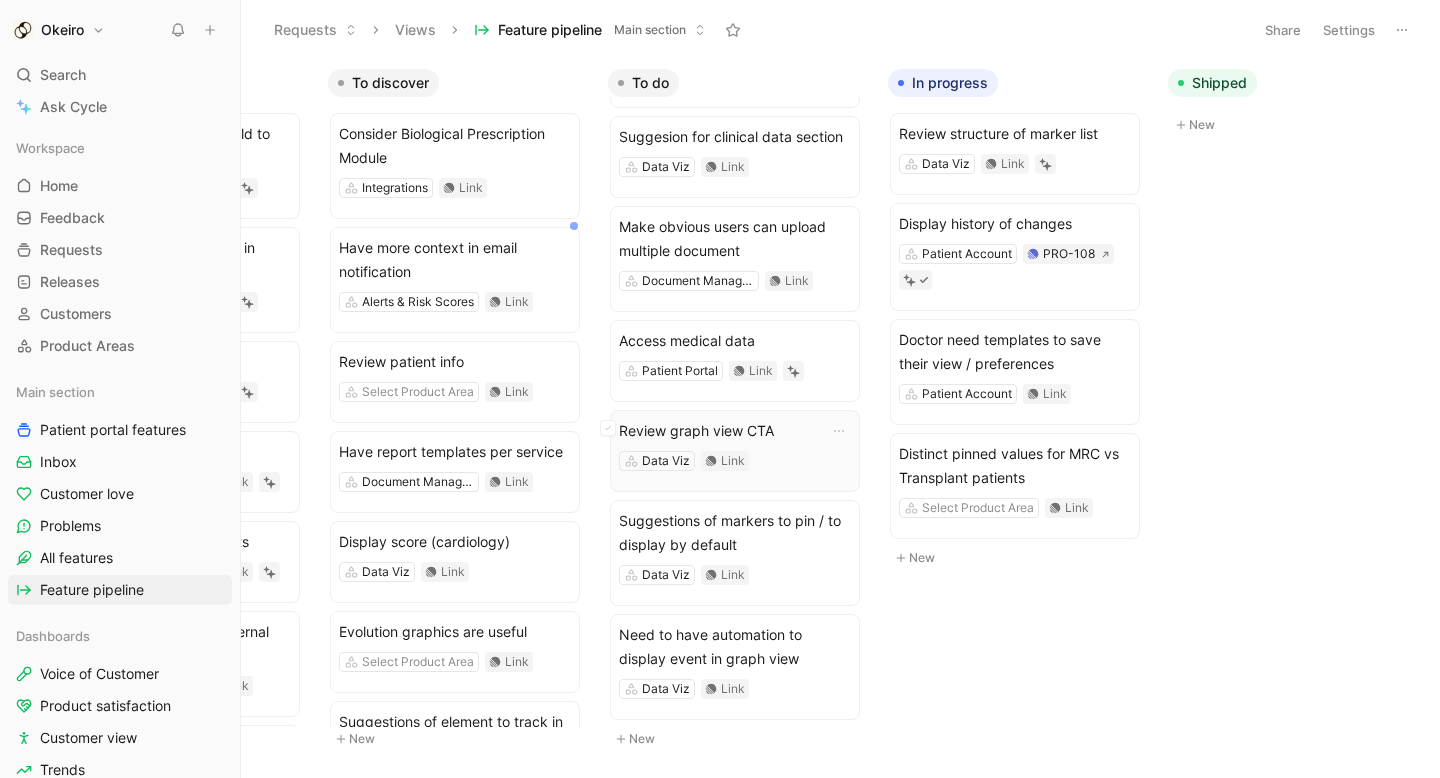 click on "Review graph view CTA Data Viz Link" at bounding box center (735, 451) 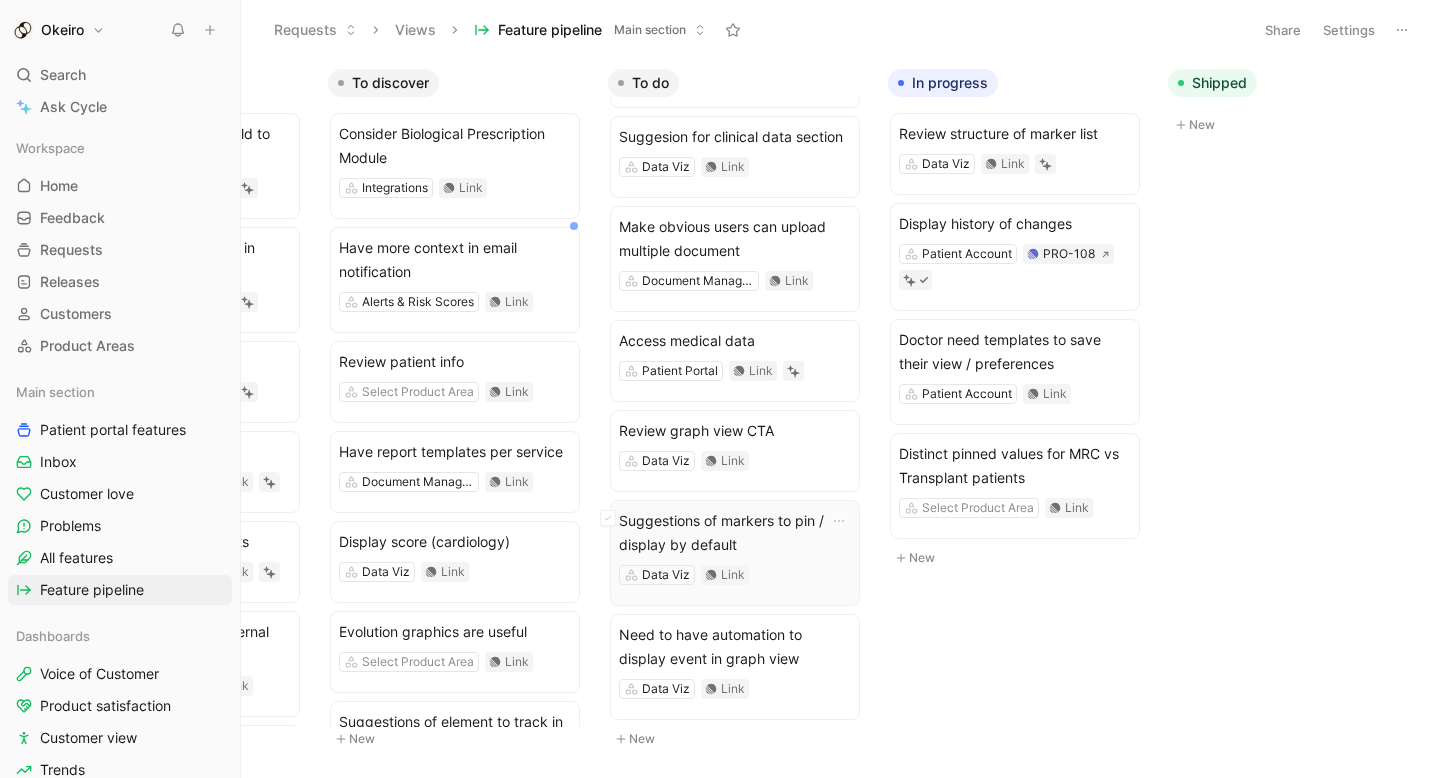 click on "Data Viz Link" at bounding box center [735, 575] 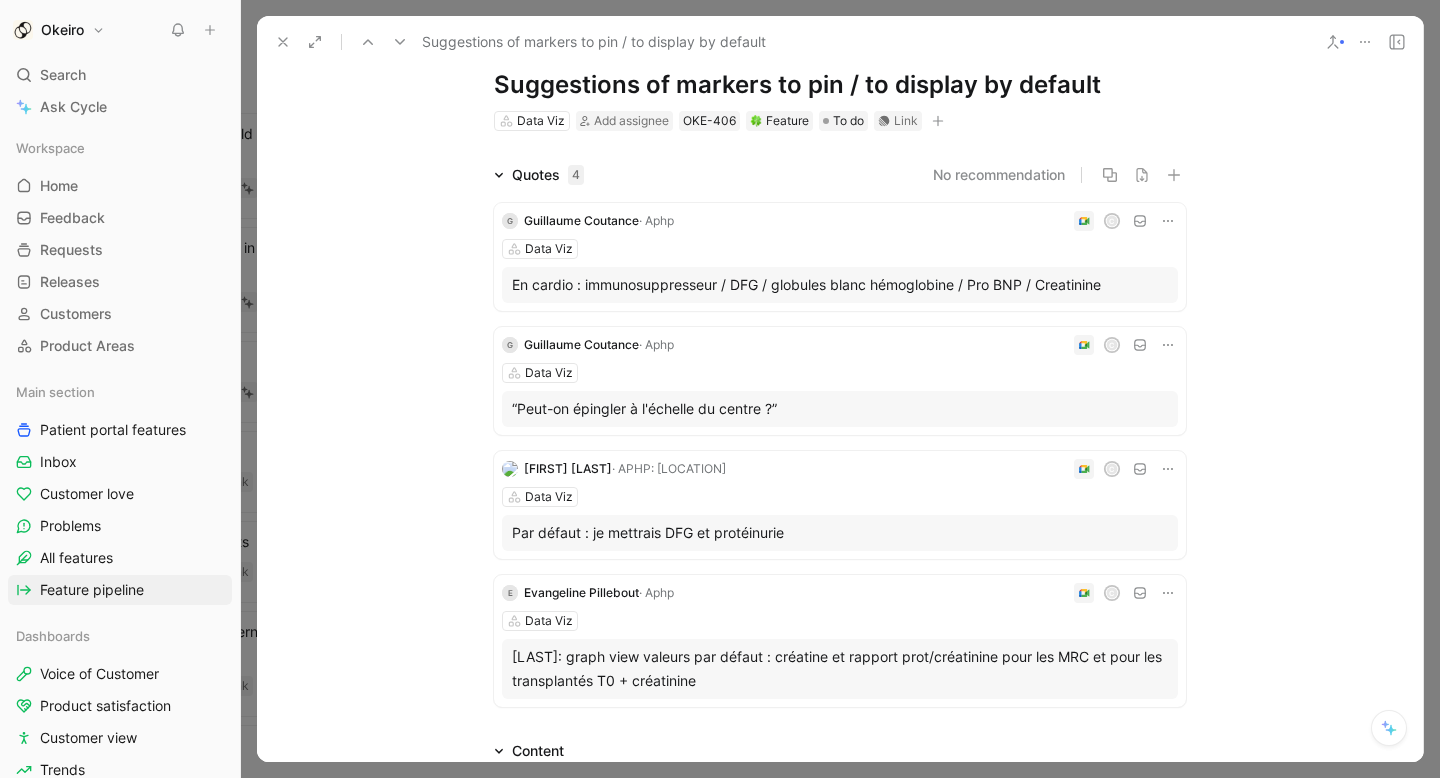 scroll, scrollTop: 0, scrollLeft: 0, axis: both 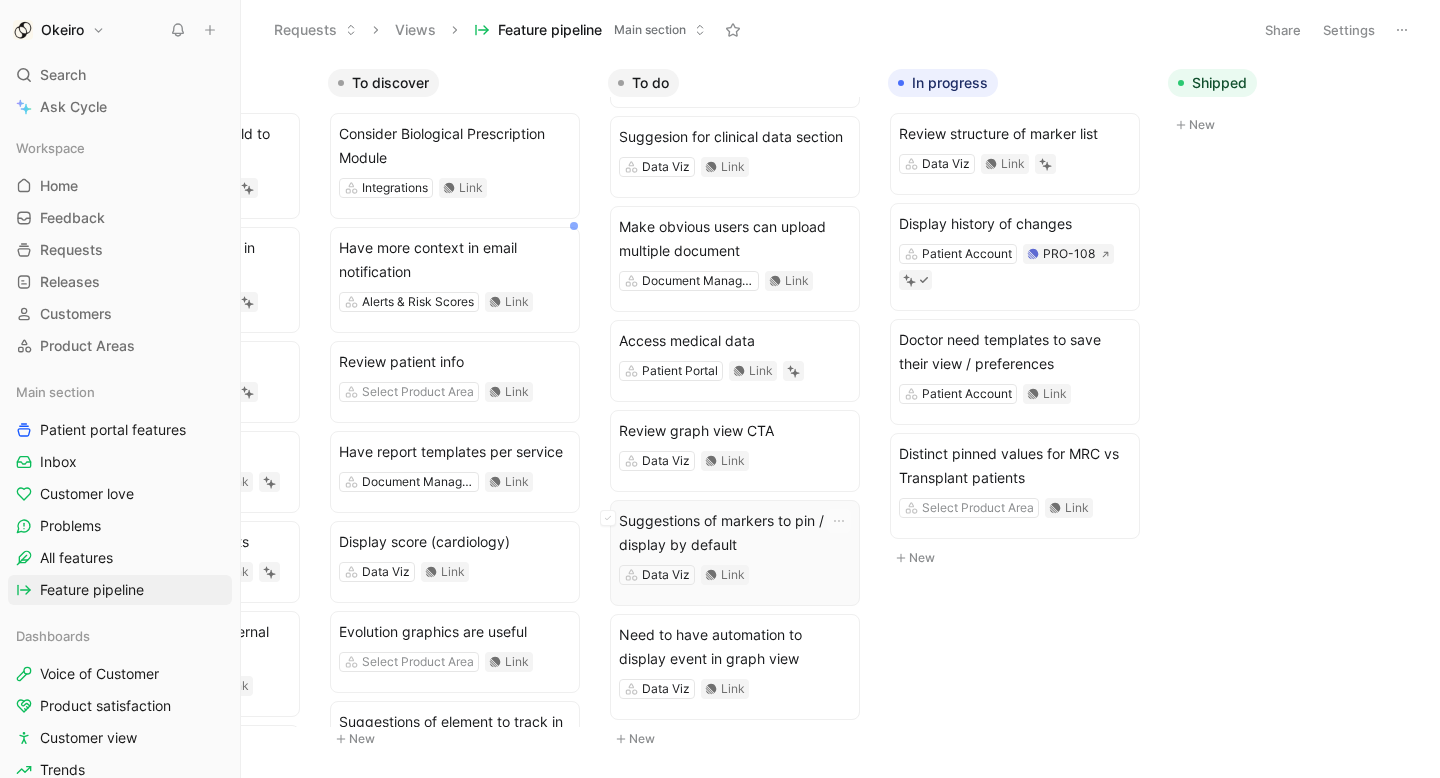 click on "Suggestions of markers to pin / to display by default  Data Viz Link" at bounding box center (735, 553) 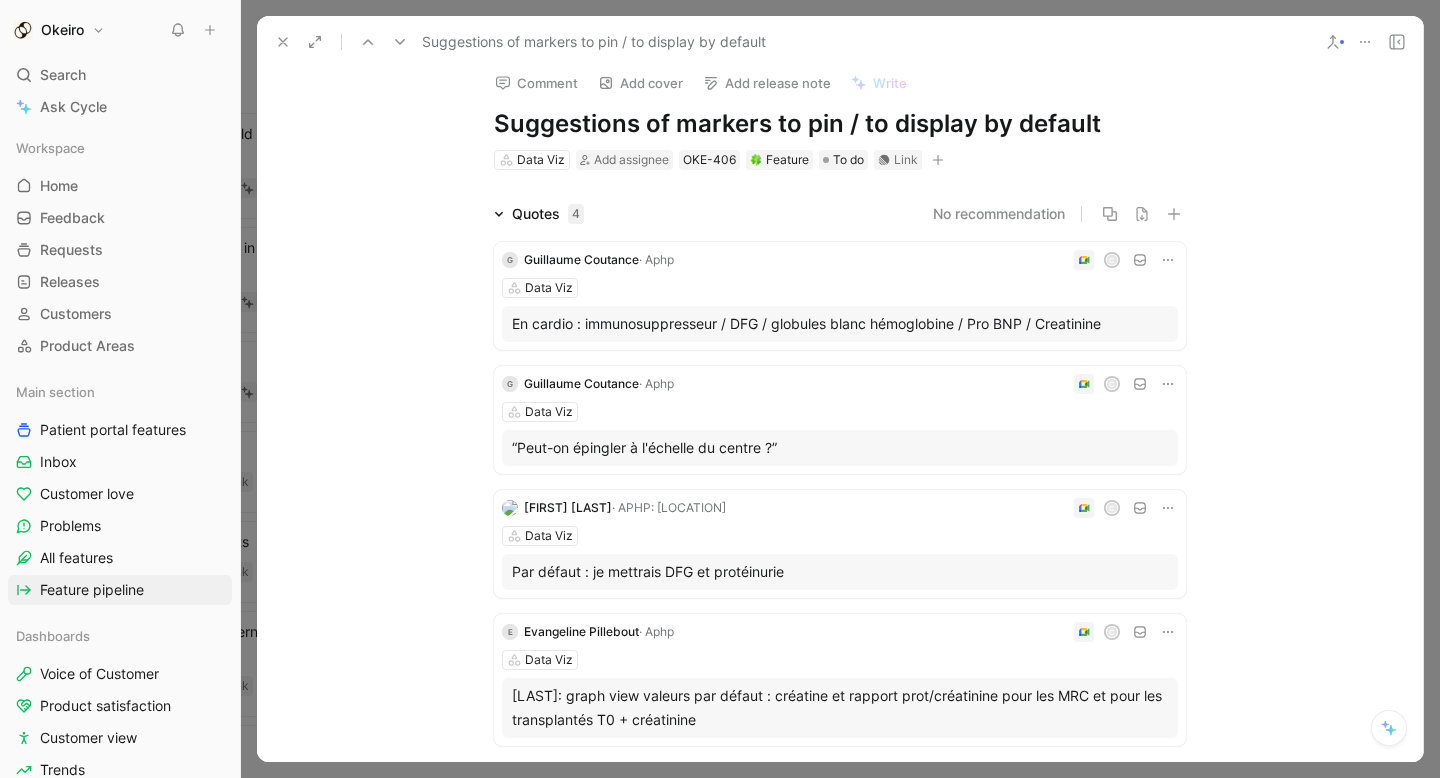 scroll, scrollTop: 57, scrollLeft: 0, axis: vertical 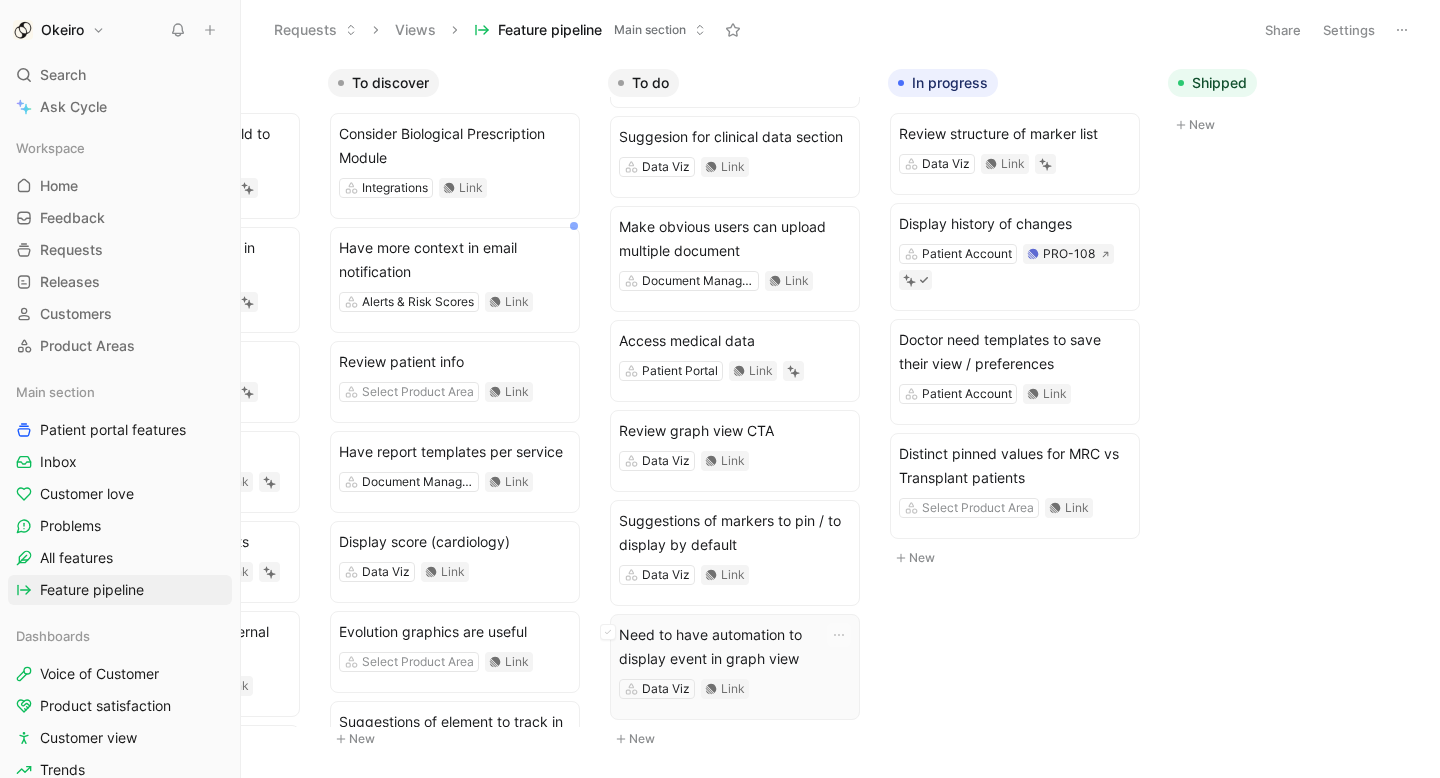 click on "Need to have automation to display event in graph view" at bounding box center (735, 647) 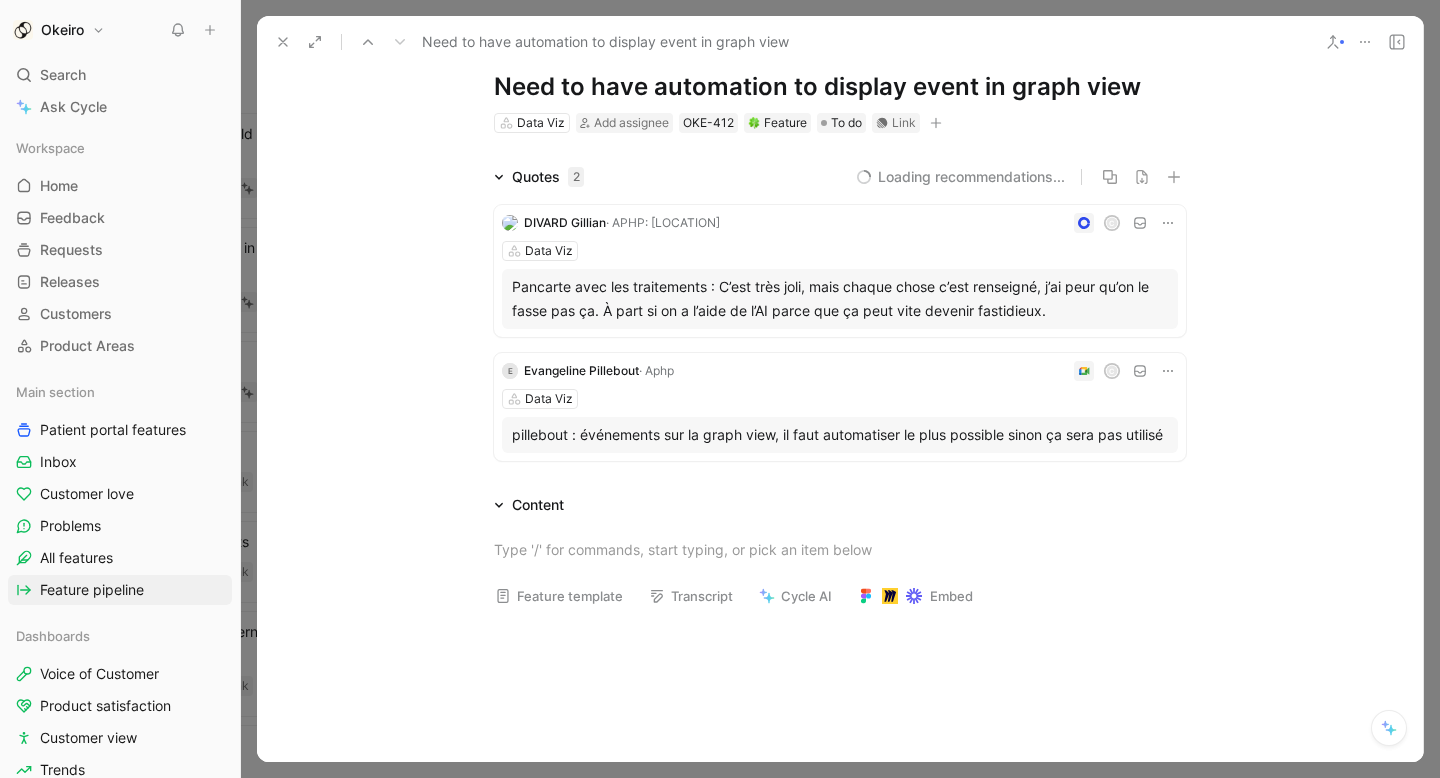 scroll, scrollTop: 51, scrollLeft: 0, axis: vertical 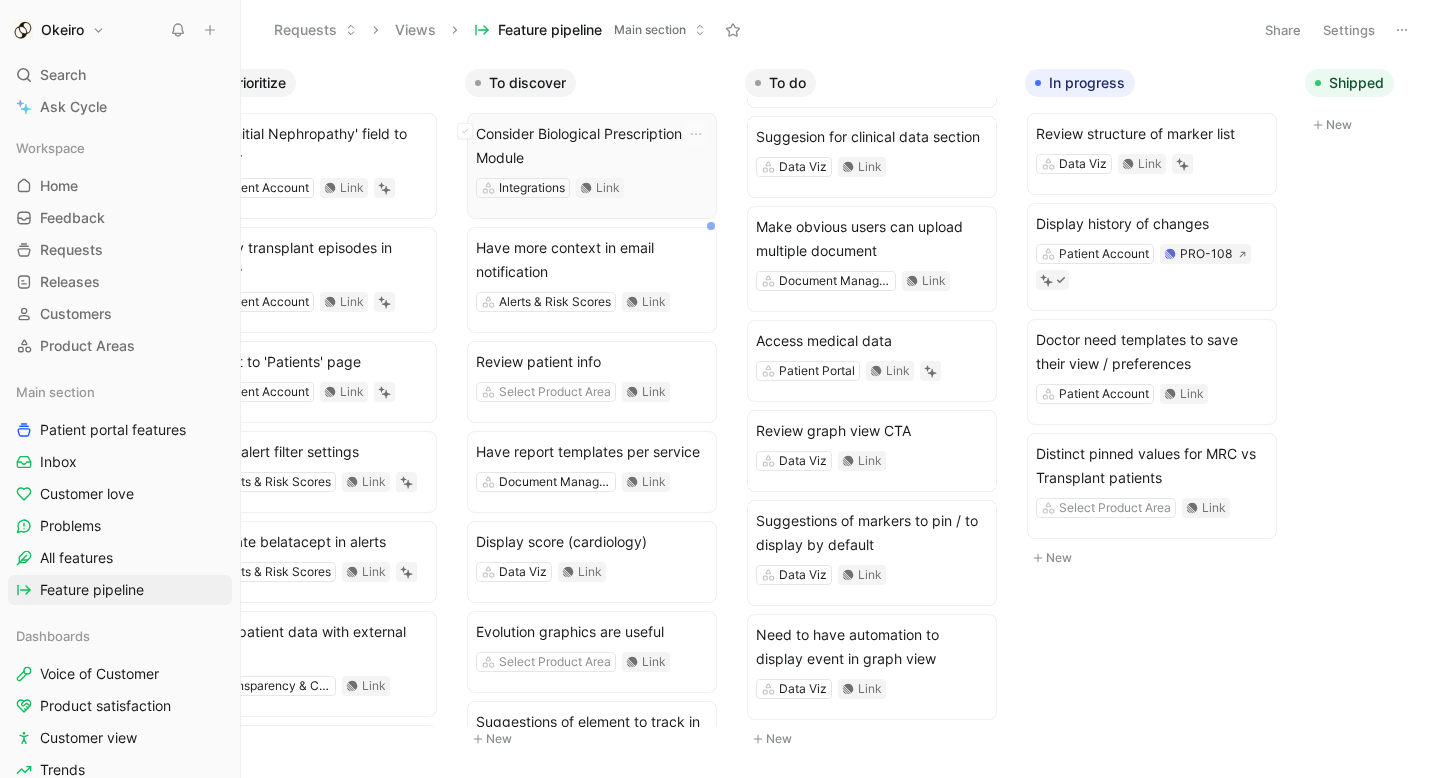 click on "Integrations Link" at bounding box center (592, 188) 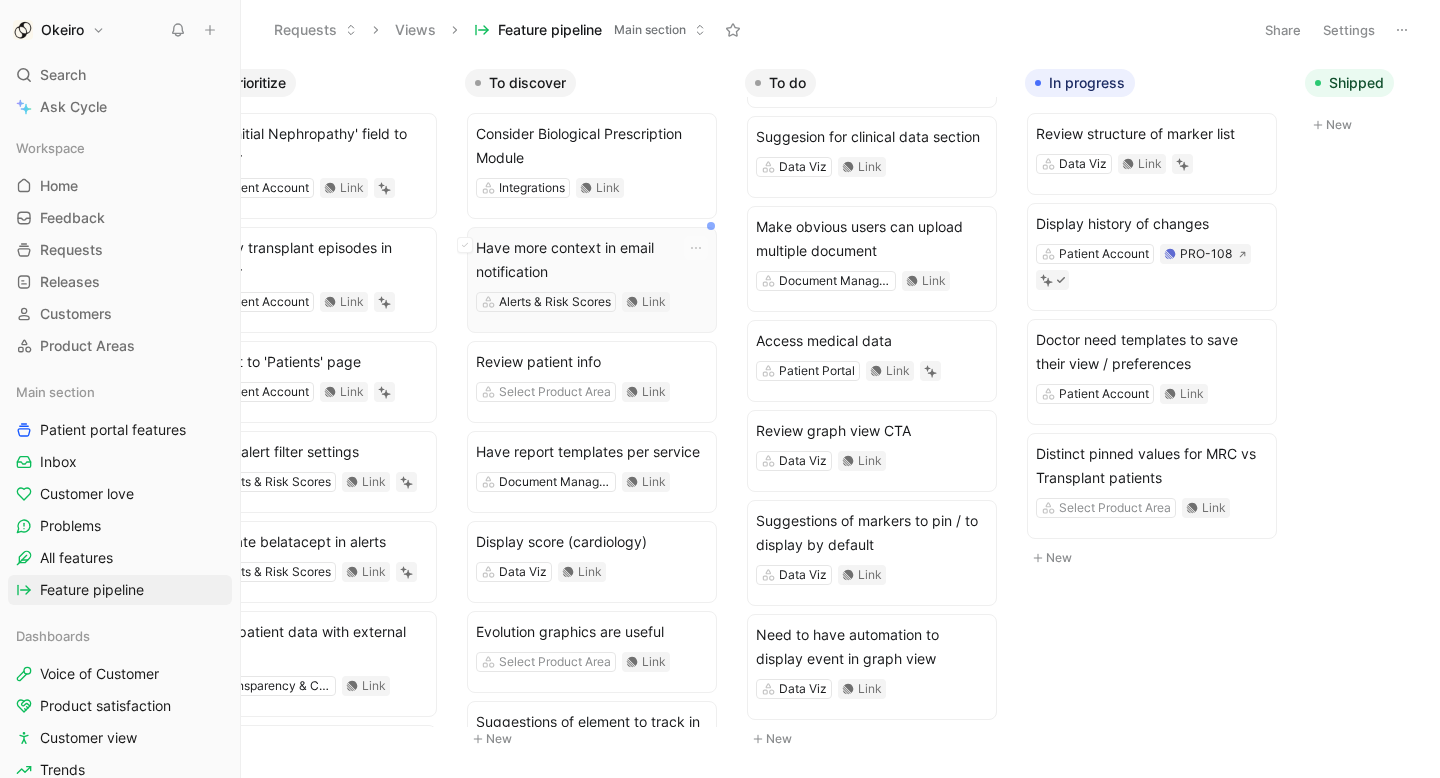 scroll, scrollTop: 77, scrollLeft: 0, axis: vertical 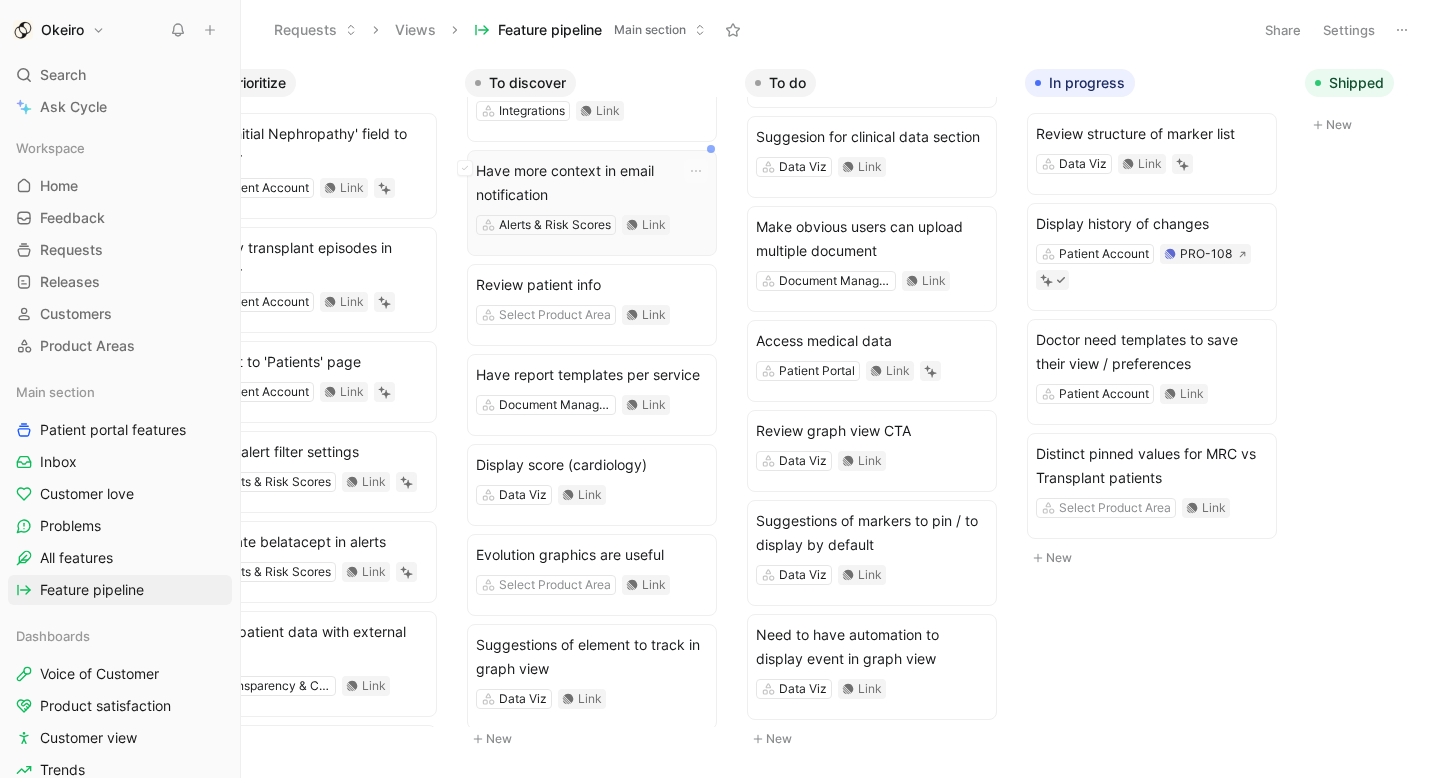 click on "Have more context in email notification" at bounding box center (592, 183) 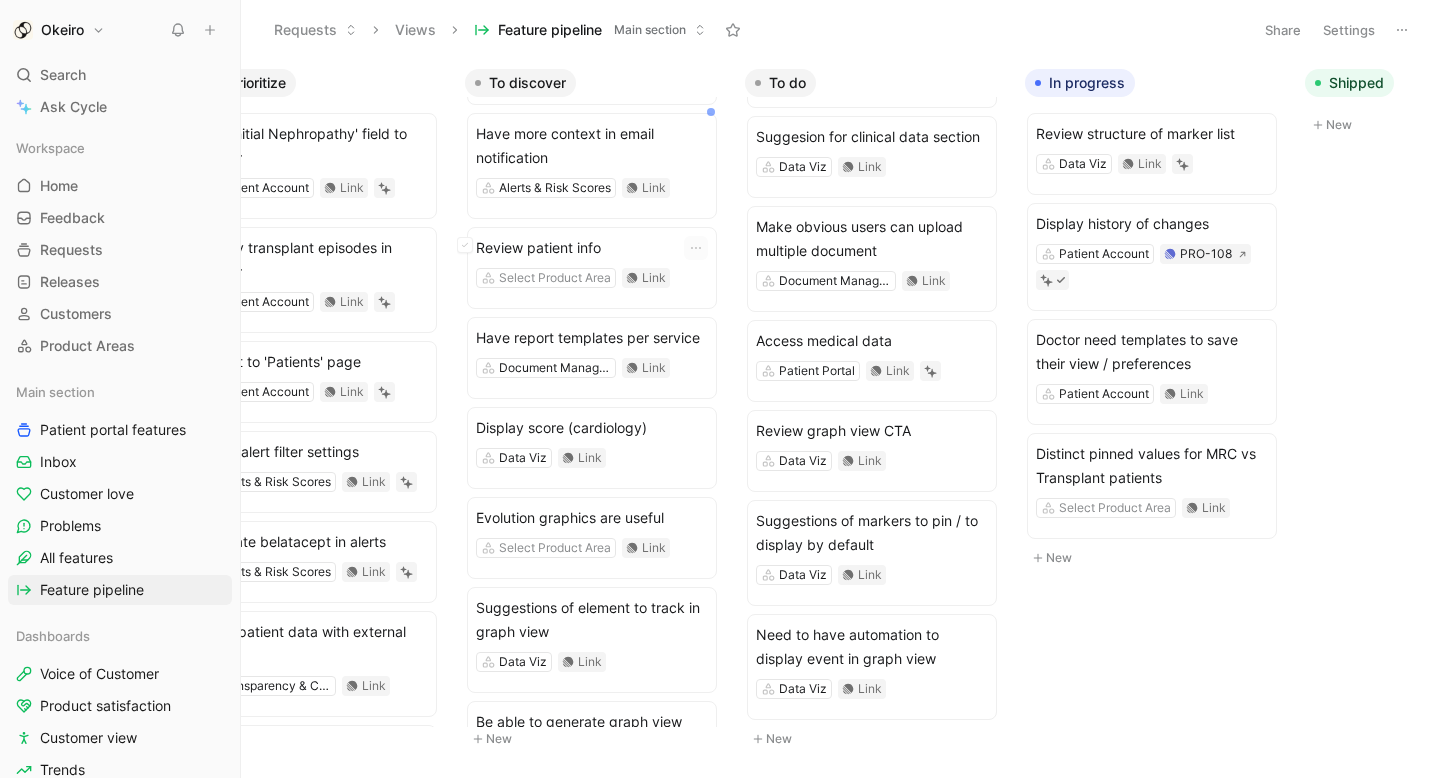 scroll, scrollTop: 80, scrollLeft: 0, axis: vertical 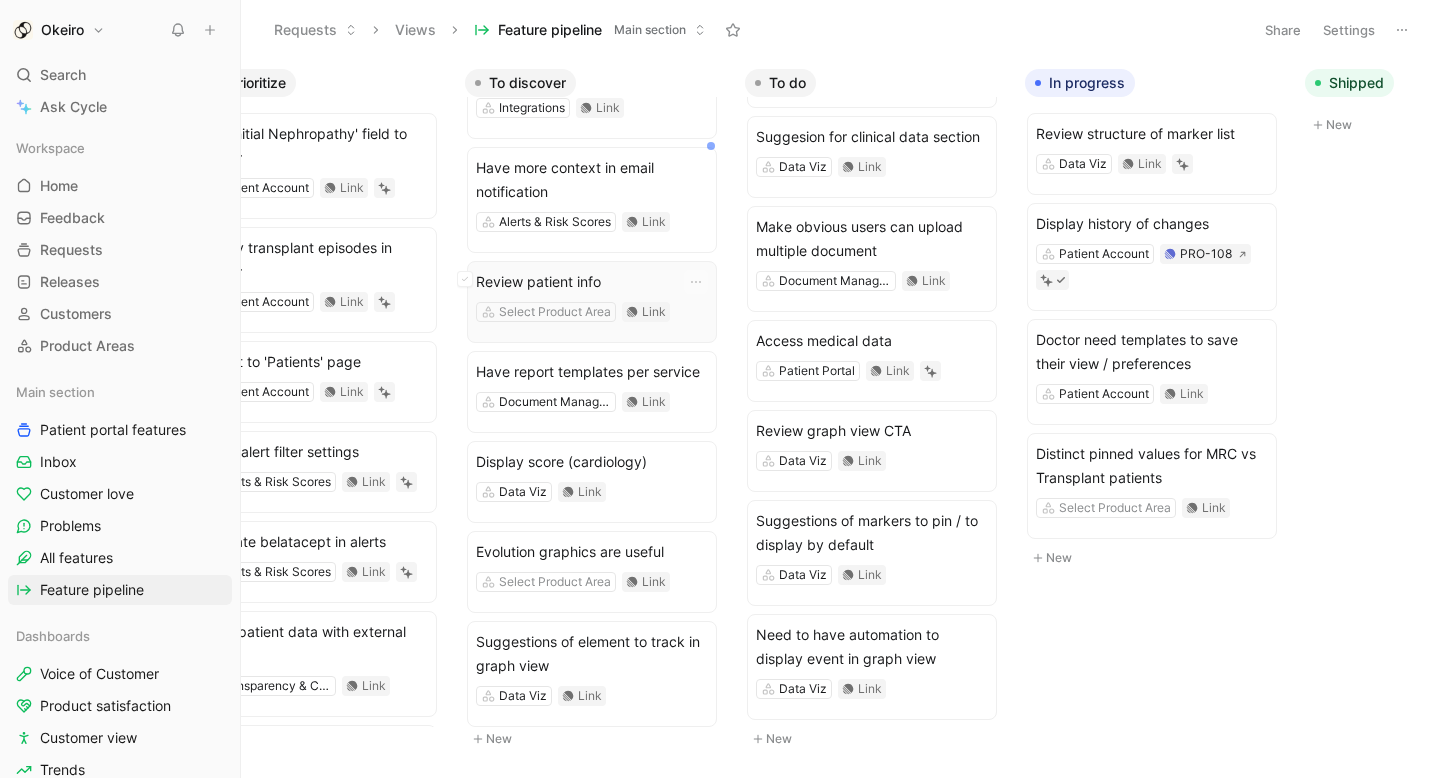 click on "Review patient info" at bounding box center [592, 282] 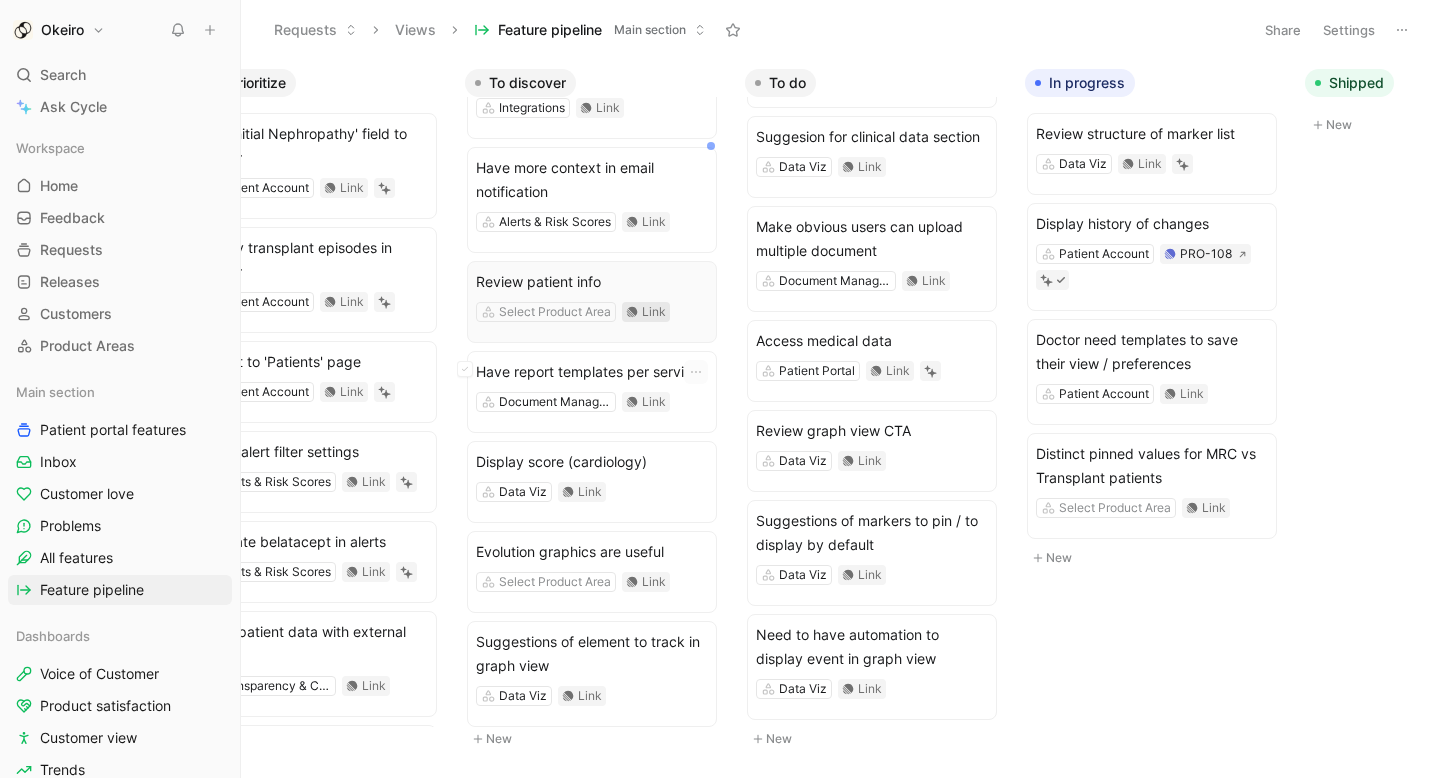 scroll, scrollTop: 237, scrollLeft: 0, axis: vertical 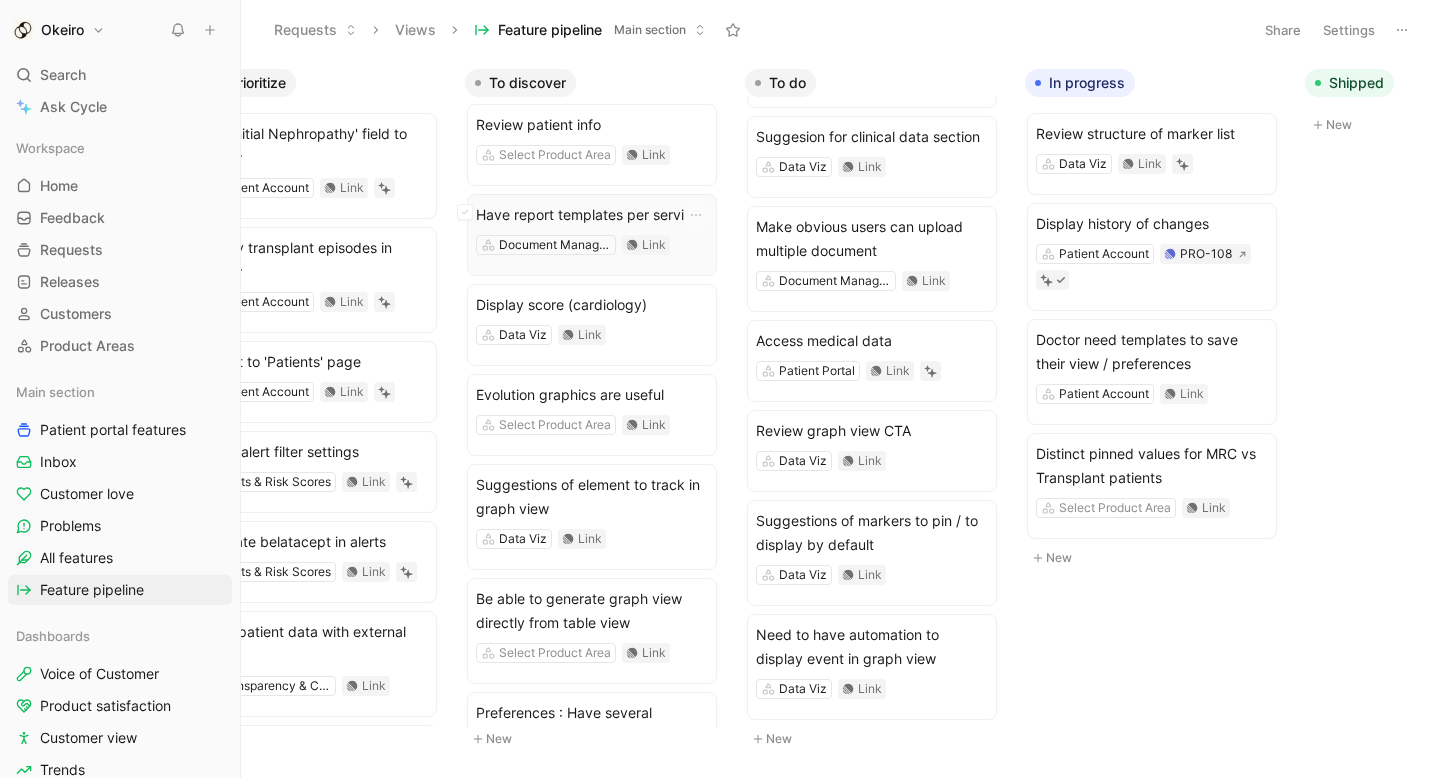 click on "Have report templates per service" at bounding box center [592, 215] 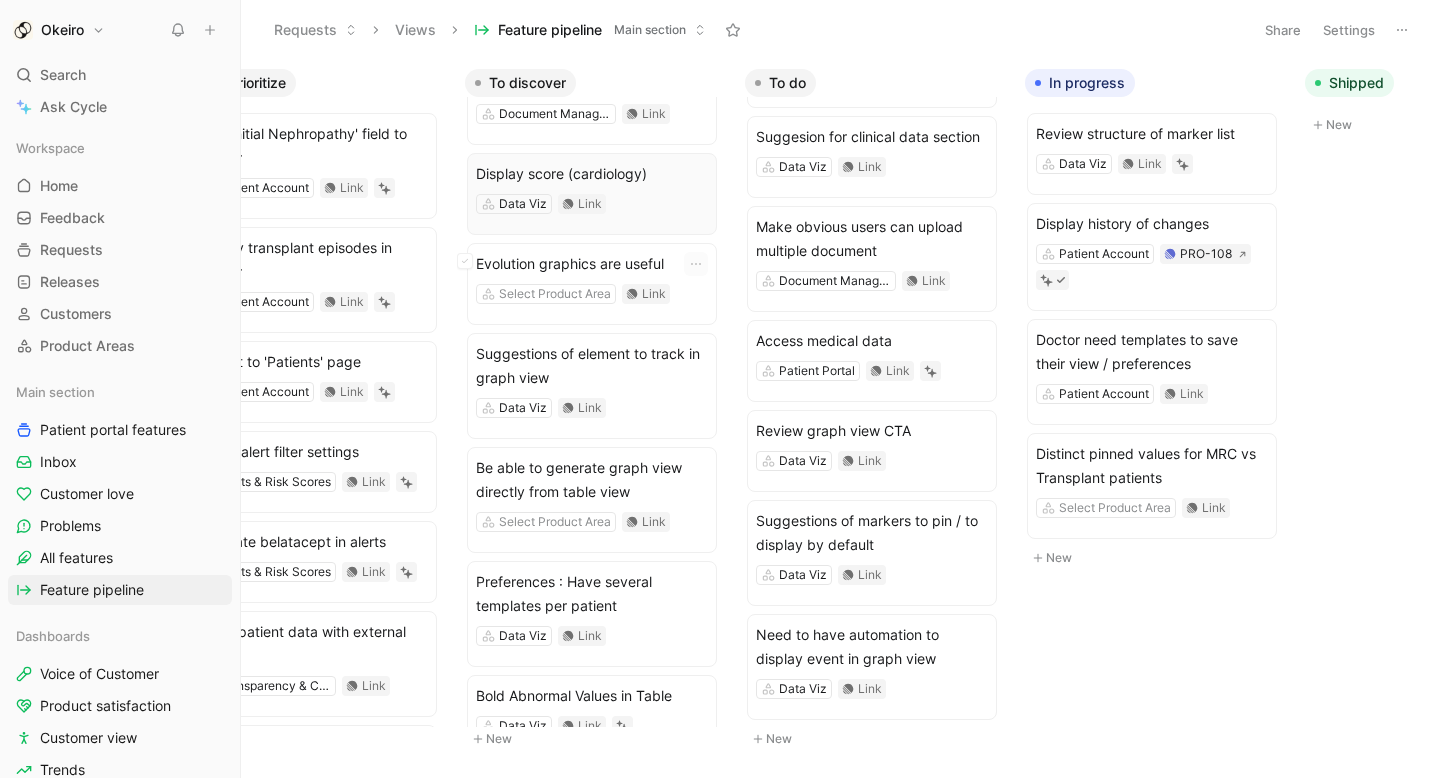 scroll, scrollTop: 444, scrollLeft: 0, axis: vertical 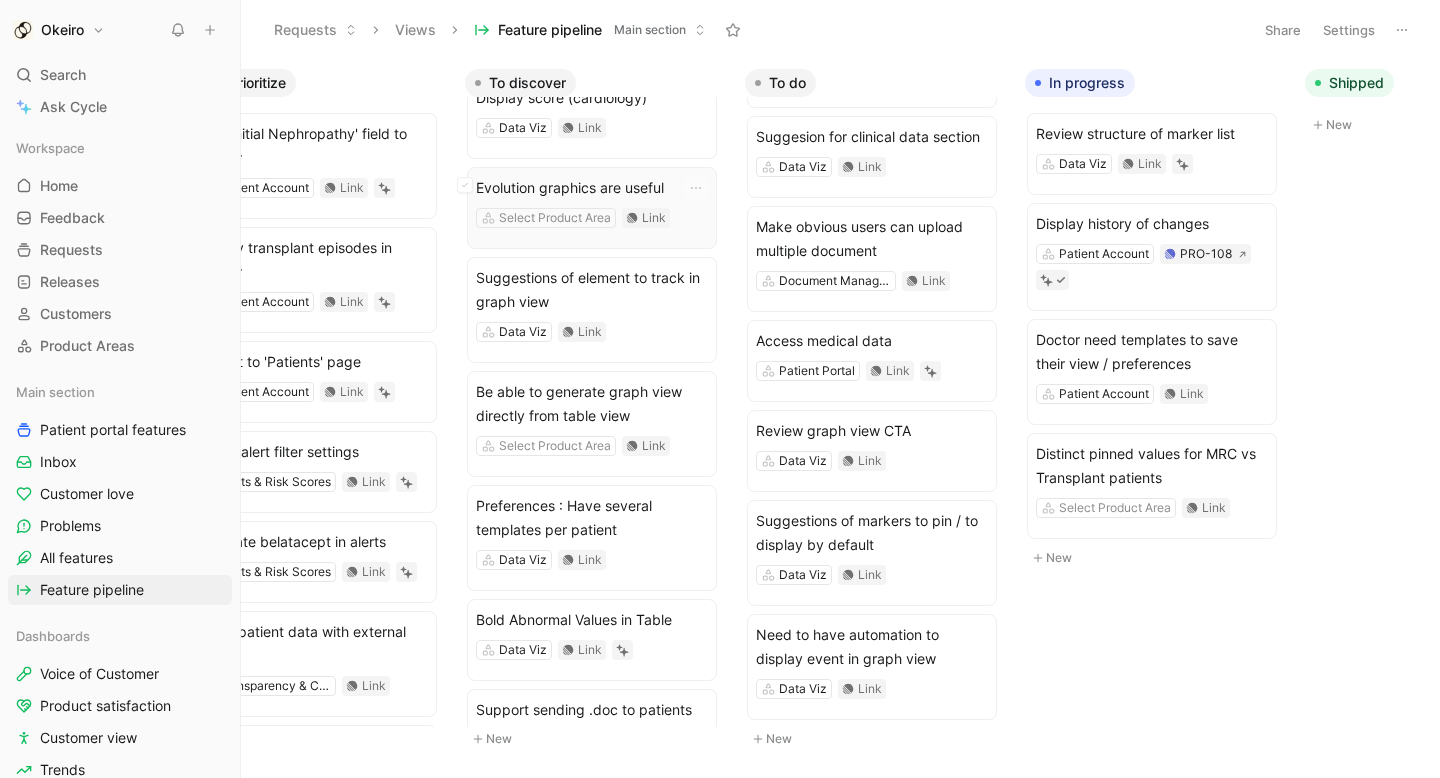 click on "Evolution graphics are useful" at bounding box center [592, 188] 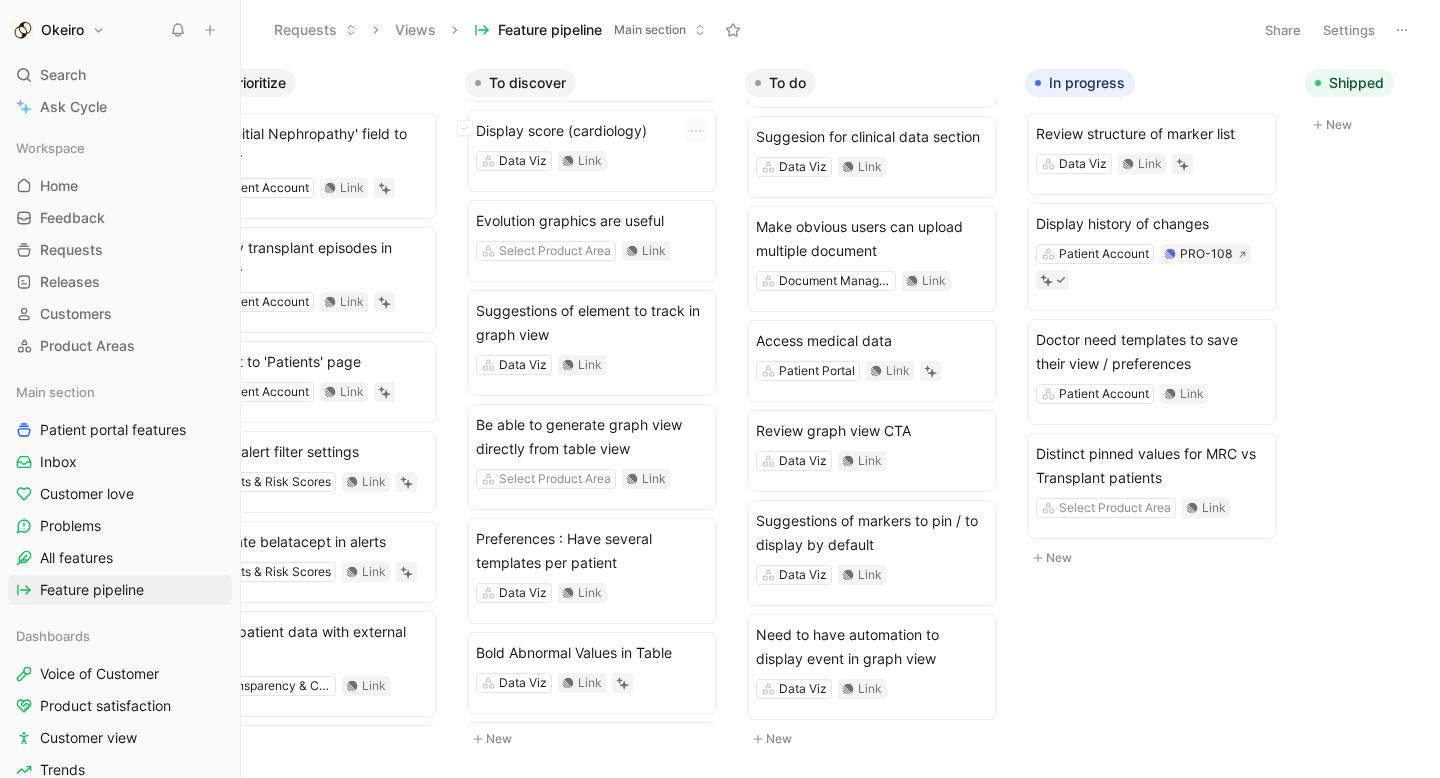 scroll, scrollTop: 401, scrollLeft: 0, axis: vertical 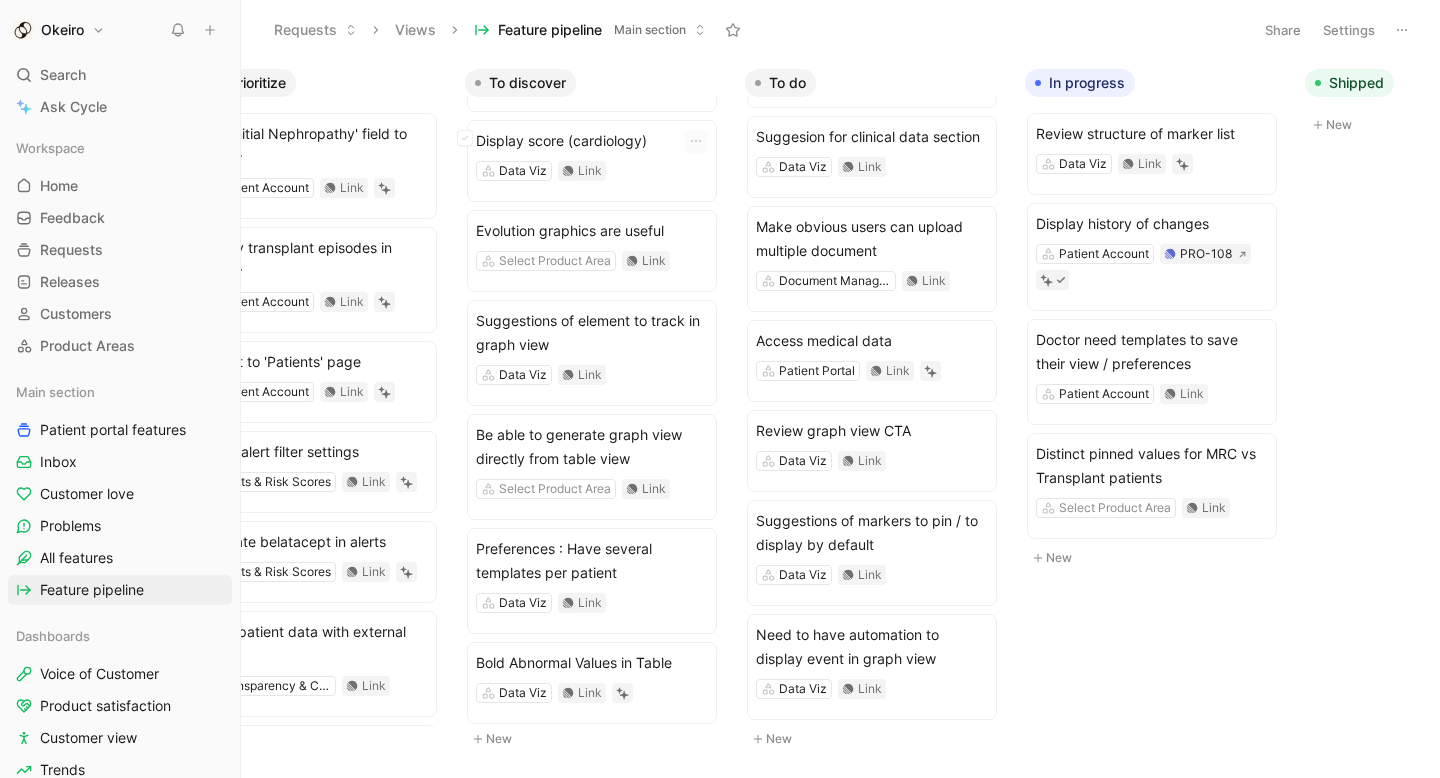 click on "Data Viz Link" at bounding box center (592, 171) 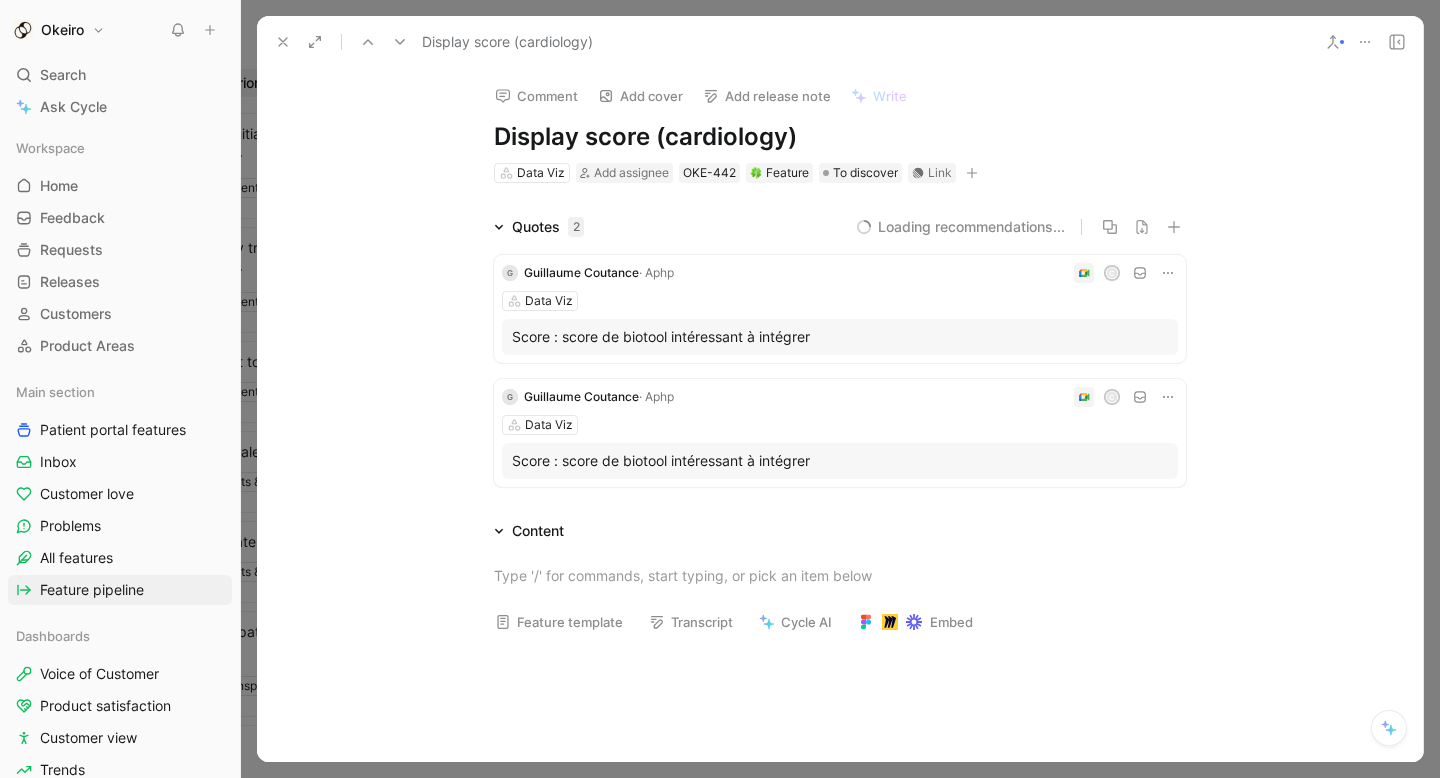 scroll, scrollTop: 48, scrollLeft: 0, axis: vertical 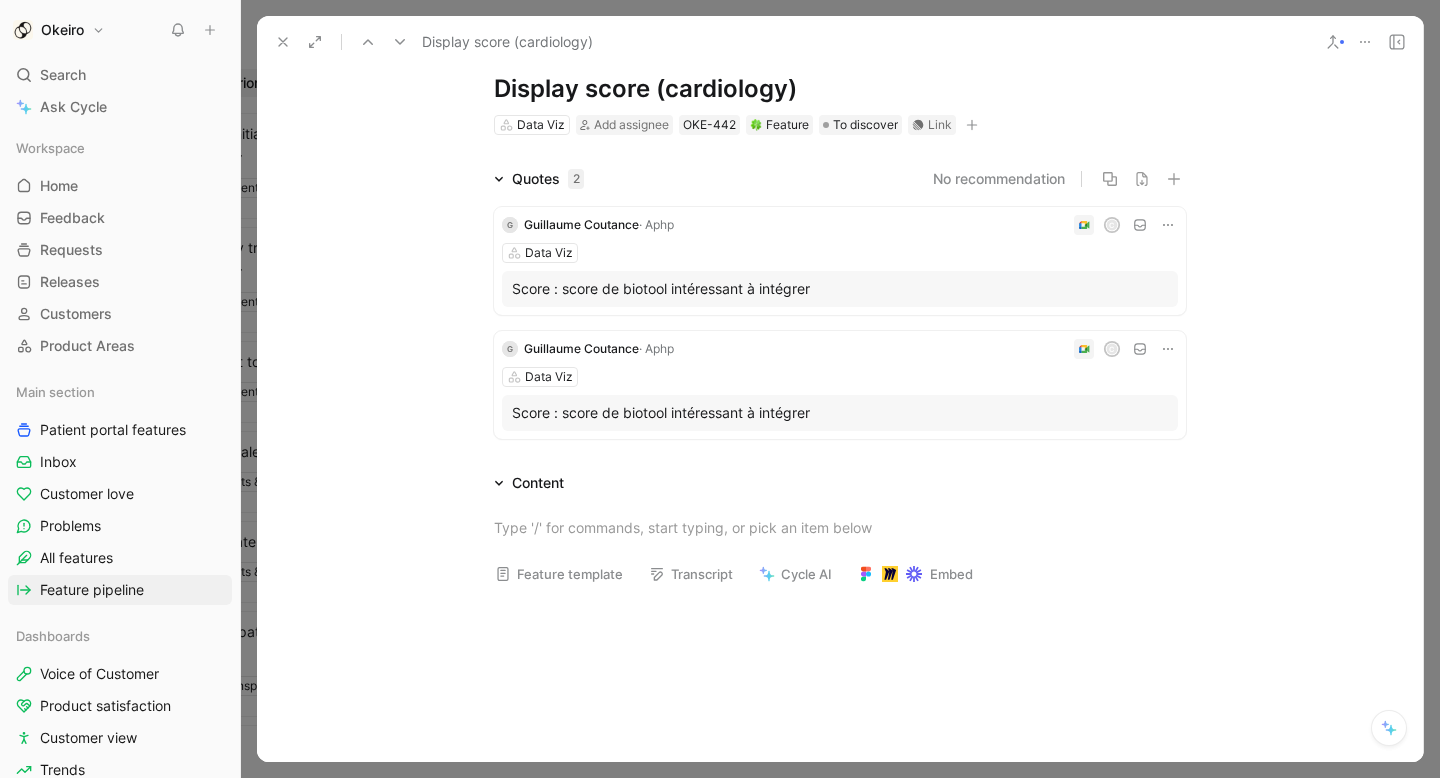 click 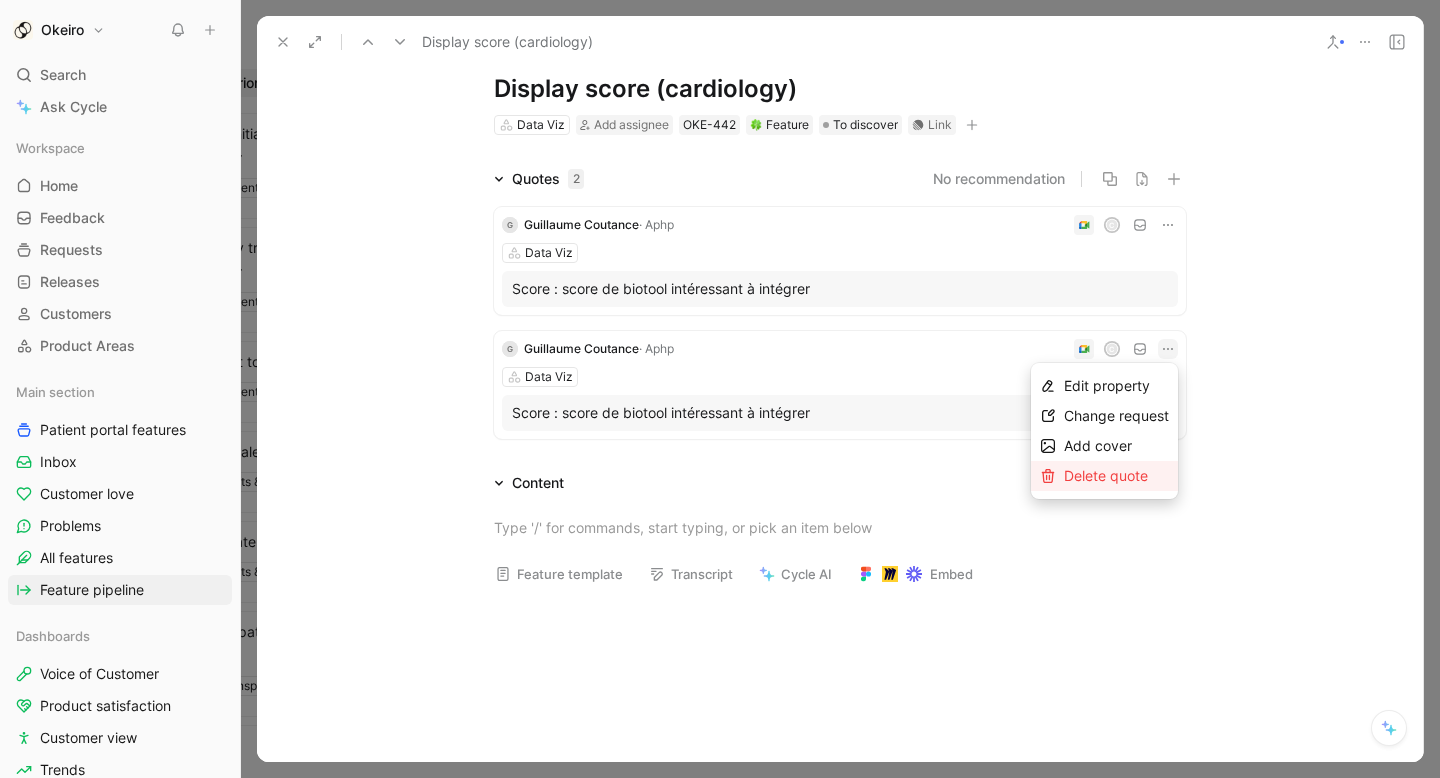 click on "Delete quote" at bounding box center (1106, 475) 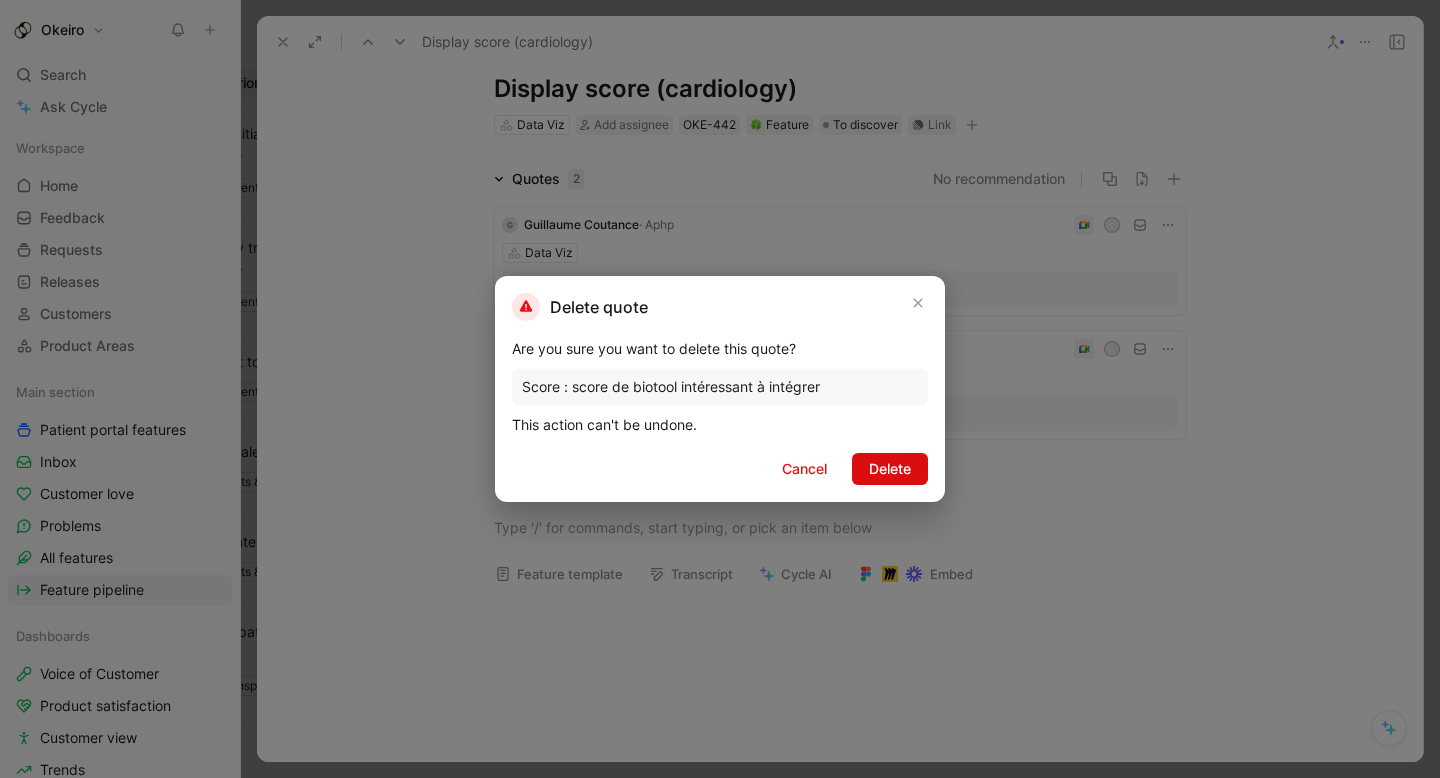 click on "Delete" at bounding box center (890, 469) 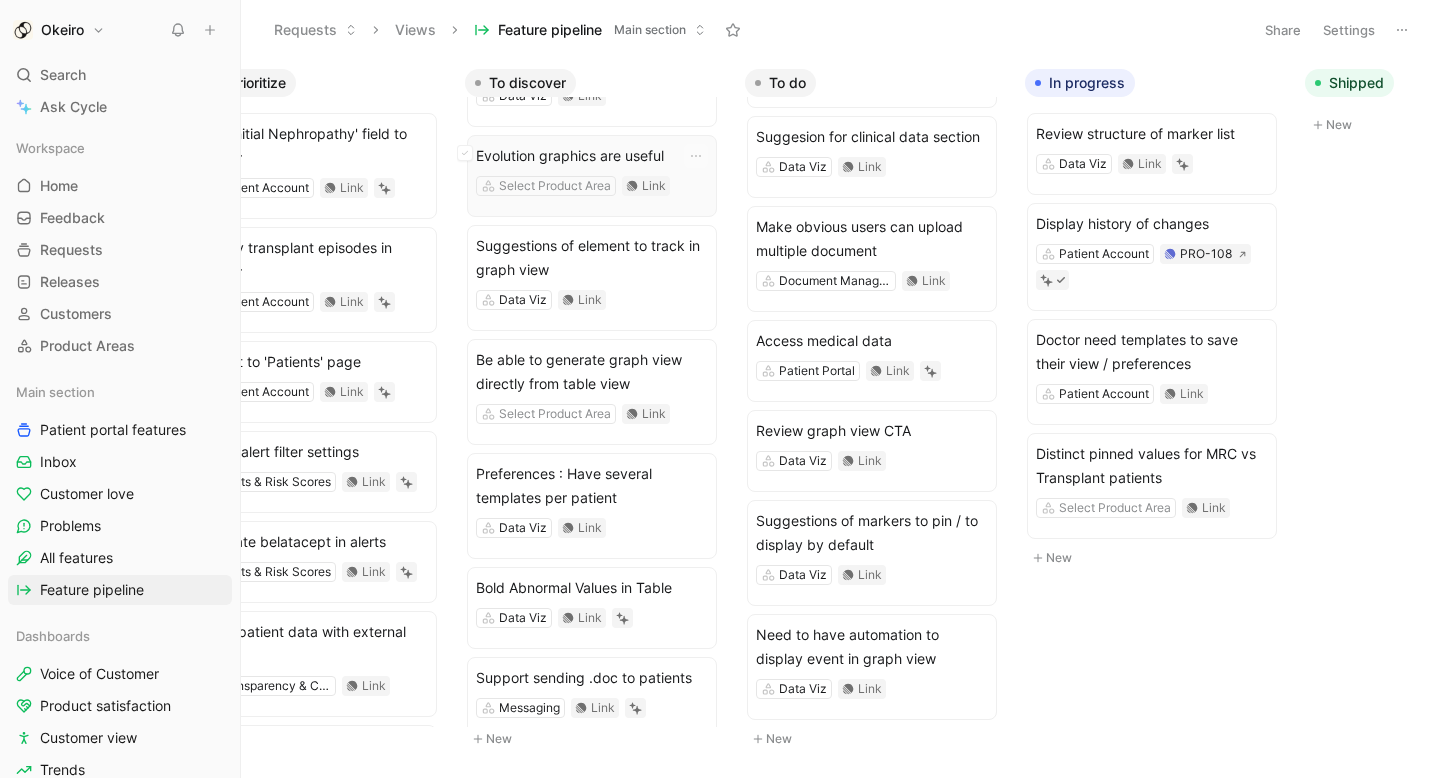 scroll, scrollTop: 449, scrollLeft: 0, axis: vertical 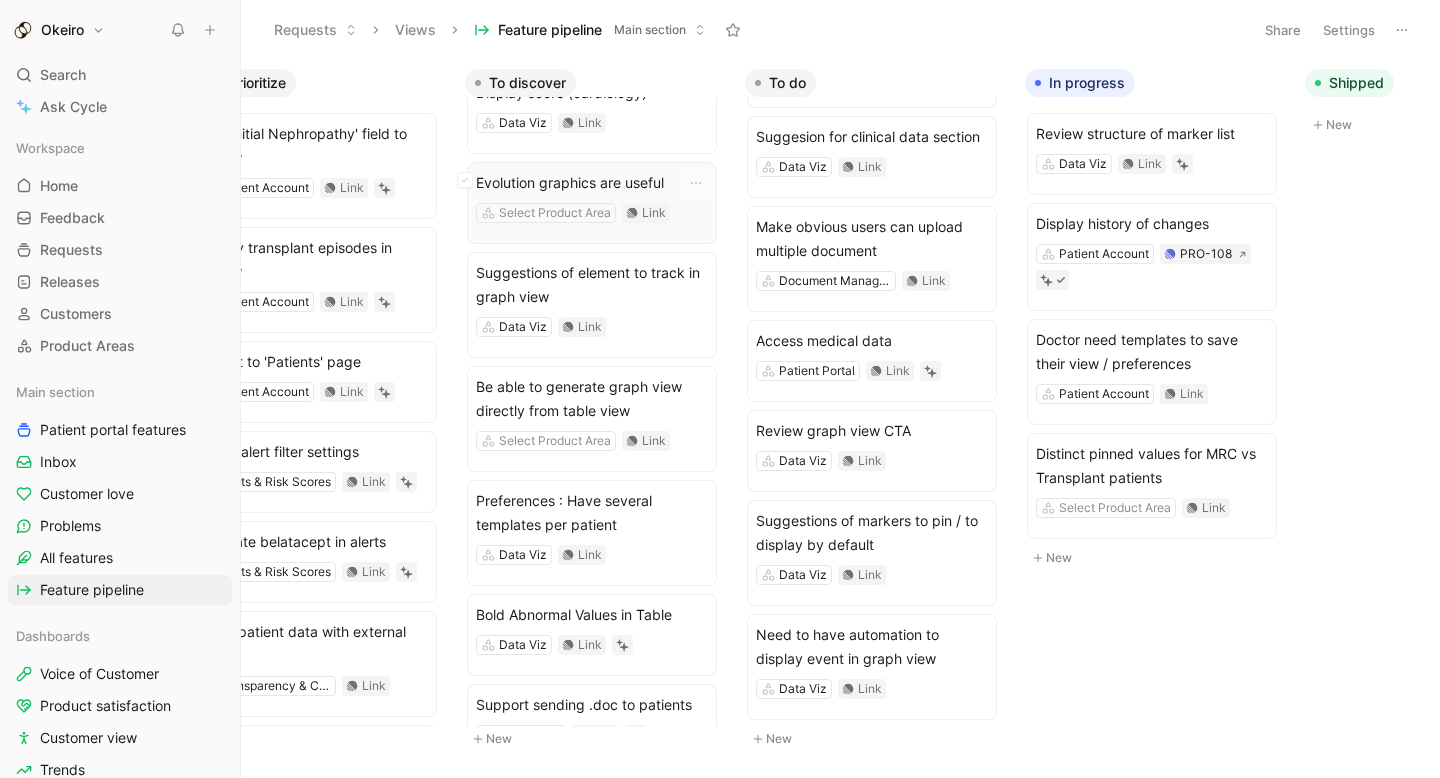 click on "Evolution graphics are useful  Select Product Area Link" at bounding box center [592, 203] 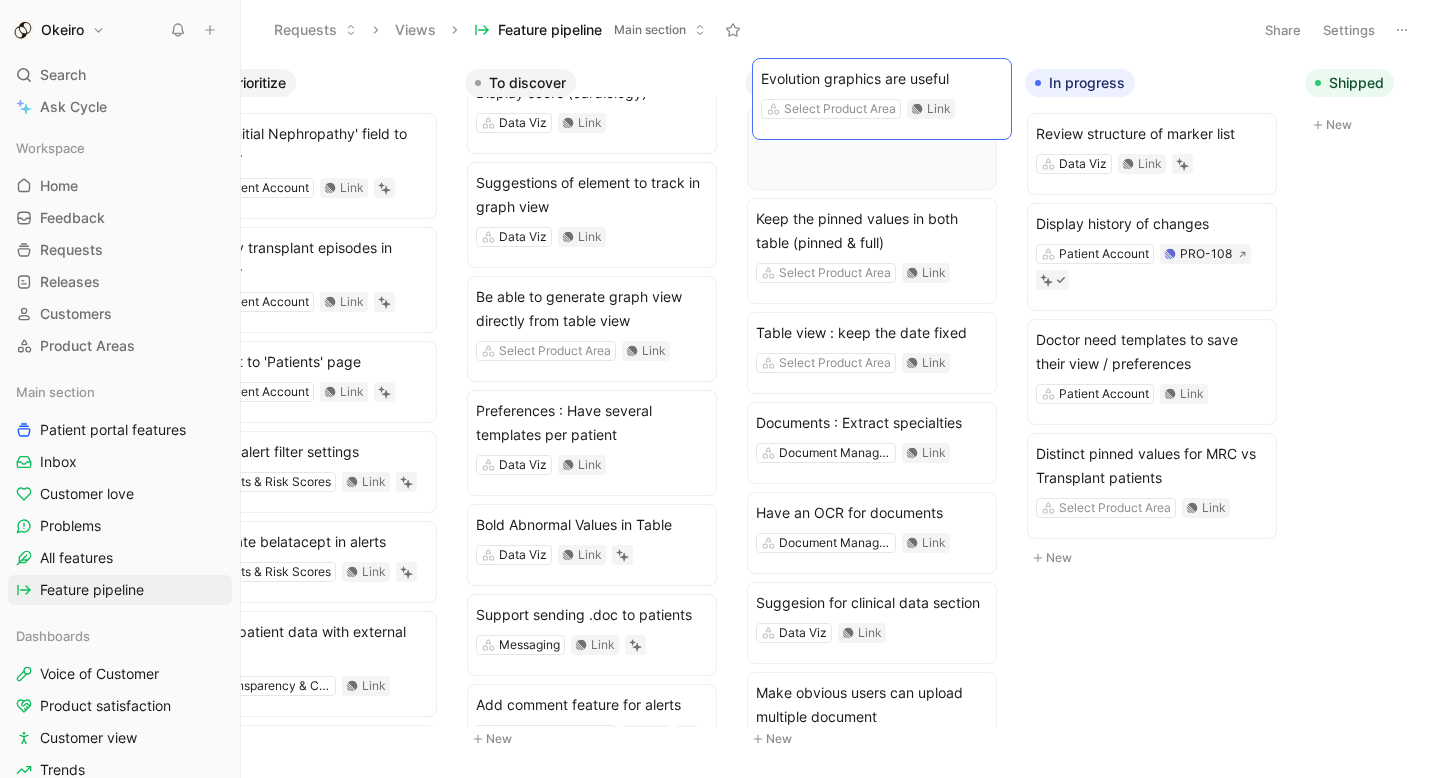 scroll, scrollTop: 0, scrollLeft: 0, axis: both 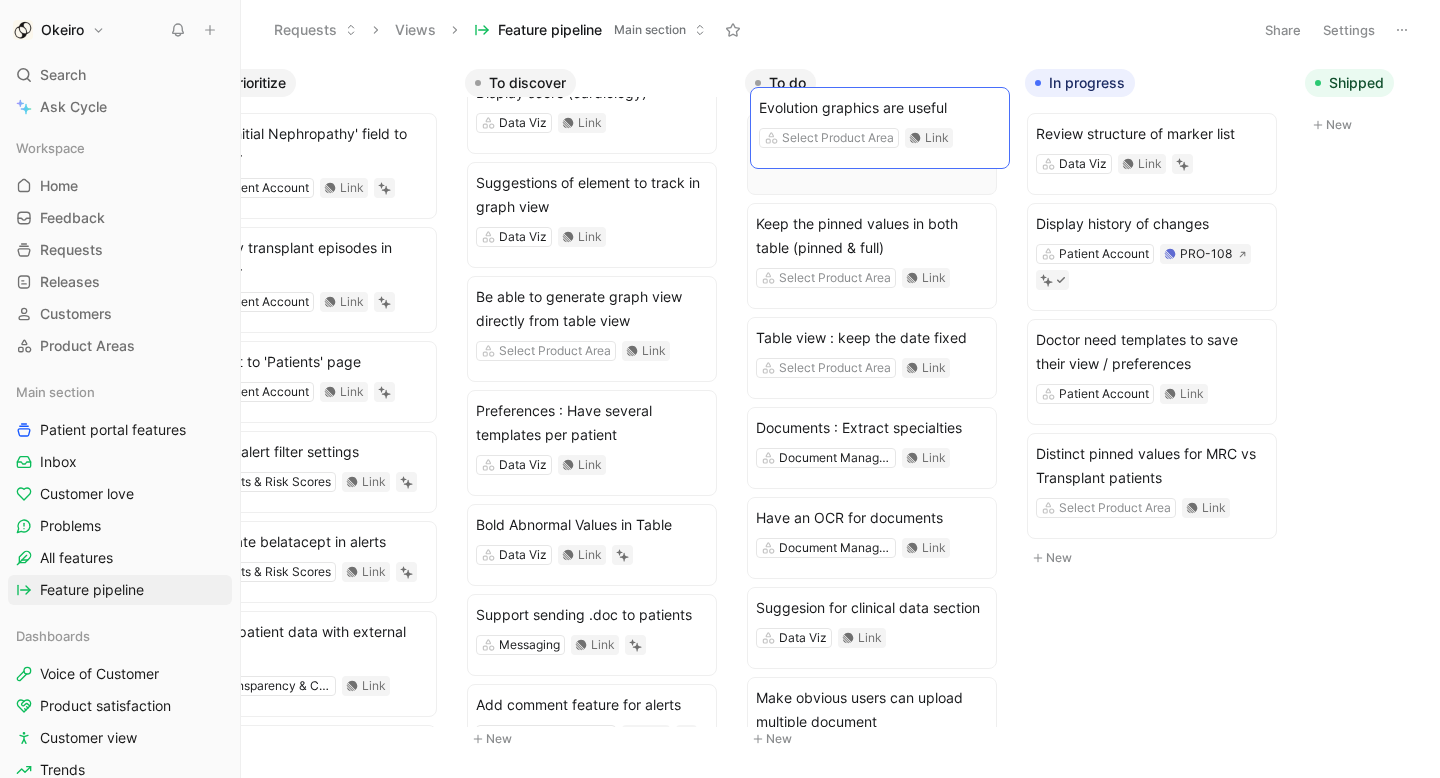 drag, startPoint x: 614, startPoint y: 190, endPoint x: 897, endPoint y: 115, distance: 292.76953 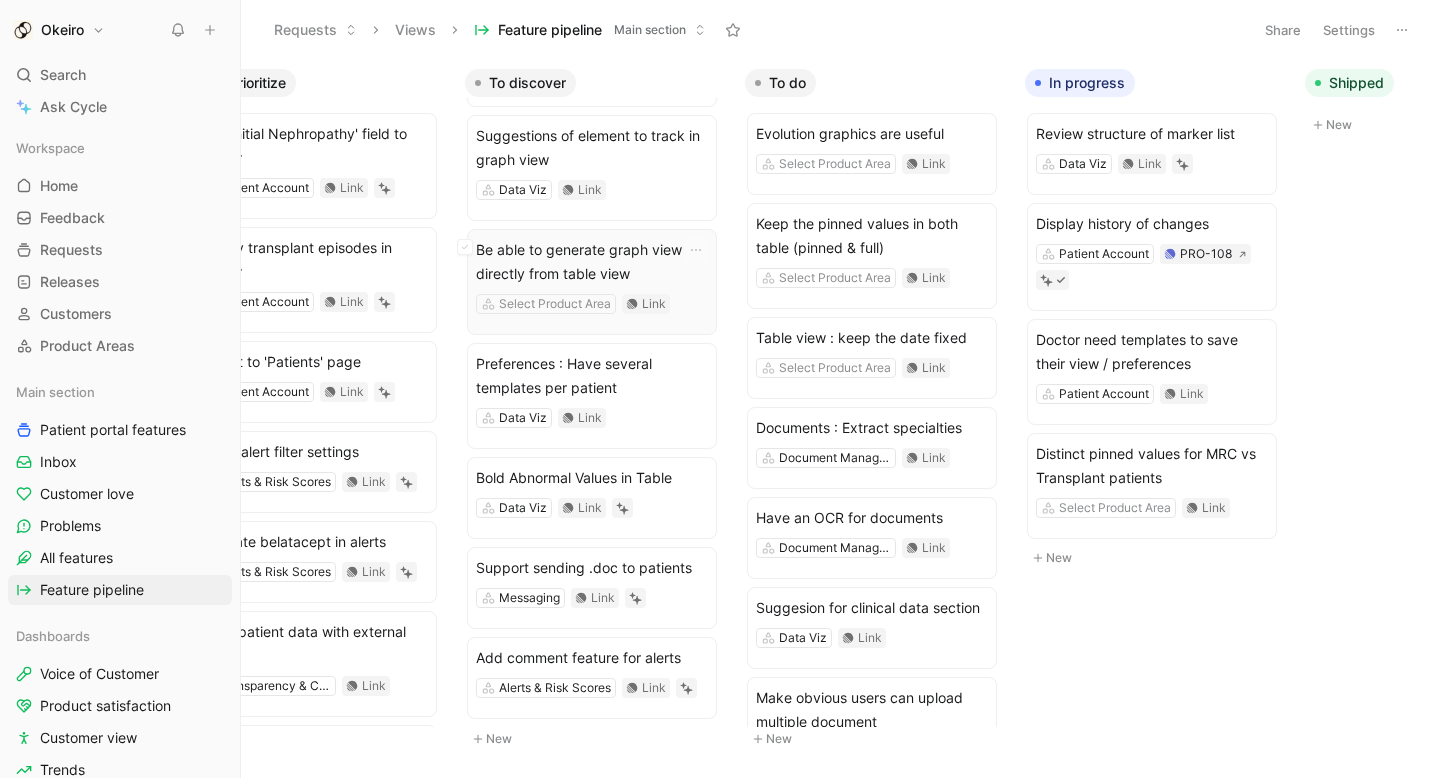 scroll, scrollTop: 430, scrollLeft: 0, axis: vertical 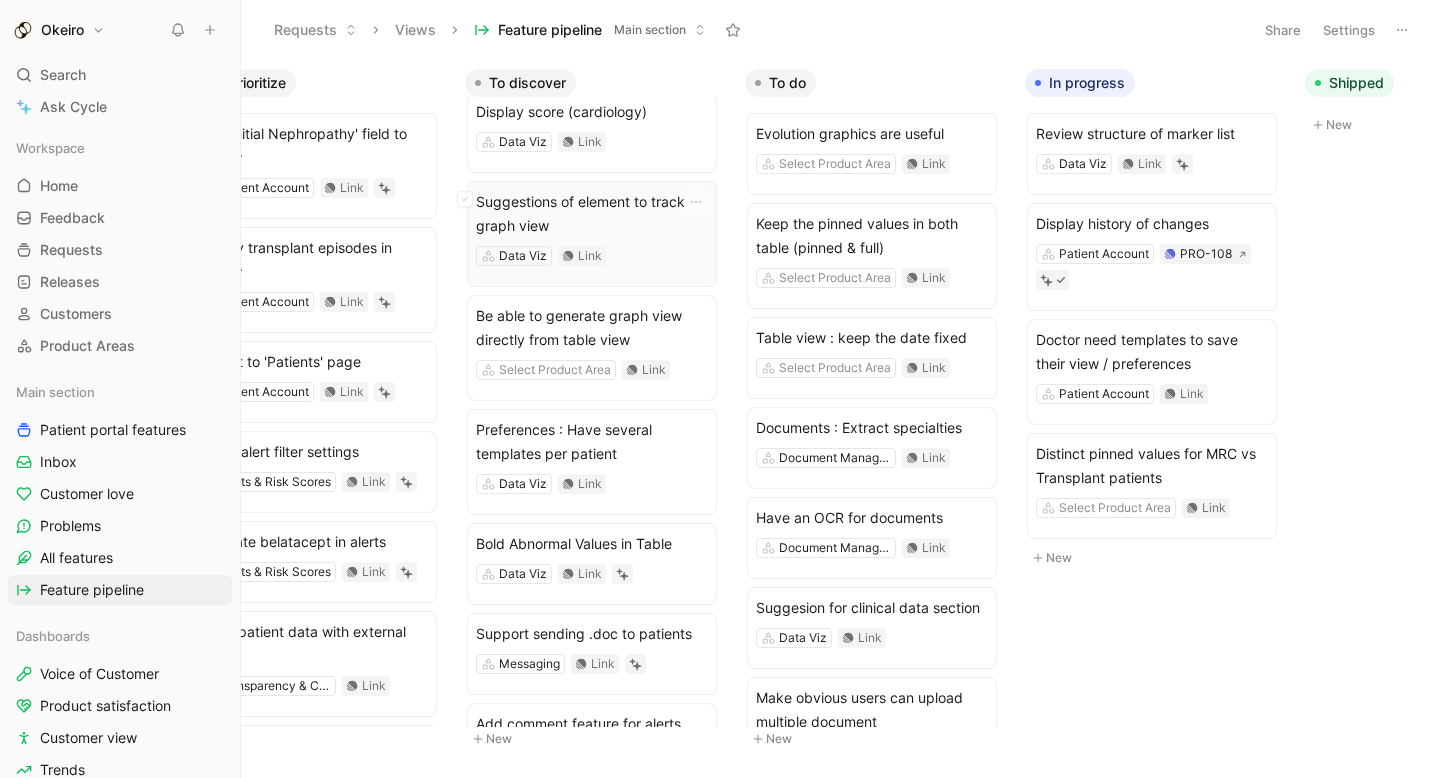 click on "Suggestions of element to track in graph view" at bounding box center [592, 214] 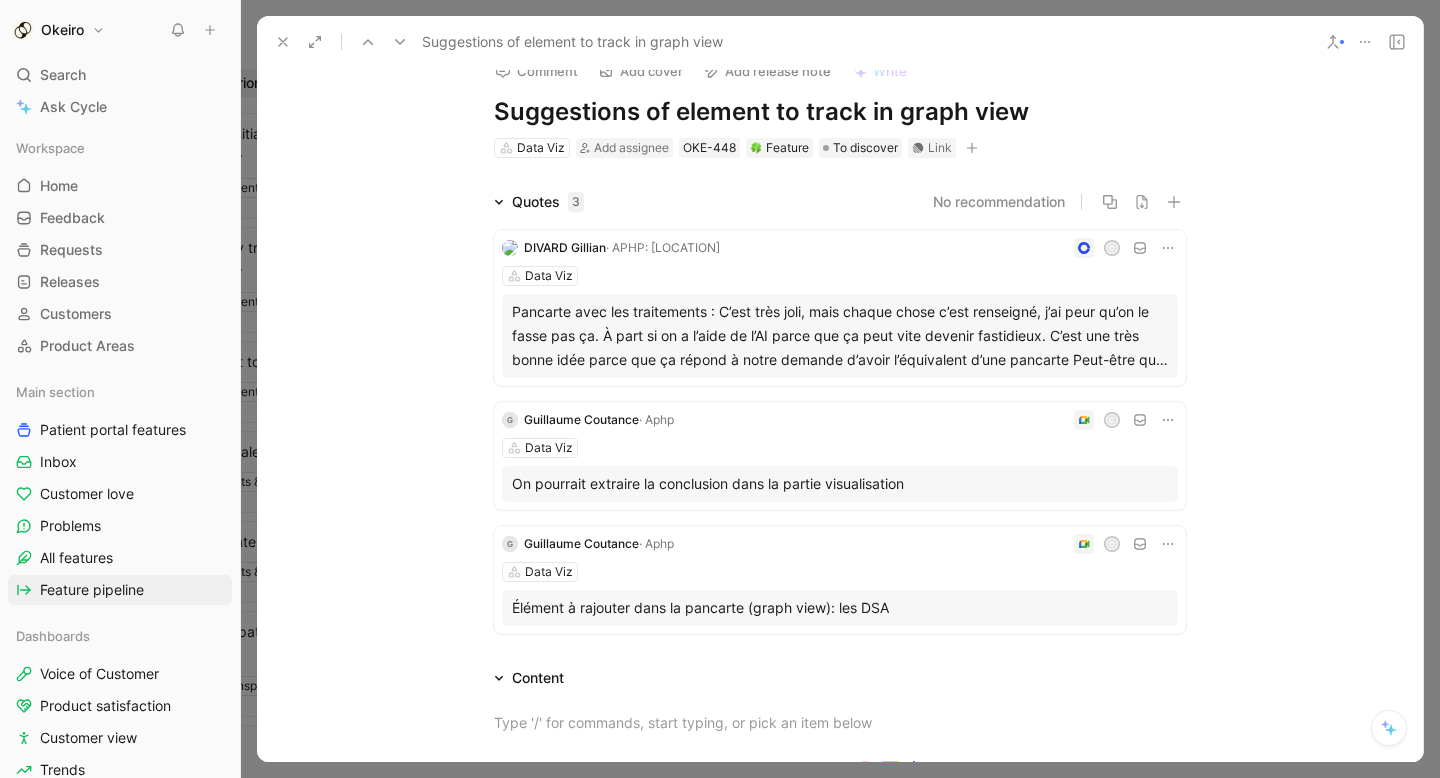 scroll, scrollTop: 18, scrollLeft: 0, axis: vertical 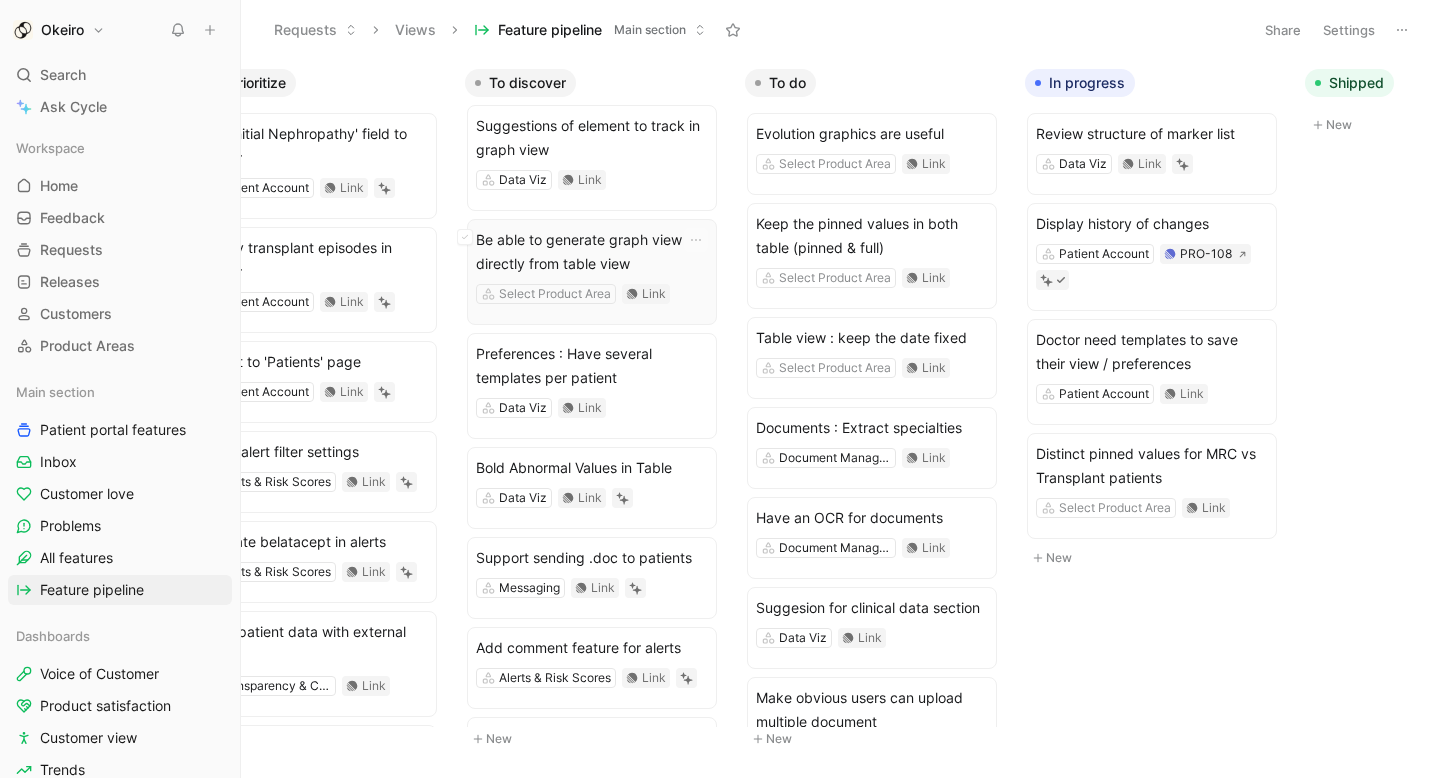 click on "Be able to generate graph view directly from table view" at bounding box center [592, 252] 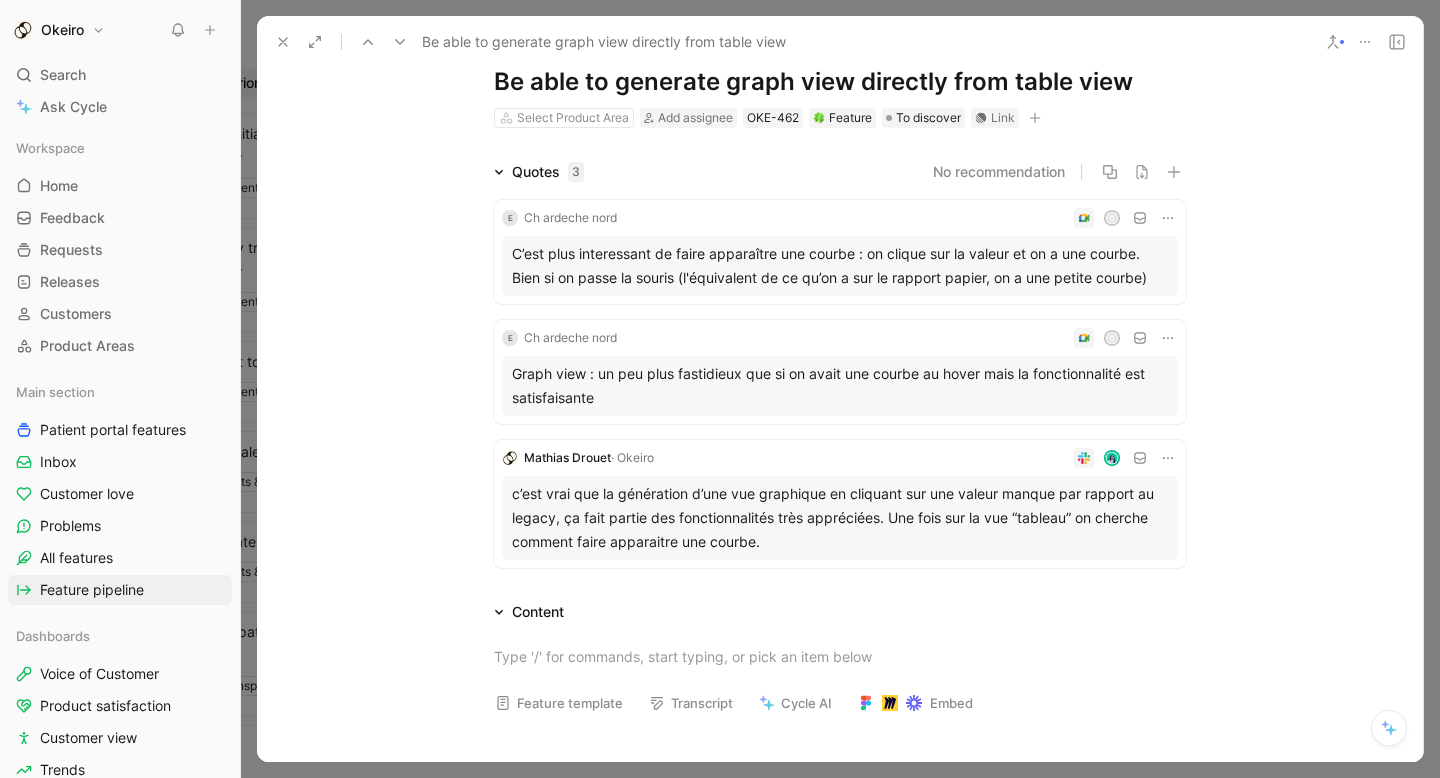 scroll, scrollTop: 13, scrollLeft: 0, axis: vertical 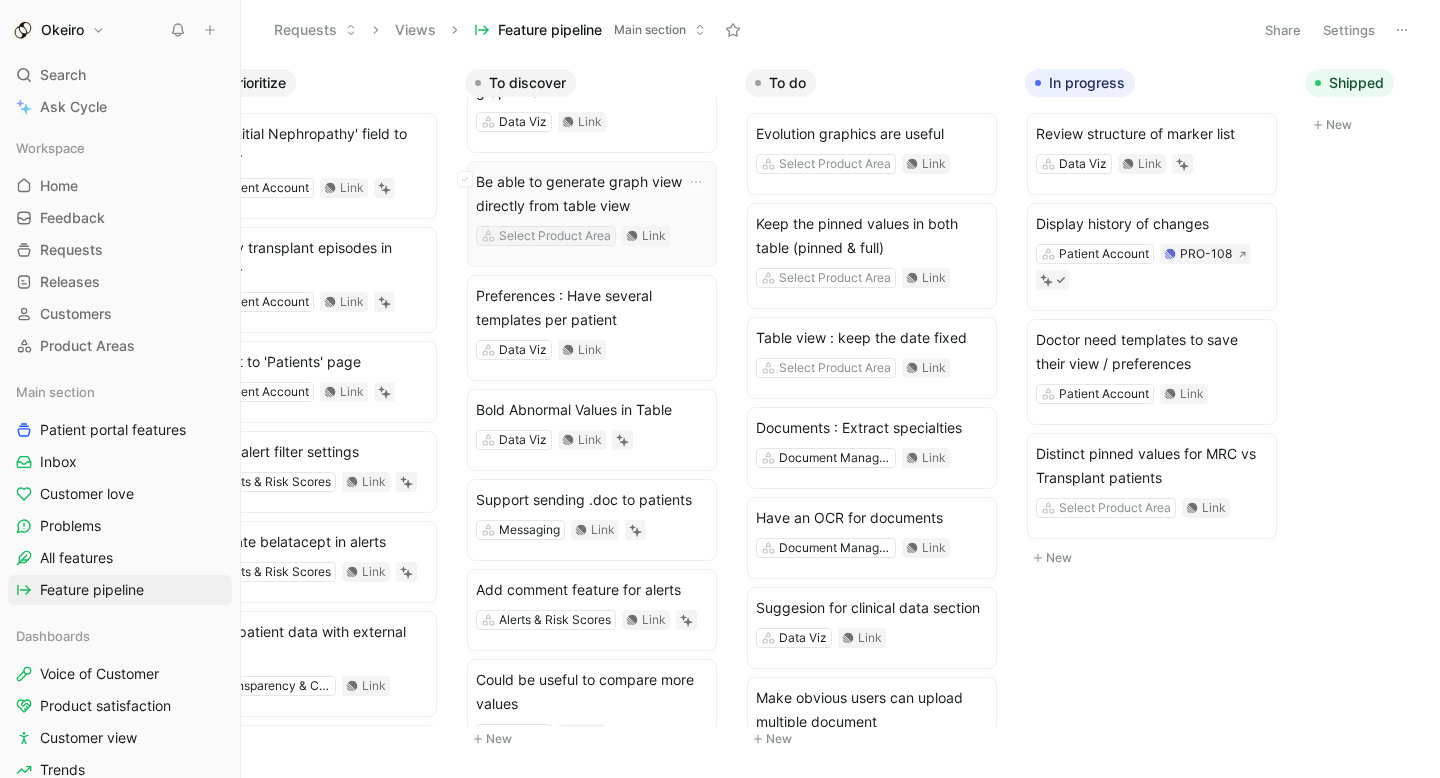 click on "Select Product Area" at bounding box center [555, 236] 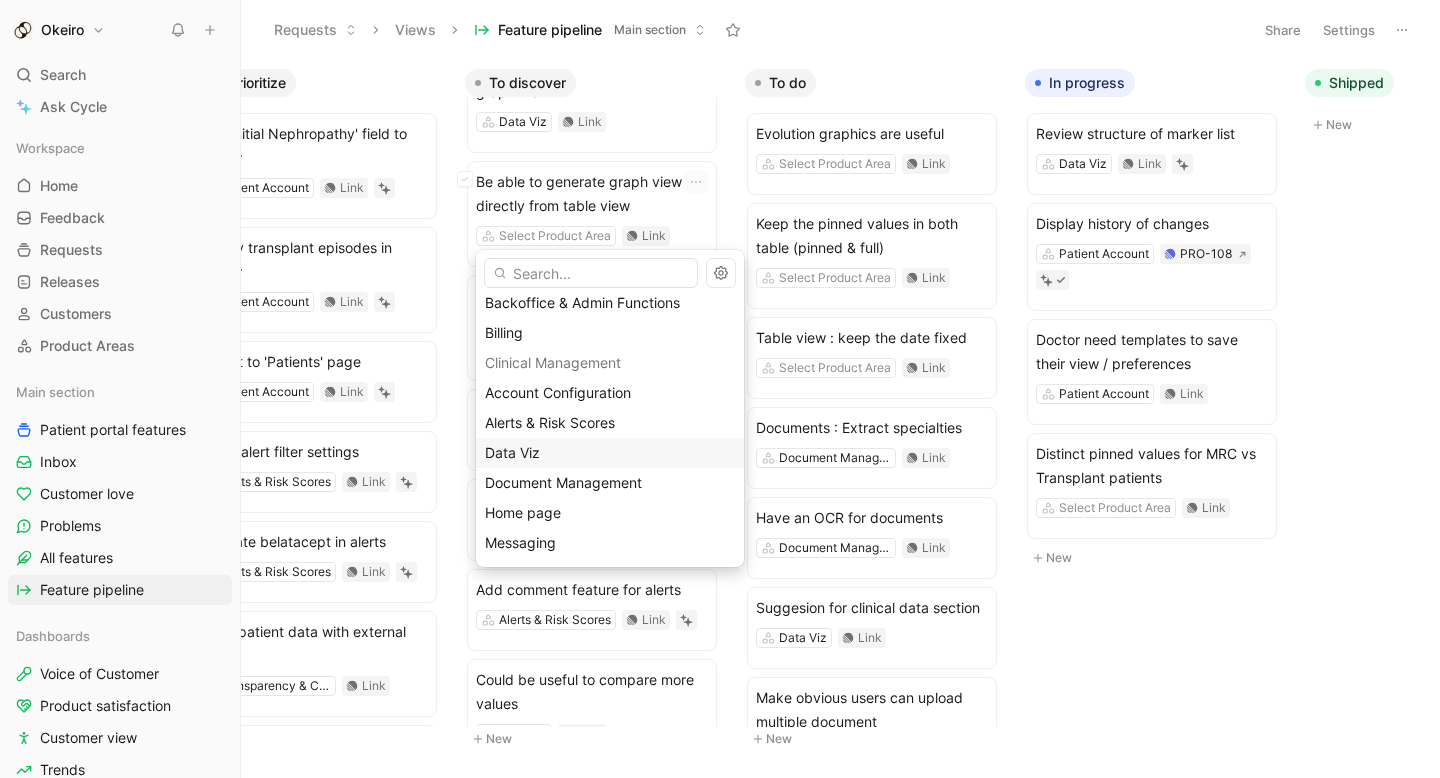 scroll, scrollTop: 80, scrollLeft: 0, axis: vertical 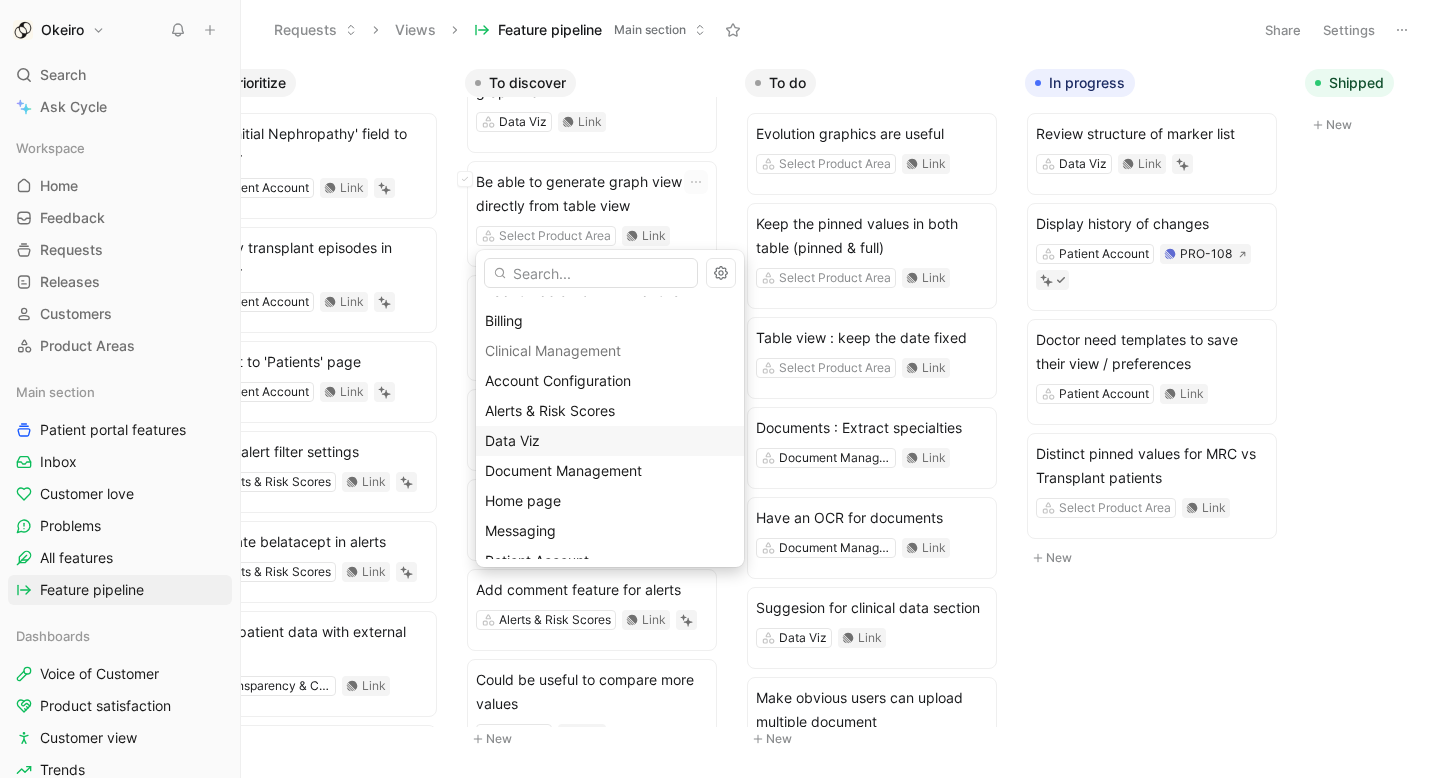 click on "Data Viz" at bounding box center [610, 441] 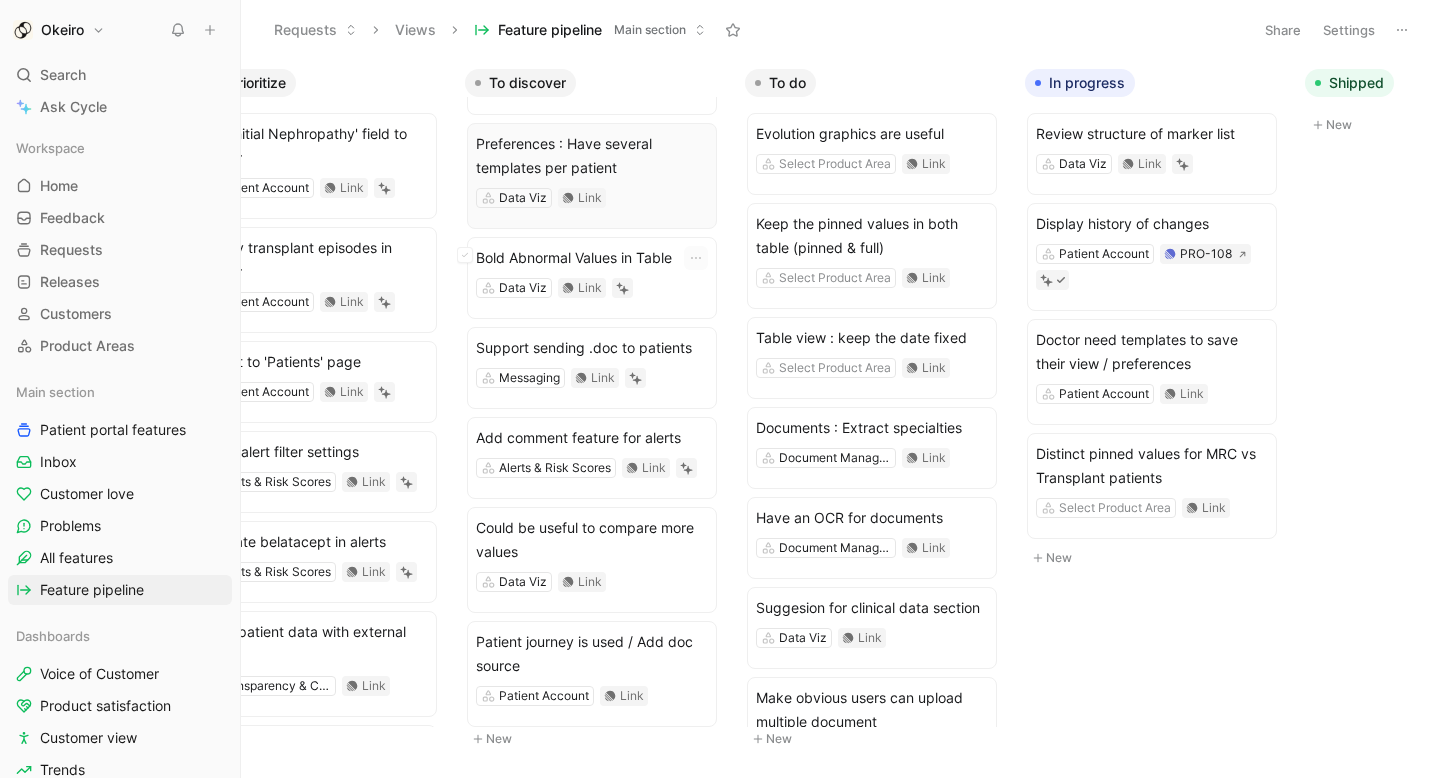 scroll, scrollTop: 725, scrollLeft: 0, axis: vertical 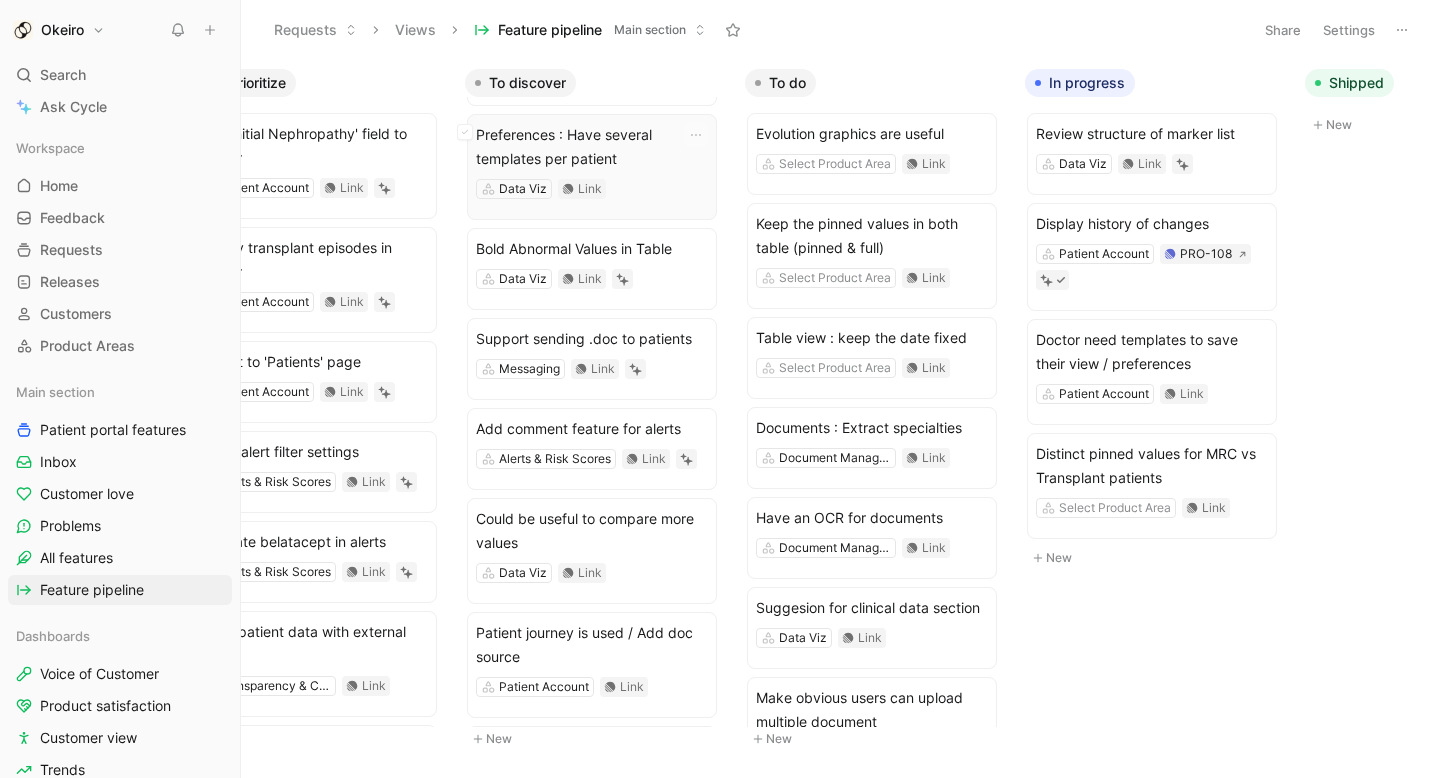 click on "Data Viz Link" at bounding box center [592, 189] 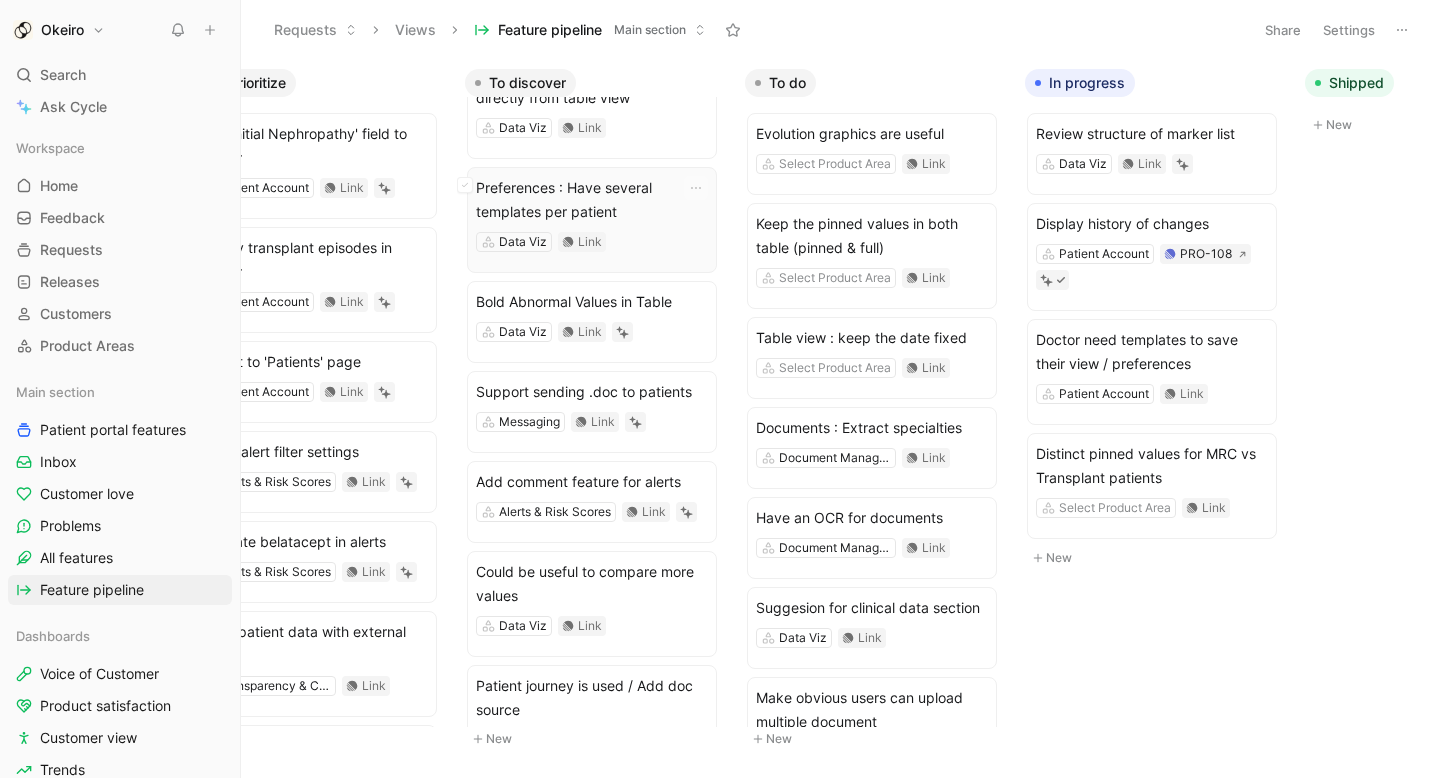 click on "Data Viz Link" at bounding box center (592, 242) 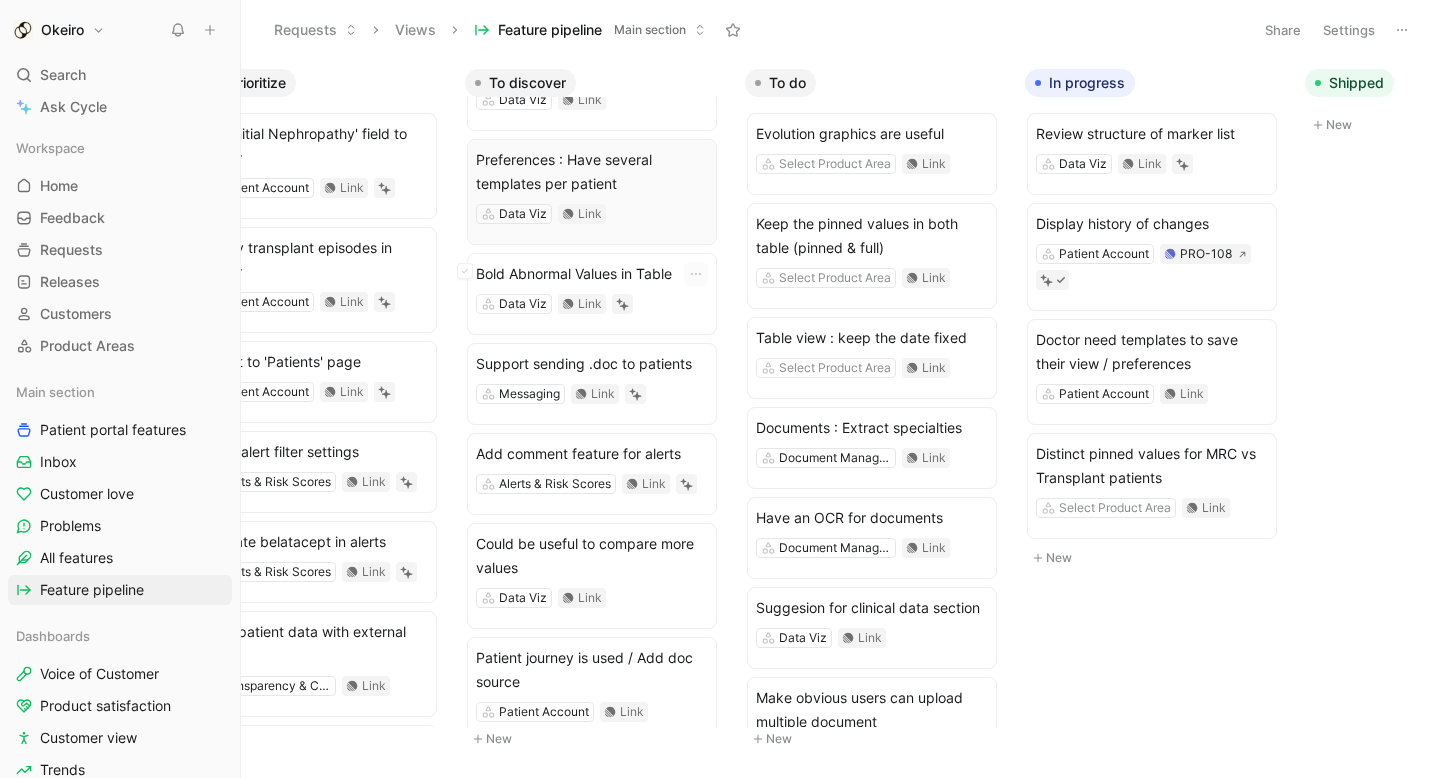 scroll, scrollTop: 789, scrollLeft: 0, axis: vertical 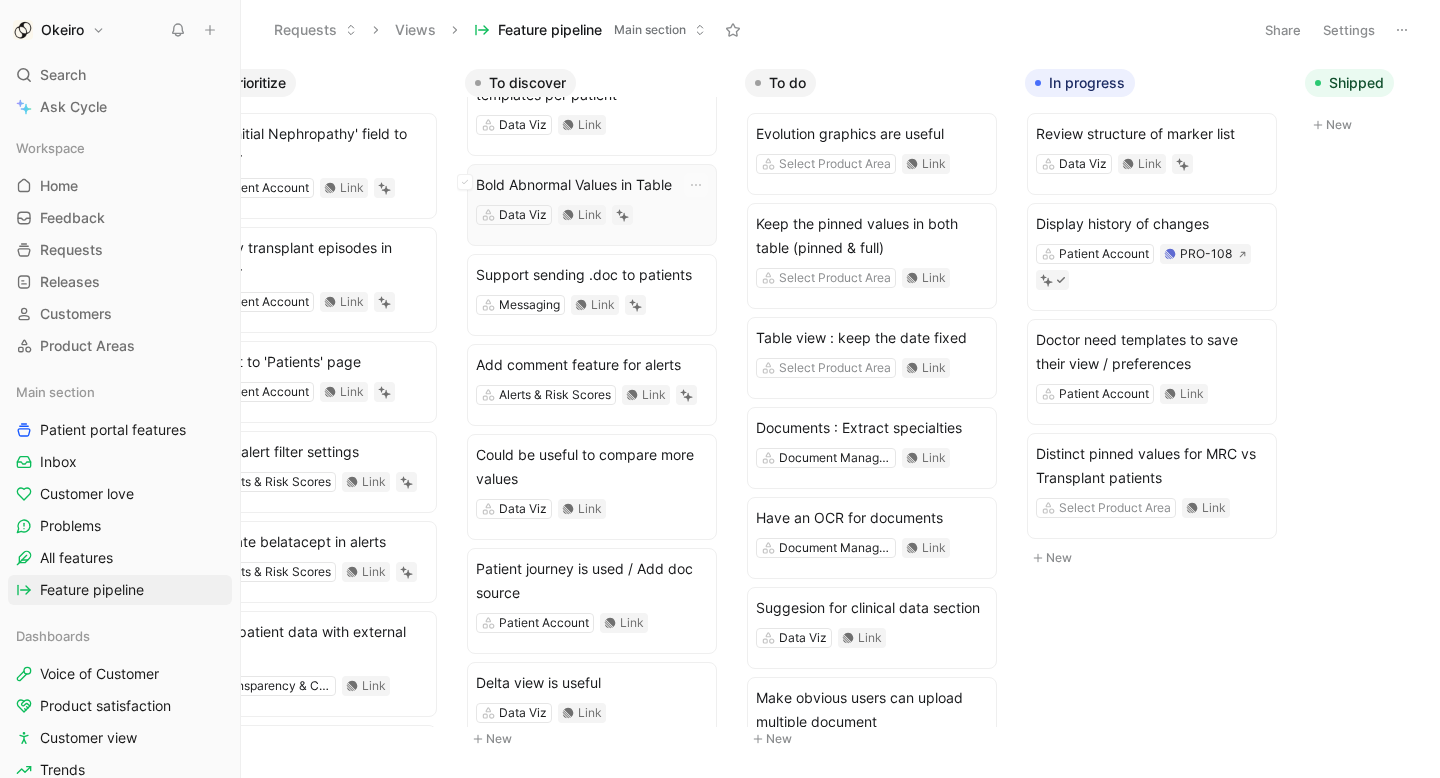 click on "Data Viz Link" at bounding box center [592, 215] 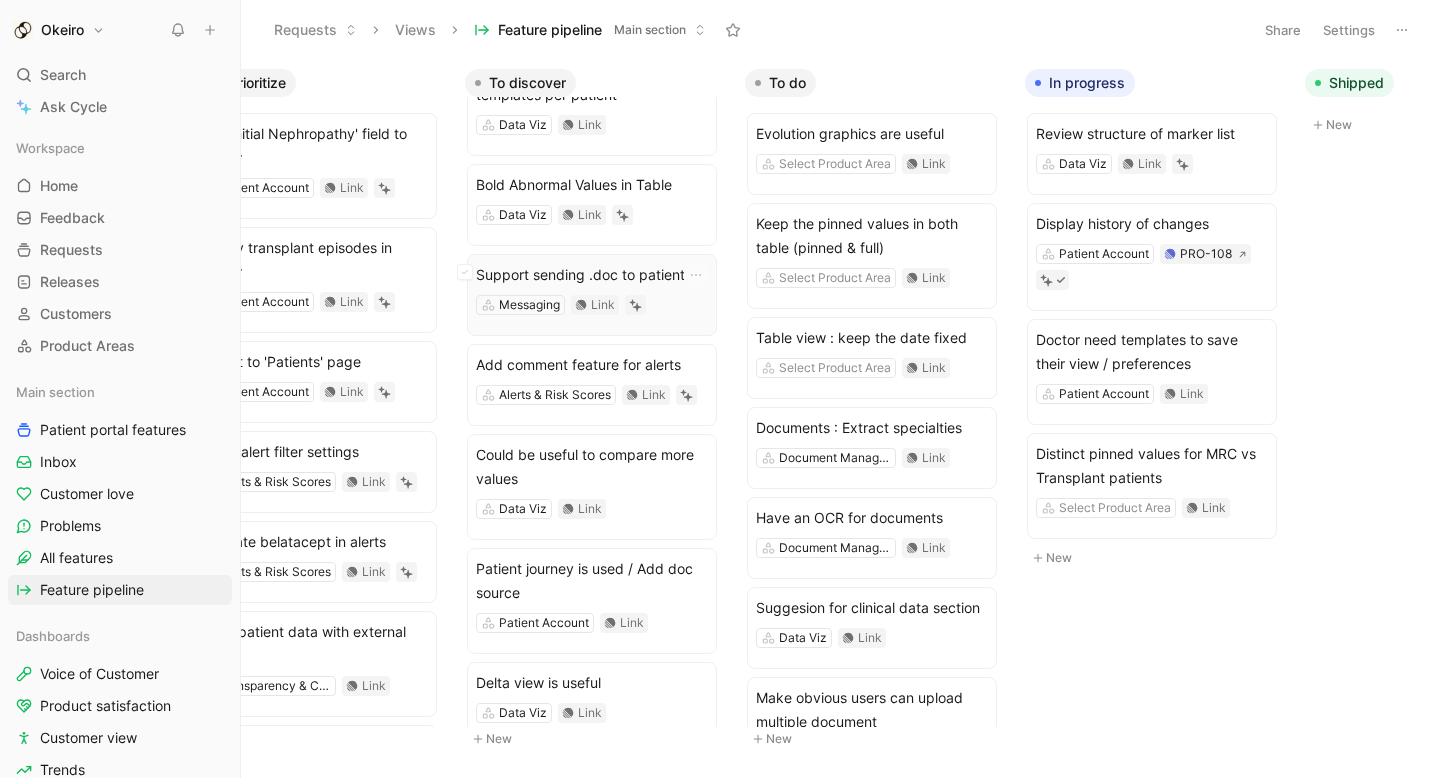 scroll, scrollTop: 813, scrollLeft: 0, axis: vertical 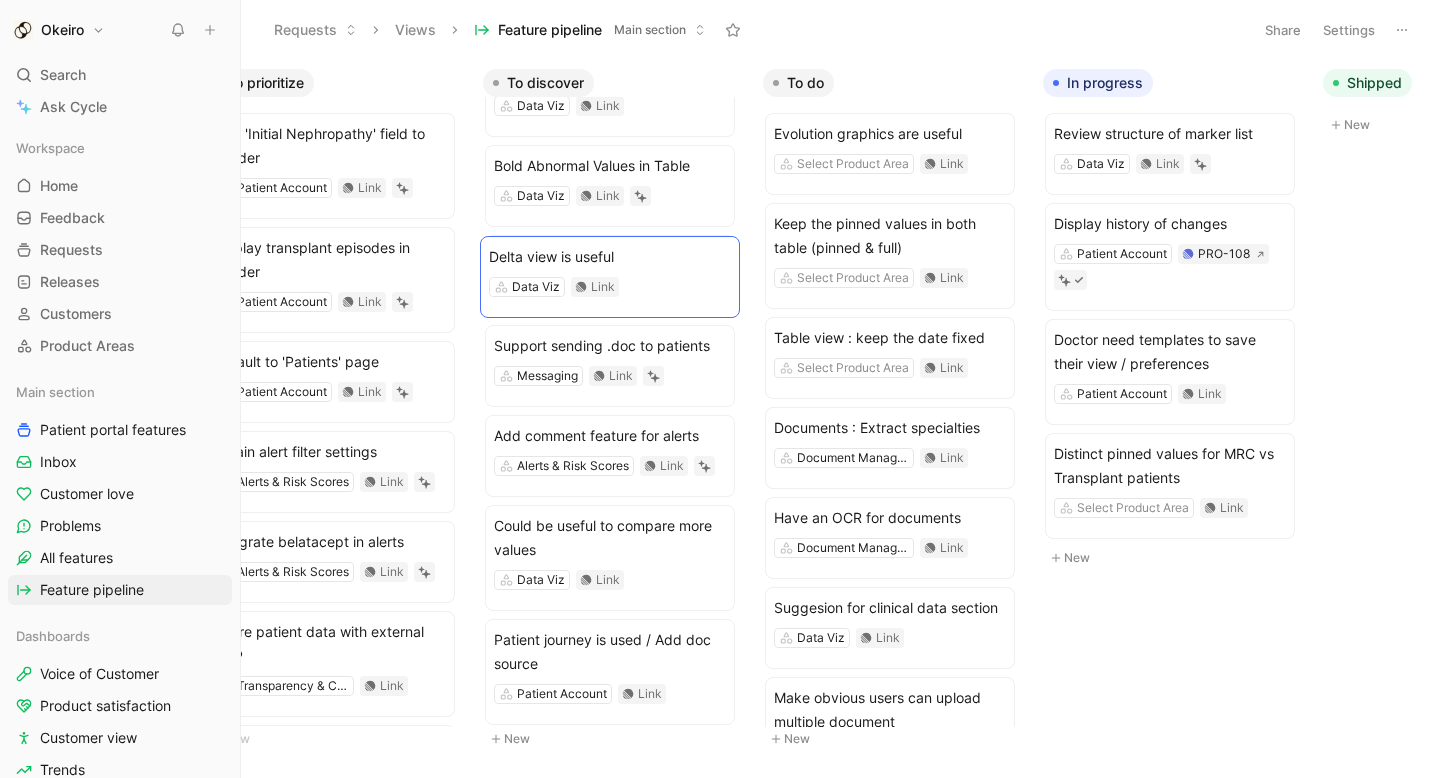 drag, startPoint x: 661, startPoint y: 669, endPoint x: 656, endPoint y: 272, distance: 397.0315 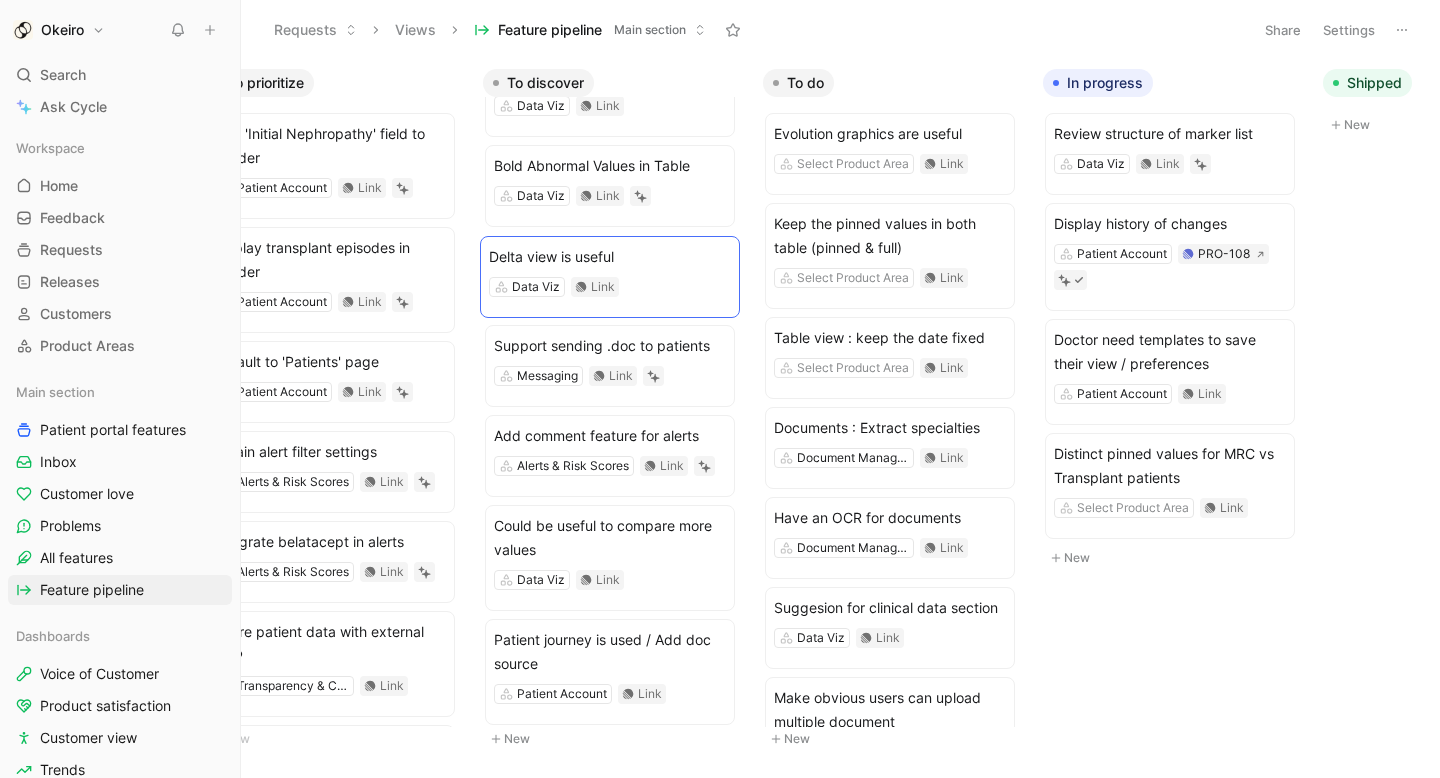 click on "Delta view is useful Data Viz Link" at bounding box center [610, 276] 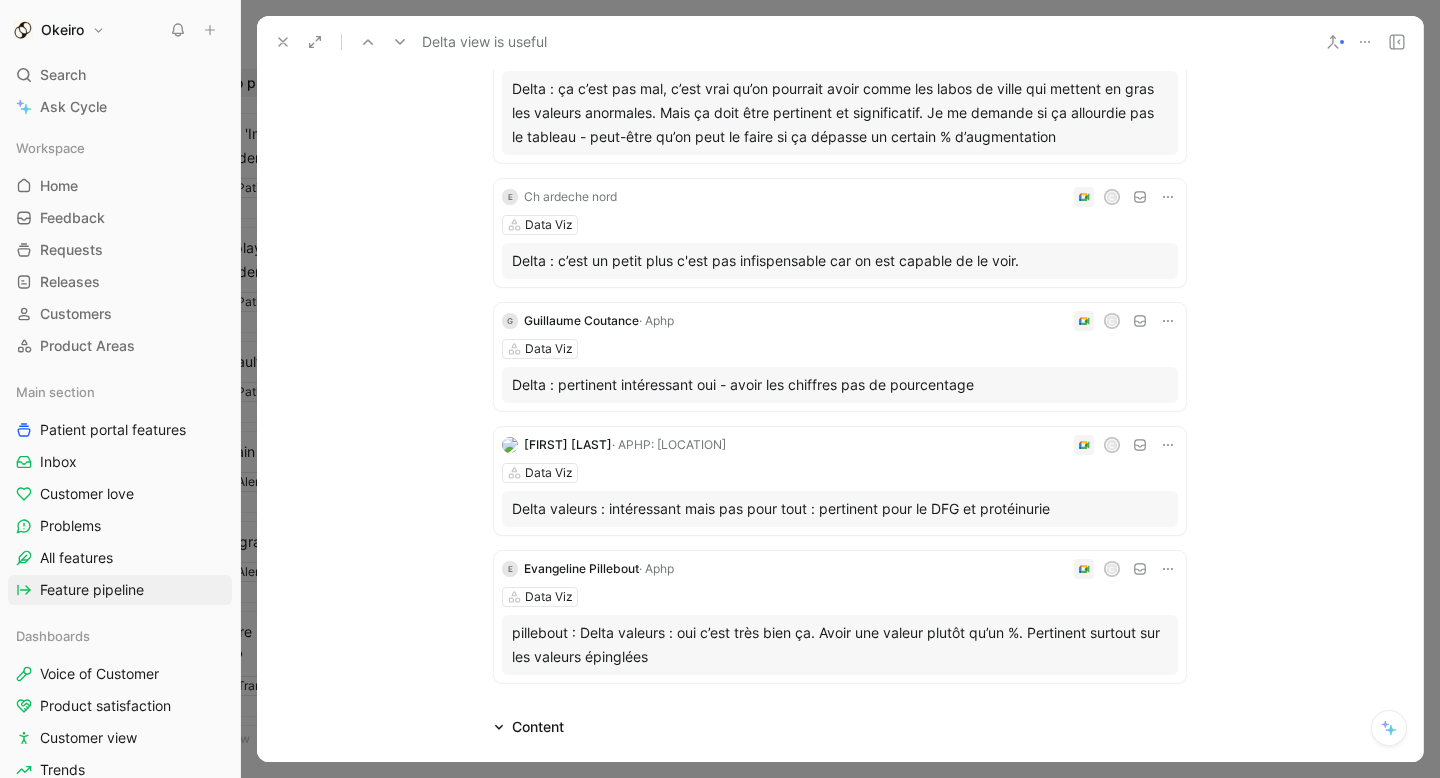scroll, scrollTop: 156, scrollLeft: 0, axis: vertical 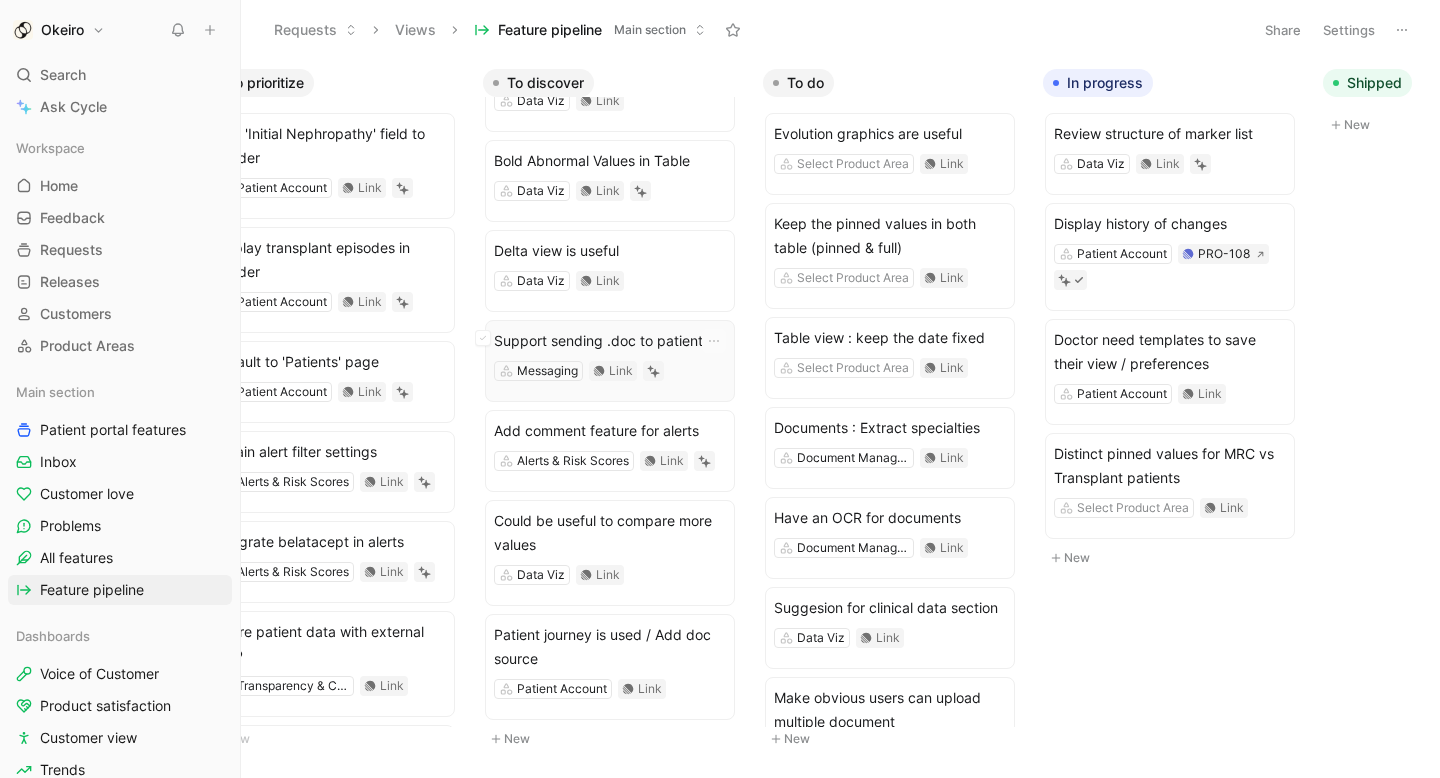click on "Support sending .doc to patients" at bounding box center (610, 341) 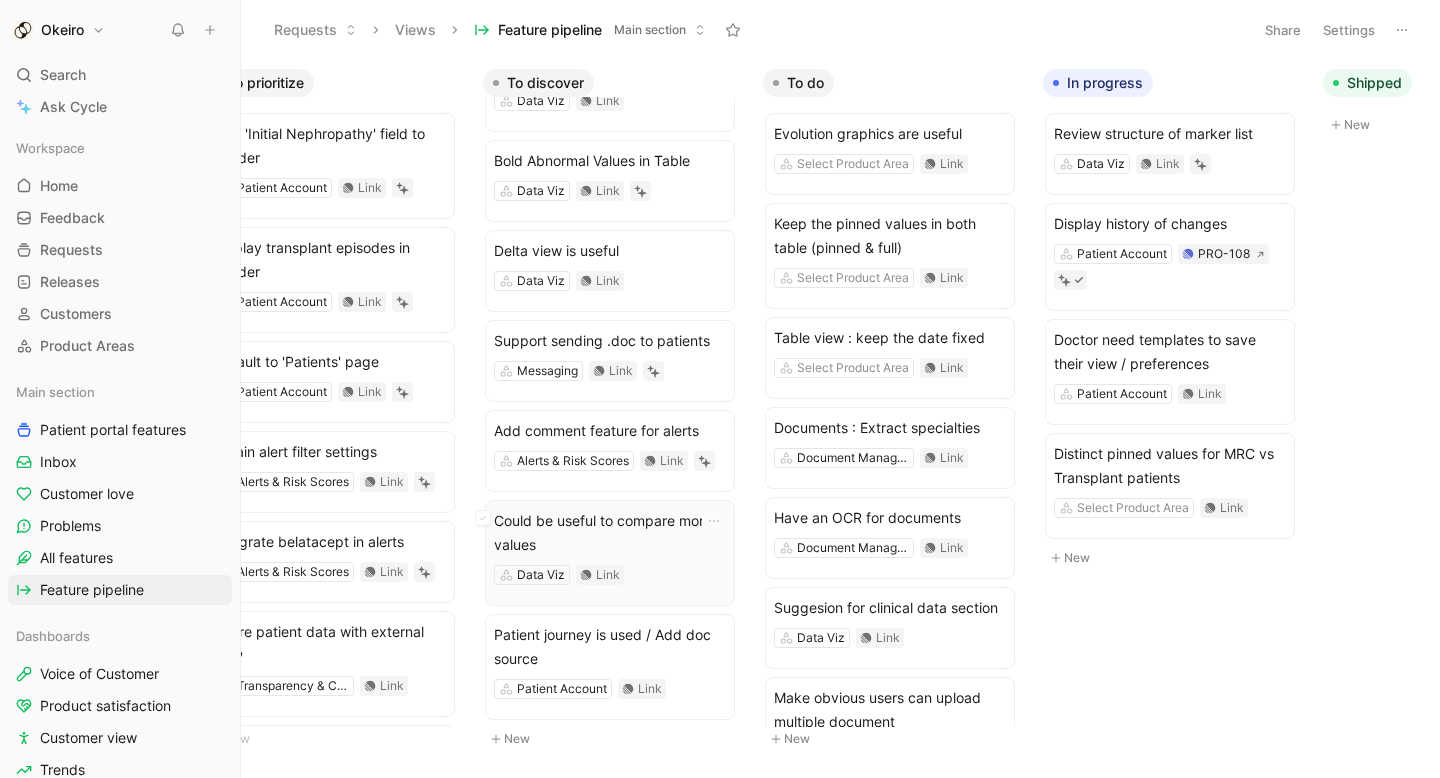 click on "Could be useful to compare more values" at bounding box center (610, 533) 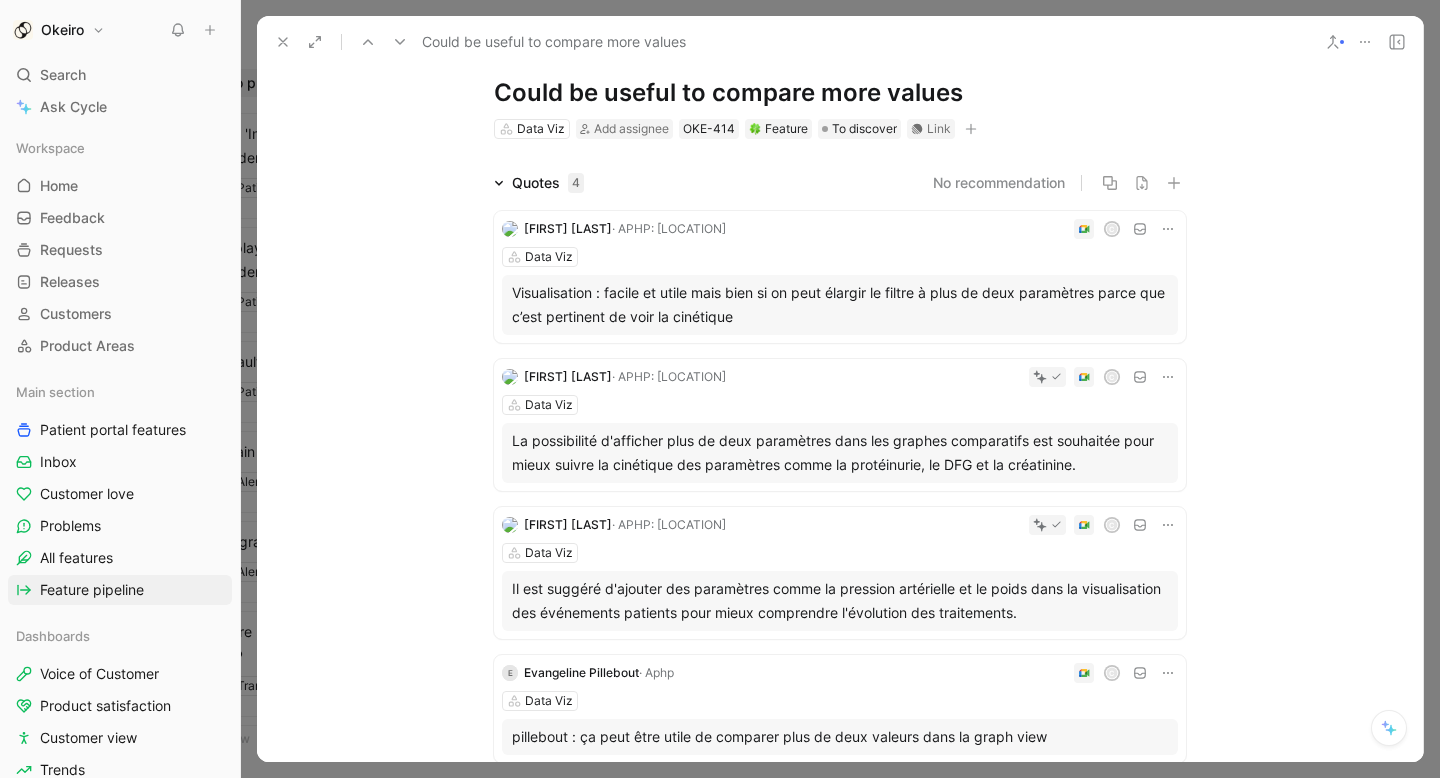 scroll, scrollTop: 46, scrollLeft: 0, axis: vertical 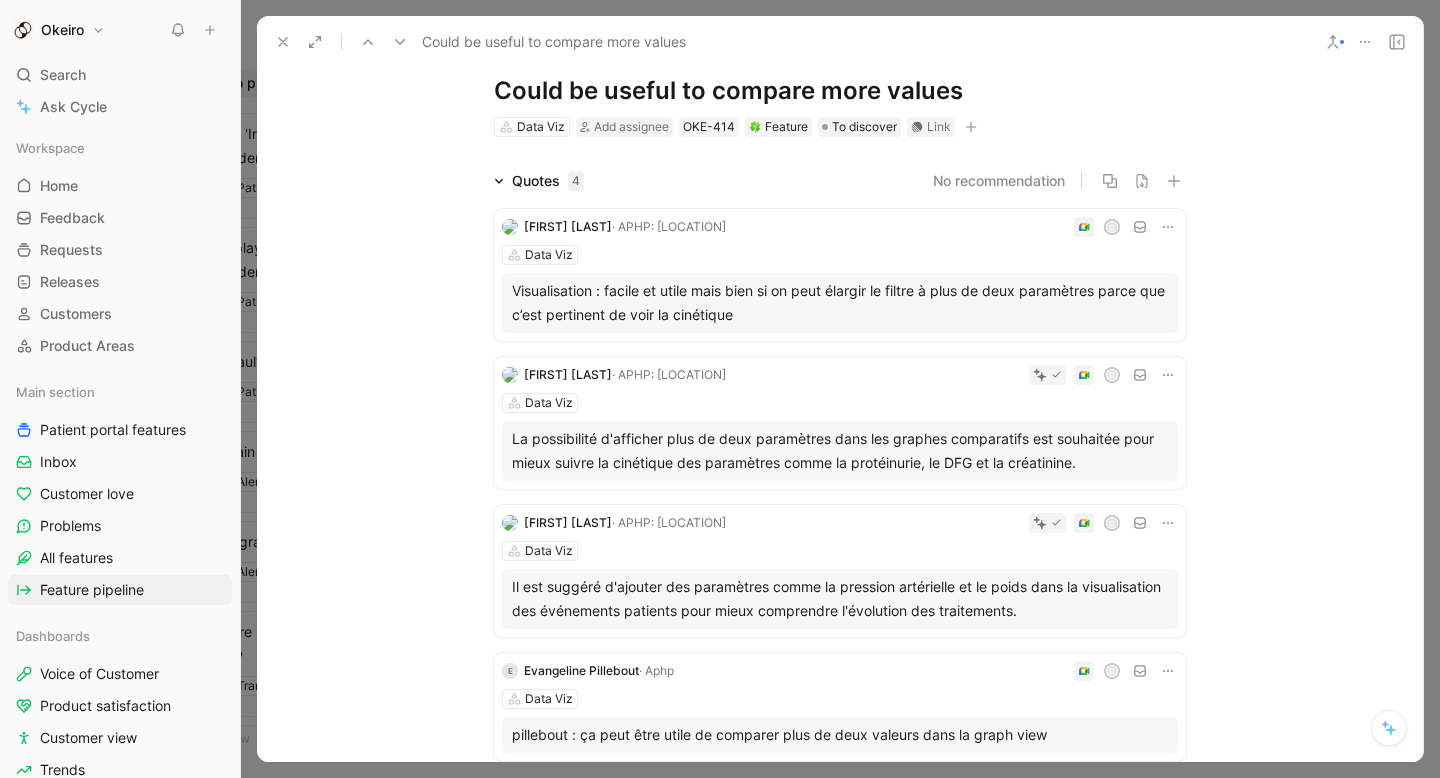 drag, startPoint x: 538, startPoint y: 88, endPoint x: 999, endPoint y: 90, distance: 461.00433 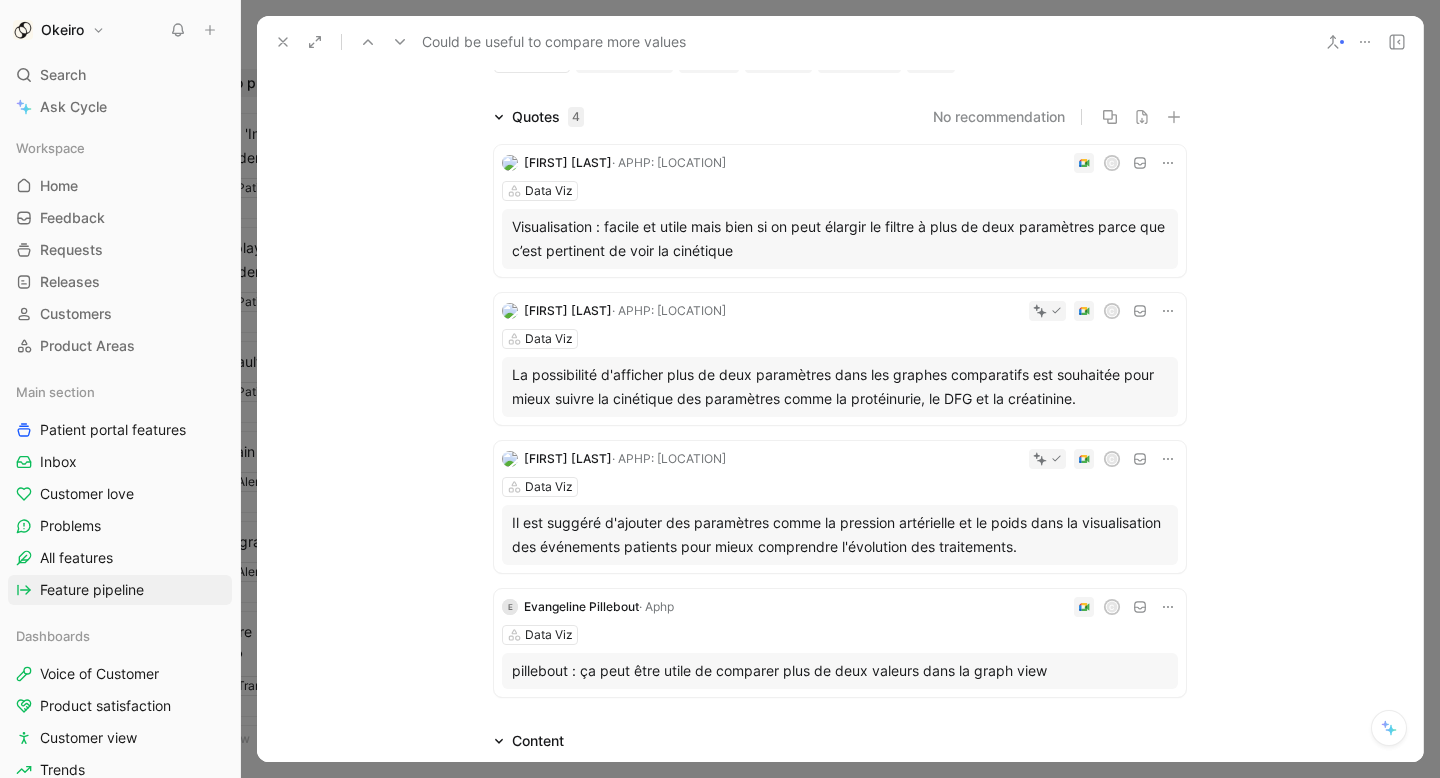 scroll, scrollTop: 123, scrollLeft: 0, axis: vertical 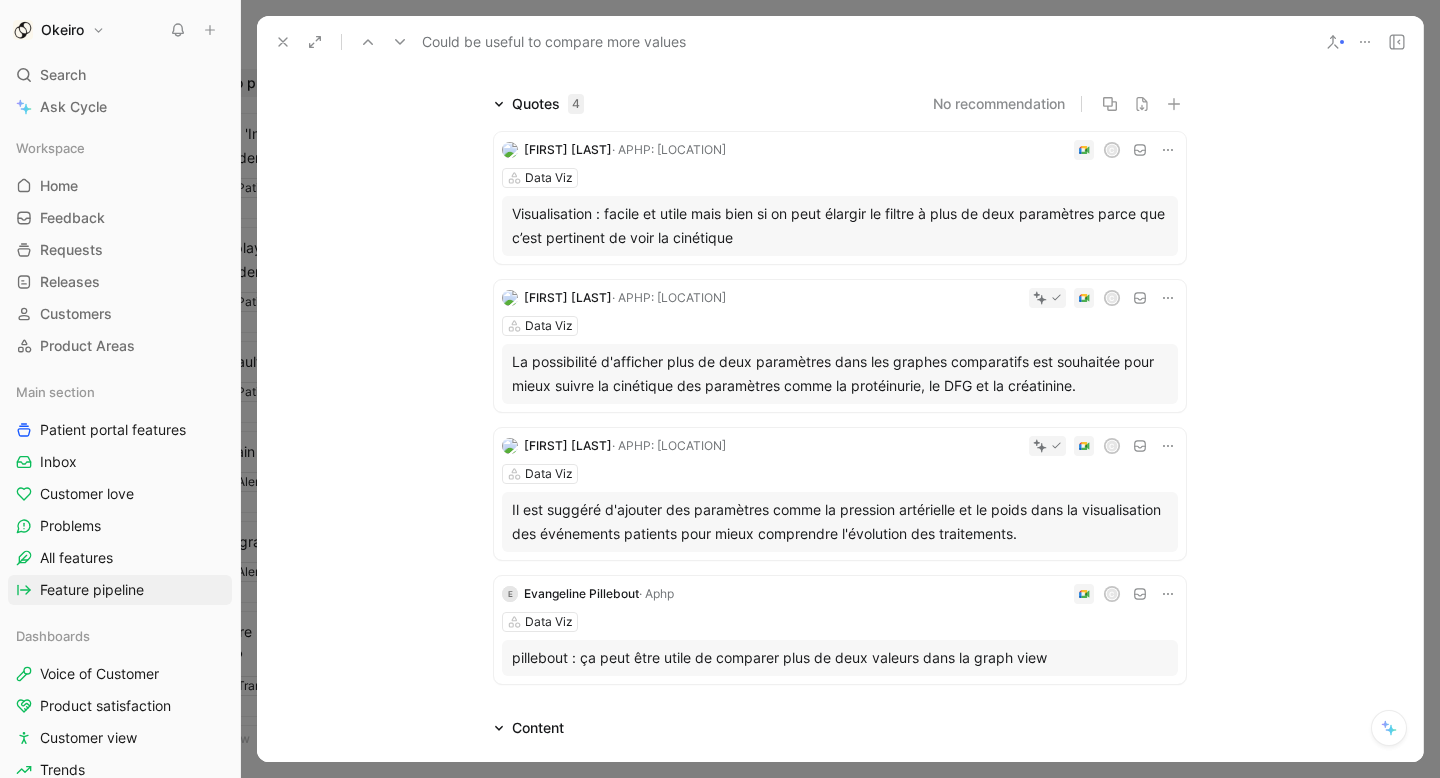 type 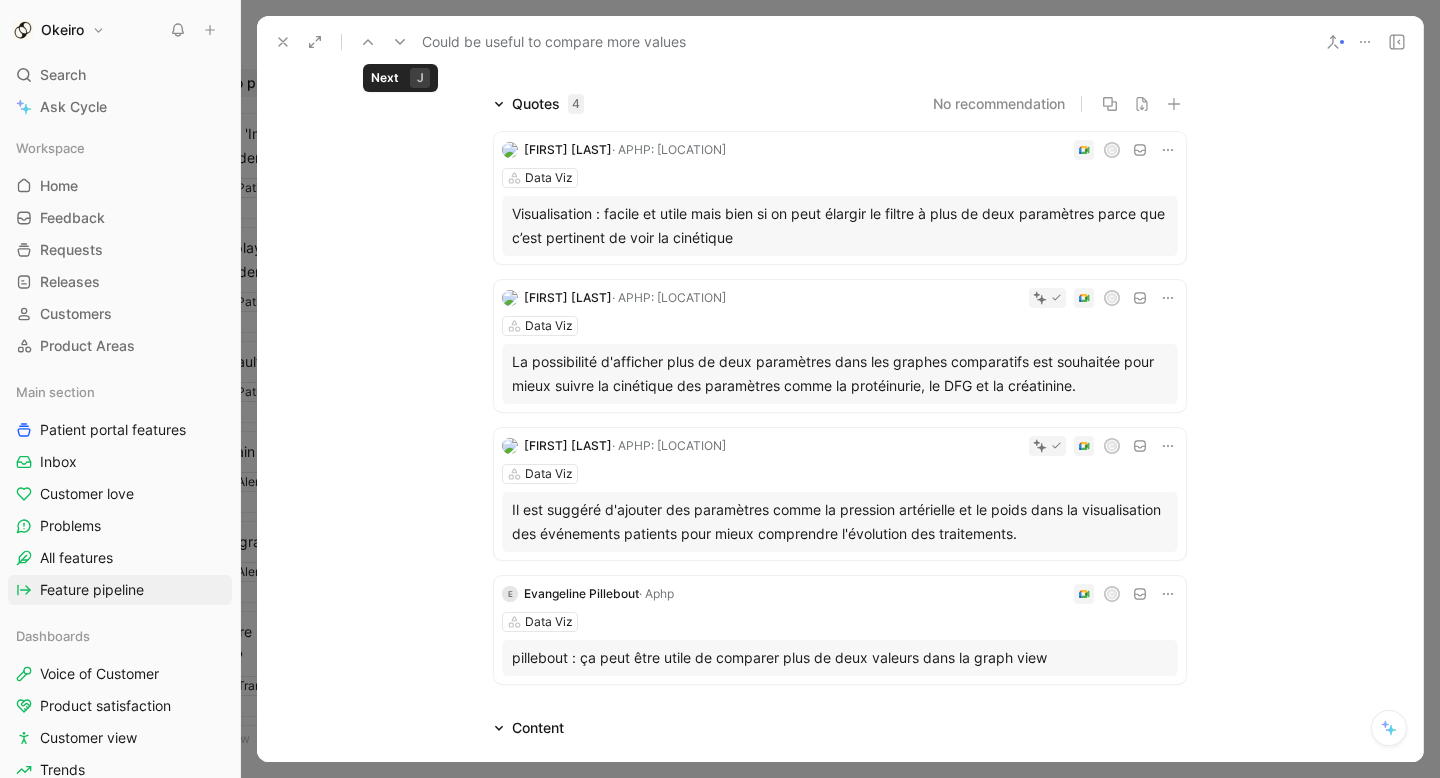 click on "Quotes 4 No recommendation Ahmad MROUE   · APHP: Saint-Louis C Data Viz Visualisation : facile et utile mais bien si on peut élargir le filtre à plus de deux paramètres parce que c’est pertinent de voir la cinétique   Ahmad MROUE   · APHP: Saint-Louis C Data Viz La possibilité d'afficher plus de deux paramètres dans les graphes comparatifs est souhaitée pour mieux suivre la cinétique des paramètres comme la protéinurie, le DFG et la créatinine. Ahmad MROUE   · APHP: Saint-Louis C Data Viz Il est suggéré d'ajouter des paramètres comme la pression artérielle et le poids dans la visualisation des événements patients pour mieux comprendre l'évolution des traitements. E Evangeline Pillebout  · Aphp C Data Viz pillebout : ça peut être utile de comparer plus de deux valeurs dans la graph view" at bounding box center (840, 392) 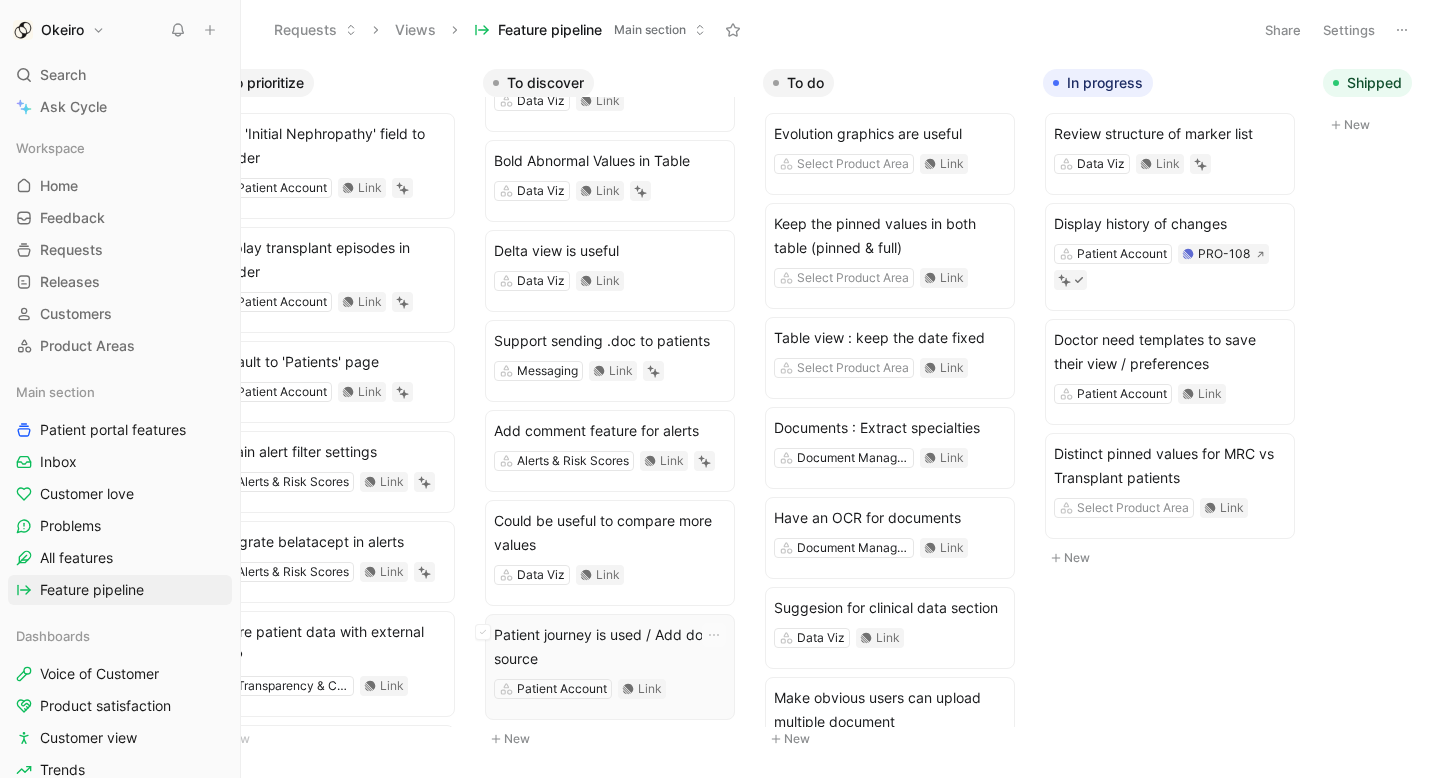 click on "Patient journey is used / Add doc source" at bounding box center [610, 647] 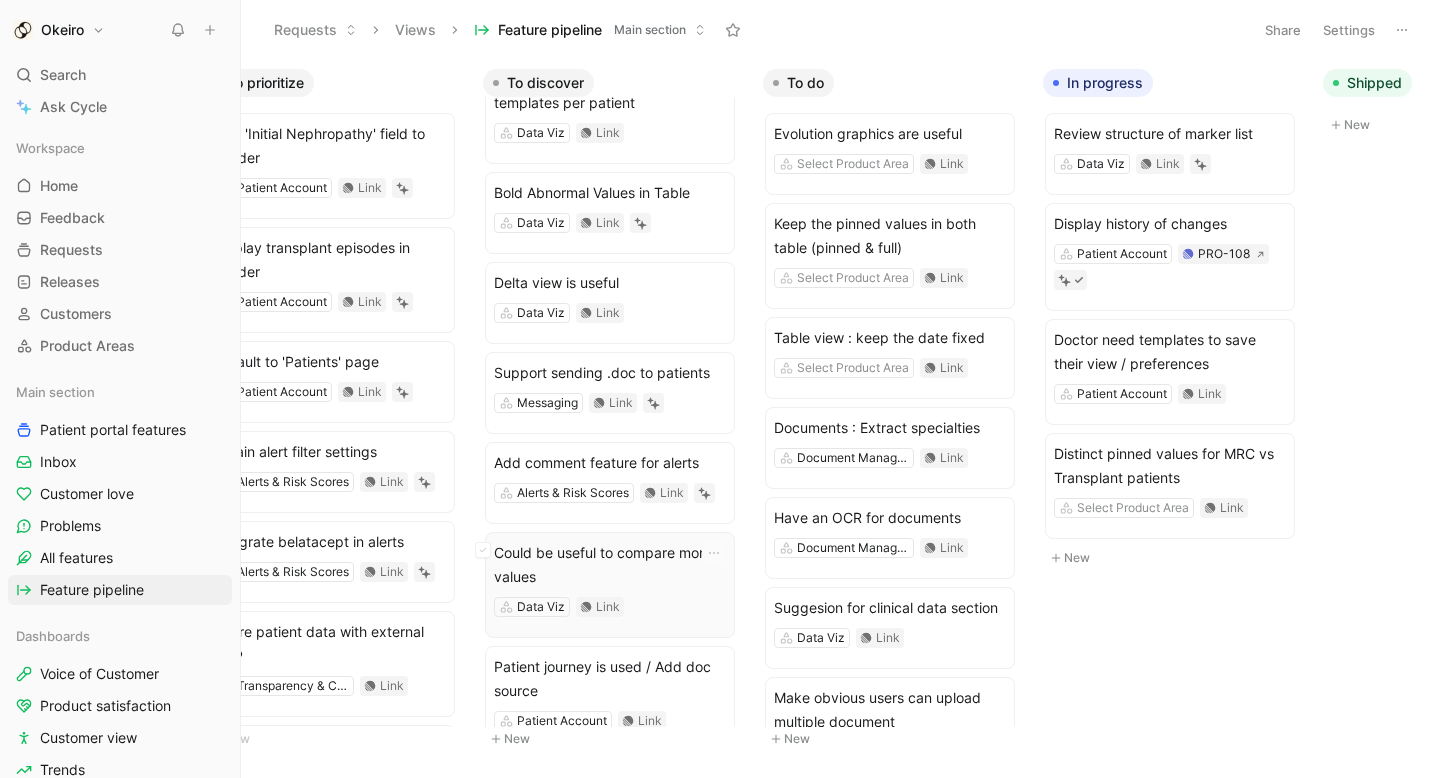 scroll, scrollTop: 779, scrollLeft: 0, axis: vertical 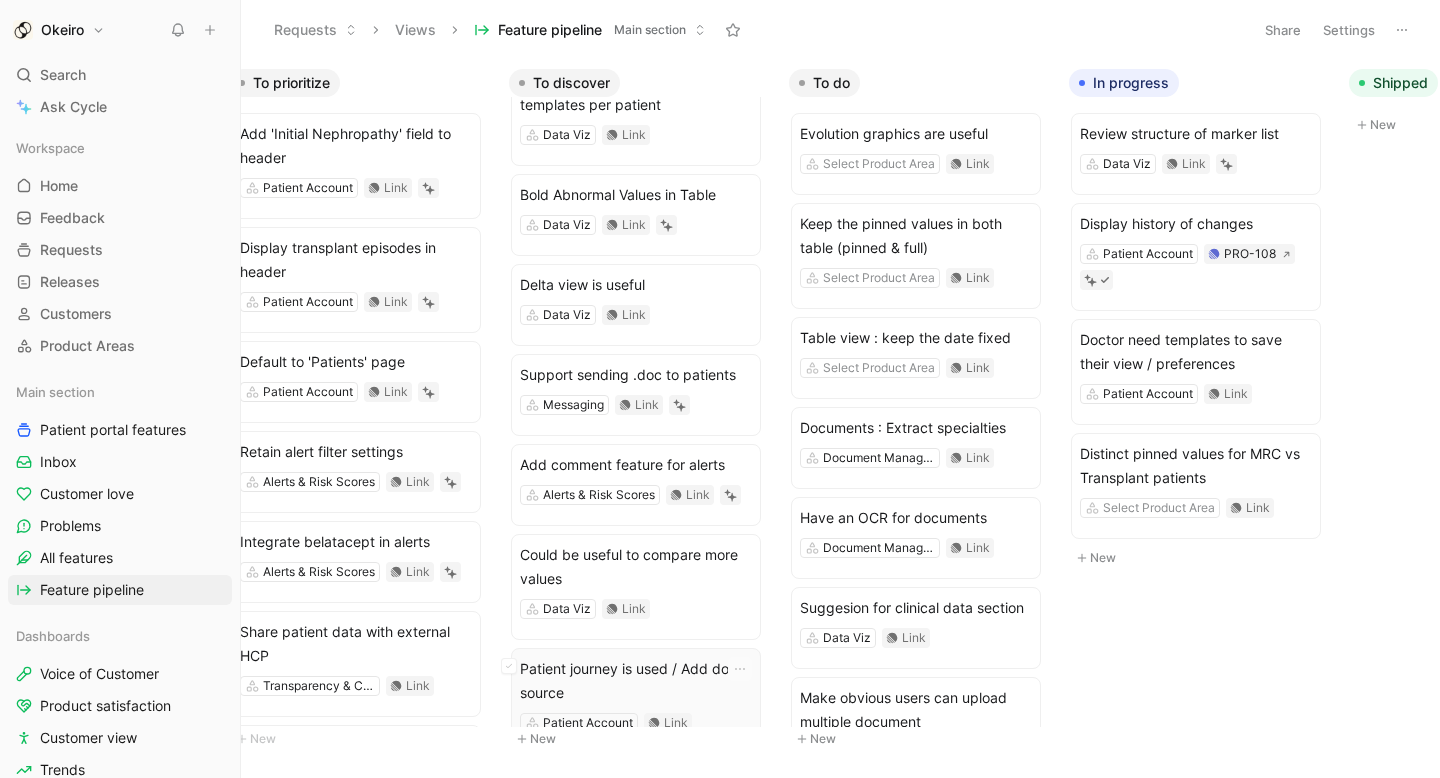 click on "Patient journey is used / Add doc source" at bounding box center [636, 681] 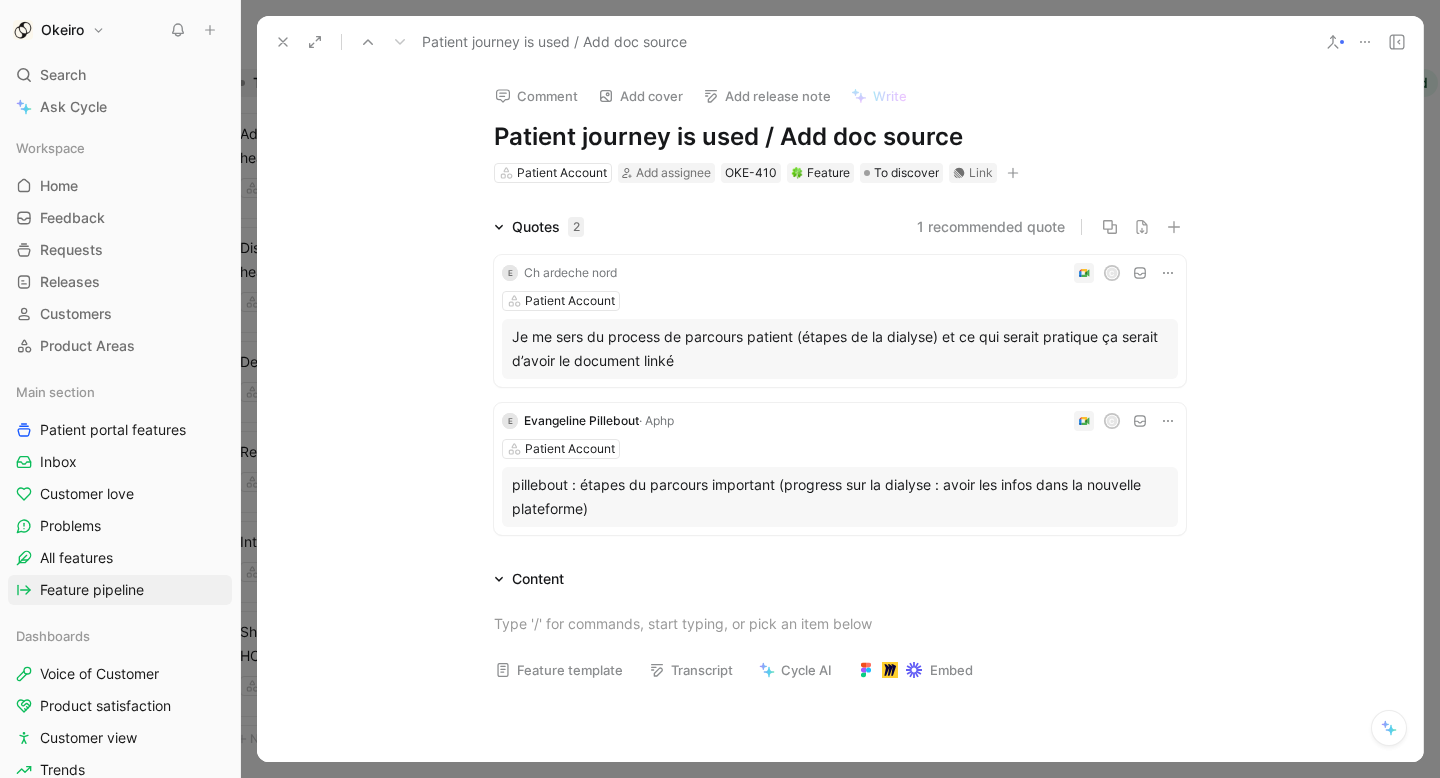 click on "1 recommended quote" at bounding box center (991, 227) 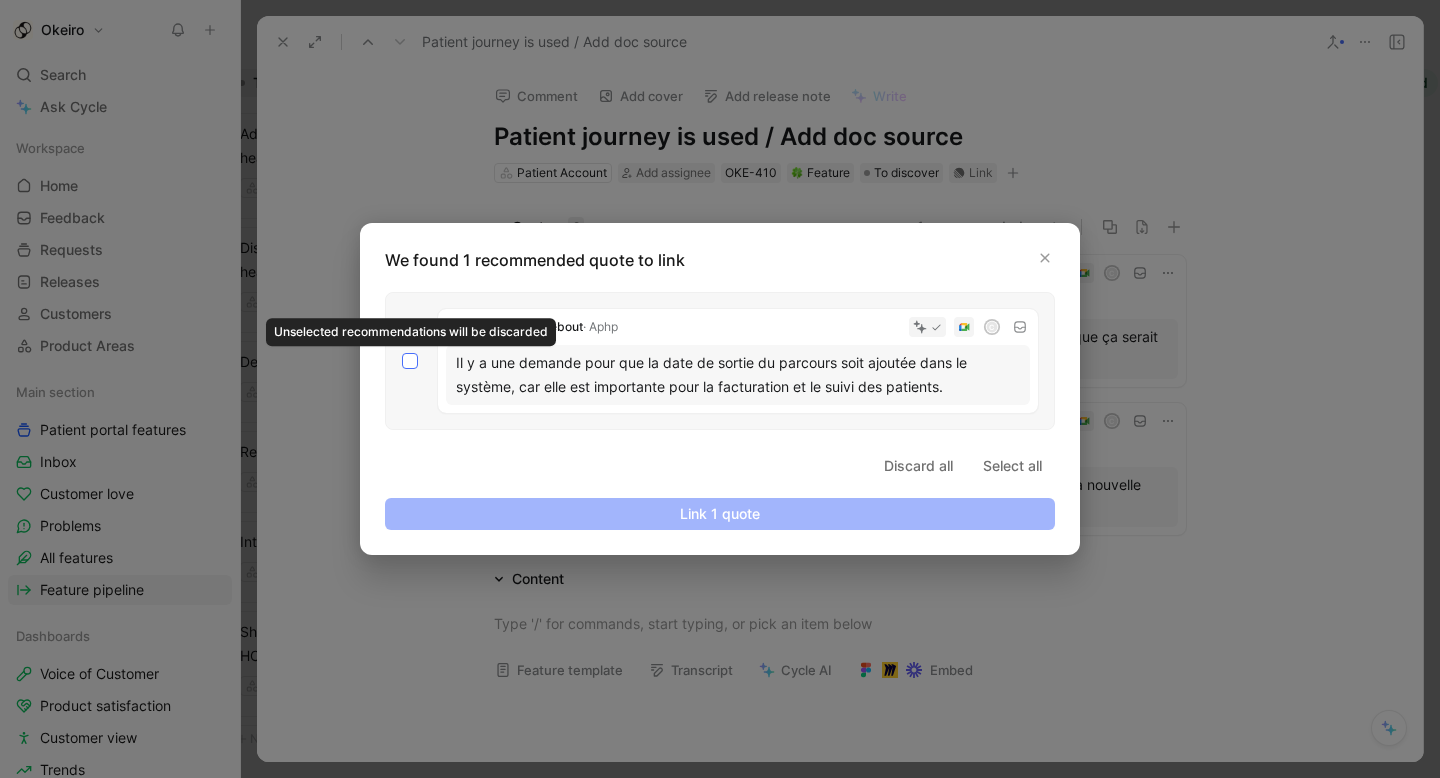 click 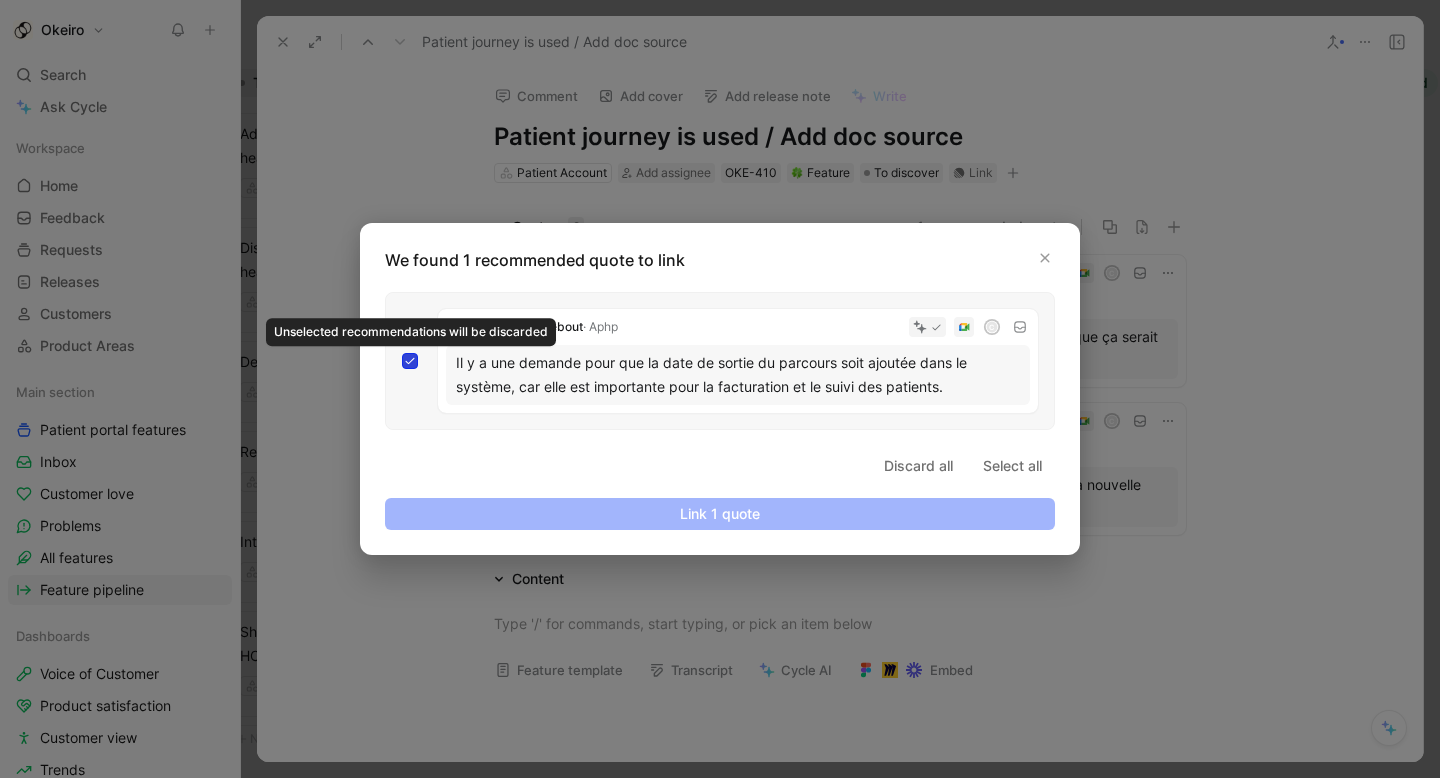 click at bounding box center (402, 353) 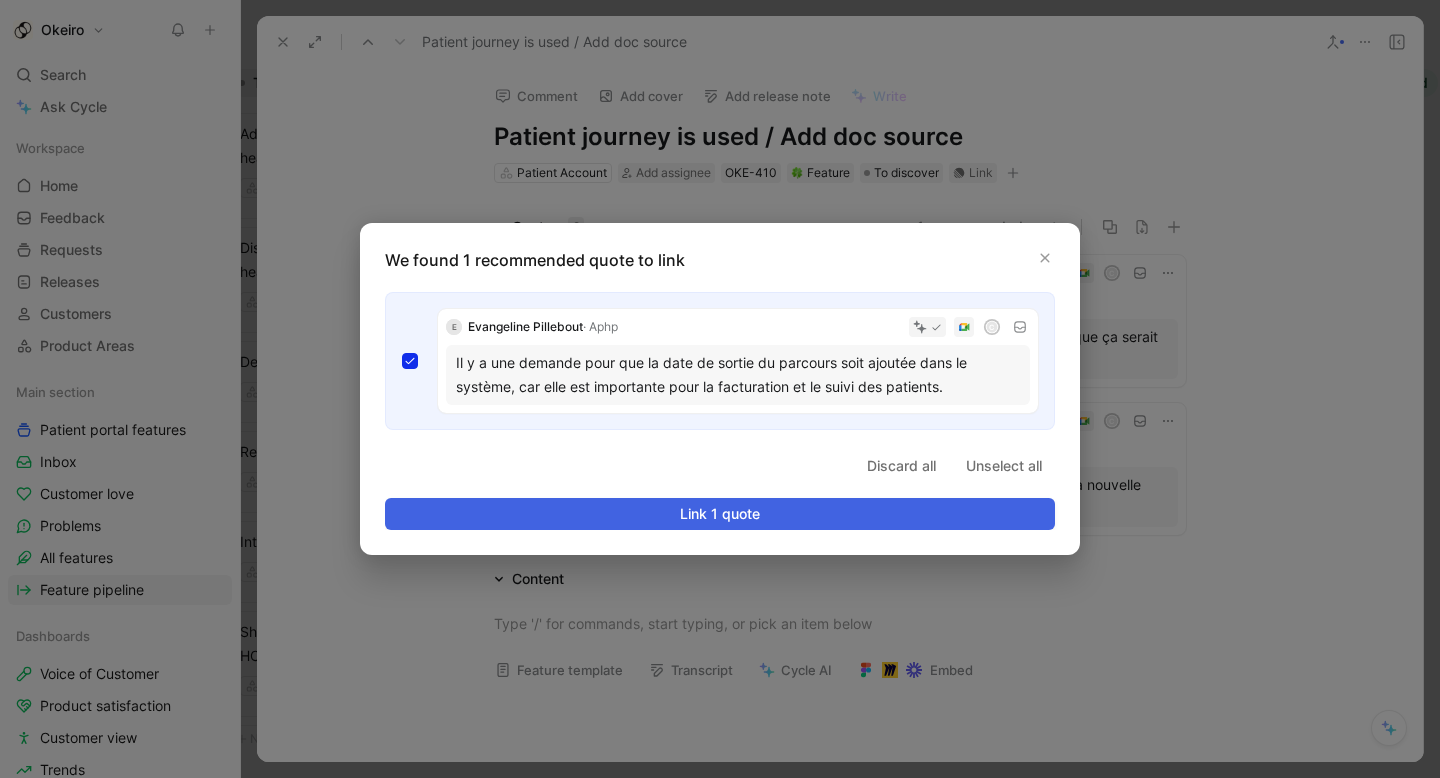 click on "Link 1 quote" at bounding box center (720, 514) 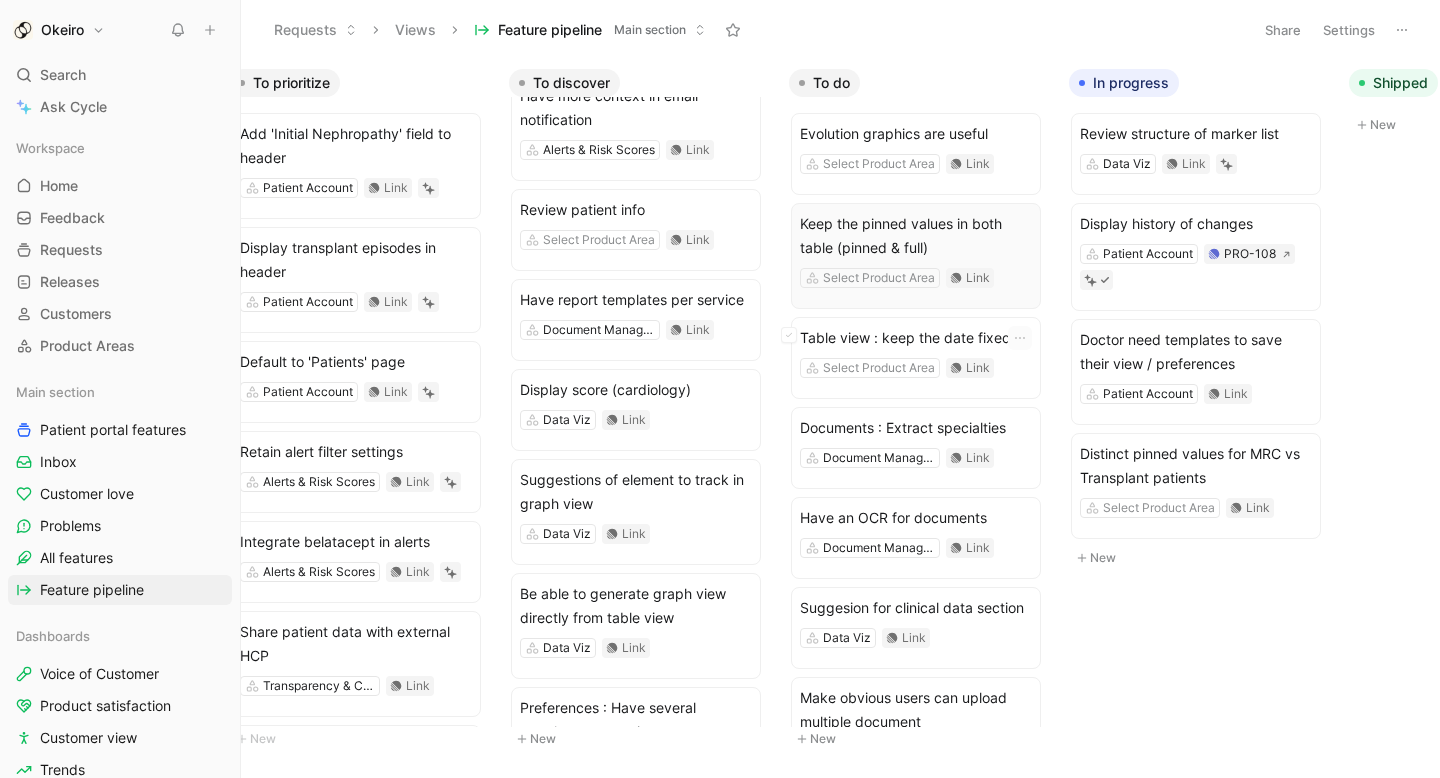 scroll, scrollTop: 515, scrollLeft: 0, axis: vertical 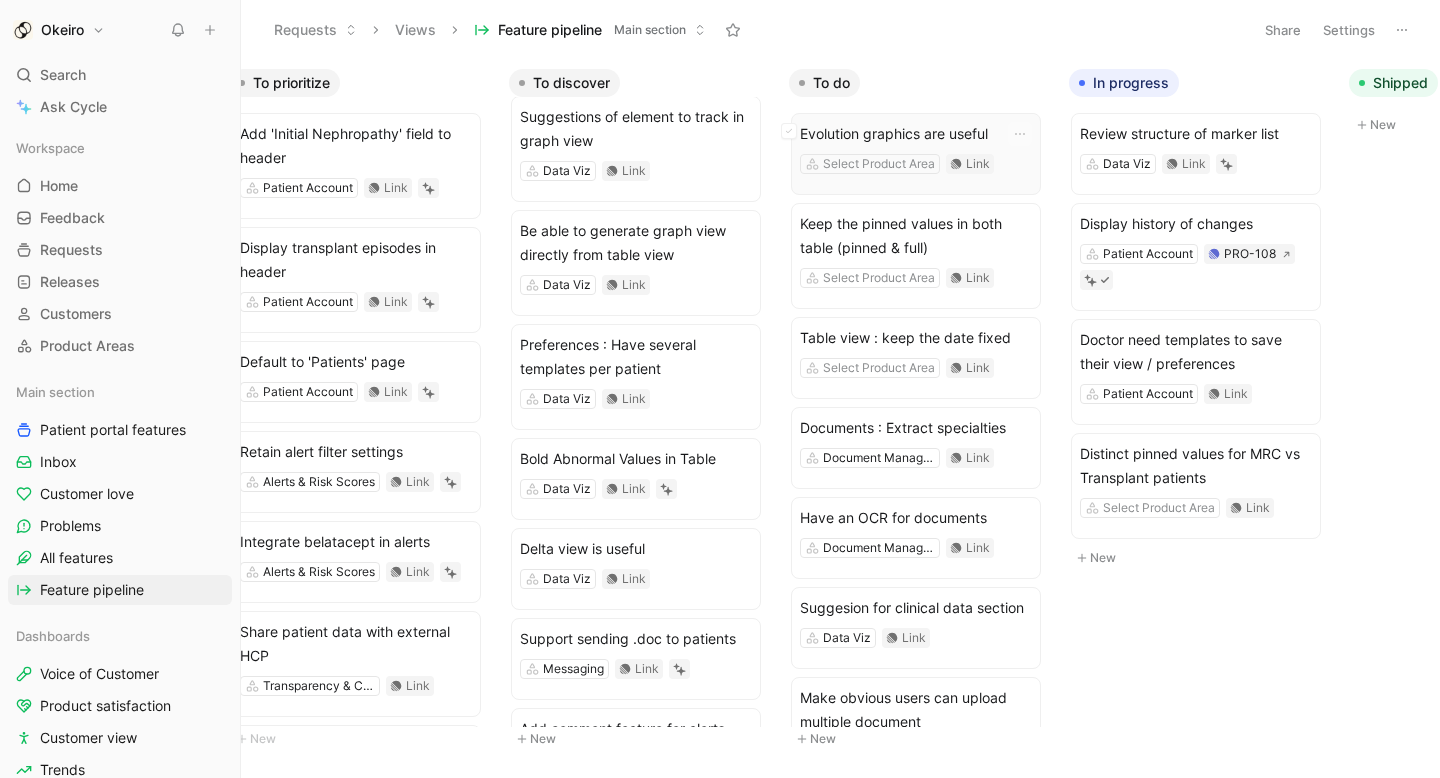 click on "Evolution graphics are useful  Select Product Area Link" at bounding box center (916, 154) 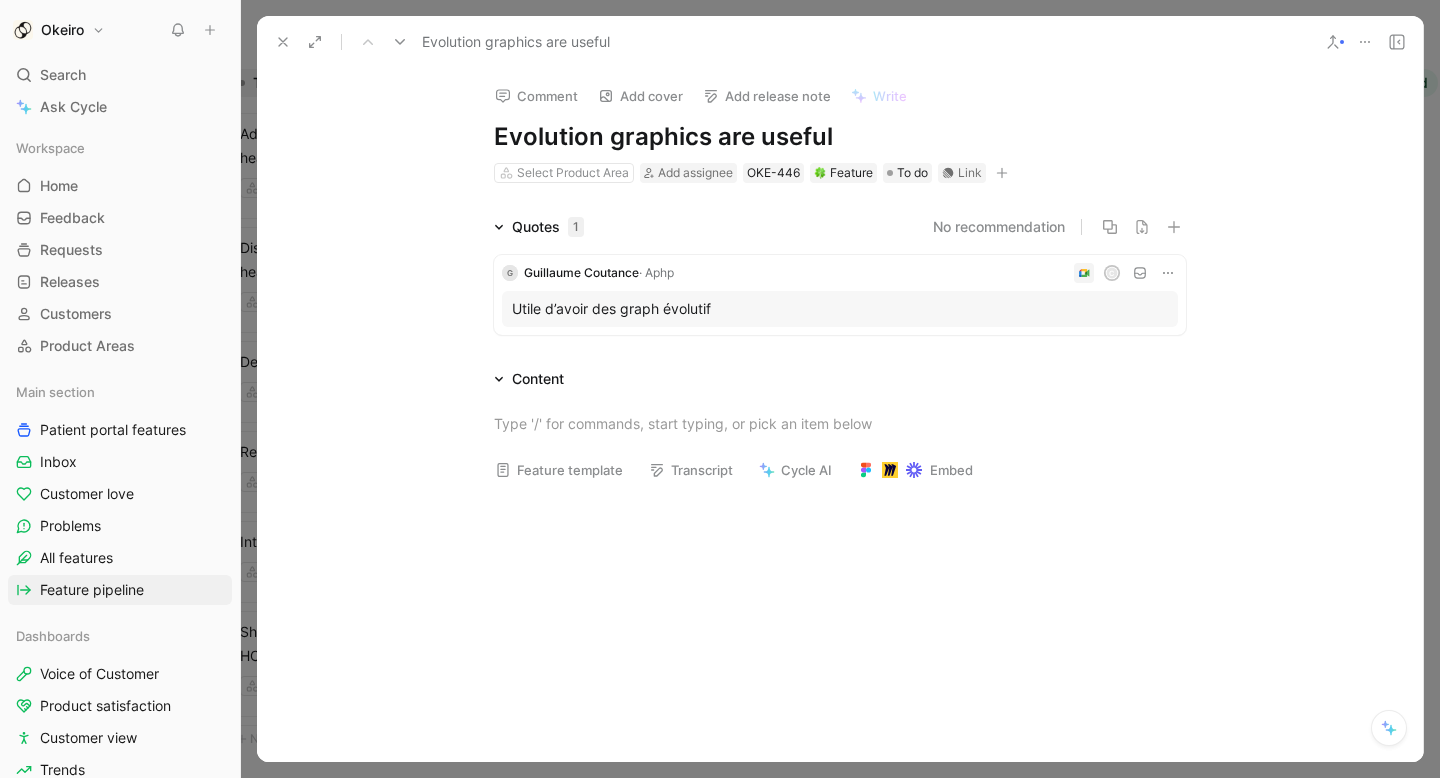 click on "Utile d’avoir des graph évolutif" at bounding box center (840, 309) 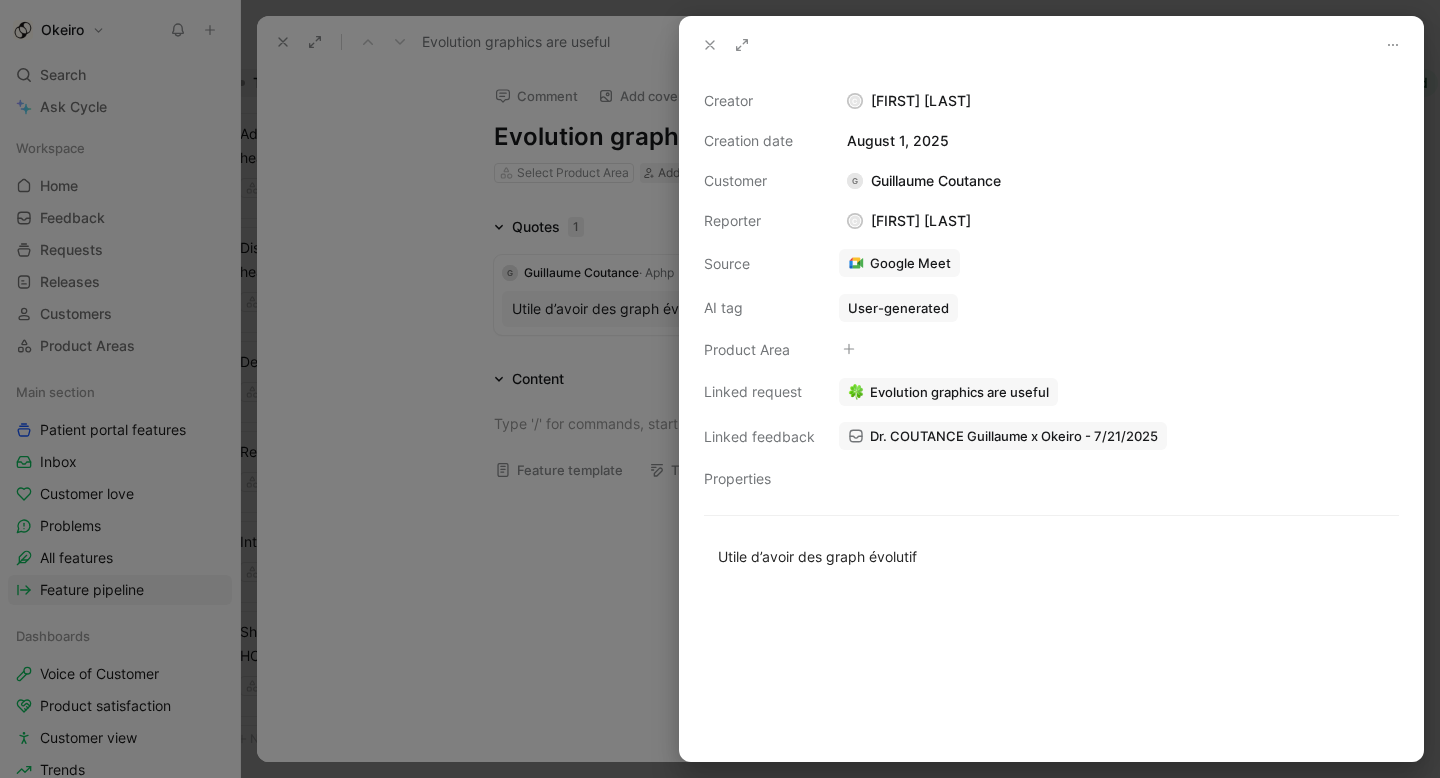 click on "Evolution graphics are useful" at bounding box center (948, 392) 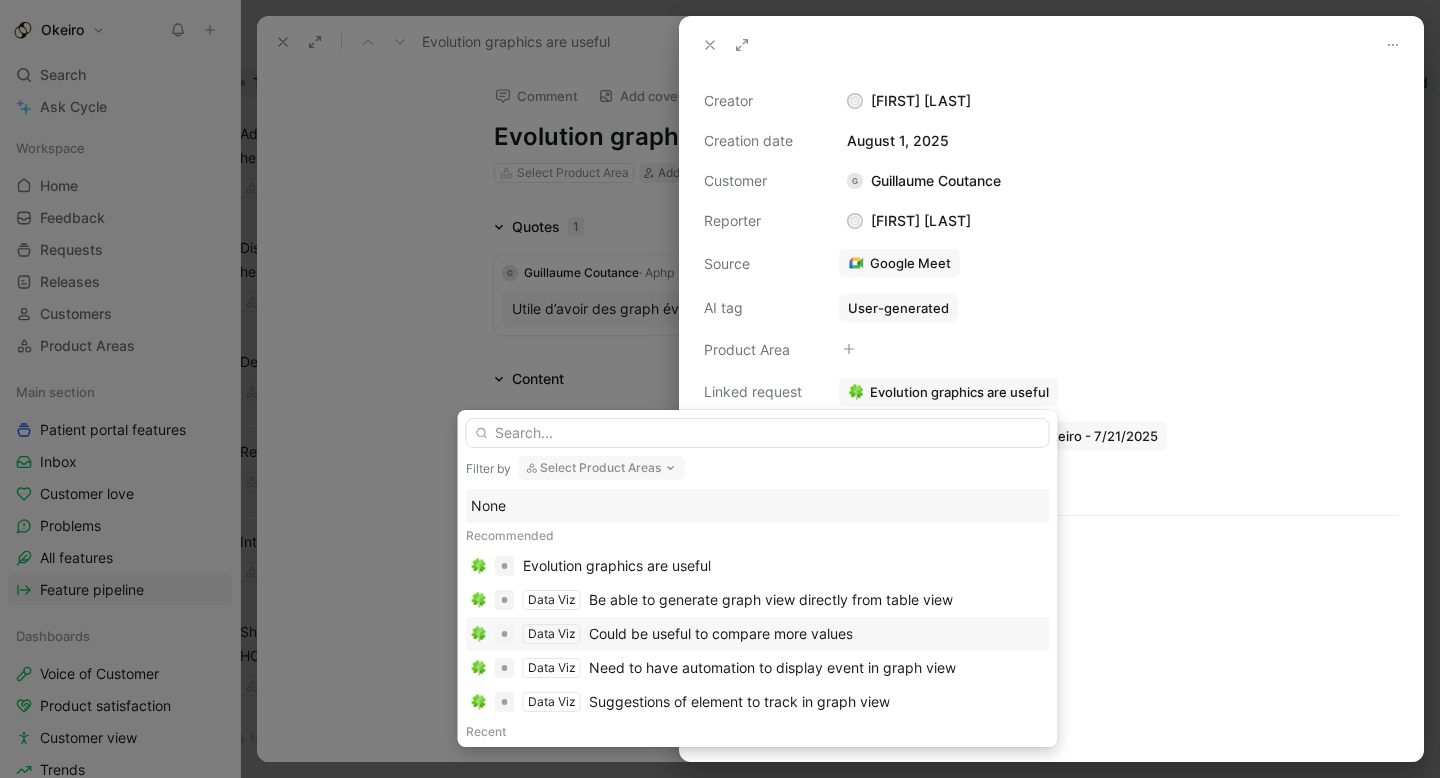 click on "Could be useful to compare more values" at bounding box center [721, 634] 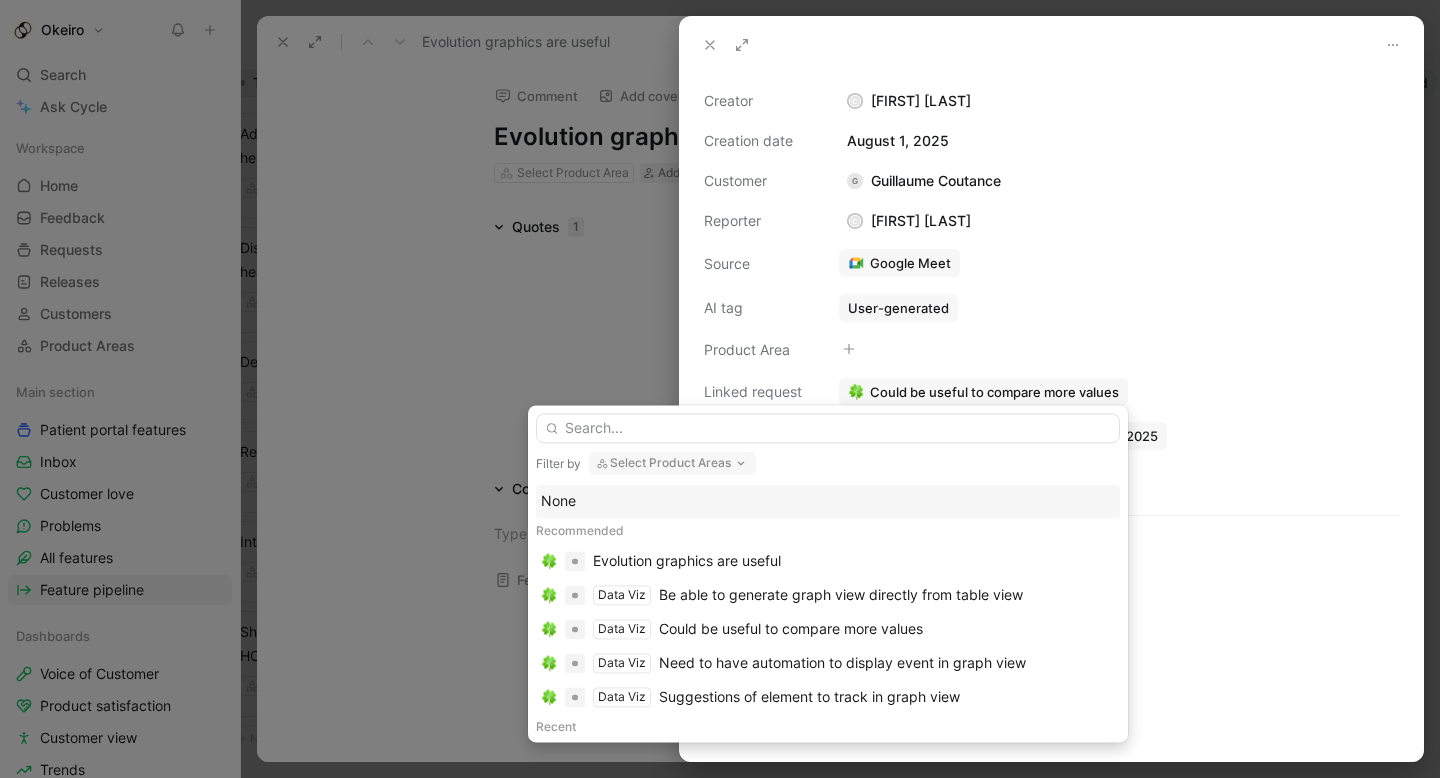 click at bounding box center (720, 389) 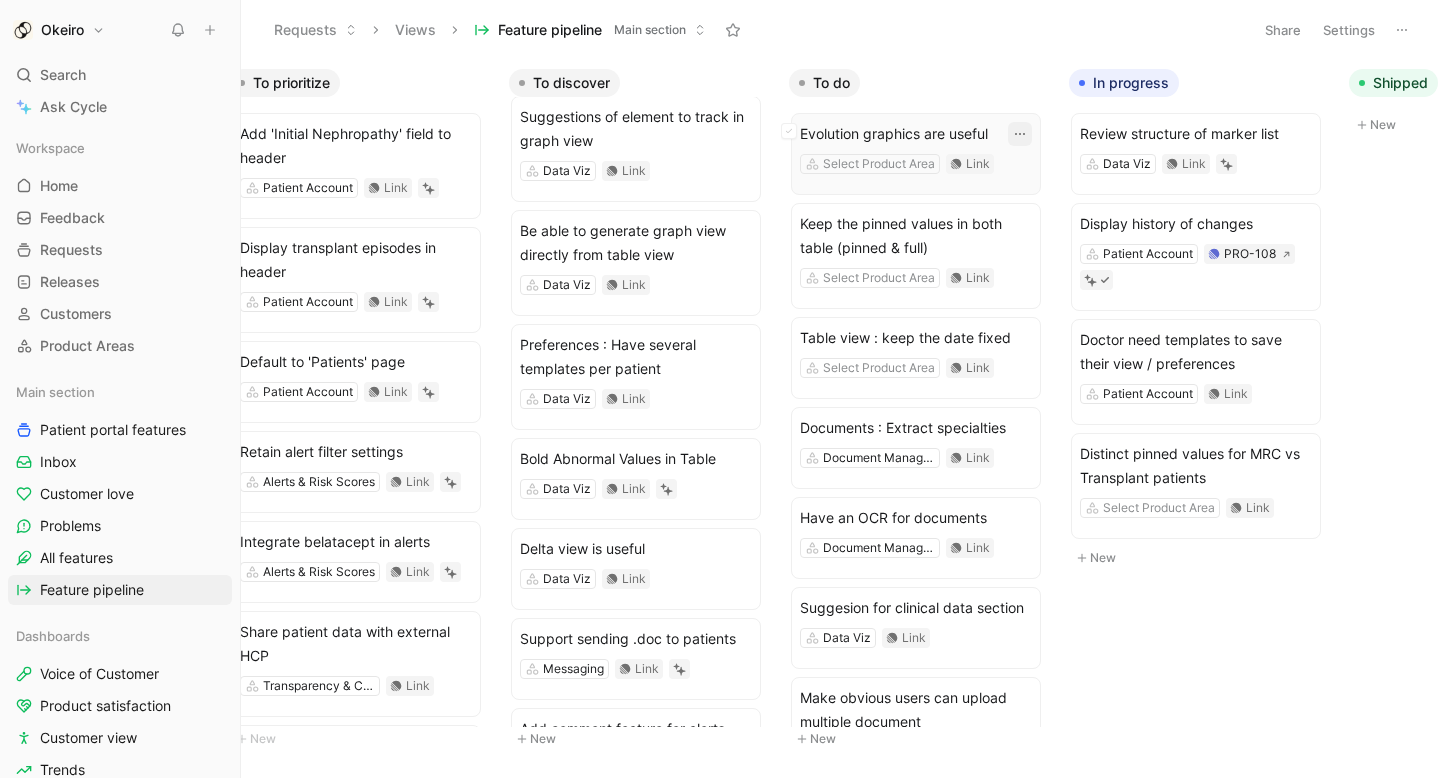 click 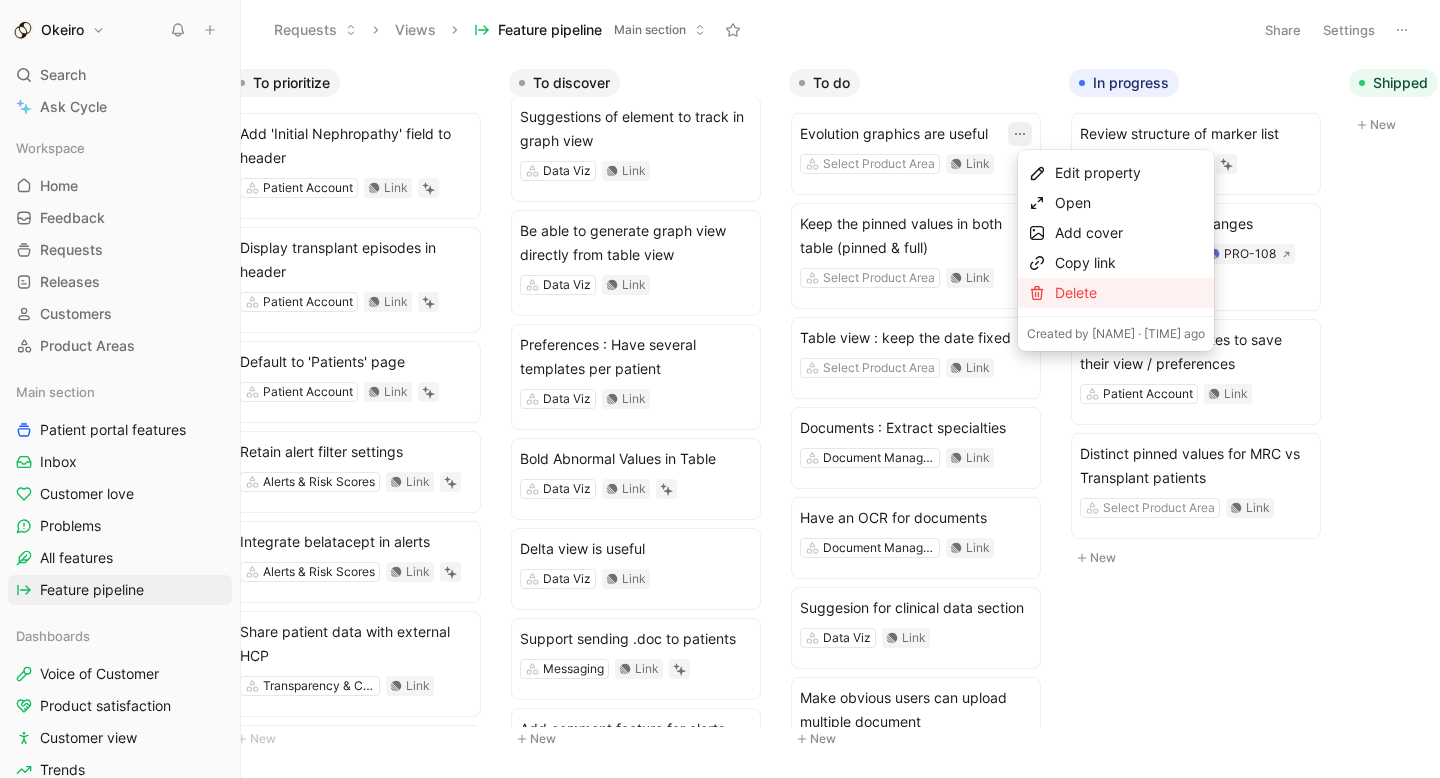 click on "Delete" at bounding box center [1130, 293] 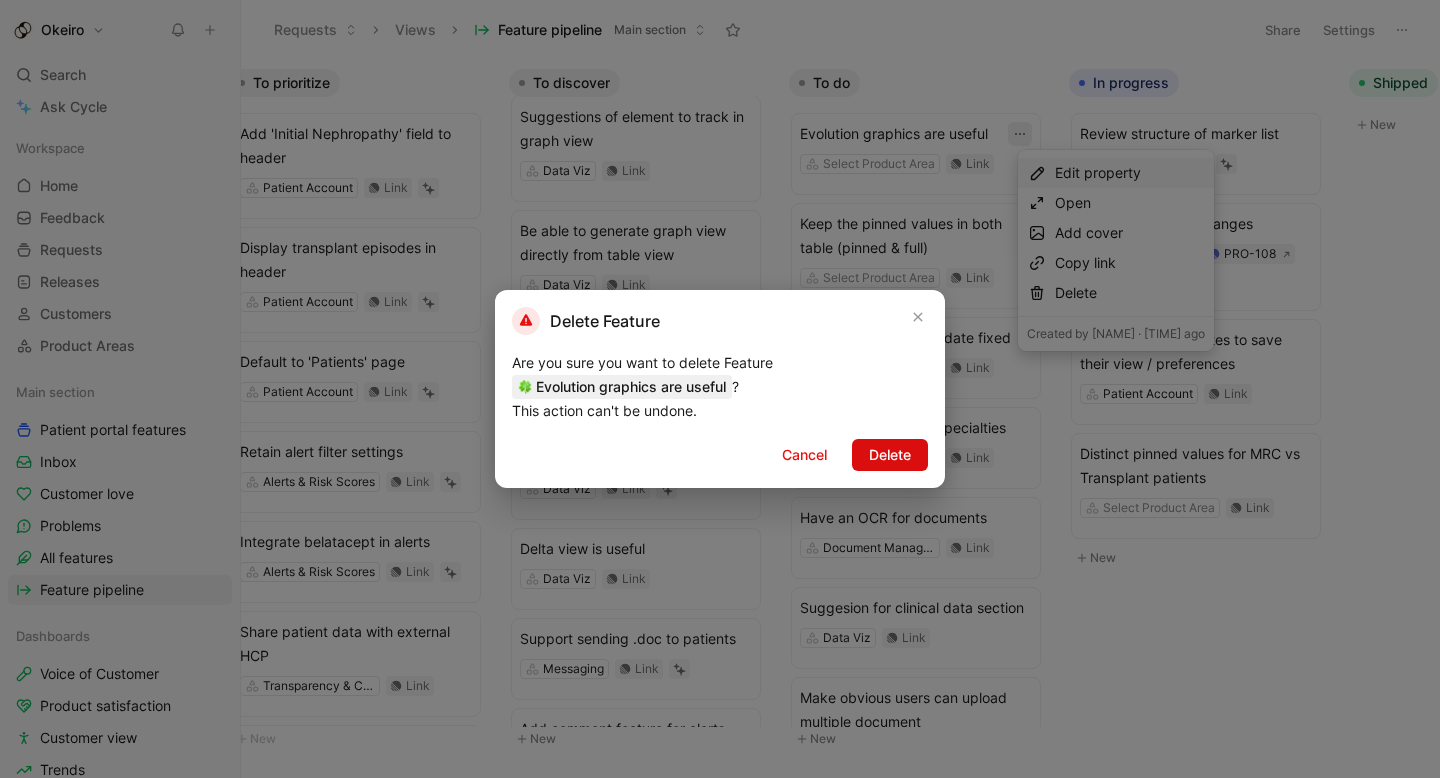 click on "Delete" at bounding box center (890, 455) 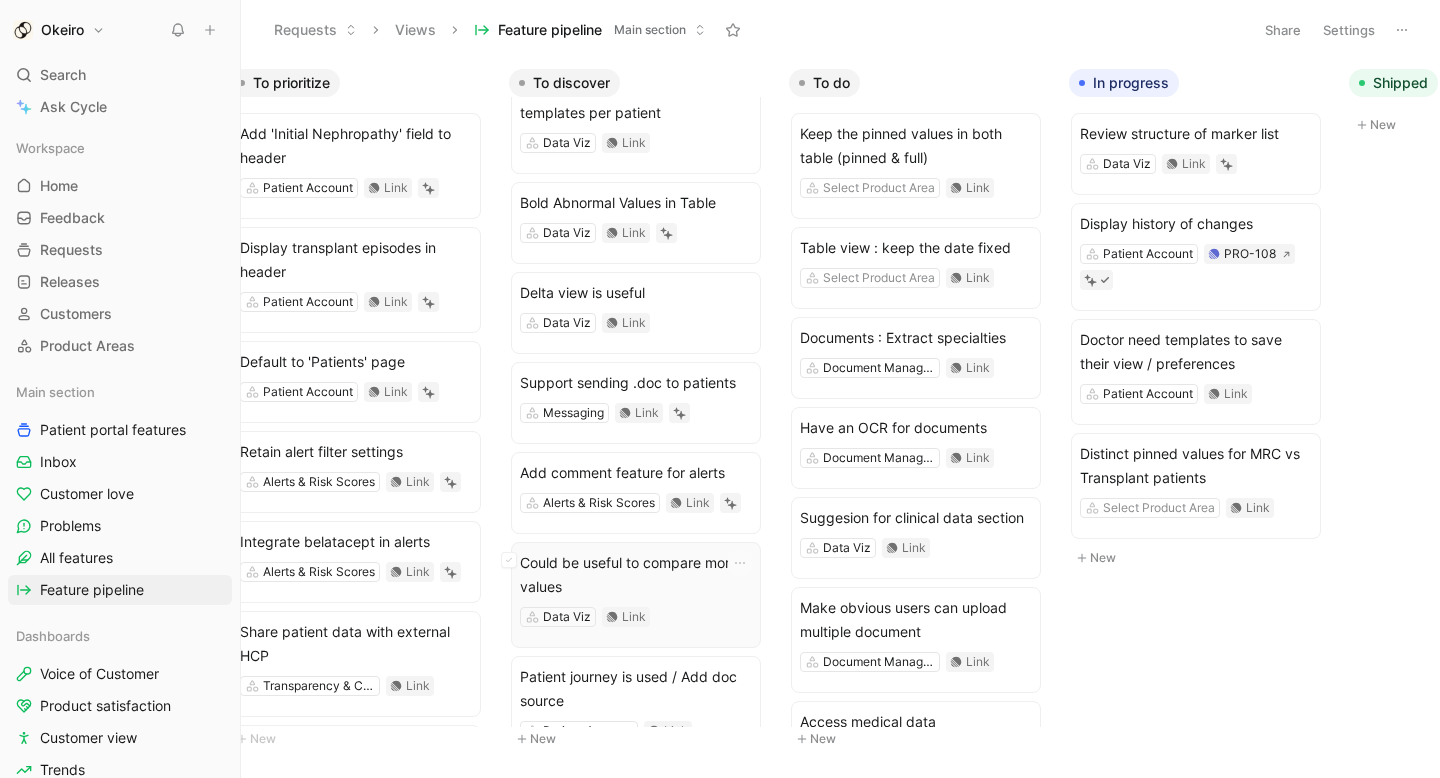 scroll, scrollTop: 764, scrollLeft: 0, axis: vertical 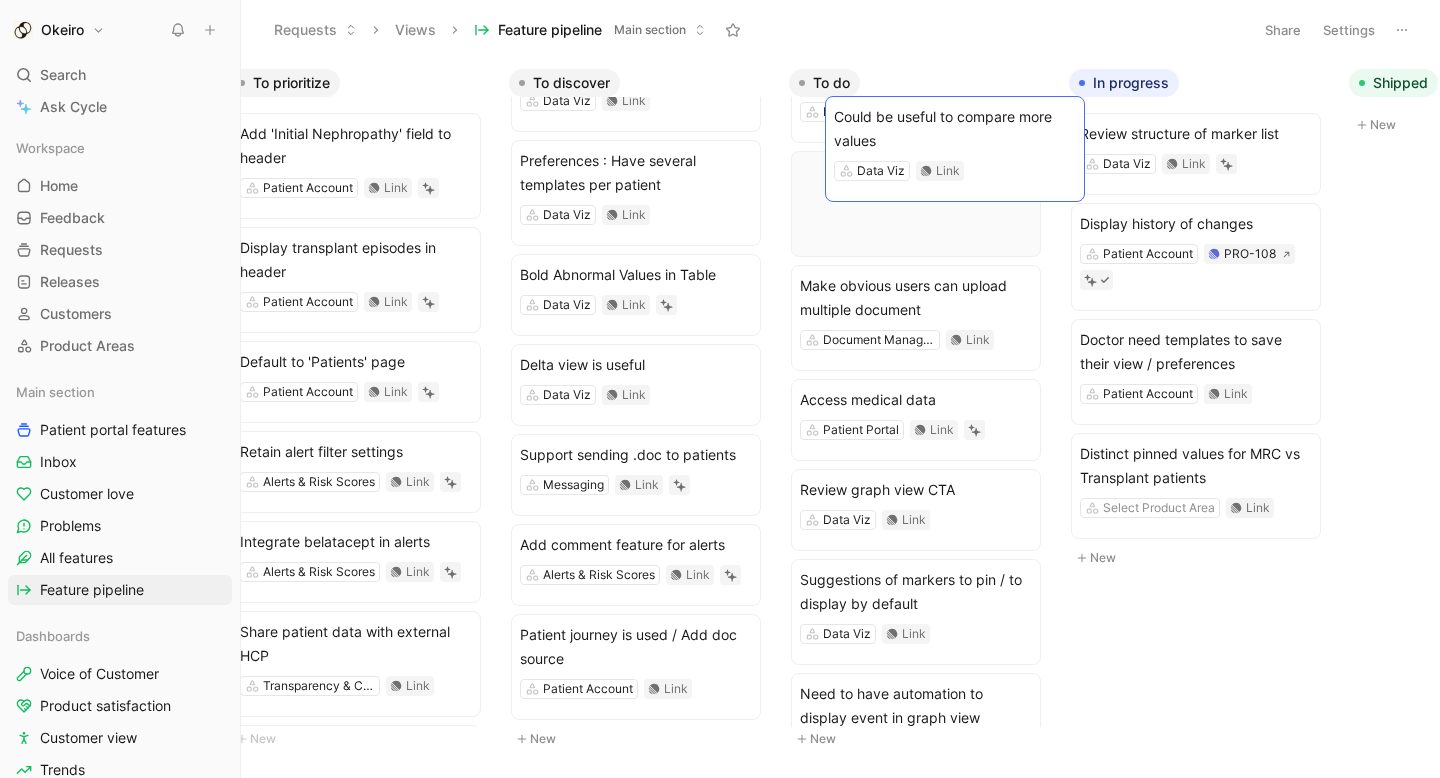 drag, startPoint x: 600, startPoint y: 597, endPoint x: 915, endPoint y: 144, distance: 551.7554 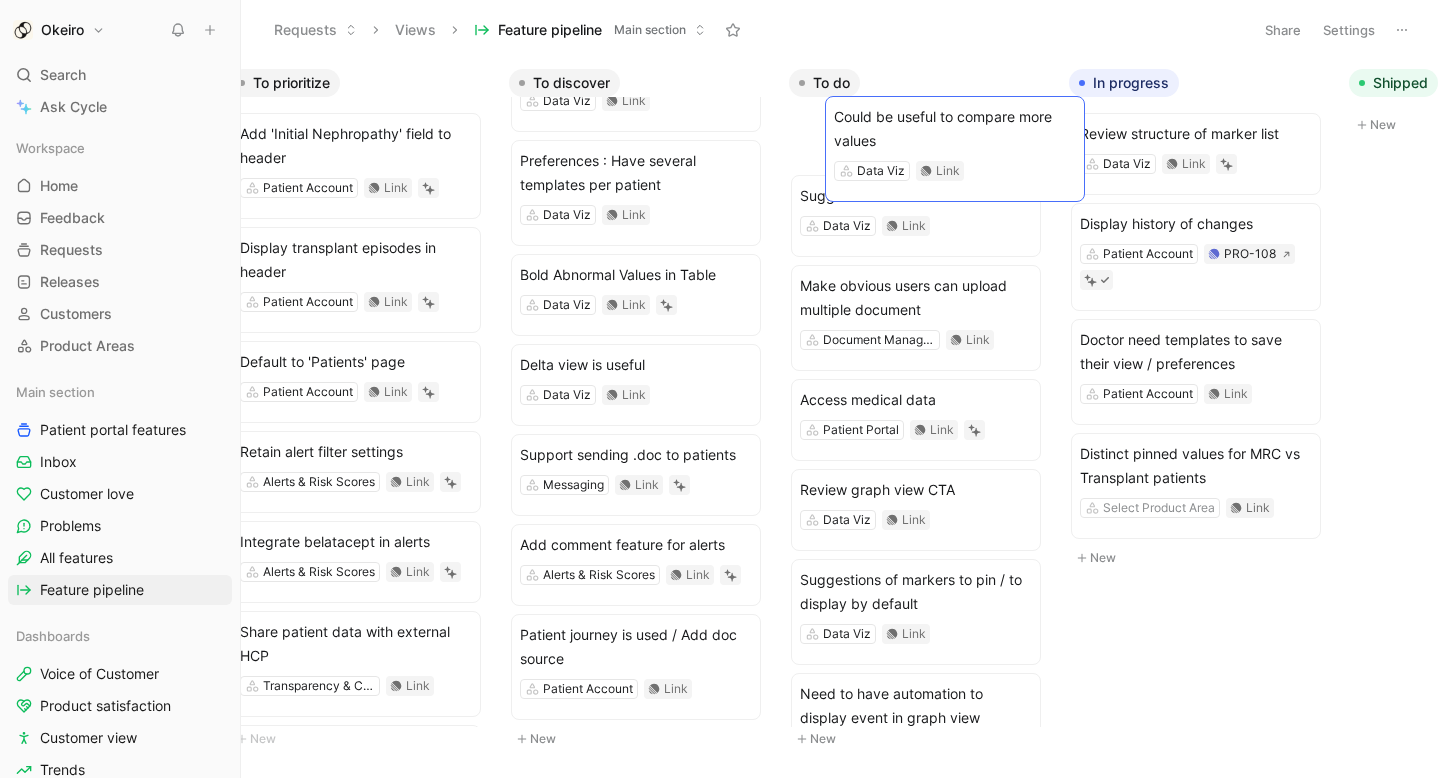 scroll, scrollTop: 410, scrollLeft: 0, axis: vertical 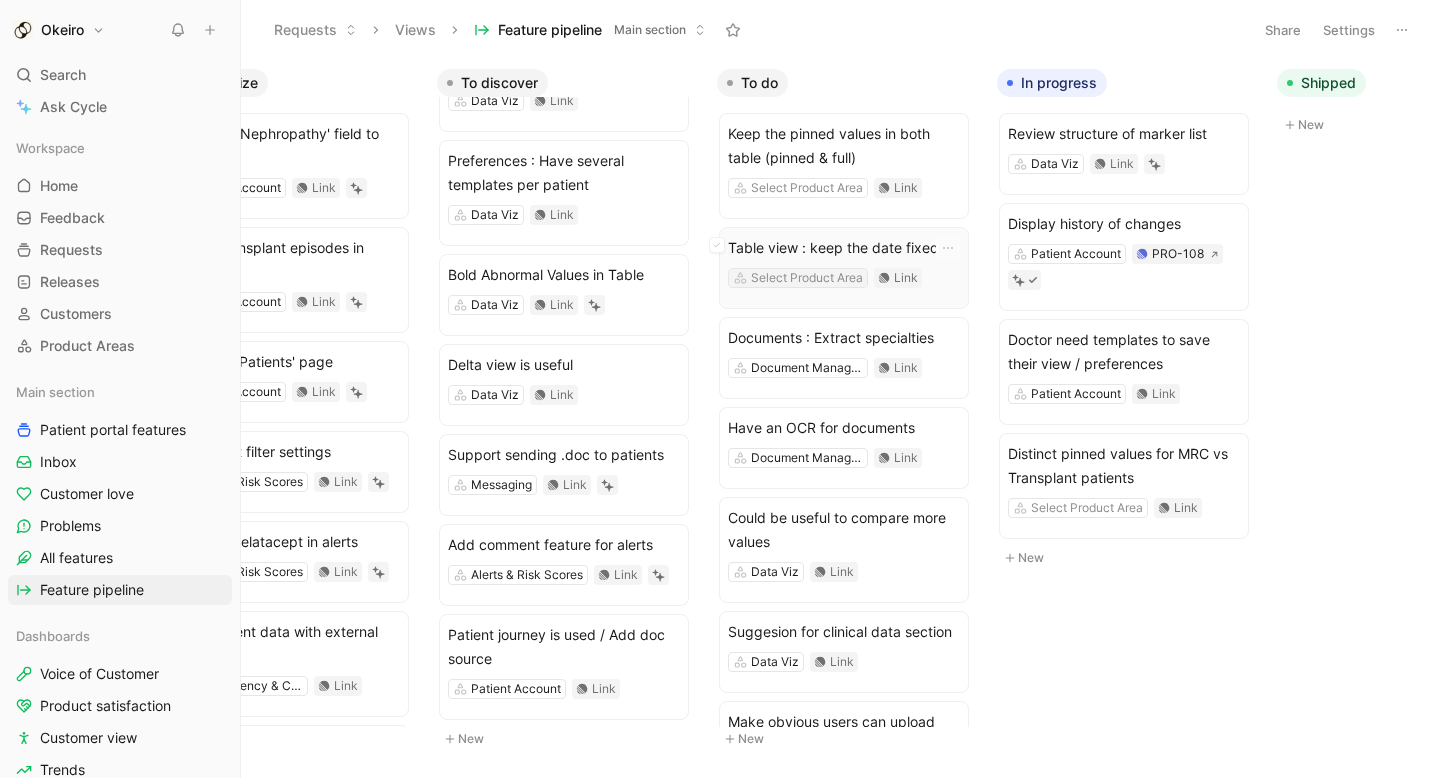 click on "Select Product Area" at bounding box center [807, 278] 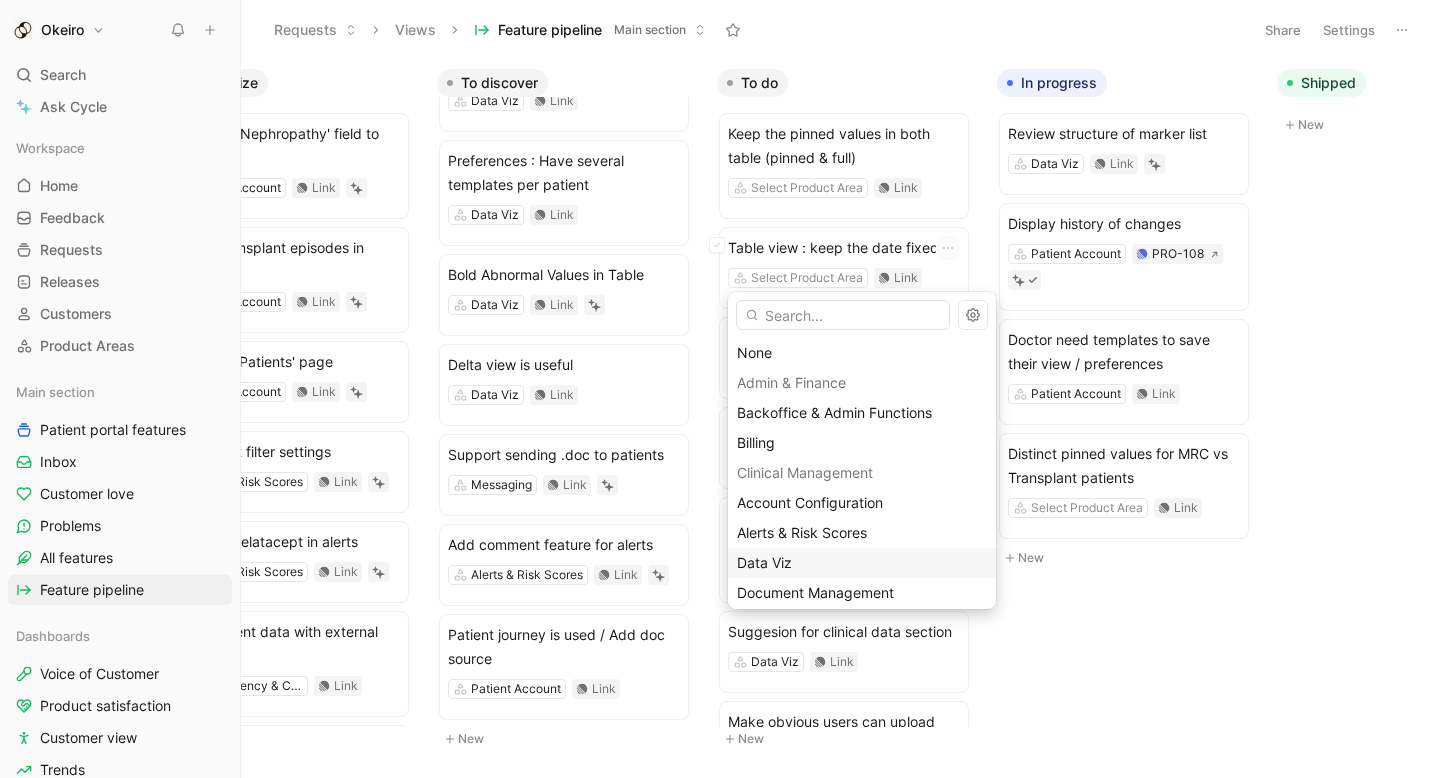 click on "Data Viz" at bounding box center (862, 563) 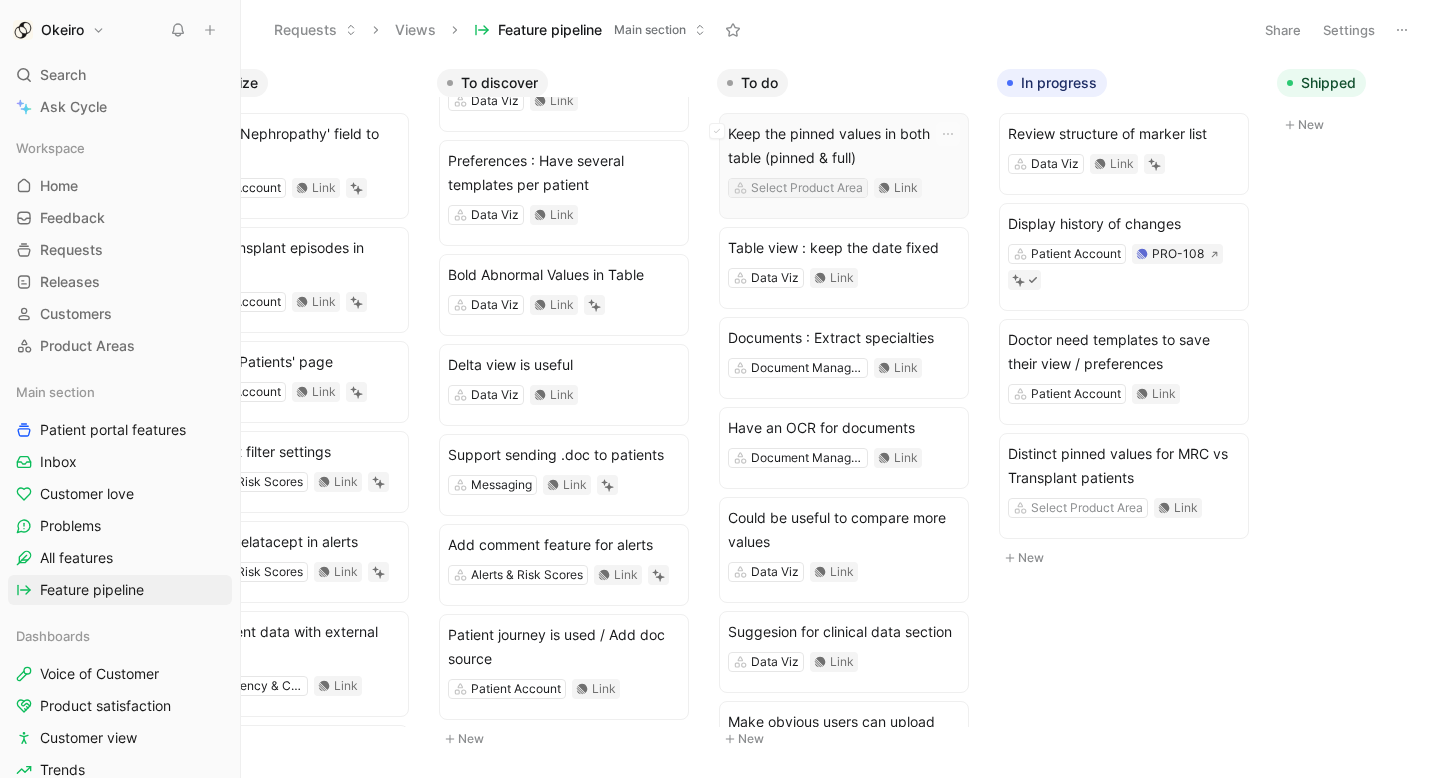 click on "Select Product Area" at bounding box center [807, 188] 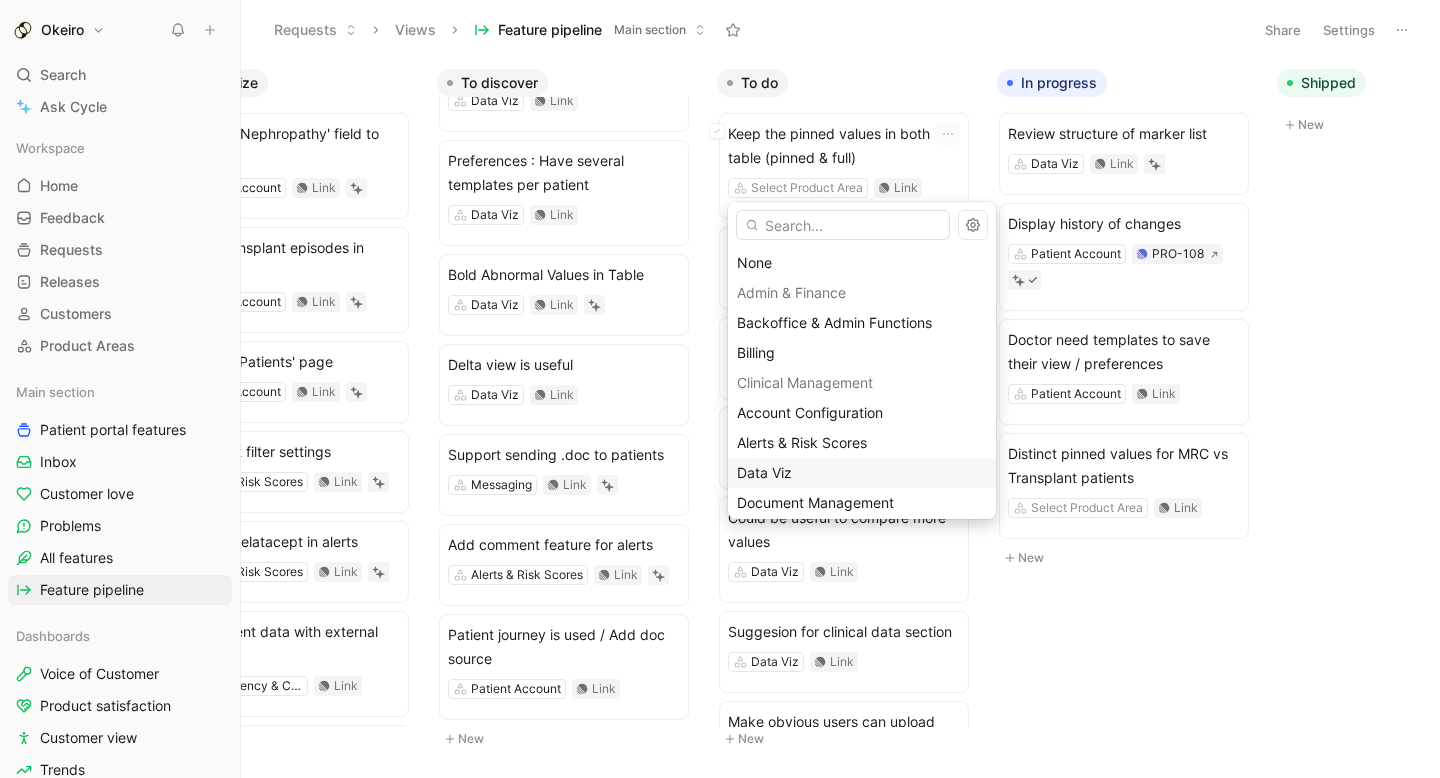 click on "Data Viz" at bounding box center (862, 473) 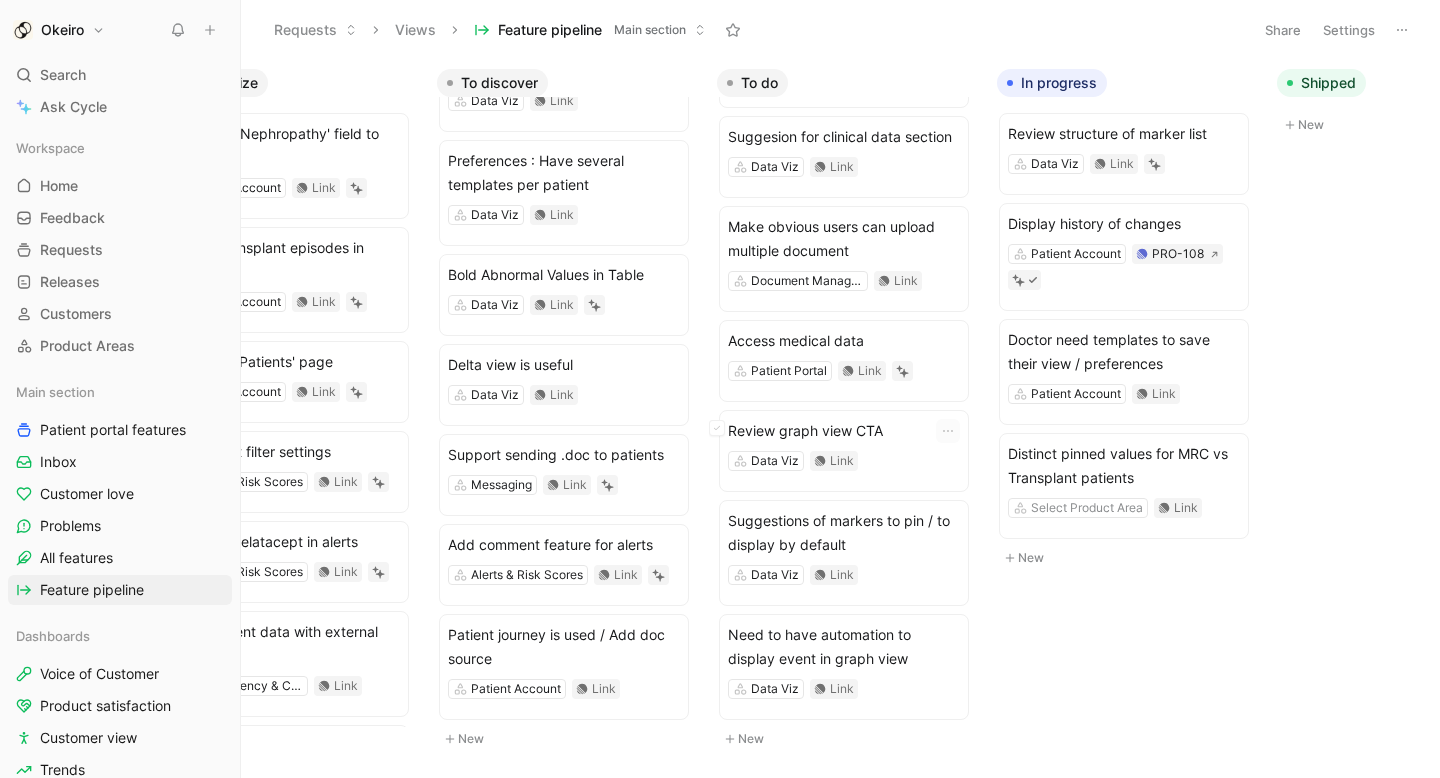 scroll, scrollTop: 0, scrollLeft: 0, axis: both 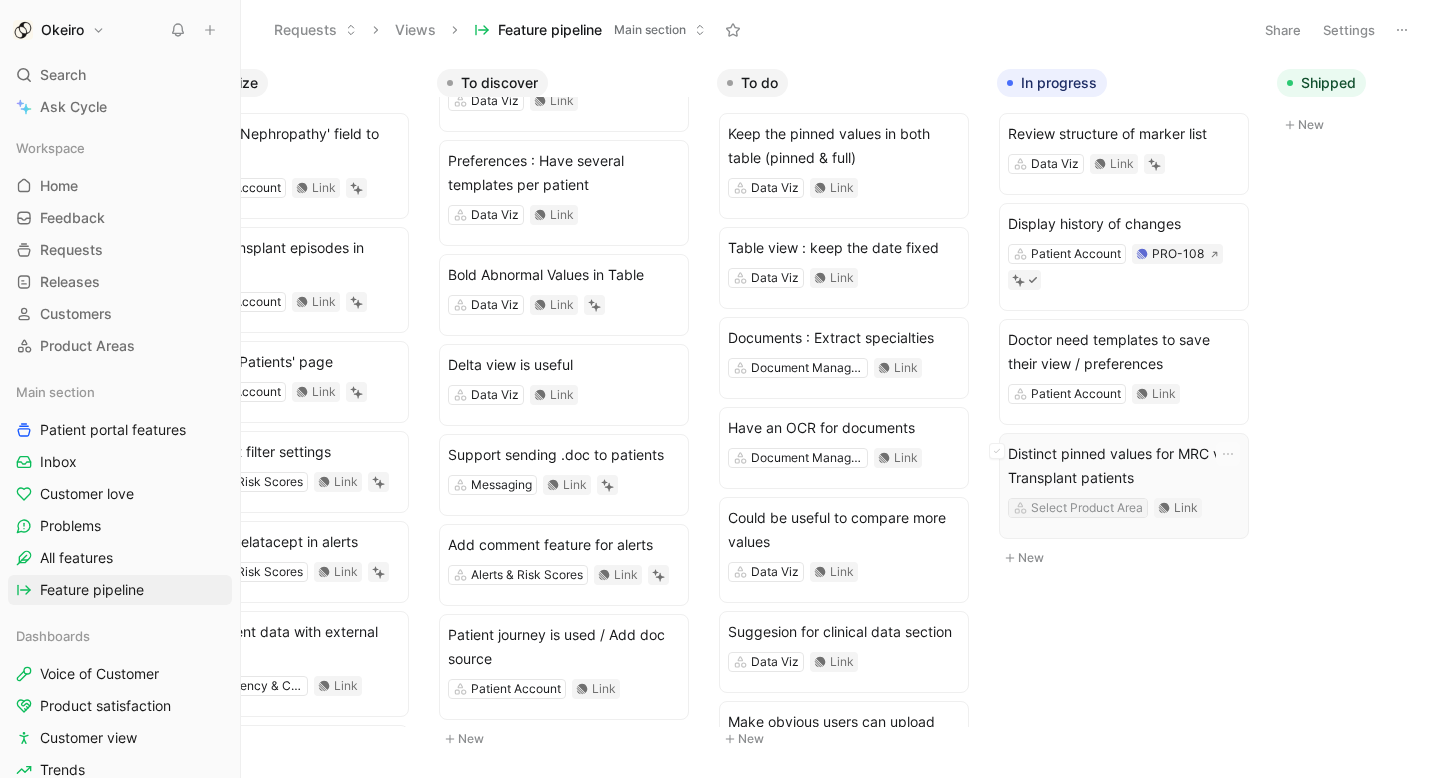 click on "Select Product Area" at bounding box center [1087, 508] 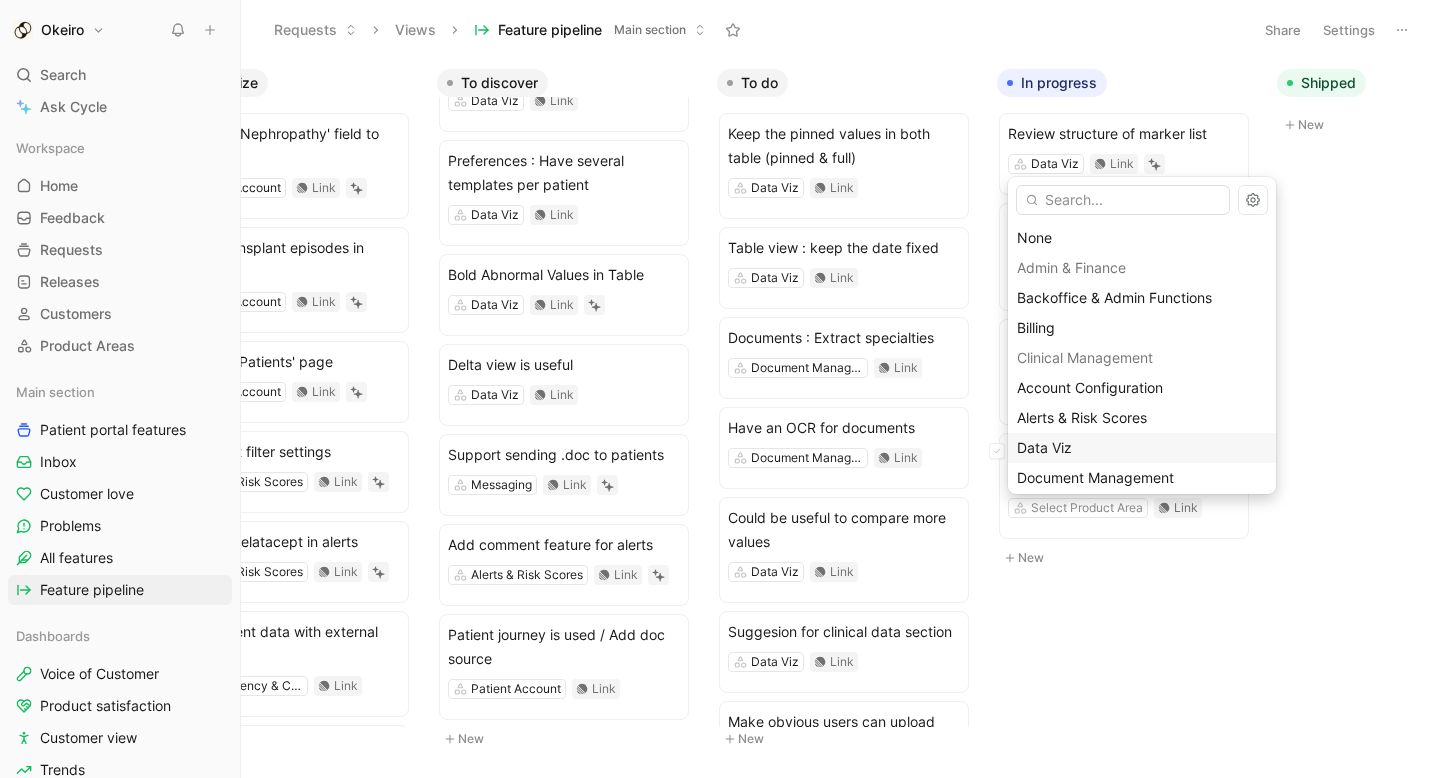 click on "Data Viz" at bounding box center (1044, 447) 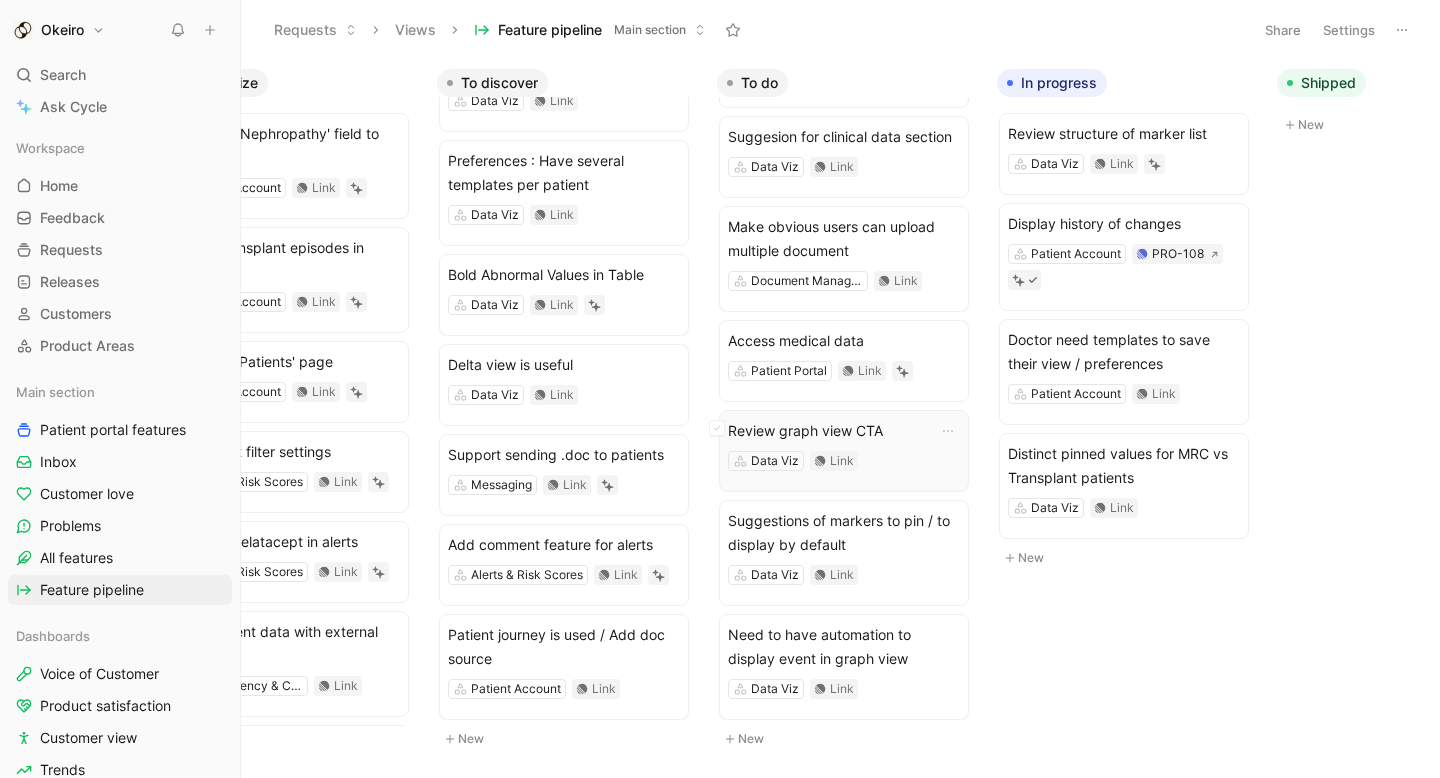 scroll, scrollTop: 0, scrollLeft: 0, axis: both 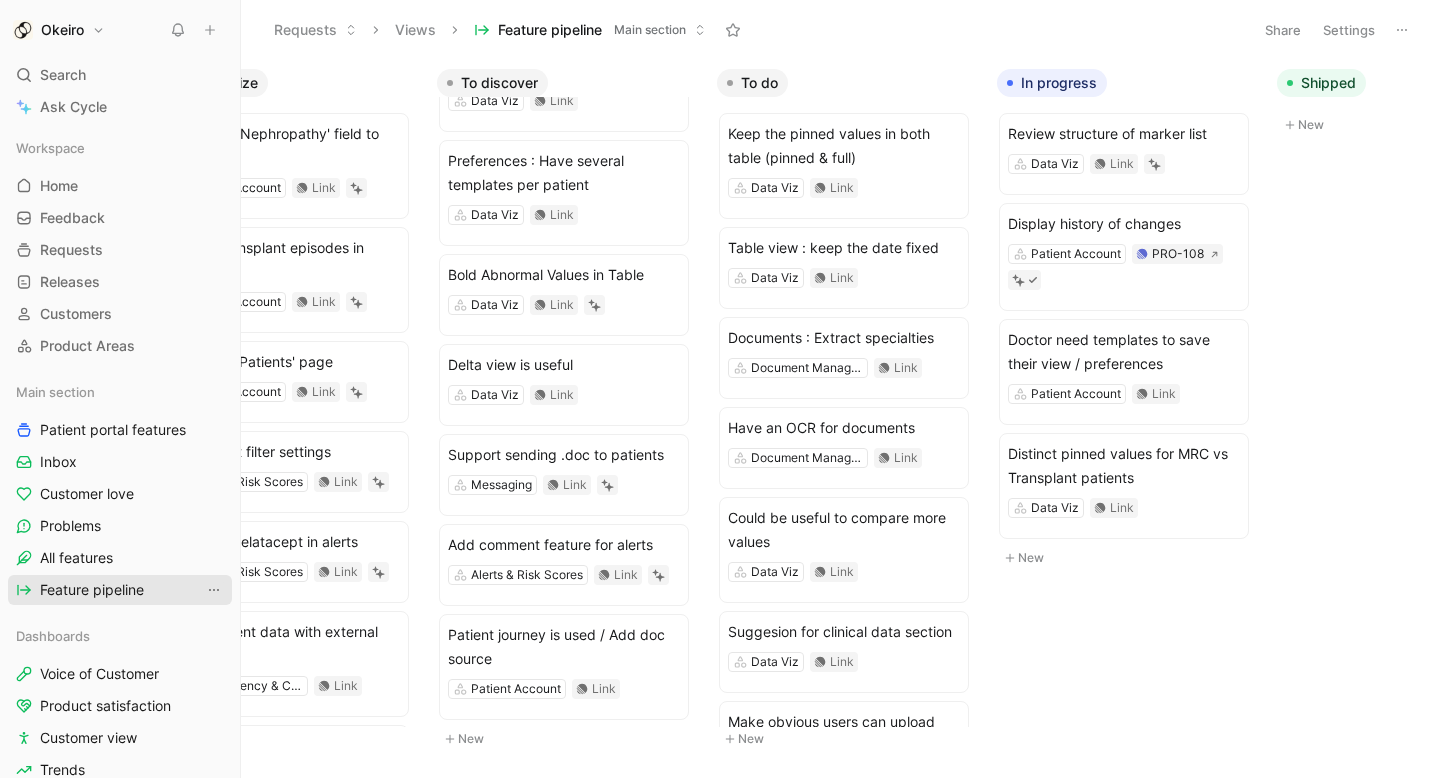 click 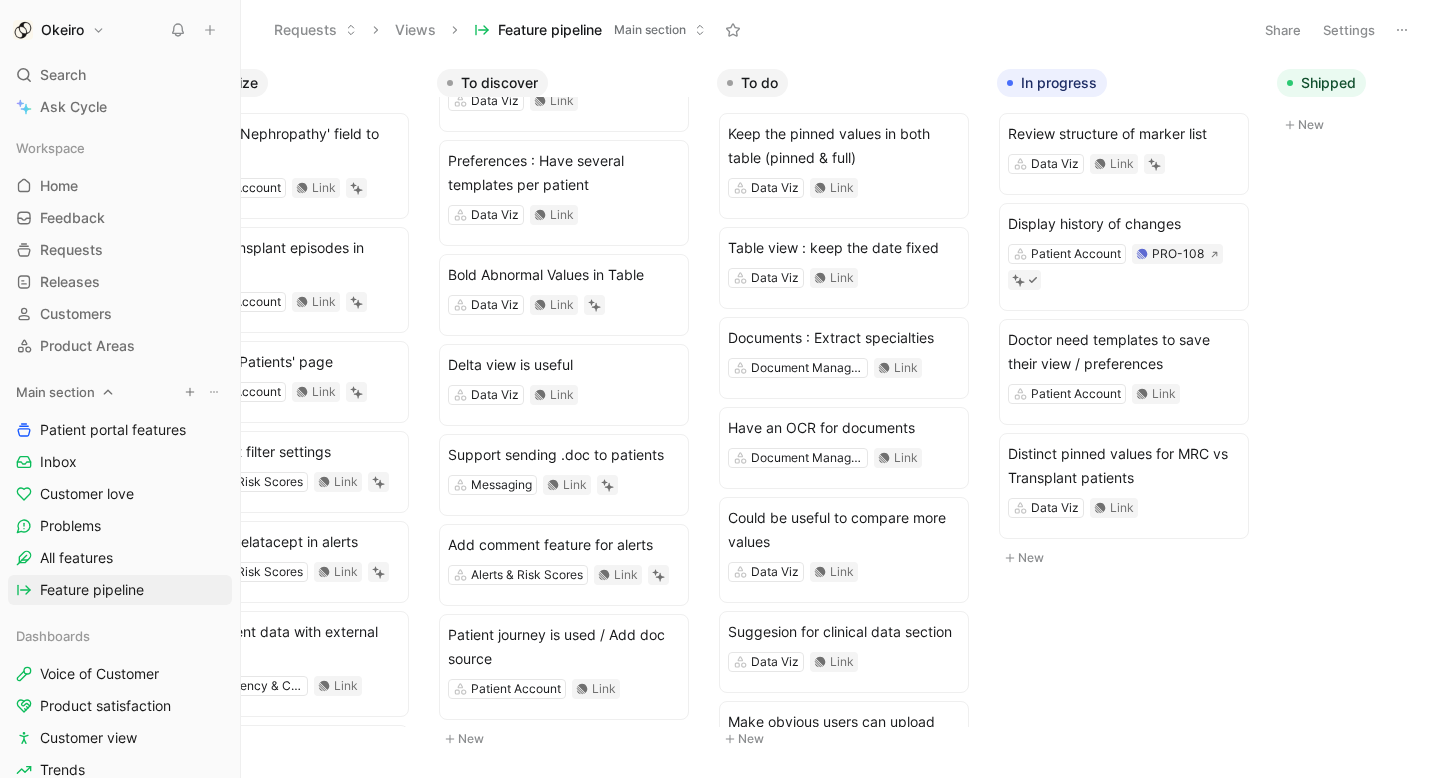 click 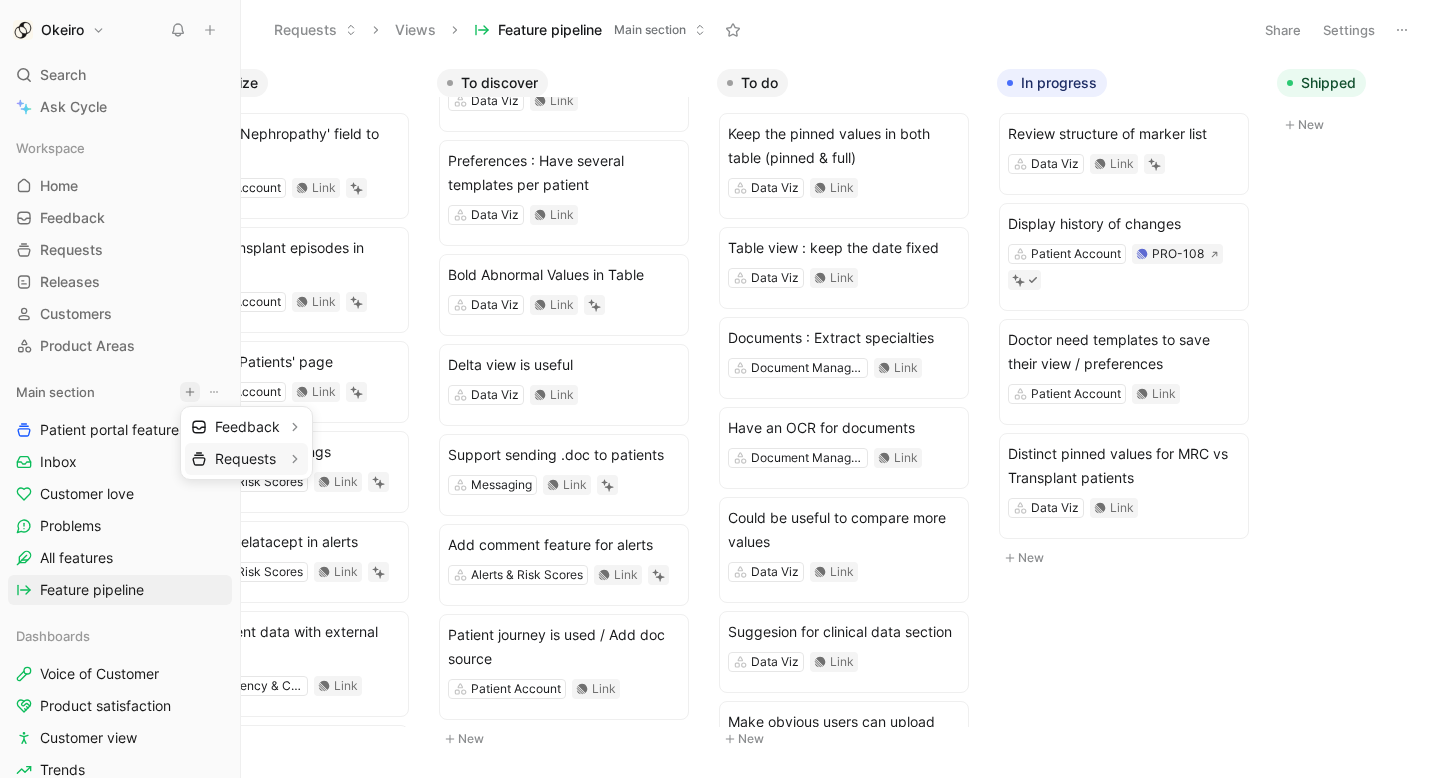 click on "Requests" at bounding box center [245, 458] 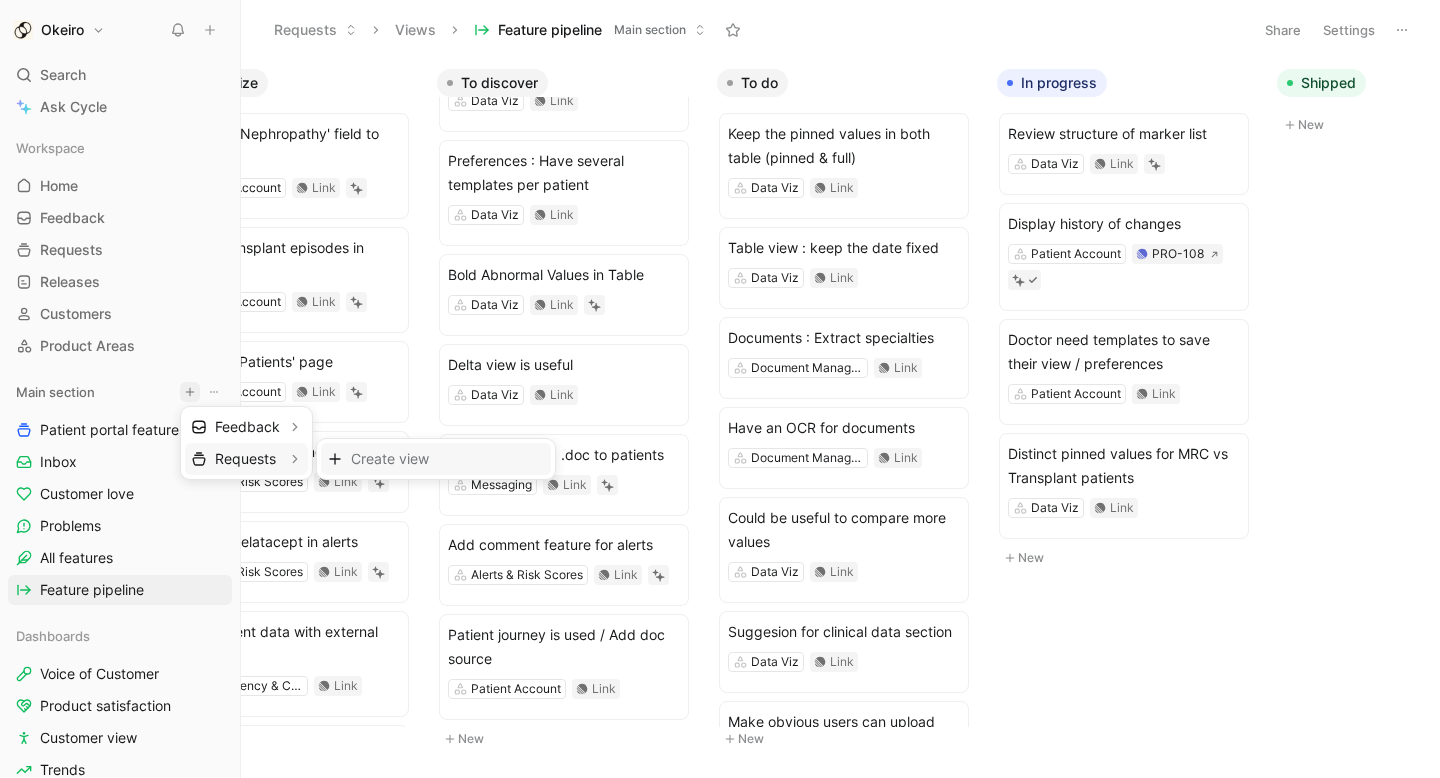 click on "Create view" at bounding box center [390, 458] 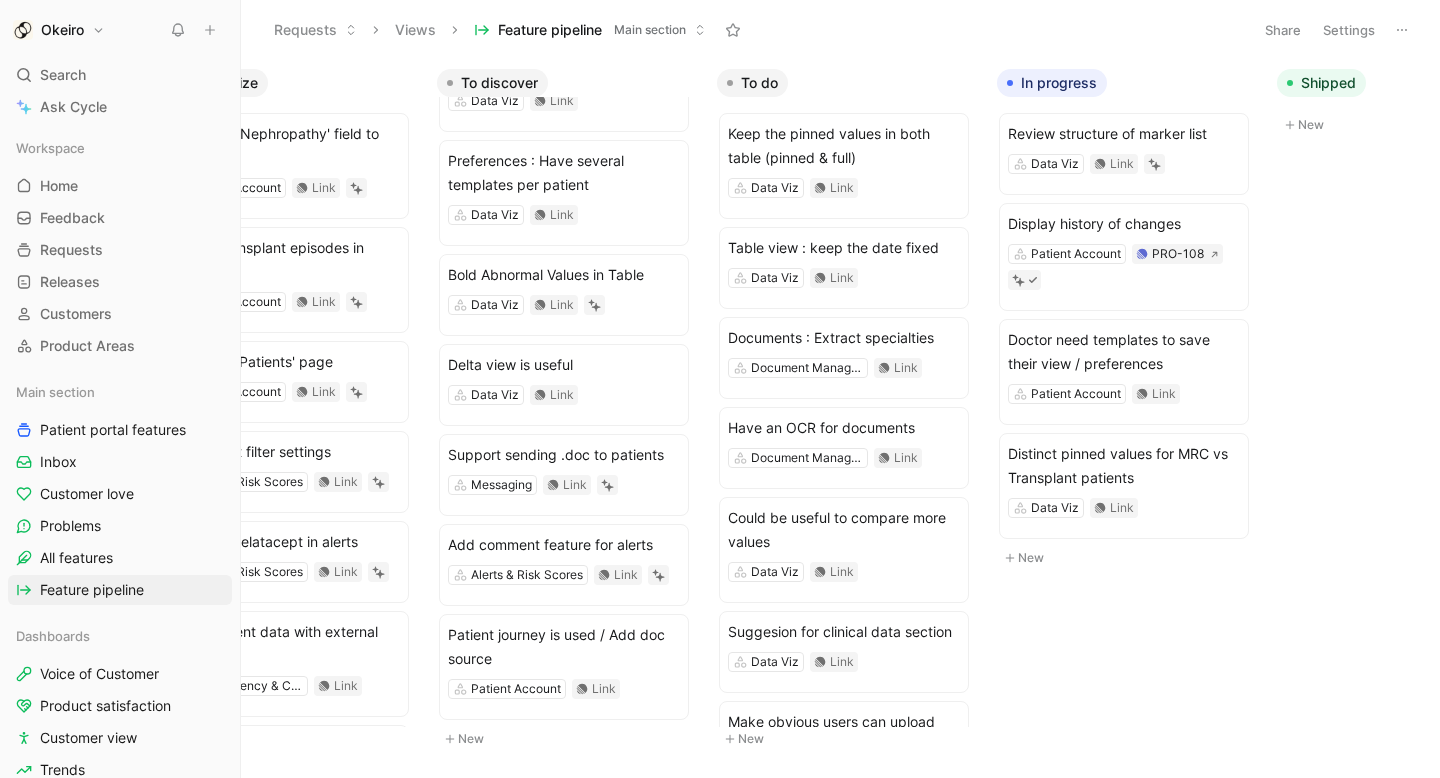 click on "Settings" at bounding box center (1349, 30) 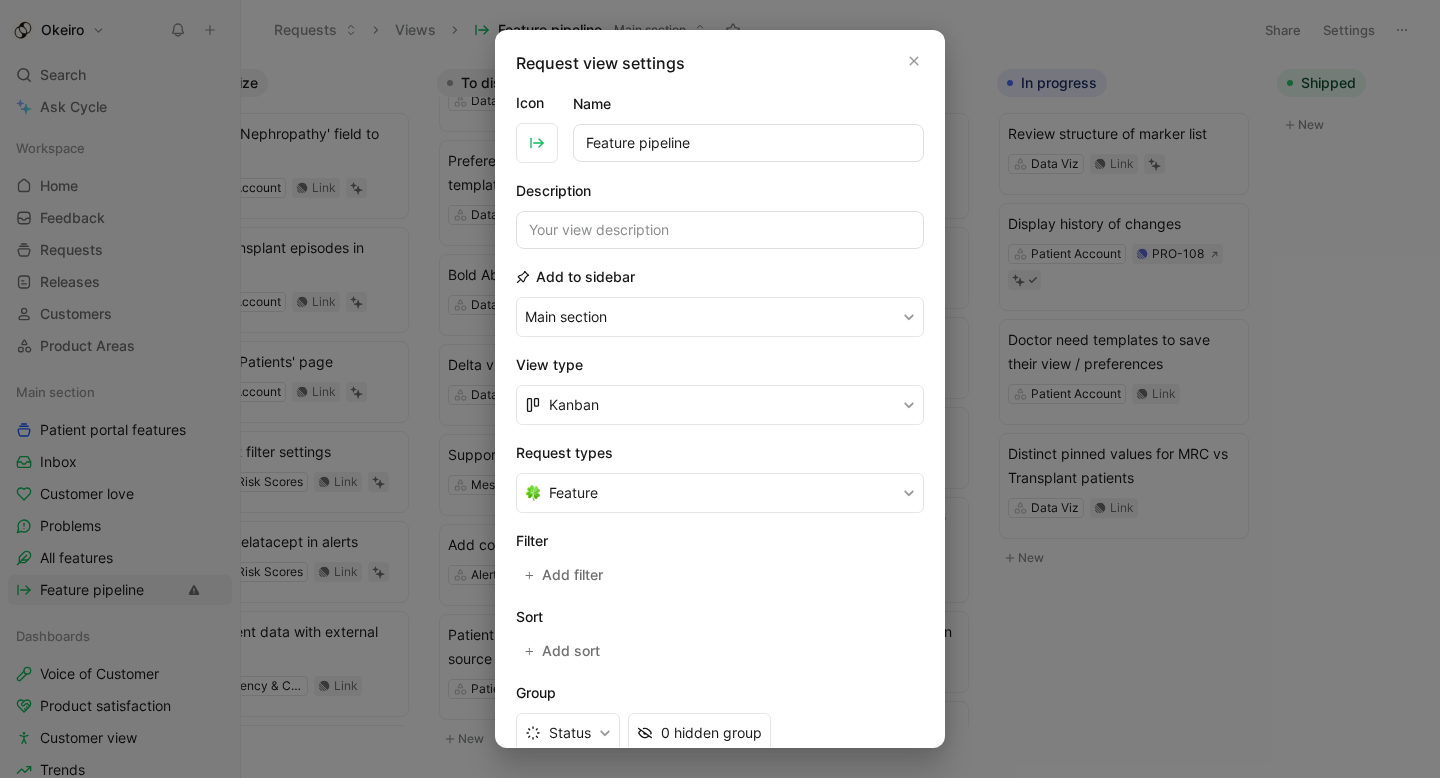 drag, startPoint x: 691, startPoint y: 142, endPoint x: 570, endPoint y: 142, distance: 121 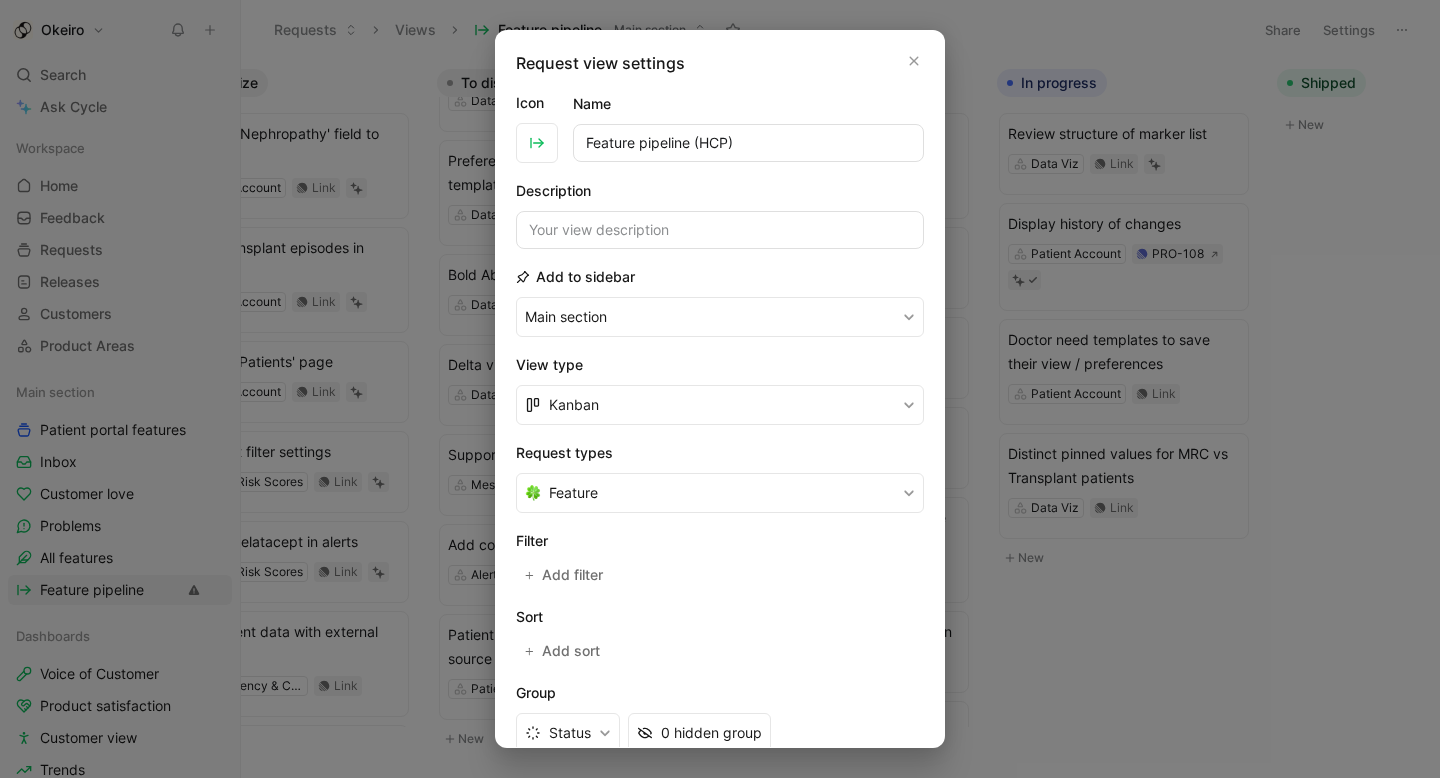 scroll, scrollTop: 262, scrollLeft: 0, axis: vertical 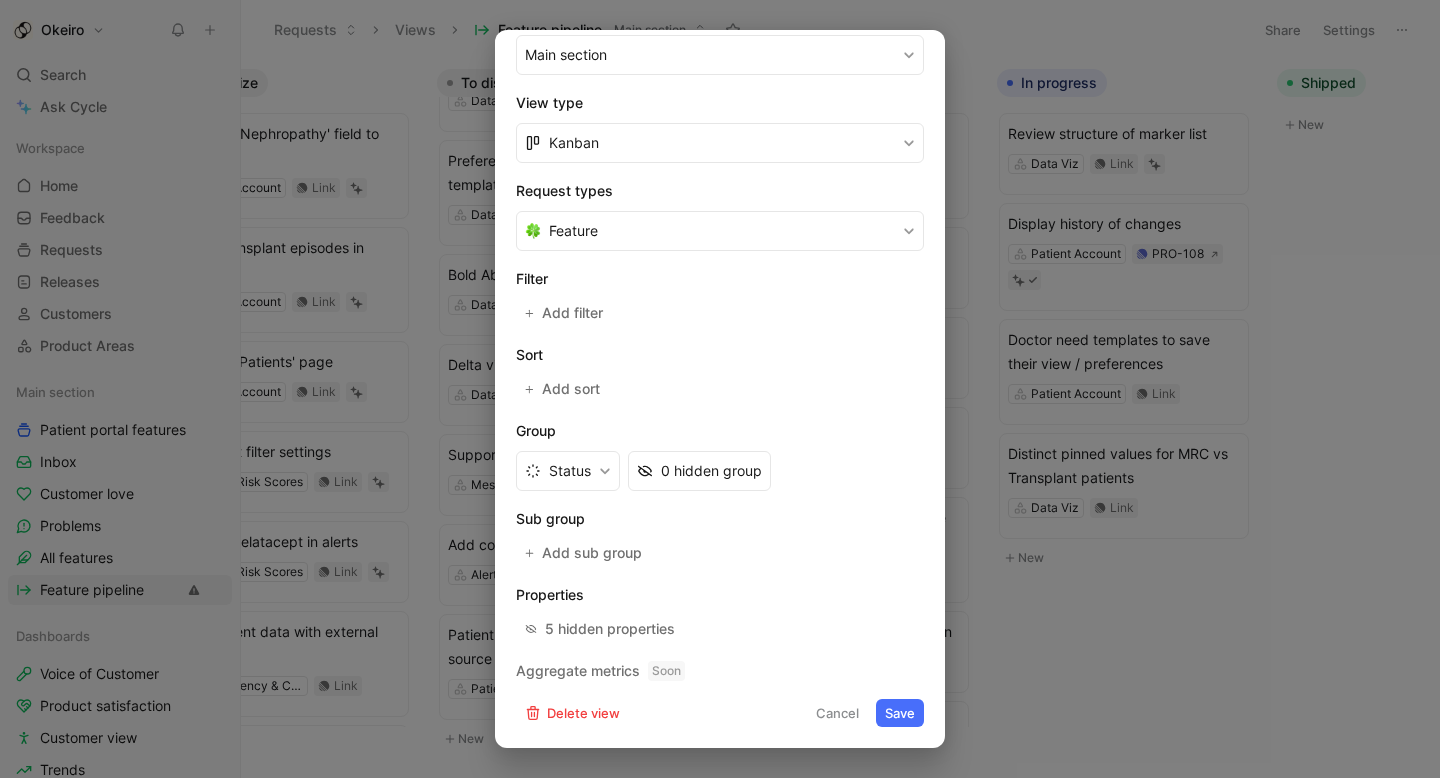 type on "Feature pipeline (HCP)" 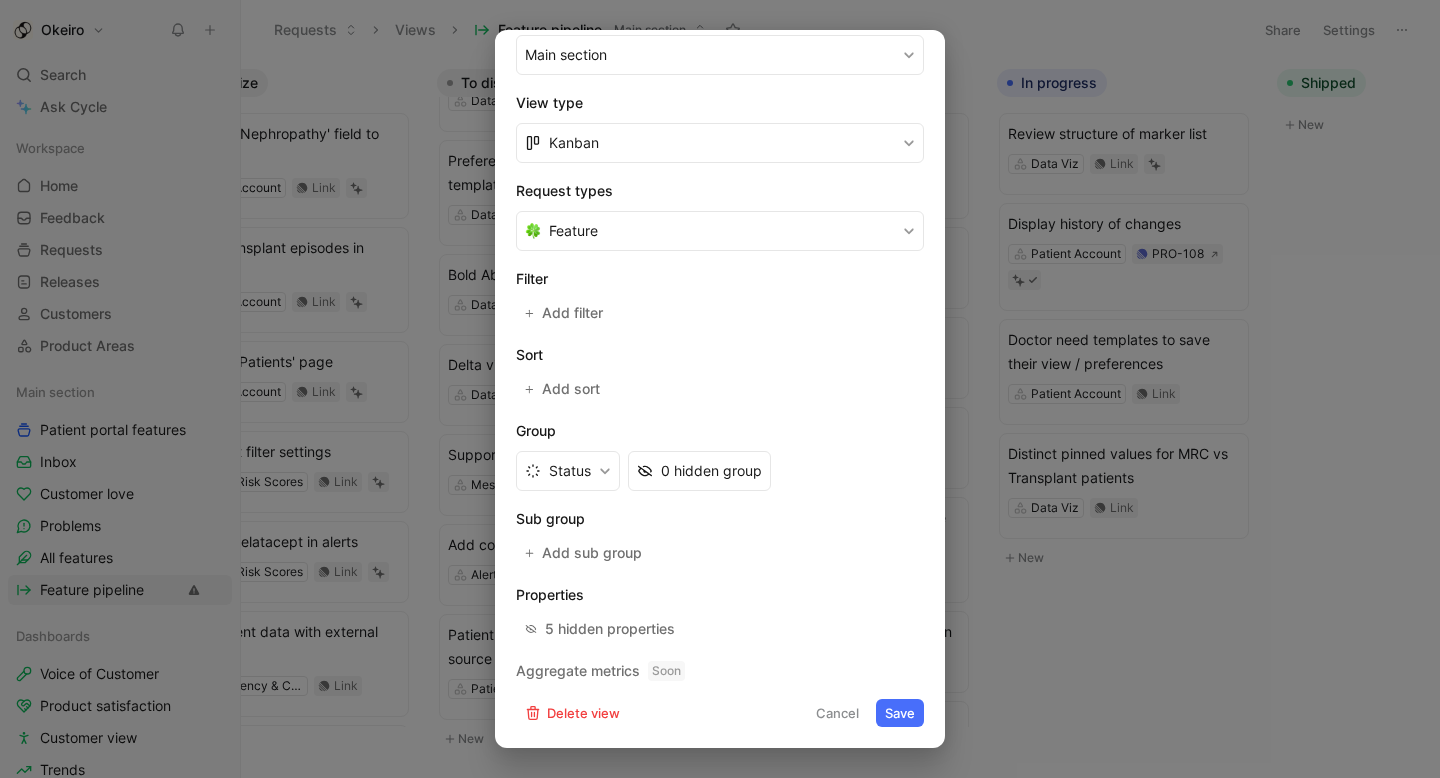 click on "Save" at bounding box center [900, 713] 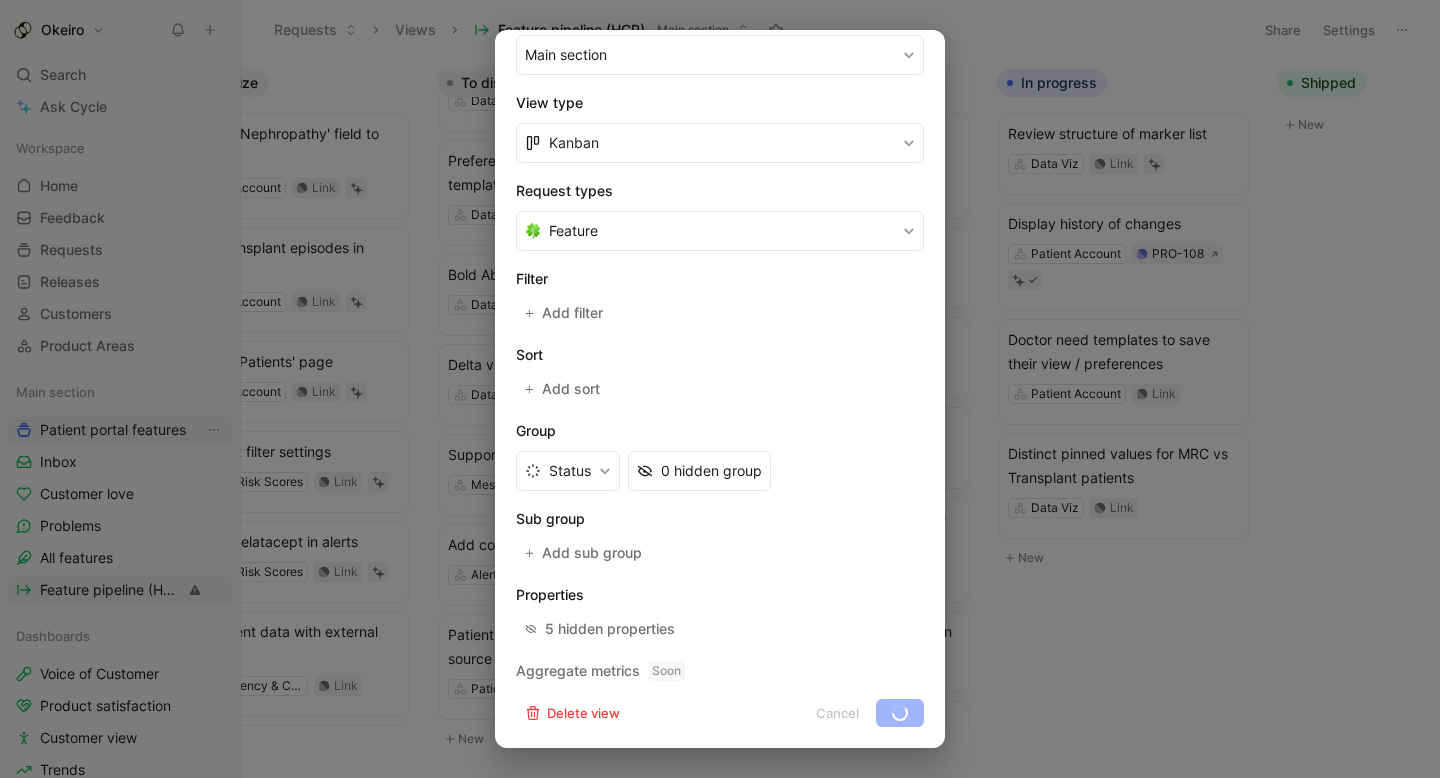 click on "Feature pipeline (HCP)" at bounding box center (110, 590) 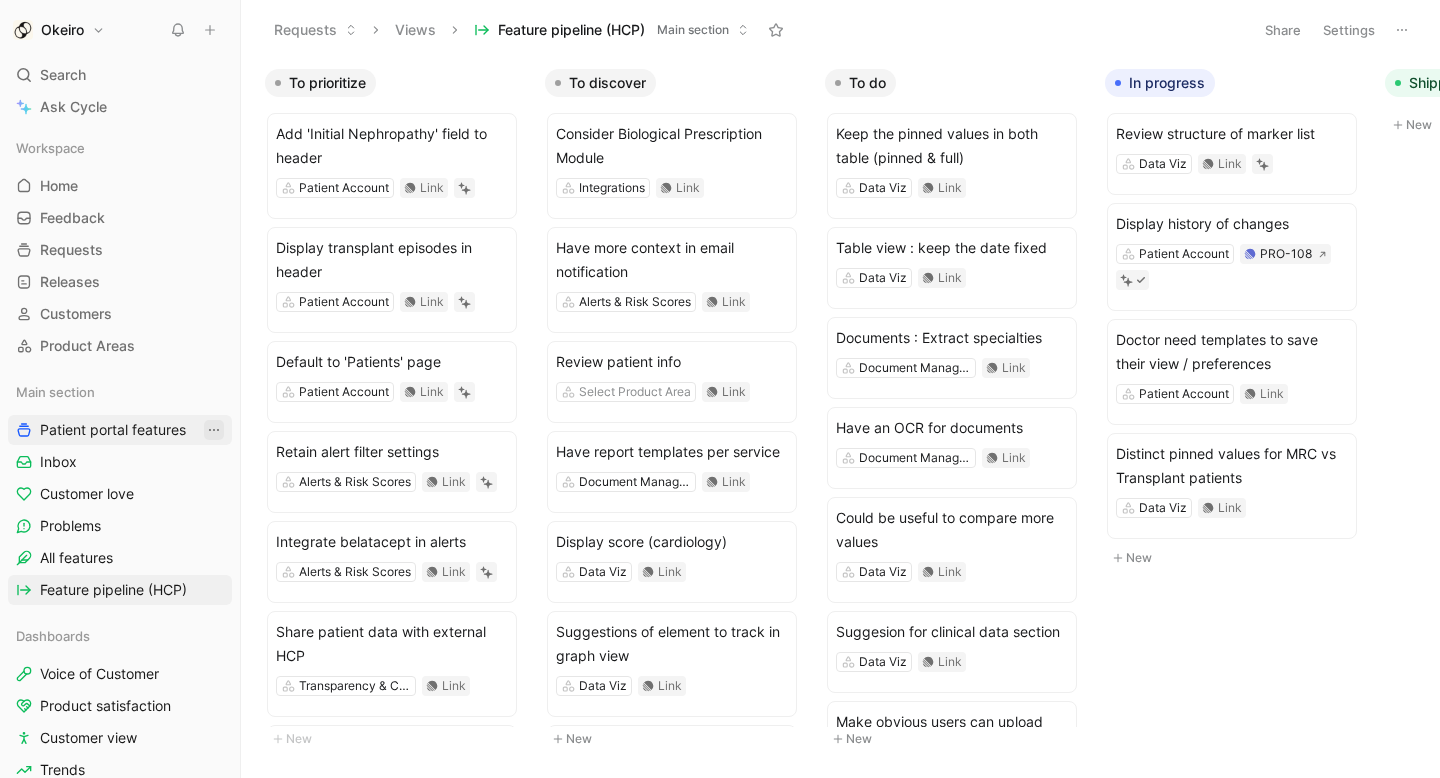 click 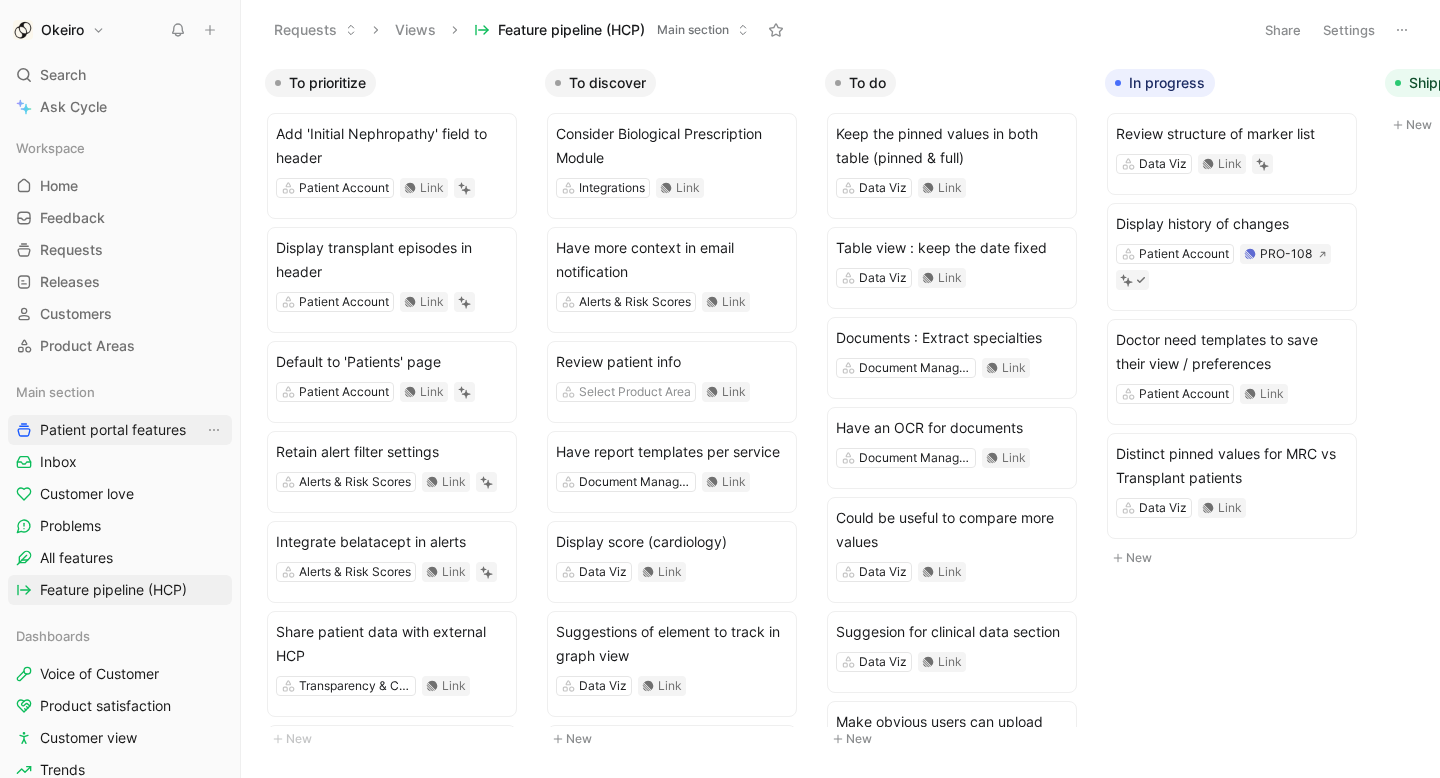 click on "Patient portal features" at bounding box center (113, 430) 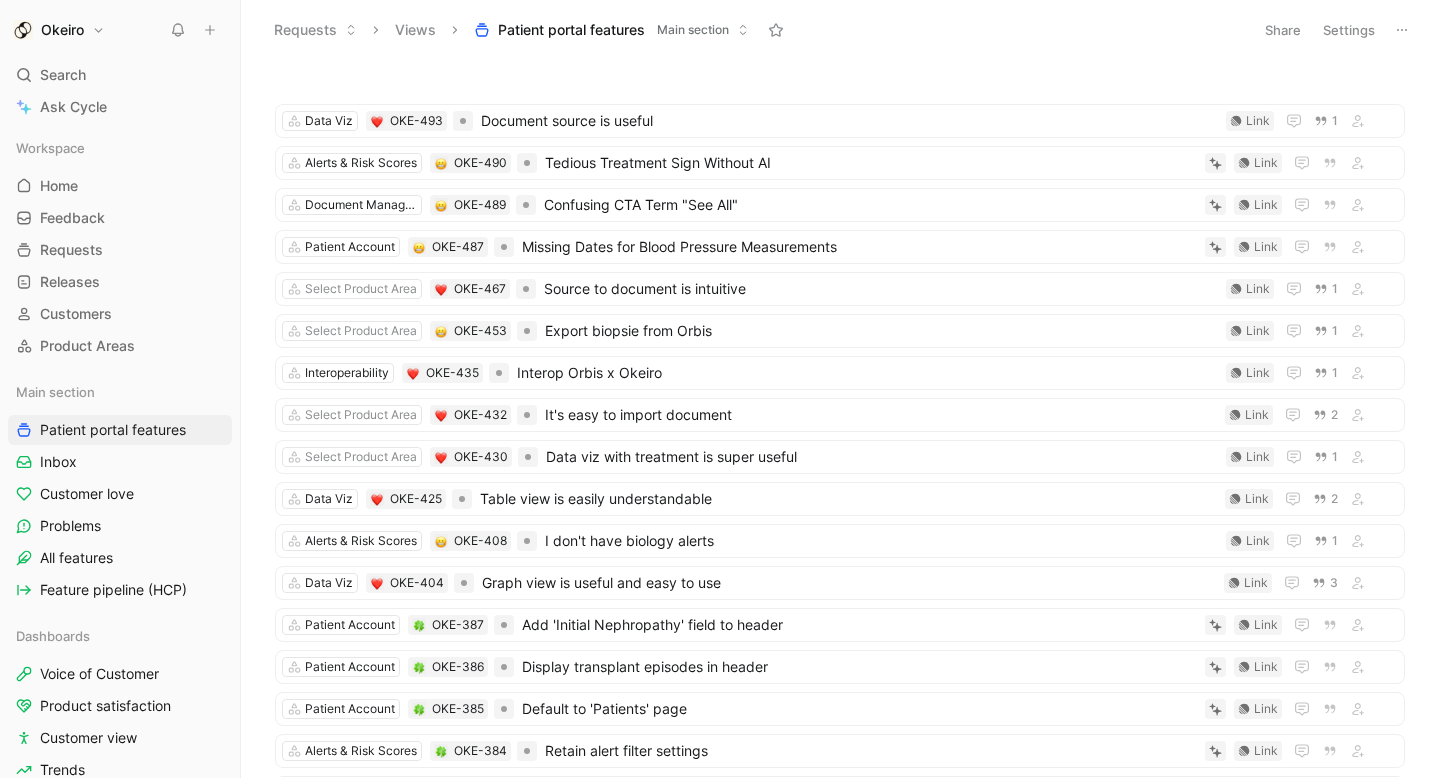 scroll, scrollTop: 123, scrollLeft: 0, axis: vertical 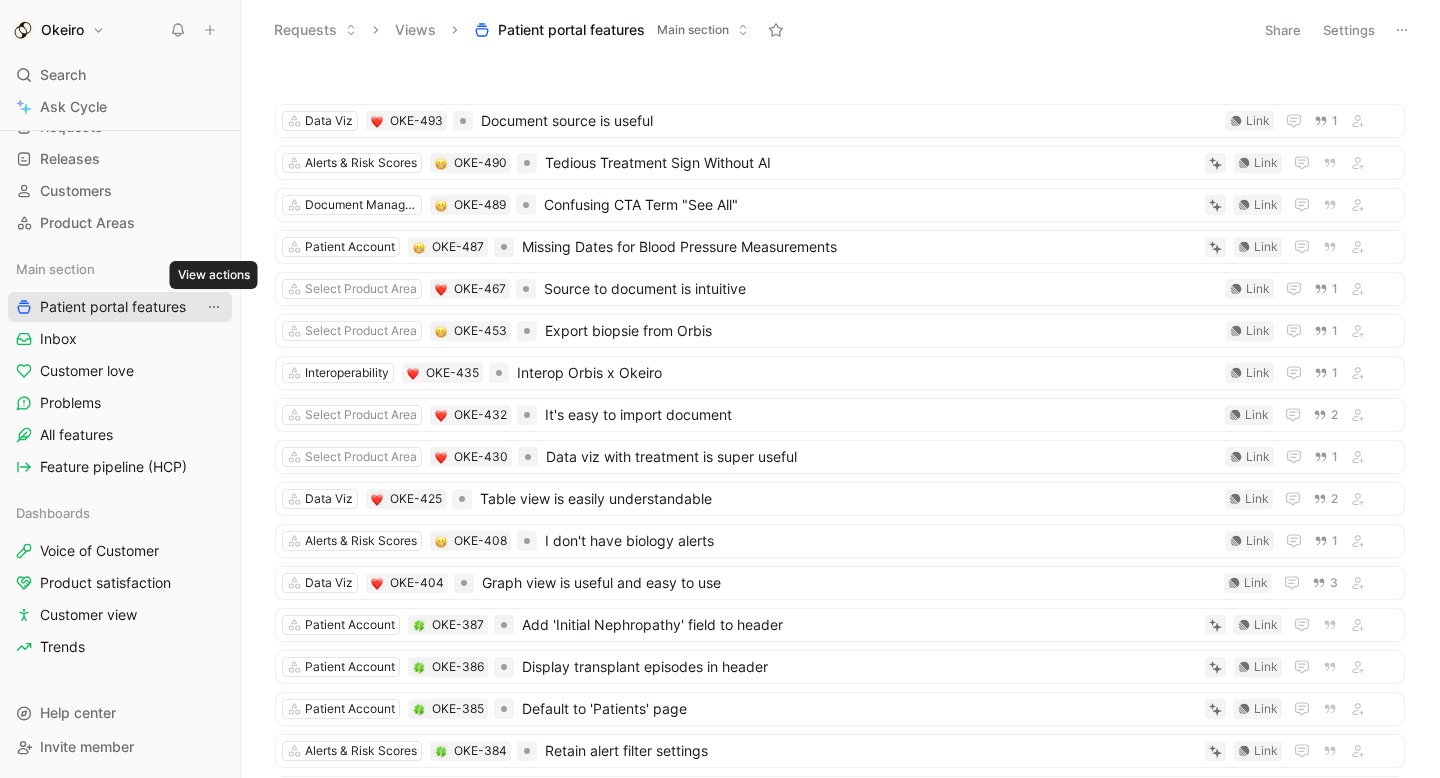 click 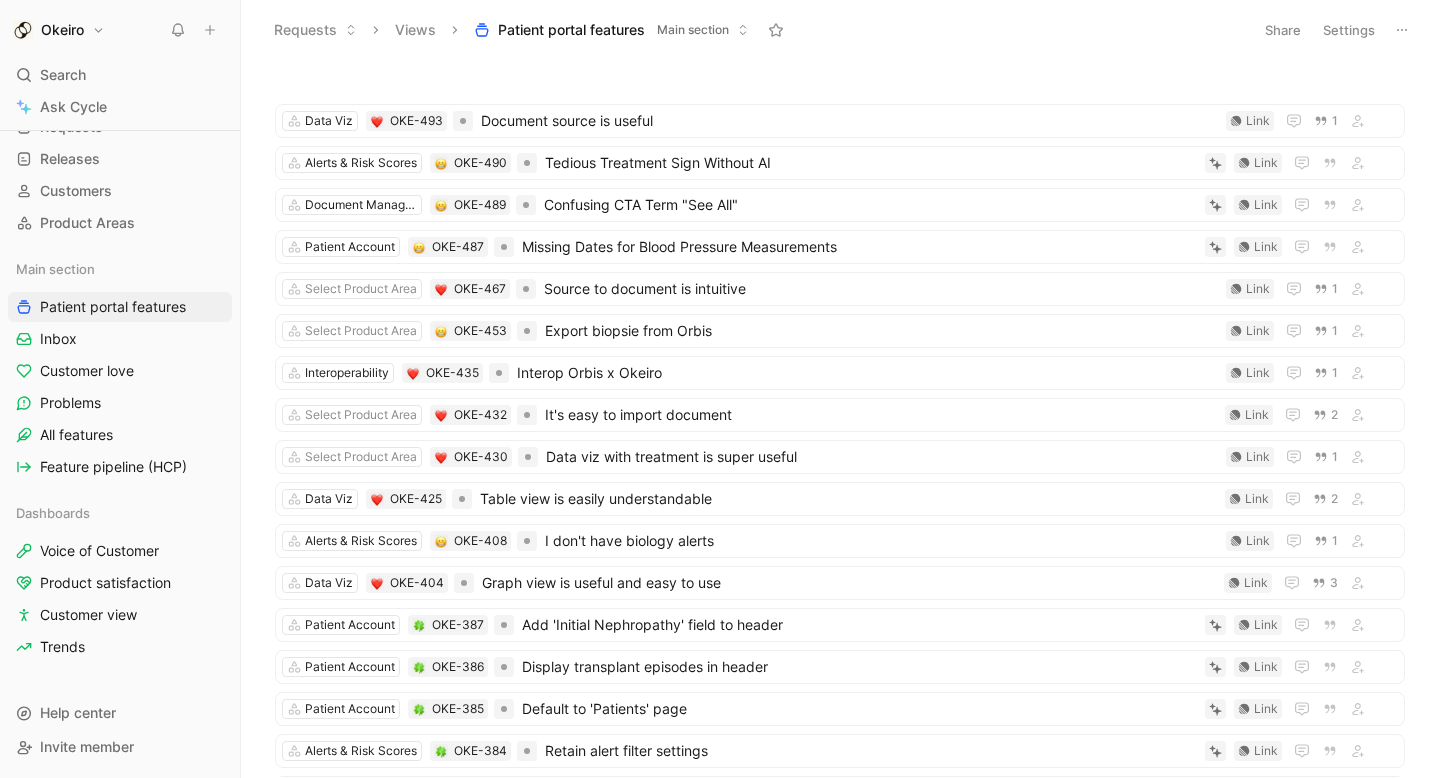 click at bounding box center (1402, 30) 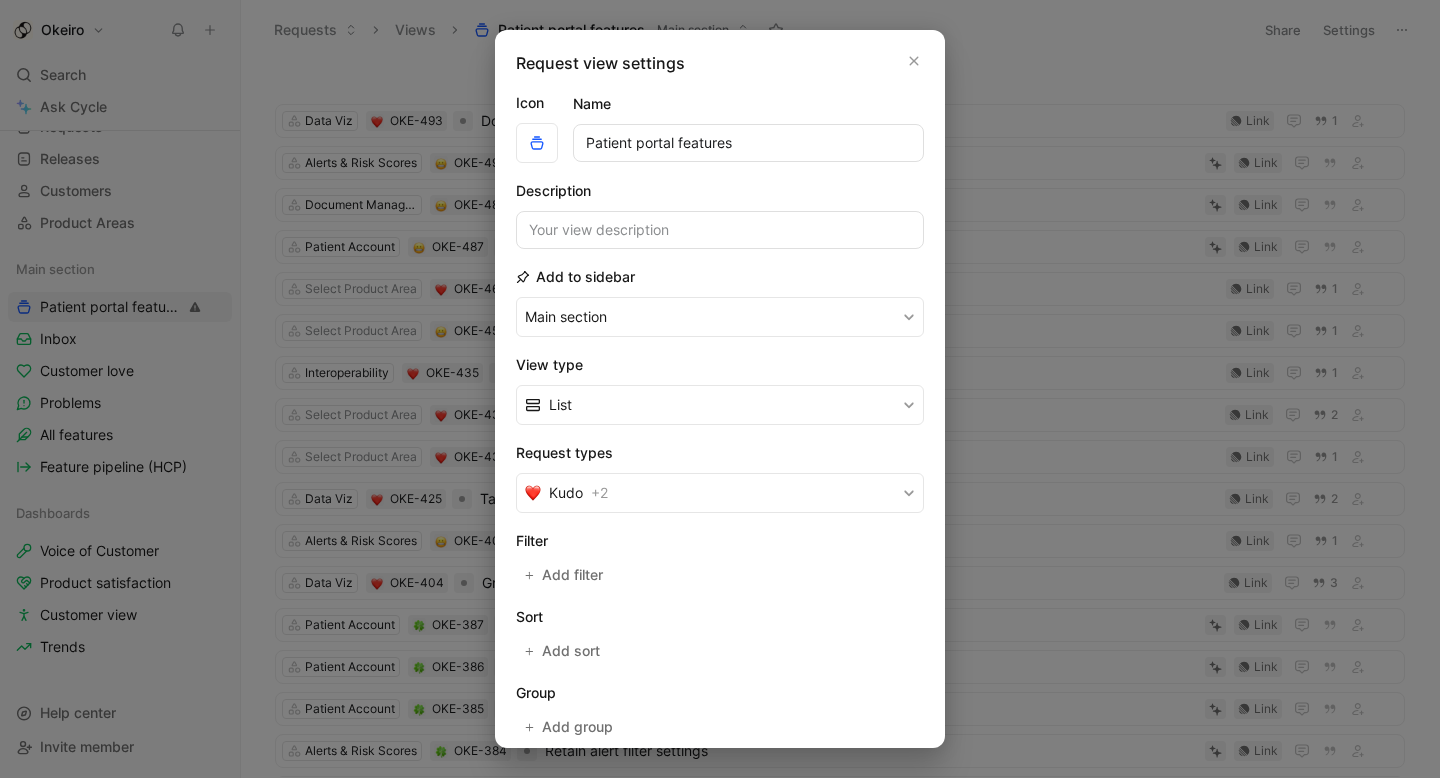 drag, startPoint x: 772, startPoint y: 146, endPoint x: 560, endPoint y: 146, distance: 212 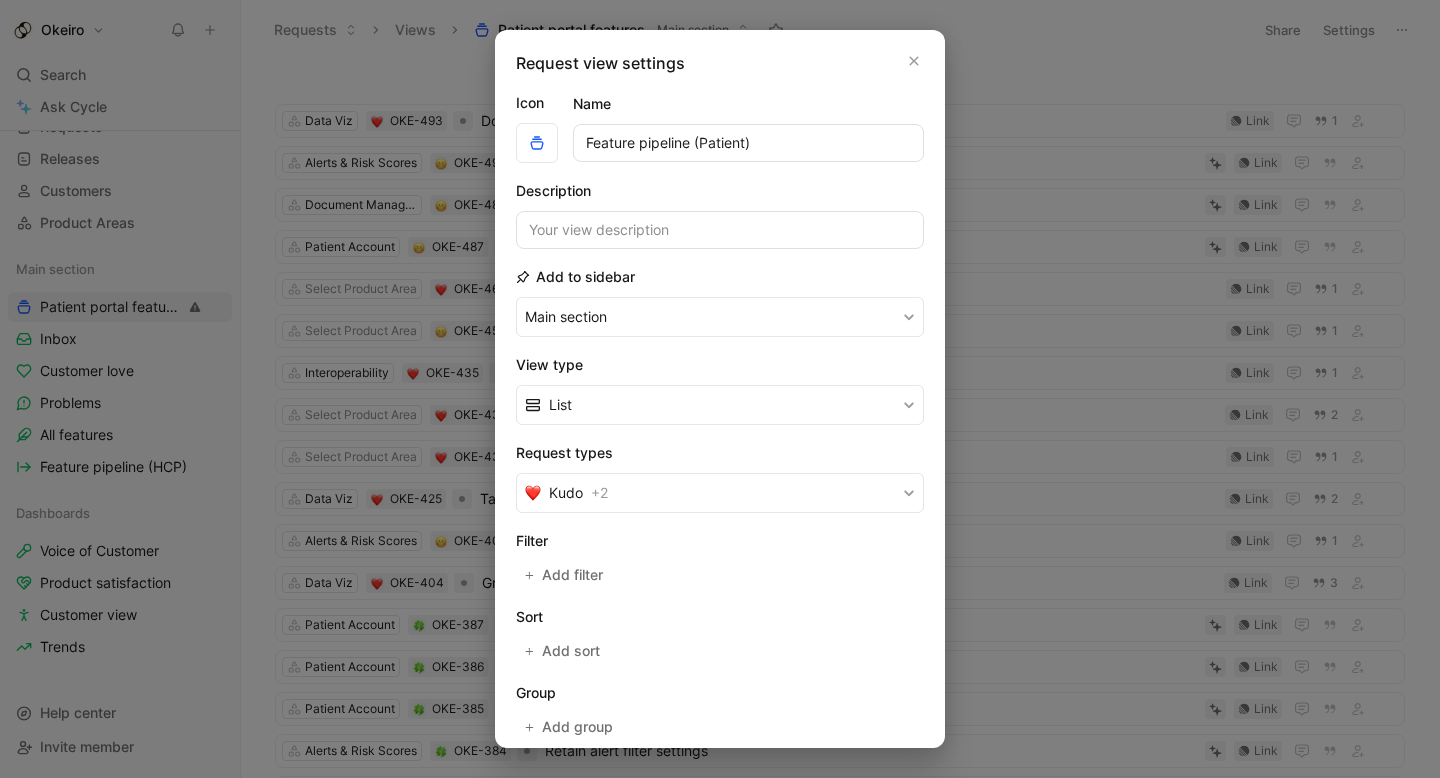 scroll, scrollTop: 174, scrollLeft: 0, axis: vertical 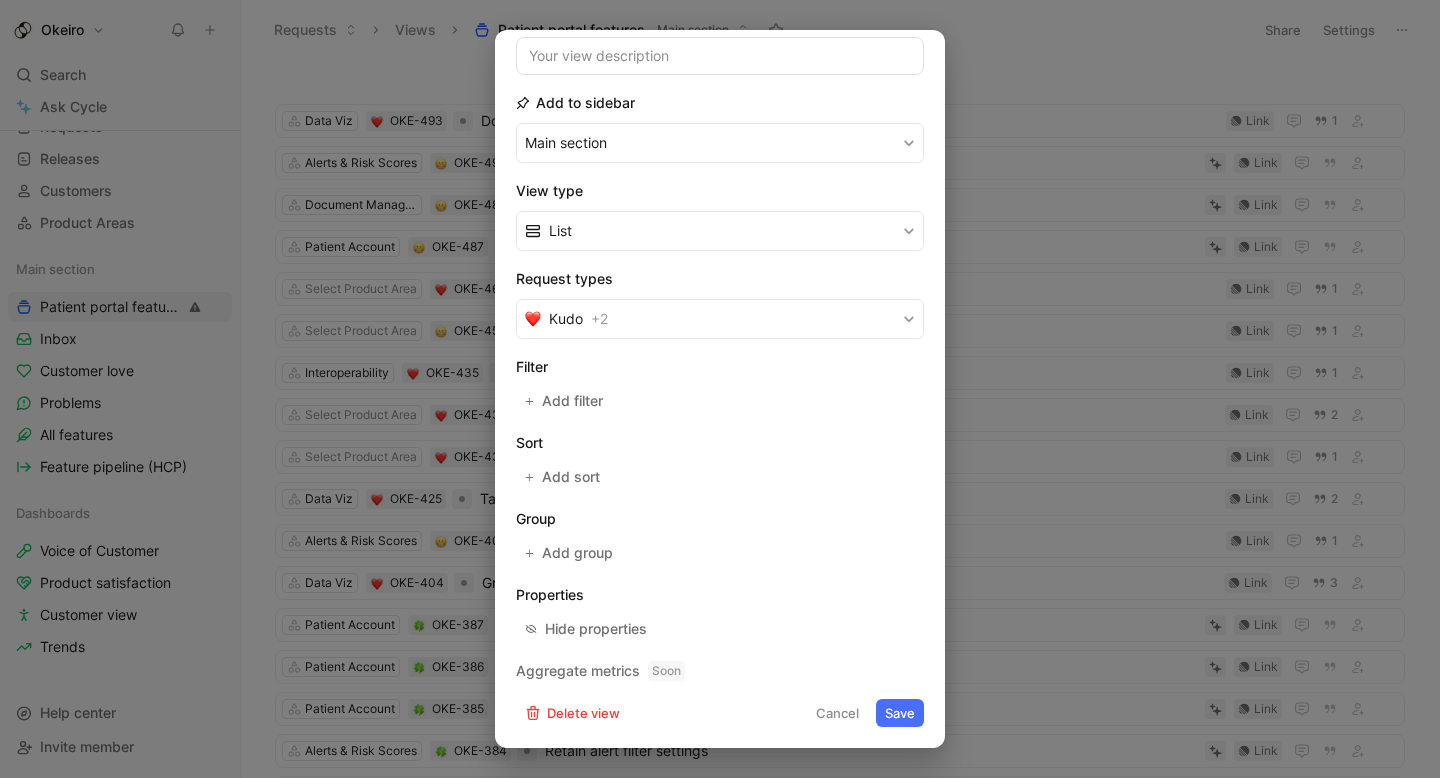 type on "Feature pipeline (Patient)" 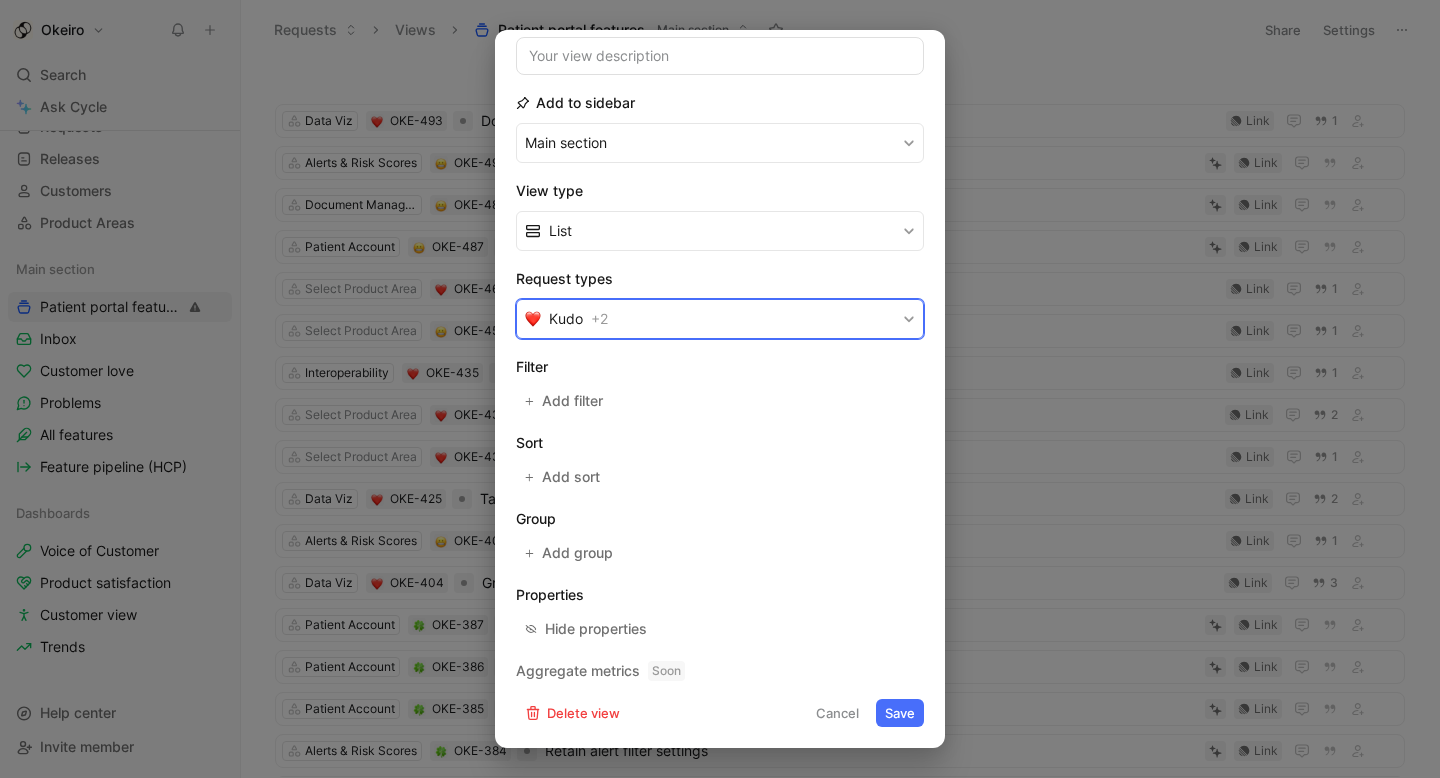 click on "Kudo + 2" at bounding box center [720, 319] 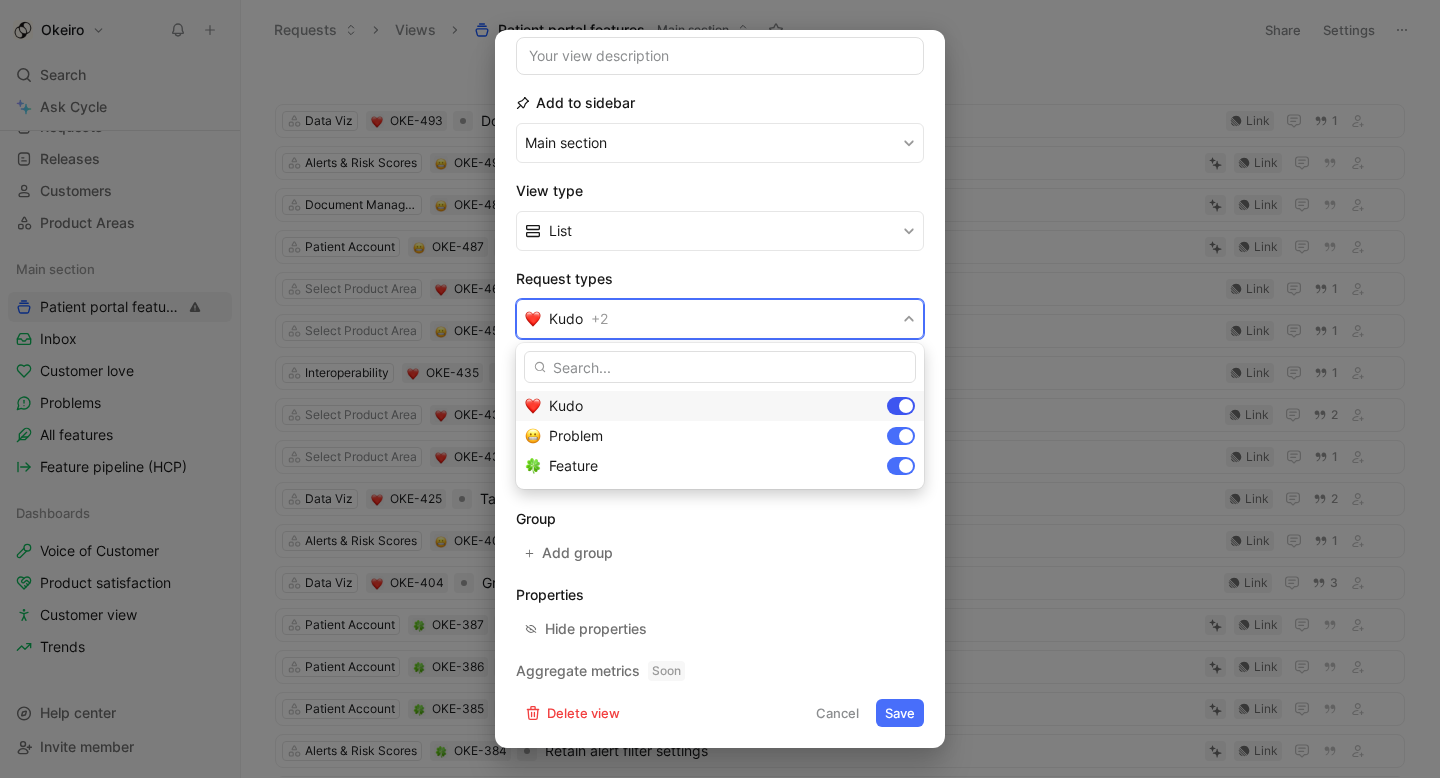 click at bounding box center [906, 406] 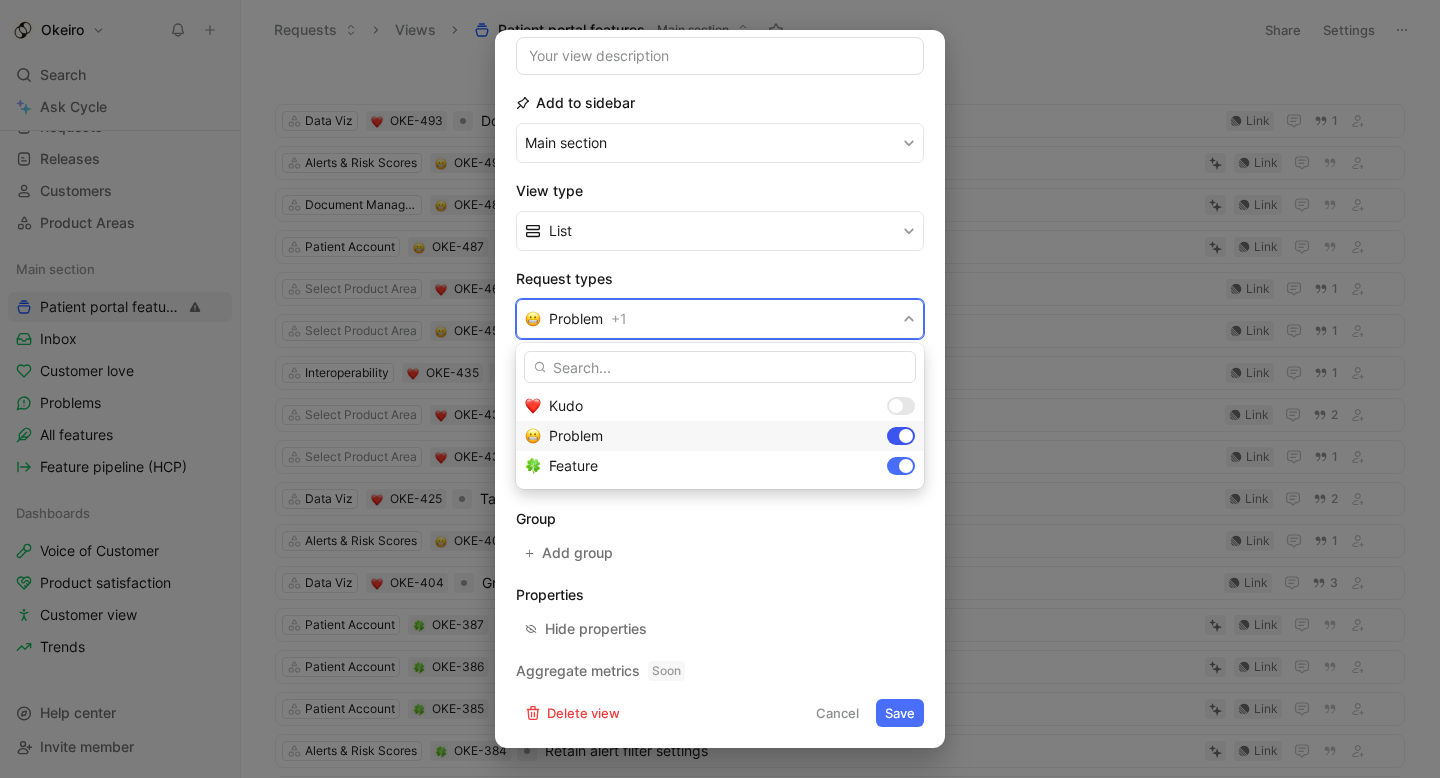 click at bounding box center [901, 436] 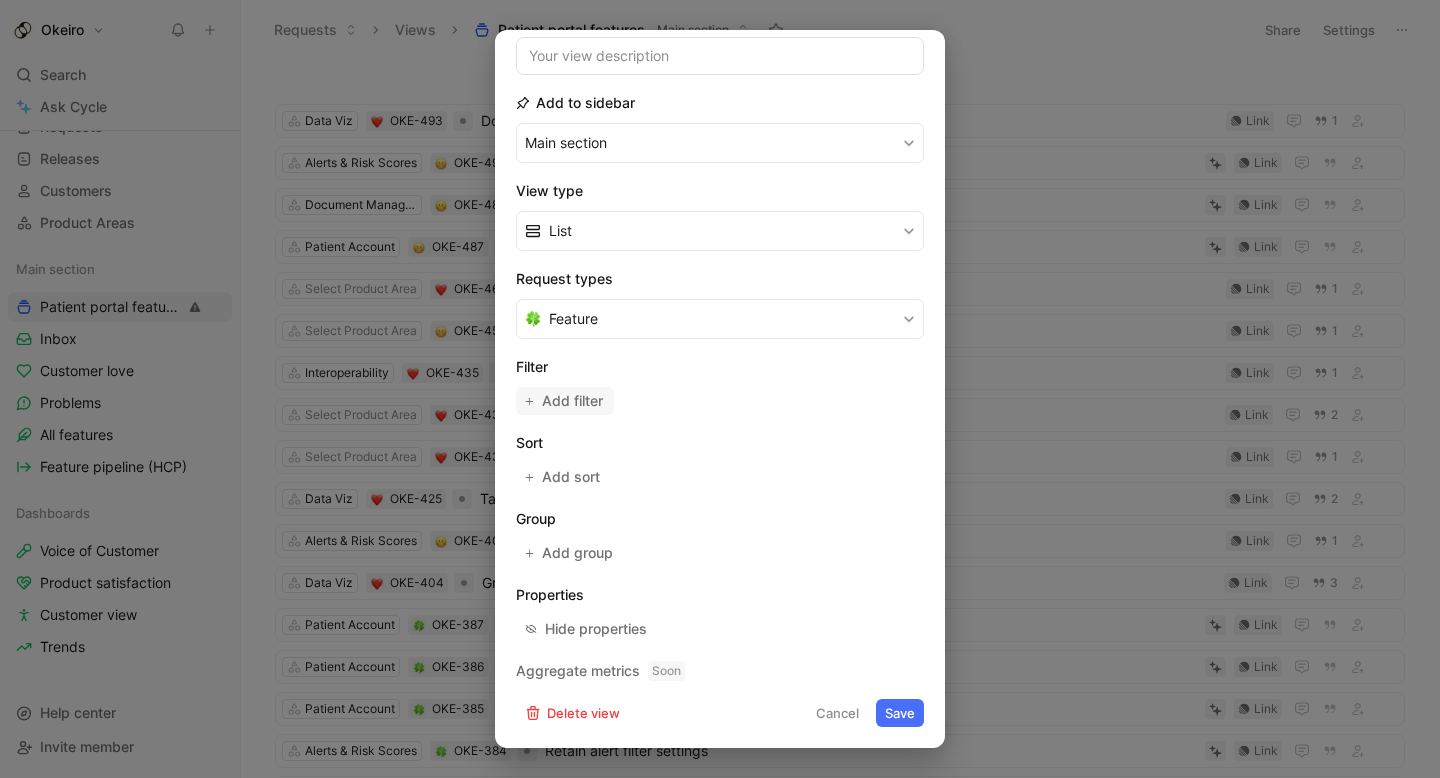 click on "Add filter" at bounding box center (573, 401) 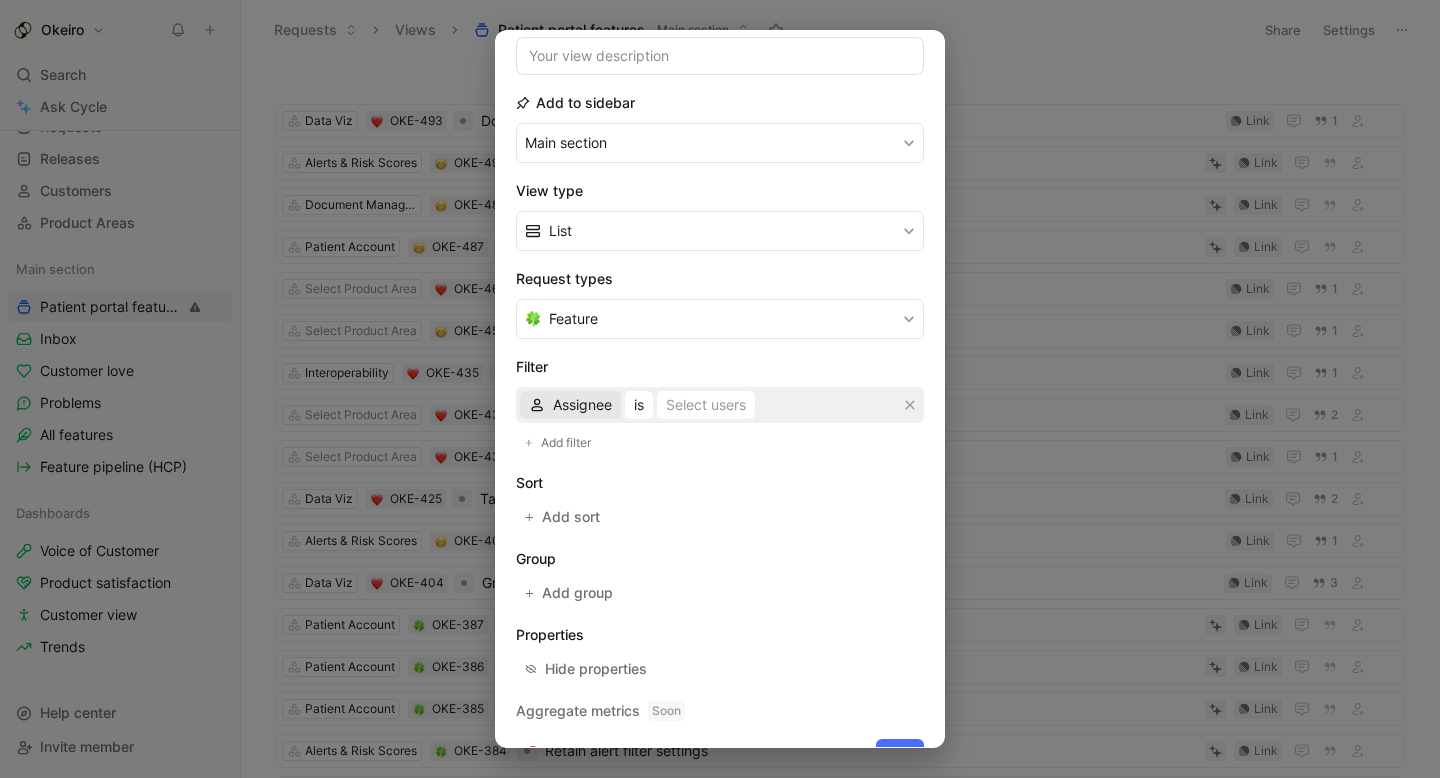 click on "Assignee" at bounding box center (582, 405) 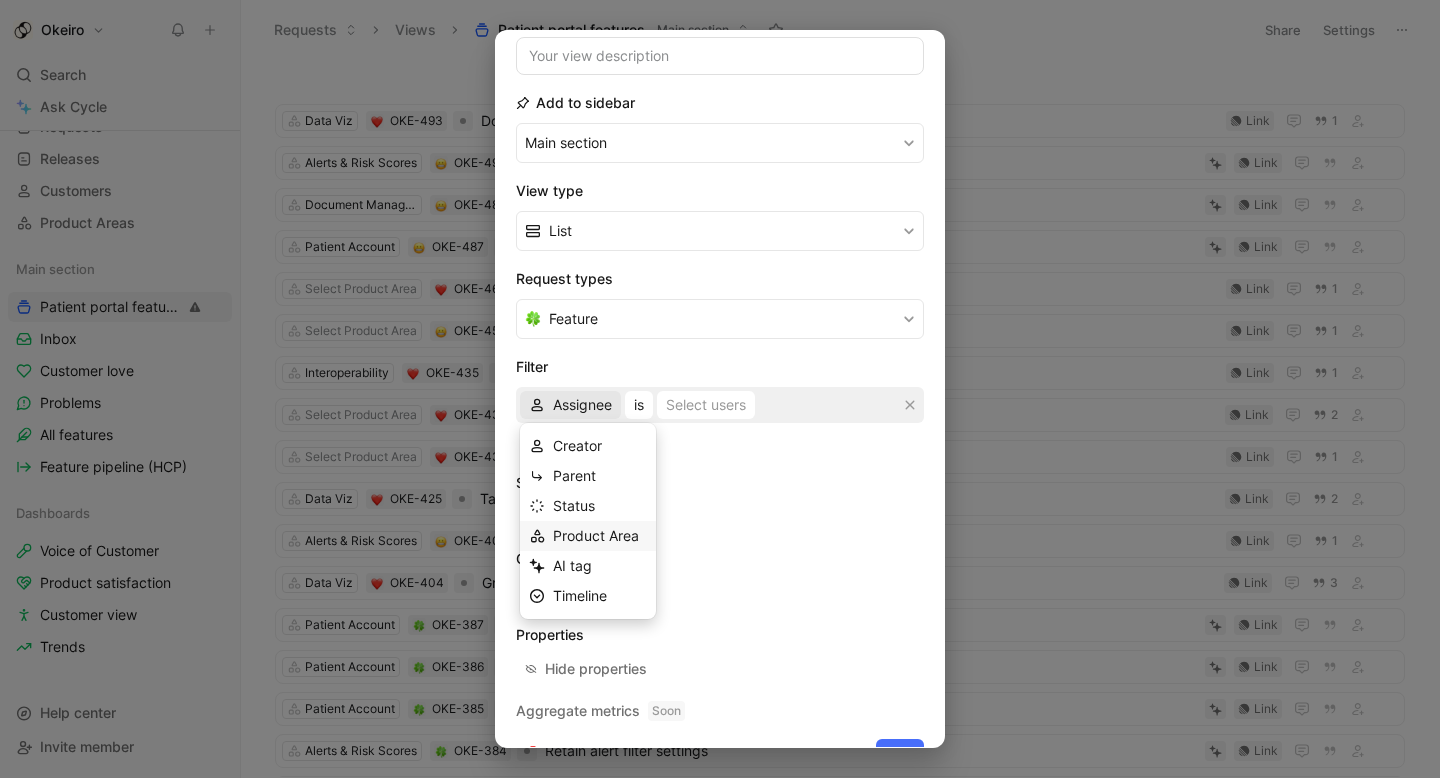 click on "Product Area" at bounding box center [596, 535] 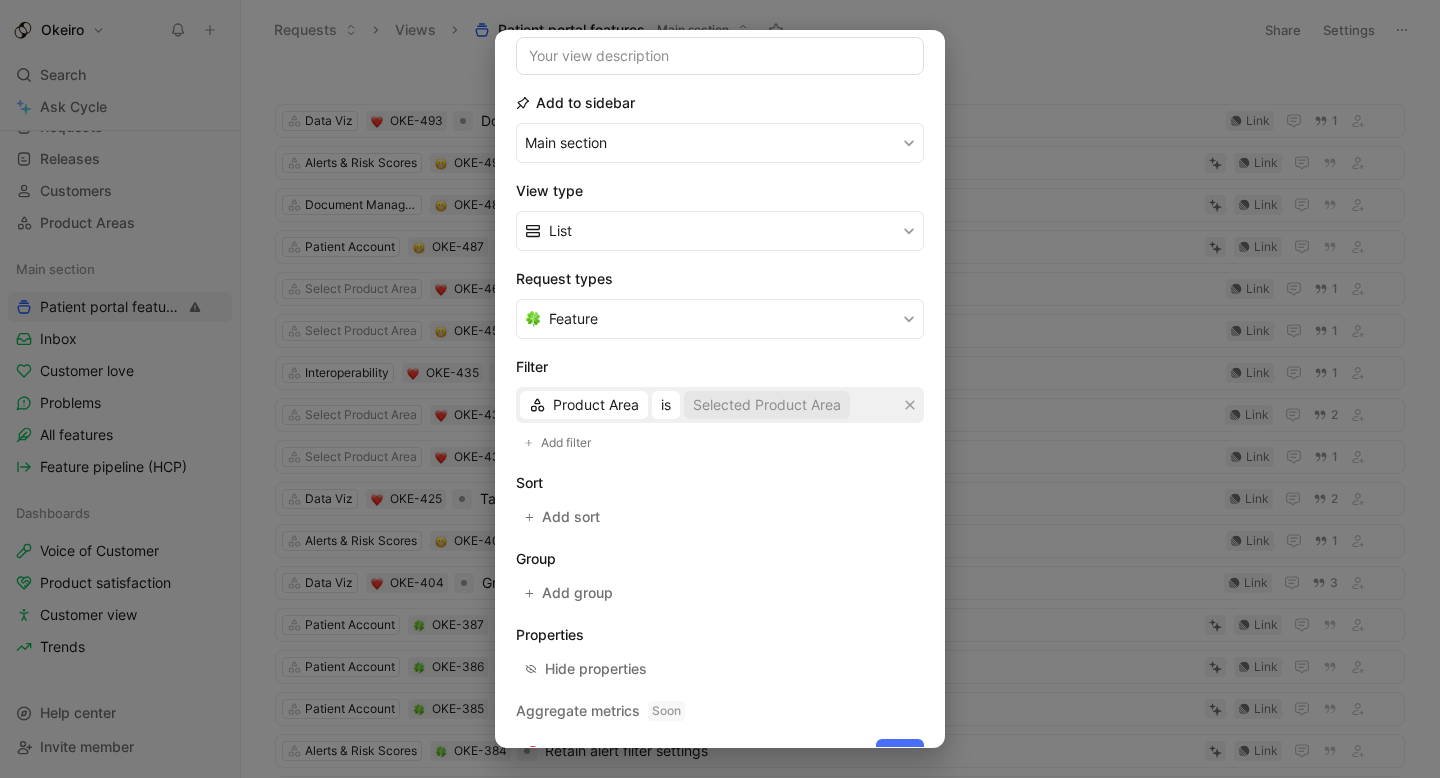 click on "Selected Product Area" at bounding box center (767, 405) 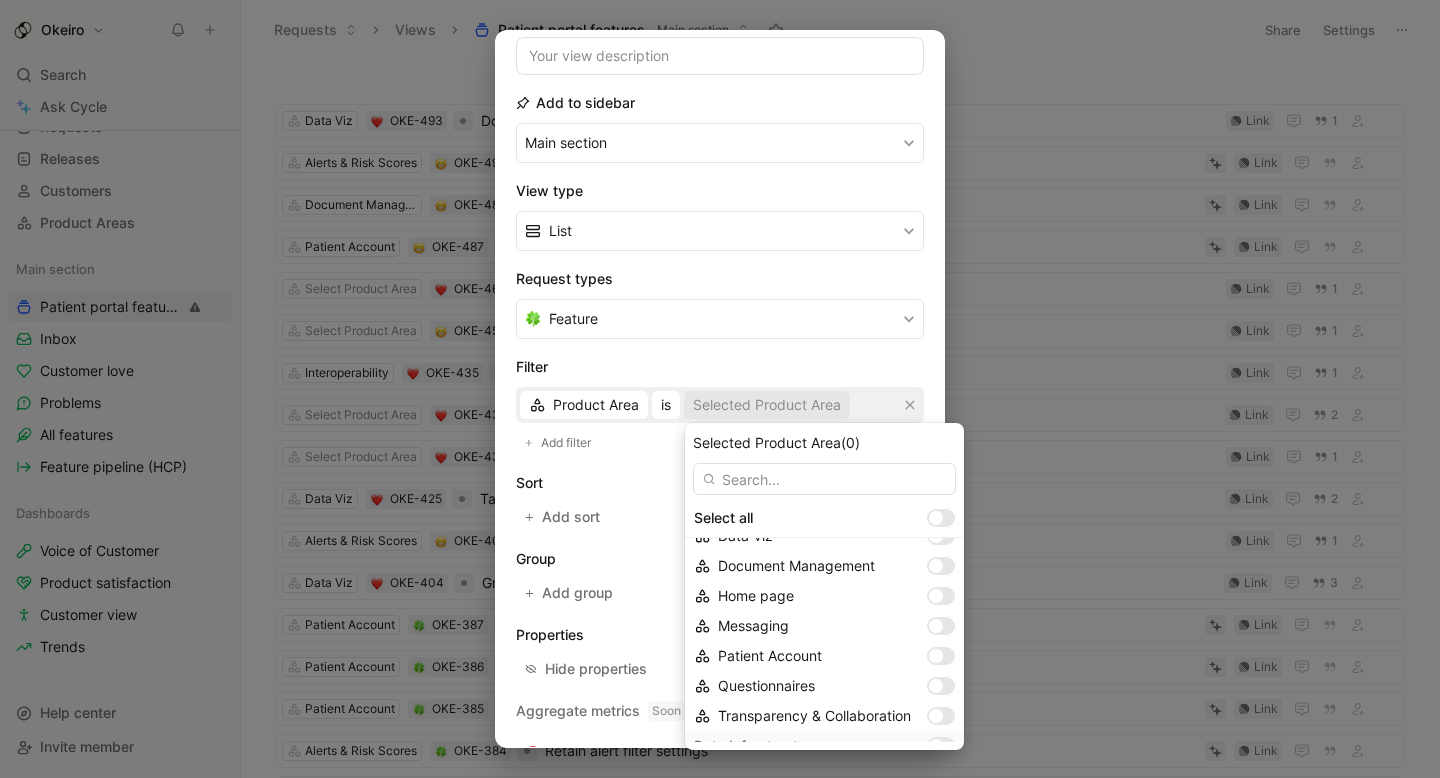 scroll, scrollTop: 430, scrollLeft: 0, axis: vertical 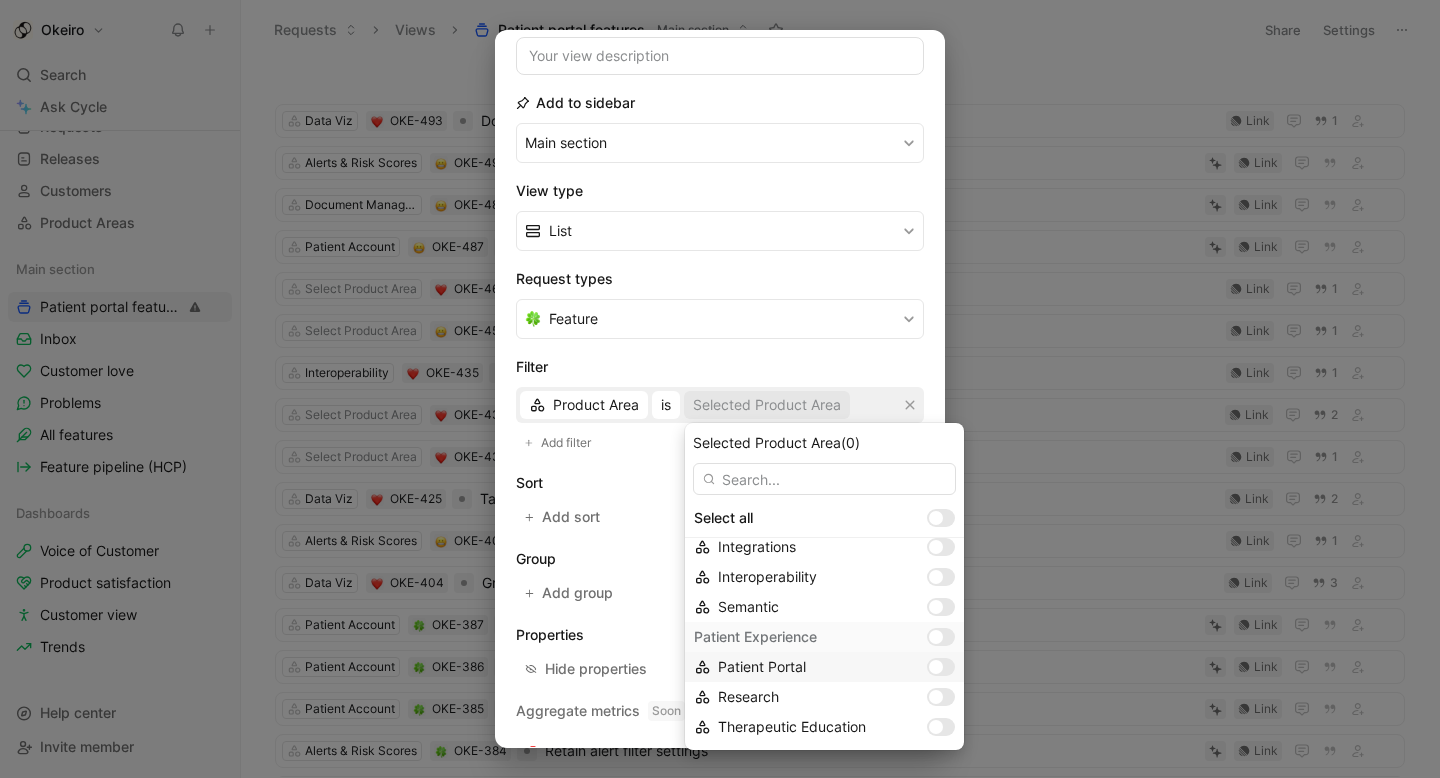 click at bounding box center [941, 667] 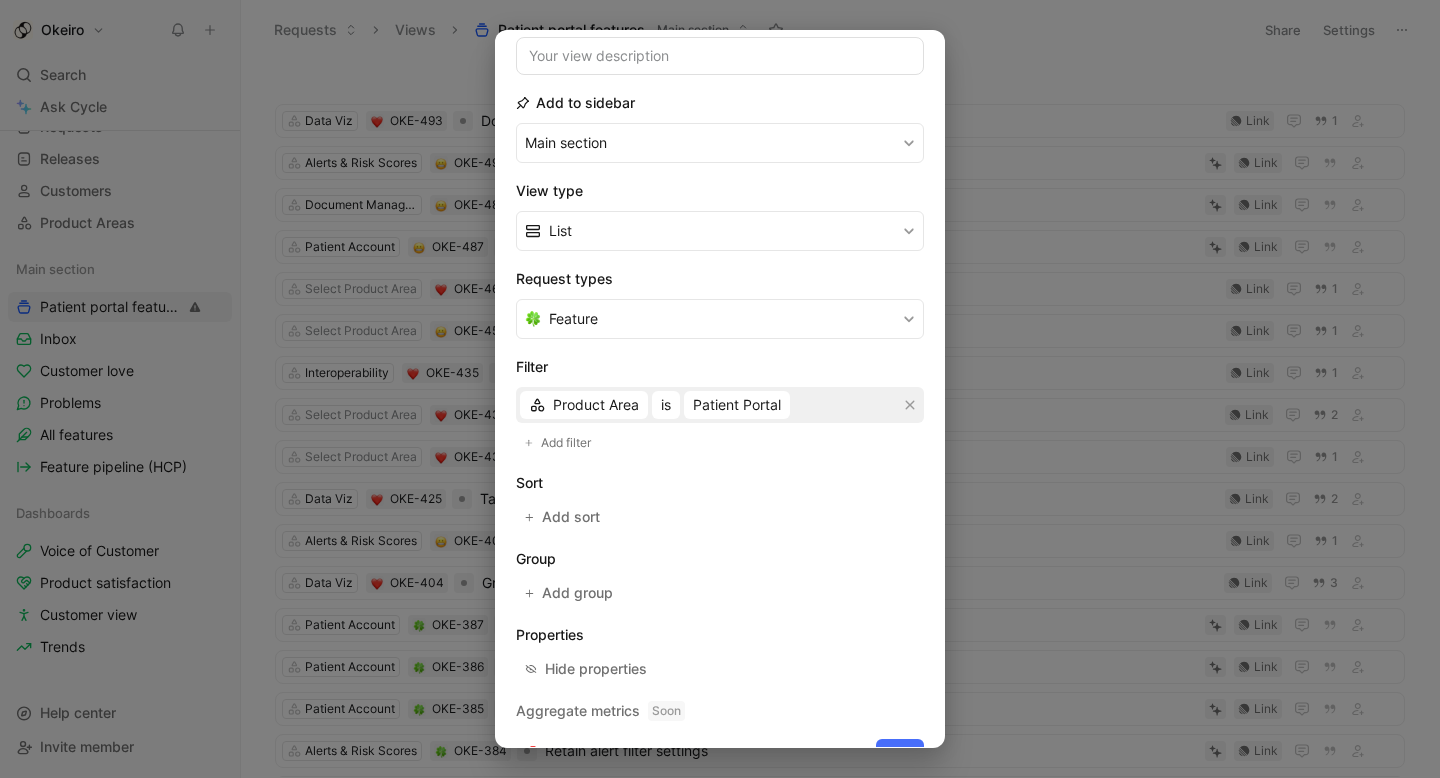 scroll, scrollTop: 214, scrollLeft: 0, axis: vertical 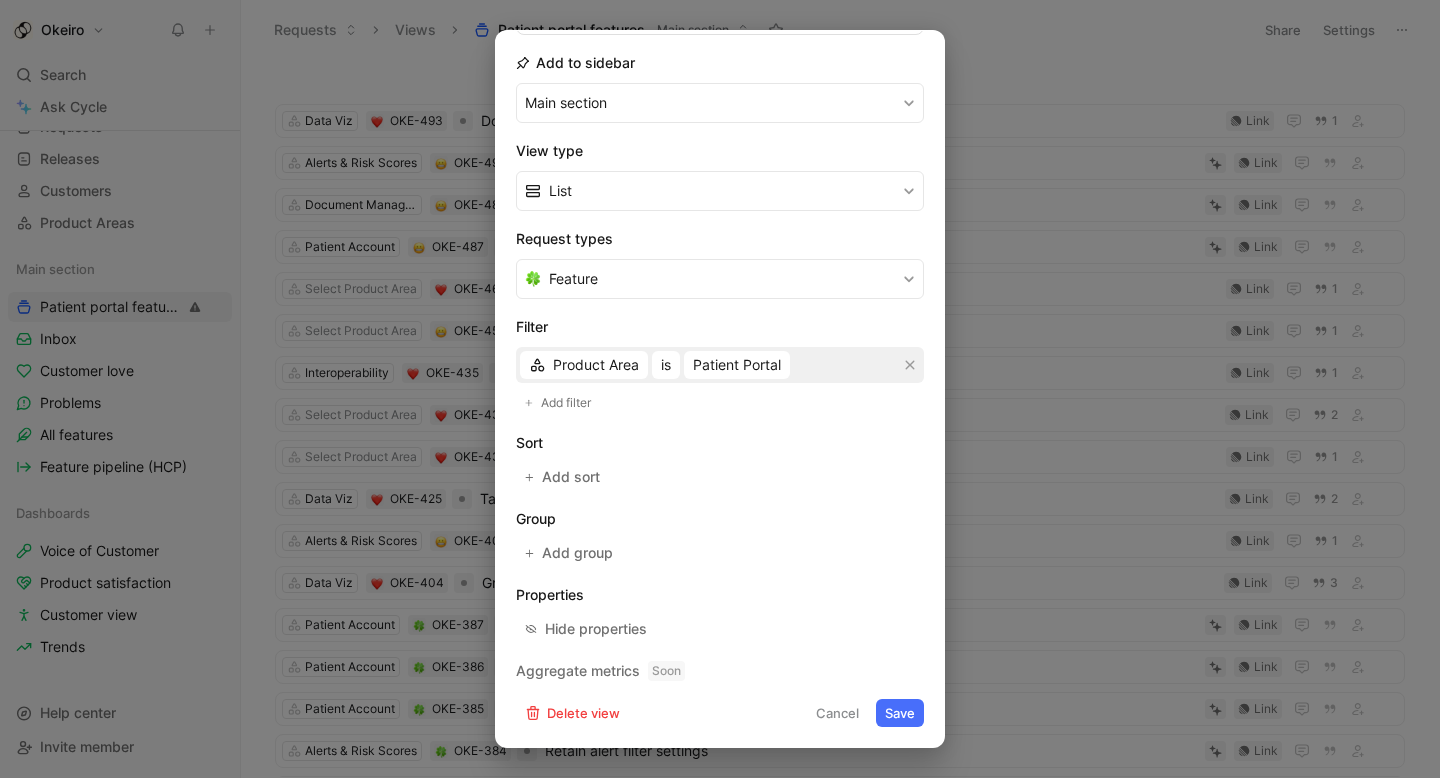click on "Save" at bounding box center [900, 713] 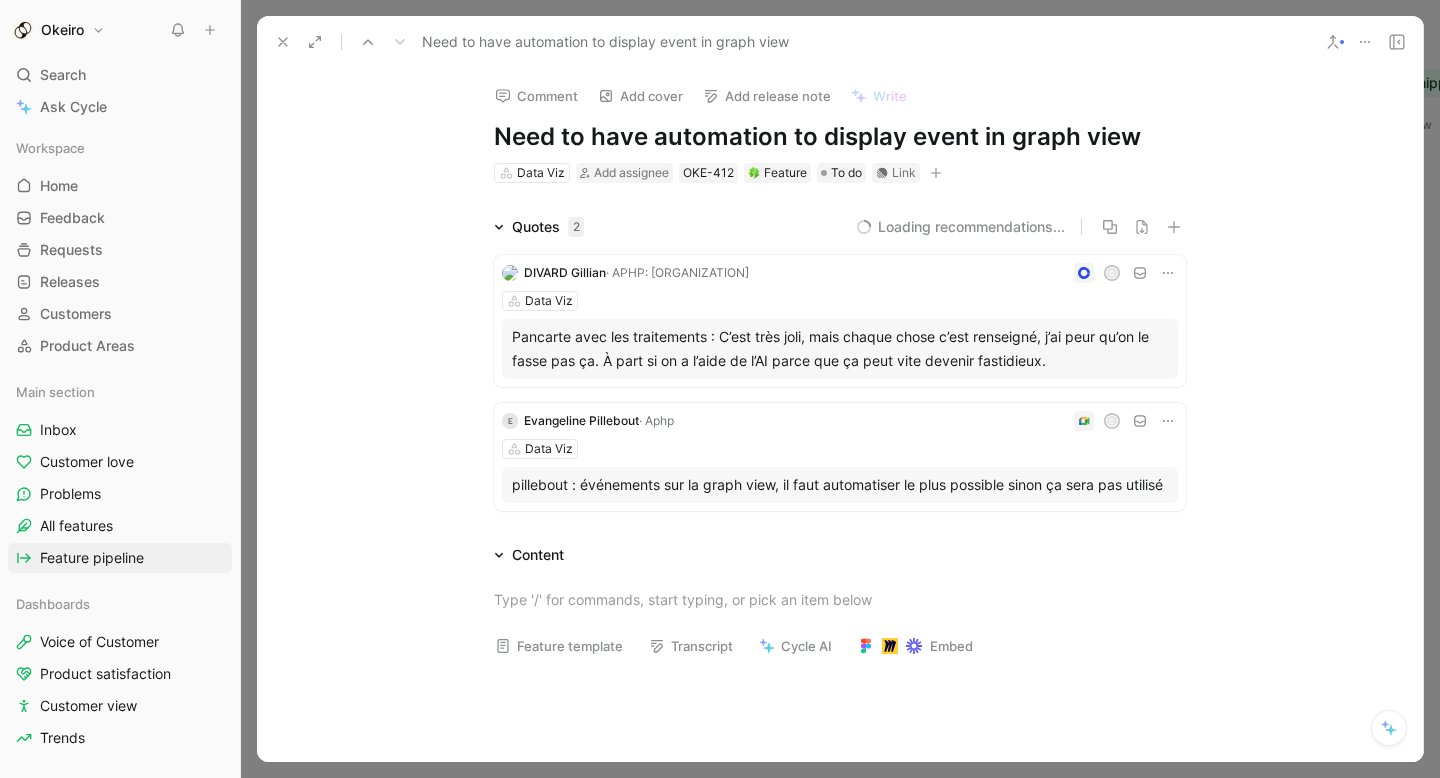 scroll, scrollTop: 0, scrollLeft: 0, axis: both 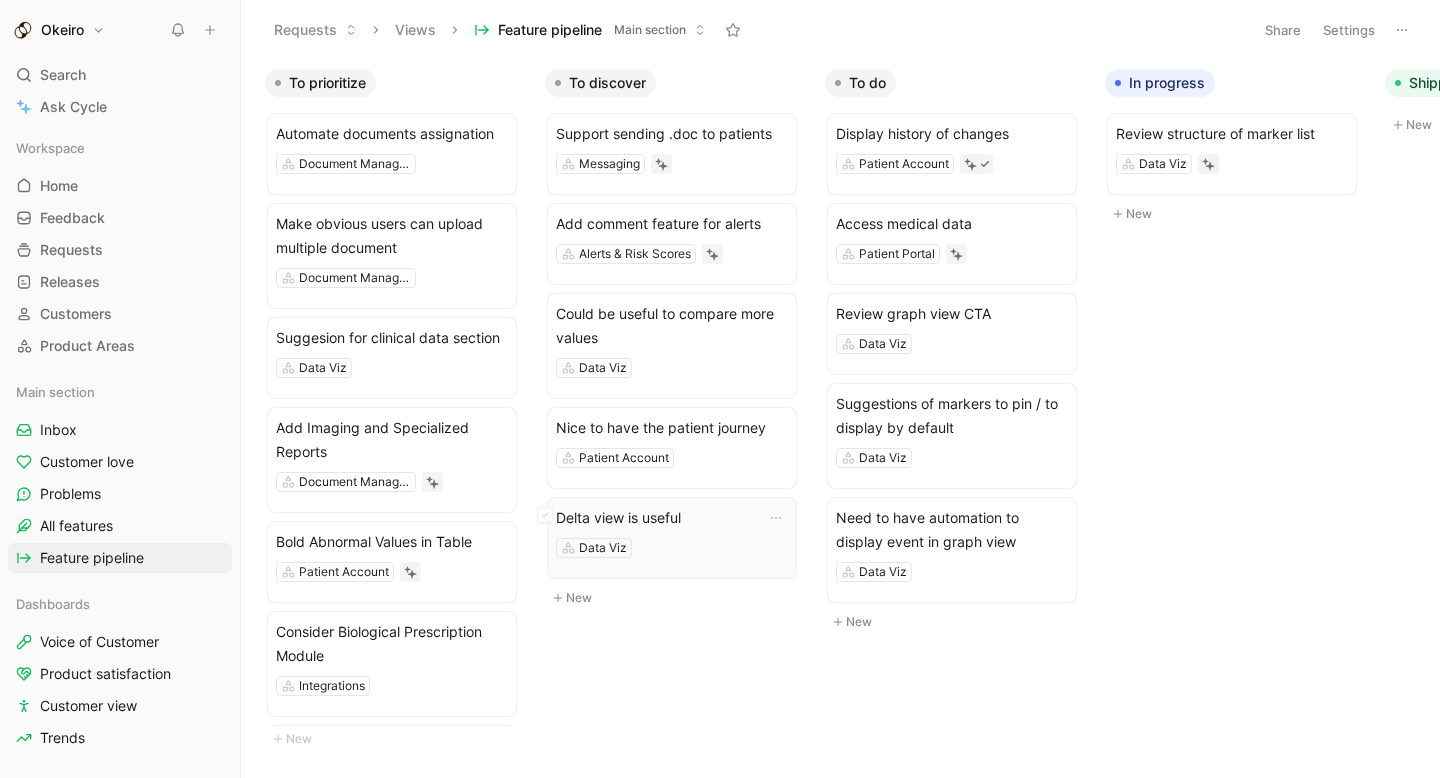 click on "Delta view is useful Data Viz" at bounding box center [672, 538] 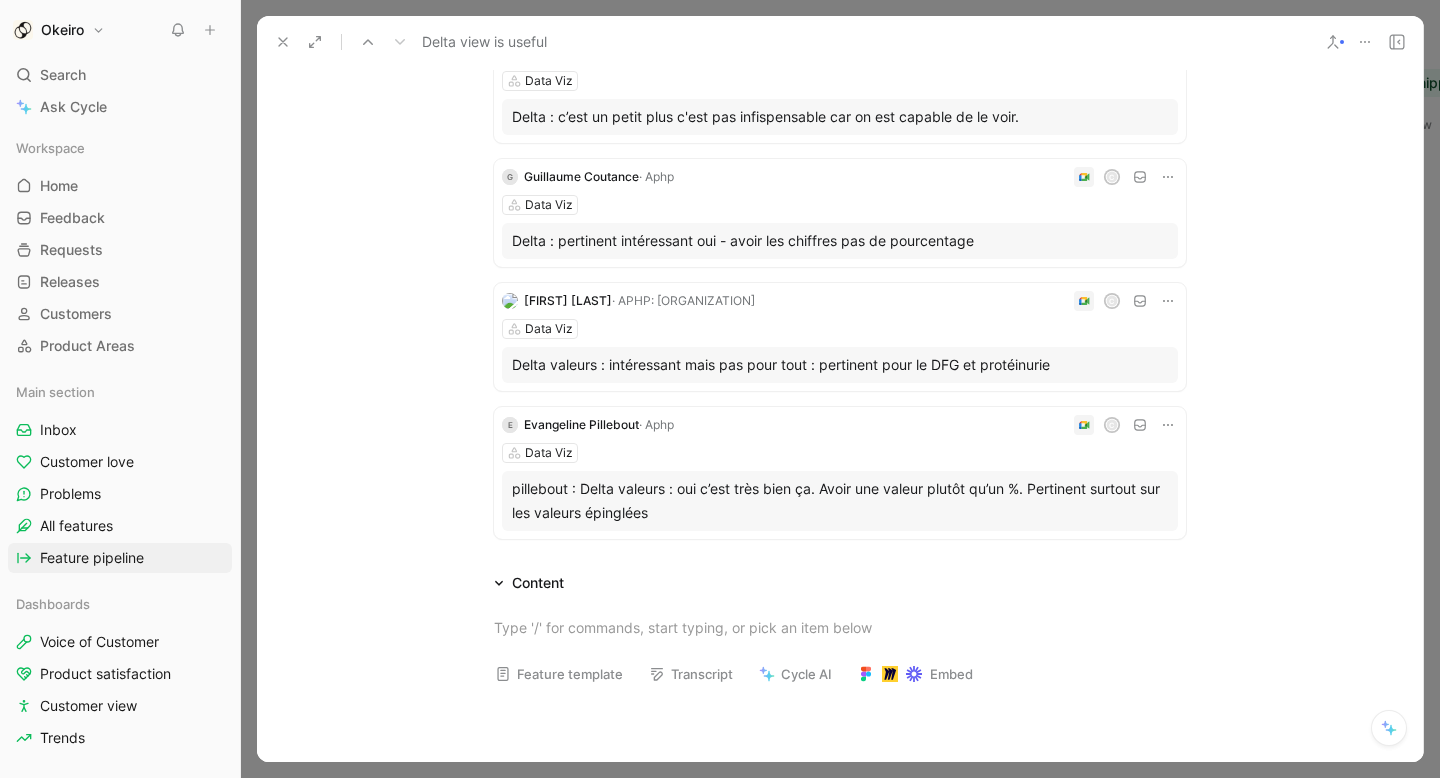 scroll, scrollTop: 393, scrollLeft: 0, axis: vertical 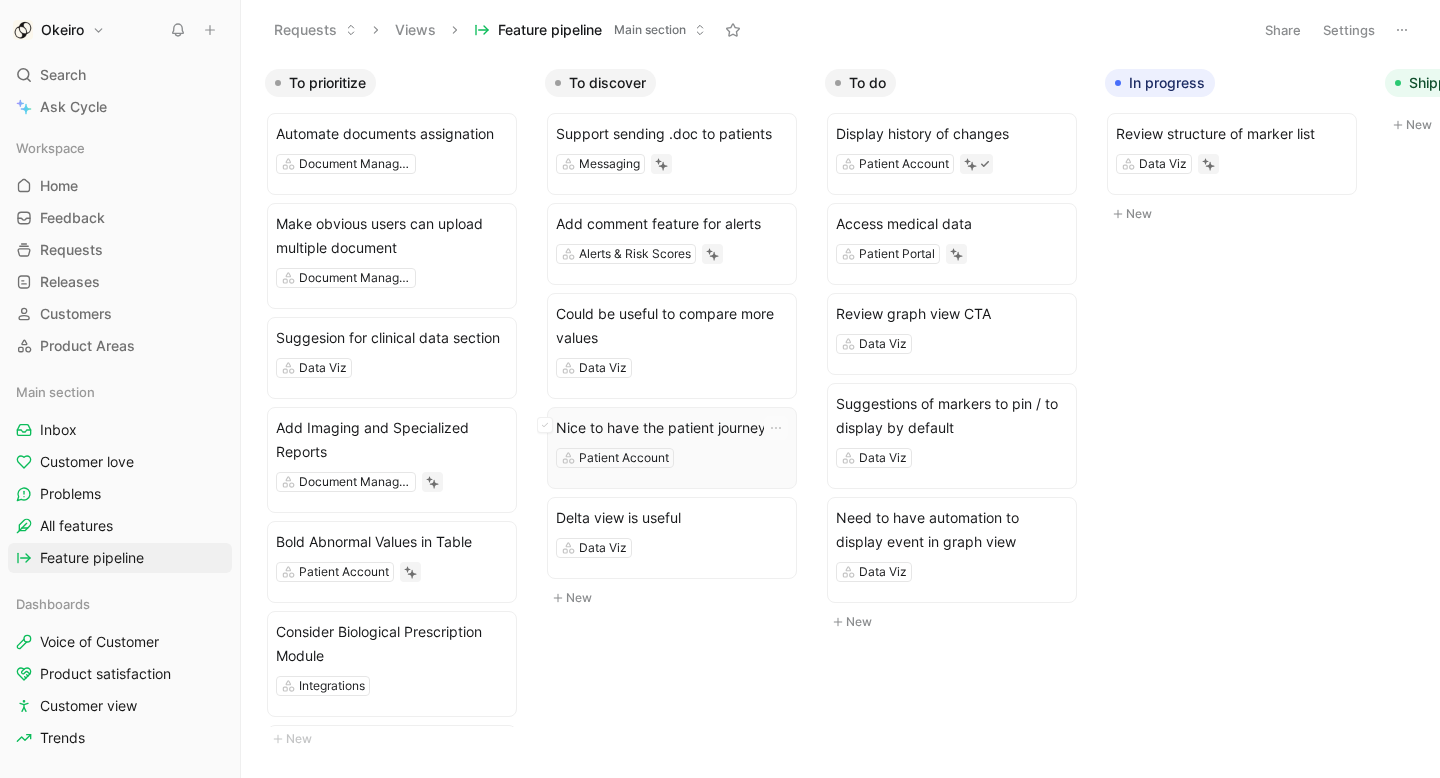 click on "Patient Account" at bounding box center [672, 458] 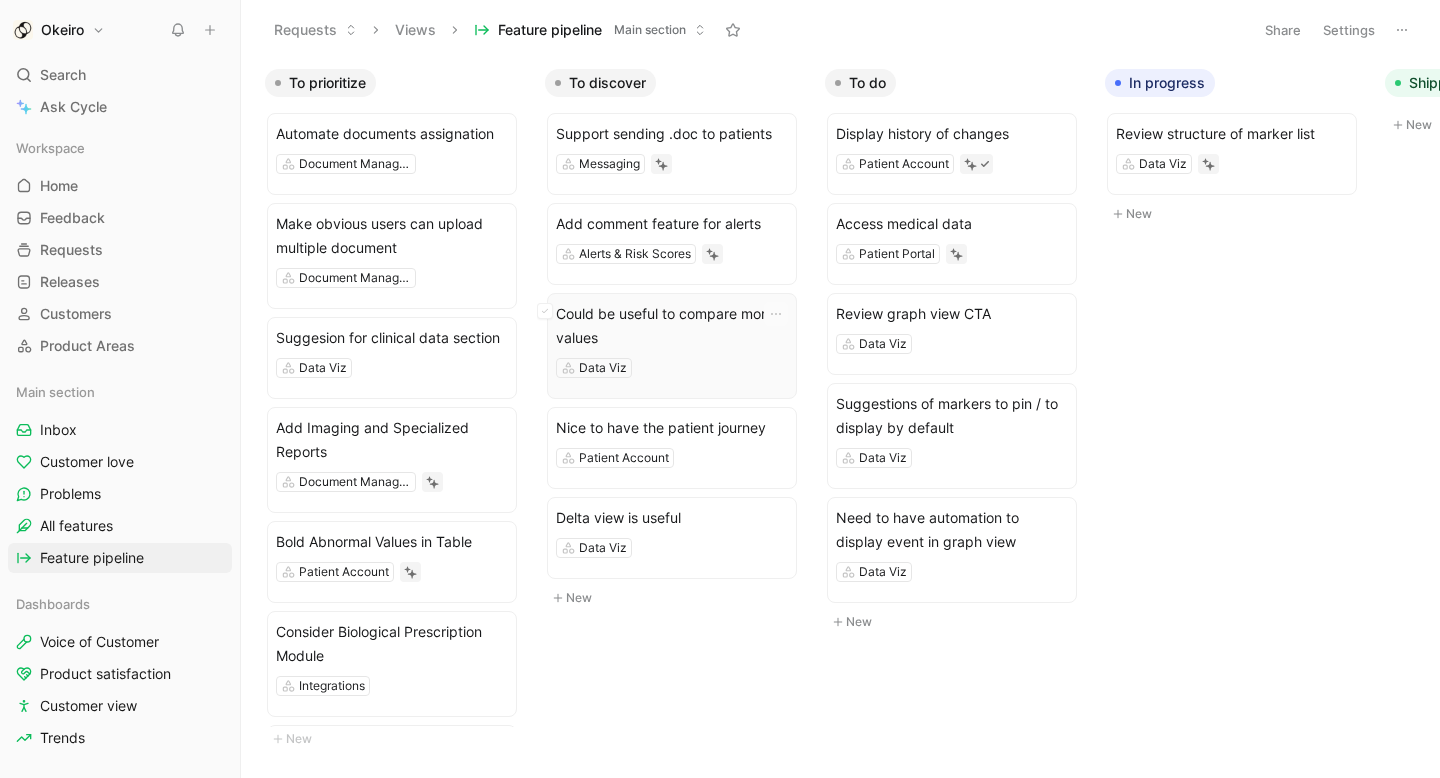 click on "Could be useful to compare more values" at bounding box center [672, 326] 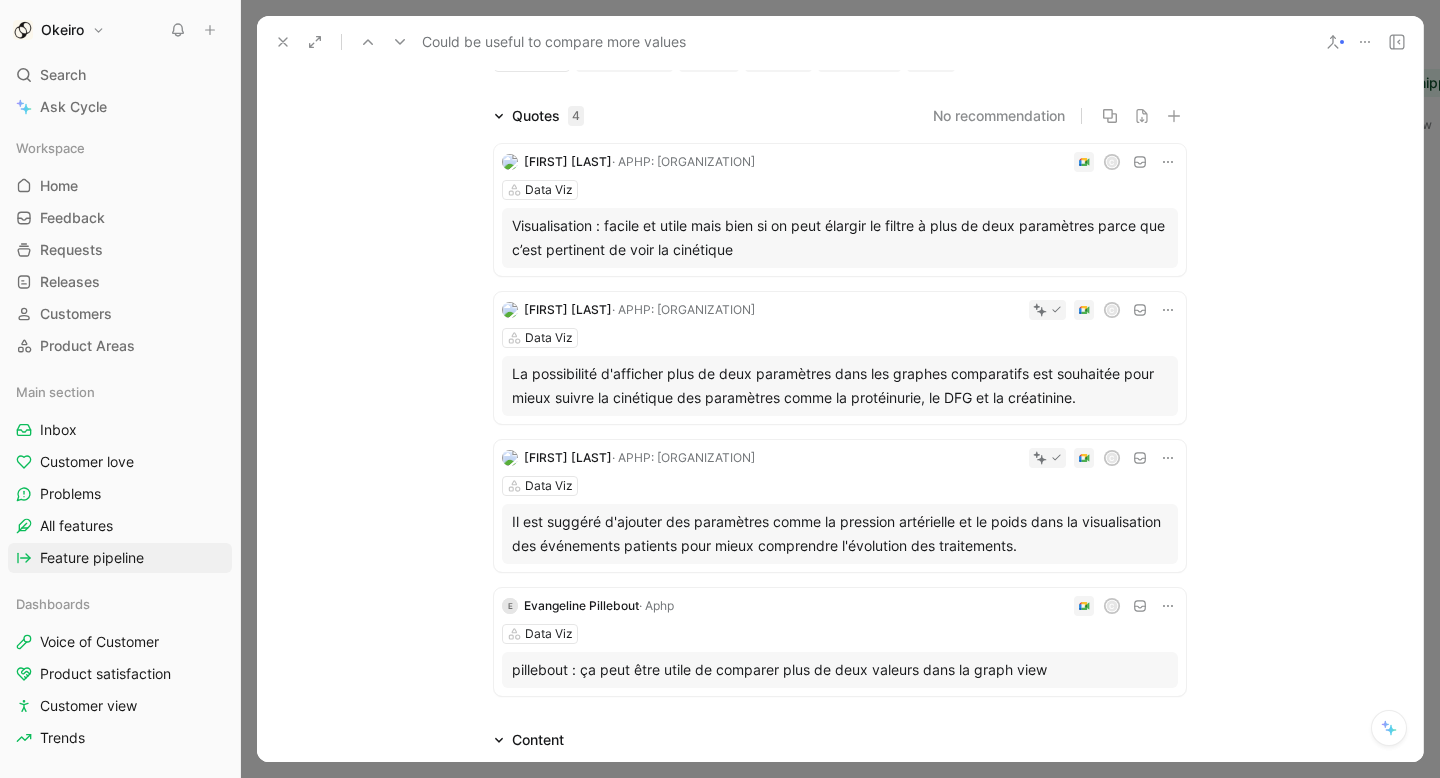 scroll, scrollTop: 67, scrollLeft: 0, axis: vertical 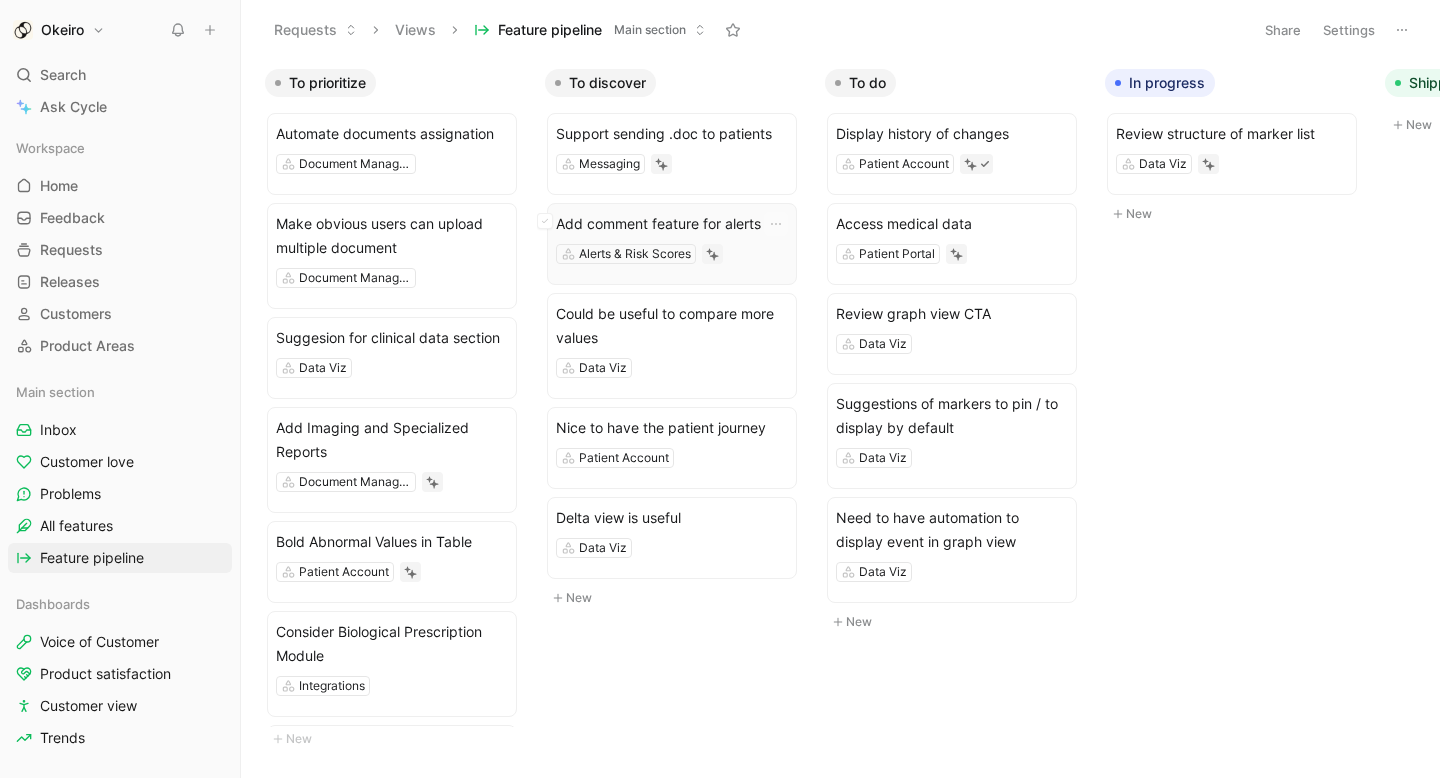 click on "Alerts & Risk Scores" at bounding box center [672, 254] 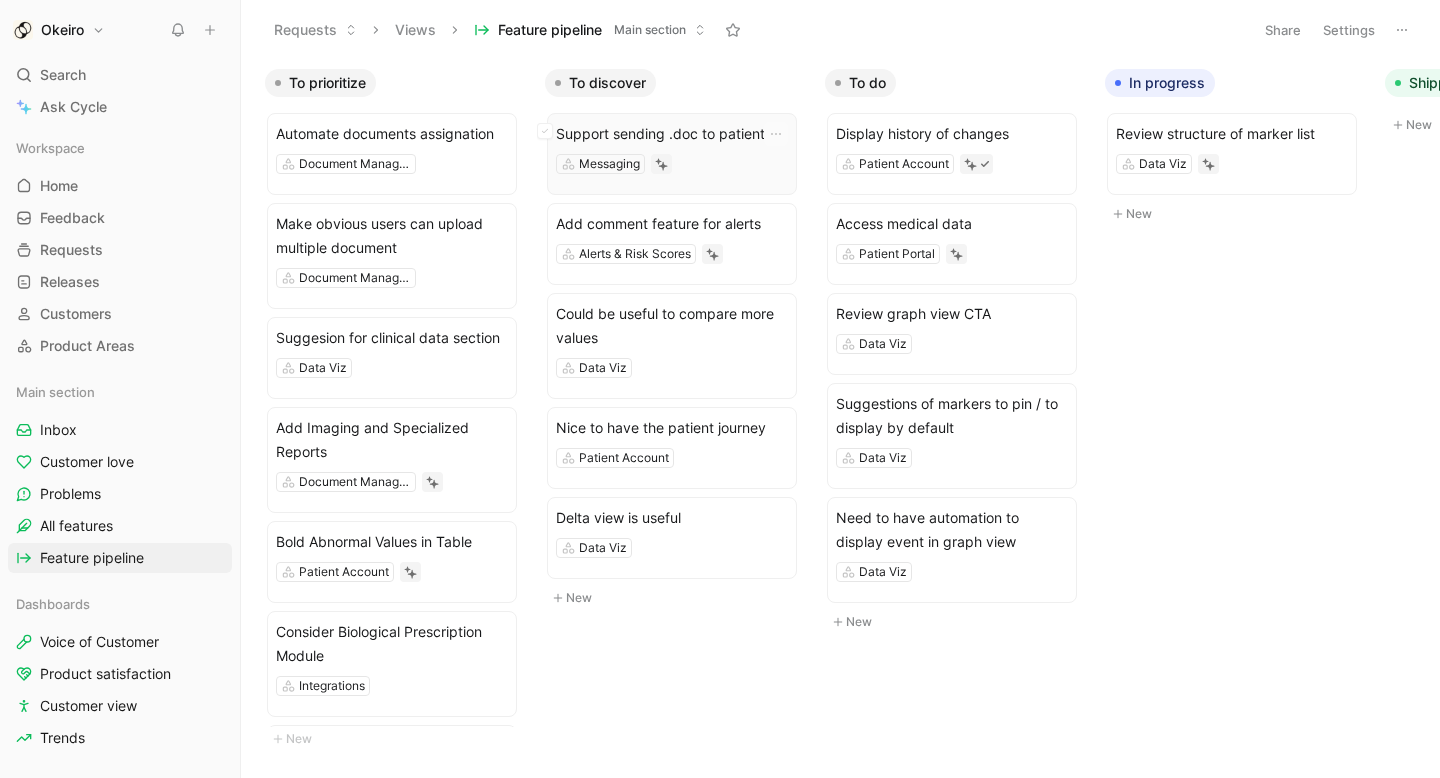 click on "Messaging" at bounding box center (672, 164) 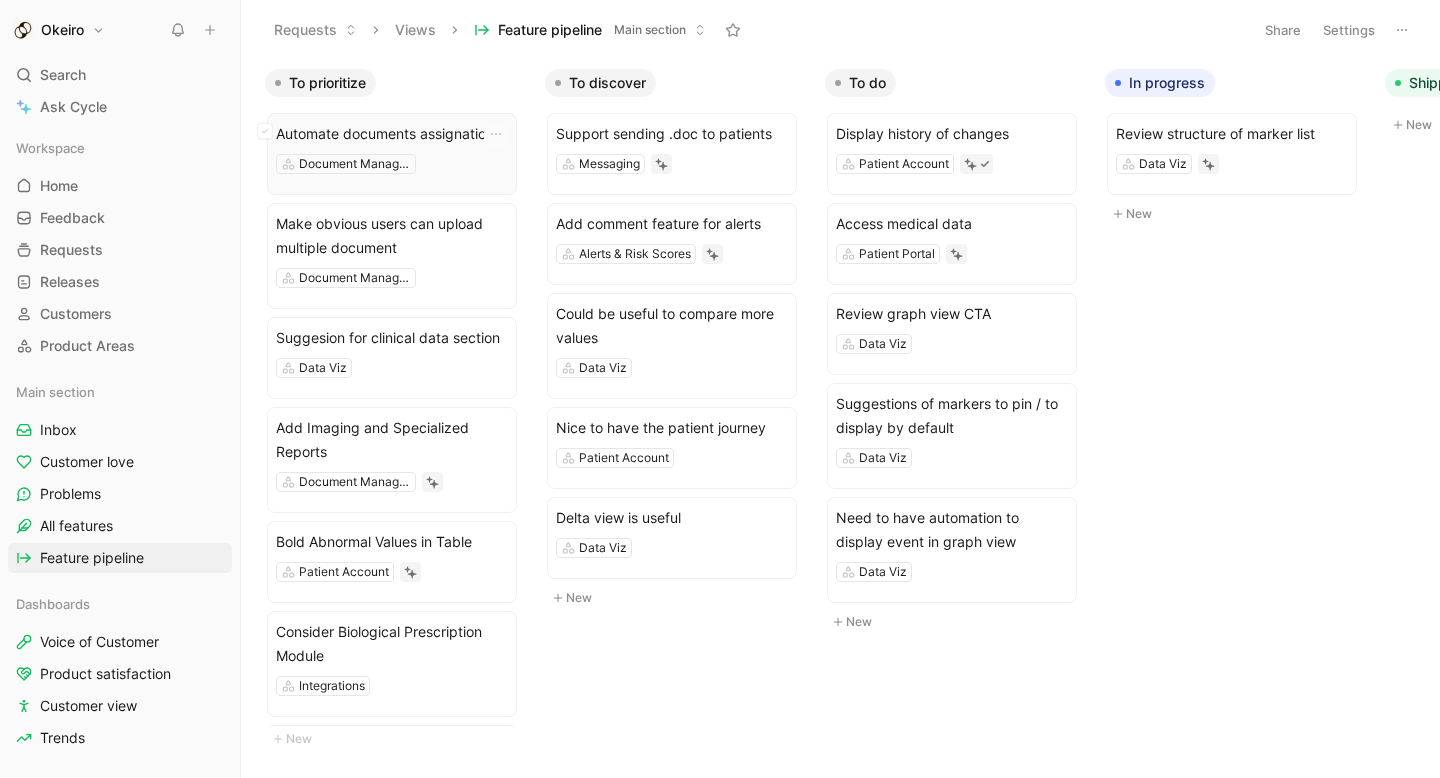 click on "Document Management" at bounding box center [392, 164] 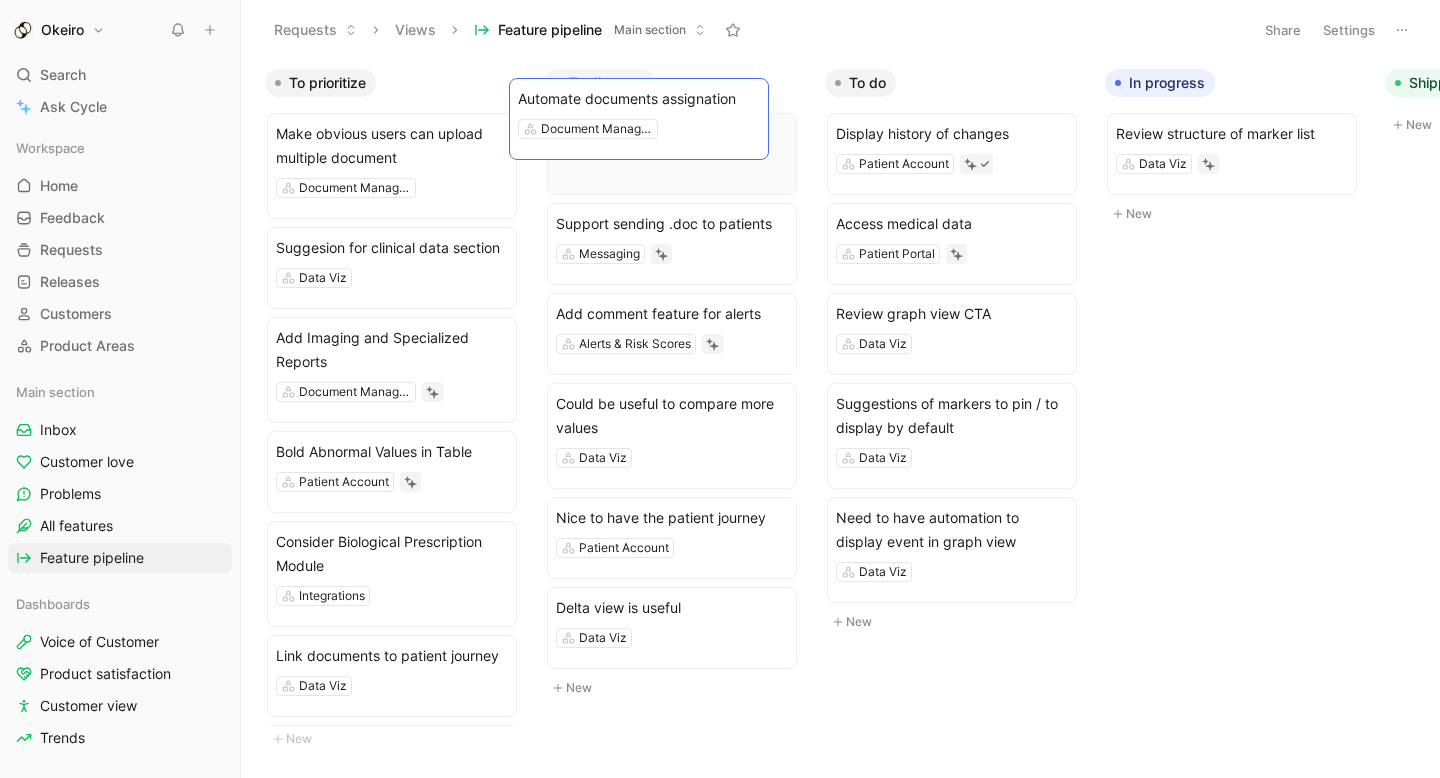 drag, startPoint x: 462, startPoint y: 162, endPoint x: 711, endPoint y: 146, distance: 249.51352 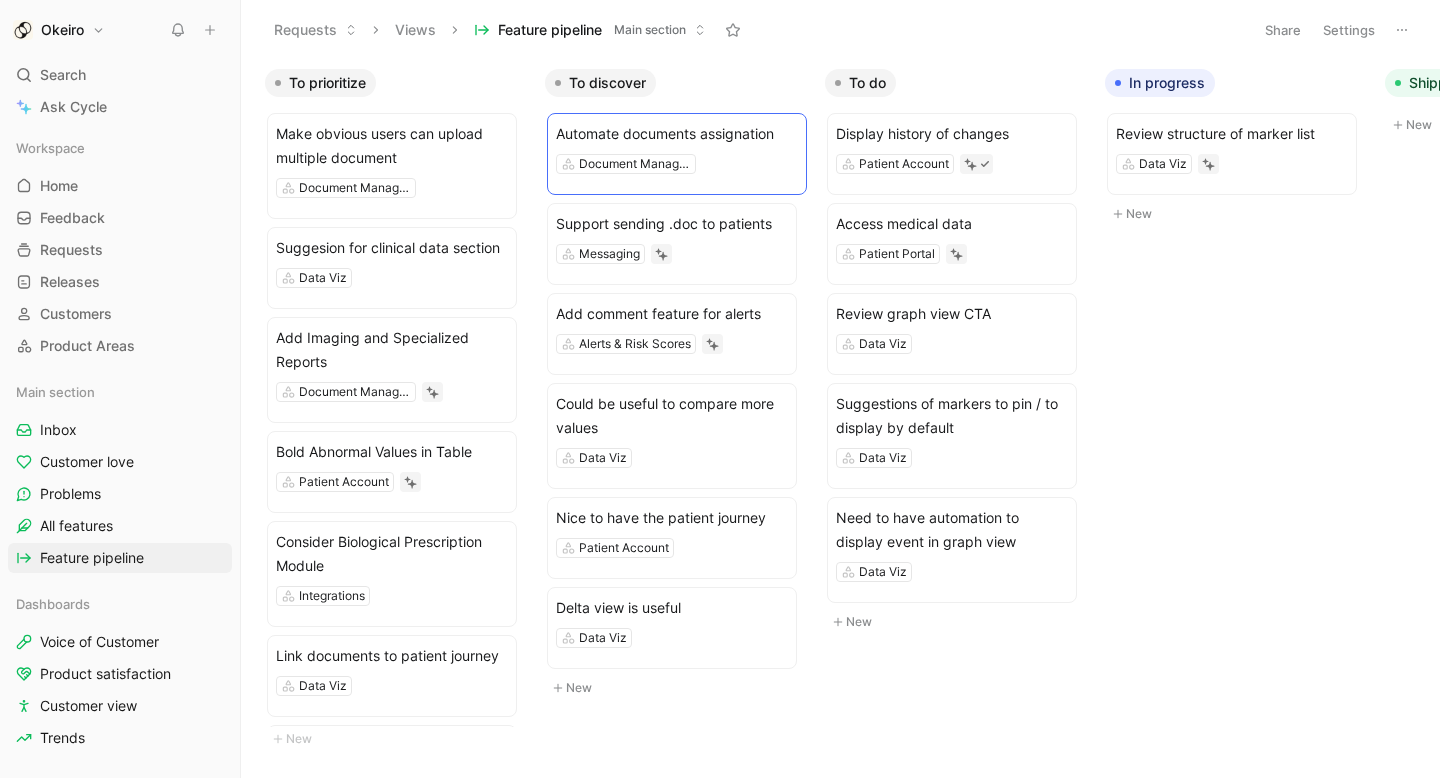 click on "Document Management" at bounding box center [672, 164] 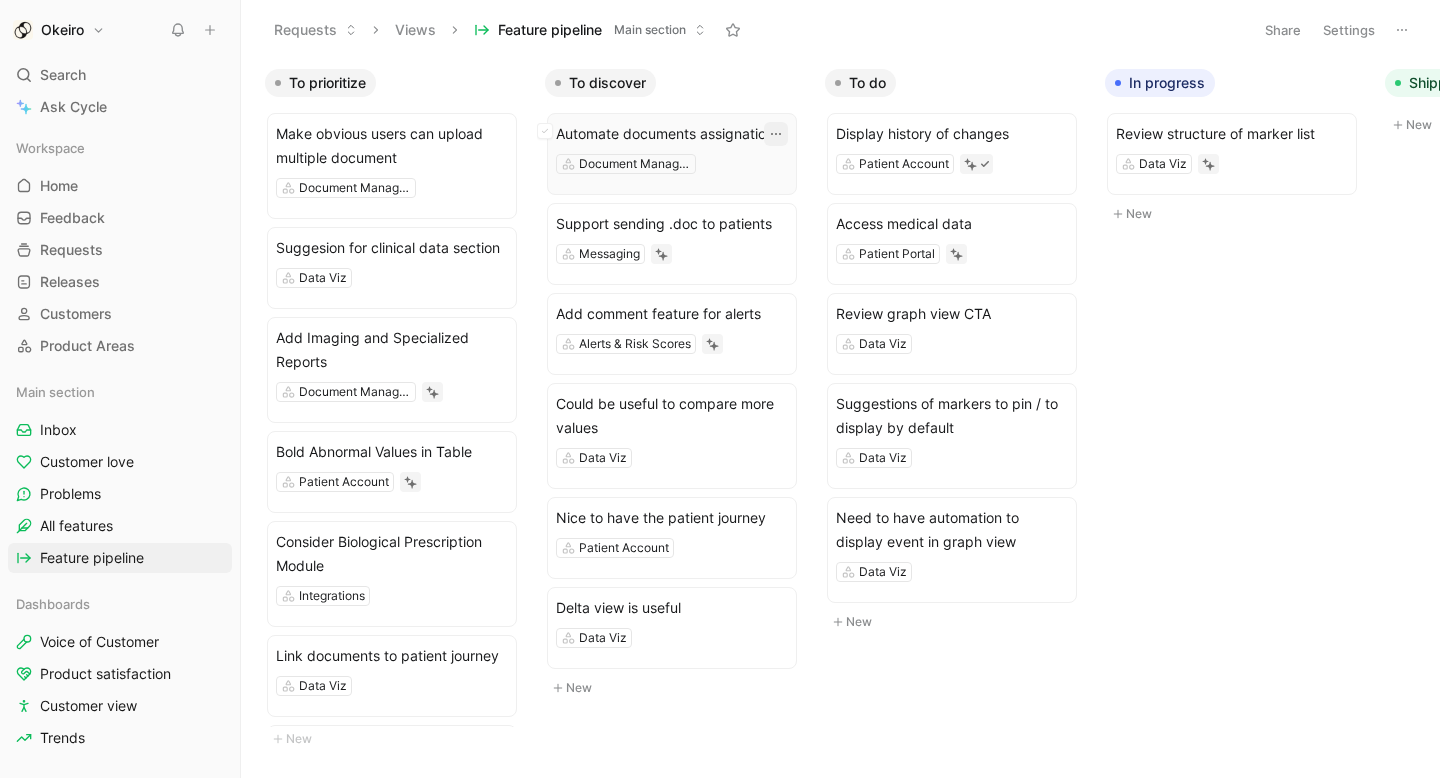 click 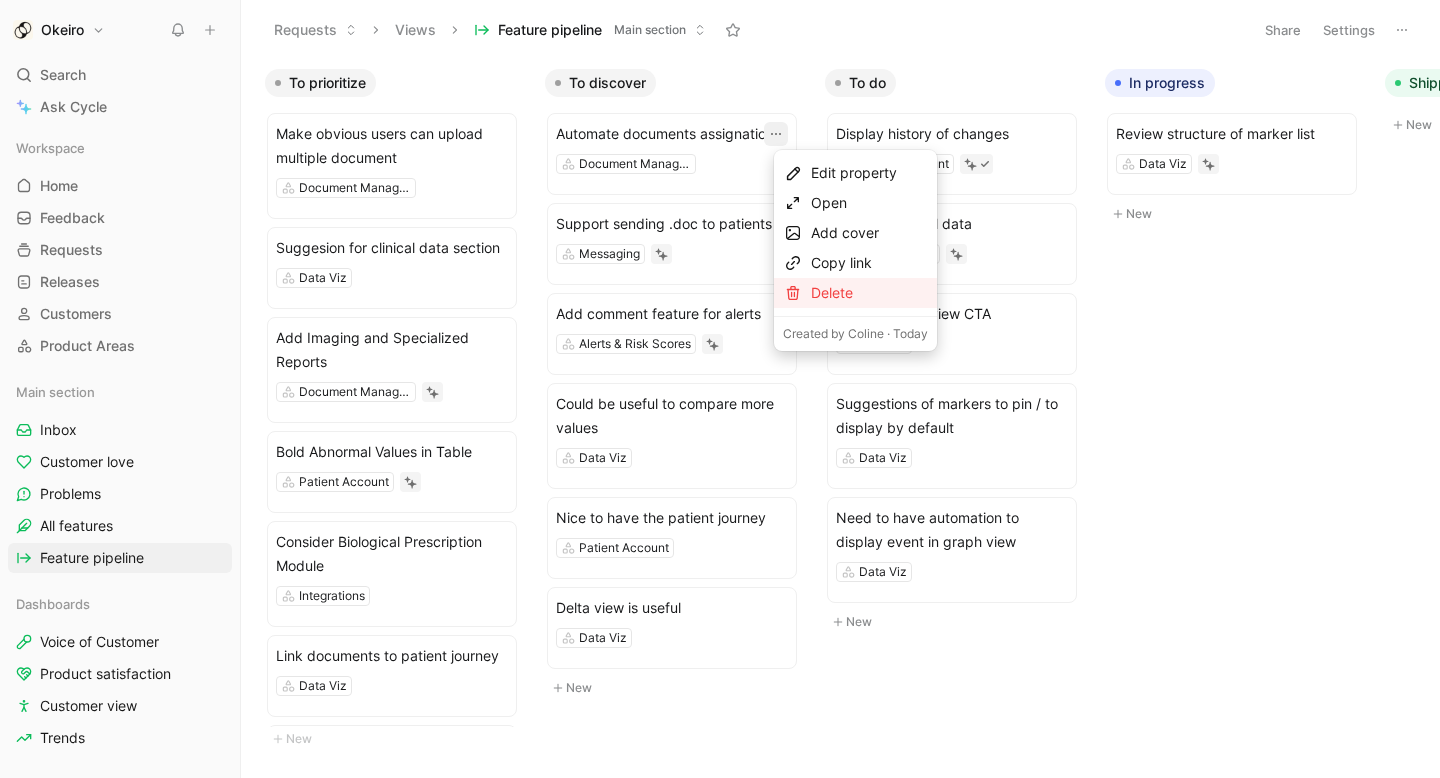 click on "Delete" at bounding box center (869, 293) 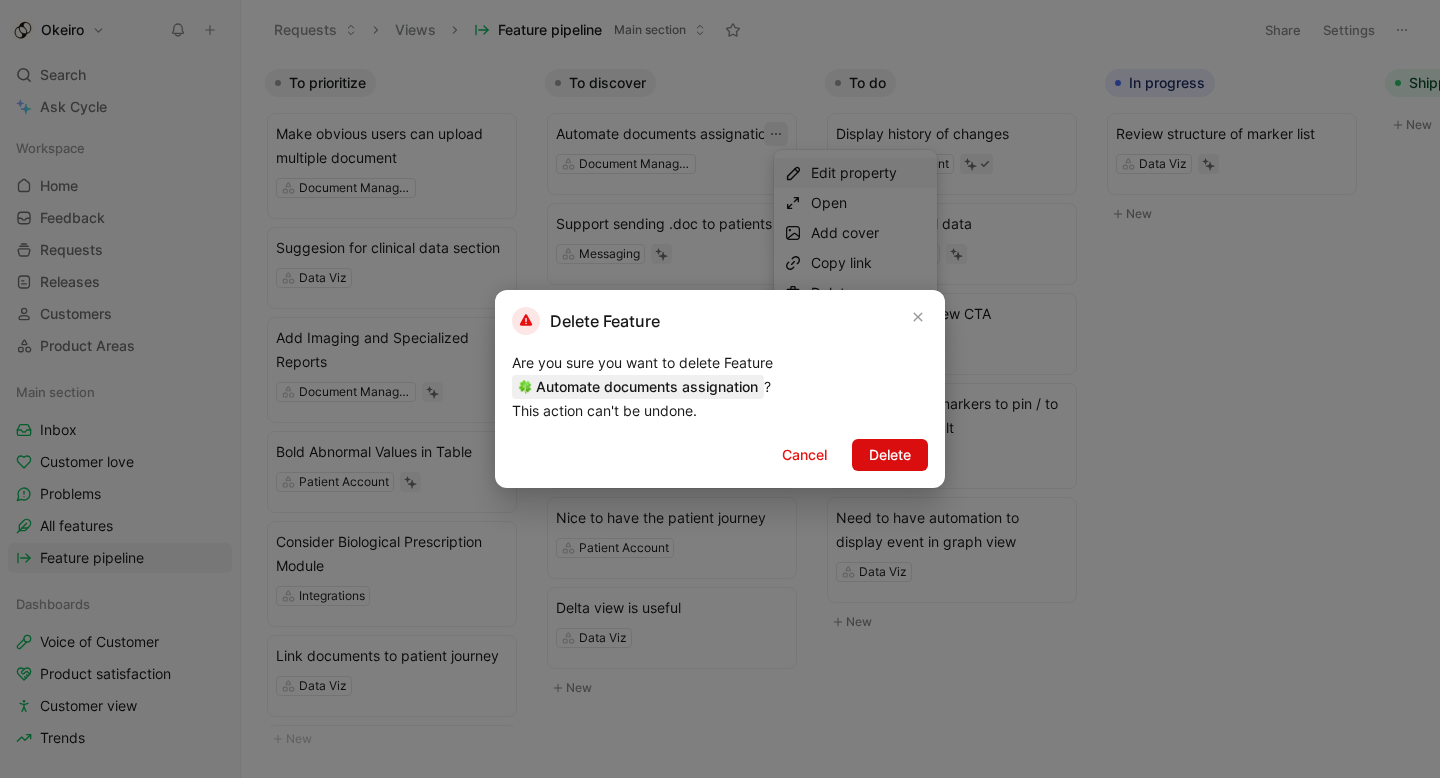 click on "Delete" at bounding box center (890, 455) 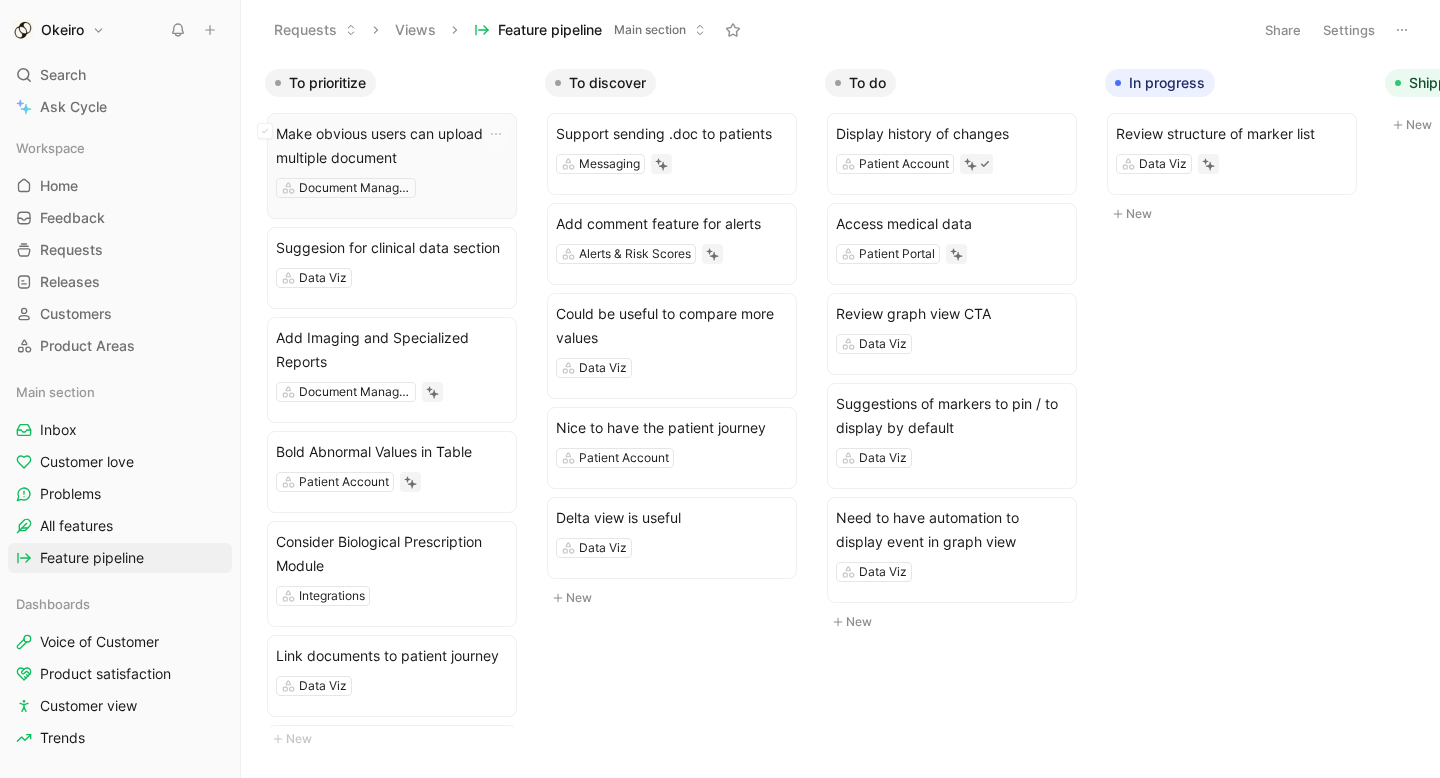 click on "Make obvious users can upload multiple document" at bounding box center (392, 146) 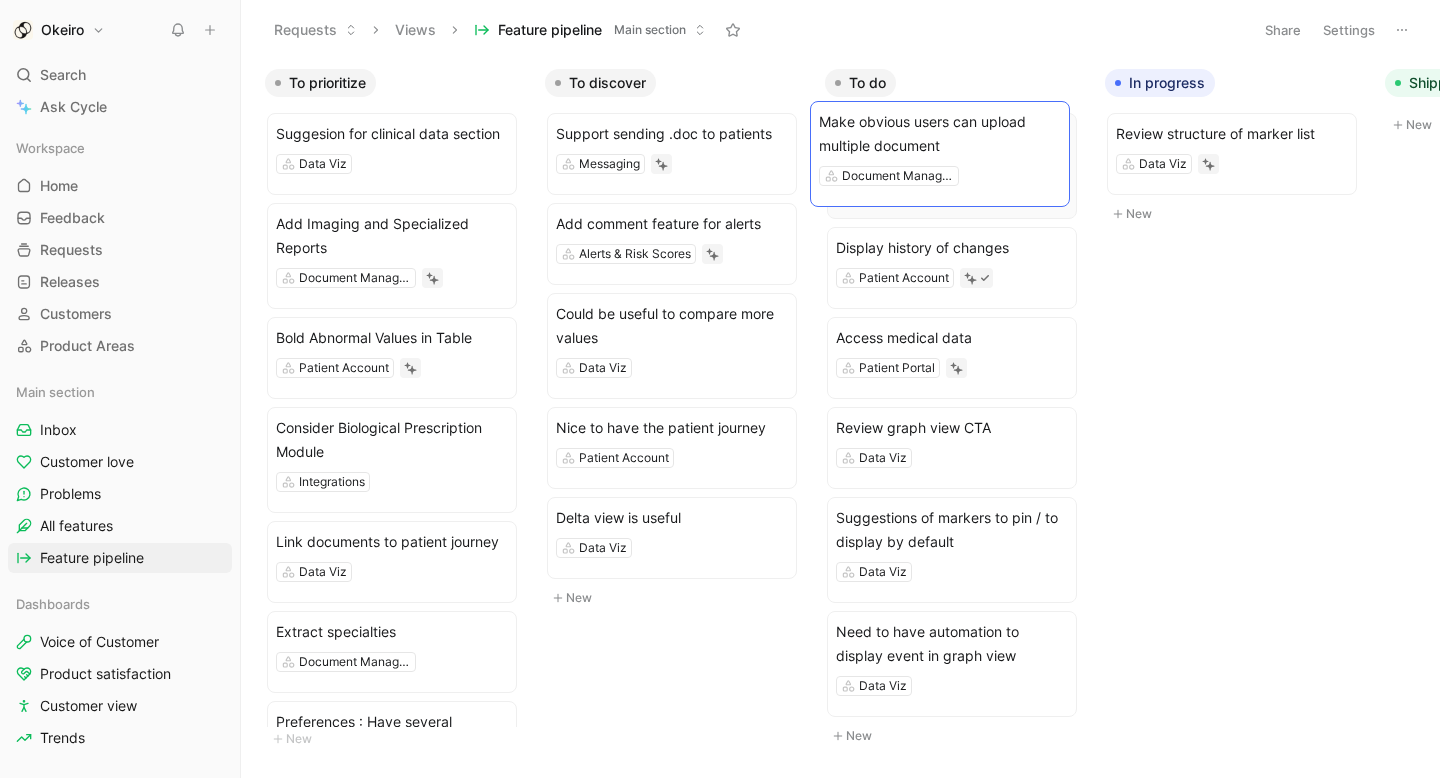 drag, startPoint x: 435, startPoint y: 146, endPoint x: 989, endPoint y: 133, distance: 554.1525 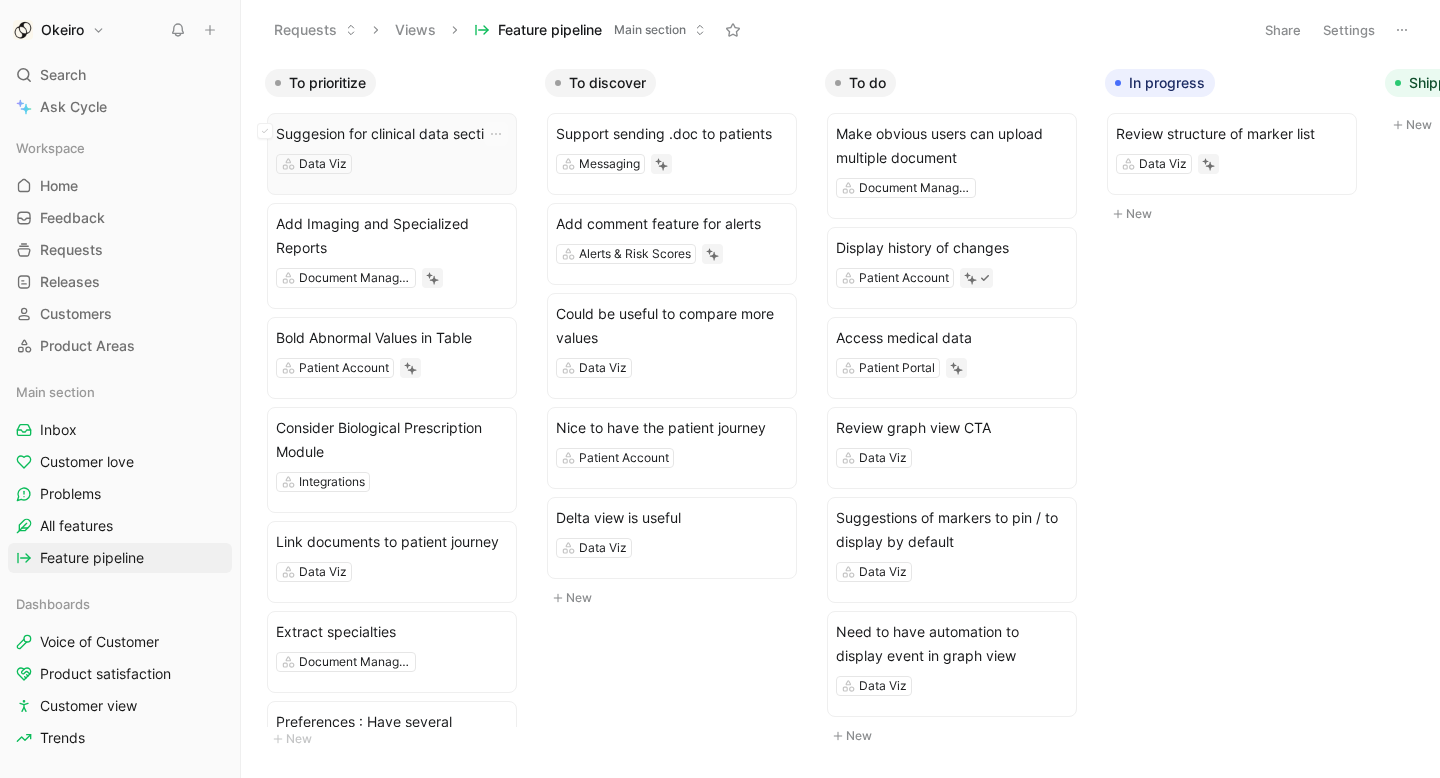 click on "Data Viz" at bounding box center [392, 164] 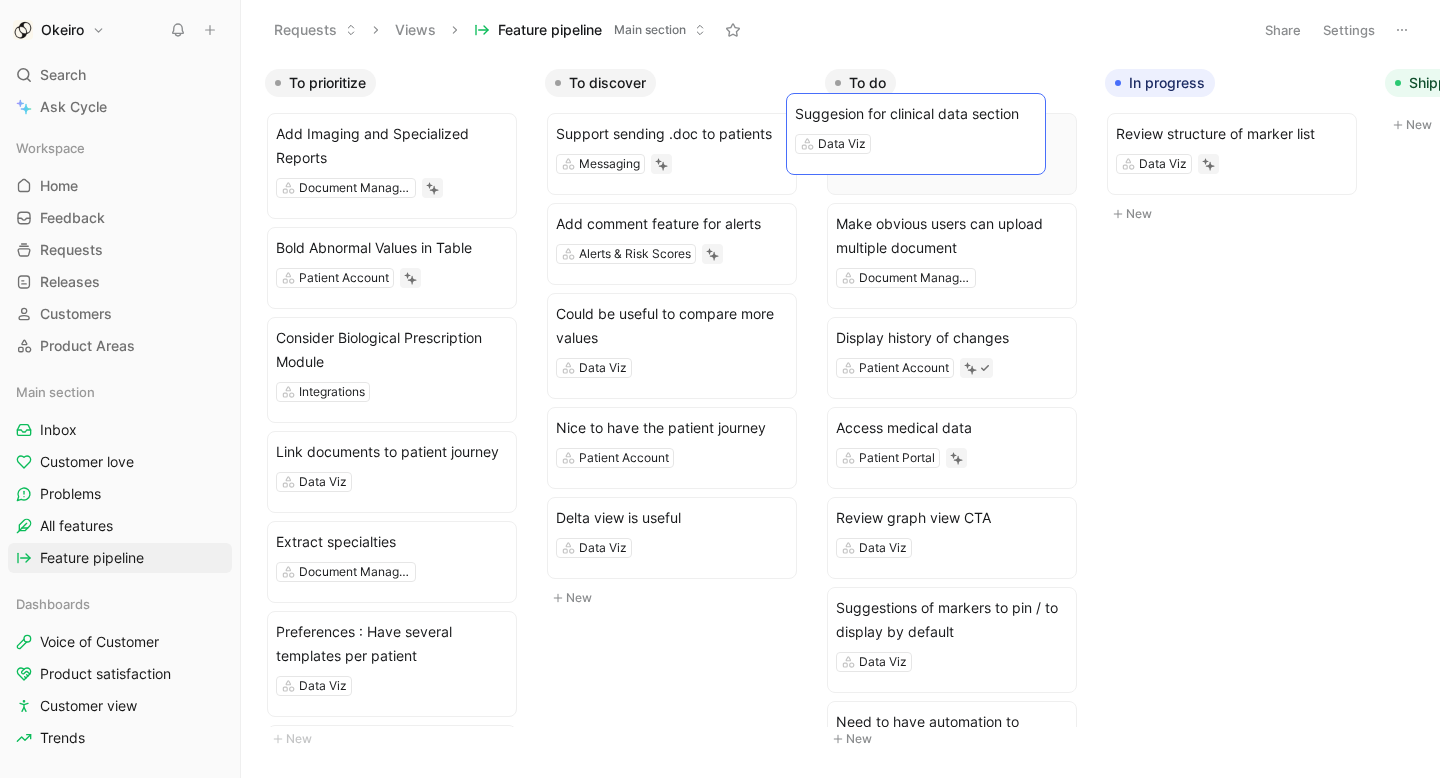 drag, startPoint x: 427, startPoint y: 157, endPoint x: 947, endPoint y: 138, distance: 520.347 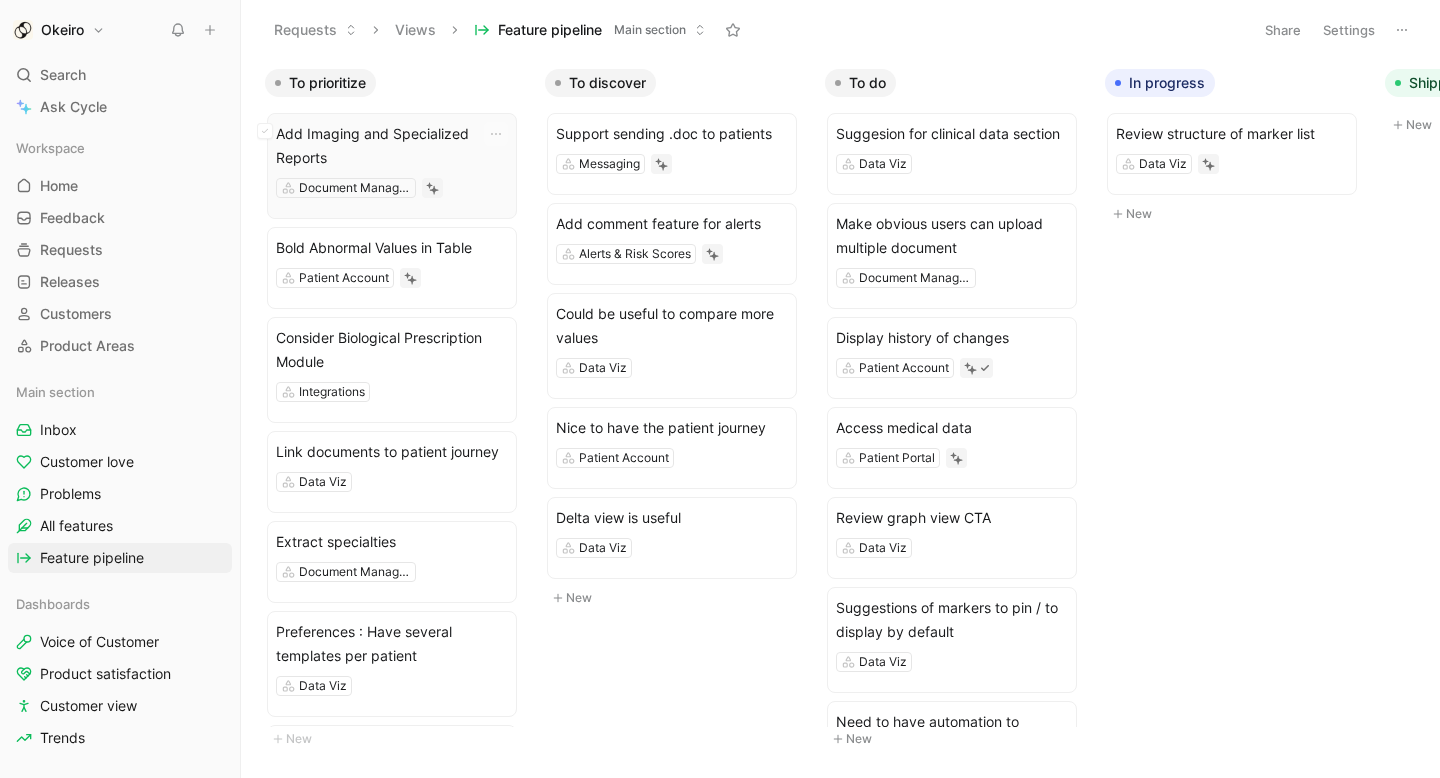 click on "Add Imaging and Specialized Reports" at bounding box center [392, 146] 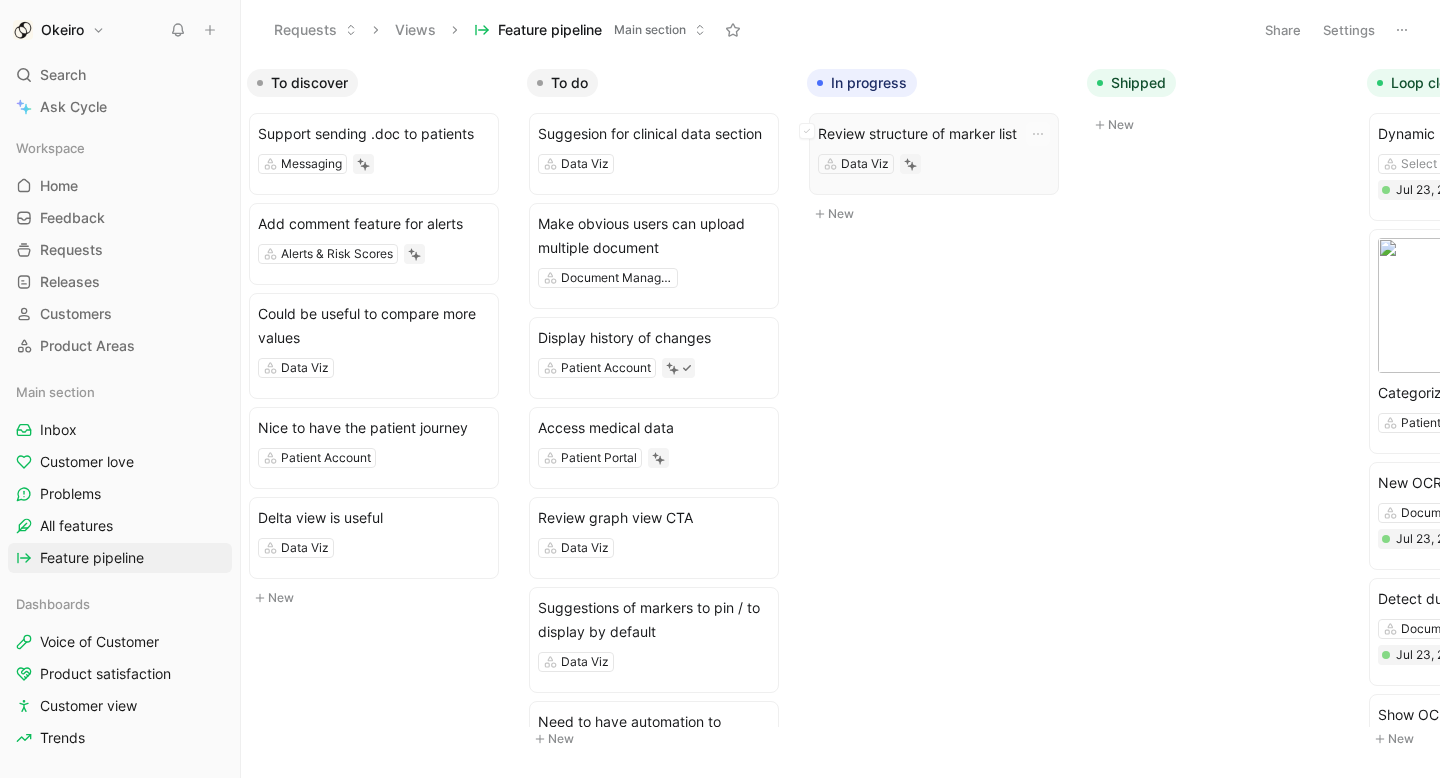 scroll, scrollTop: 0, scrollLeft: 1073, axis: horizontal 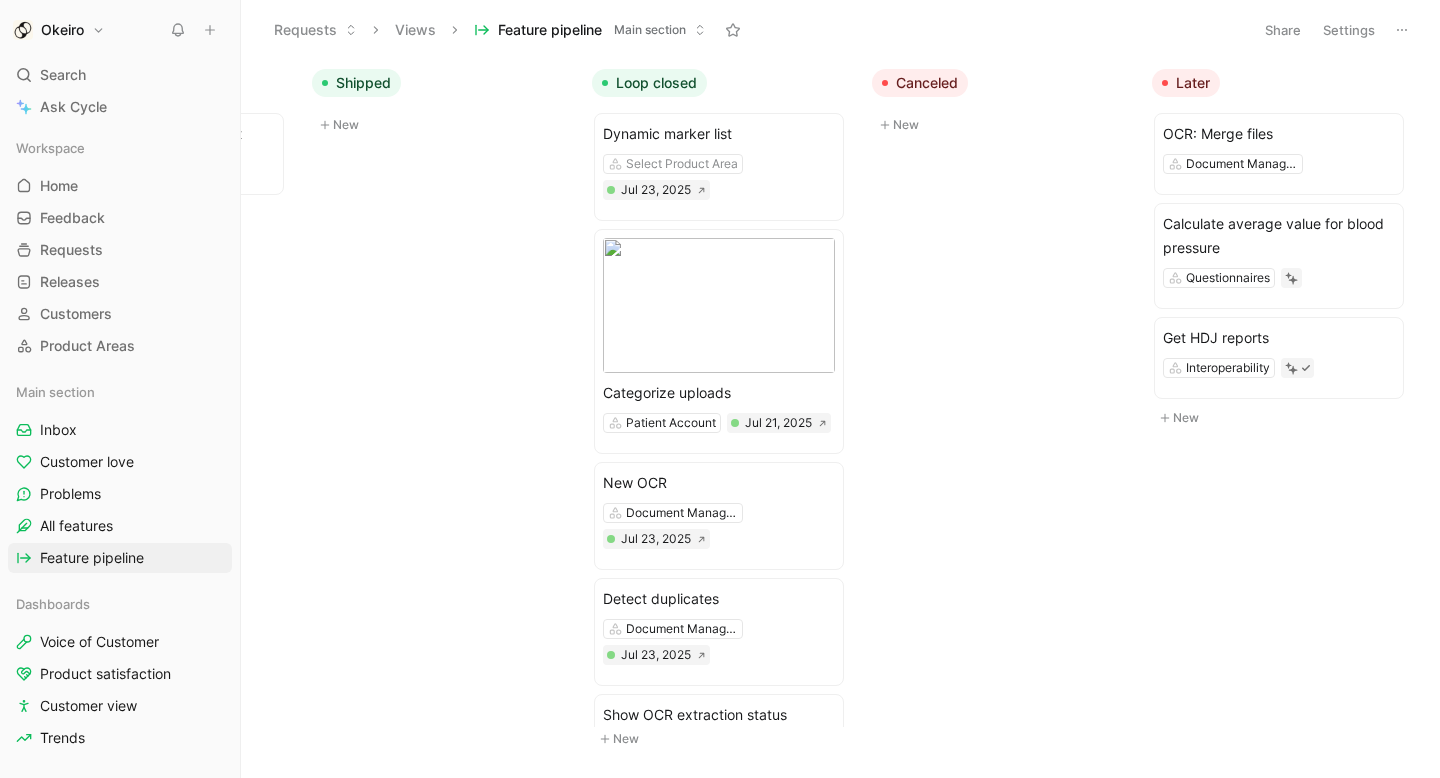 click 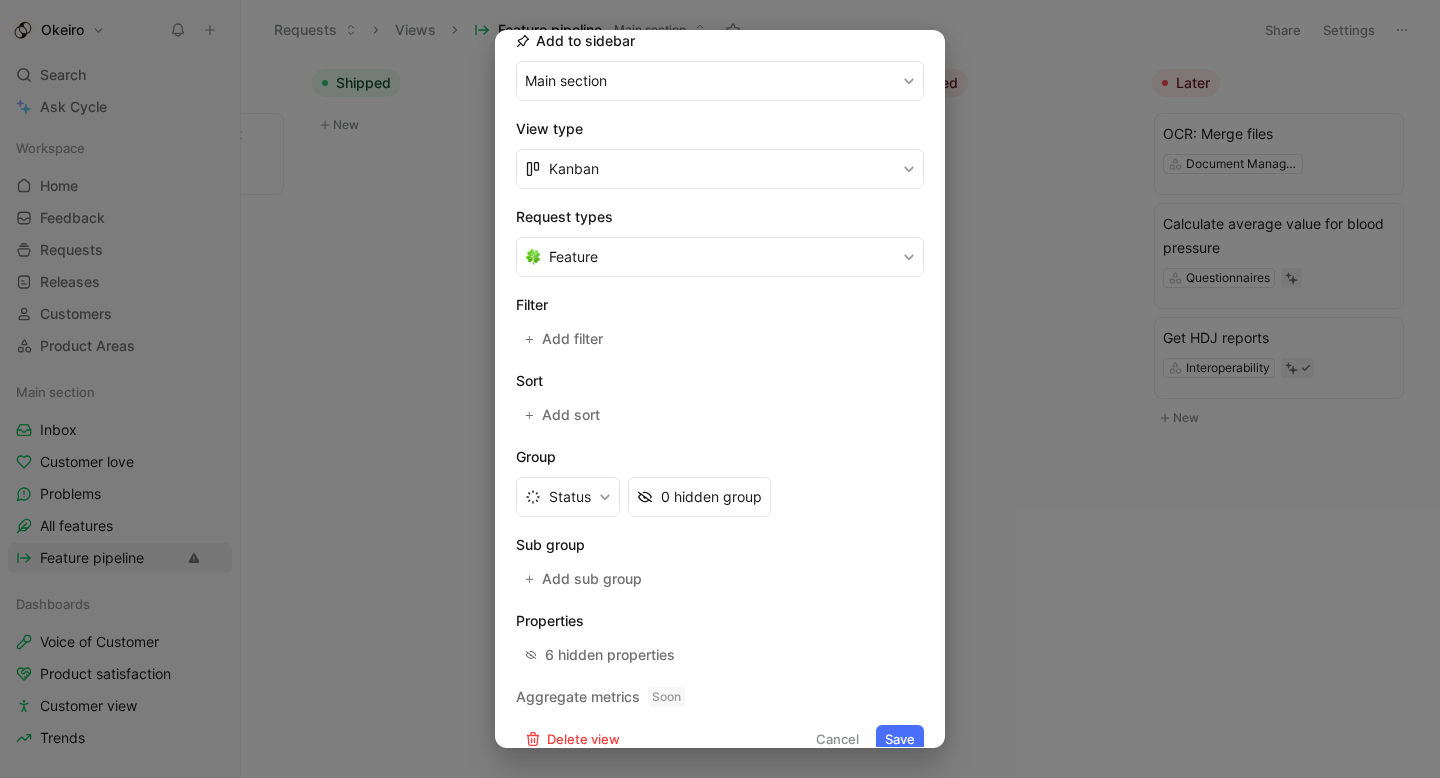 scroll, scrollTop: 262, scrollLeft: 0, axis: vertical 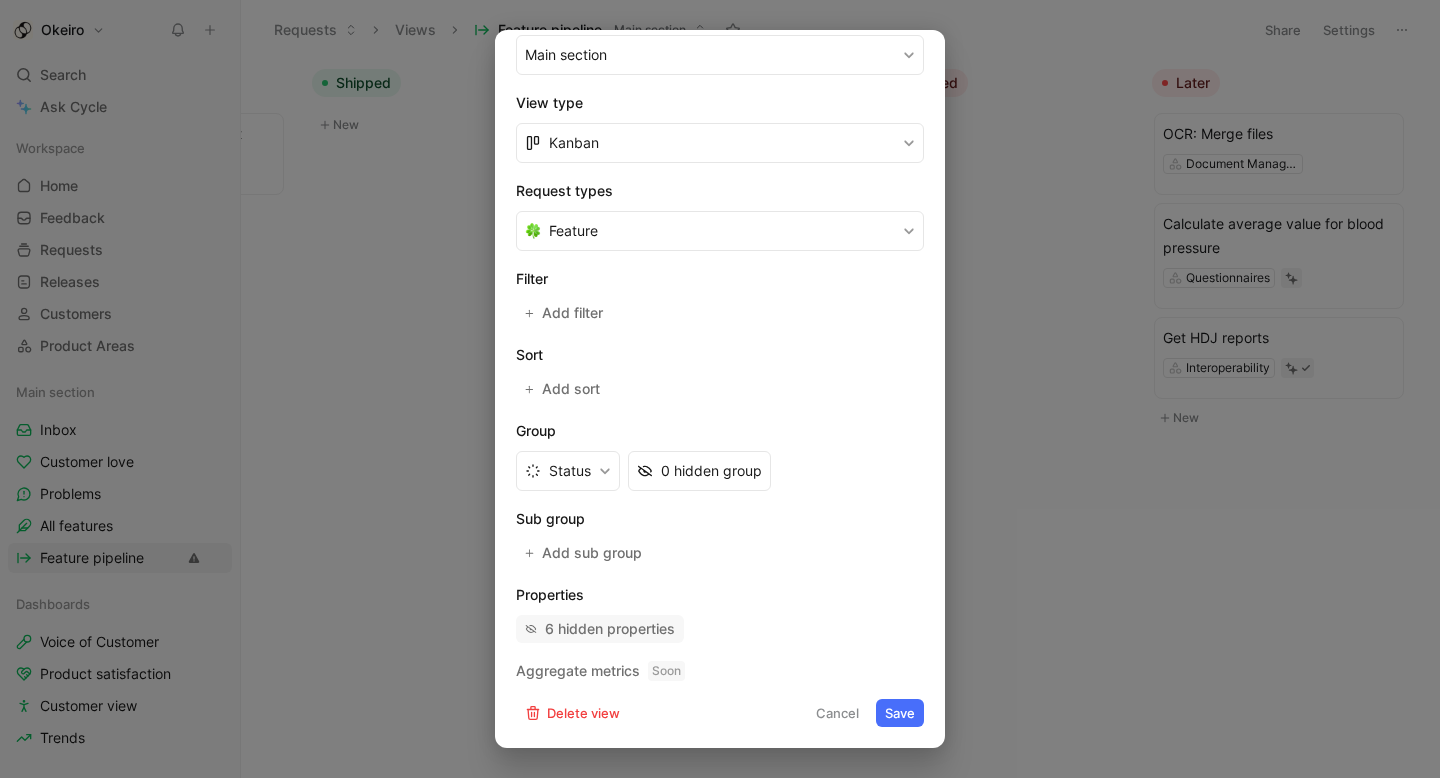 click on "6 hidden properties" at bounding box center (610, 629) 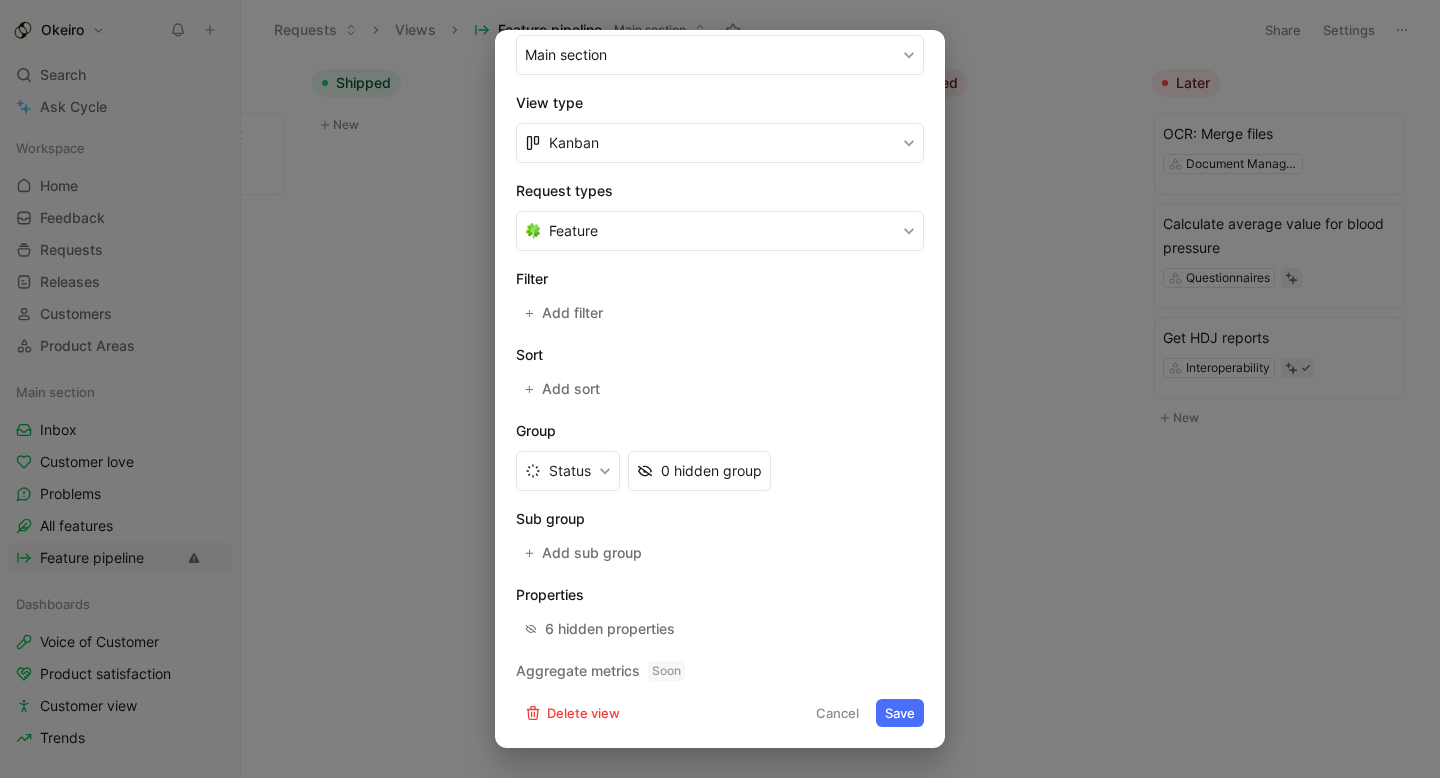 scroll, scrollTop: 0, scrollLeft: 0, axis: both 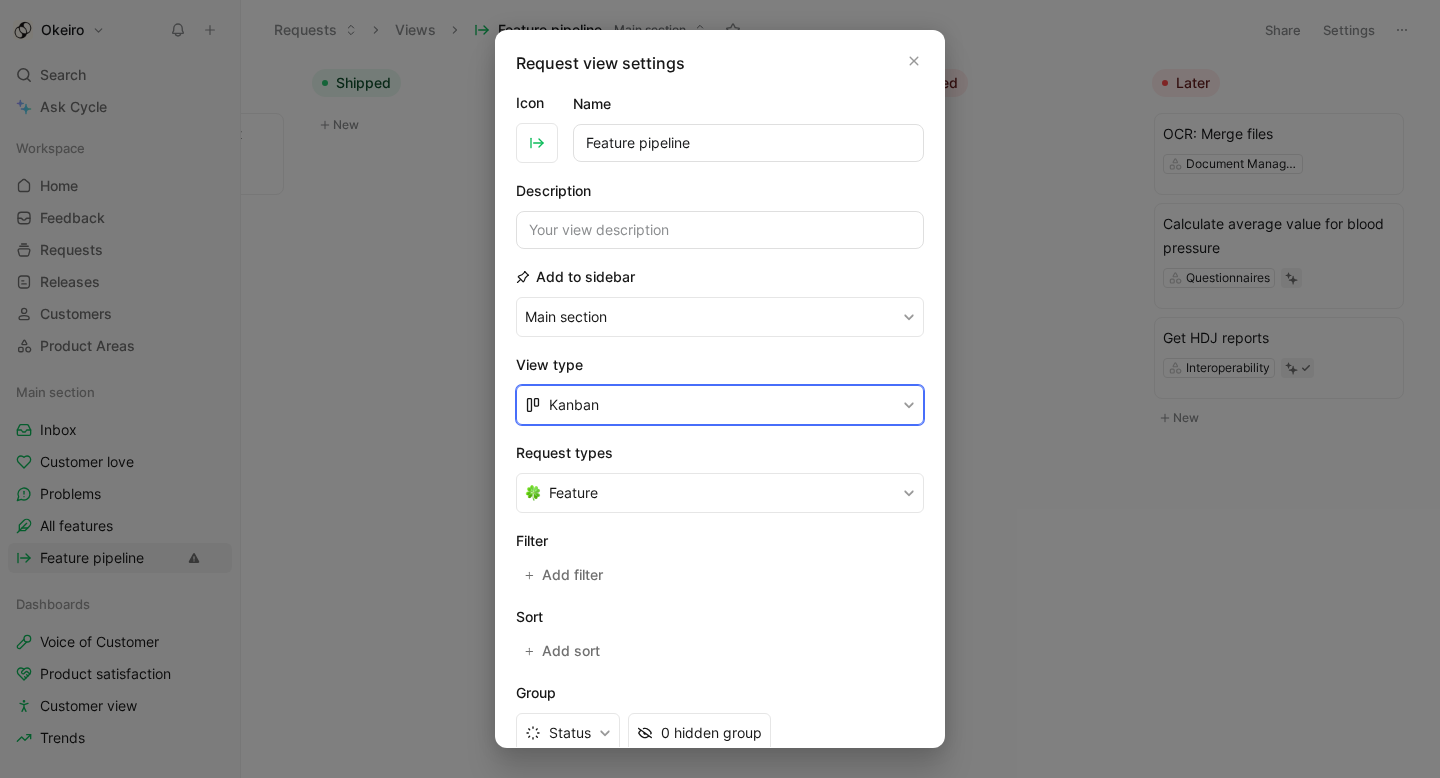 click on "Kanban" at bounding box center (720, 405) 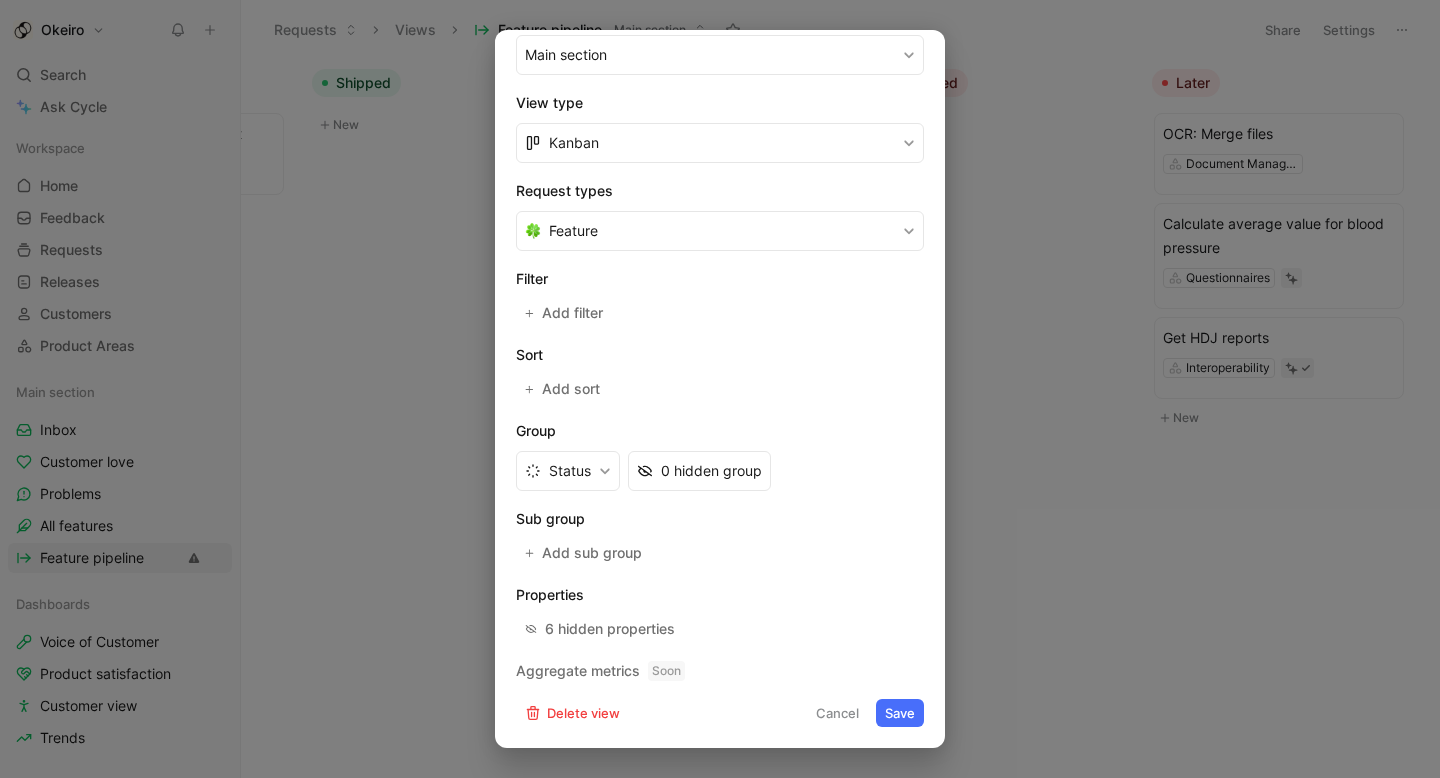 scroll, scrollTop: 0, scrollLeft: 0, axis: both 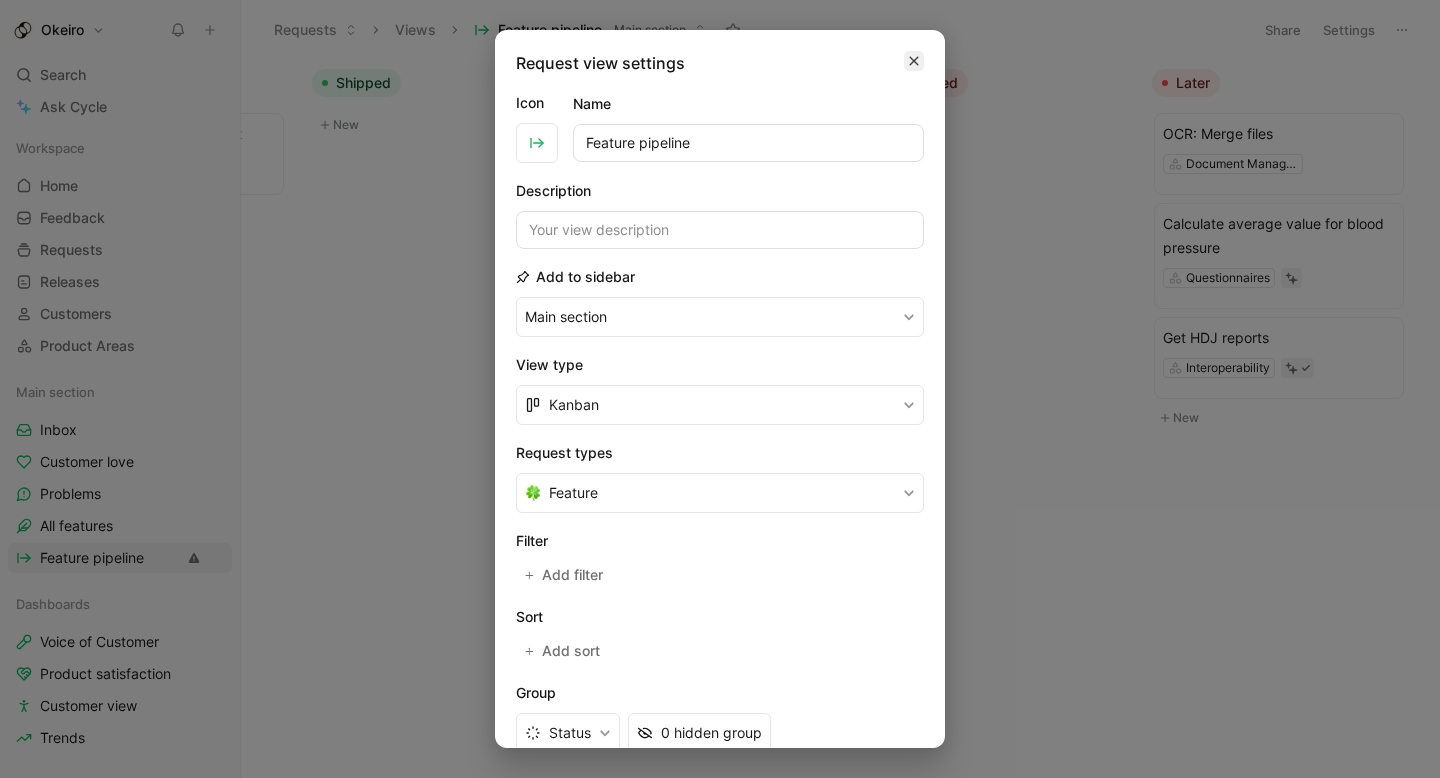 click 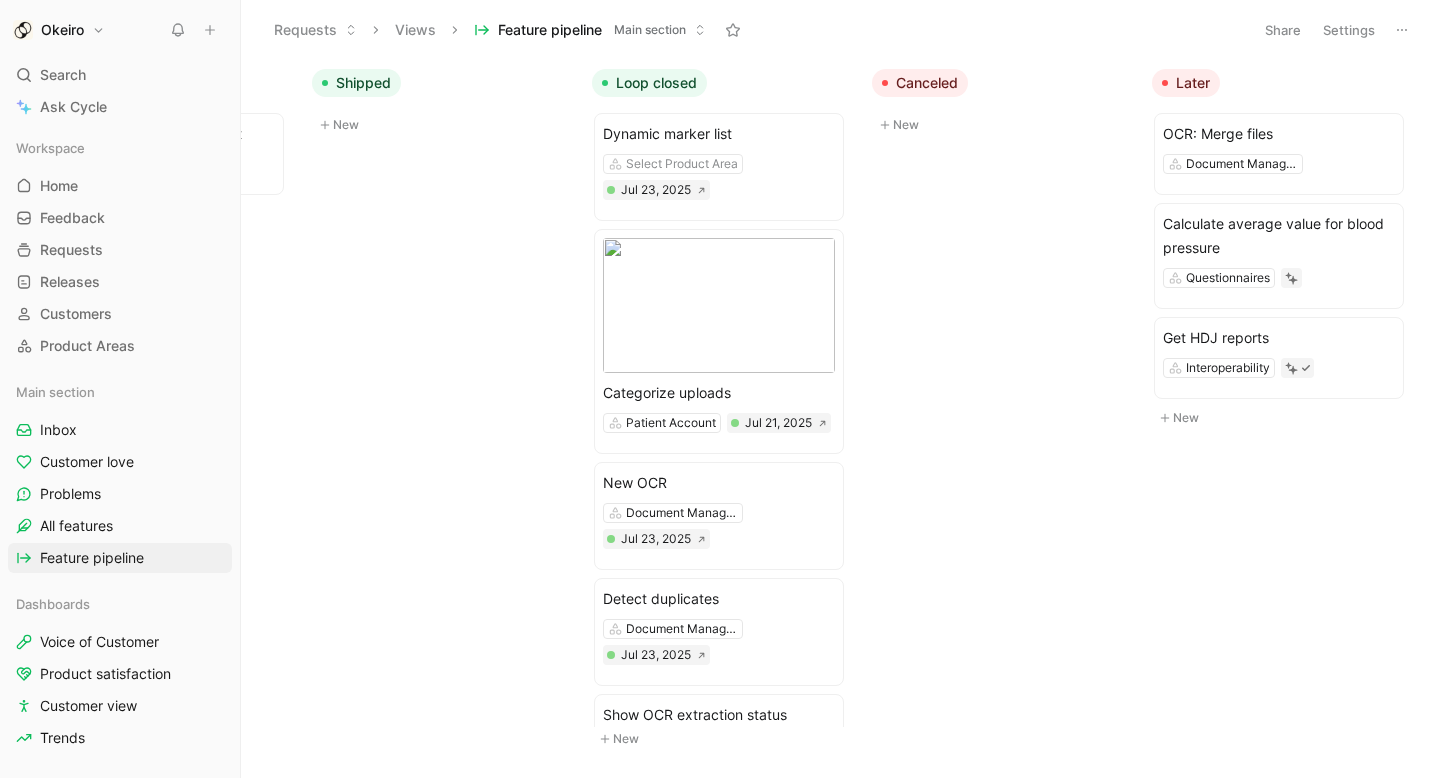click on "Settings" at bounding box center [1349, 30] 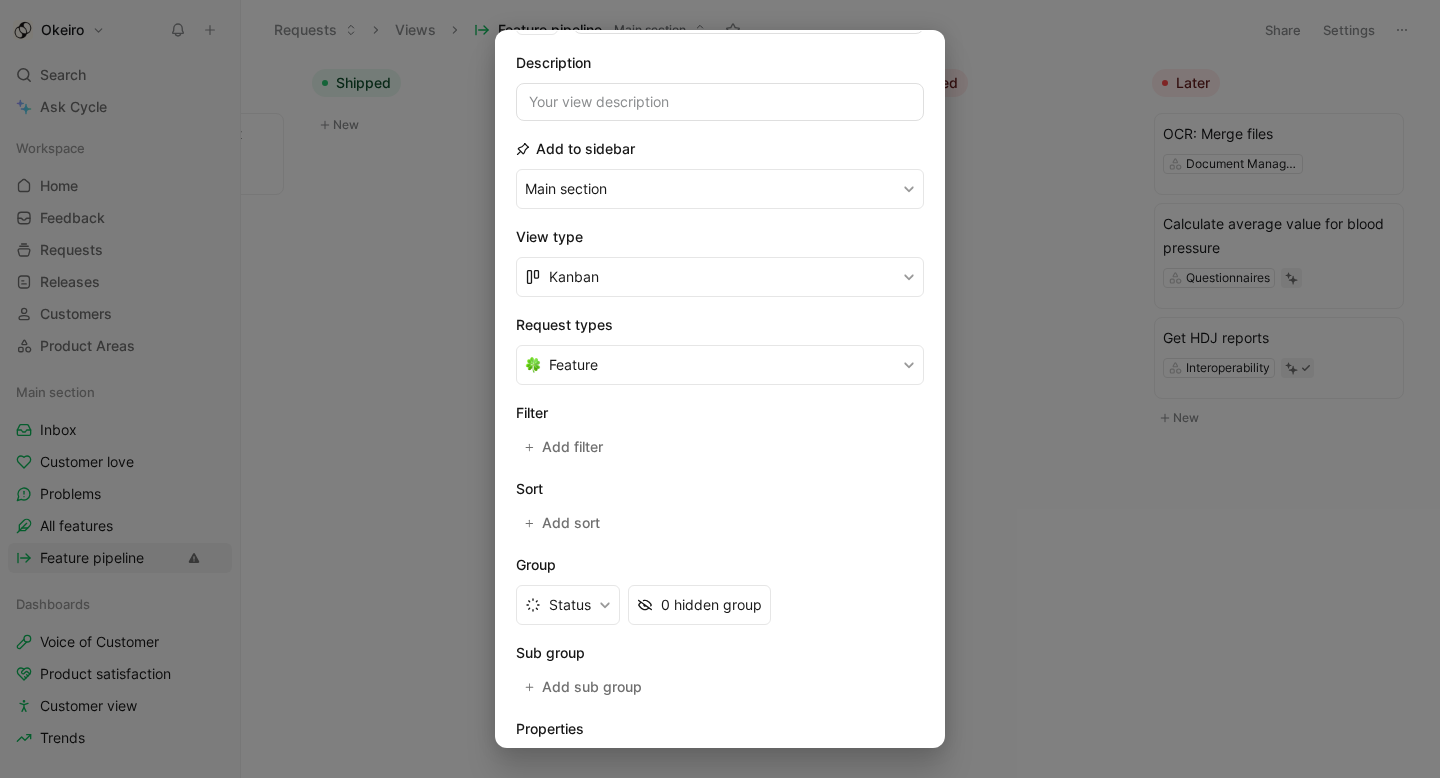 scroll, scrollTop: 262, scrollLeft: 0, axis: vertical 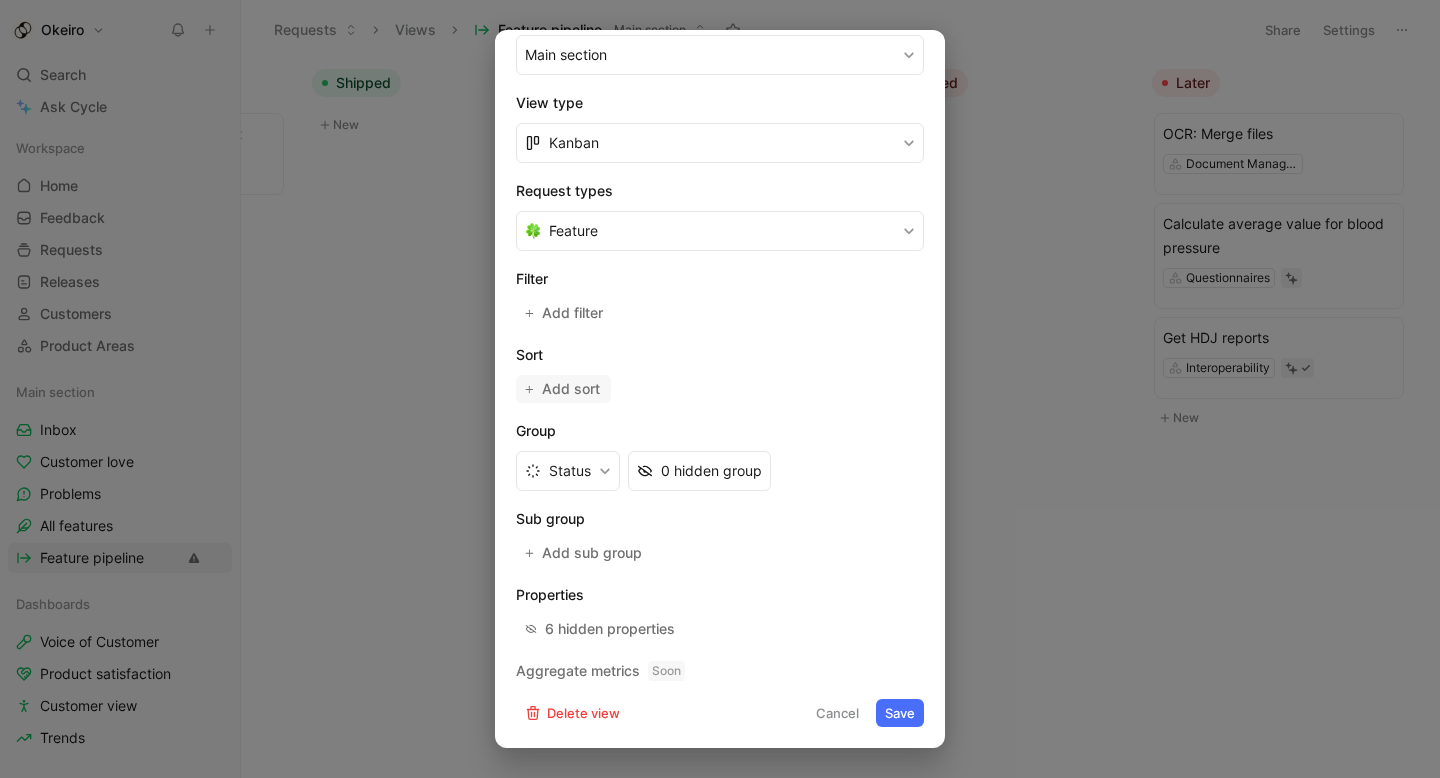click on "Add sort" at bounding box center [572, 389] 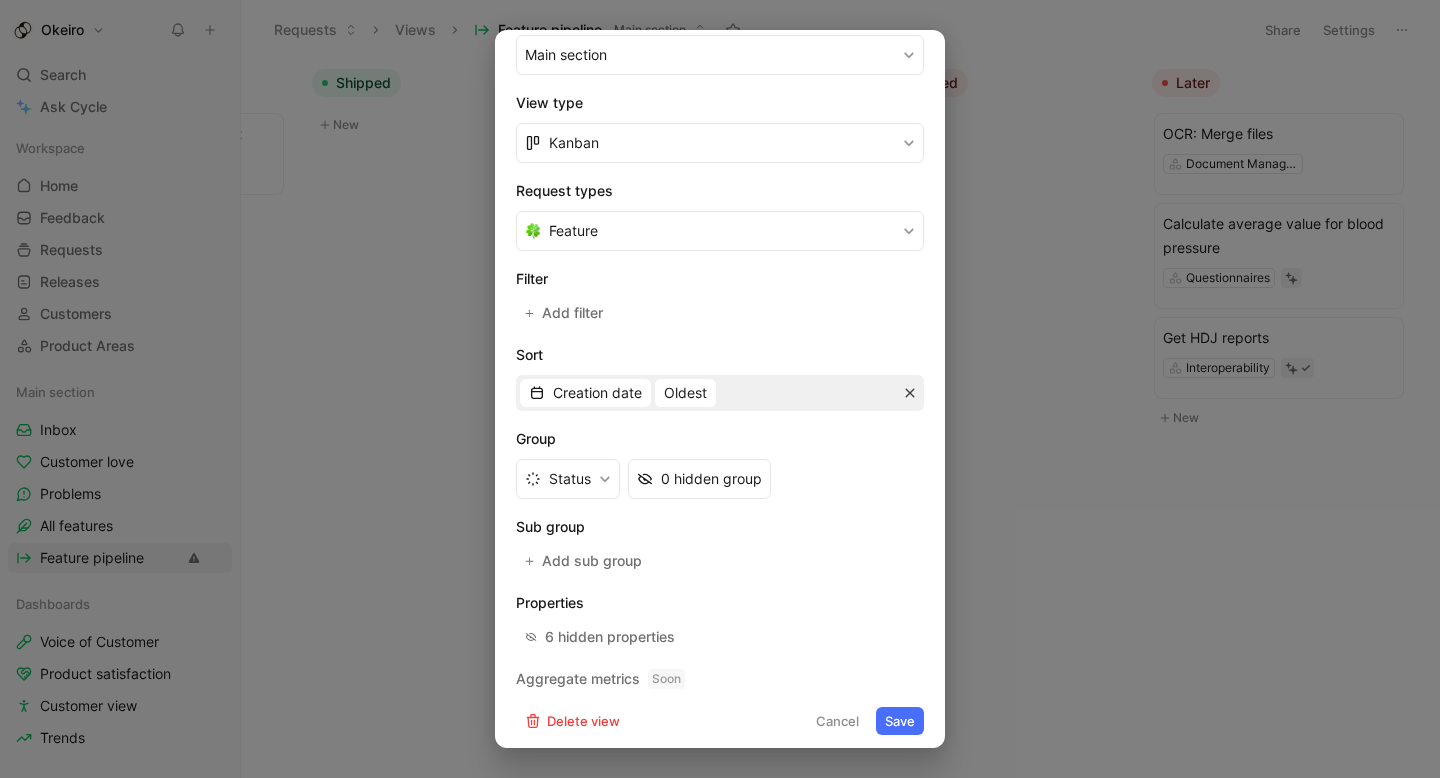 click 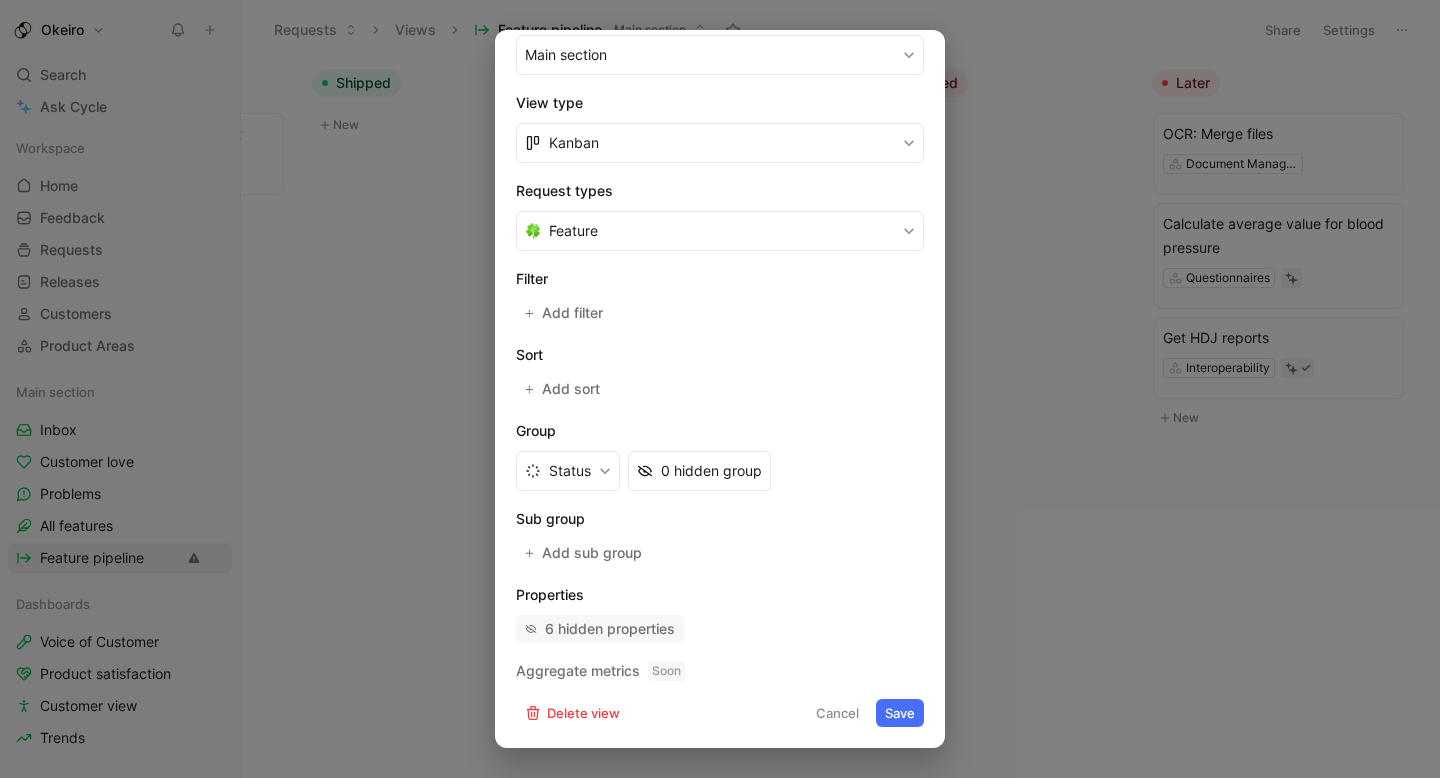click on "6 hidden properties" at bounding box center (610, 629) 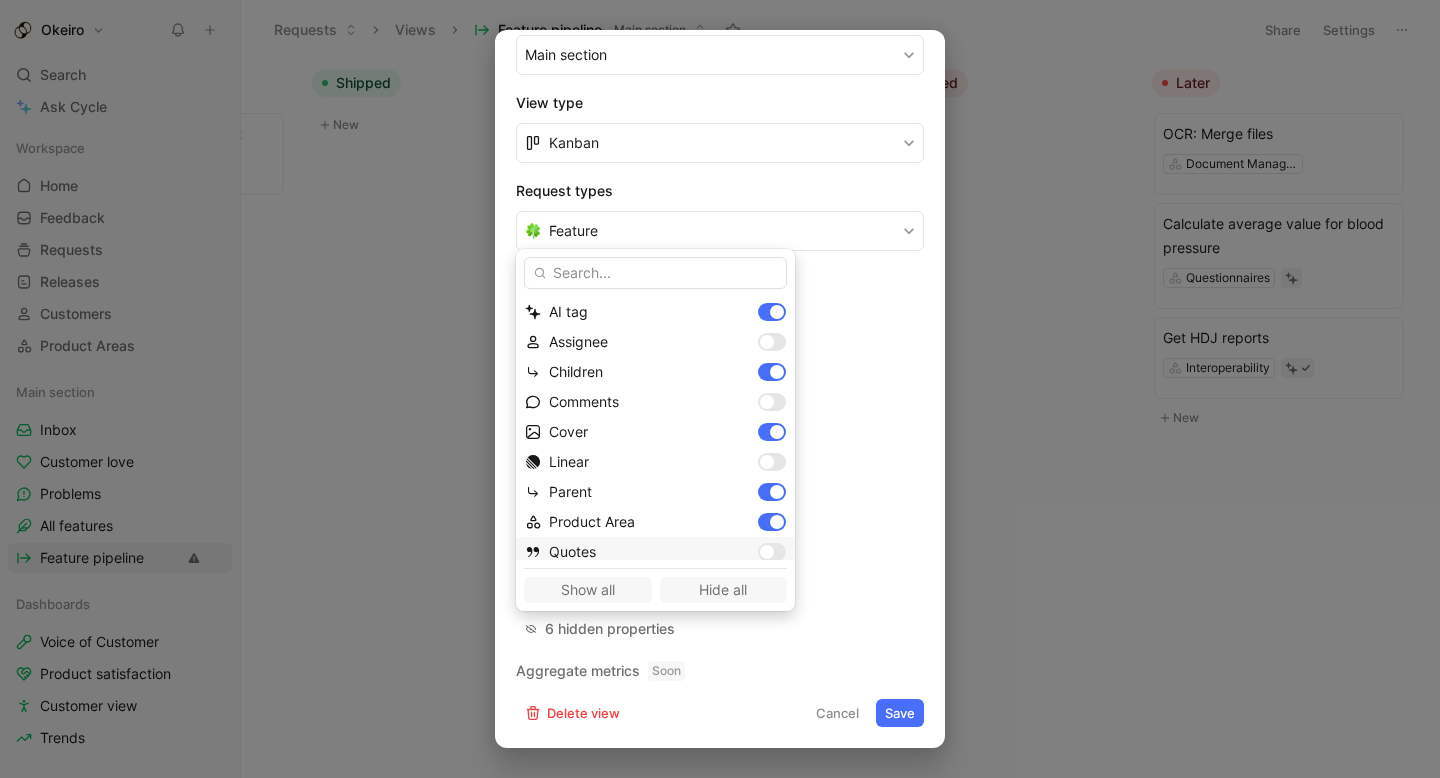click at bounding box center [767, 552] 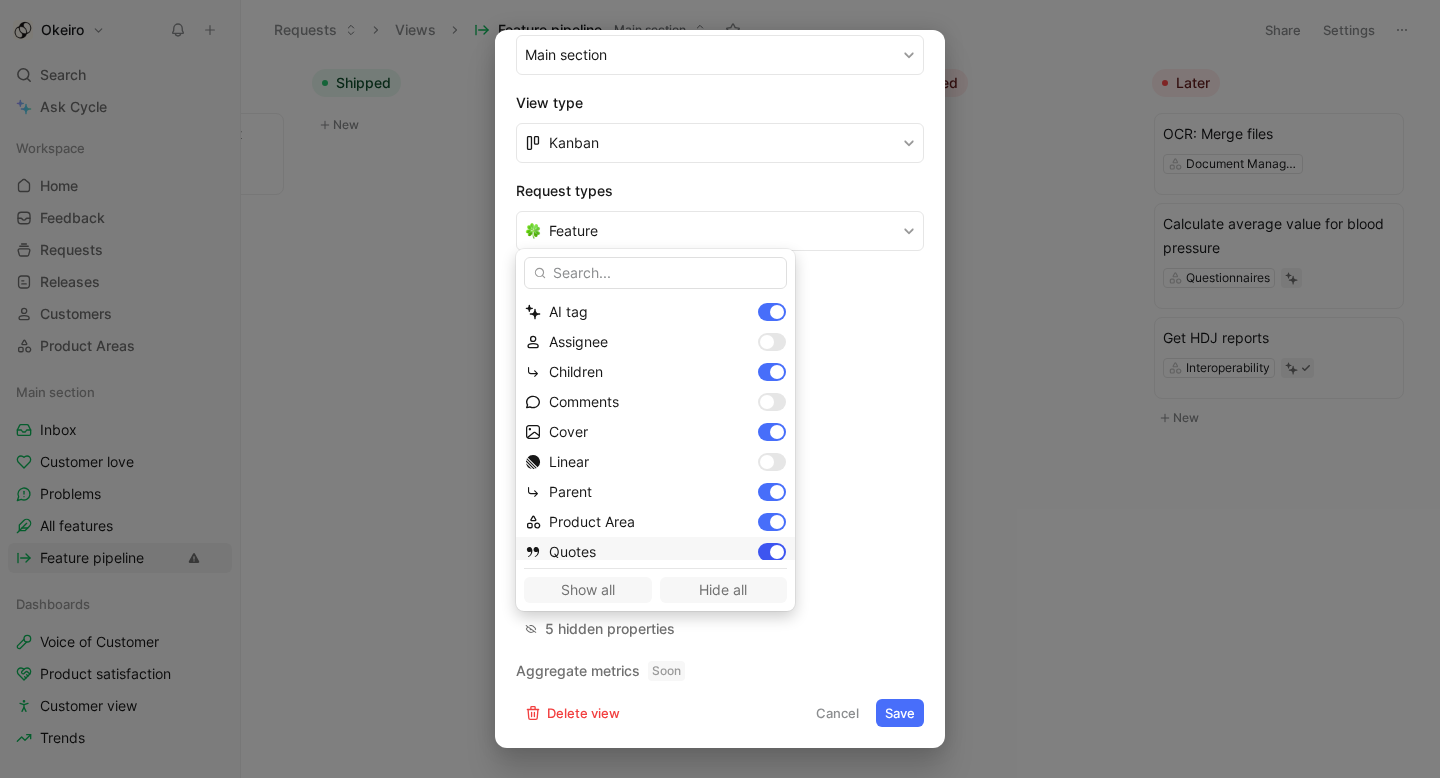 click at bounding box center (777, 552) 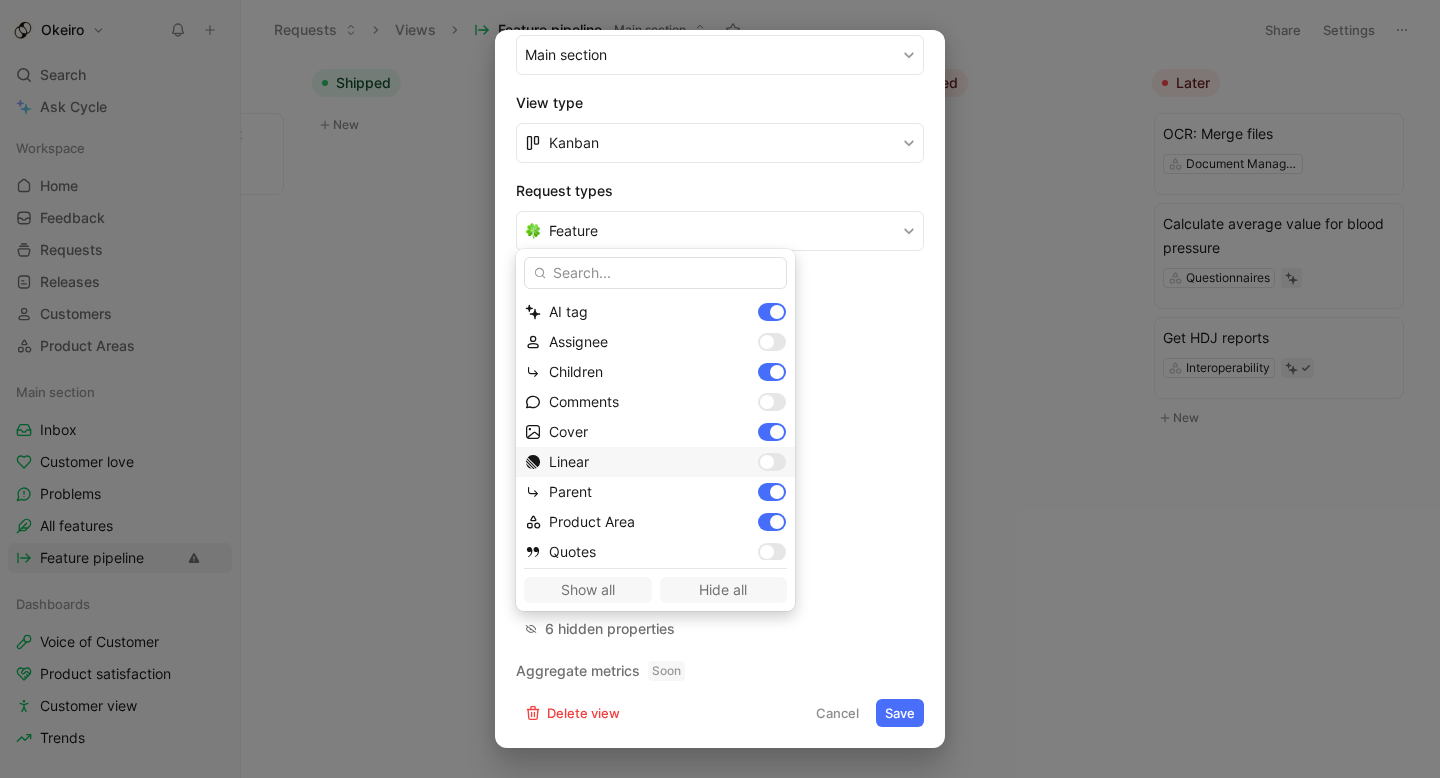 click at bounding box center [767, 462] 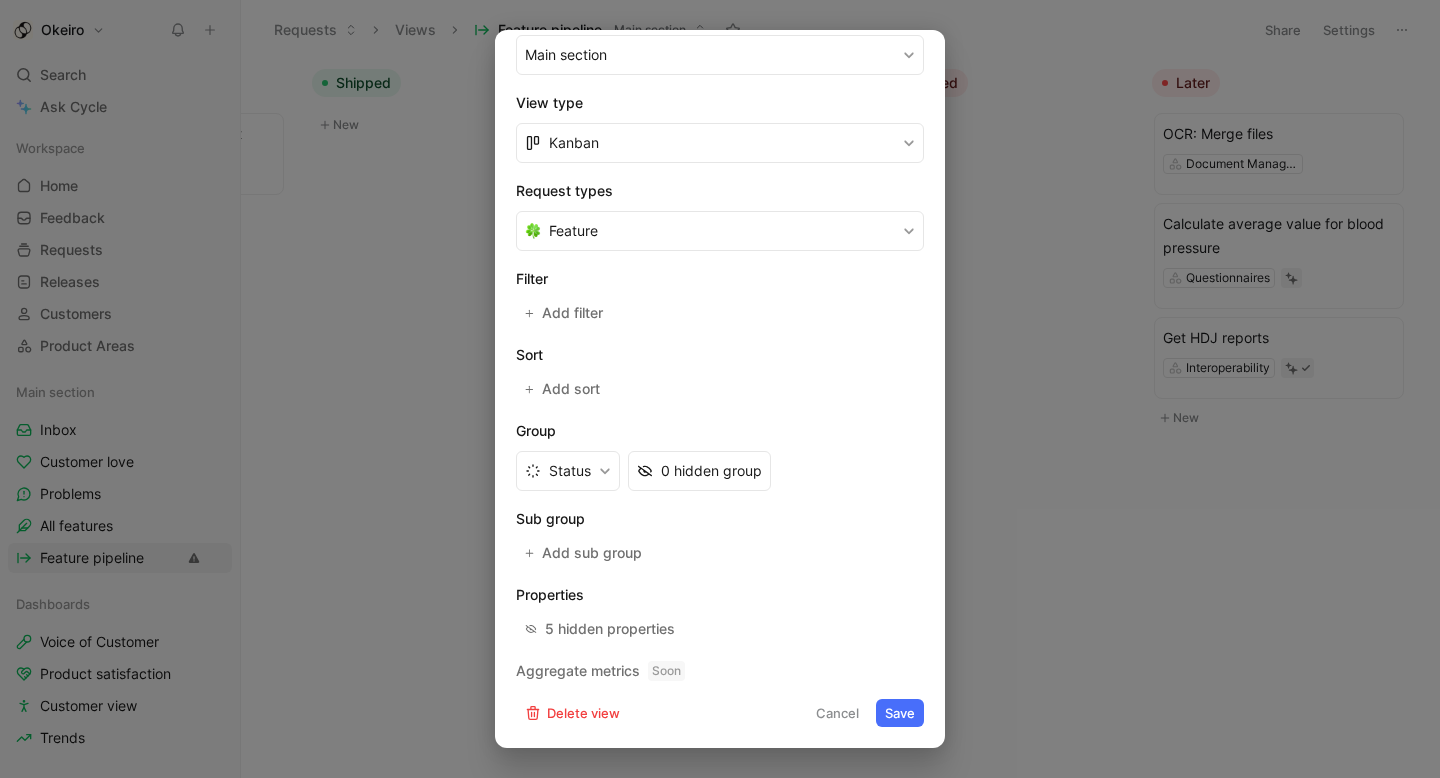 click on "Save" at bounding box center (900, 713) 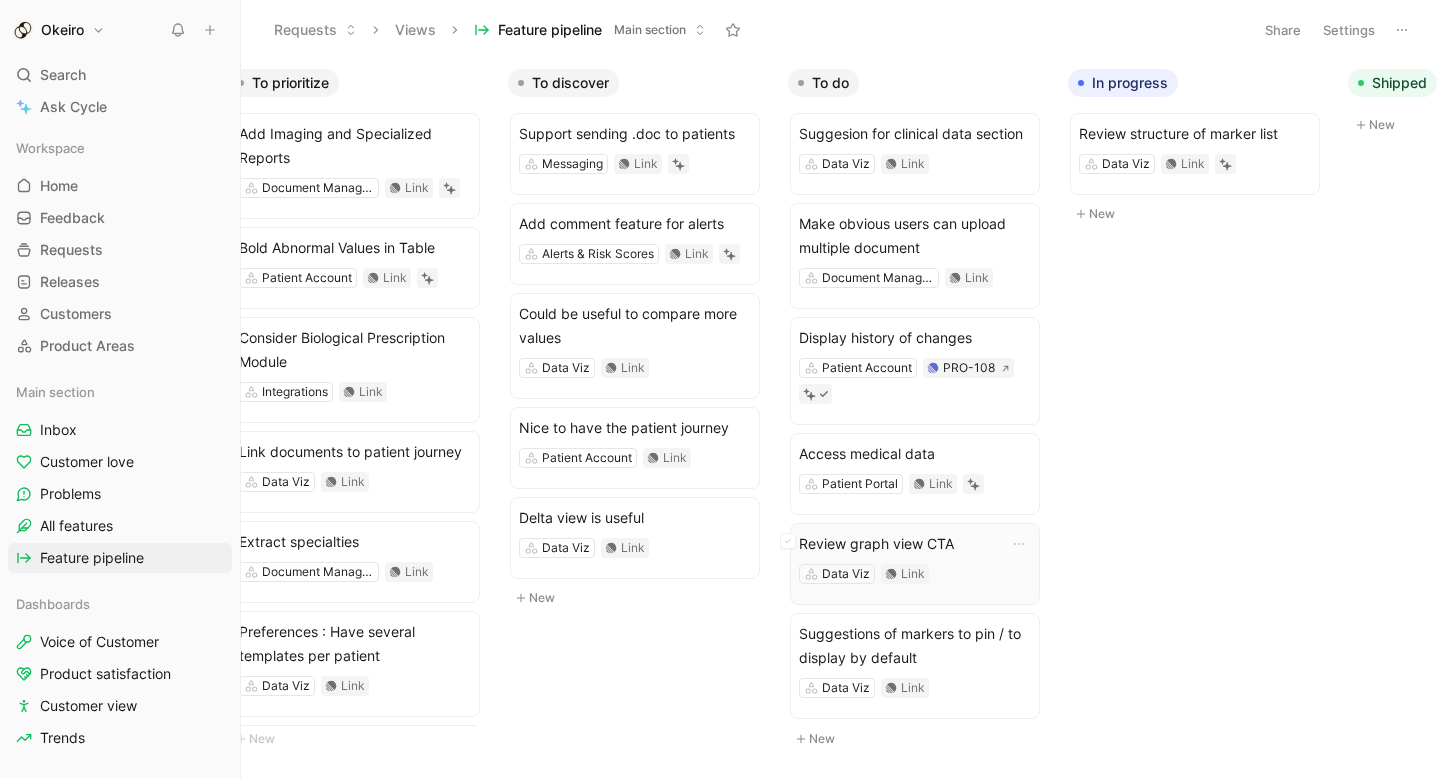 scroll, scrollTop: 0, scrollLeft: 36, axis: horizontal 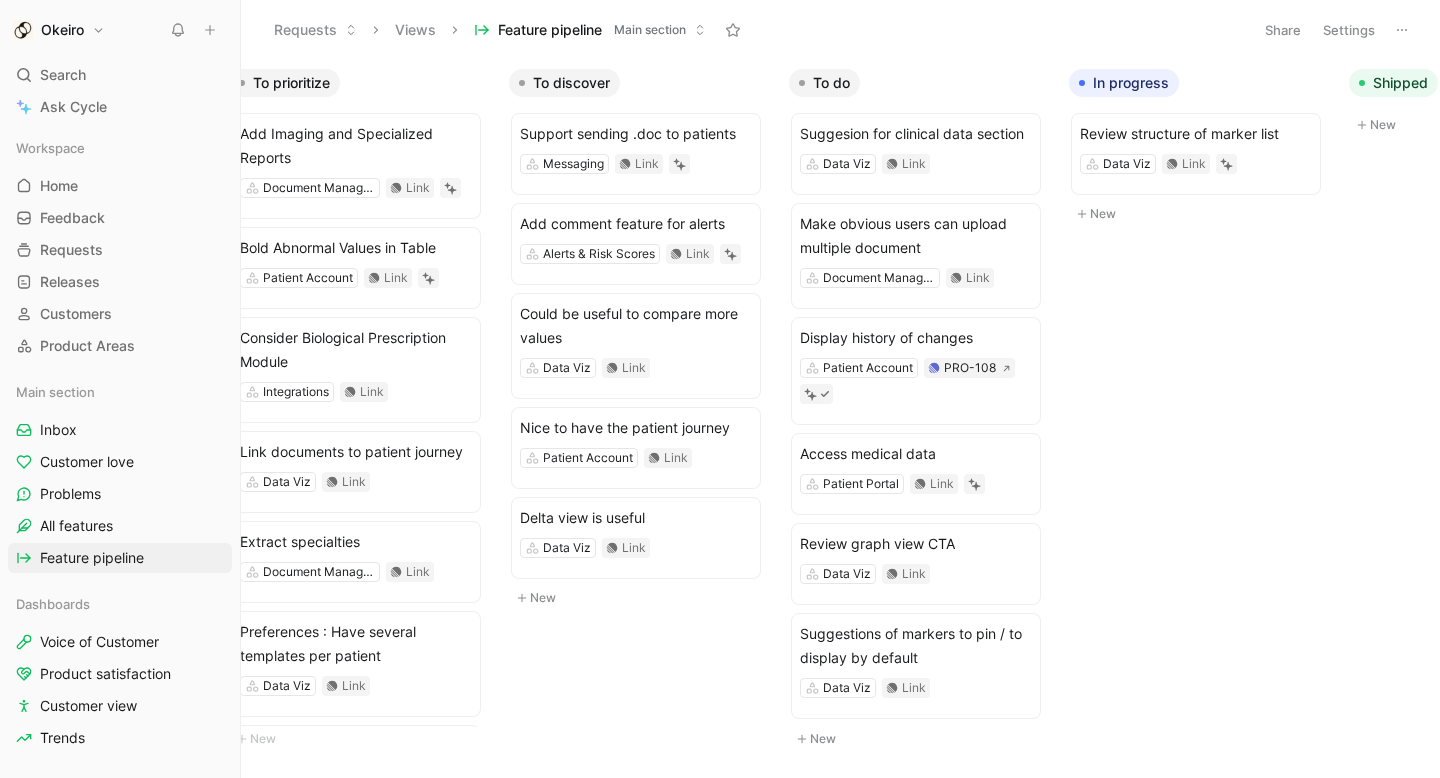 click on "Settings" at bounding box center [1349, 30] 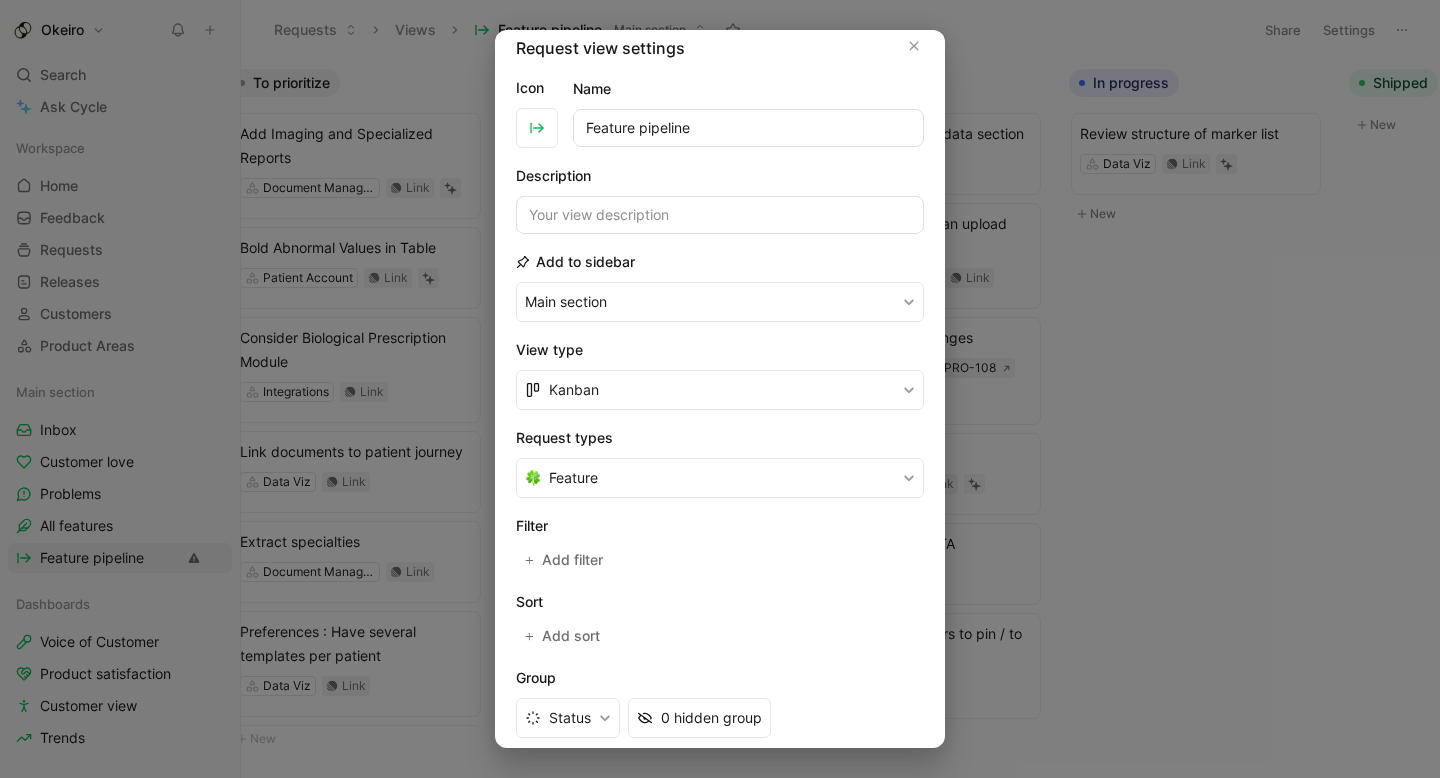 scroll, scrollTop: 0, scrollLeft: 0, axis: both 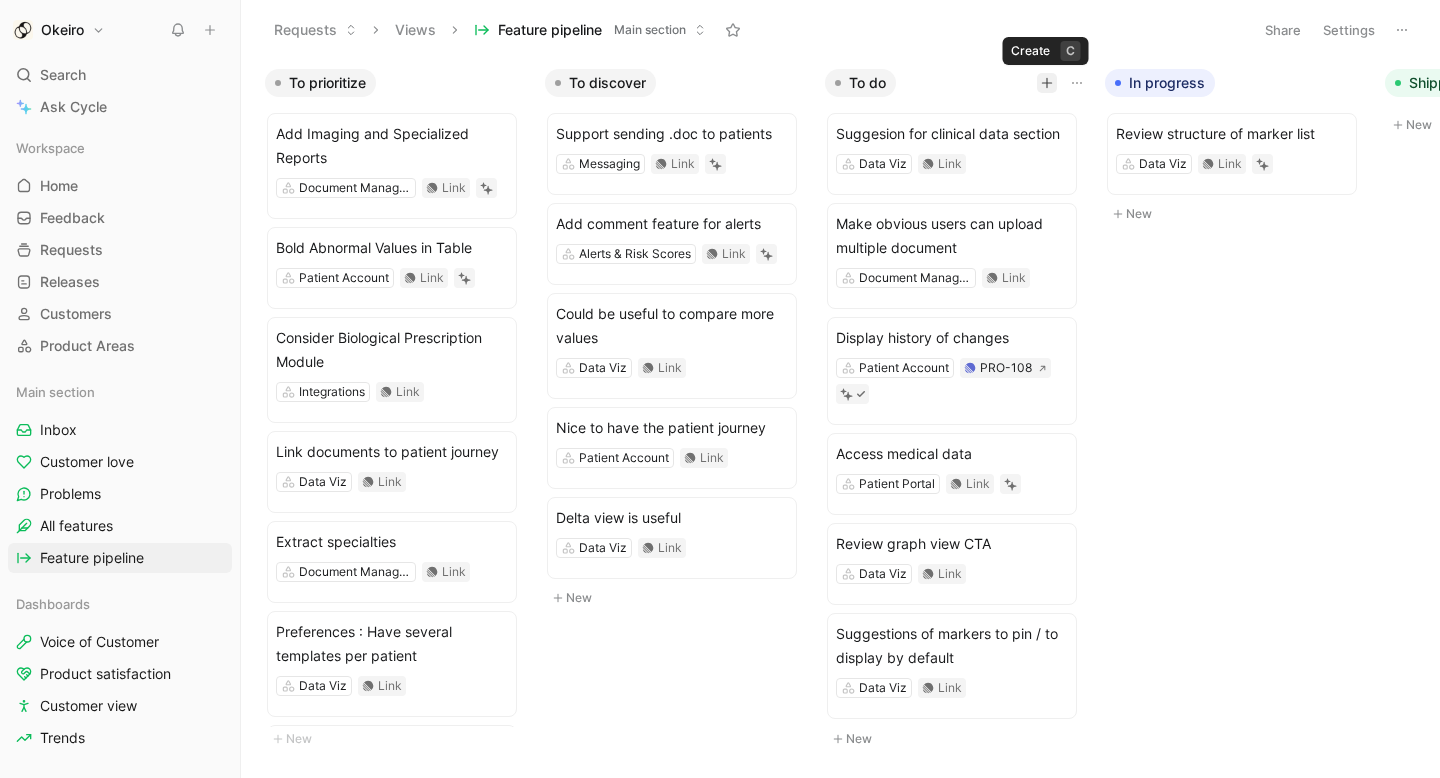 click 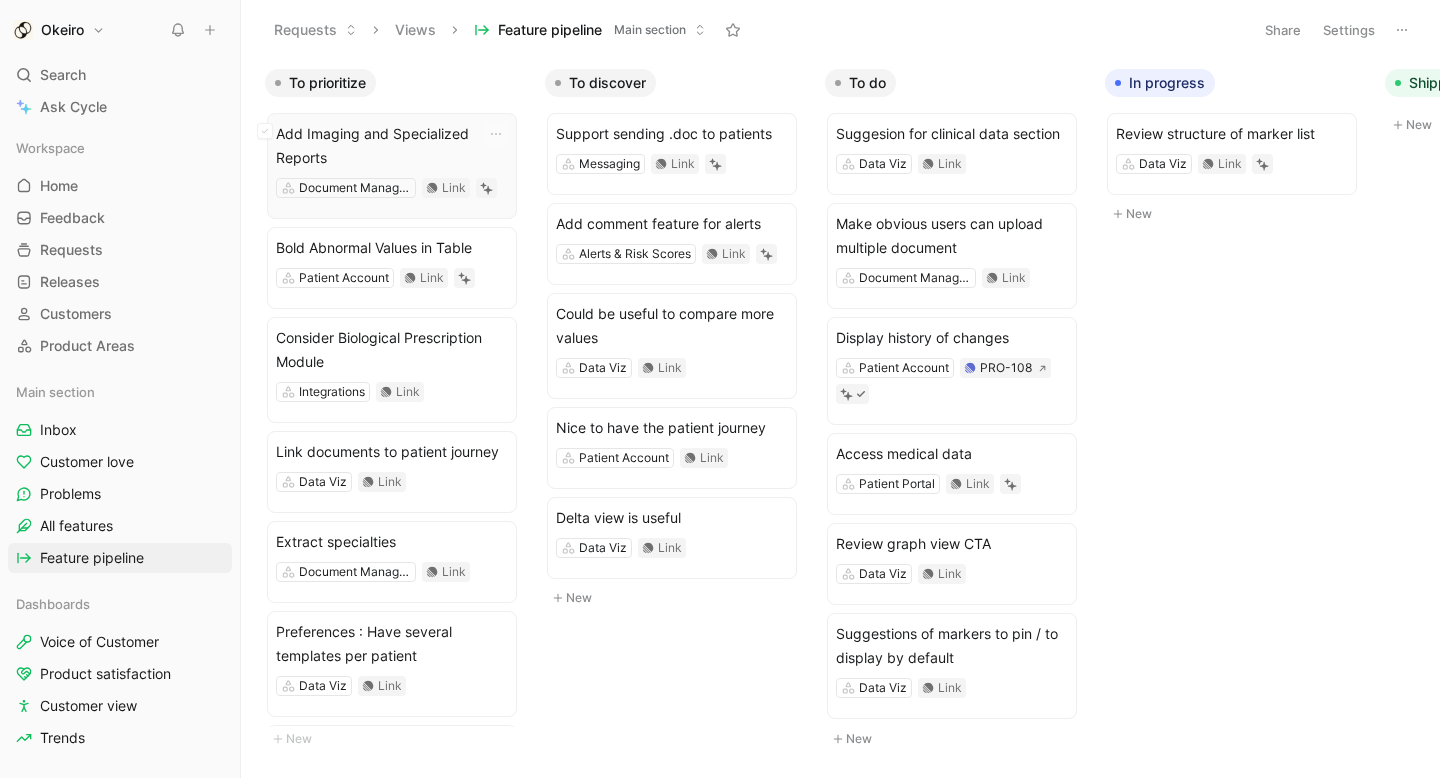 click on "Add Imaging and Specialized Reports" at bounding box center [392, 146] 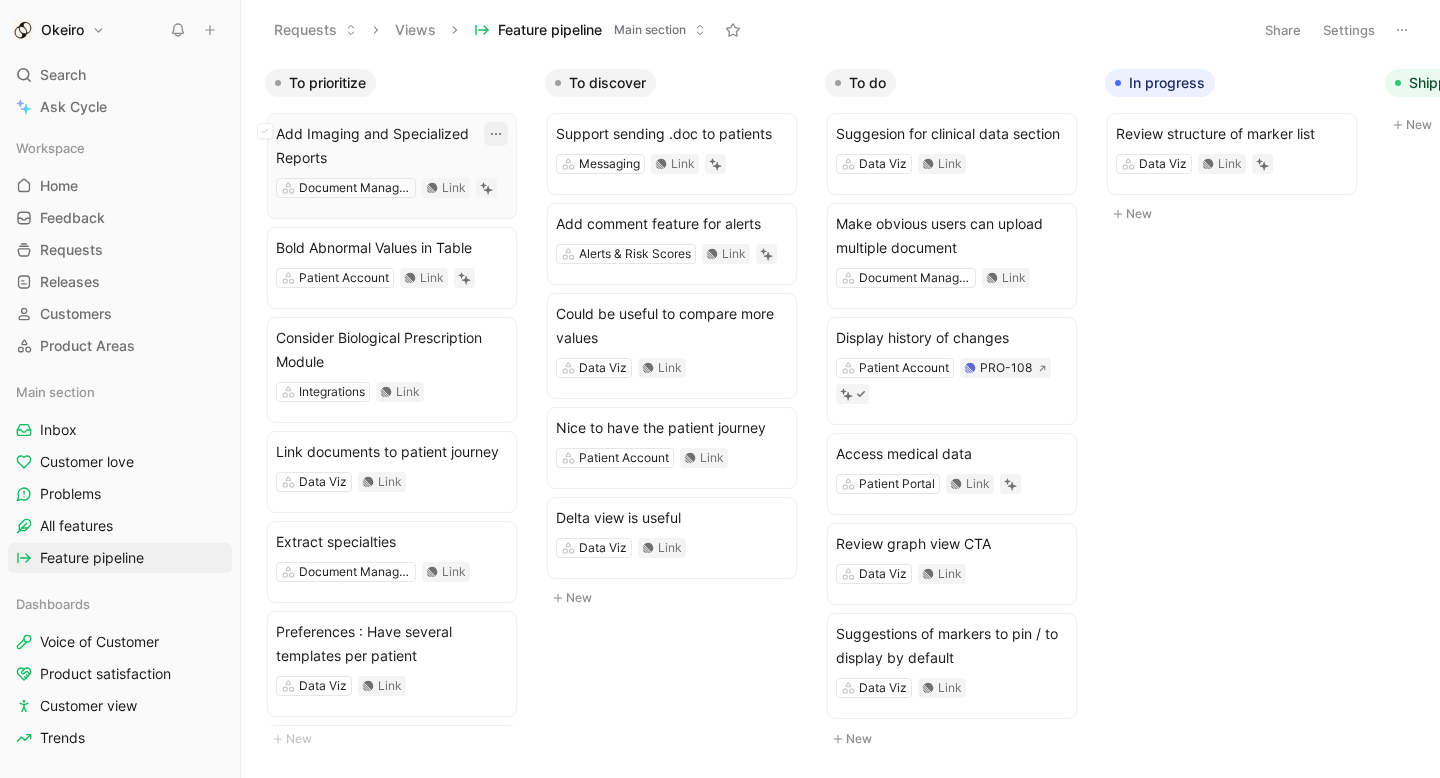 click 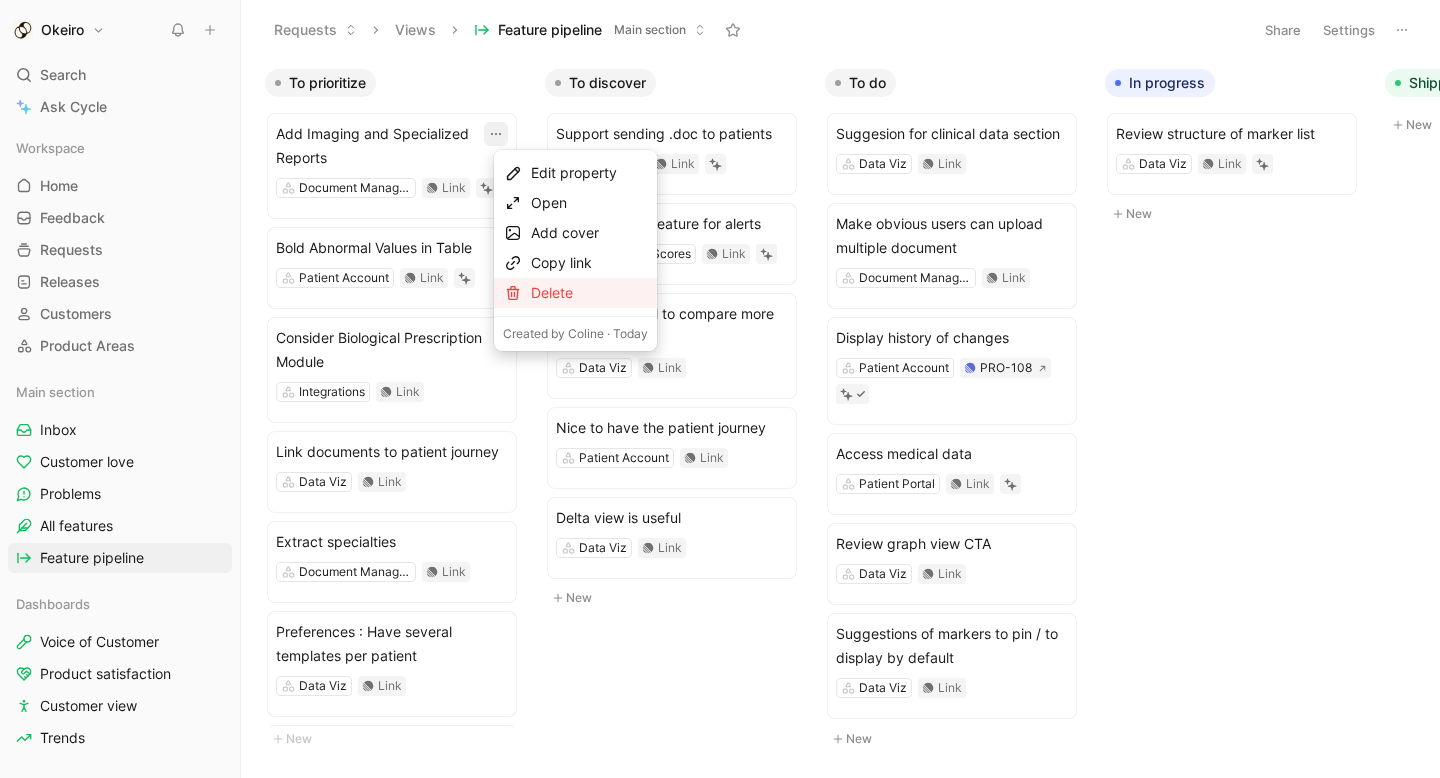 click on "Delete" at bounding box center [589, 293] 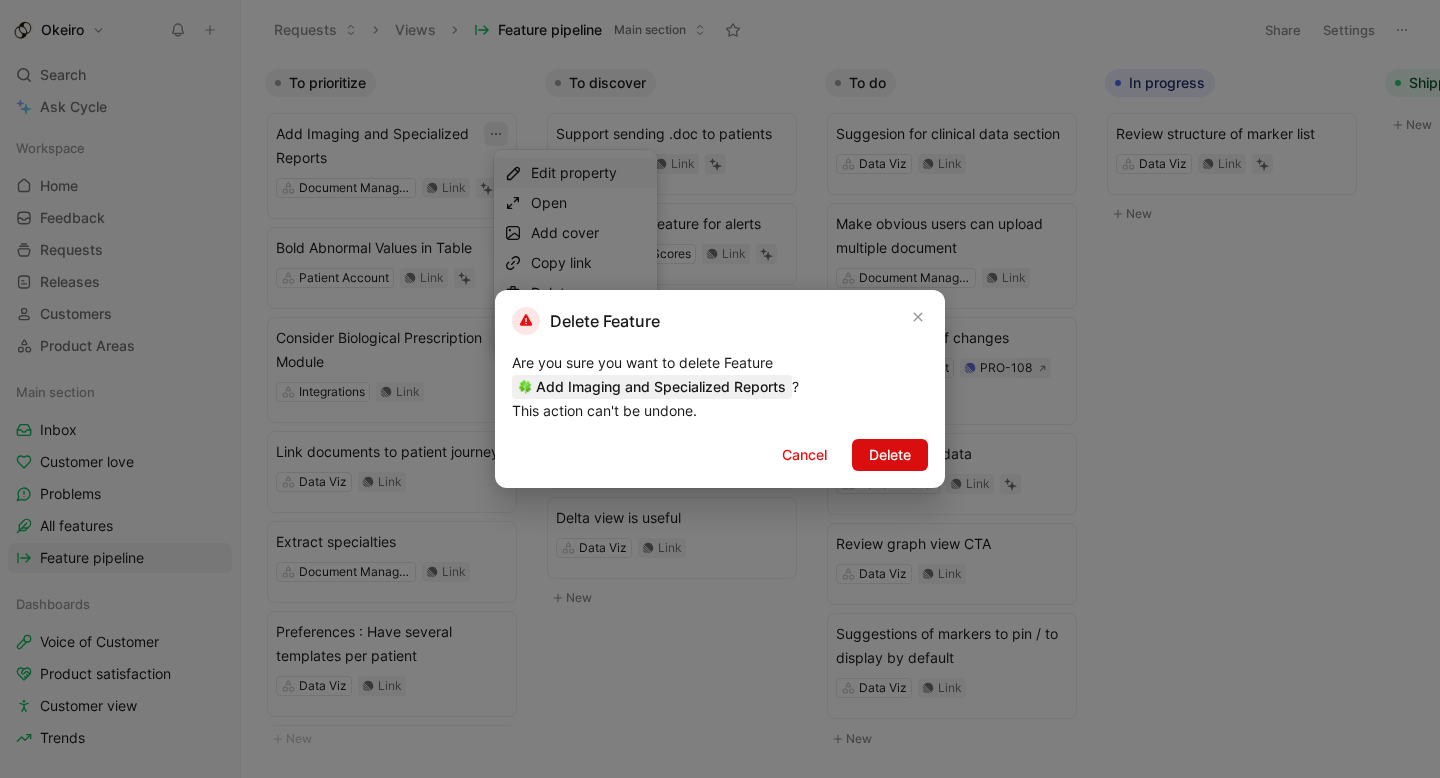 click on "Delete" at bounding box center (890, 455) 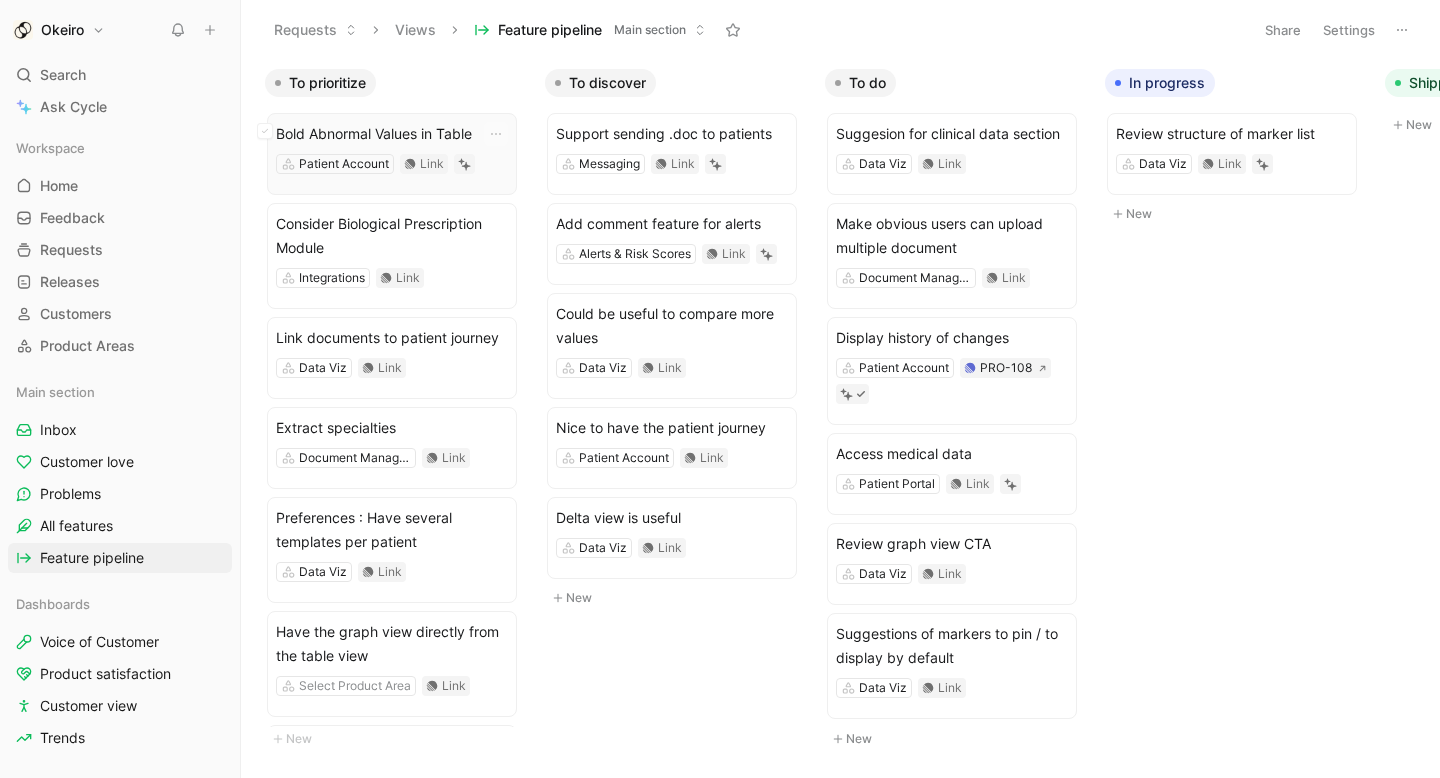 click at bounding box center [496, 134] 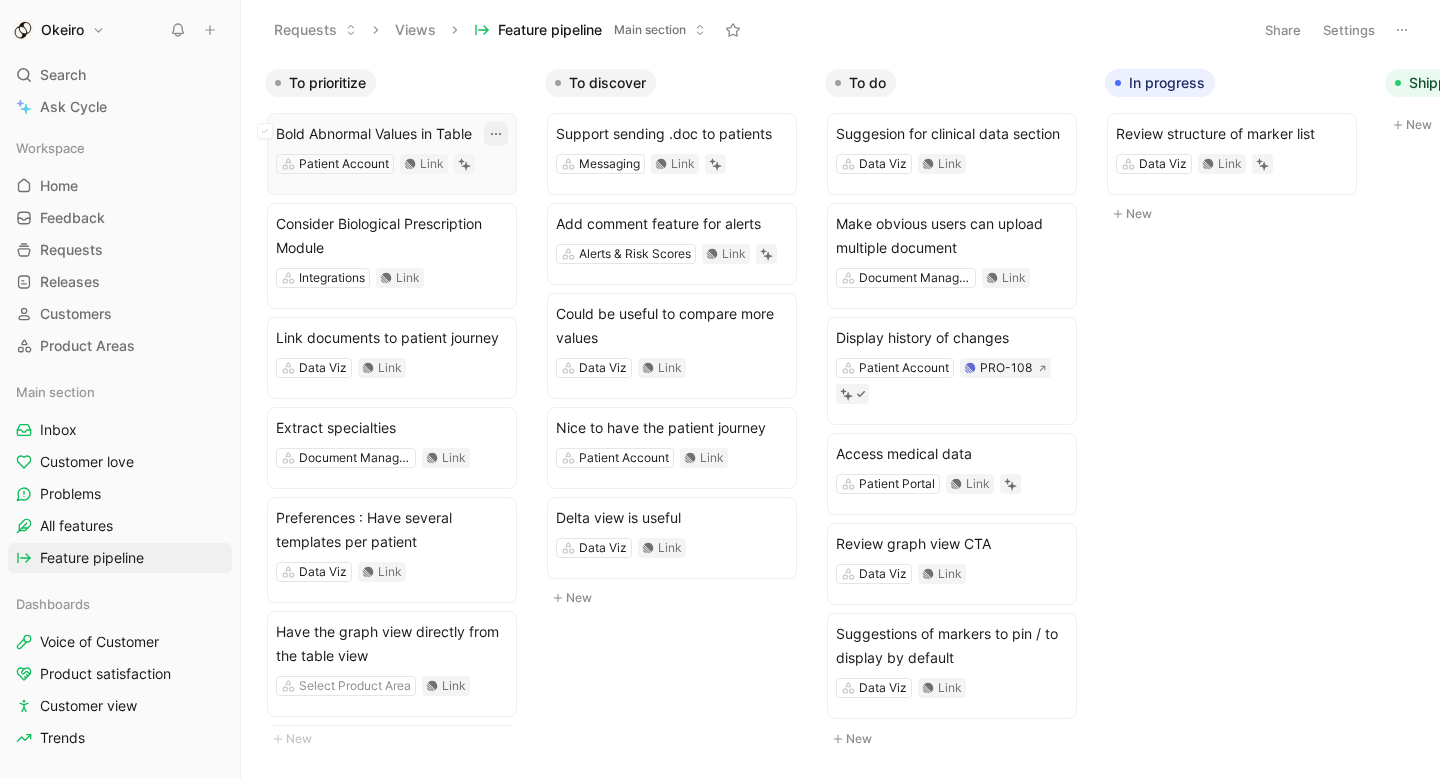 click 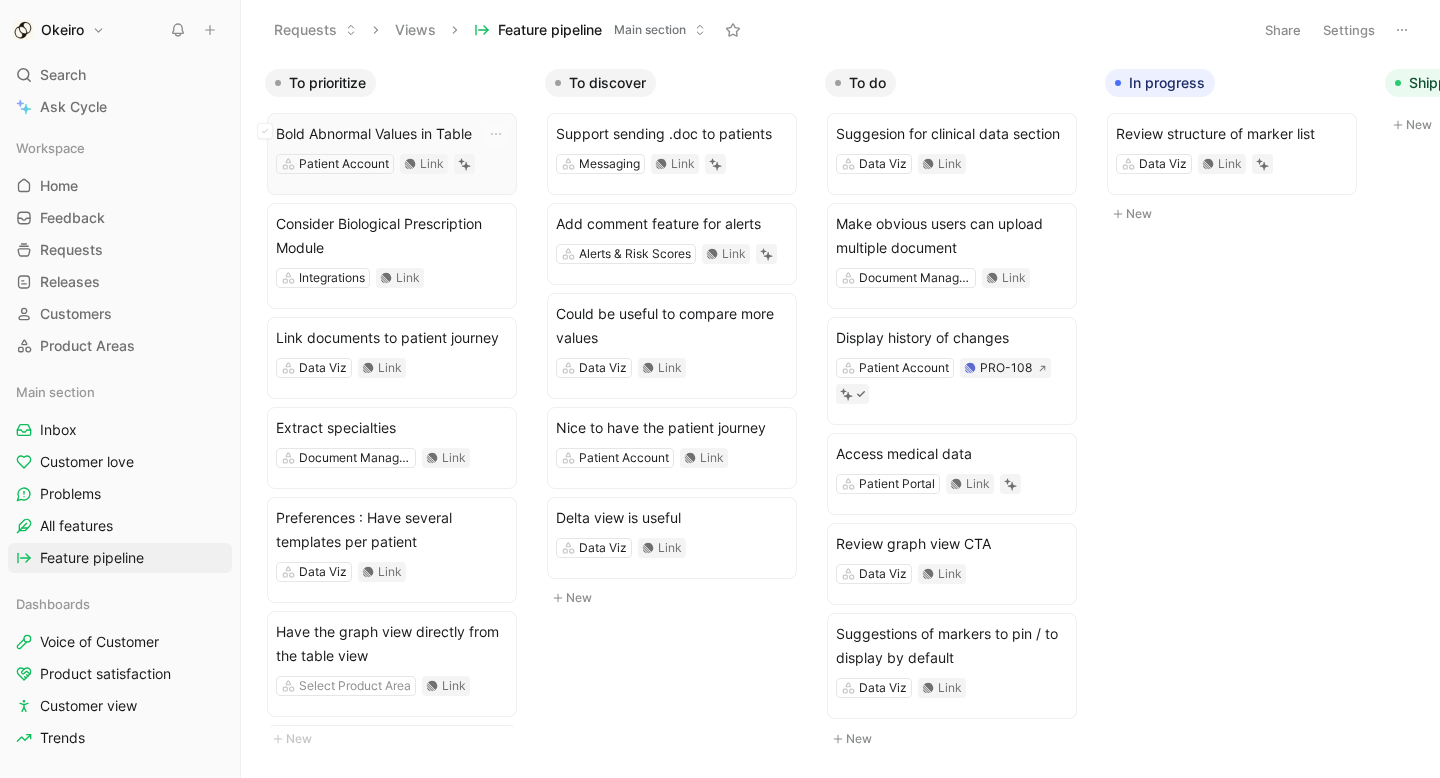 click on "Bold Abnormal Values in Table" at bounding box center (392, 134) 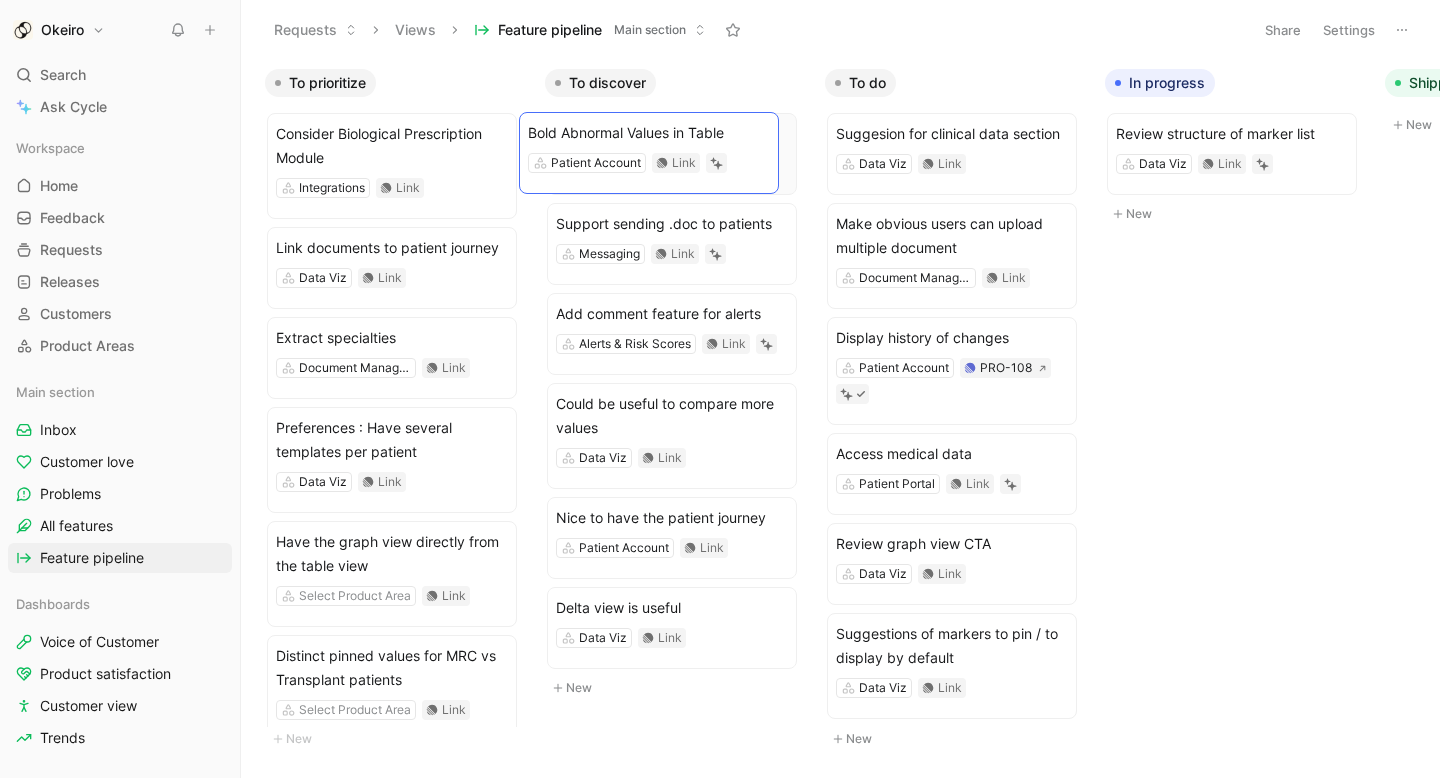 drag, startPoint x: 411, startPoint y: 137, endPoint x: 661, endPoint y: 136, distance: 250.002 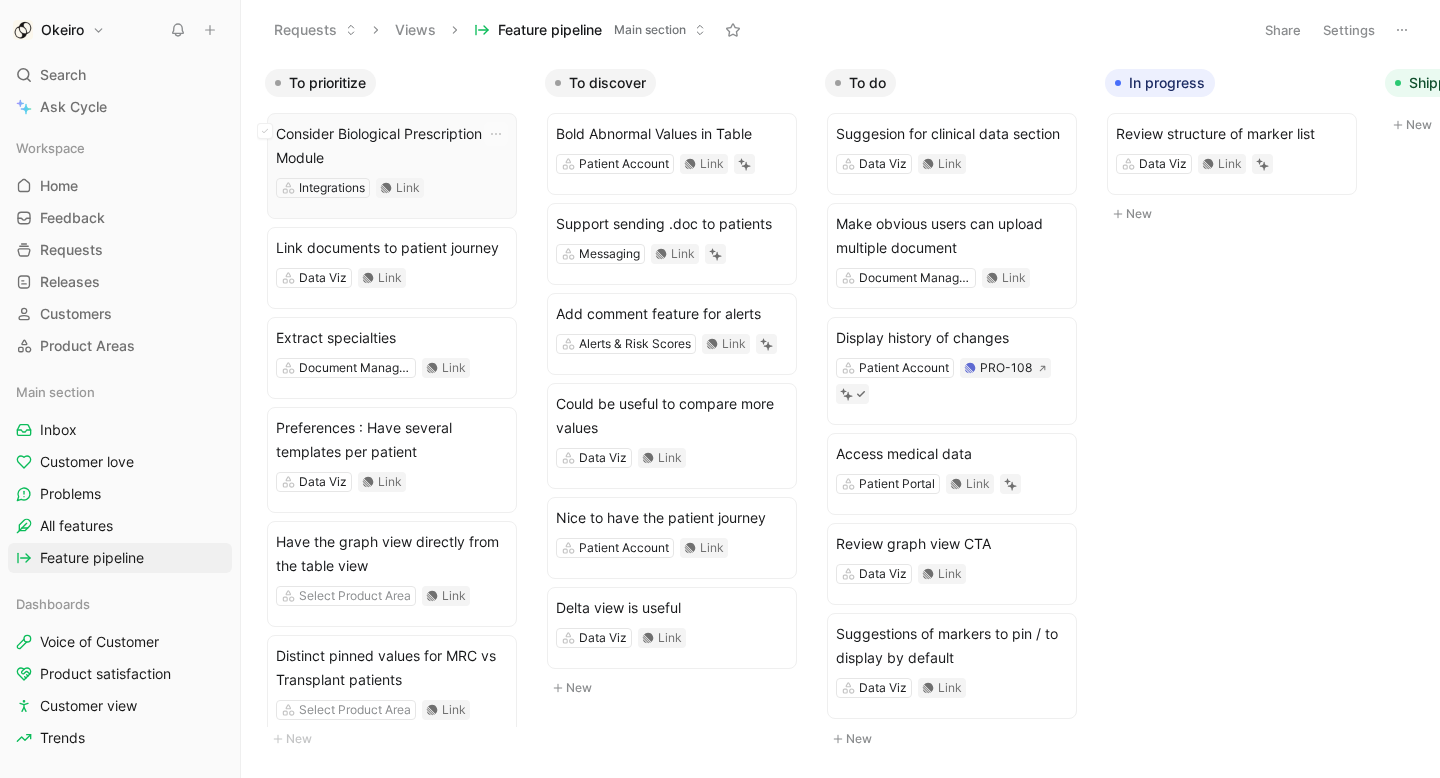 click on "Consider Biological Prescription Module" at bounding box center (392, 146) 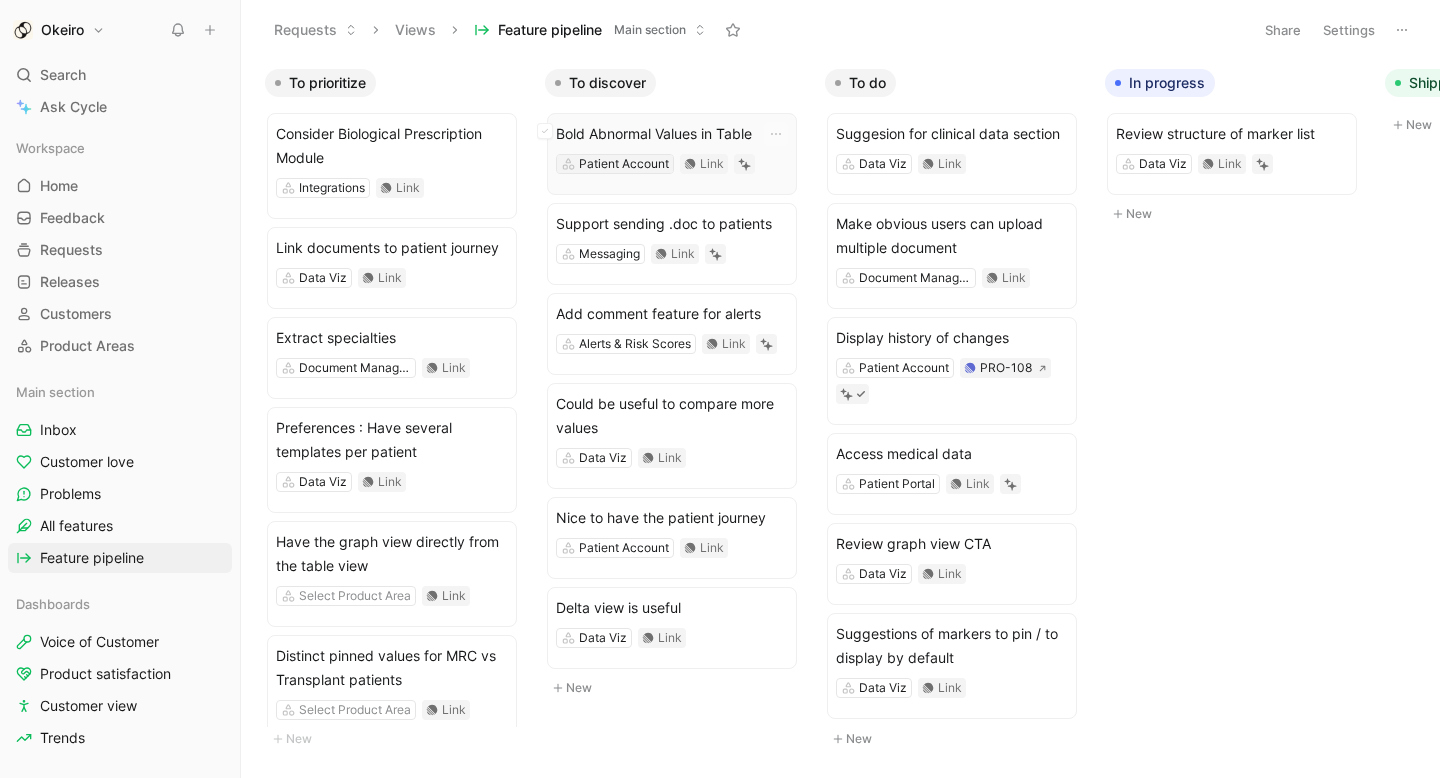 click on "Patient Account" at bounding box center [624, 164] 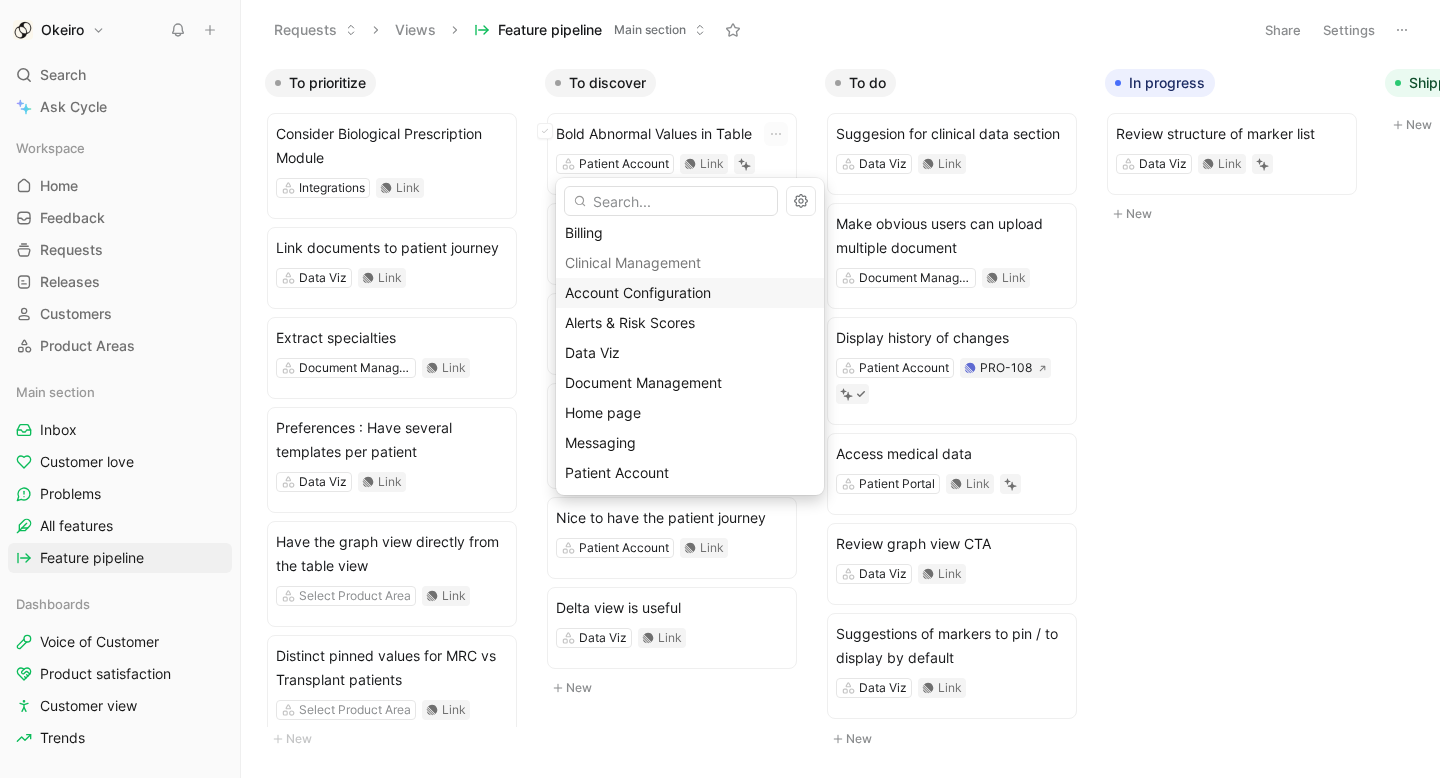scroll, scrollTop: 116, scrollLeft: 0, axis: vertical 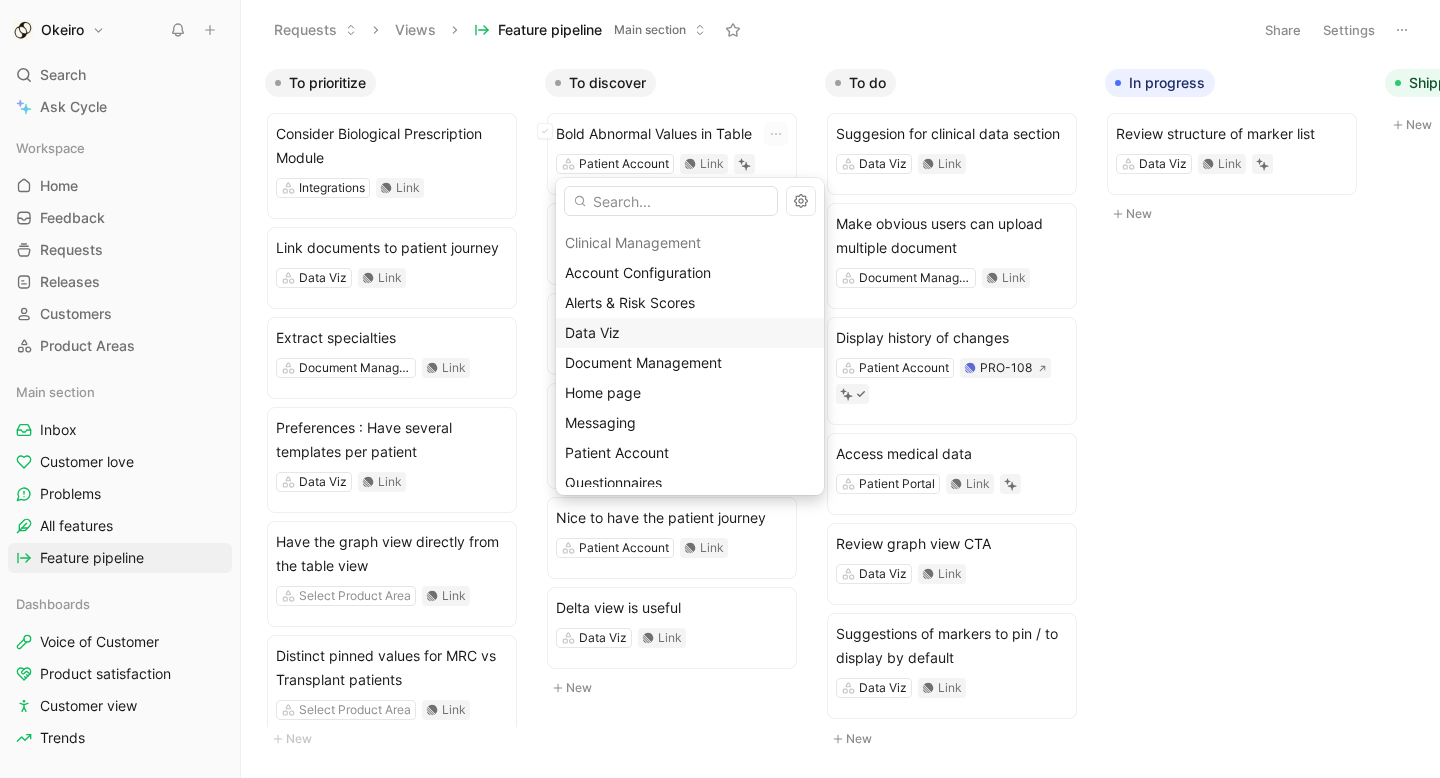 click on "Data Viz" at bounding box center (690, 333) 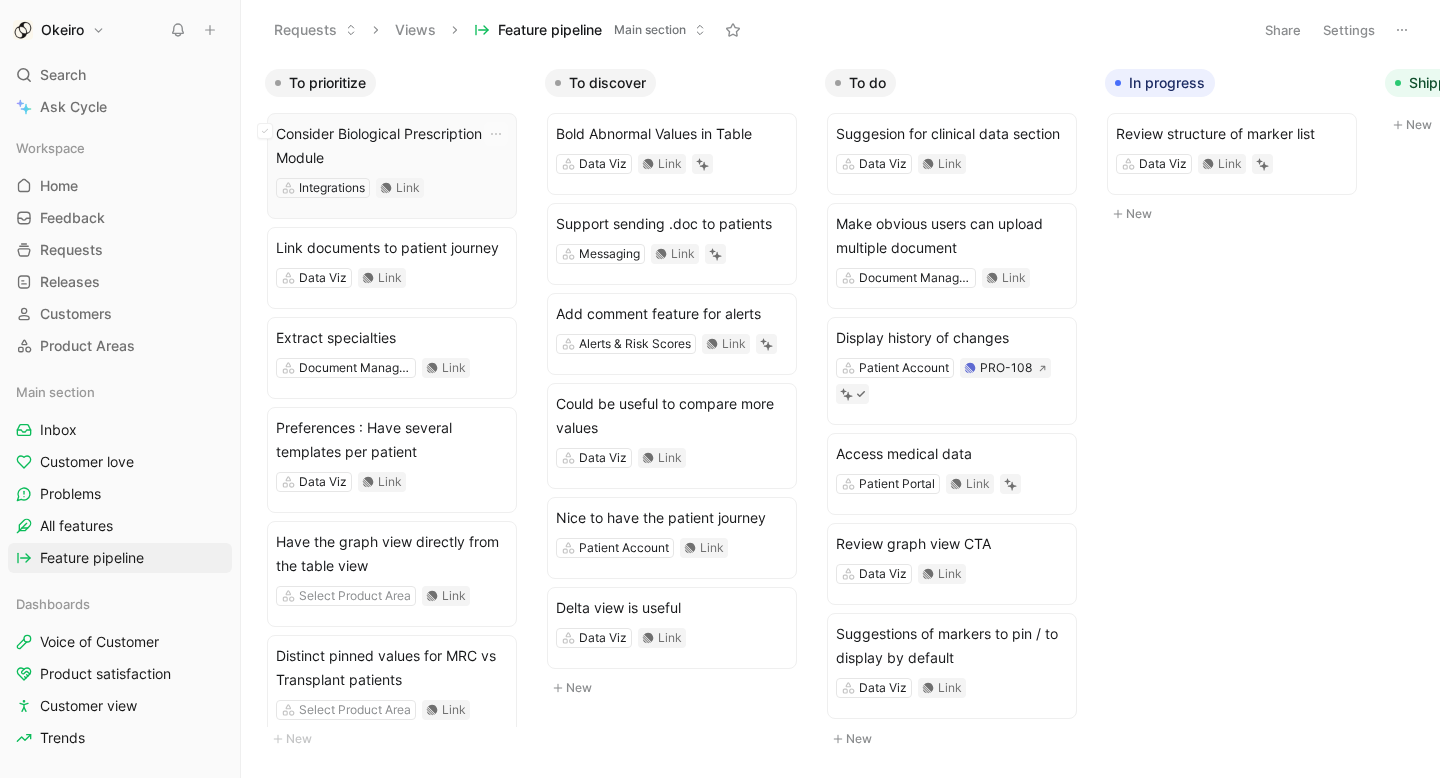 click on "Consider Biological Prescription Module" at bounding box center [392, 146] 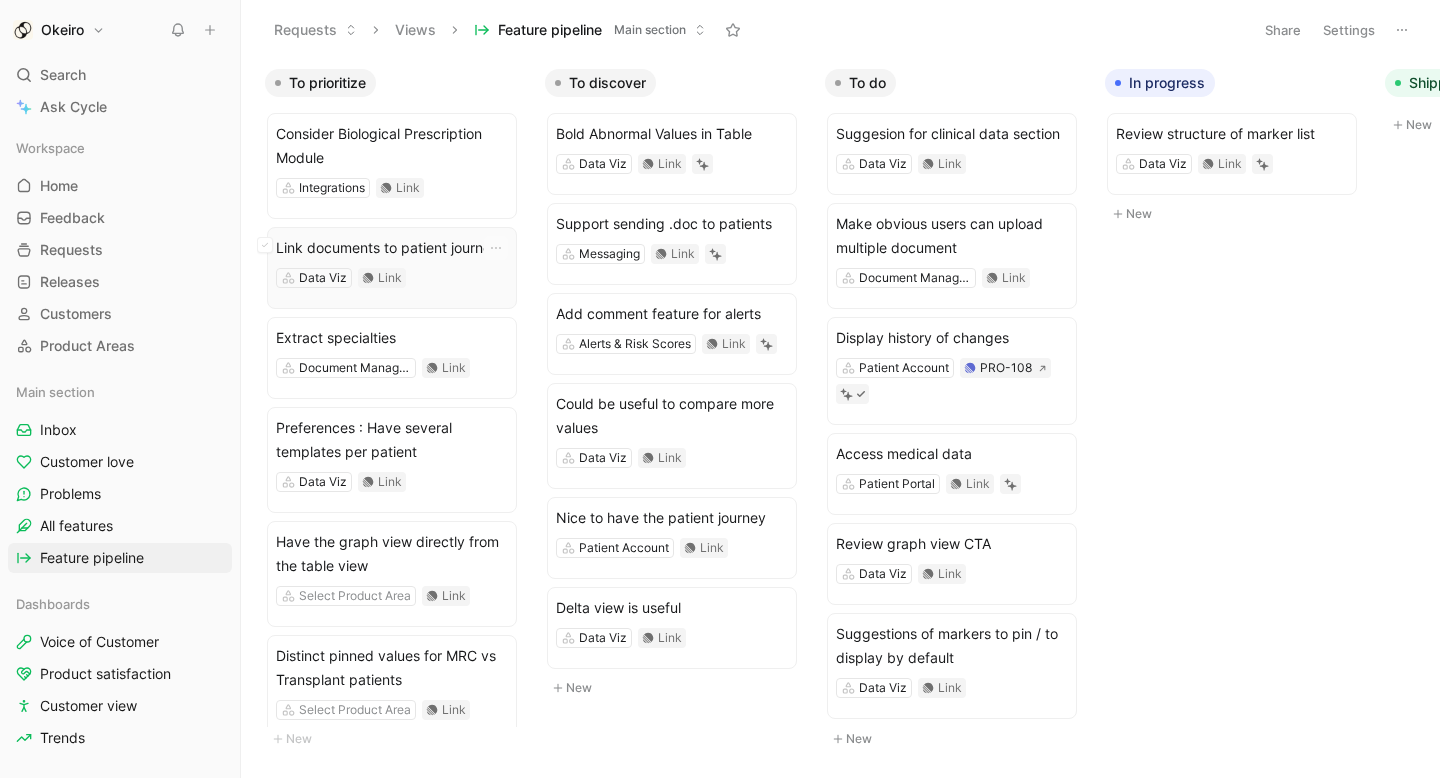 click on "Link documents to patient journey" at bounding box center [392, 248] 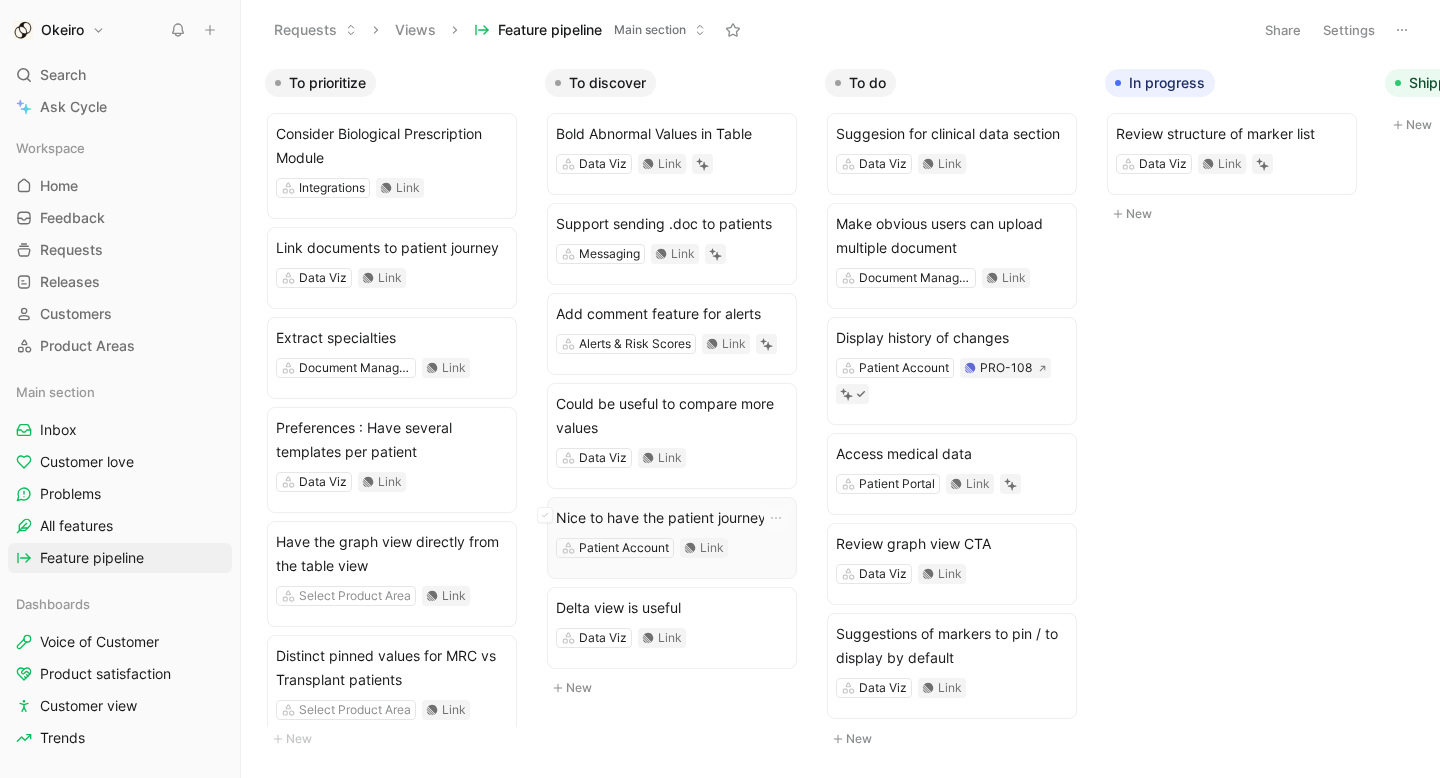 click on "Nice to have the patient journey" at bounding box center [672, 518] 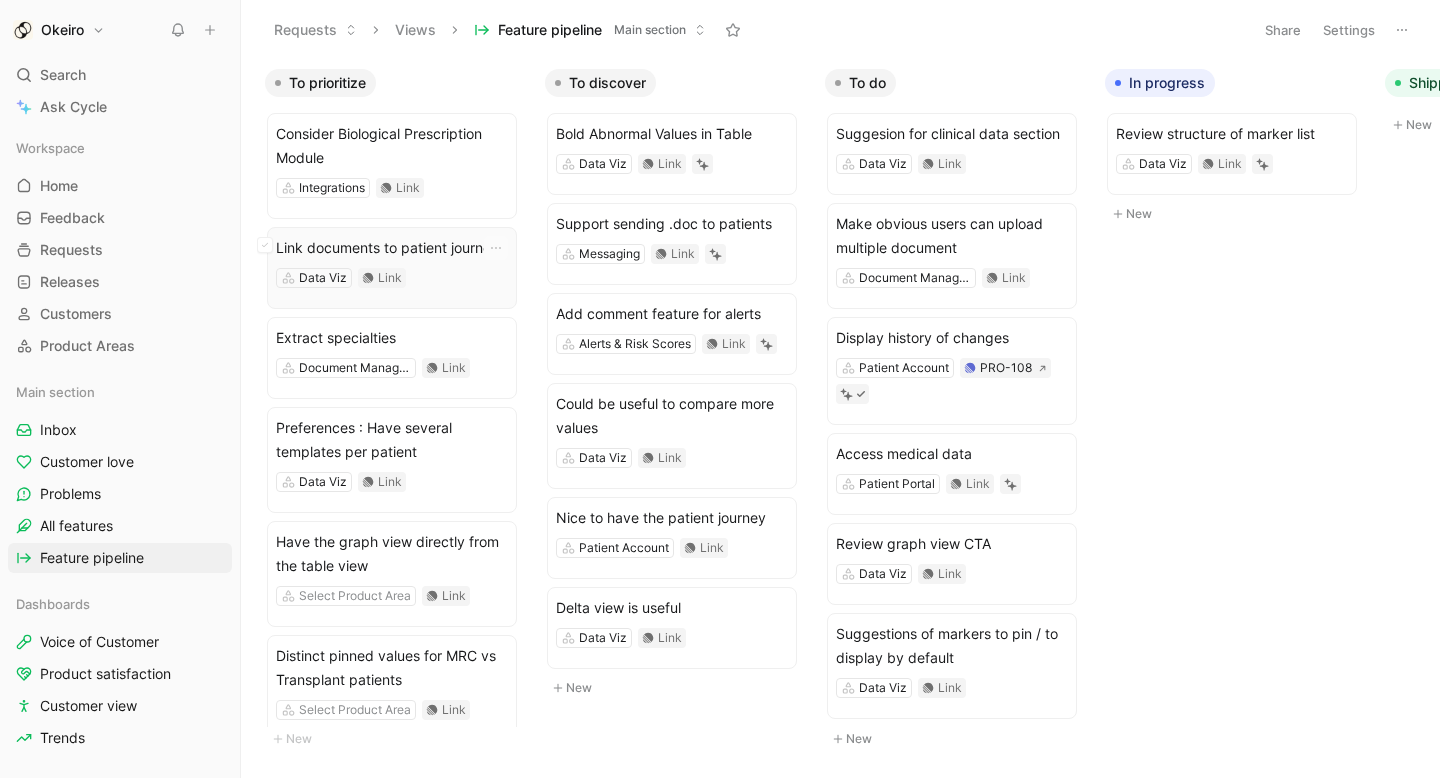 click on "Link documents to patient journey" at bounding box center [392, 248] 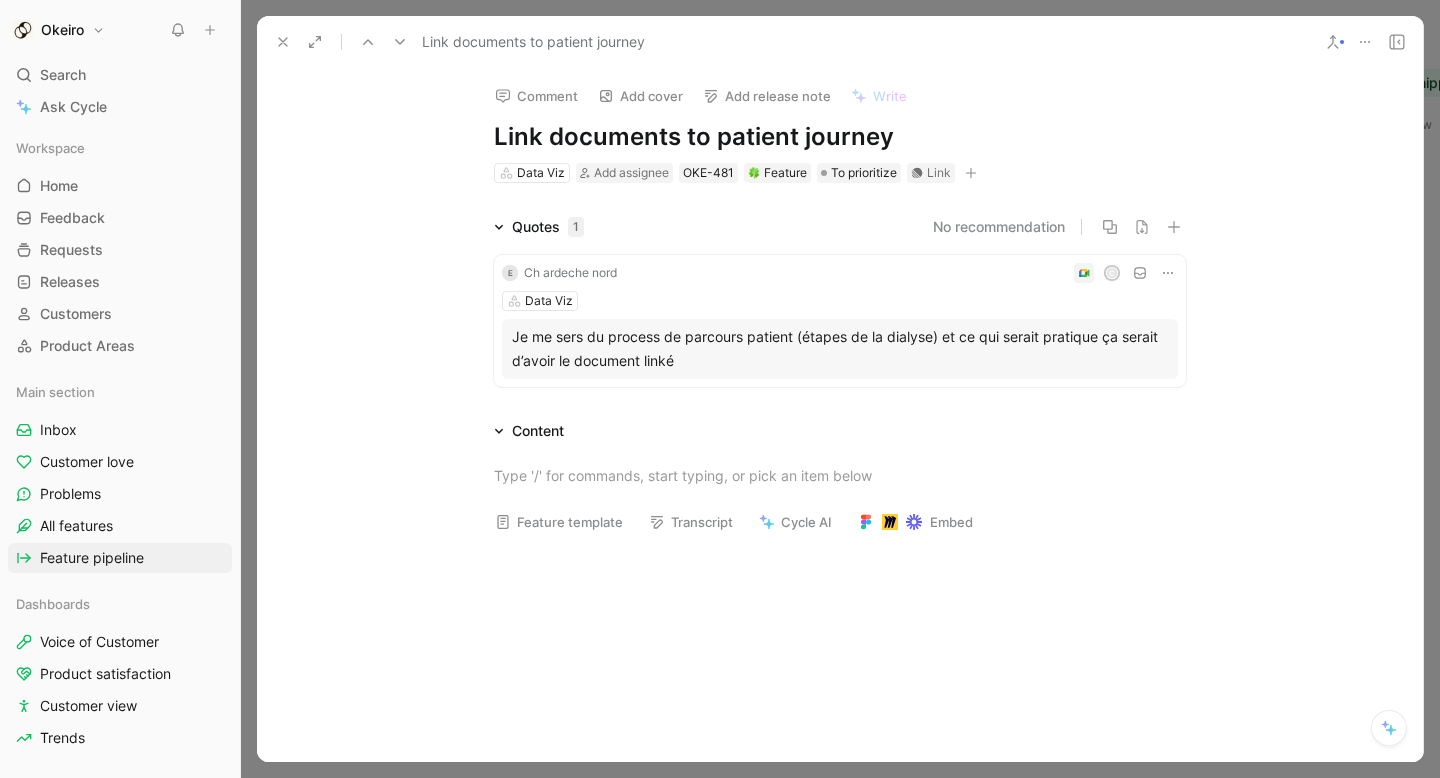 click on "Je me sers du process de parcours patient (étapes de la dialyse) et ce qui serait pratique ça serait d’avoir le document linké" at bounding box center [840, 349] 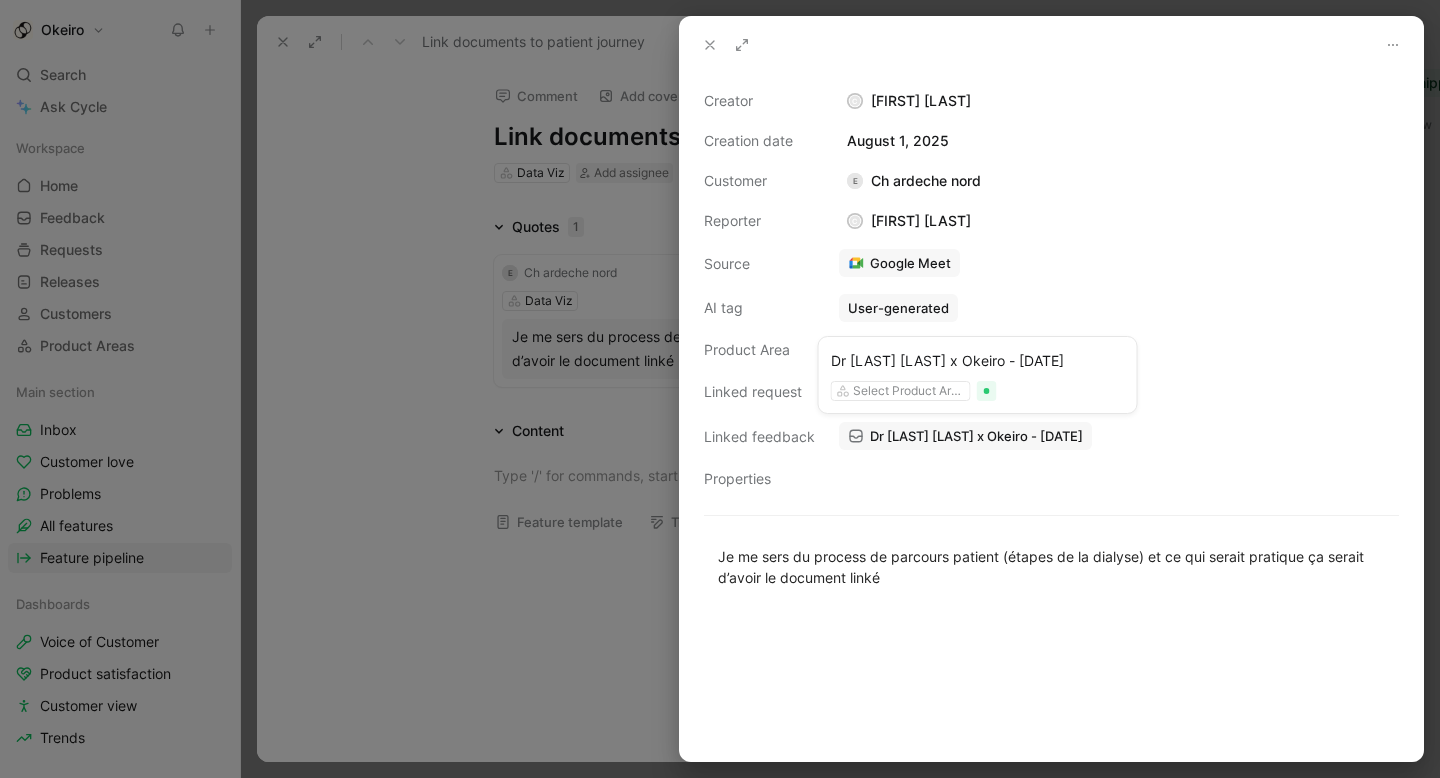 click on "Select Product Areas" at bounding box center [909, 391] 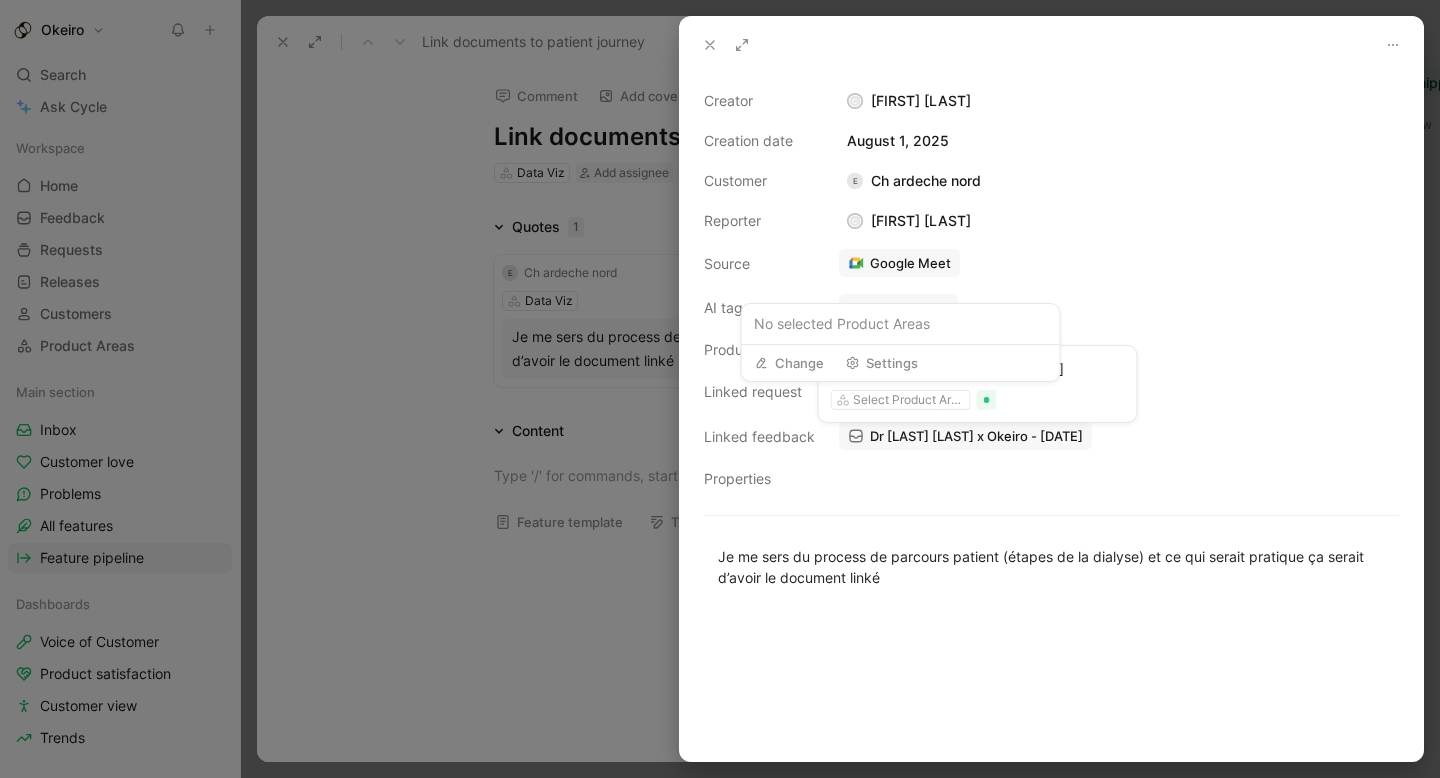 click on "Creator C Coline Animbo Creation date August 1, 2025 Customer E Ch ardeche nord Reporter C Coline Animbo Source Google Meet AI tag User-generated Product Area Data Viz Linked request Link documents to patient journey Linked feedback Dr Eric LEGRAND x Okeiro - 7/23/2025 Dr Eric LEGRAND x Okeiro - 7/23/2025 Select Product Areas Properties Je me sers du process de parcours patient (étapes de la dialyse) et ce qui serait pratique ça serait d’avoir le document linké" at bounding box center (1051, 417) 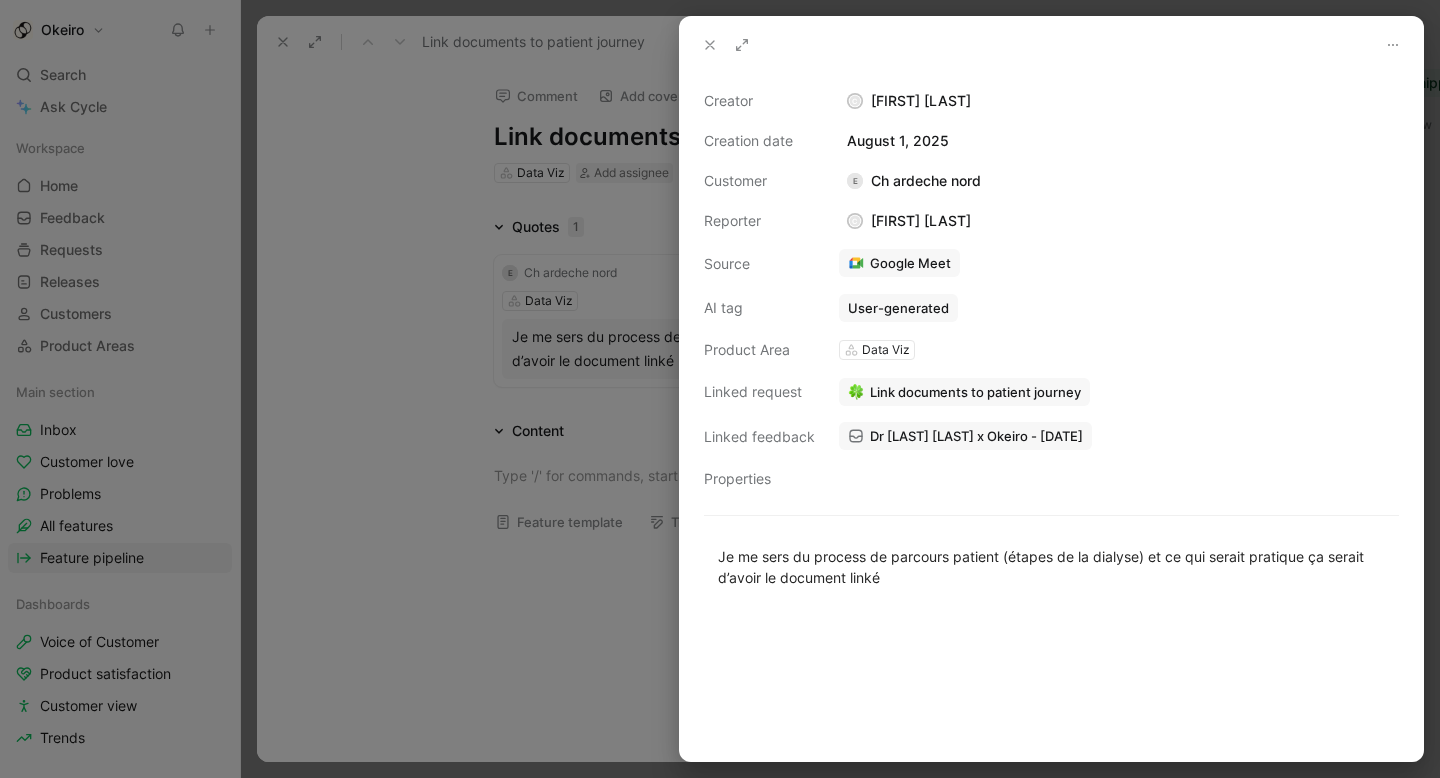 click at bounding box center (987, 401) 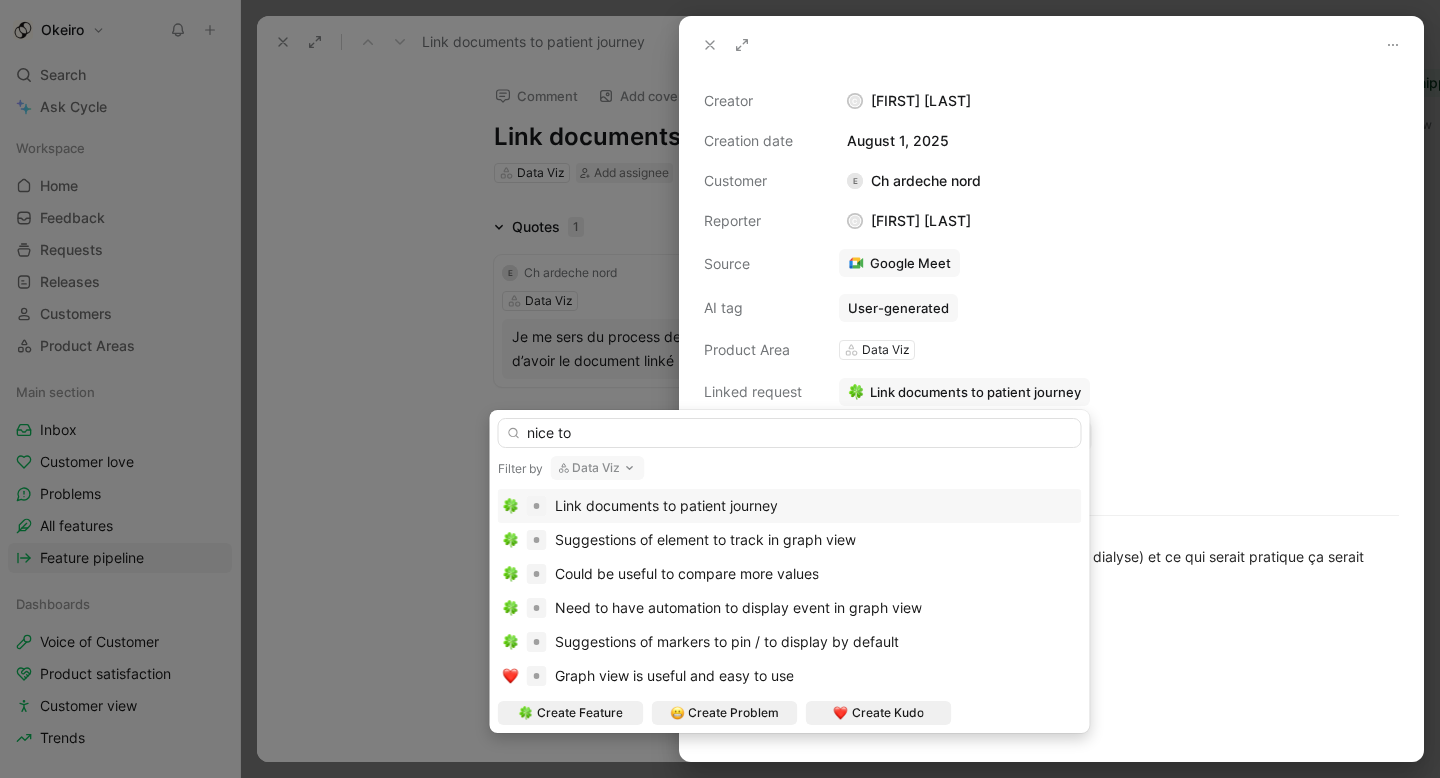 type on "nice to" 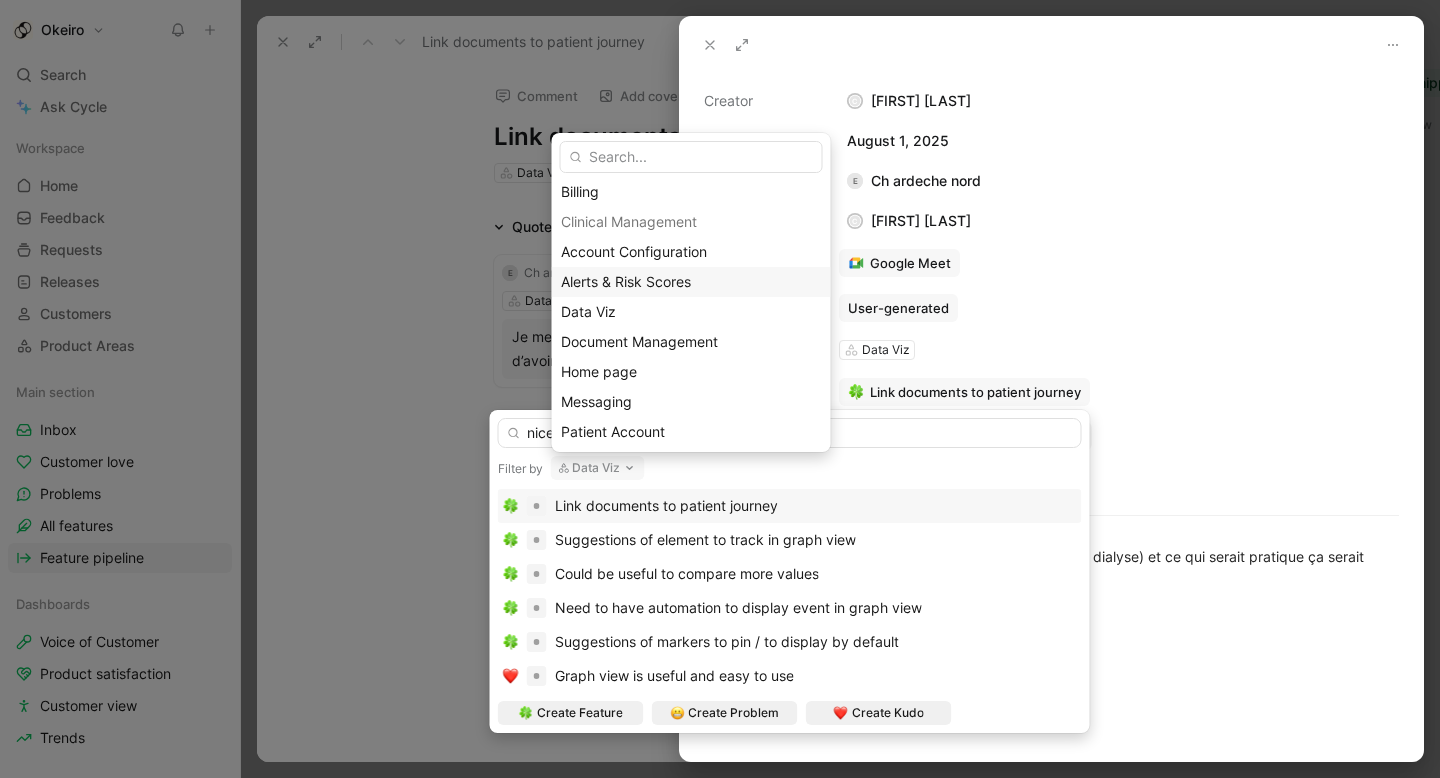 scroll, scrollTop: 0, scrollLeft: 0, axis: both 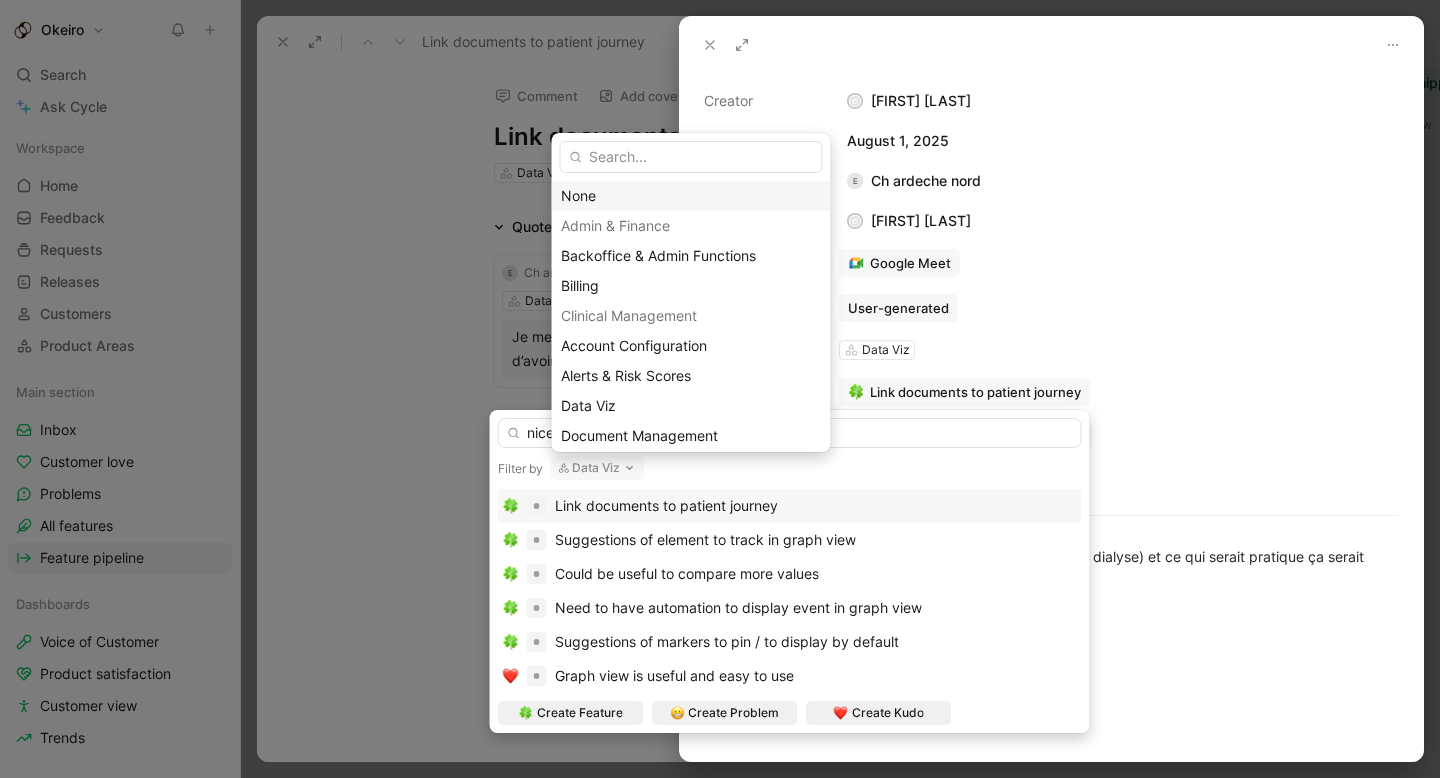 click on "None" at bounding box center [691, 196] 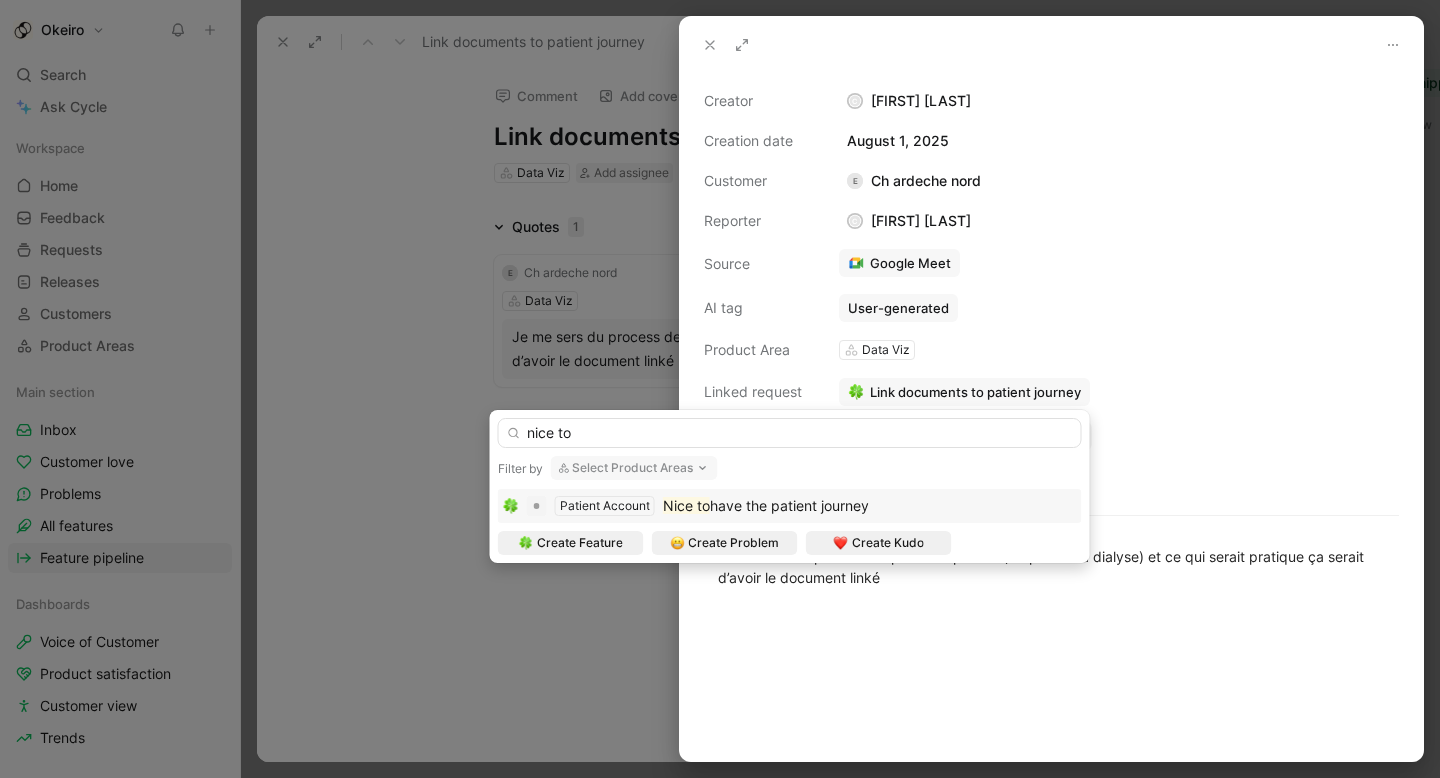 click on "have the patient journey" at bounding box center (789, 505) 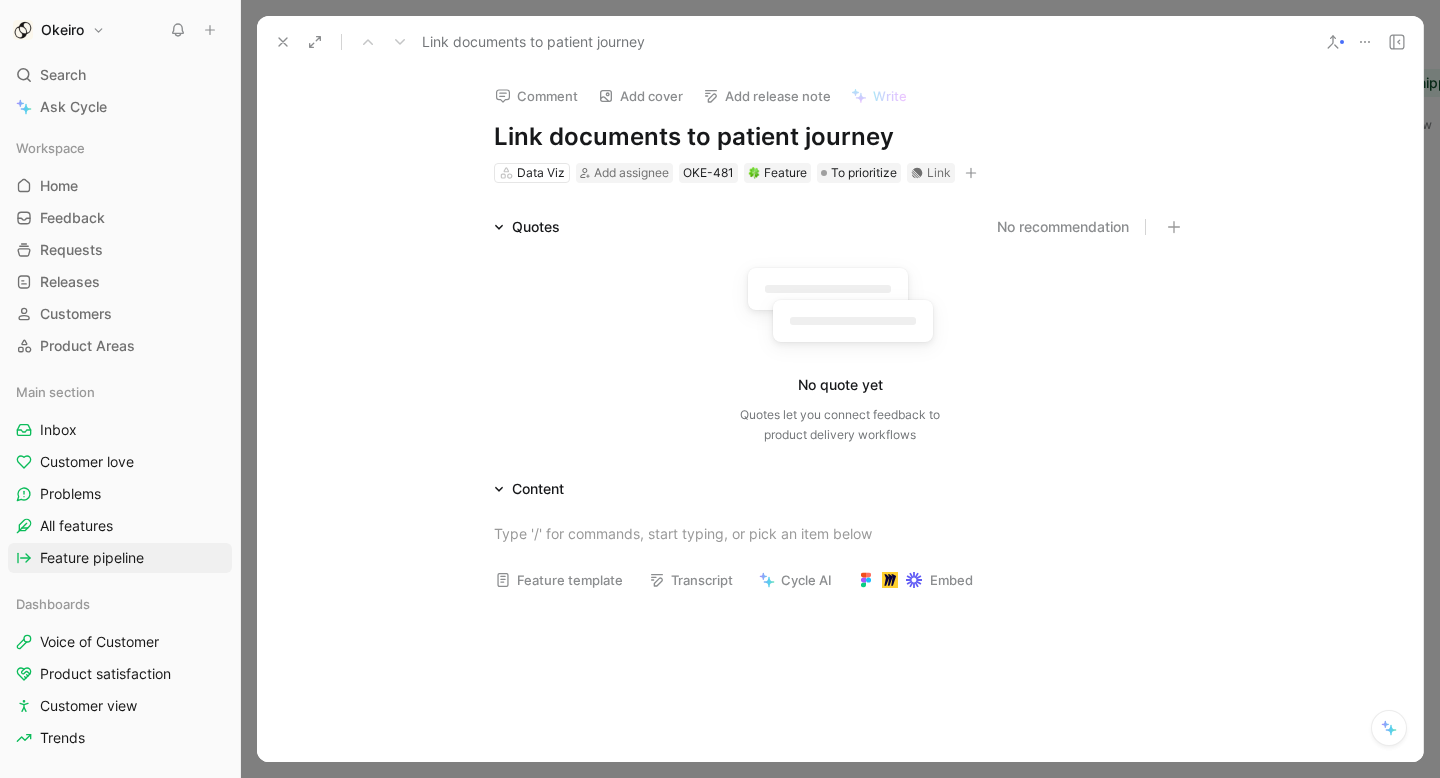 click 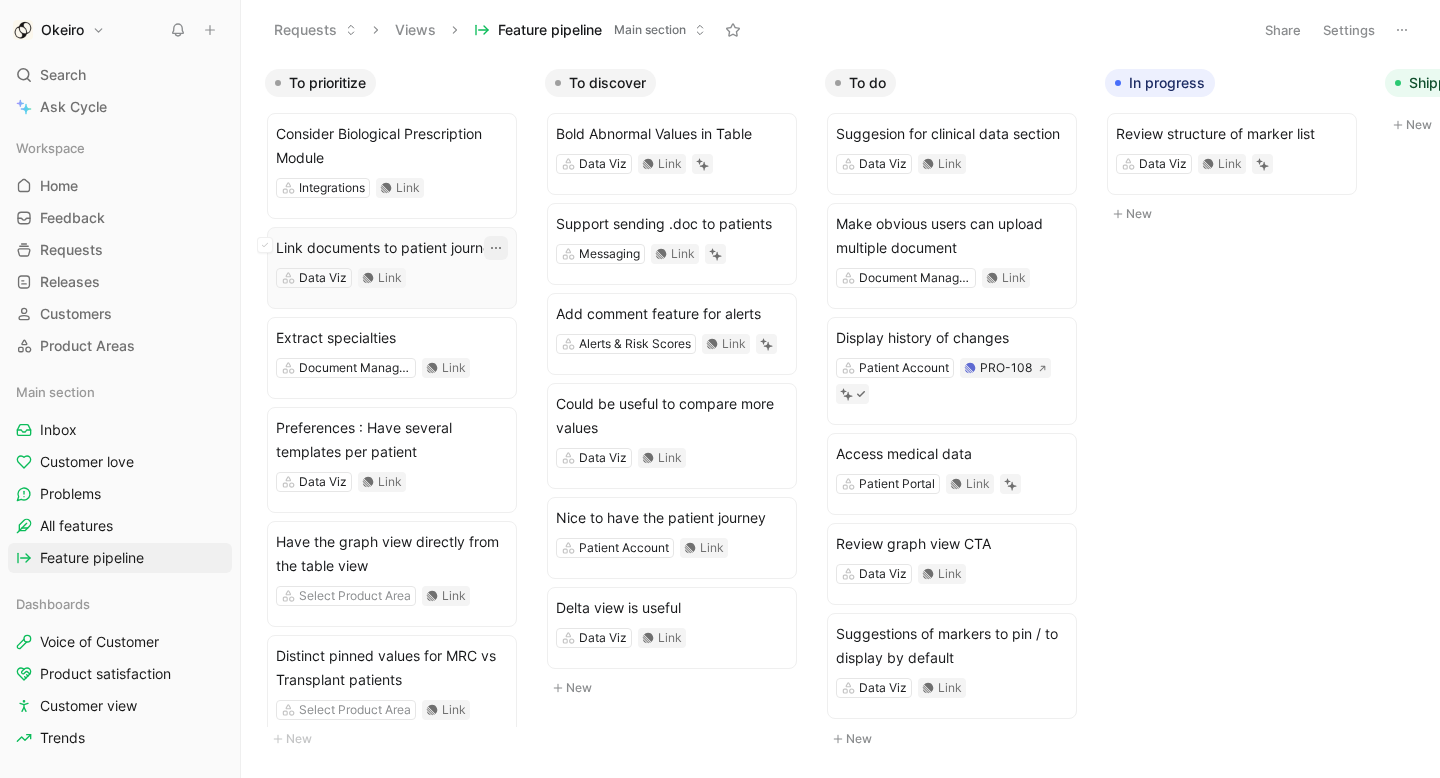 click at bounding box center [496, 248] 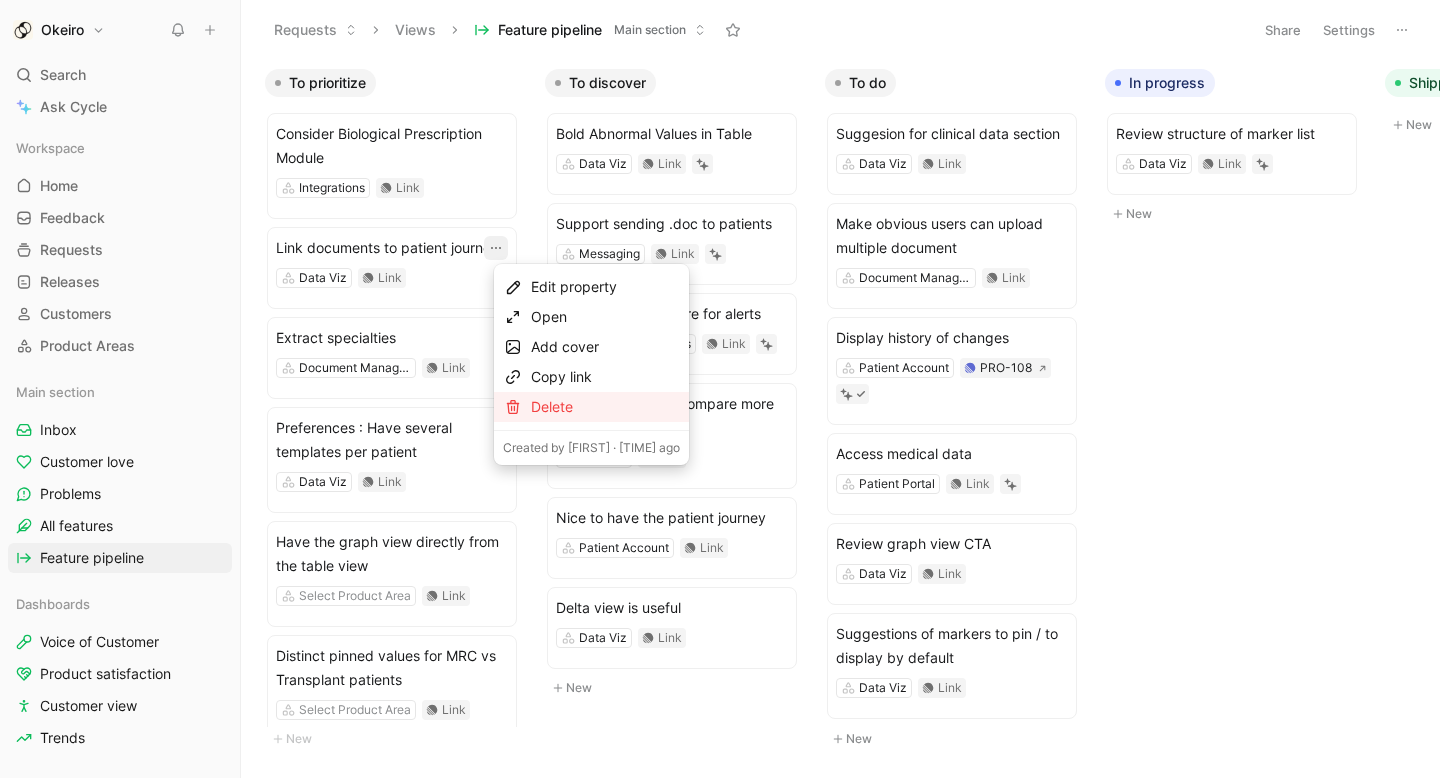 click on "Delete" at bounding box center [605, 407] 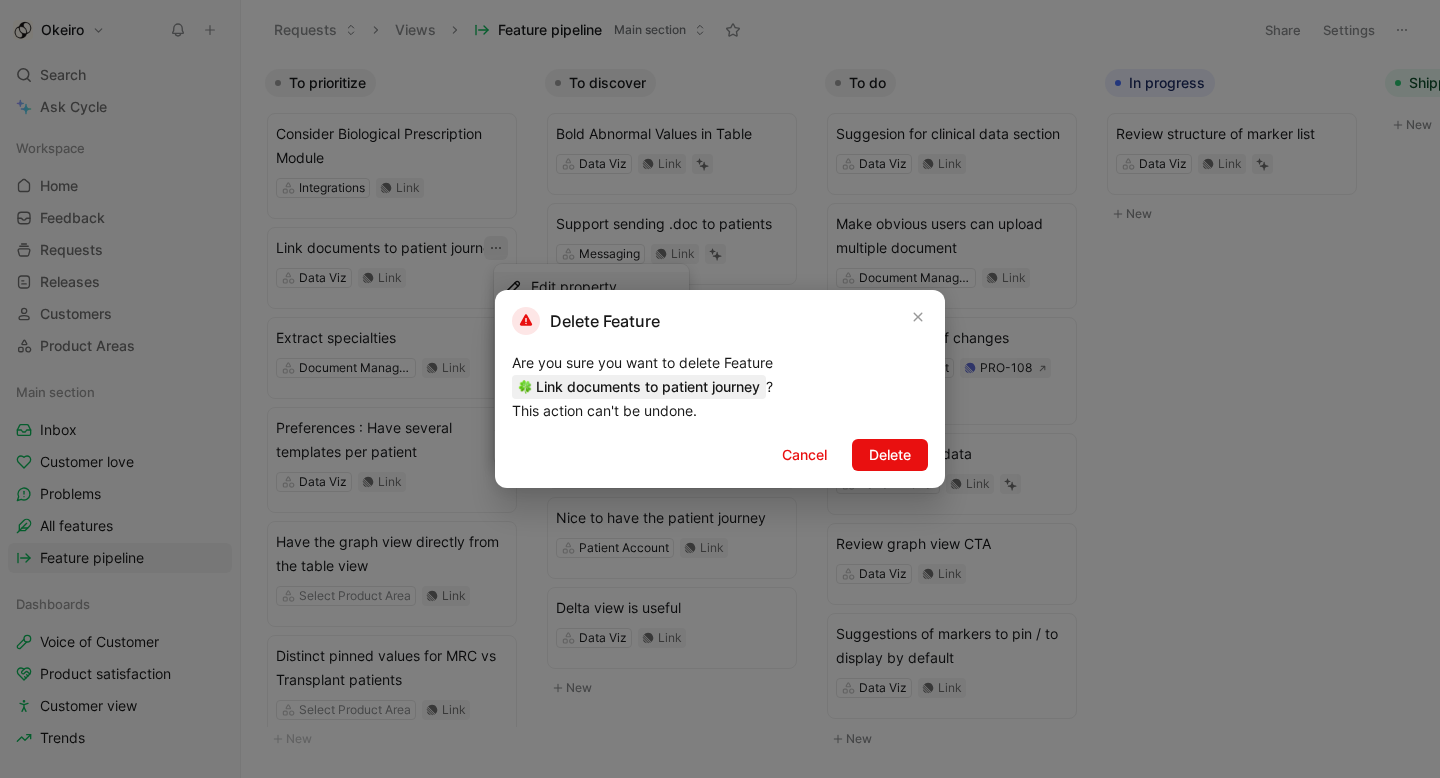 click on "Delete Feature Are you sure you want to delete Feature  Link documents to patient journey  ? This action can't be undone. Cancel Delete" at bounding box center [720, 389] 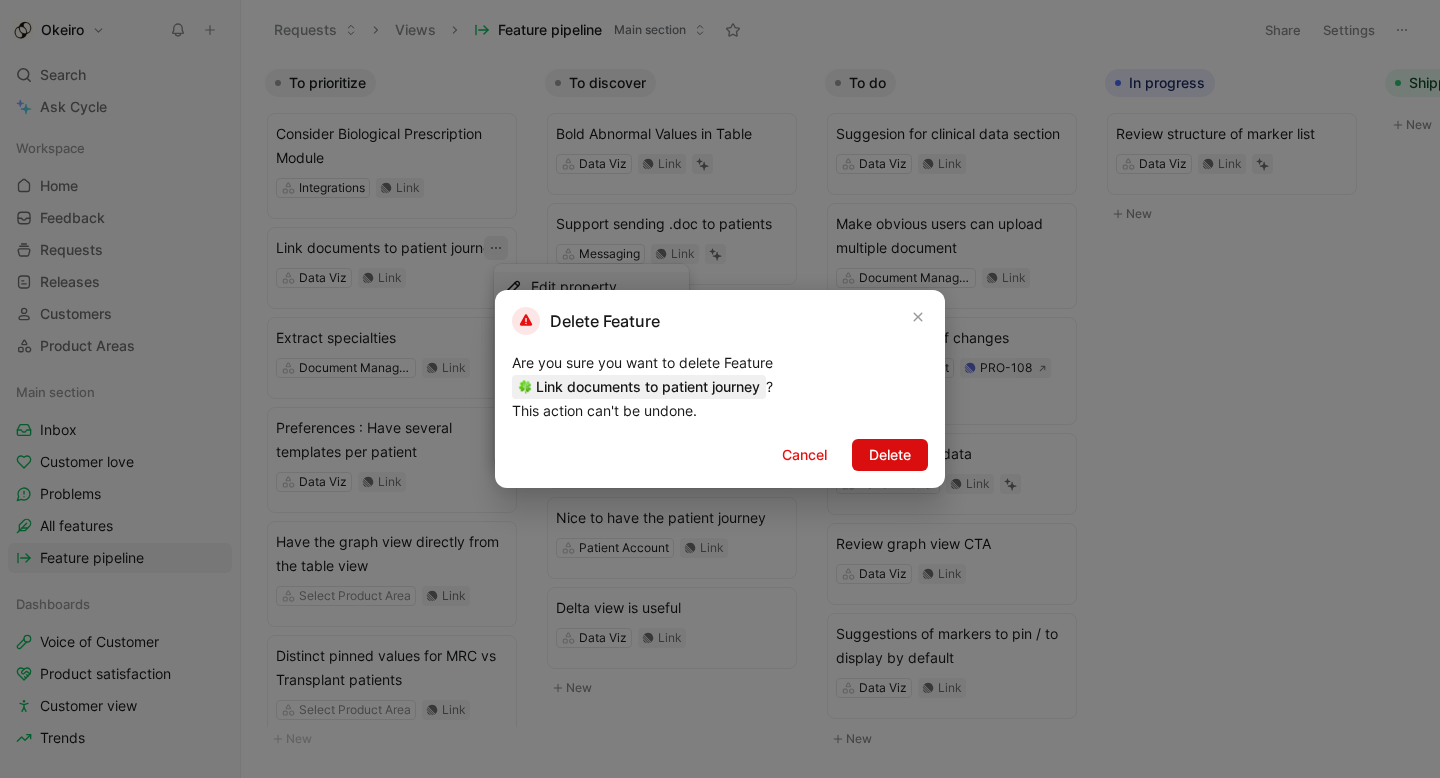 click on "Delete" at bounding box center [890, 455] 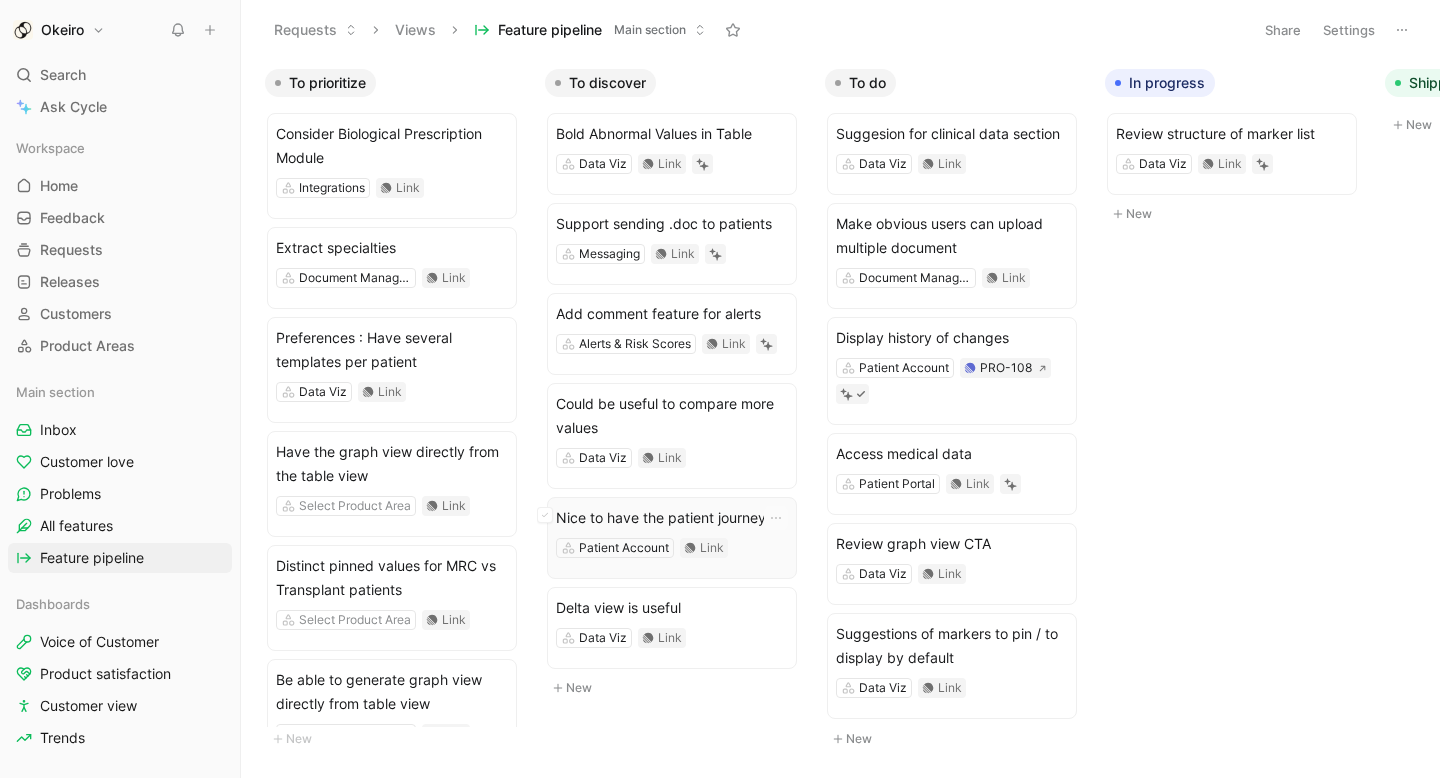 click on "Nice to have the patient journey" at bounding box center [672, 518] 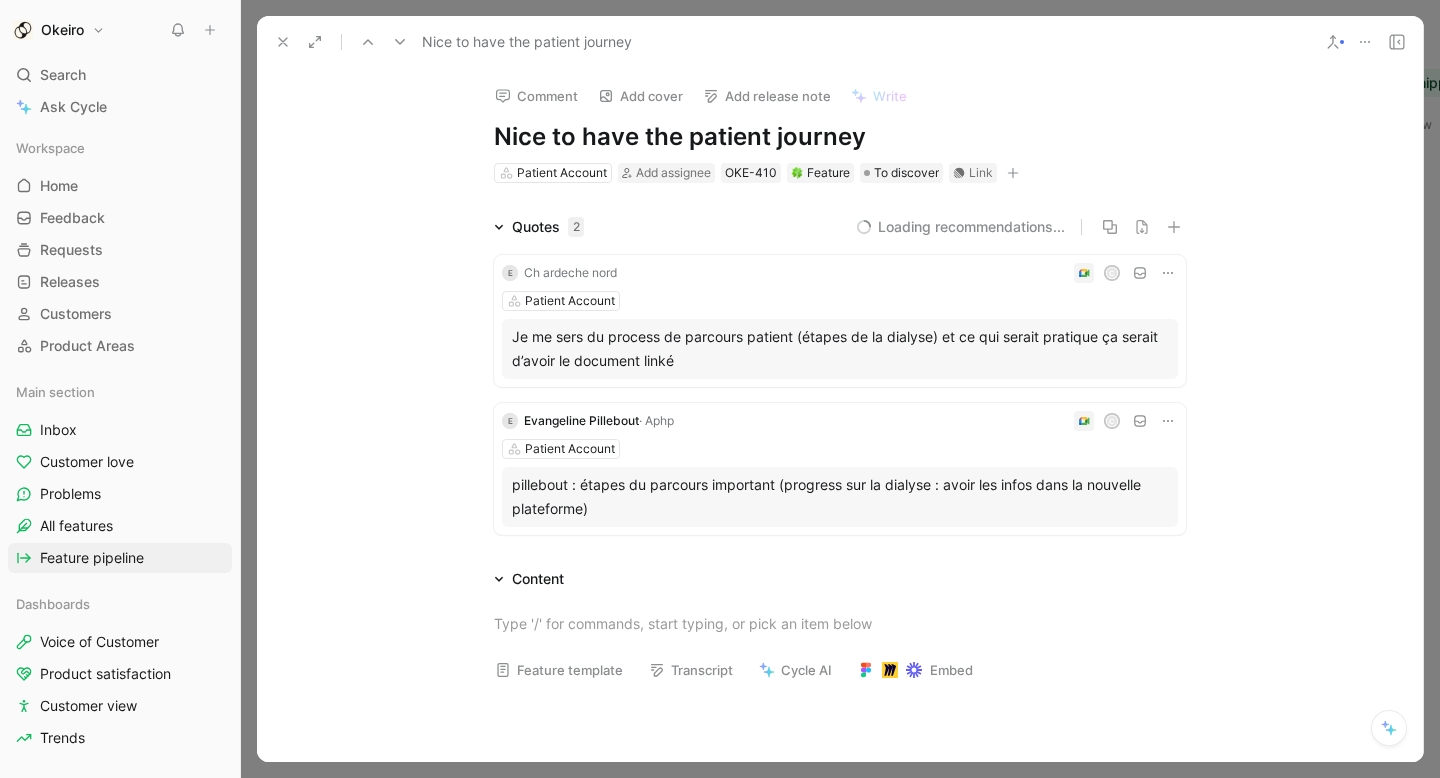 drag, startPoint x: 869, startPoint y: 140, endPoint x: 494, endPoint y: 140, distance: 375 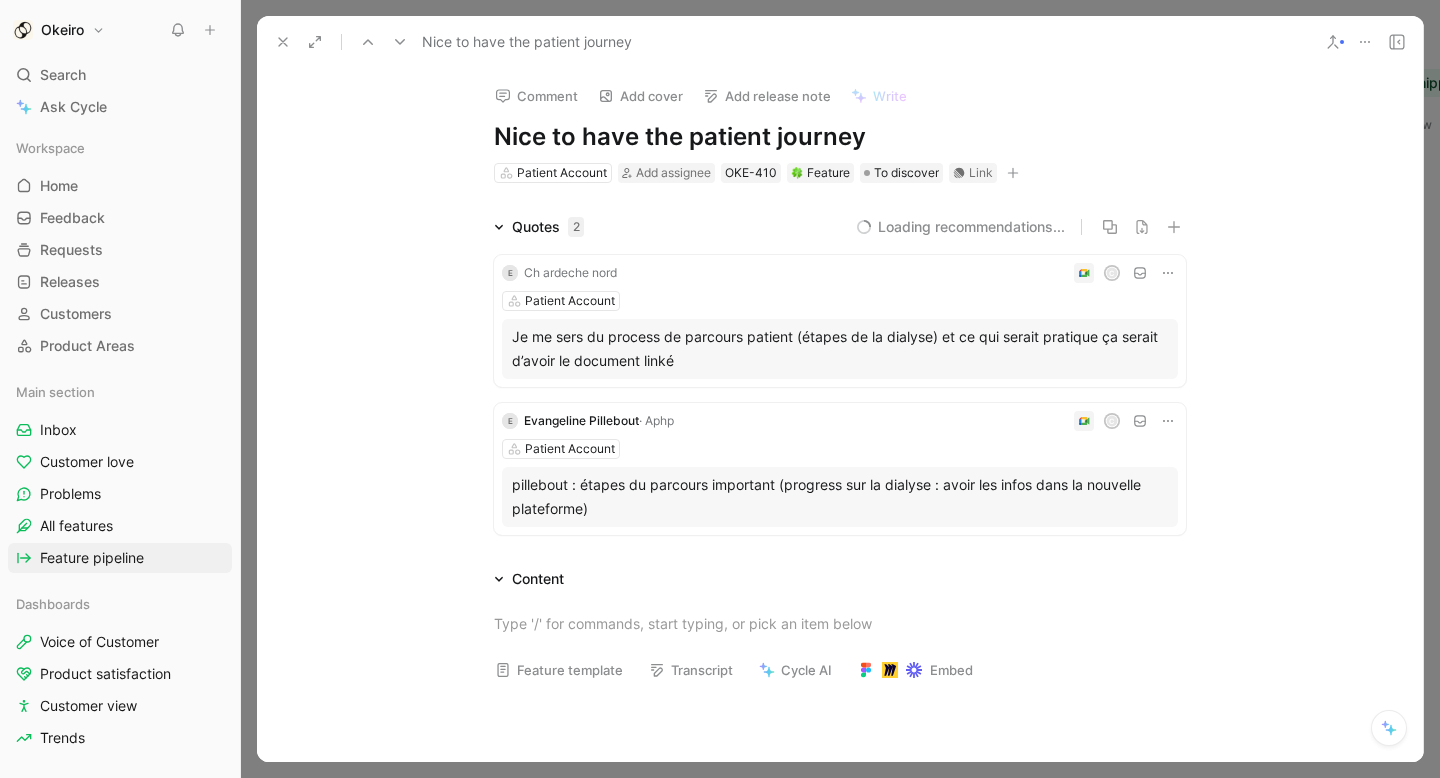 click on "Nice to have the patient journey" at bounding box center (840, 137) 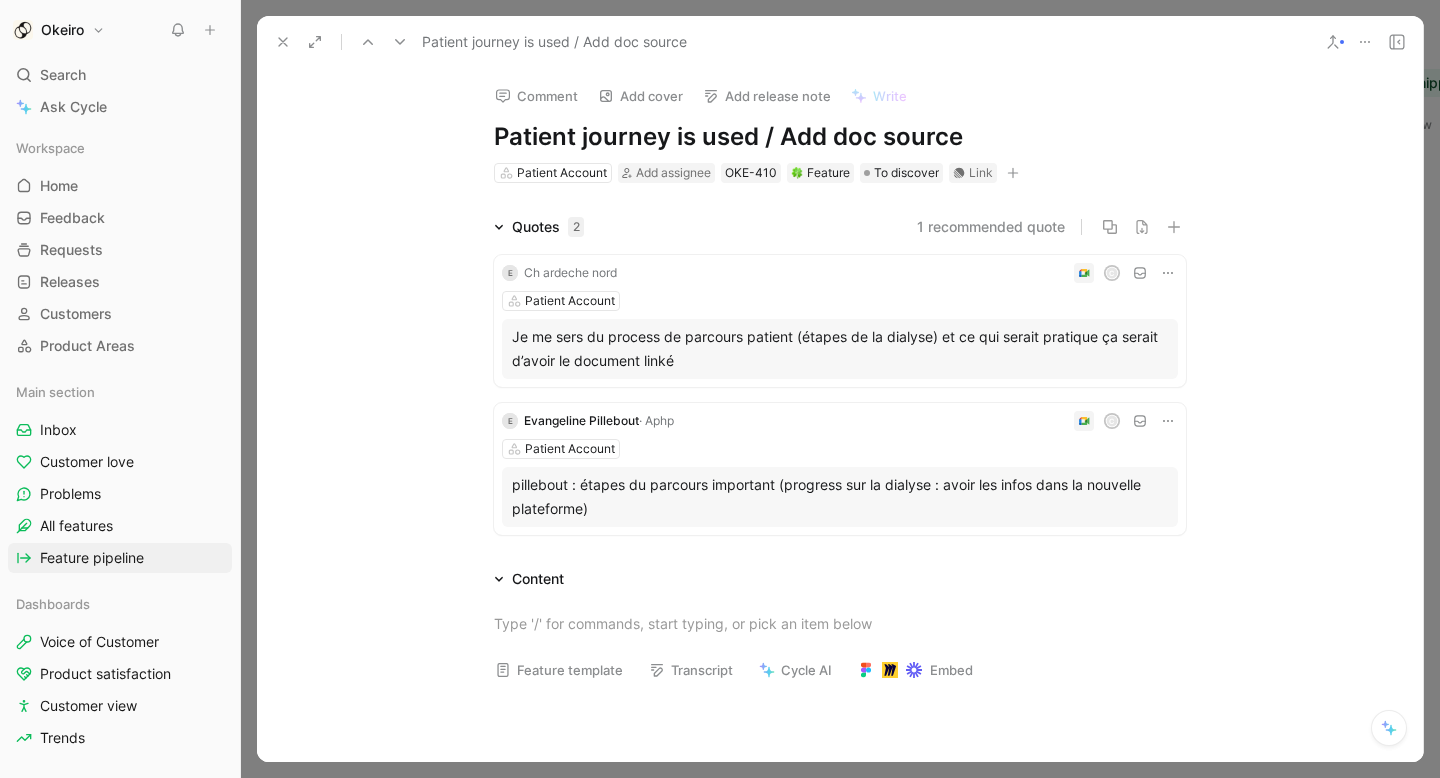 type 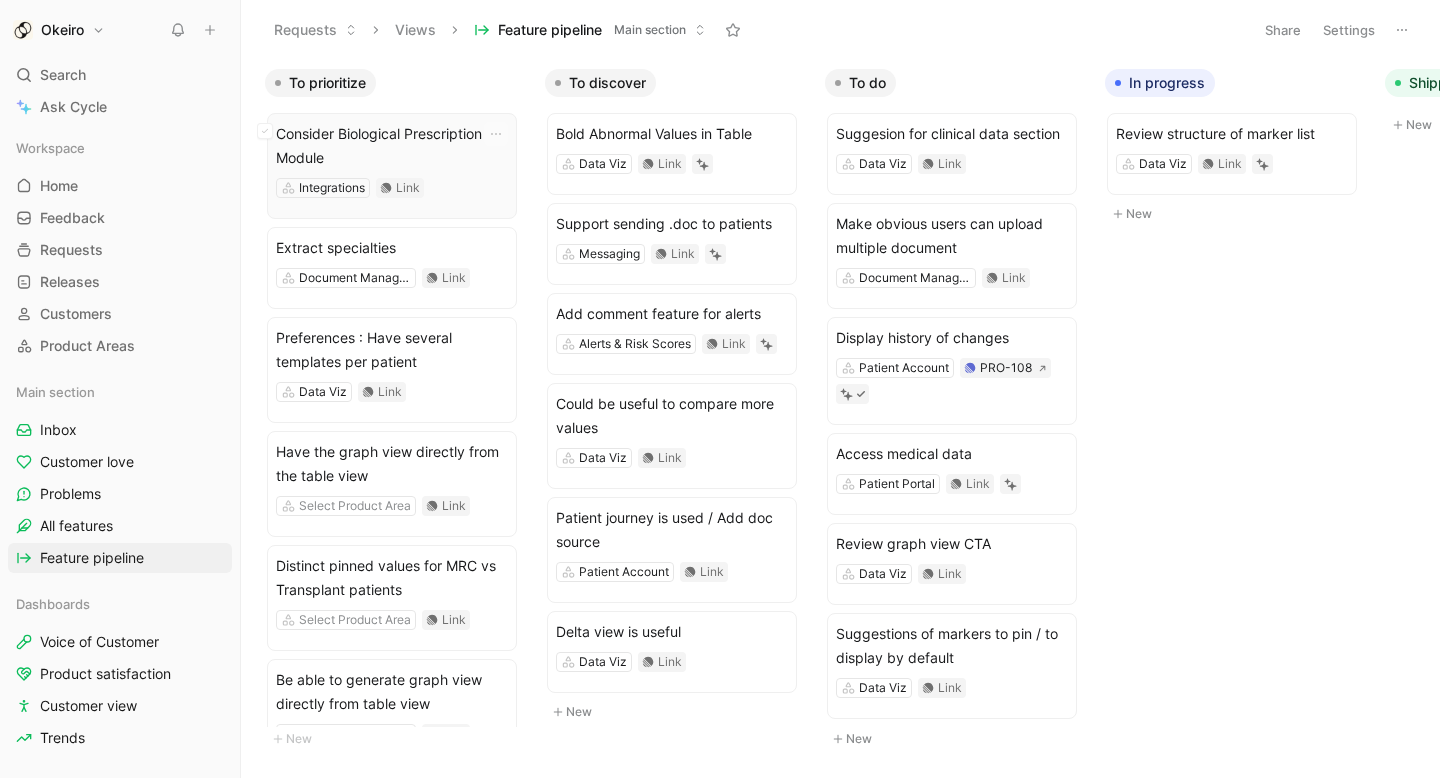 click on "Consider Biological Prescription Module" at bounding box center [392, 146] 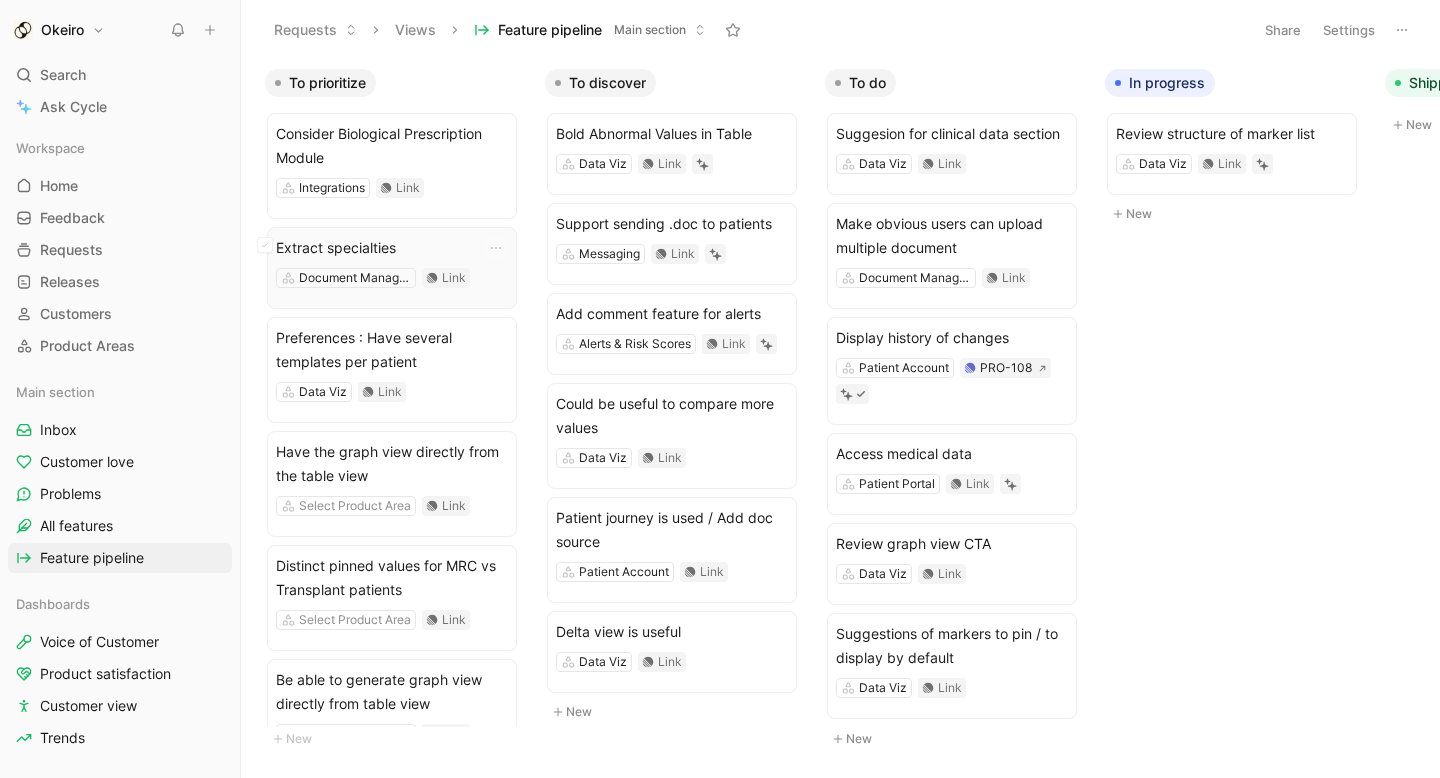 click on "Document Management Link" at bounding box center (392, 278) 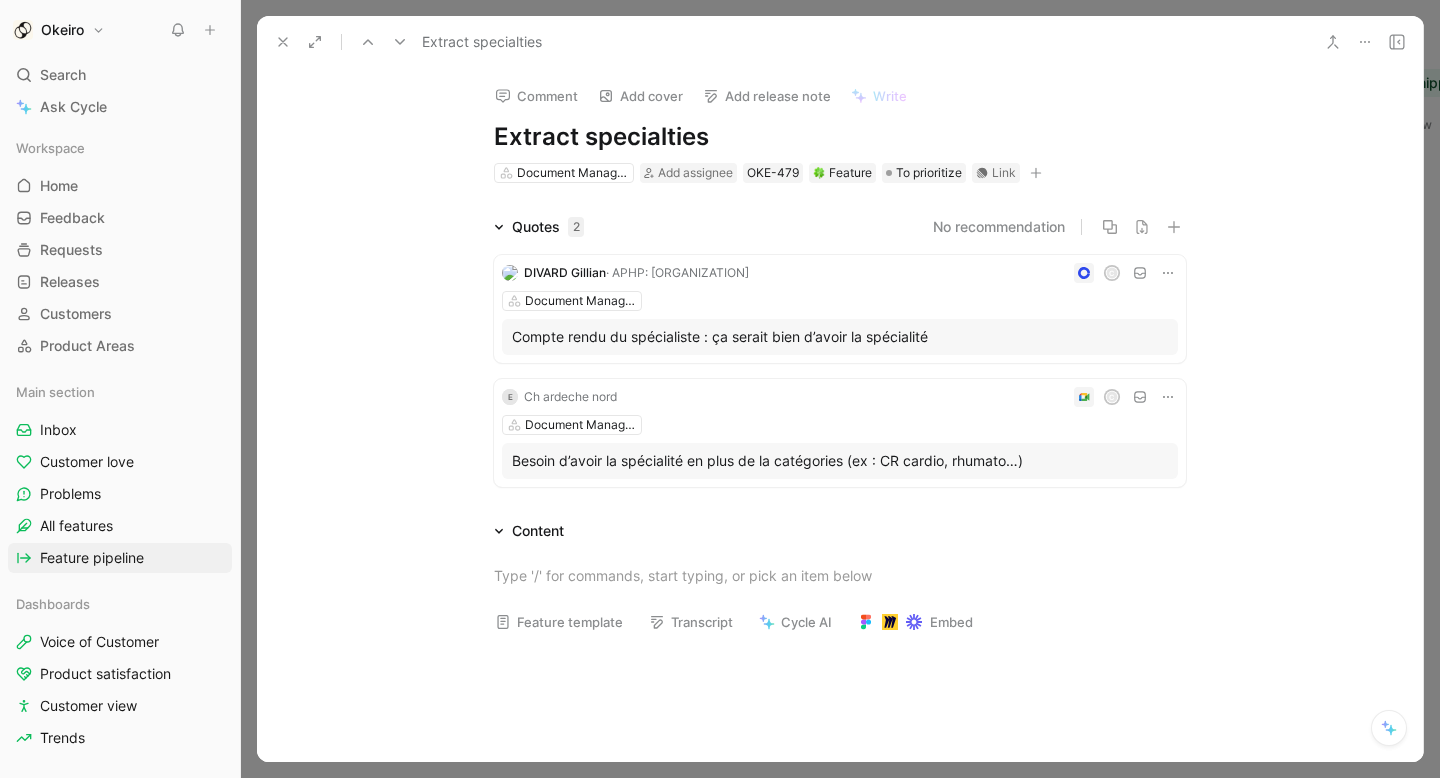 click on "Extract specialties" at bounding box center [840, 137] 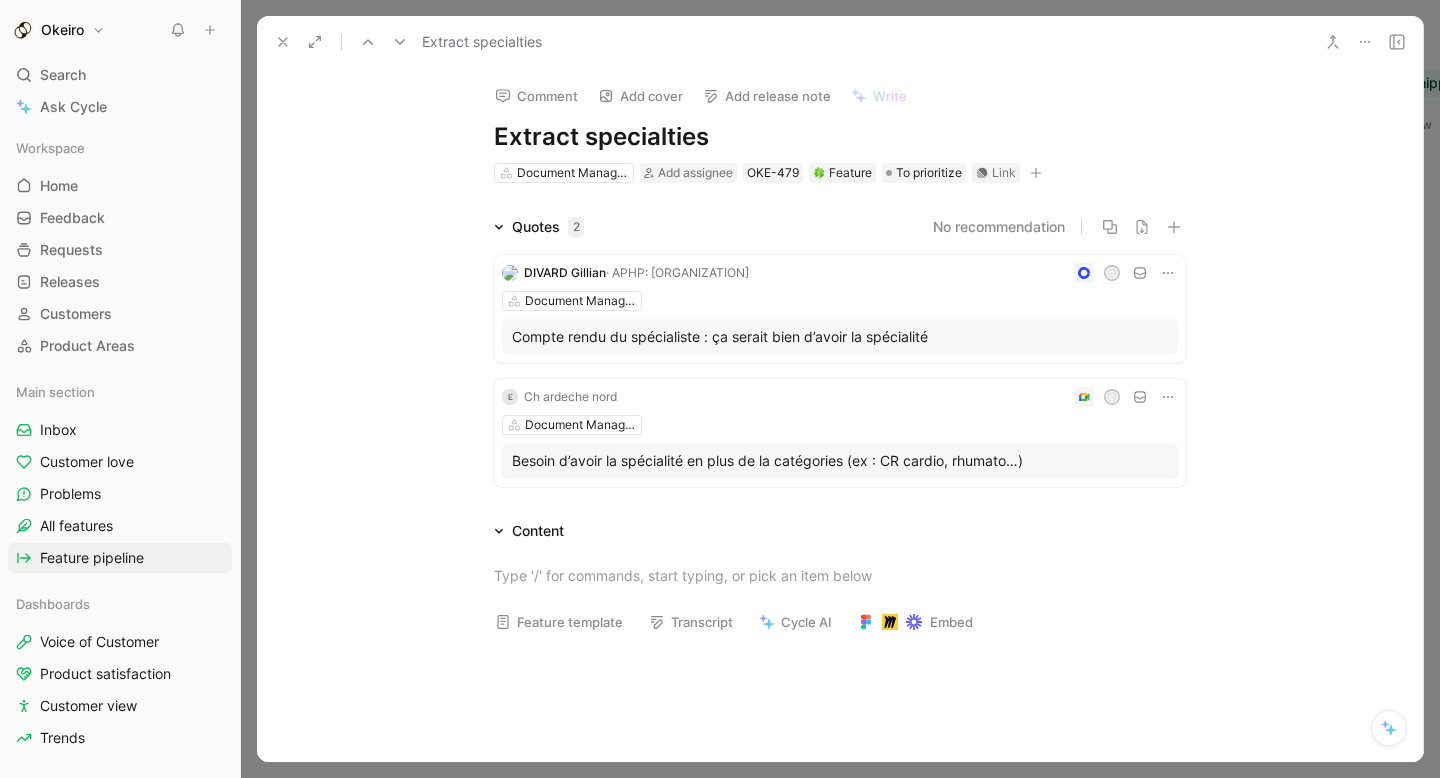 click on "Extract specialties" at bounding box center [840, 137] 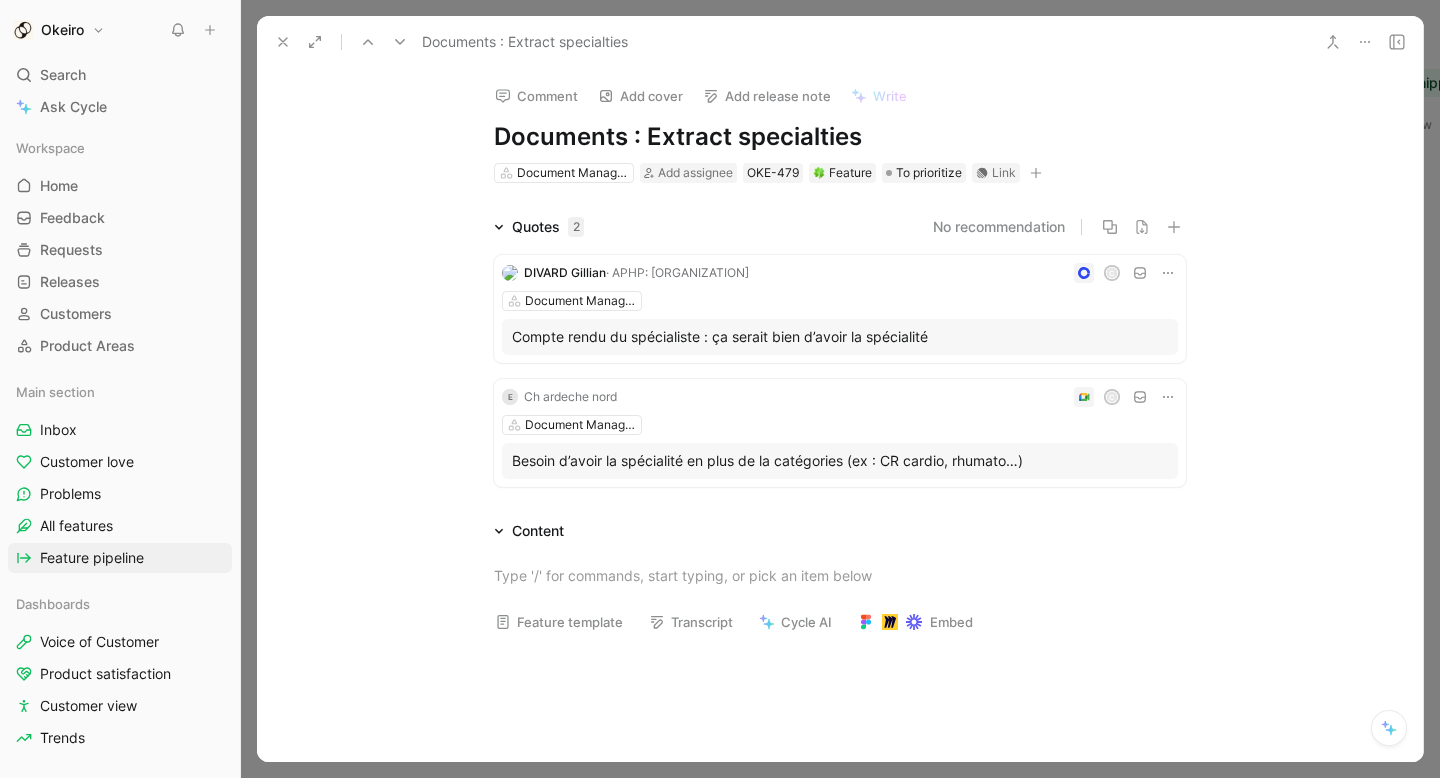 type 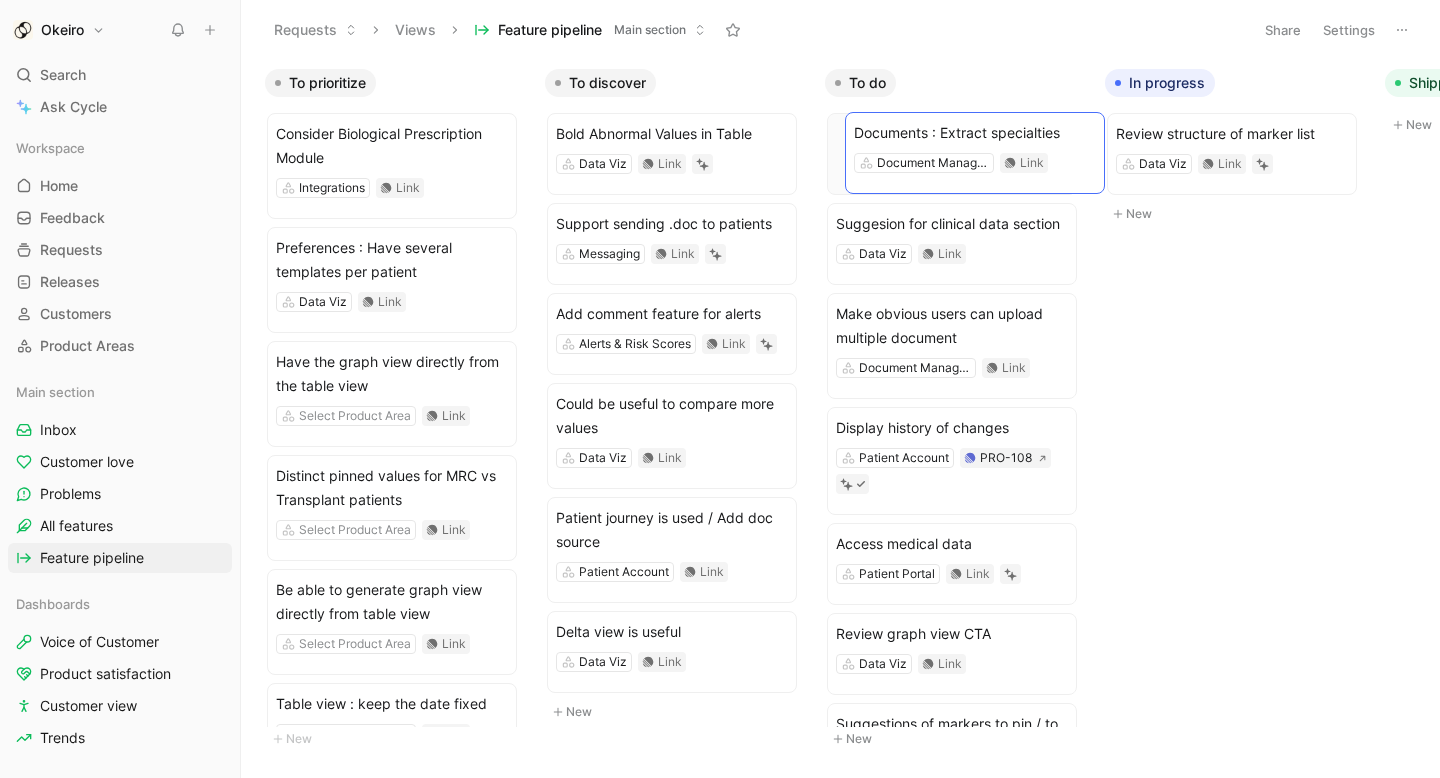drag, startPoint x: 392, startPoint y: 246, endPoint x: 967, endPoint y: 133, distance: 585.9983 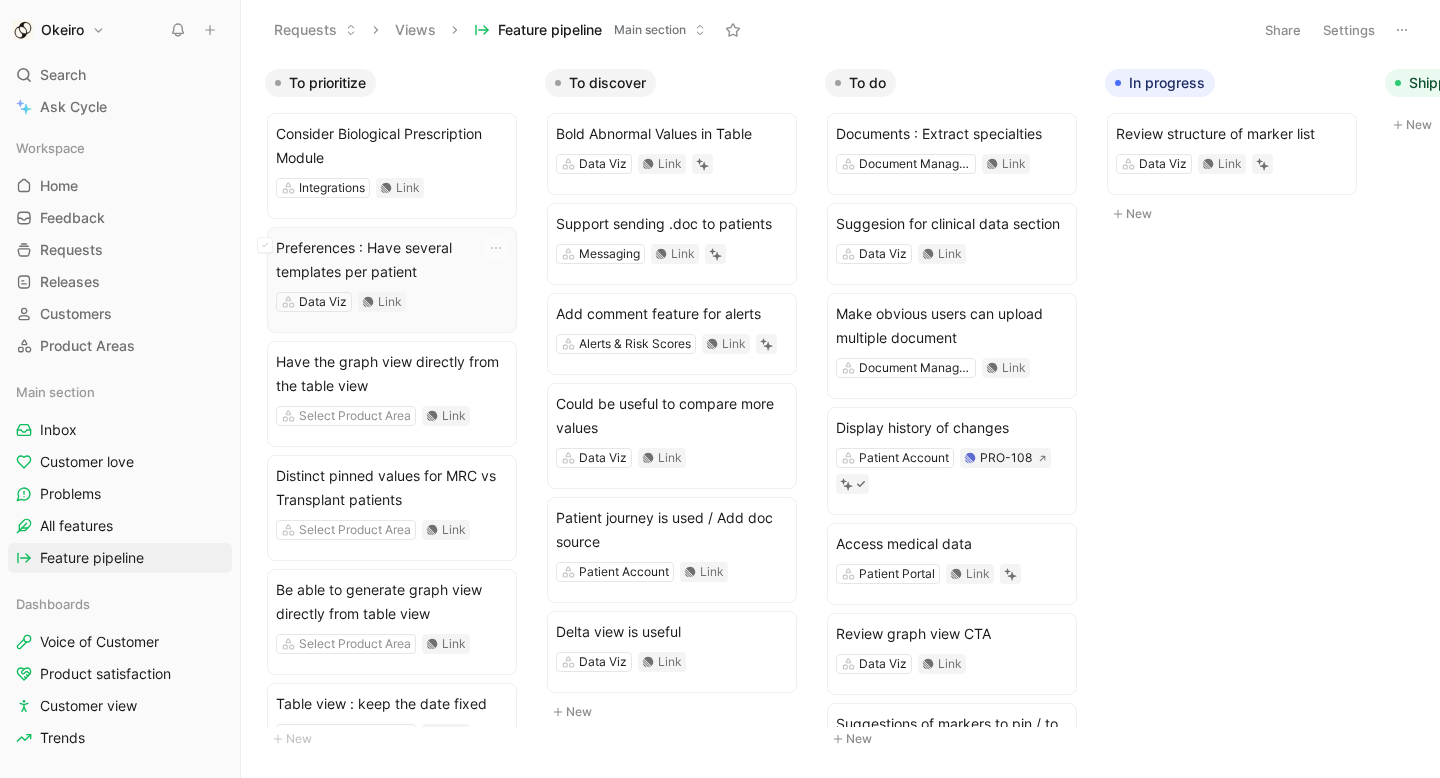 click on "Preferences : Have several templates per patient" at bounding box center (392, 260) 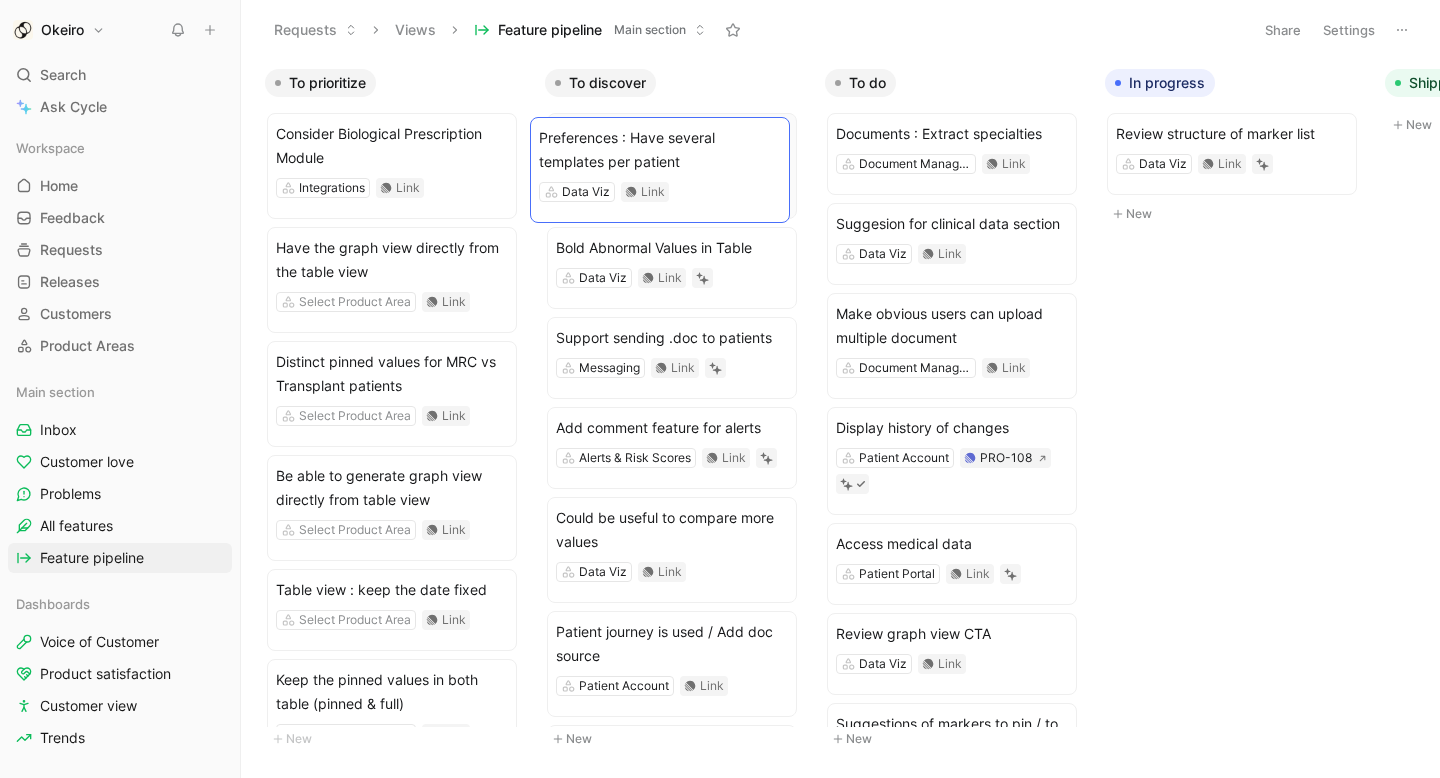 drag, startPoint x: 426, startPoint y: 259, endPoint x: 689, endPoint y: 148, distance: 285.46454 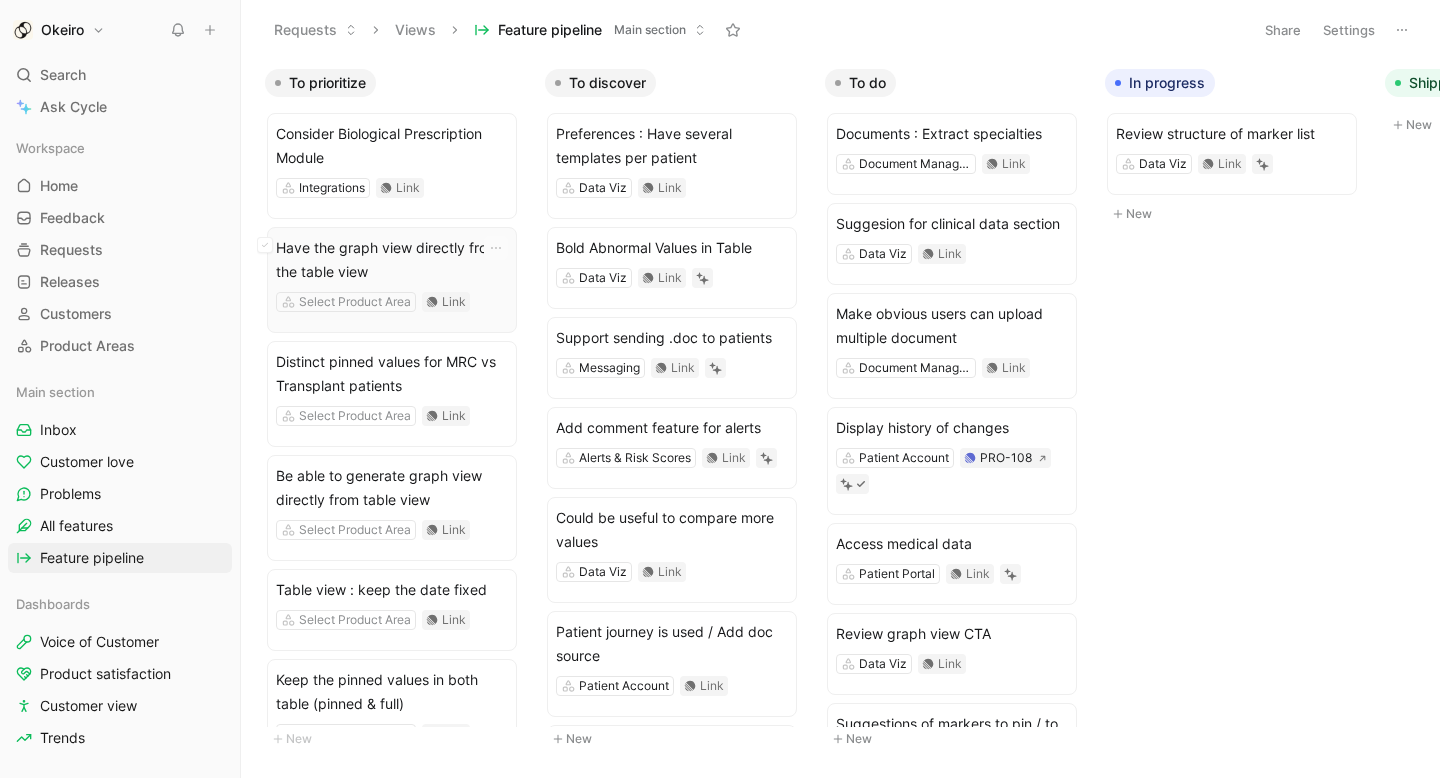 click on "Have the graph view directly from the table view" at bounding box center (392, 260) 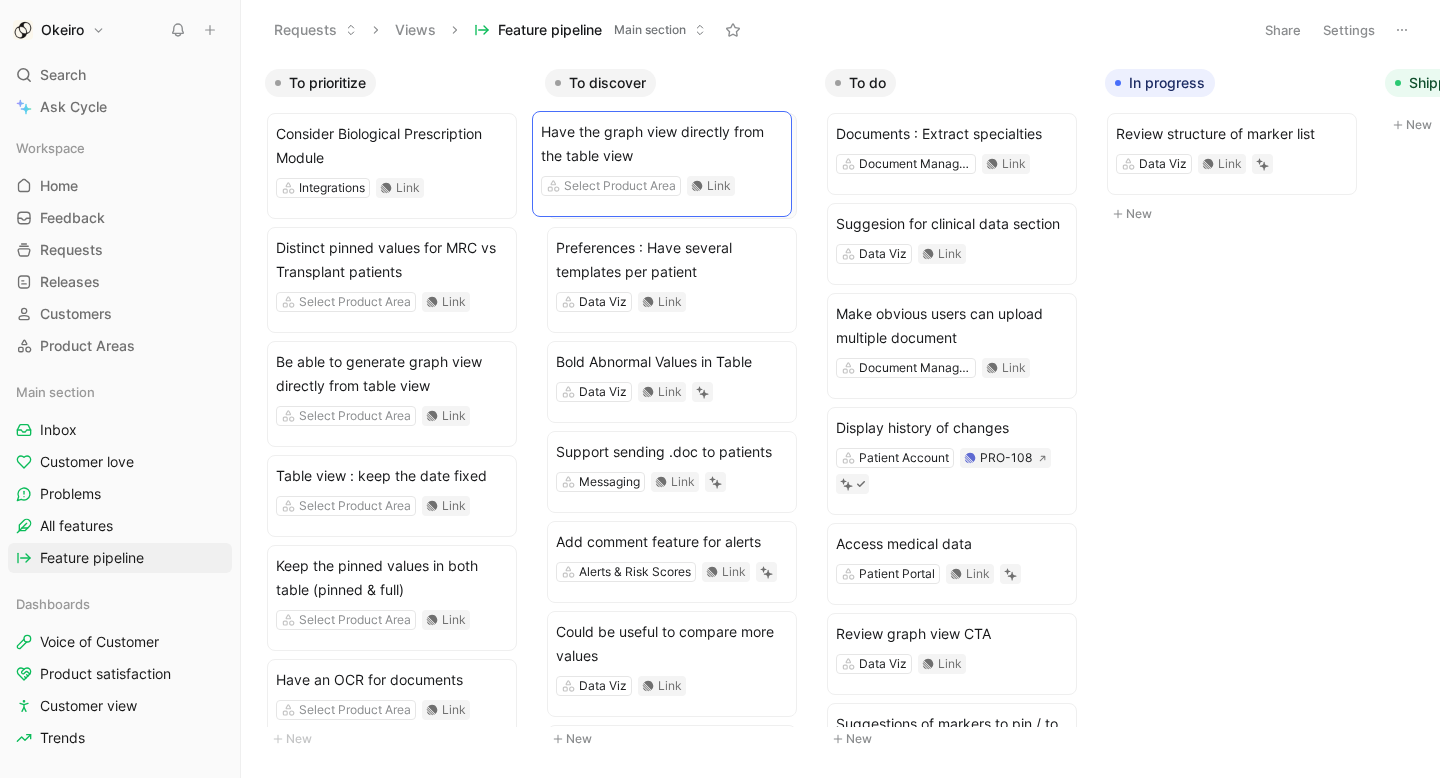 drag, startPoint x: 409, startPoint y: 260, endPoint x: 674, endPoint y: 144, distance: 289.27667 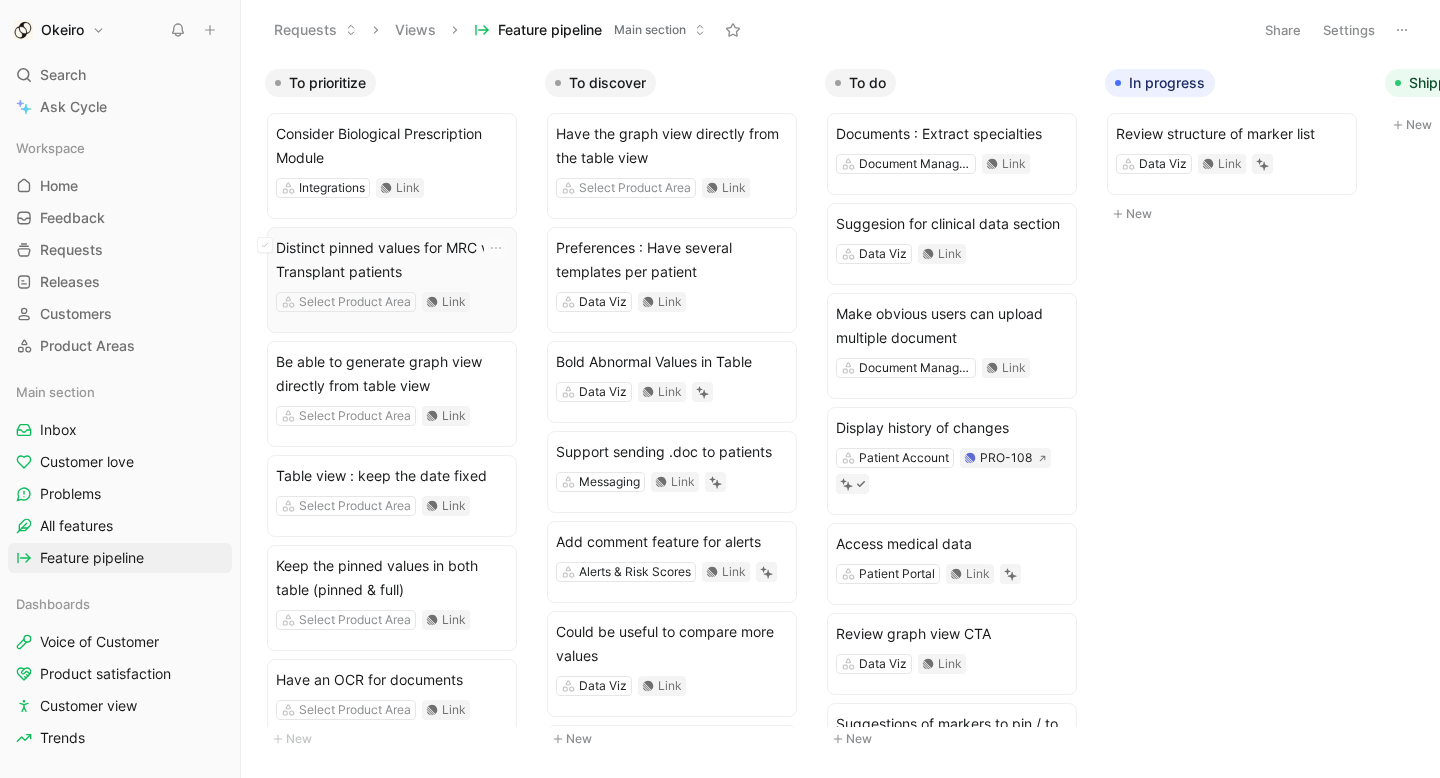 click on "Distinct pinned values for MRC vs Transplant patients" at bounding box center (392, 260) 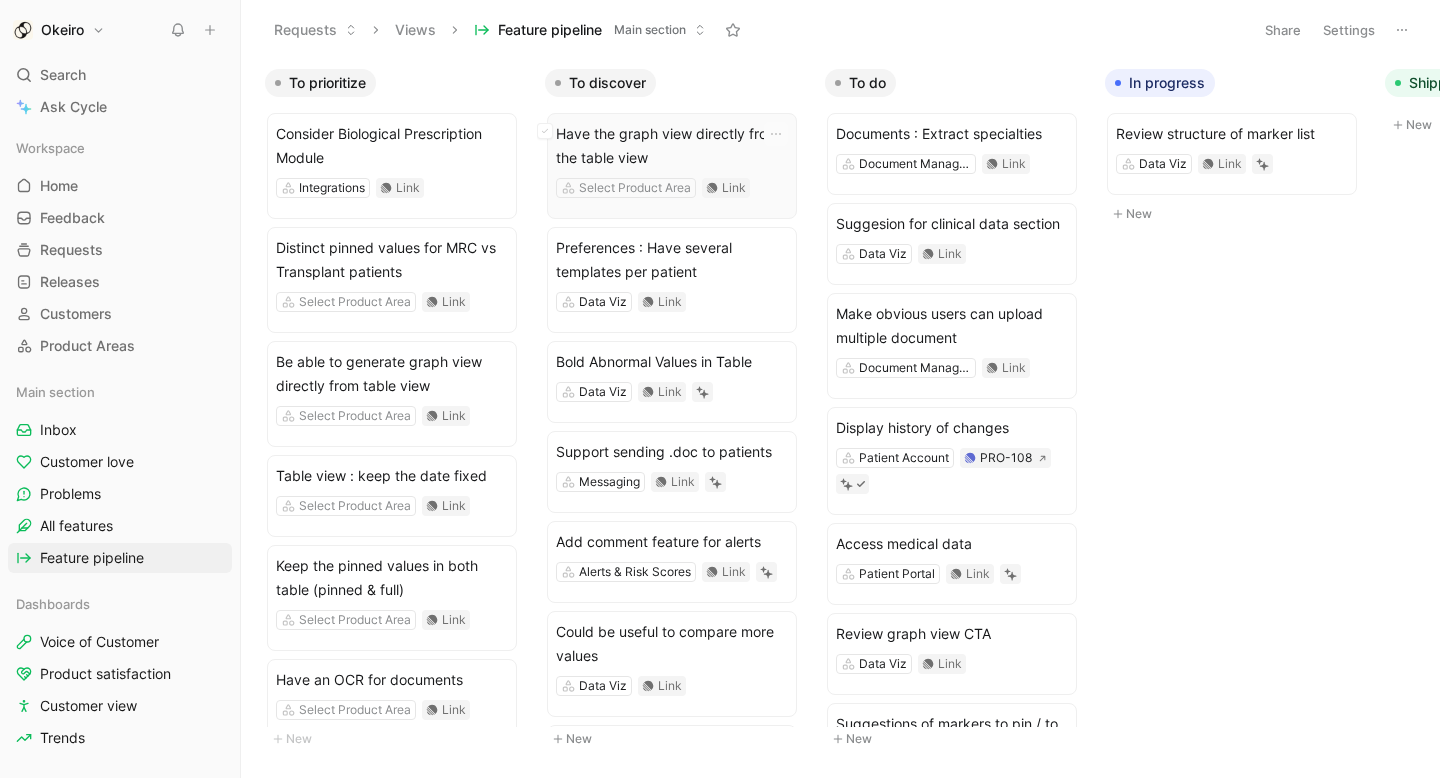 click on "Have the graph view directly from the table view" at bounding box center [672, 146] 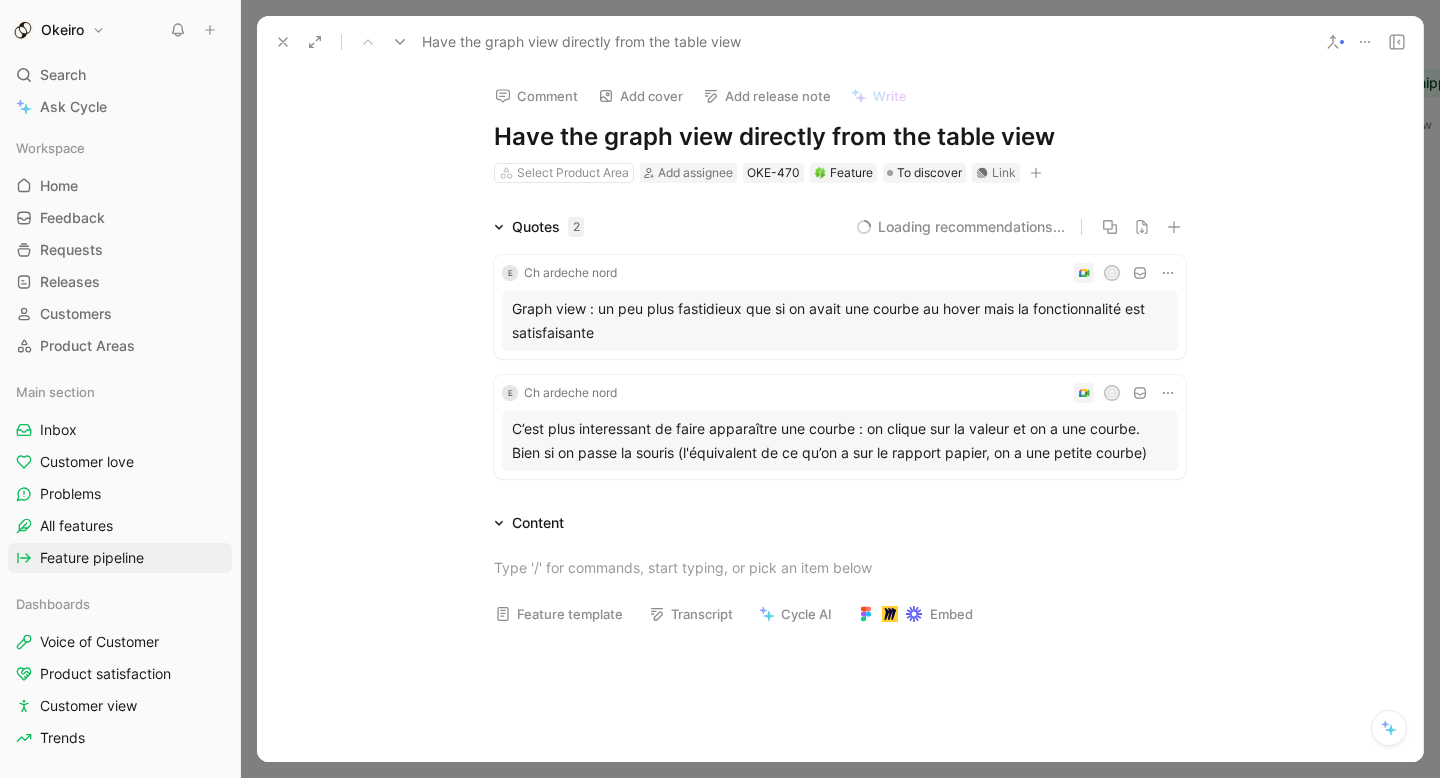 click on "Ch ardeche nord" at bounding box center [570, 273] 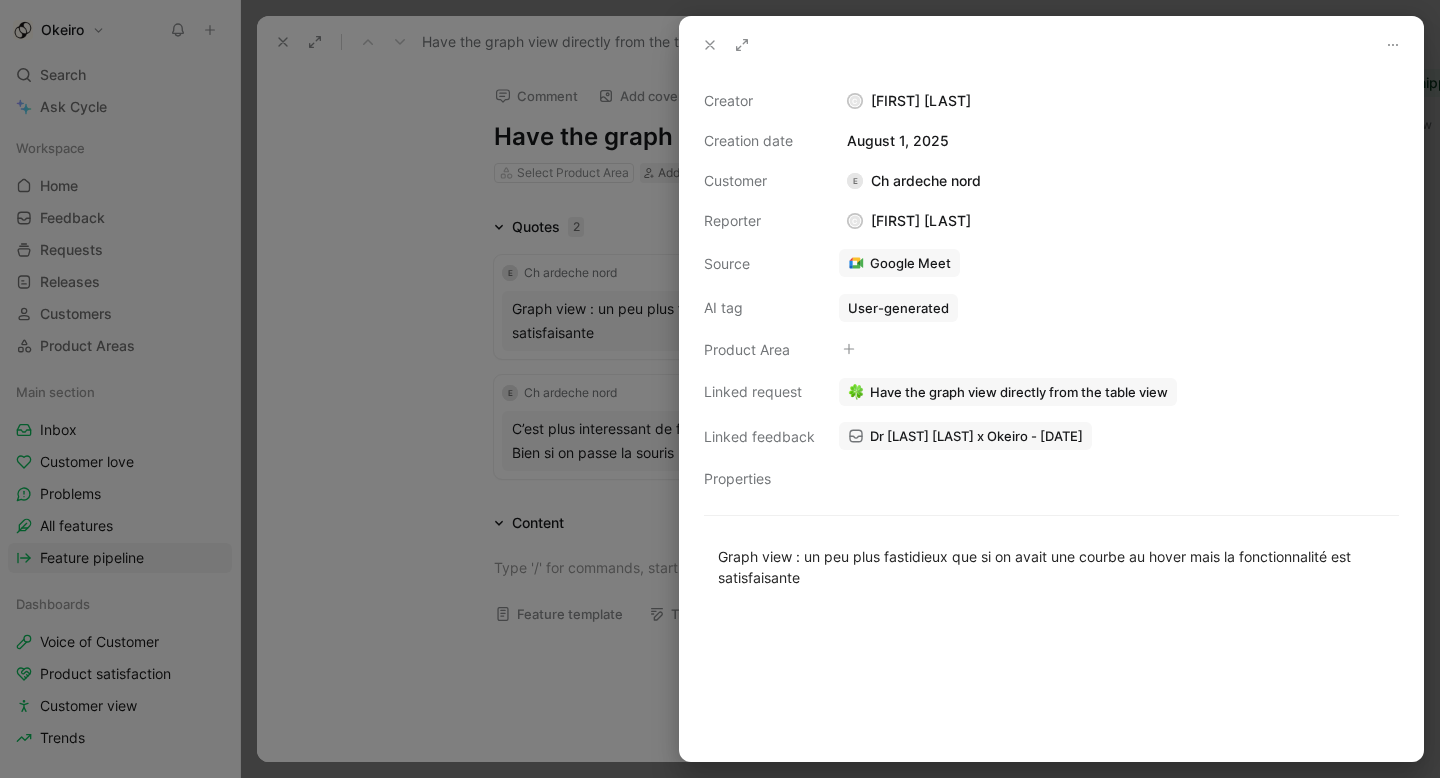click on "E Ch ardeche nord" at bounding box center [914, 181] 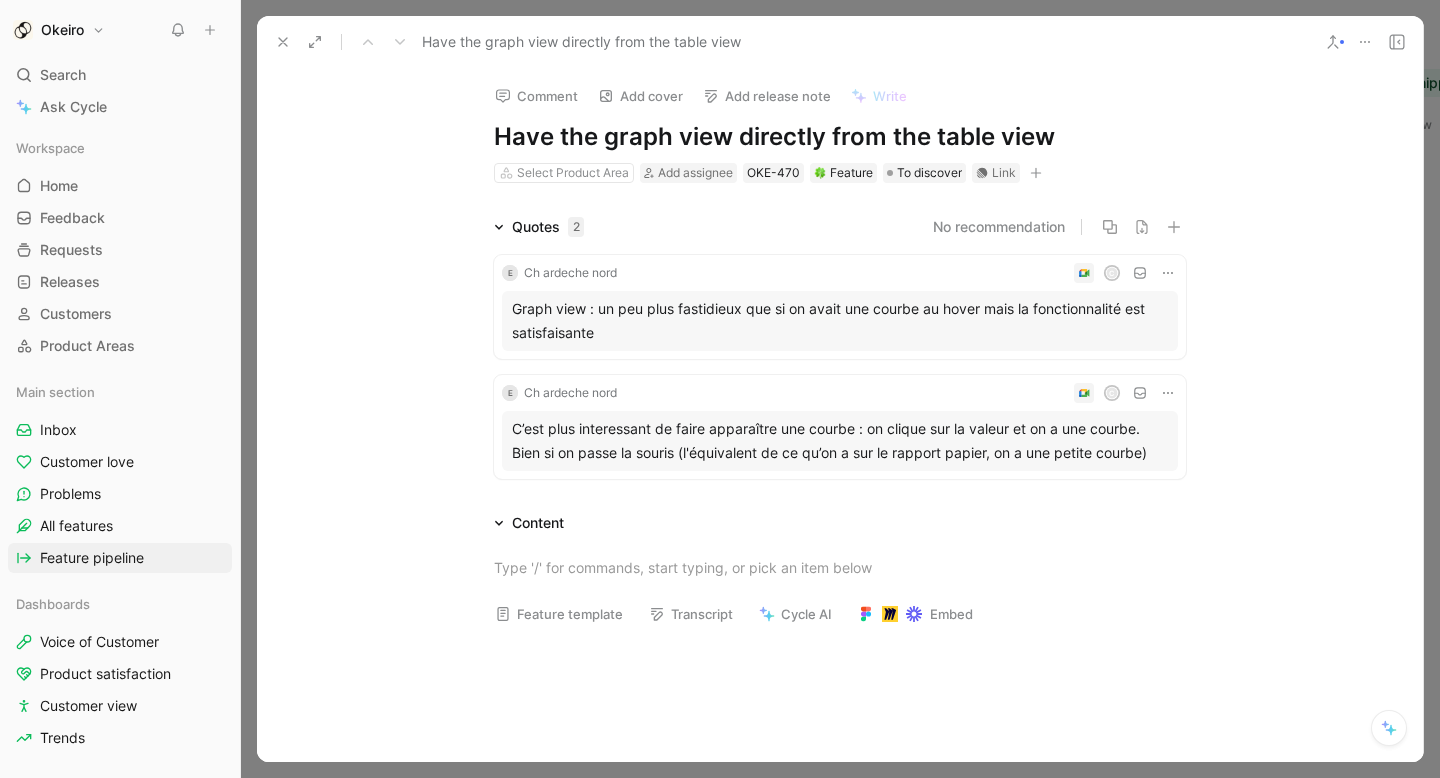 click 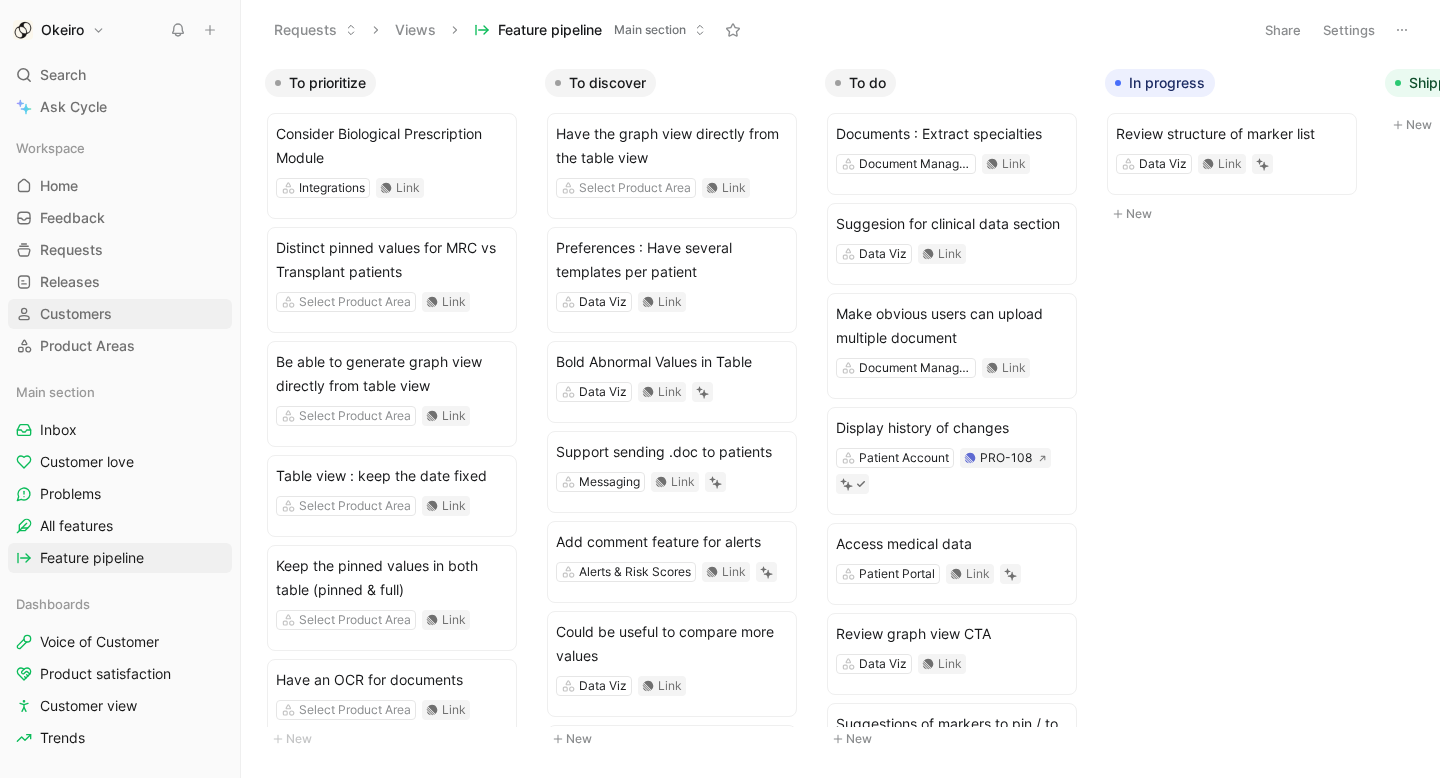 click on "Customers" at bounding box center (120, 314) 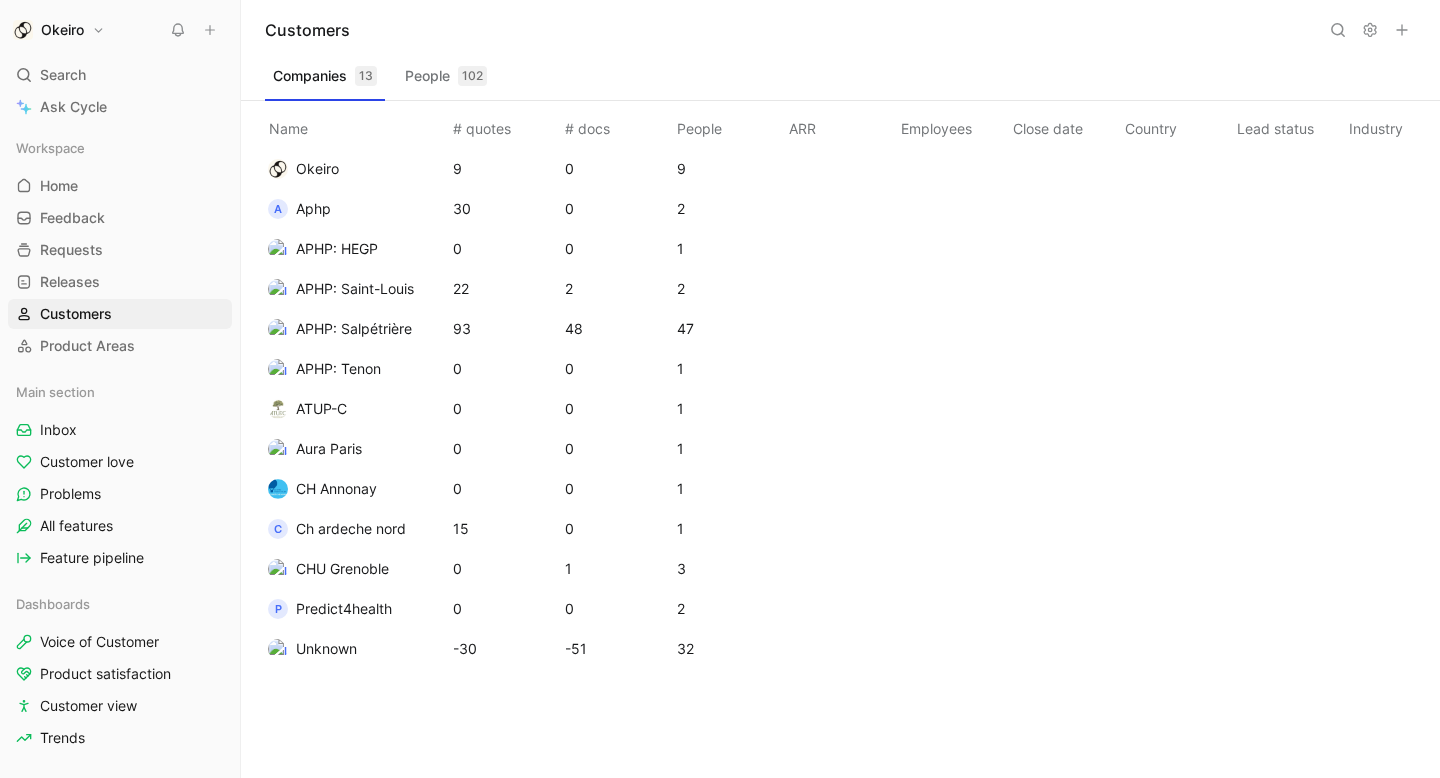 click on "Ch ardeche nord" at bounding box center (351, 528) 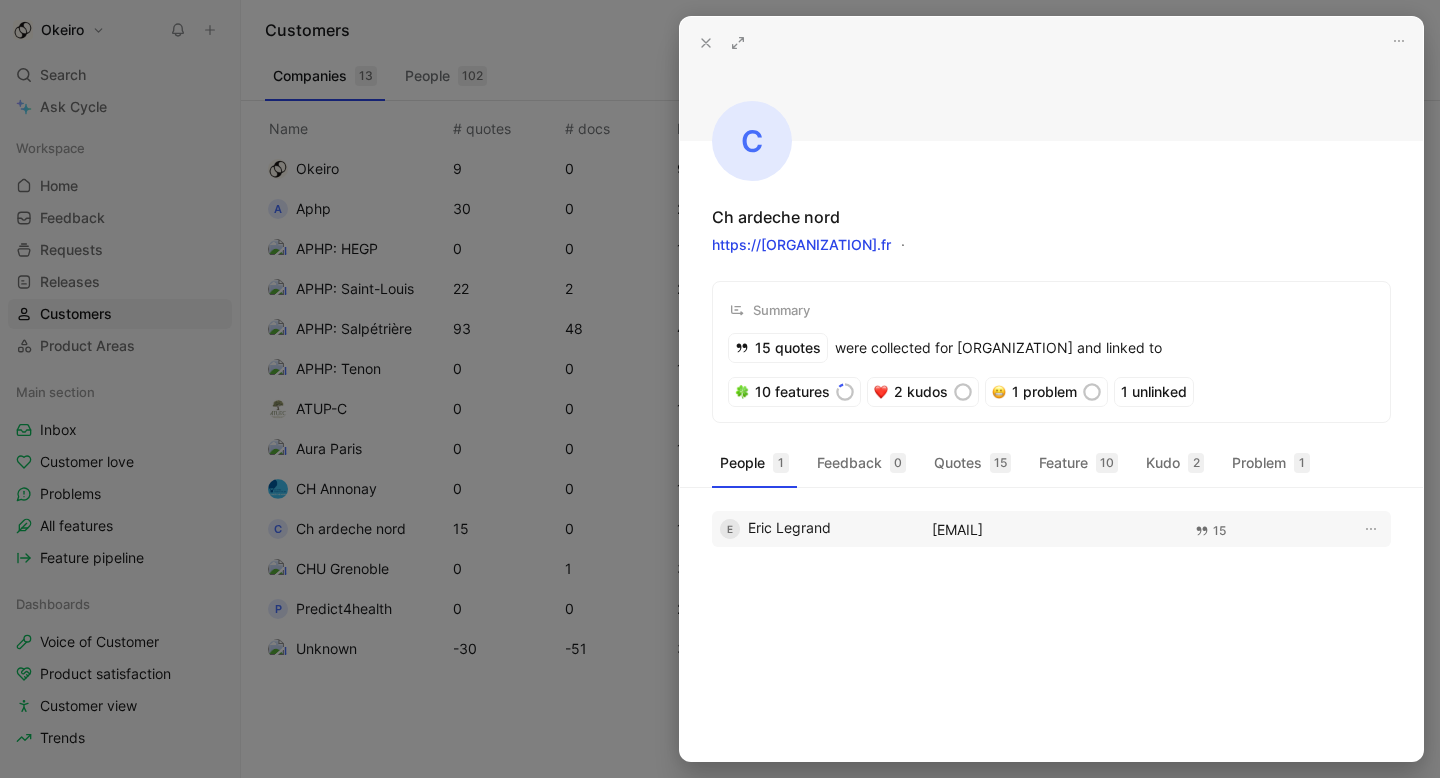 click on "E Eric Legrand" at bounding box center (814, 529) 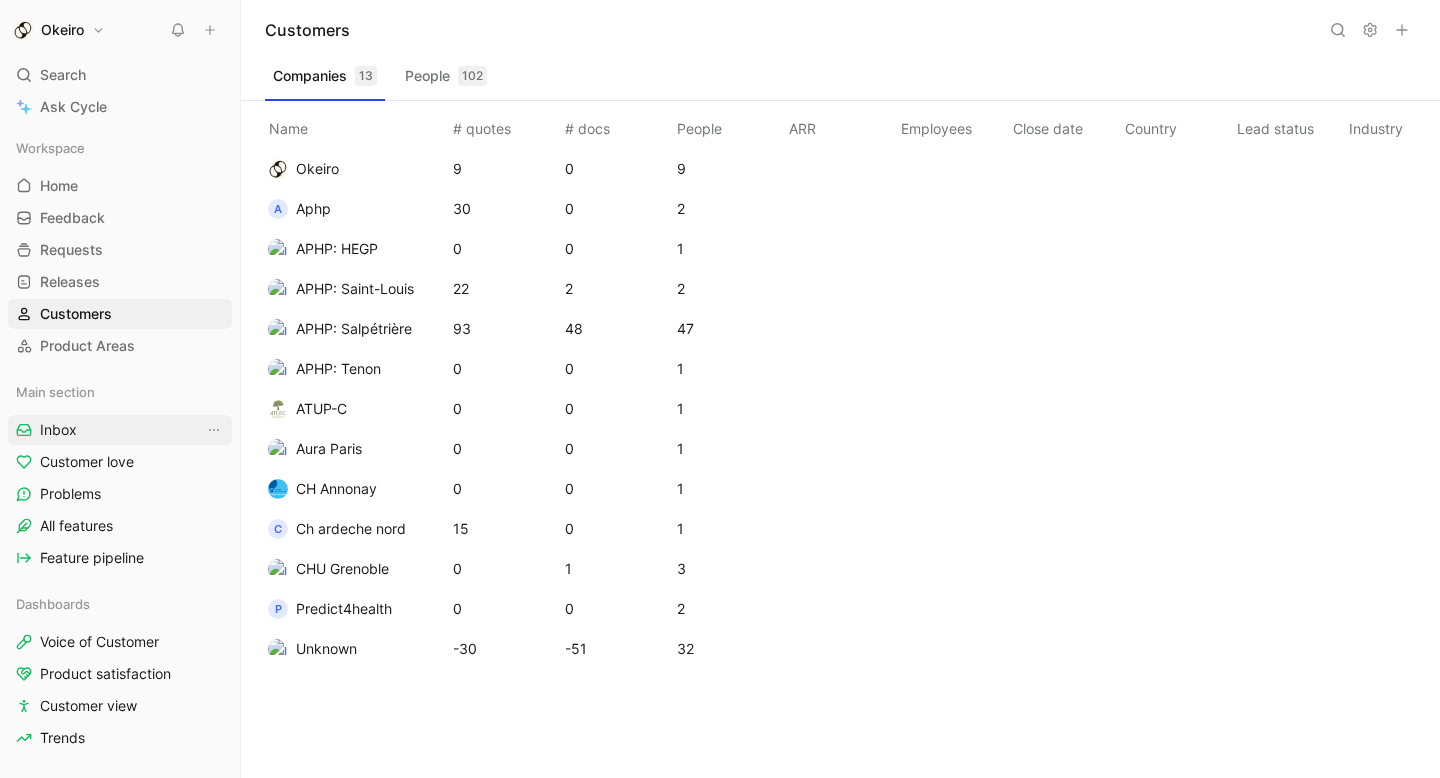 click on "Inbox" at bounding box center [120, 430] 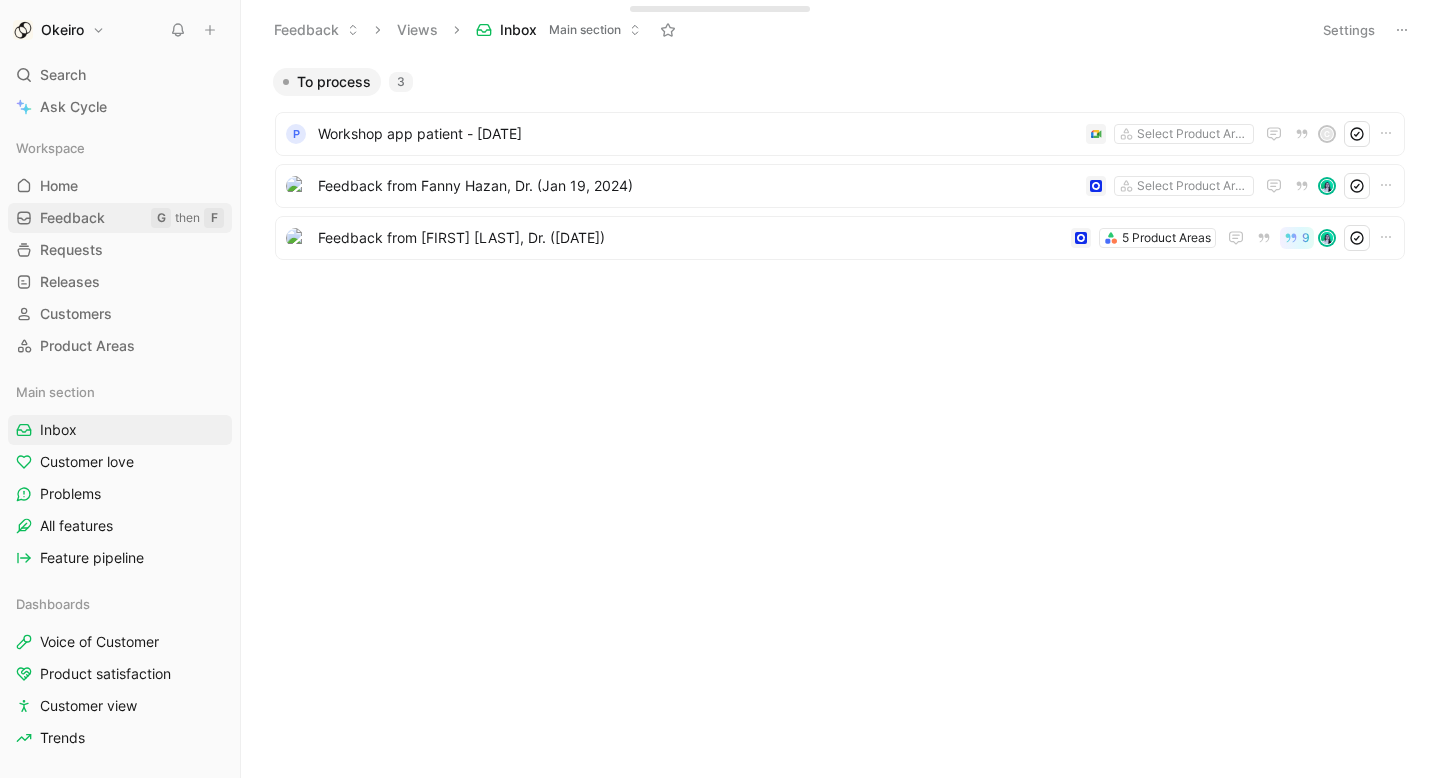click on "Feedback G then F" at bounding box center [120, 218] 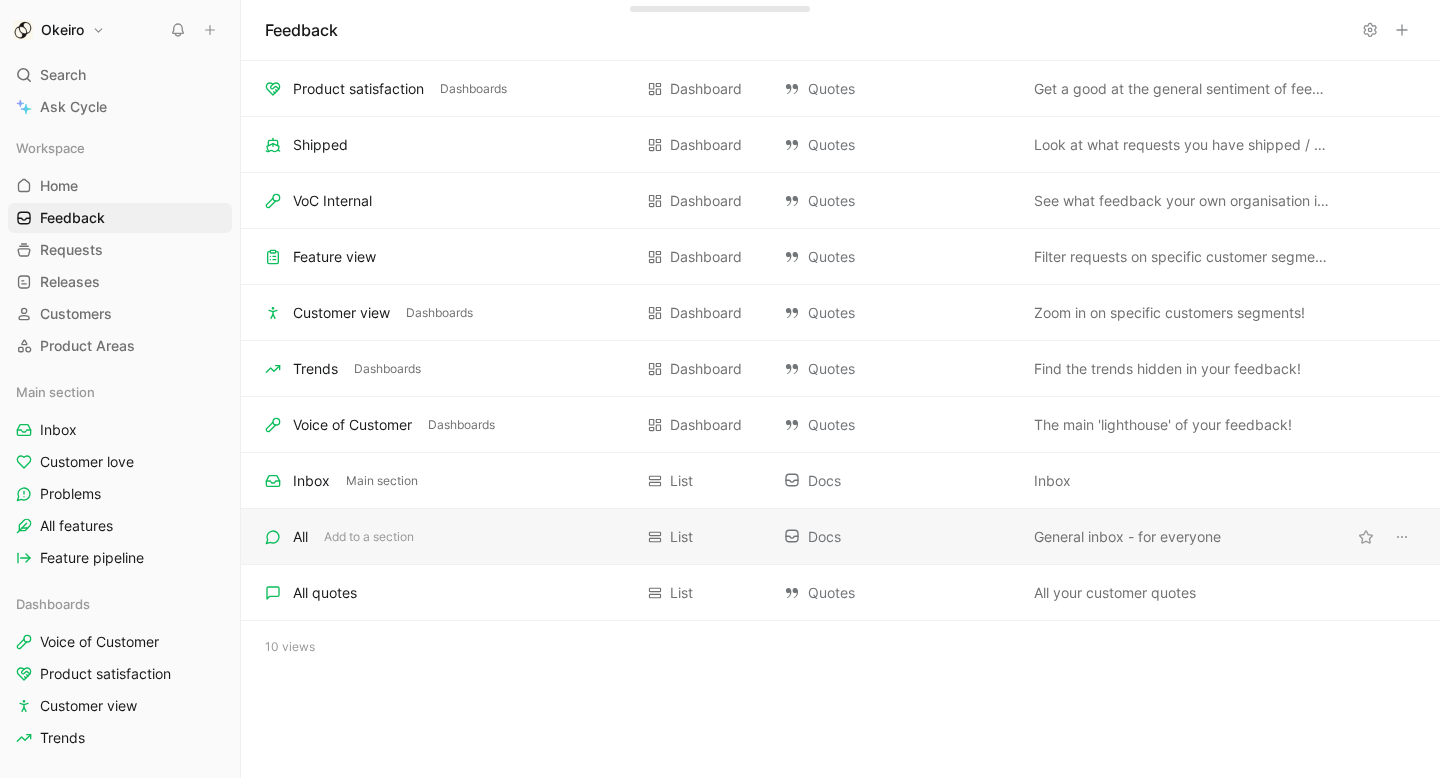 click on "All Add to a section List   Docs General inbox - for everyone" at bounding box center (840, 537) 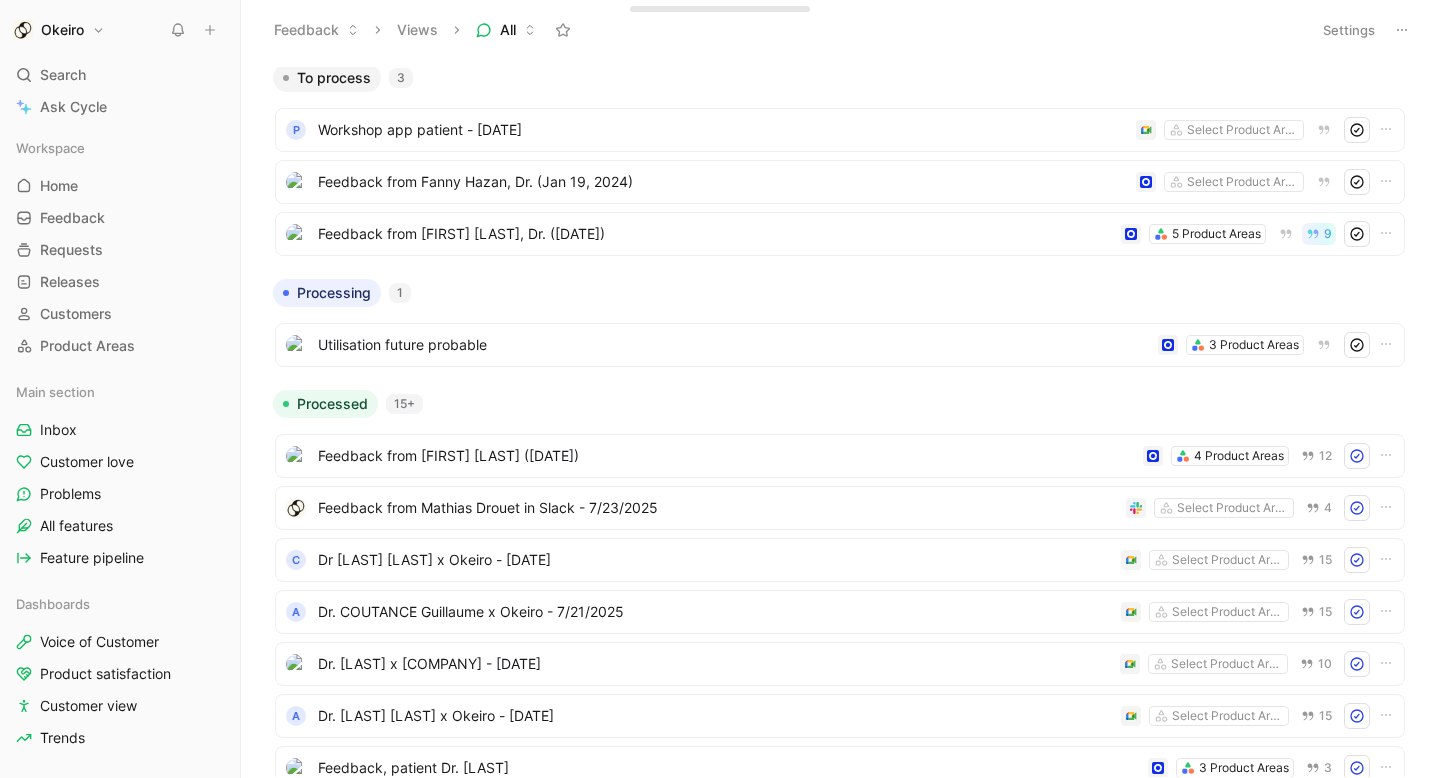 scroll, scrollTop: 0, scrollLeft: 0, axis: both 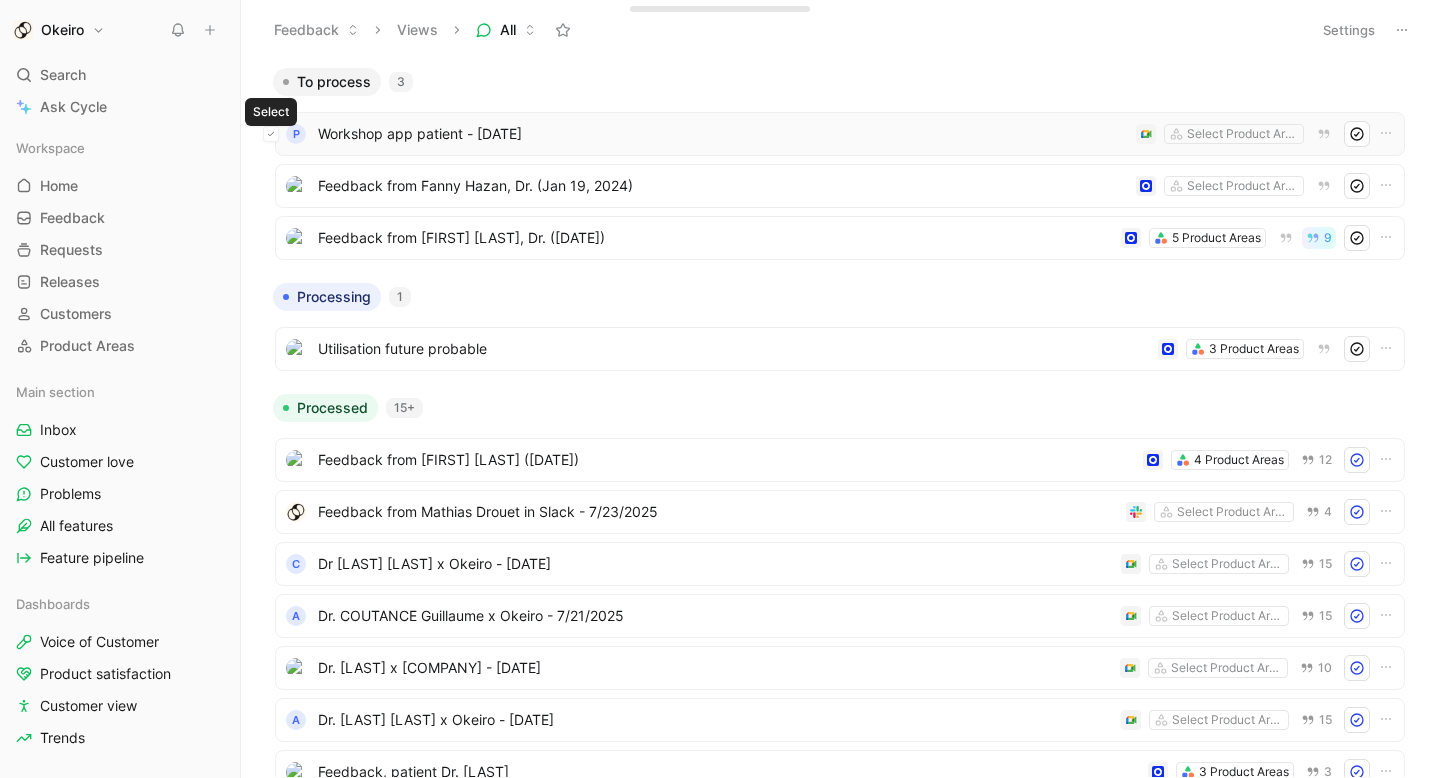 click at bounding box center (271, 134) 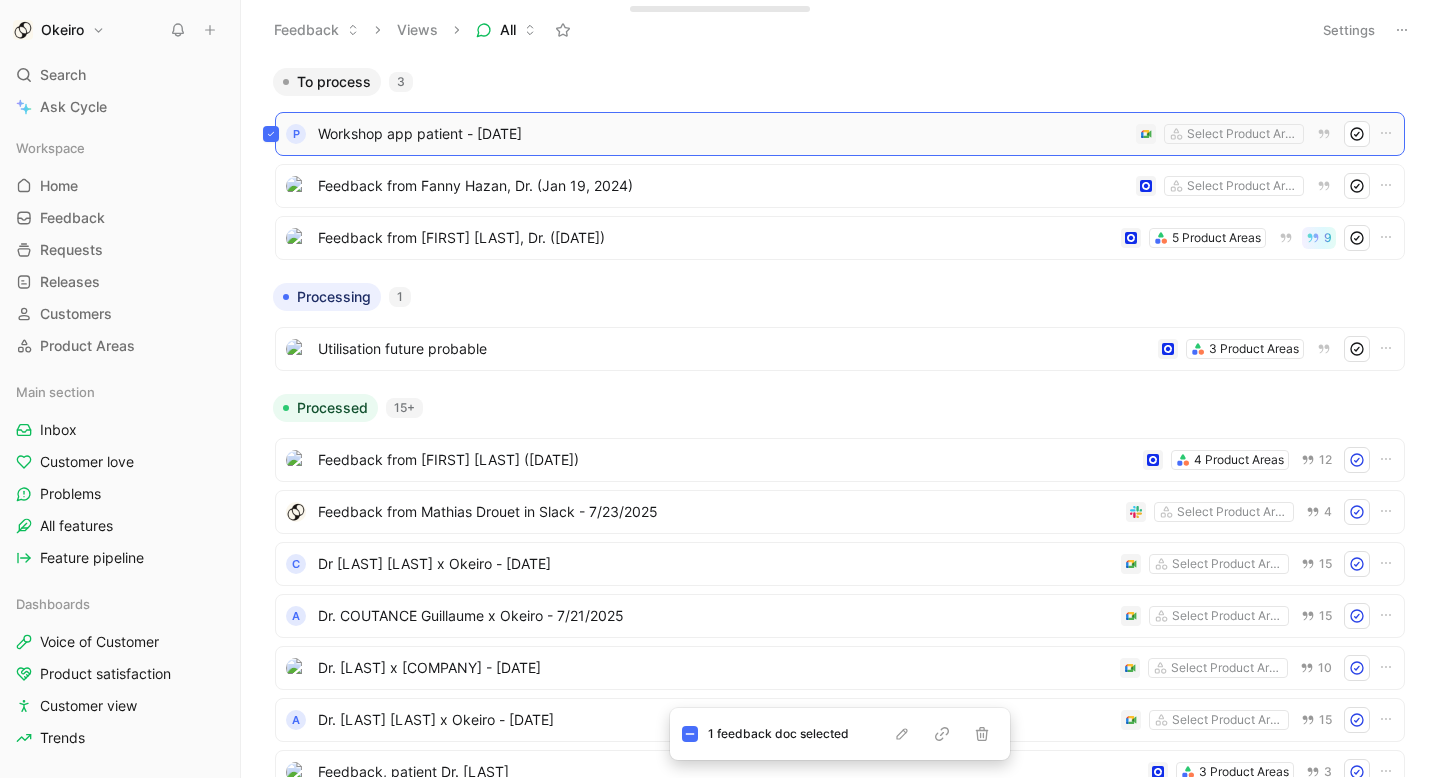 click at bounding box center (271, 134) 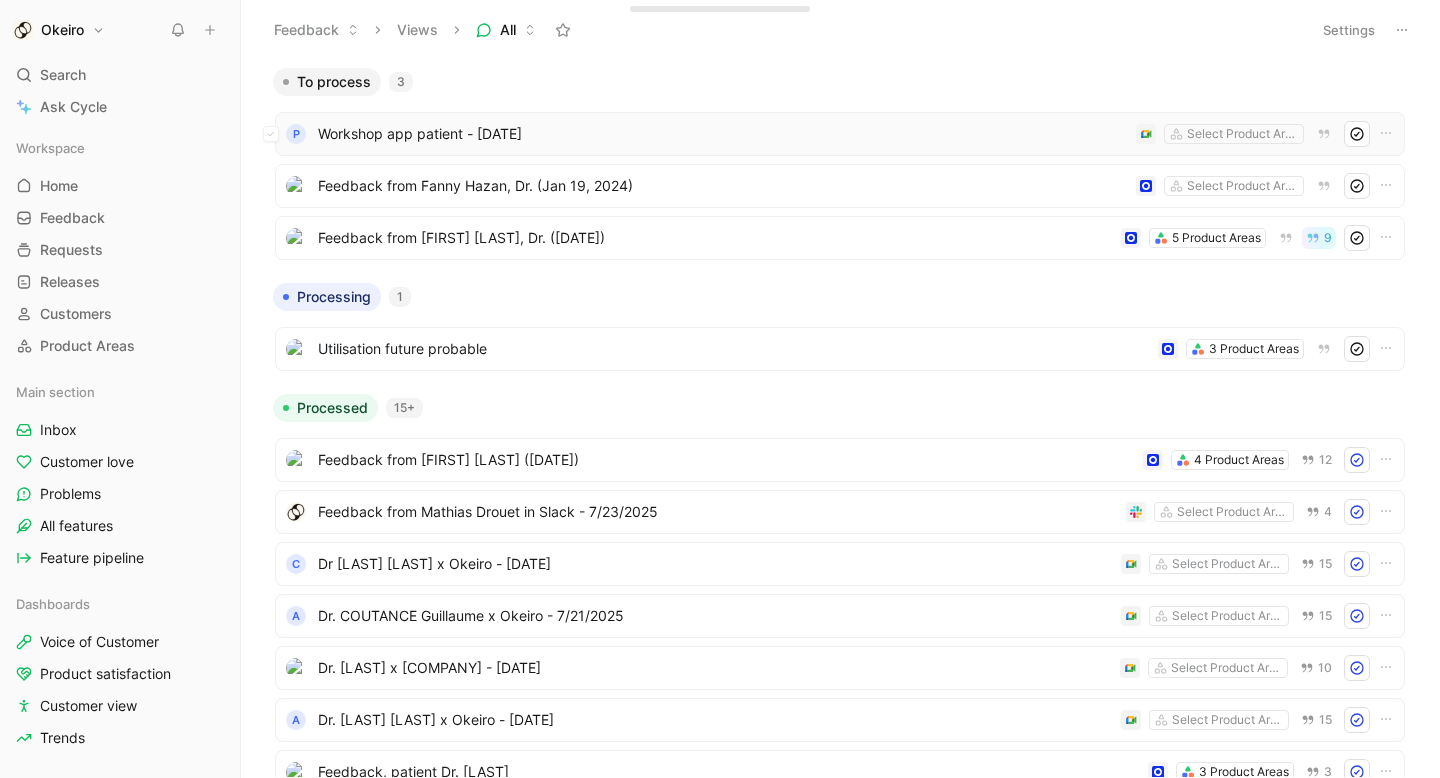 click 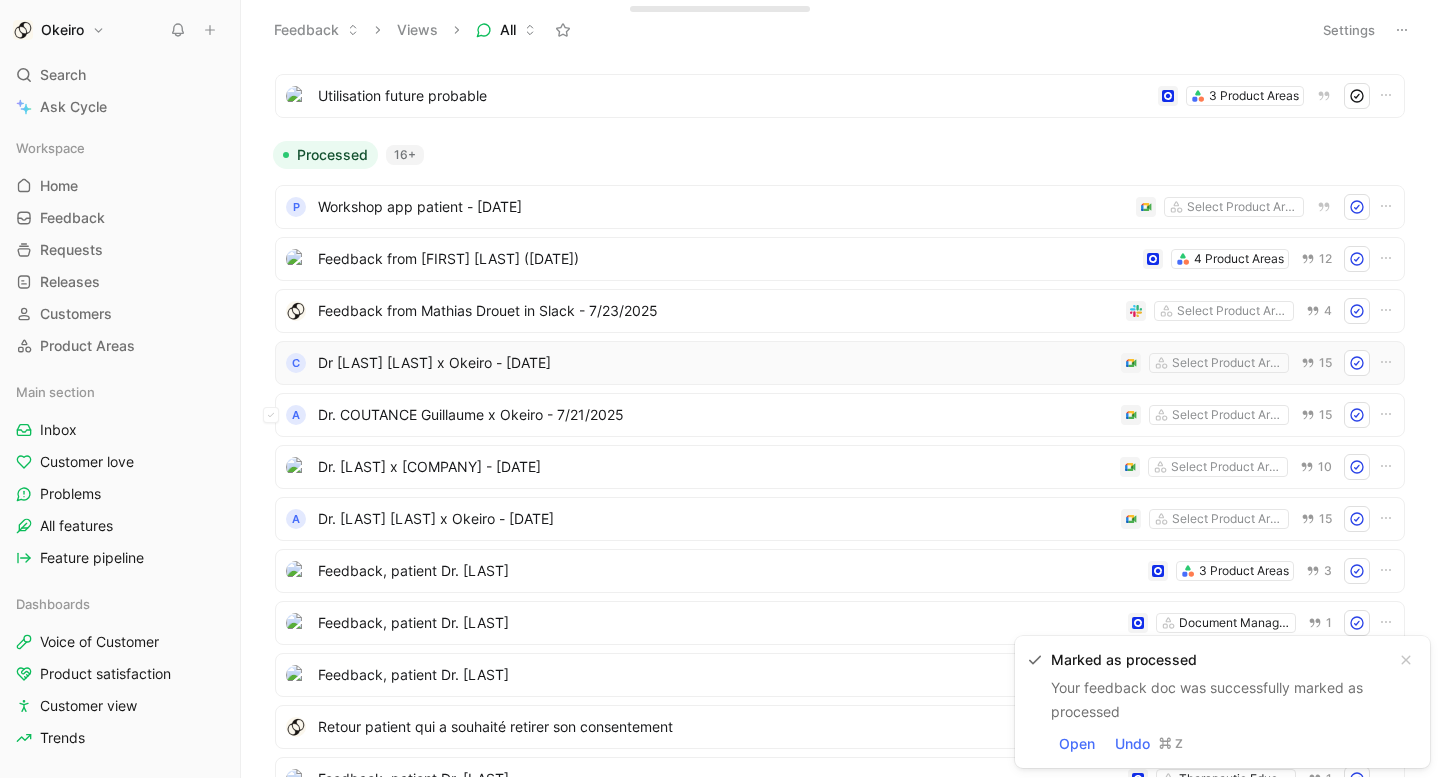 scroll, scrollTop: 209, scrollLeft: 0, axis: vertical 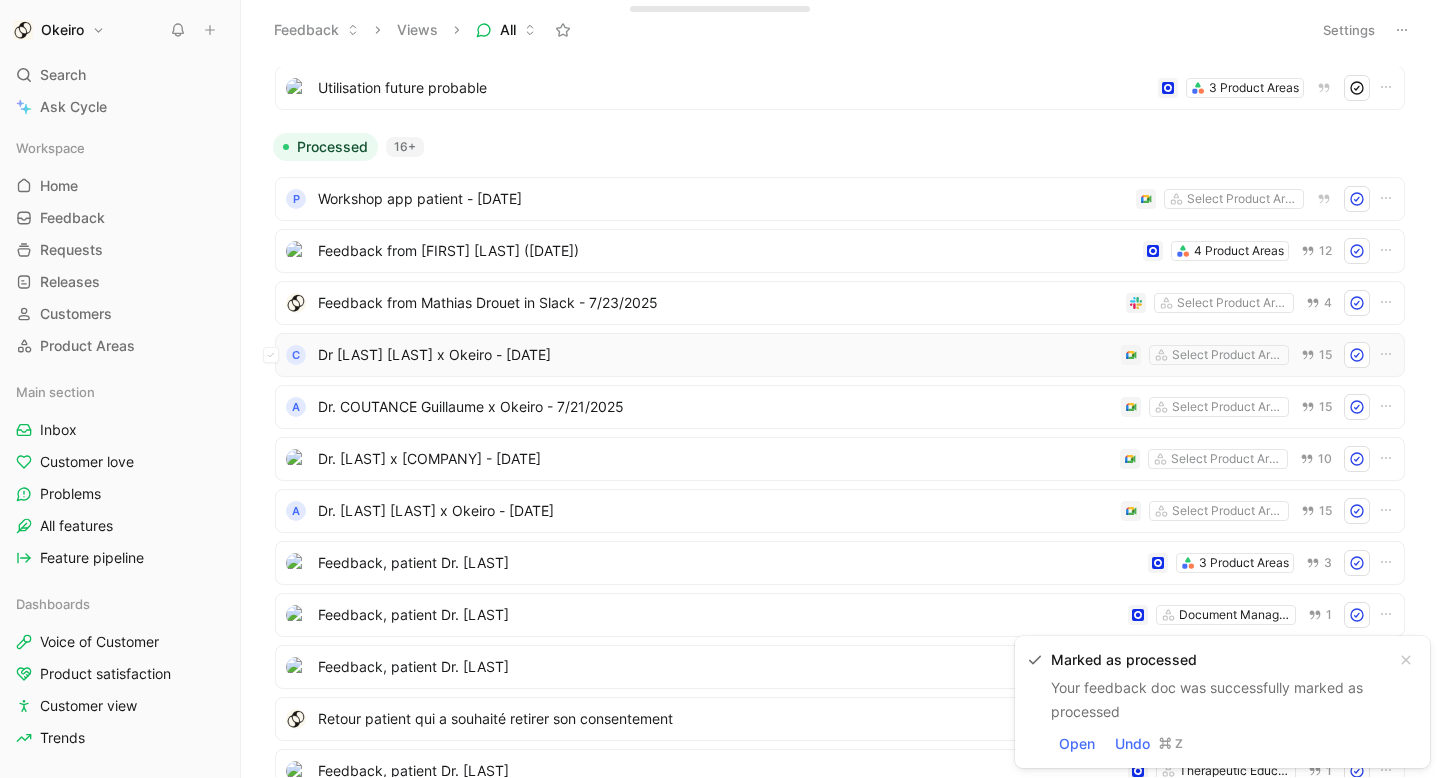click on "Dr Eric LEGRAND x Okeiro - 7/23/2025" at bounding box center (715, 355) 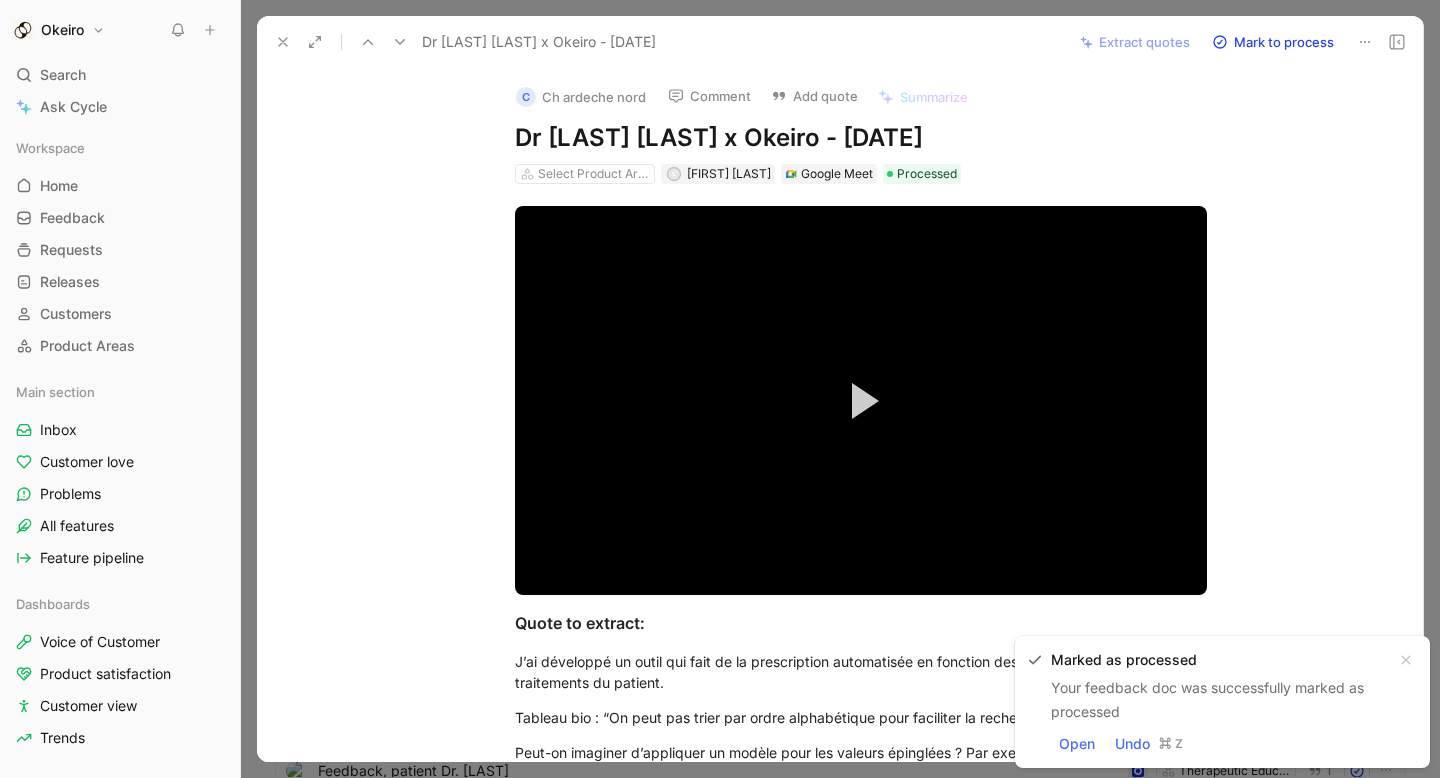 click on "C Ch ardeche nord" at bounding box center (581, 97) 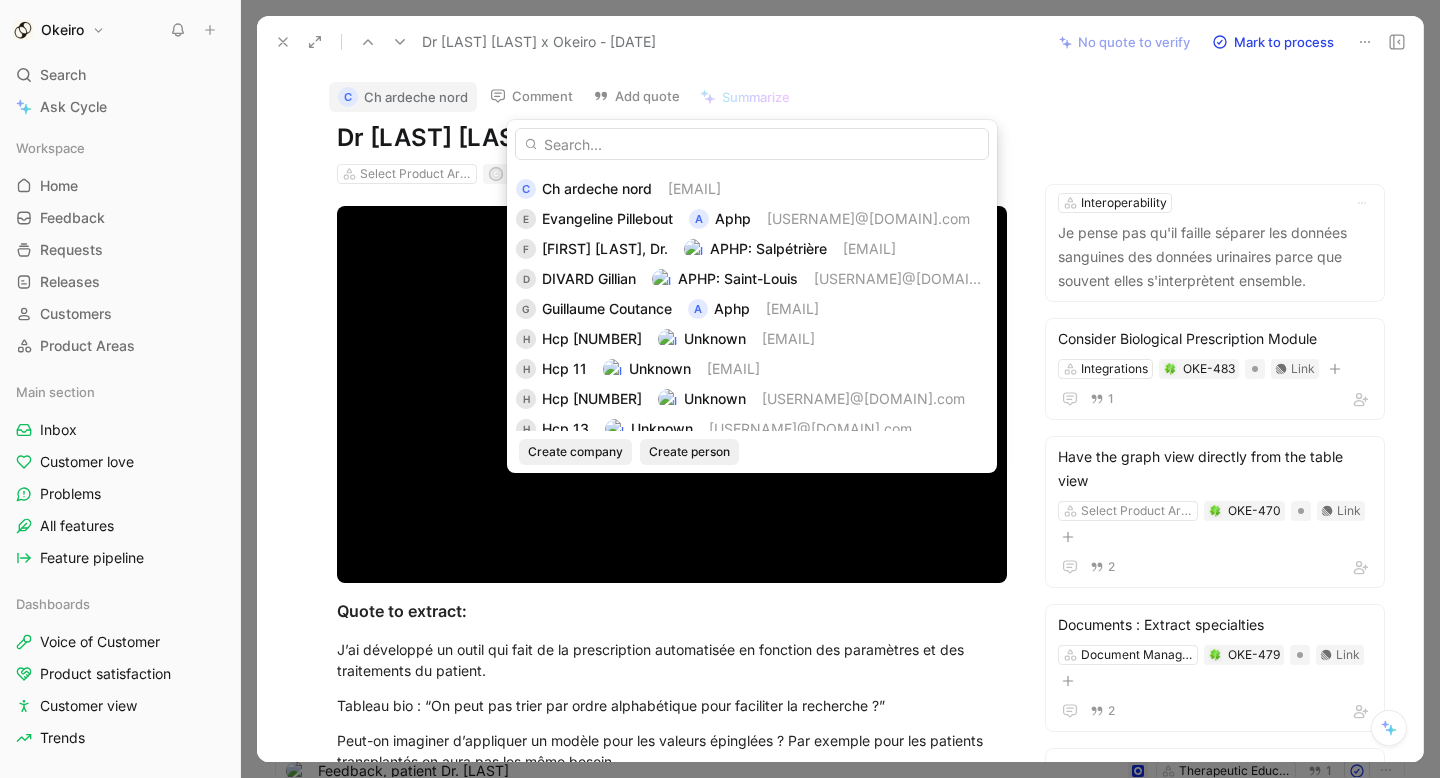 scroll, scrollTop: 0, scrollLeft: 0, axis: both 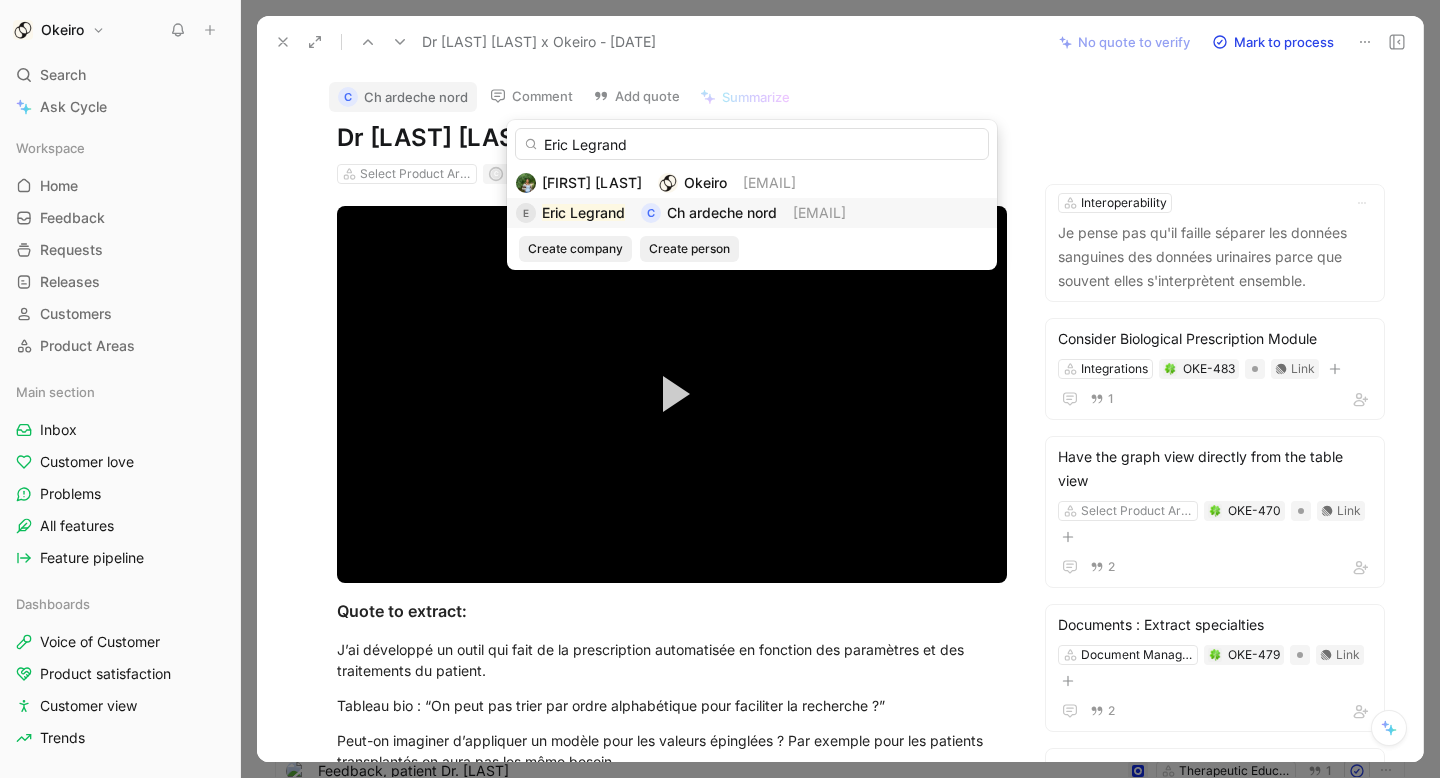 type on "Eric Legrand" 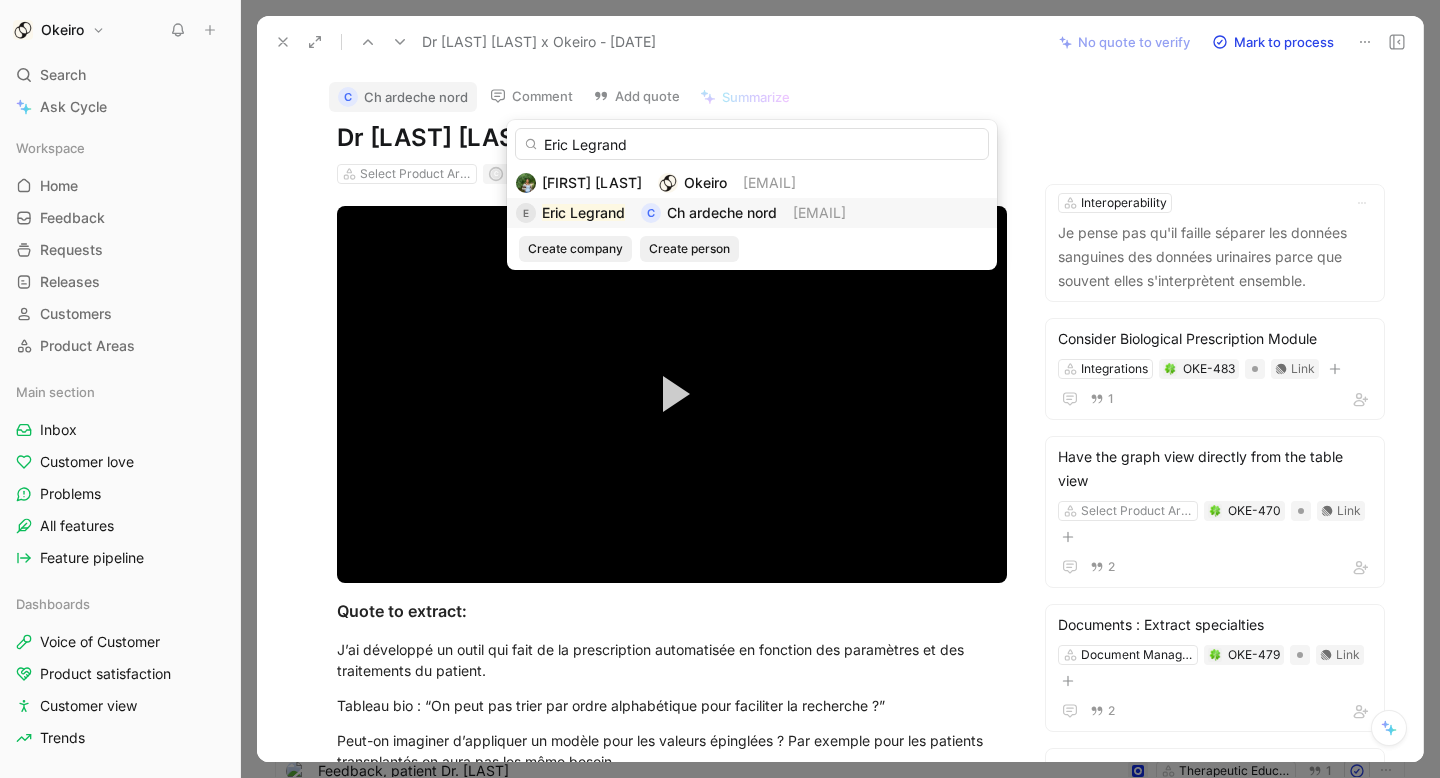 click on "E Eric Legrand C Ch ardeche nord eric.legrand@ch-ardeche-nord.fr" at bounding box center (752, 213) 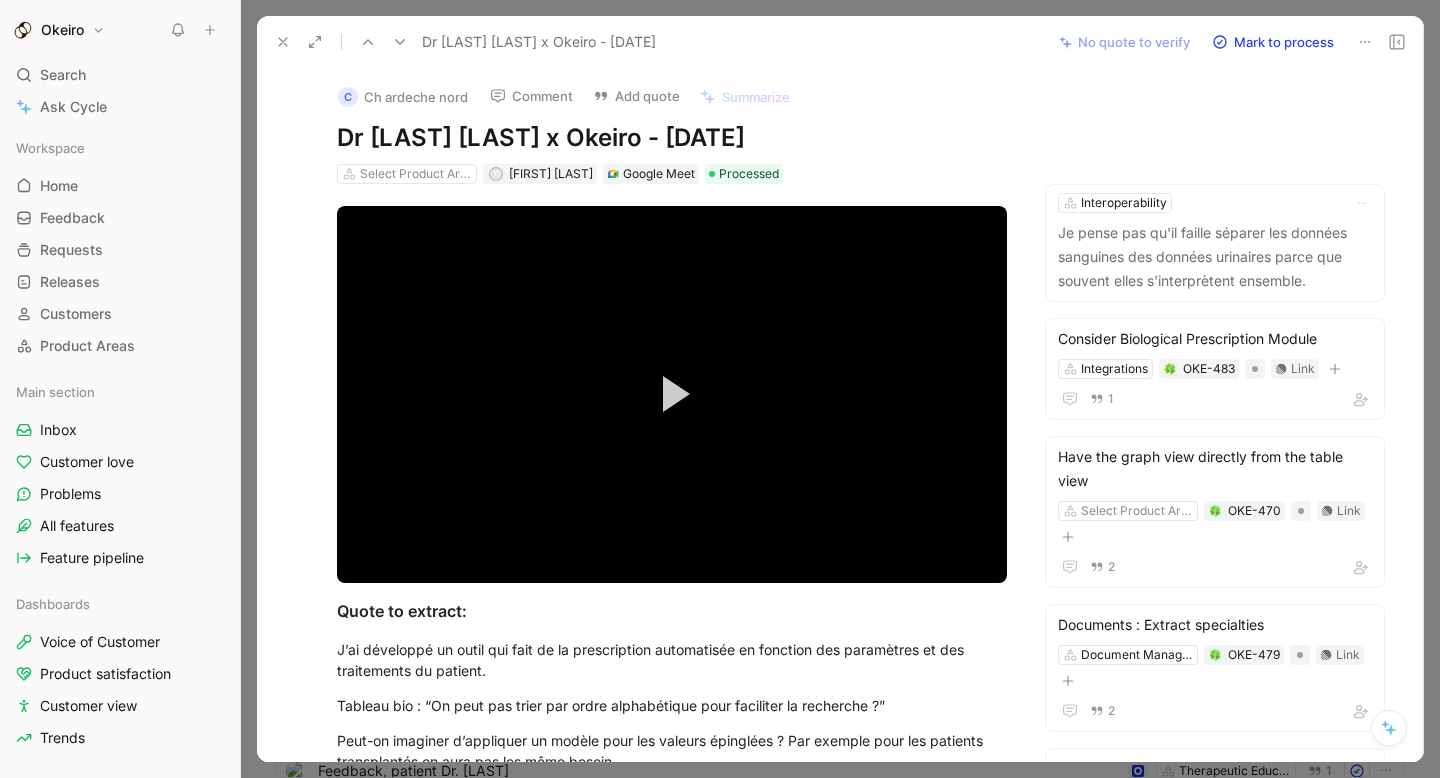 click on "C Ch ardeche nord" at bounding box center [403, 97] 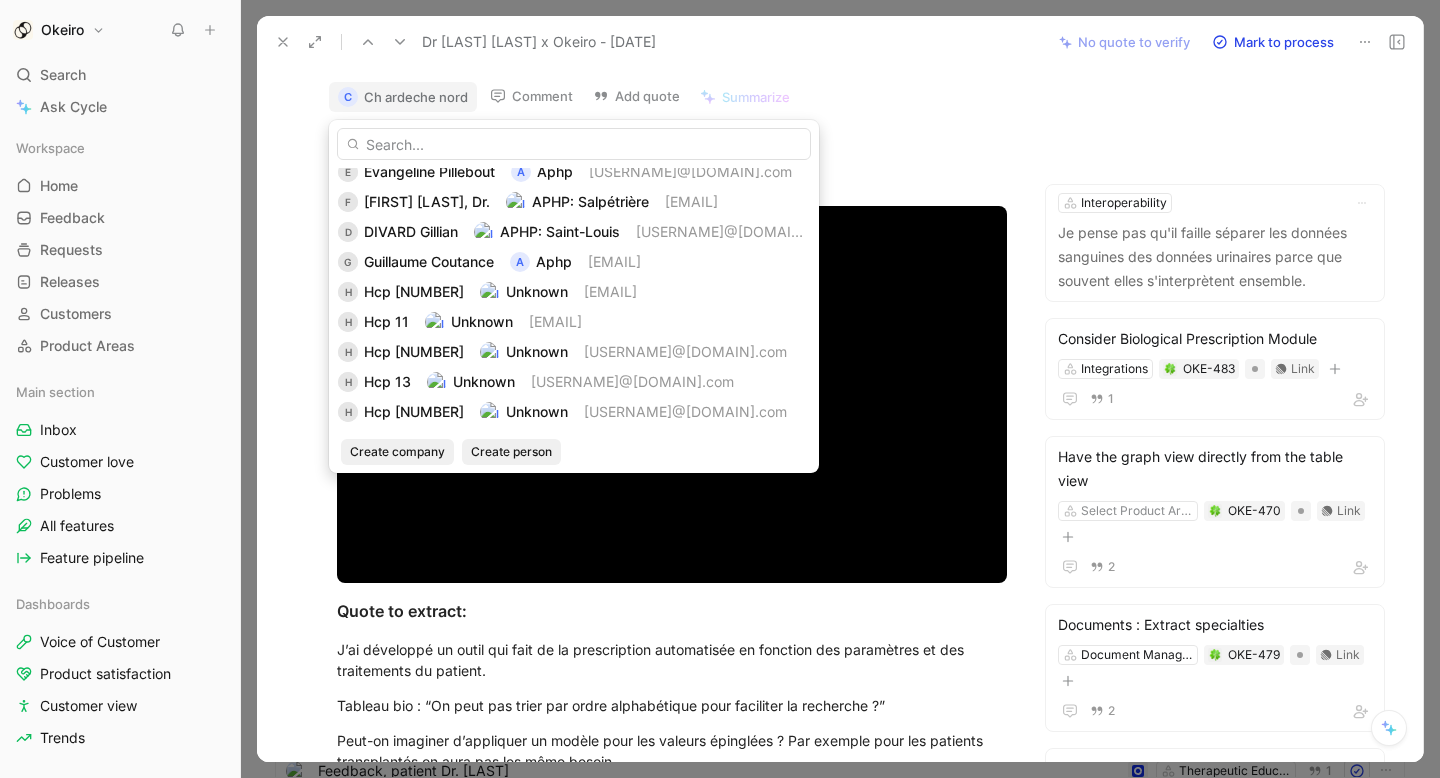 scroll, scrollTop: 0, scrollLeft: 0, axis: both 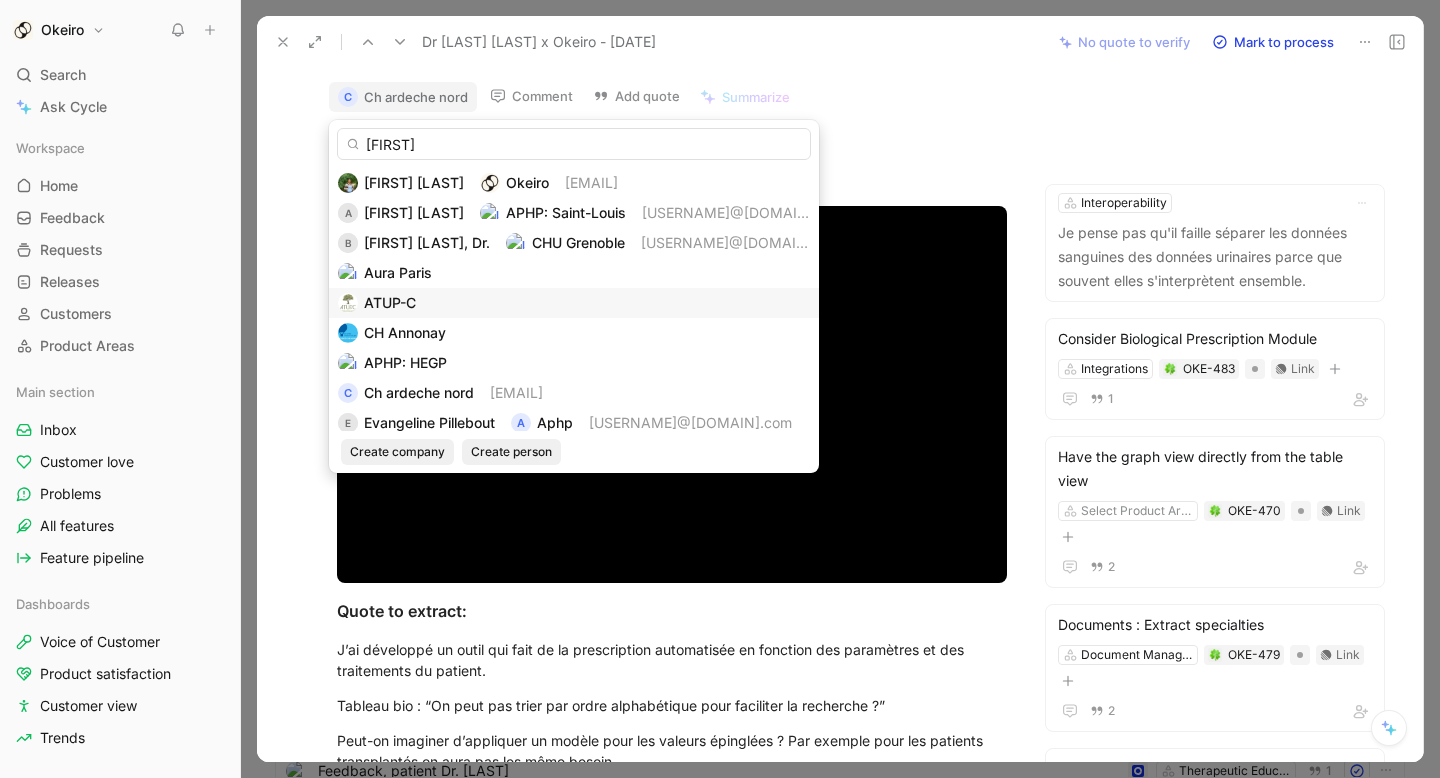 type on "Eric" 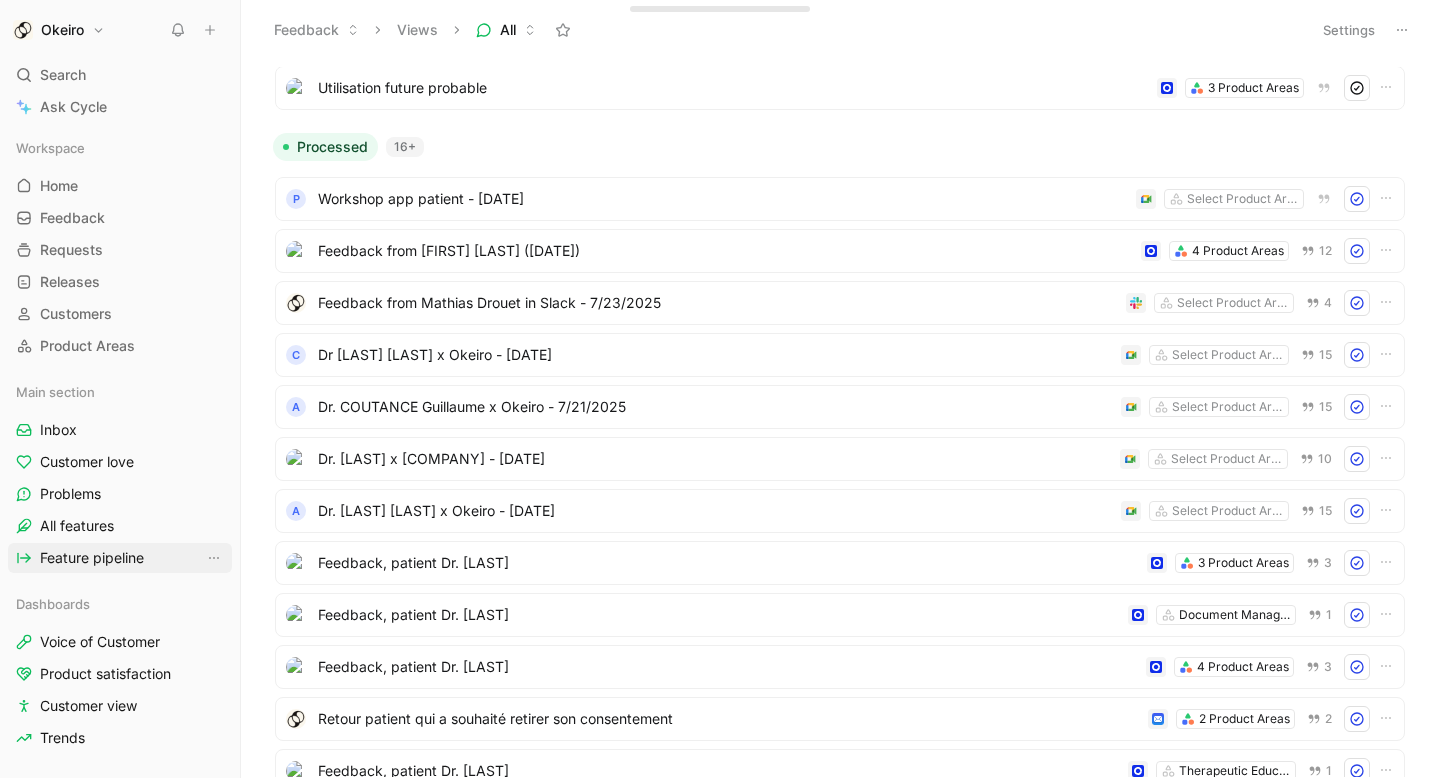 click on "Feature pipeline" at bounding box center (120, 558) 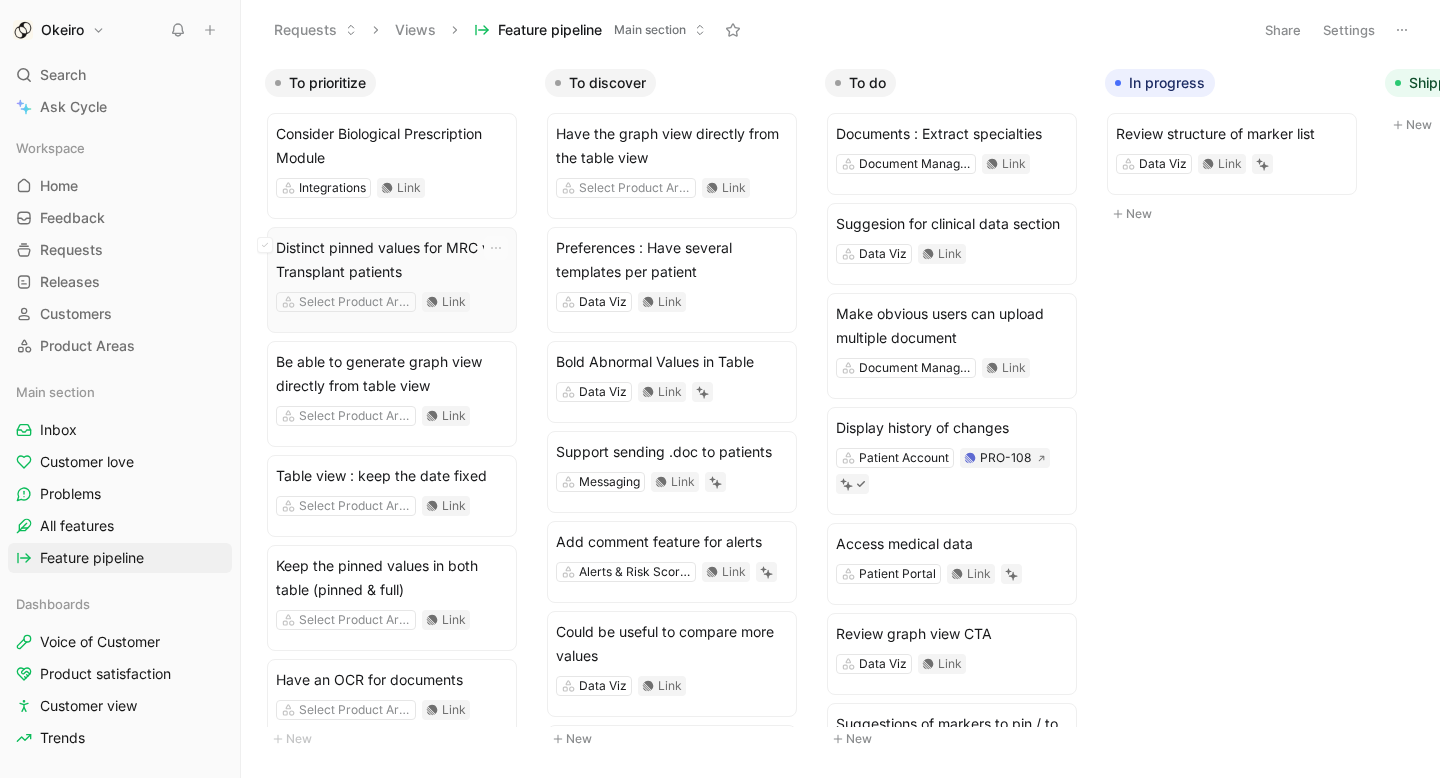 click on "Distinct pinned values for MRC vs Transplant patients" at bounding box center (392, 260) 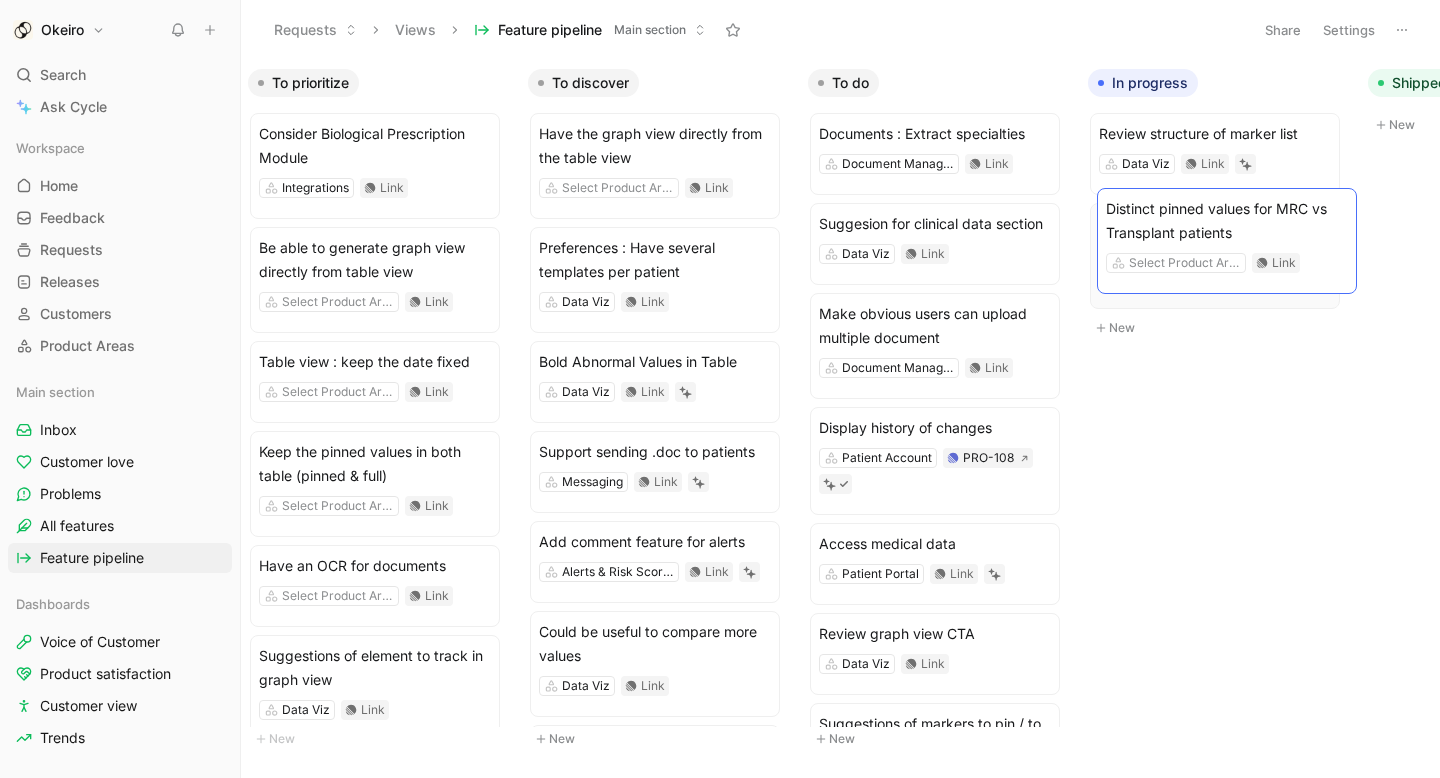drag, startPoint x: 392, startPoint y: 270, endPoint x: 1245, endPoint y: 235, distance: 853.7178 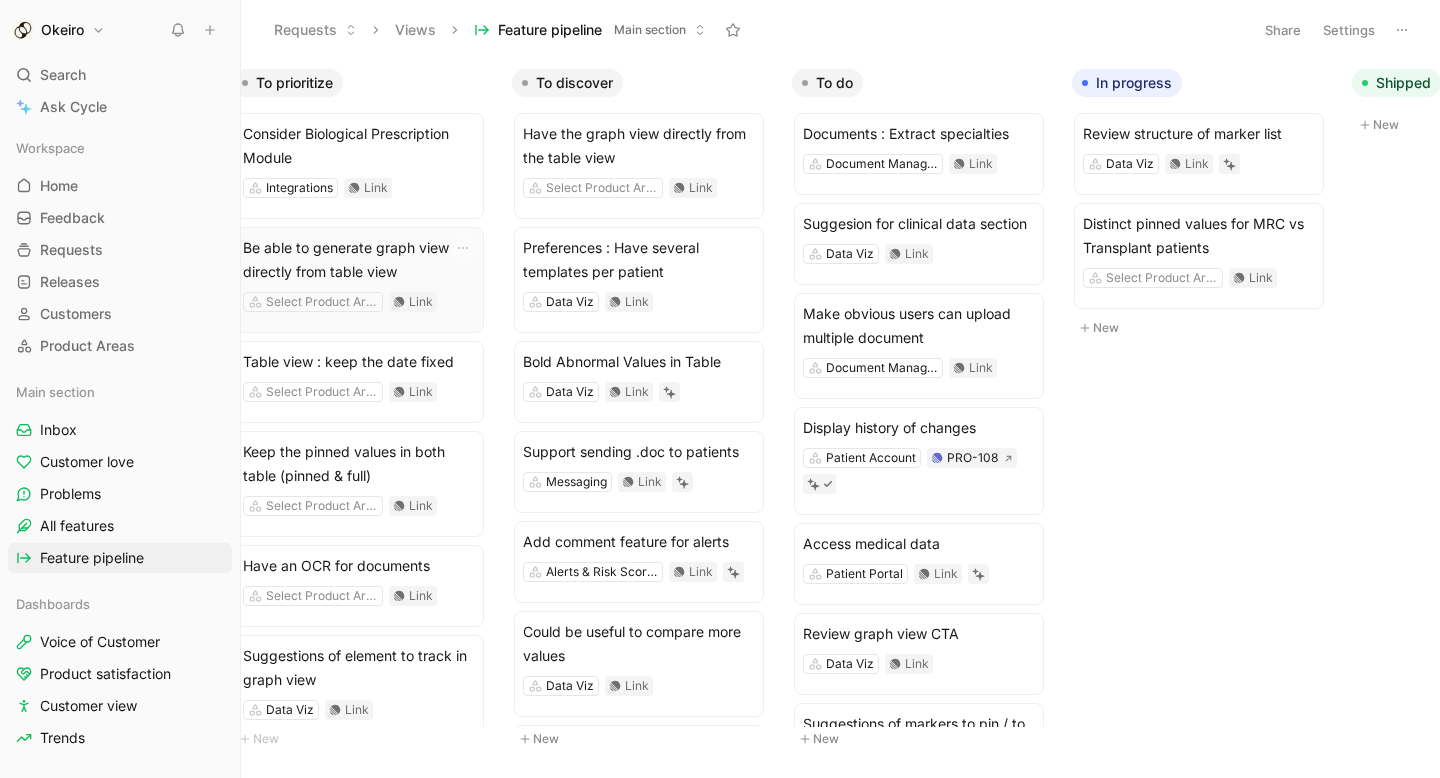 scroll, scrollTop: 0, scrollLeft: 0, axis: both 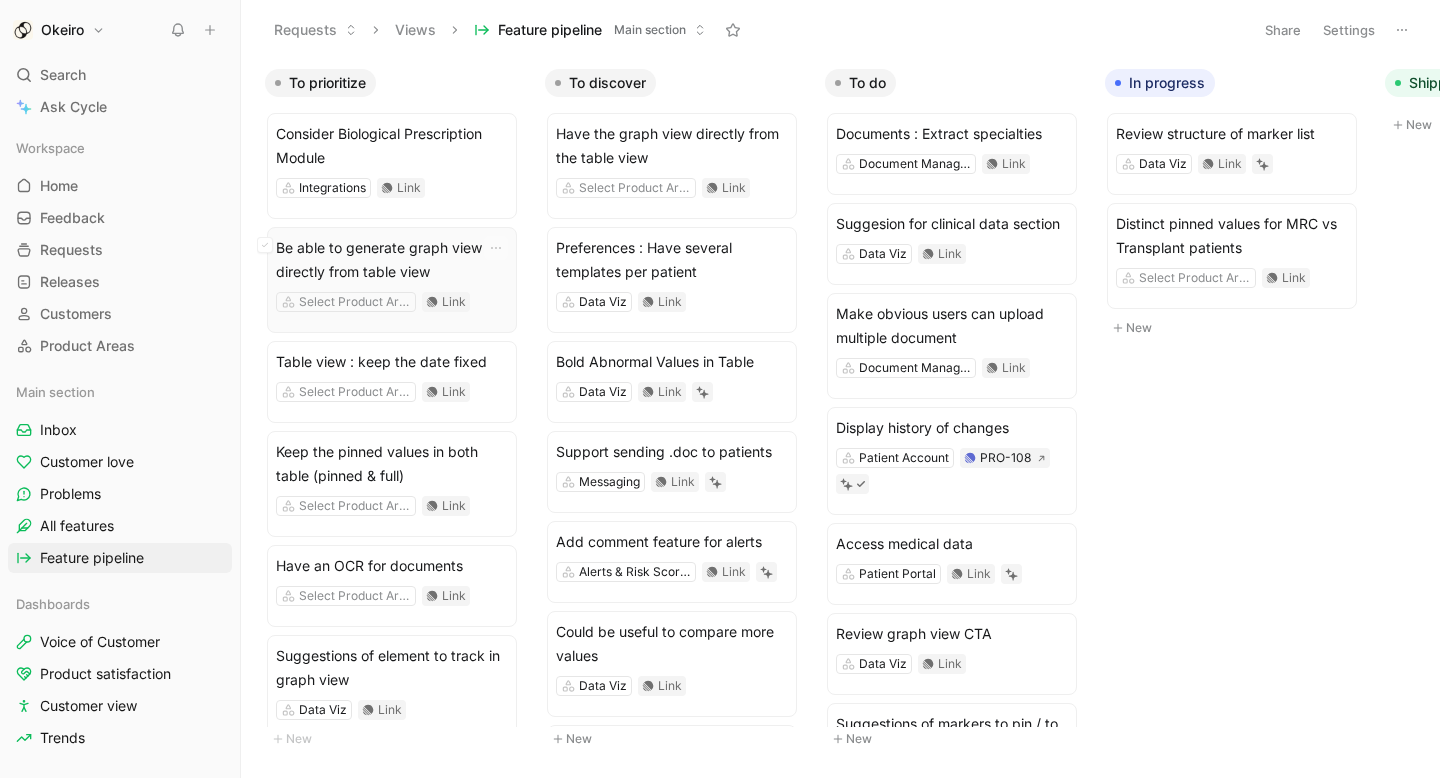 click on "Be able to generate graph view directly from table view" at bounding box center (392, 260) 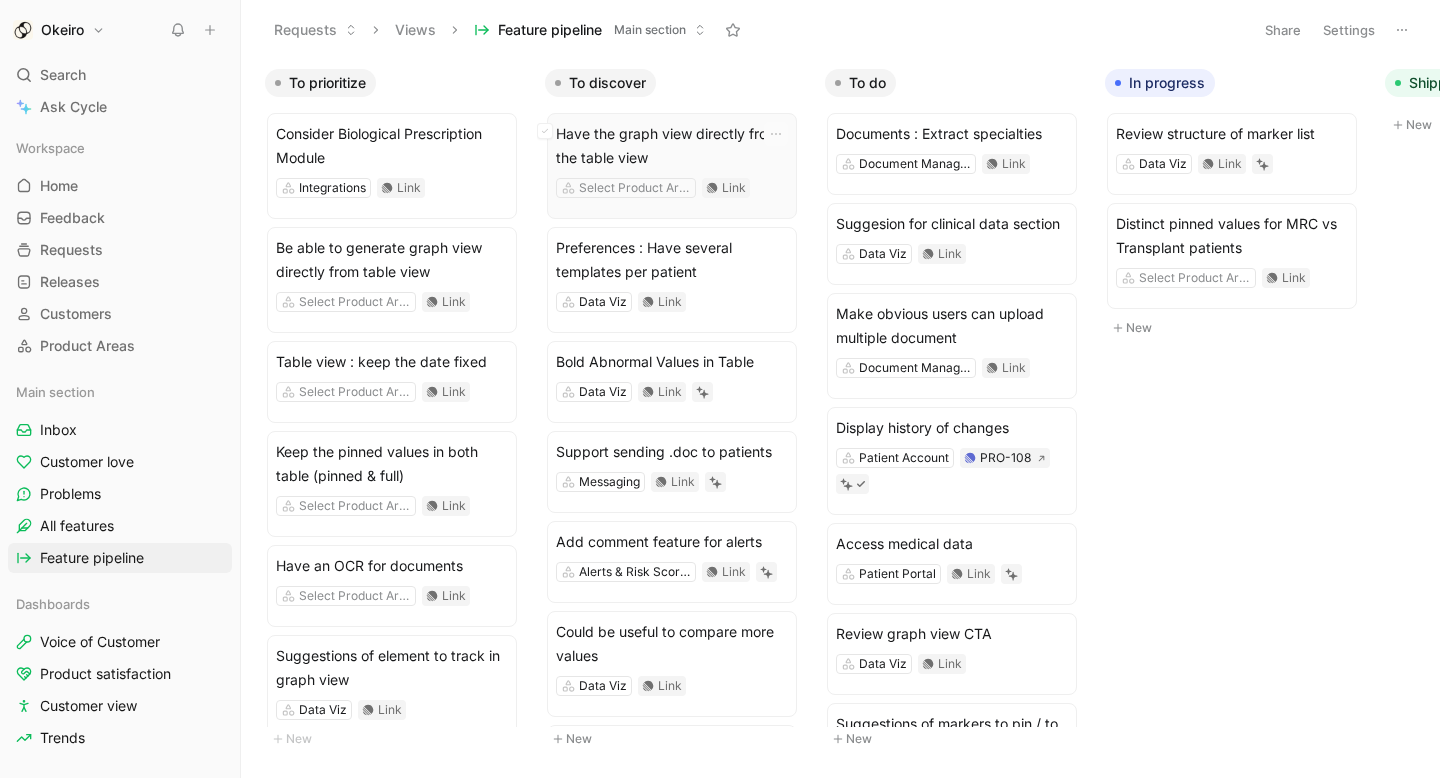 click on "Have the graph view directly from the table view" at bounding box center [672, 146] 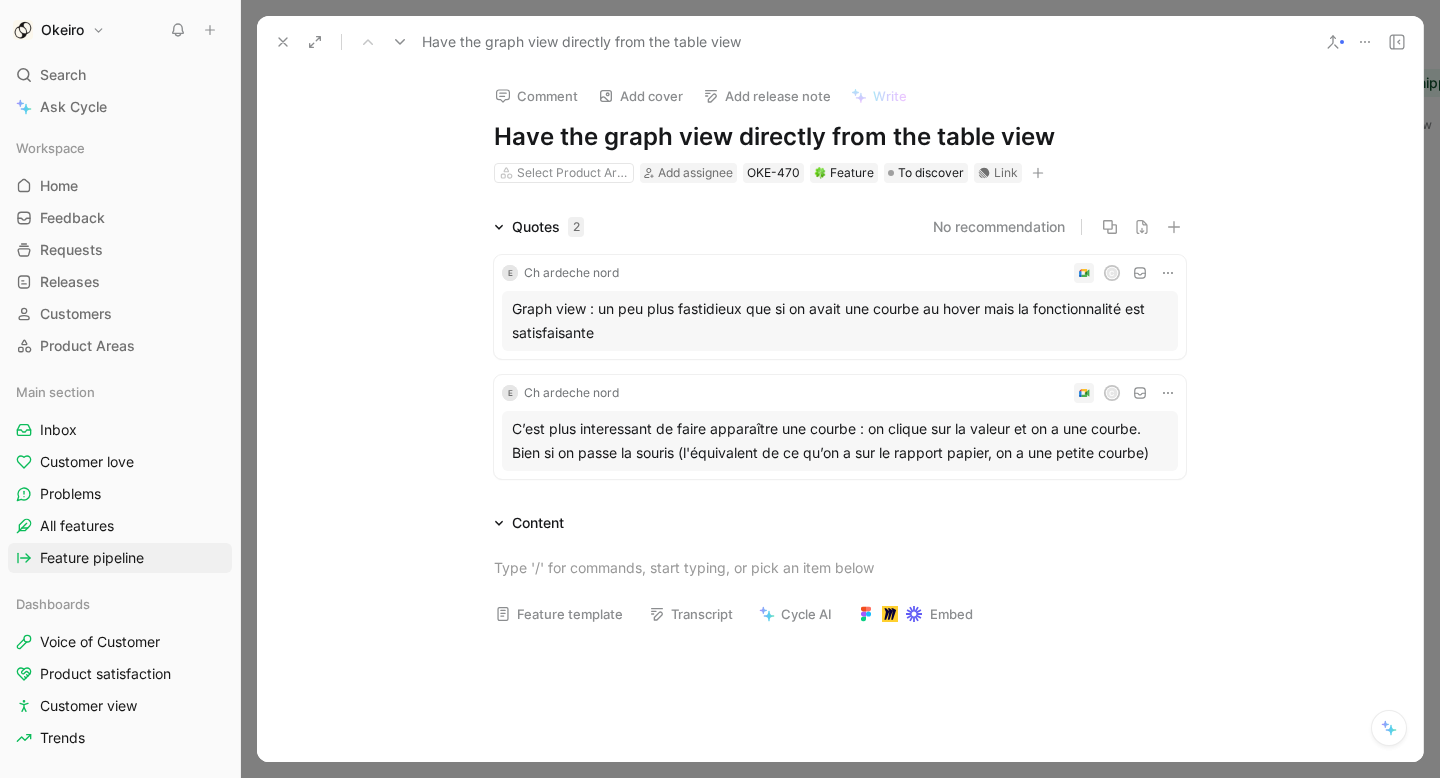 click on "Ch ardeche nord" at bounding box center (571, 273) 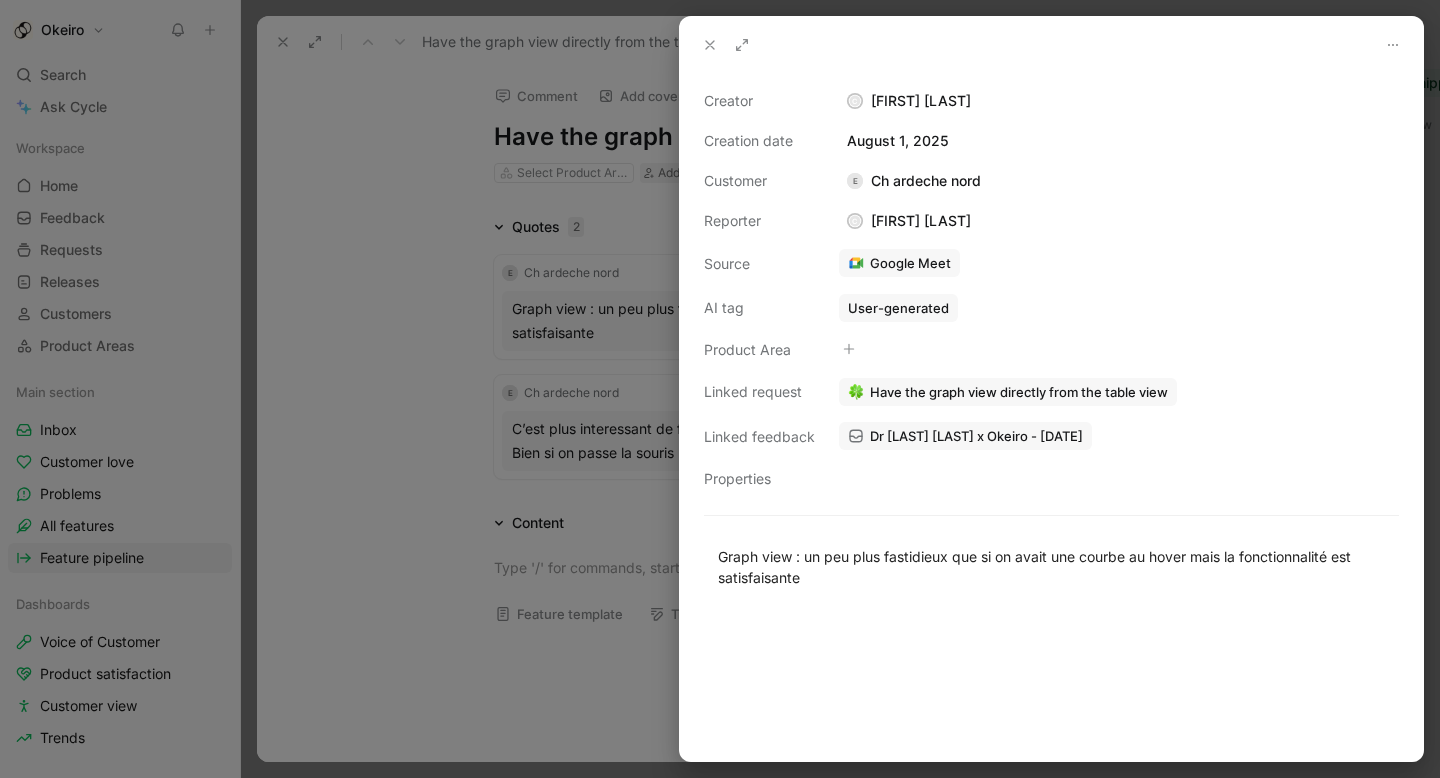 click on "Have the graph view directly from the table view" at bounding box center (1019, 392) 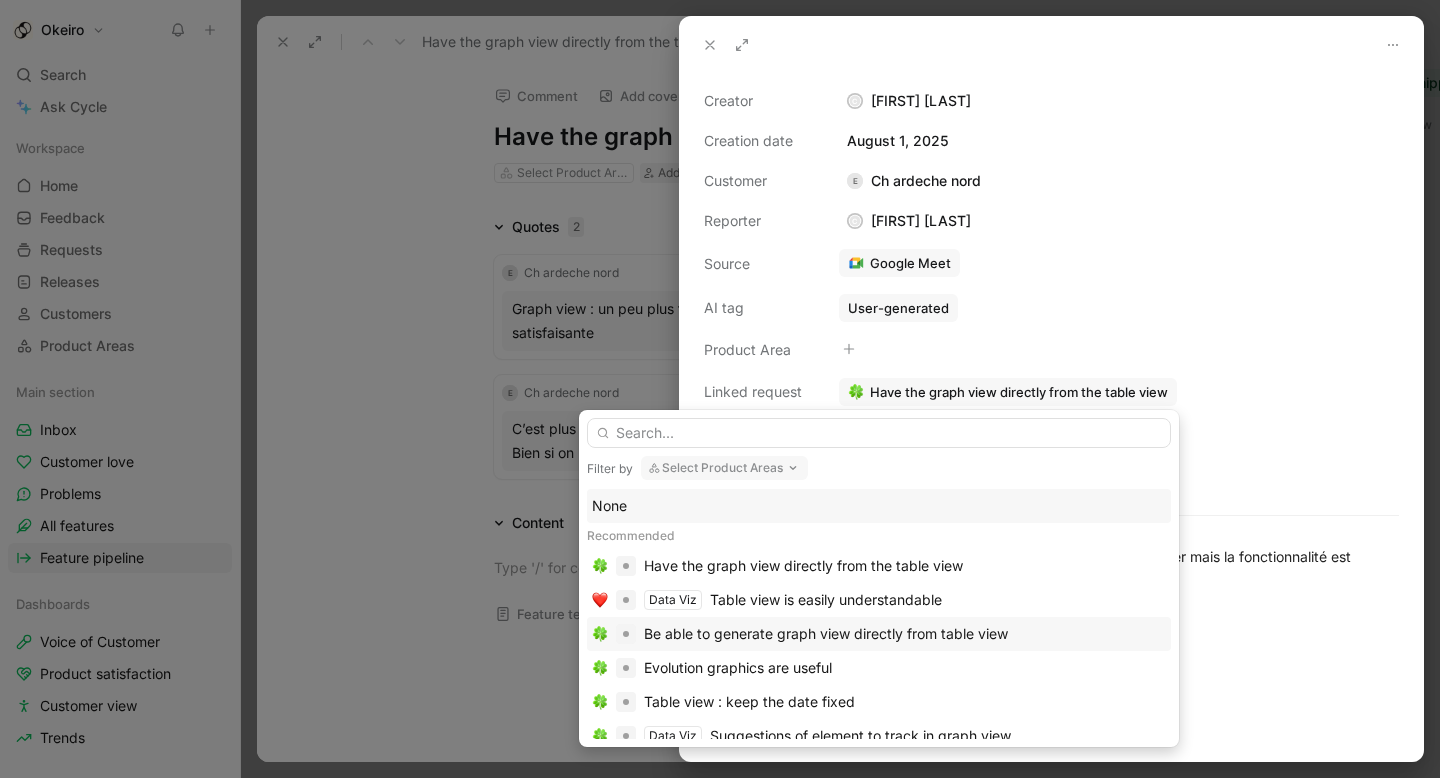 click on "Be able to generate graph view directly from table view" at bounding box center [826, 634] 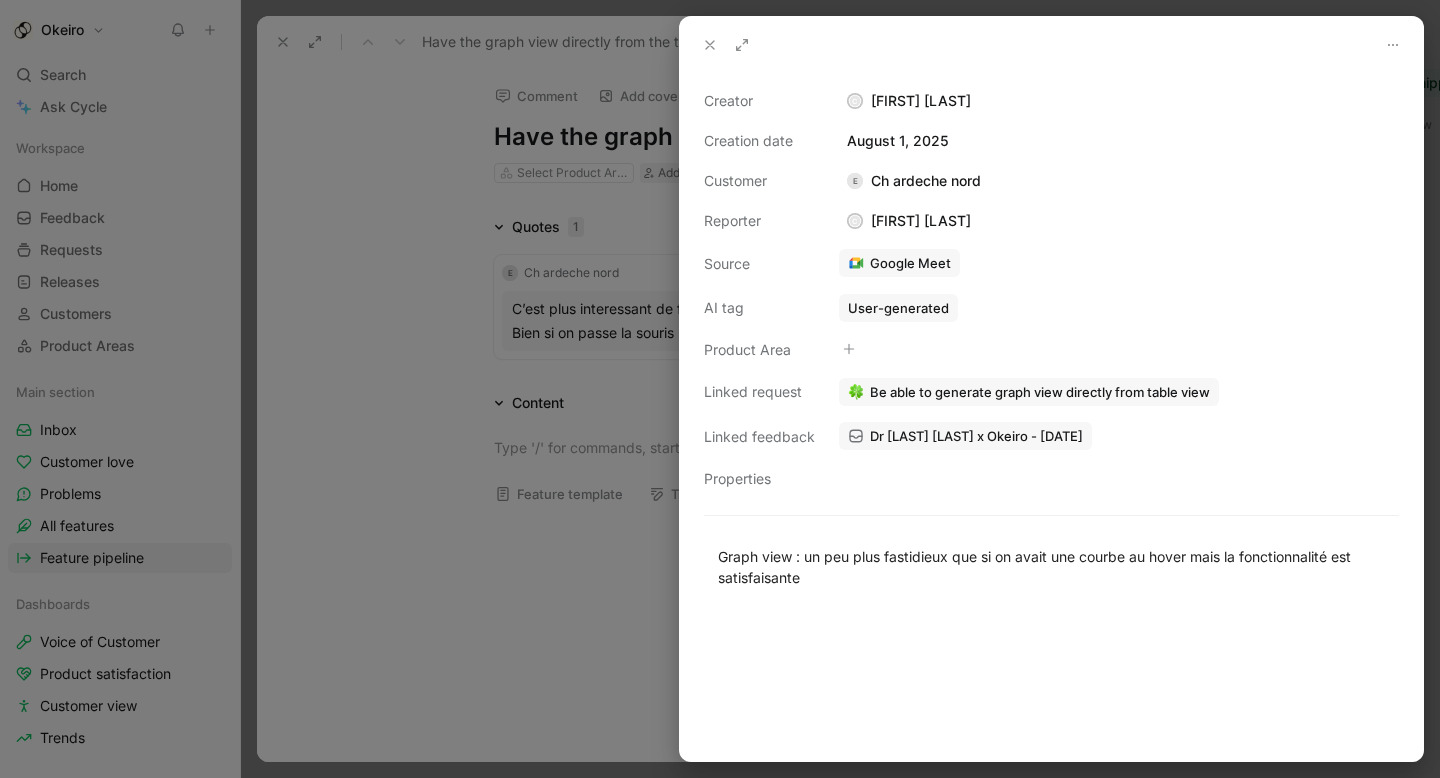 click at bounding box center (720, 389) 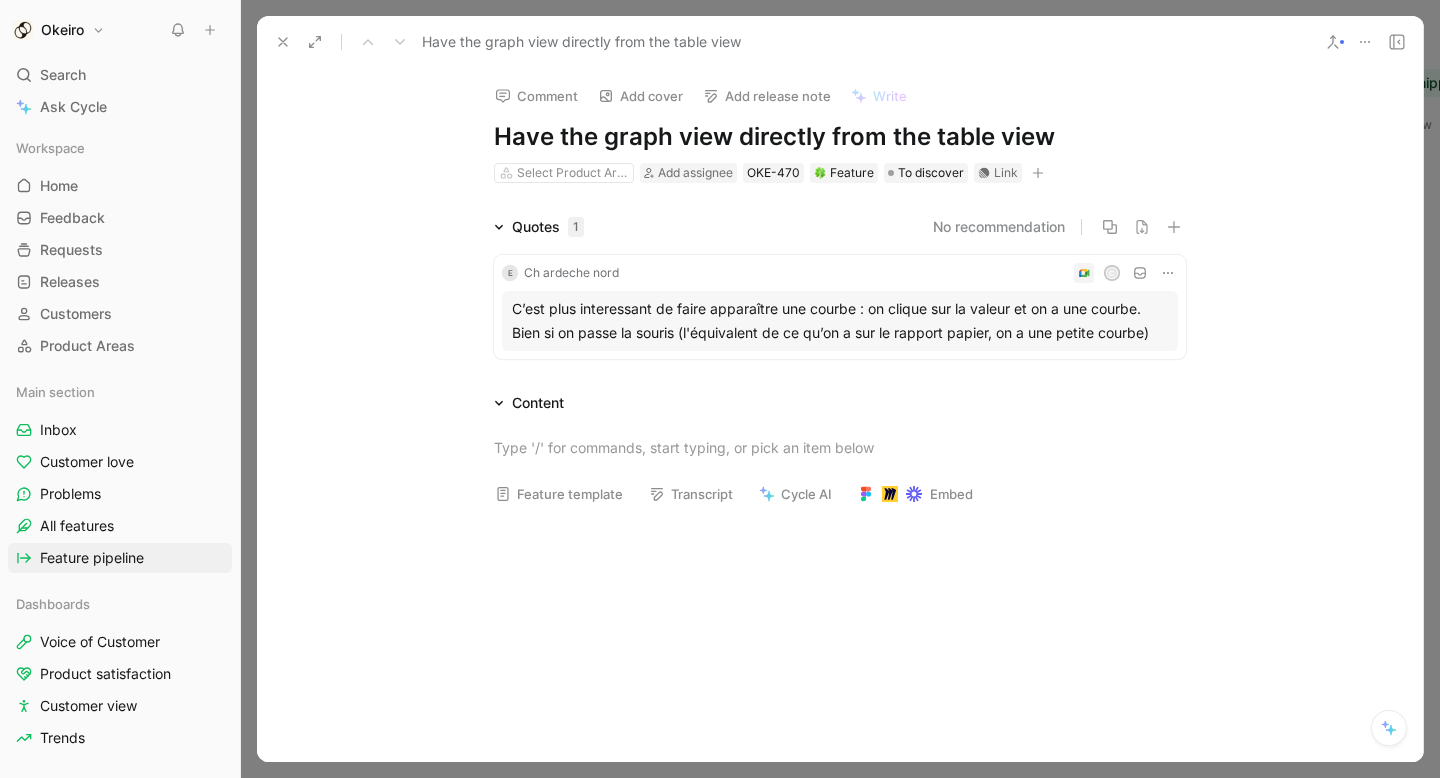 click on "E Ch ardeche nord C" at bounding box center (840, 273) 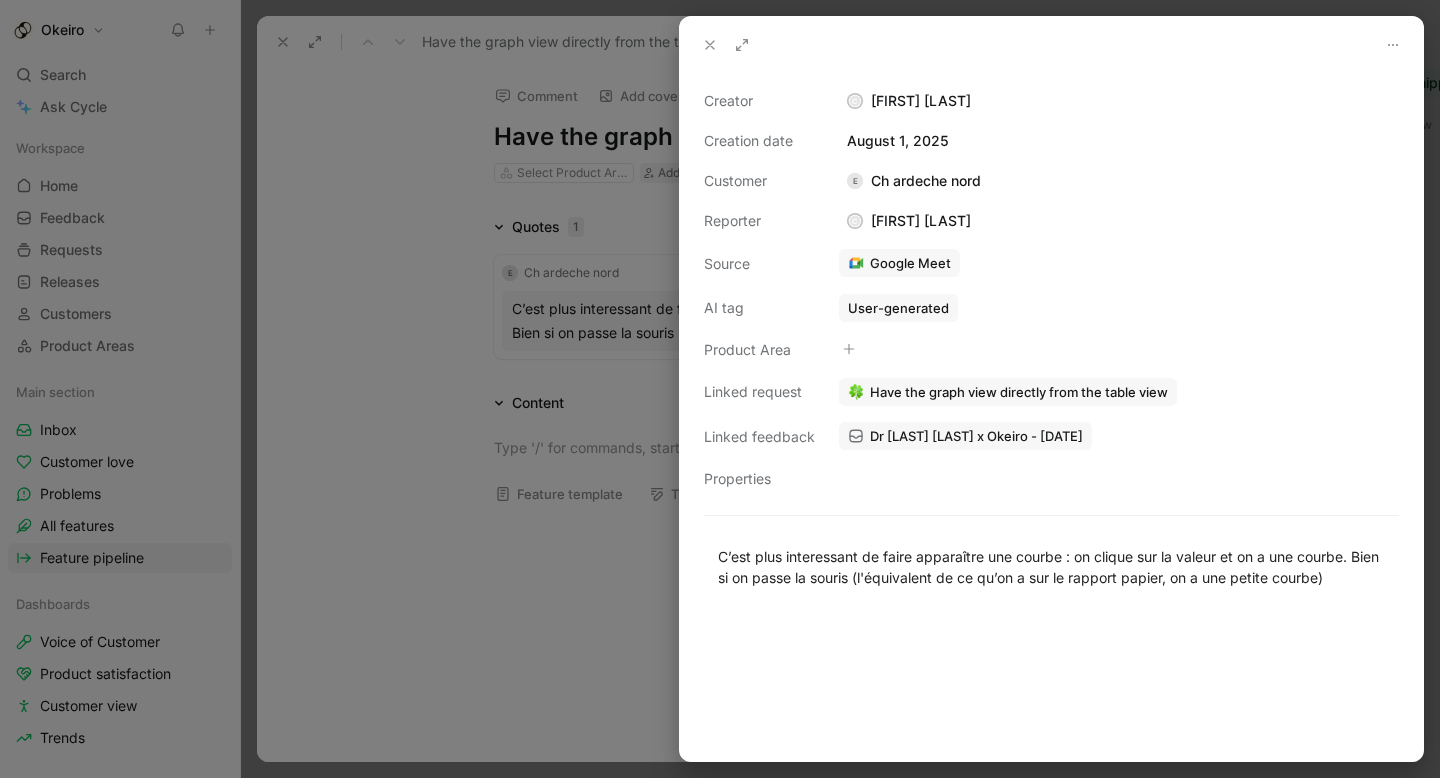 click on "Have the graph view directly from the table view" at bounding box center [1019, 392] 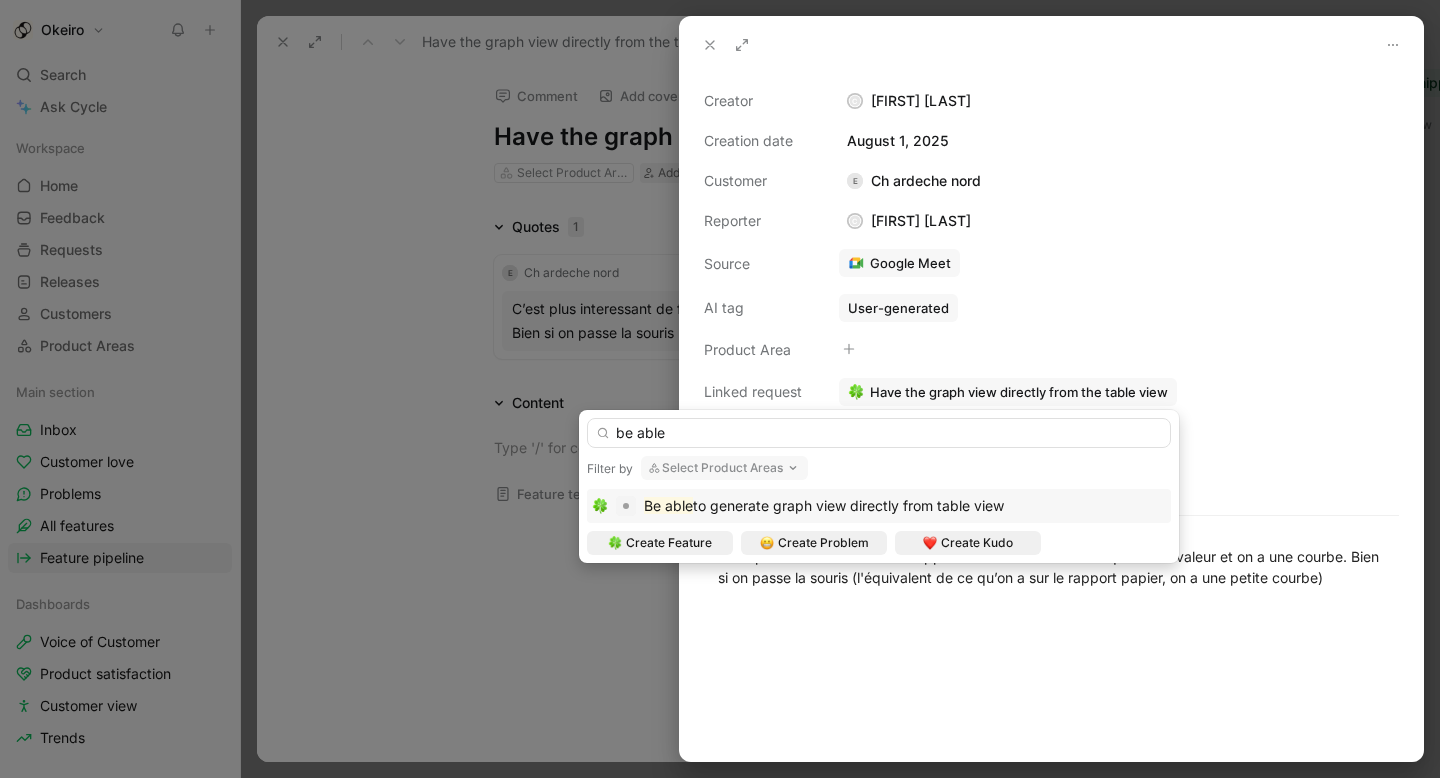 type on "be able" 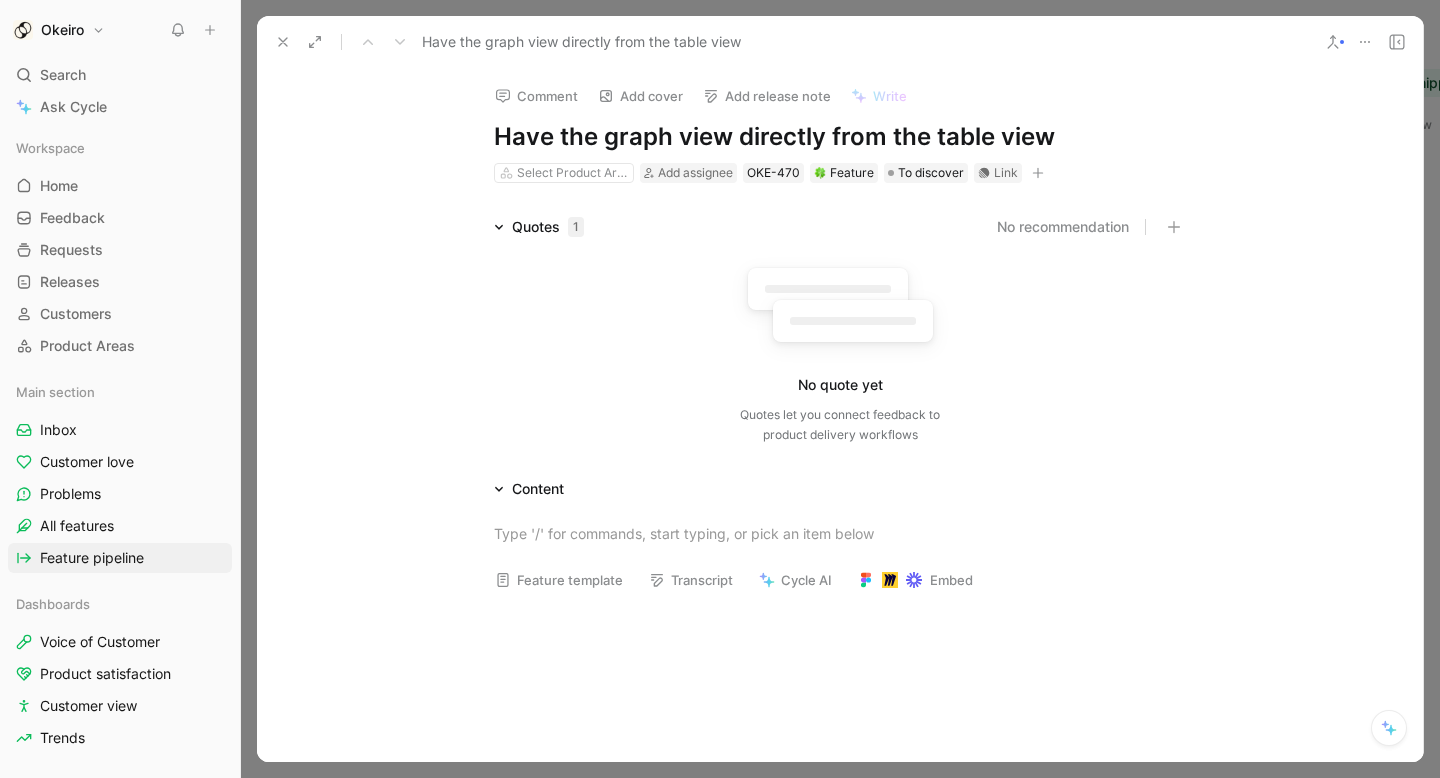 click at bounding box center (1365, 42) 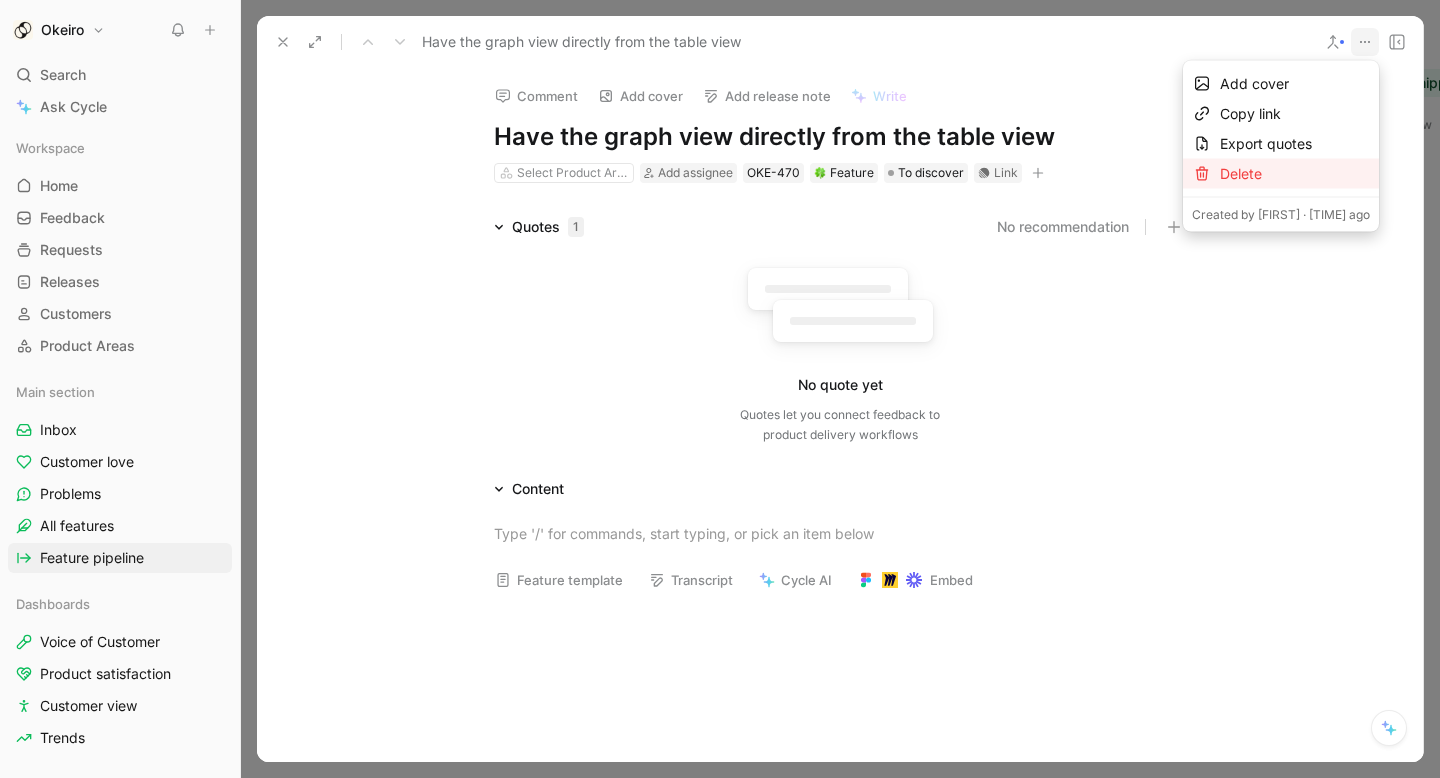 click on "Delete" at bounding box center [1295, 174] 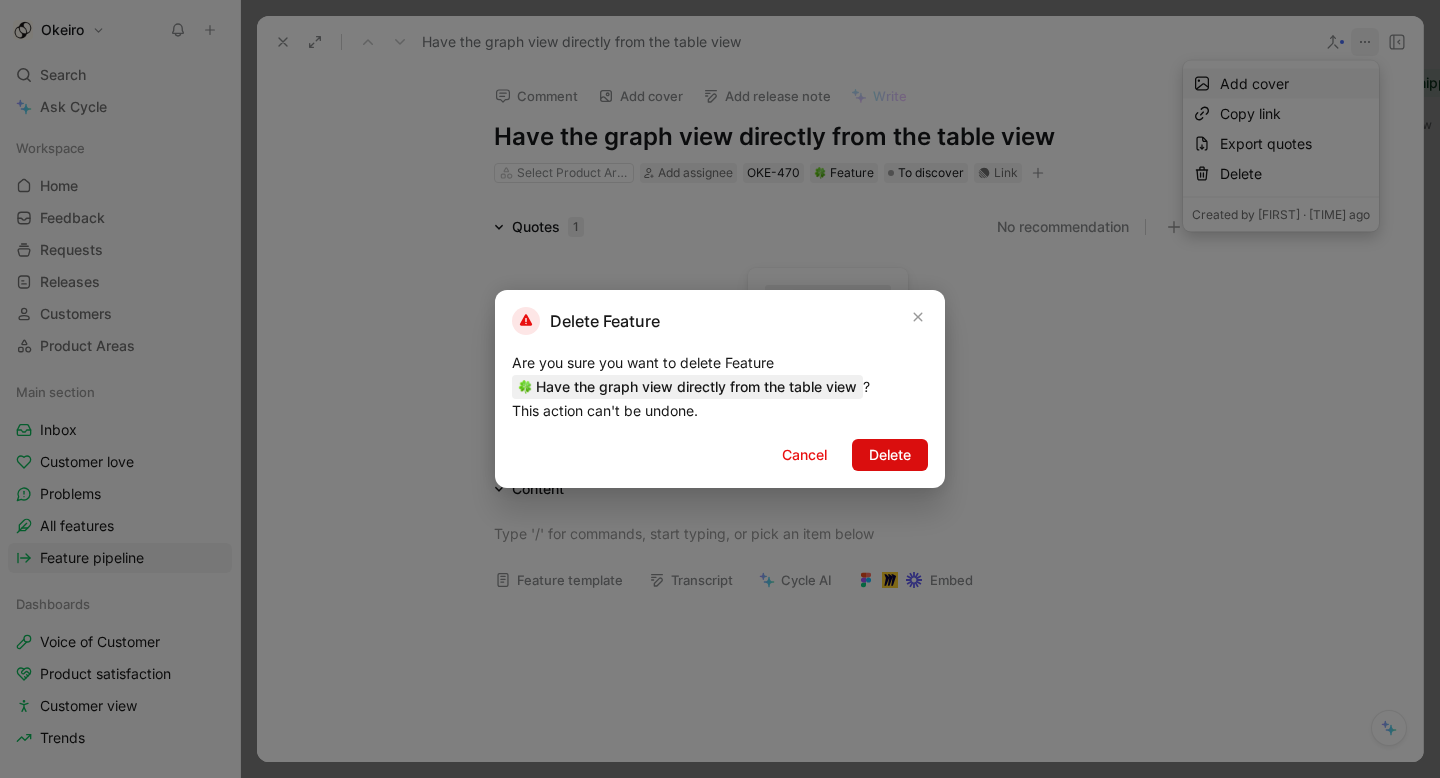 click on "Delete" at bounding box center [890, 455] 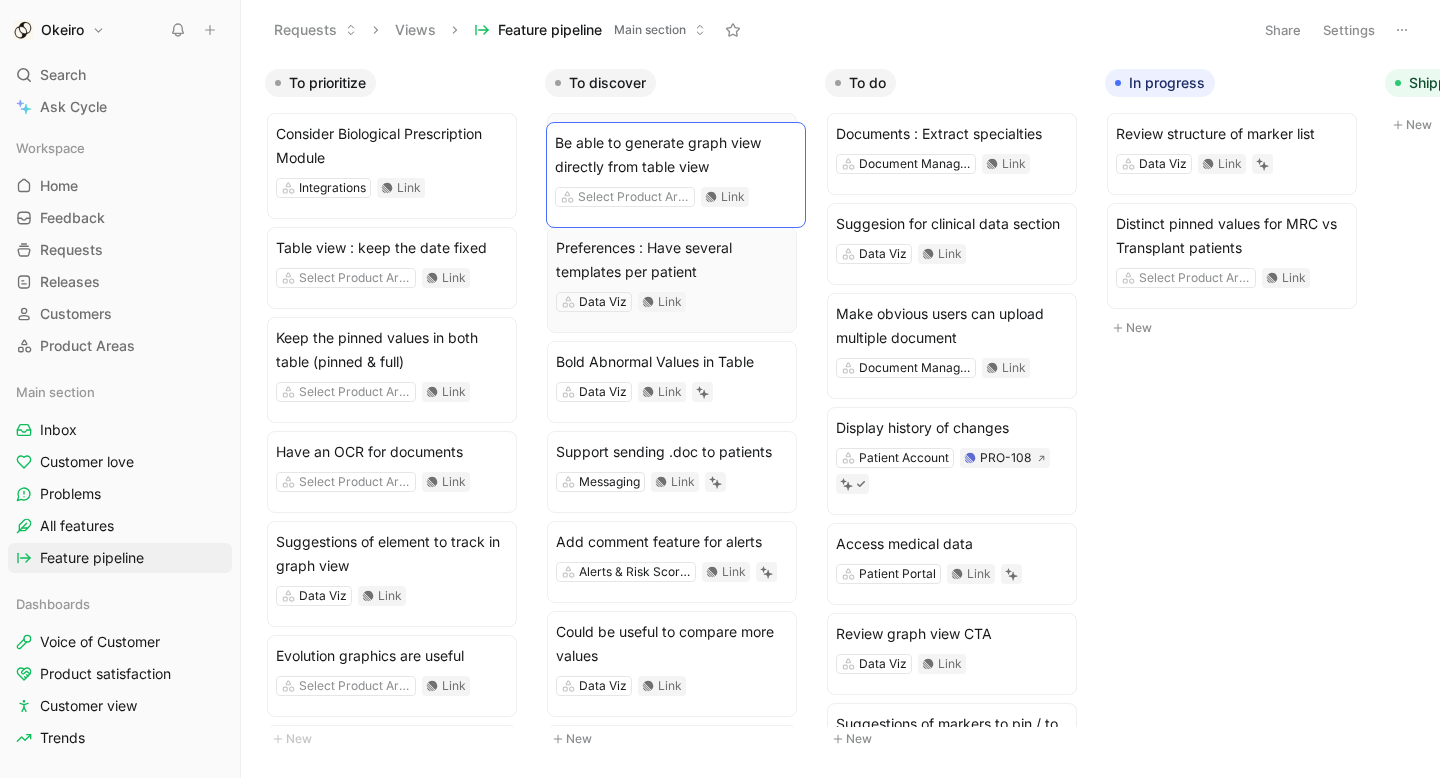 drag, startPoint x: 401, startPoint y: 251, endPoint x: 669, endPoint y: 152, distance: 285.7009 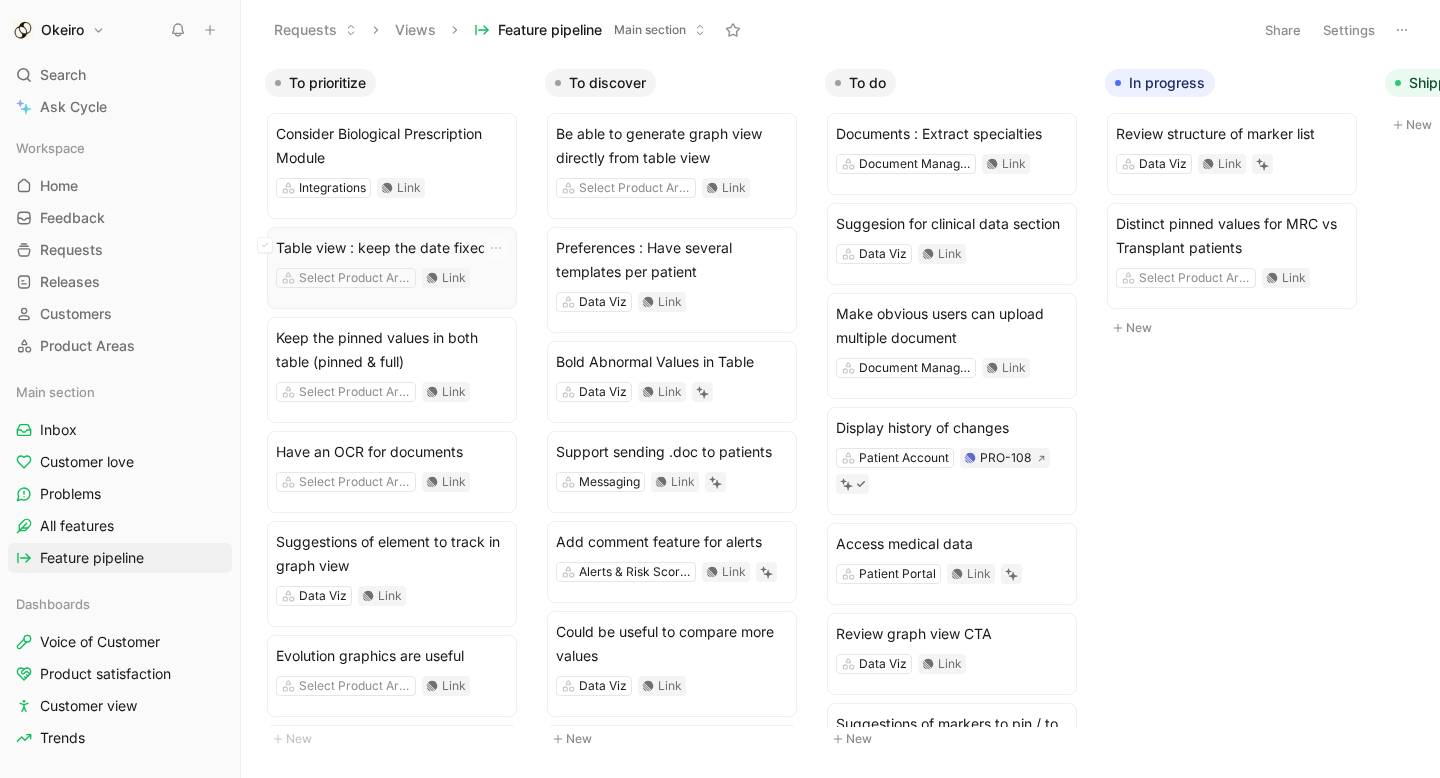 click on "Table view : keep the date fixed" at bounding box center (392, 248) 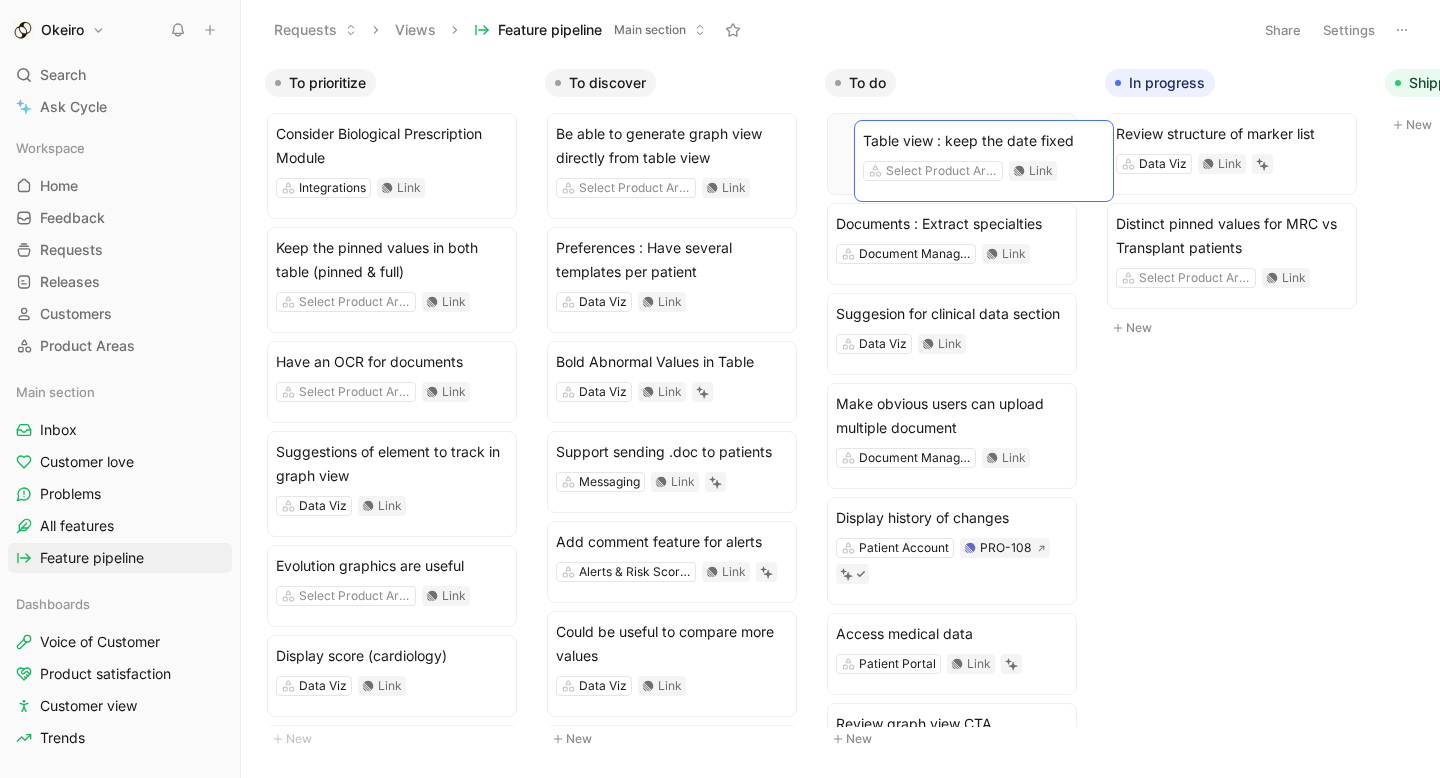 drag, startPoint x: 381, startPoint y: 255, endPoint x: 968, endPoint y: 148, distance: 596.6724 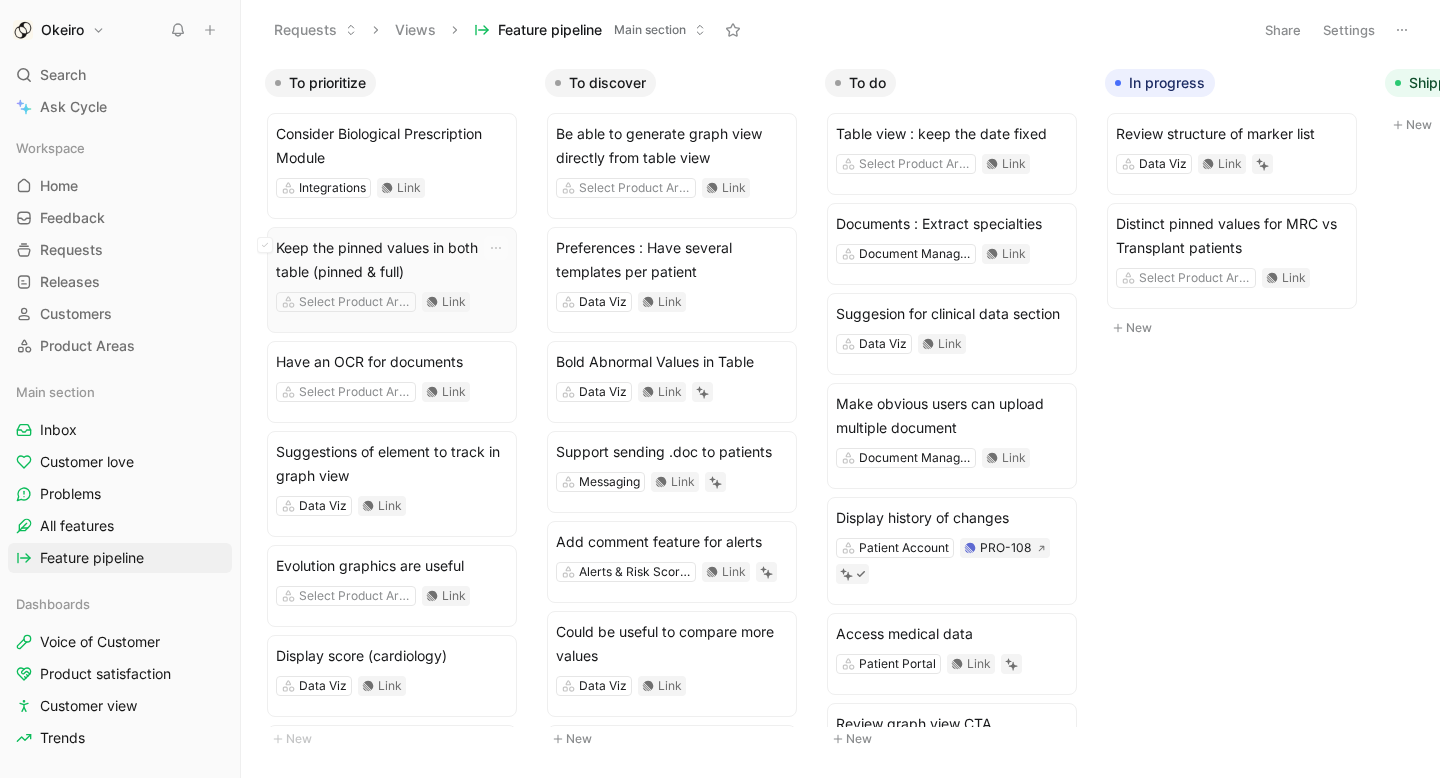 click on "Keep the pinned values in both table (pinned & full)" at bounding box center [392, 260] 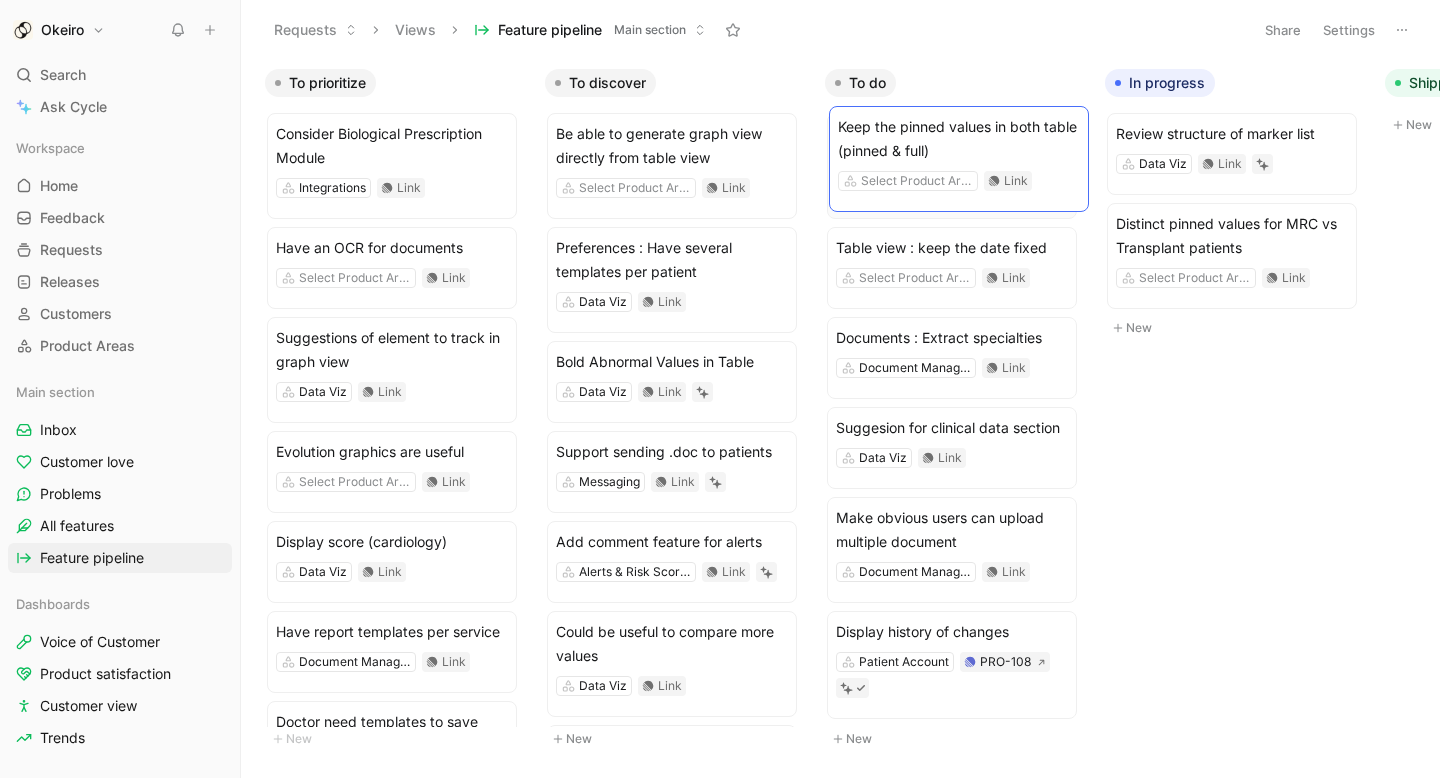 drag, startPoint x: 394, startPoint y: 262, endPoint x: 956, endPoint y: 141, distance: 574.87823 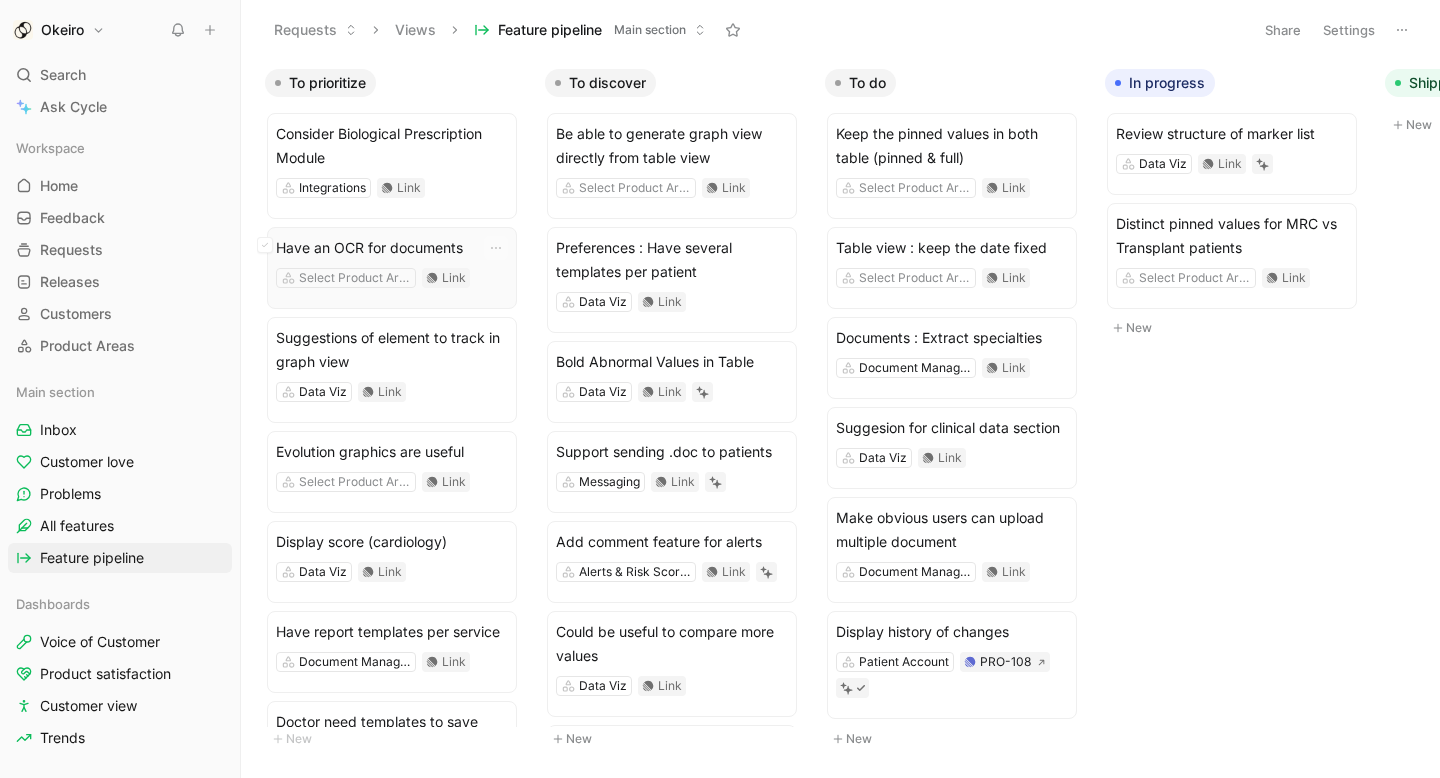 click on "Have an OCR for documents" at bounding box center [392, 248] 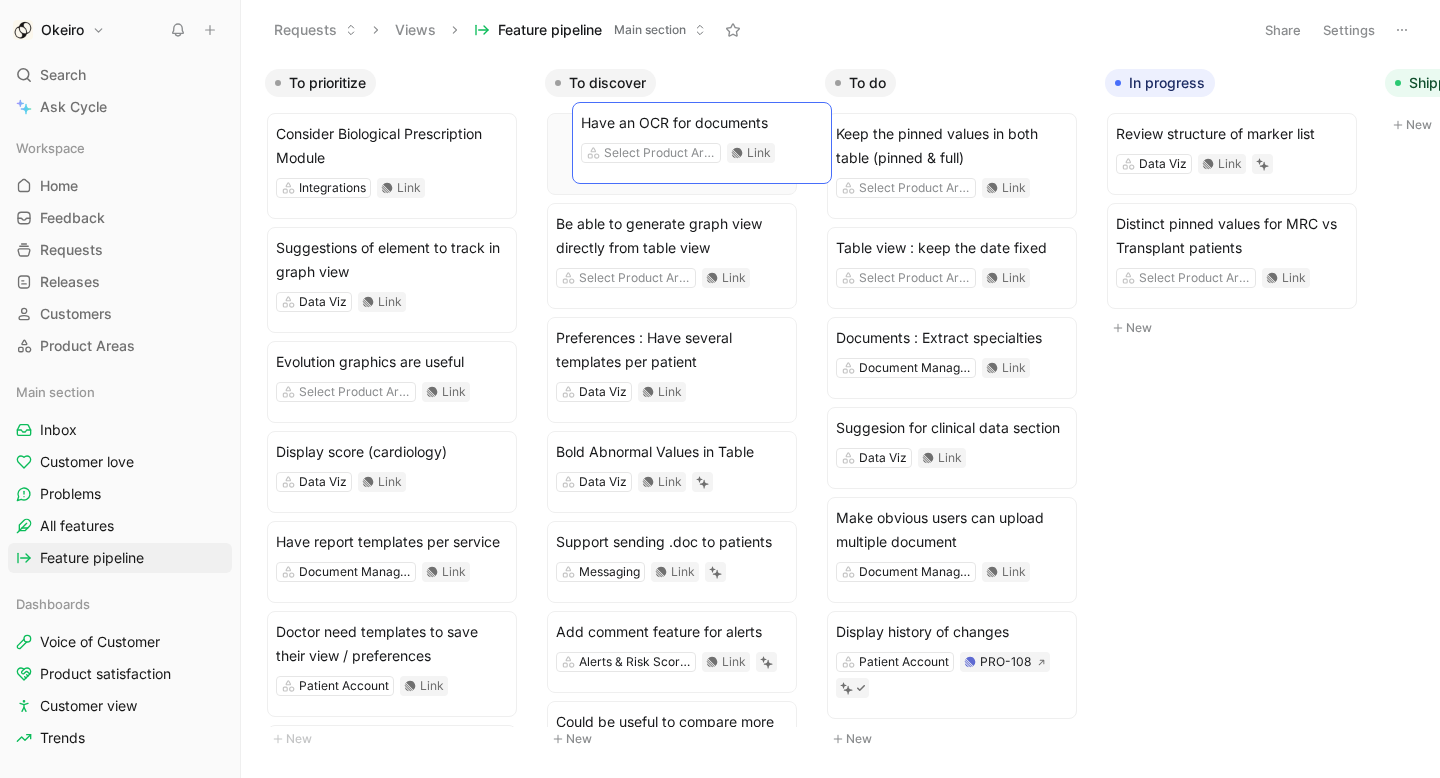 drag, startPoint x: 409, startPoint y: 251, endPoint x: 714, endPoint y: 127, distance: 329.24307 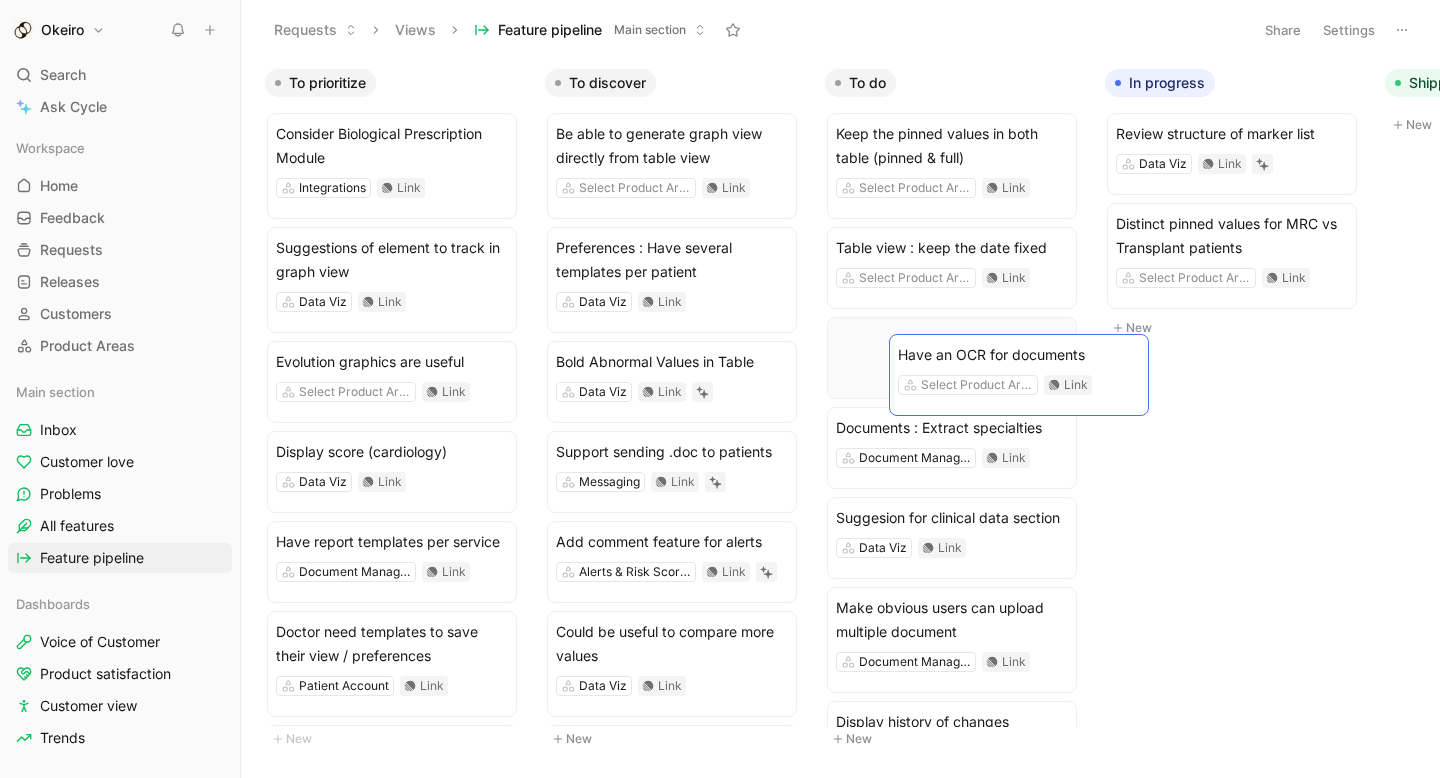 drag, startPoint x: 645, startPoint y: 138, endPoint x: 987, endPoint y: 359, distance: 407.1916 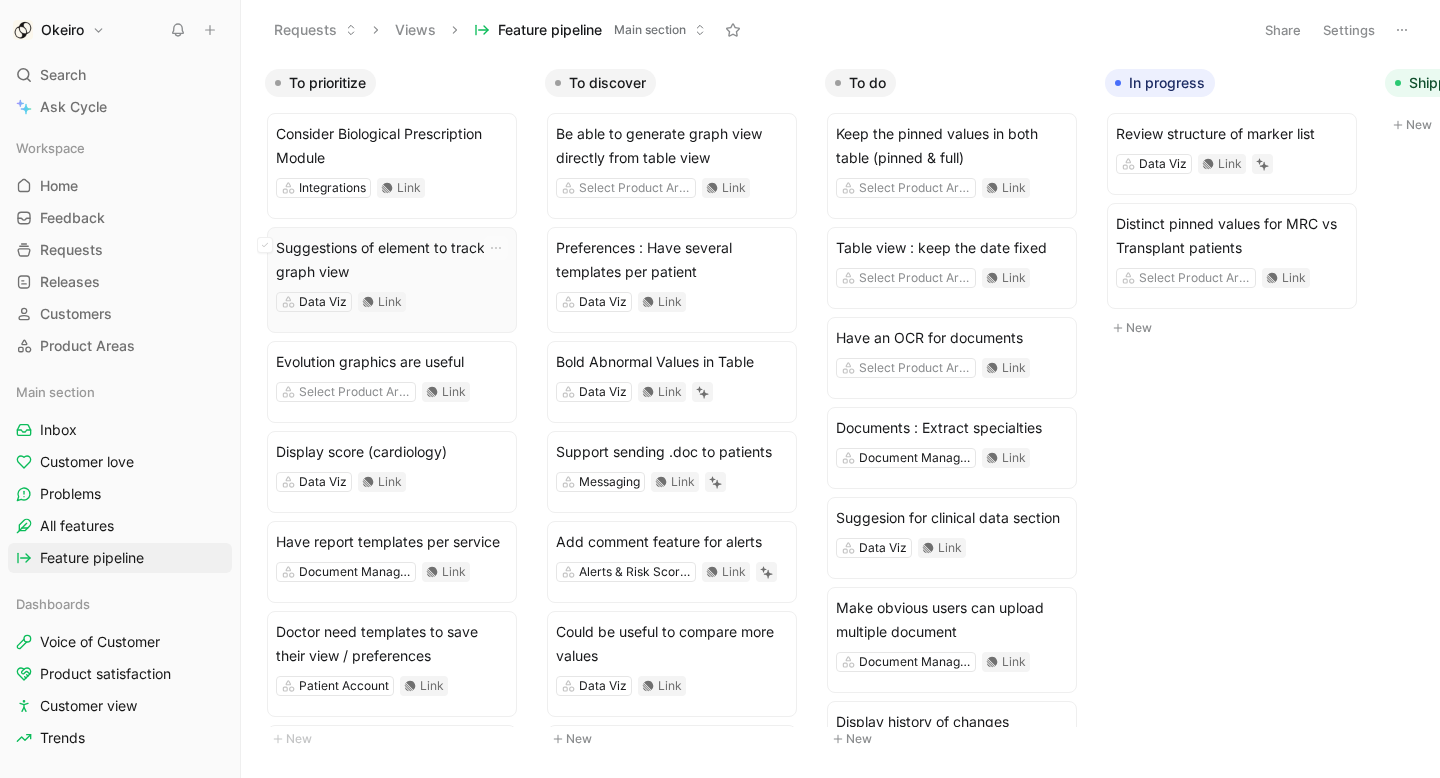 click on "Suggestions of element to track in graph view" at bounding box center [392, 260] 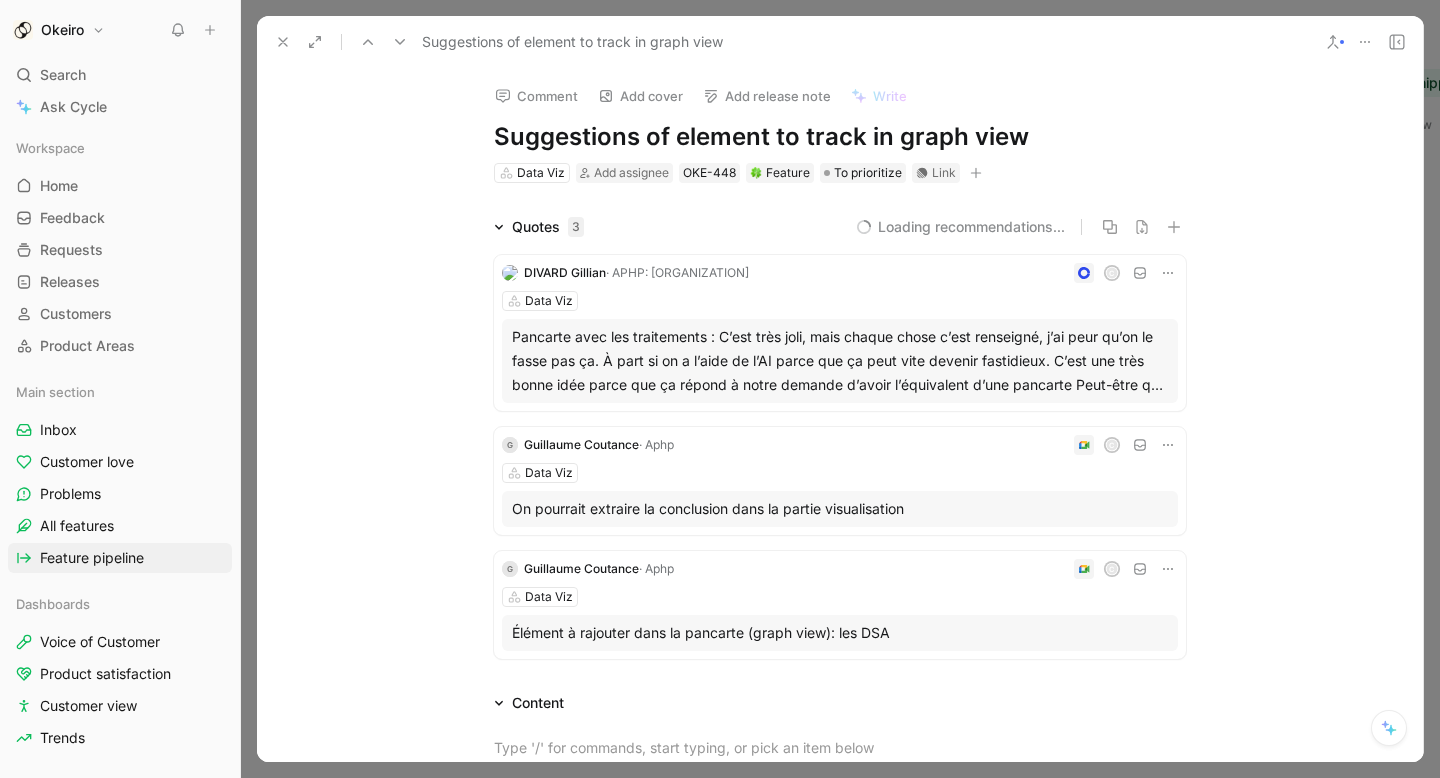 scroll, scrollTop: 69, scrollLeft: 0, axis: vertical 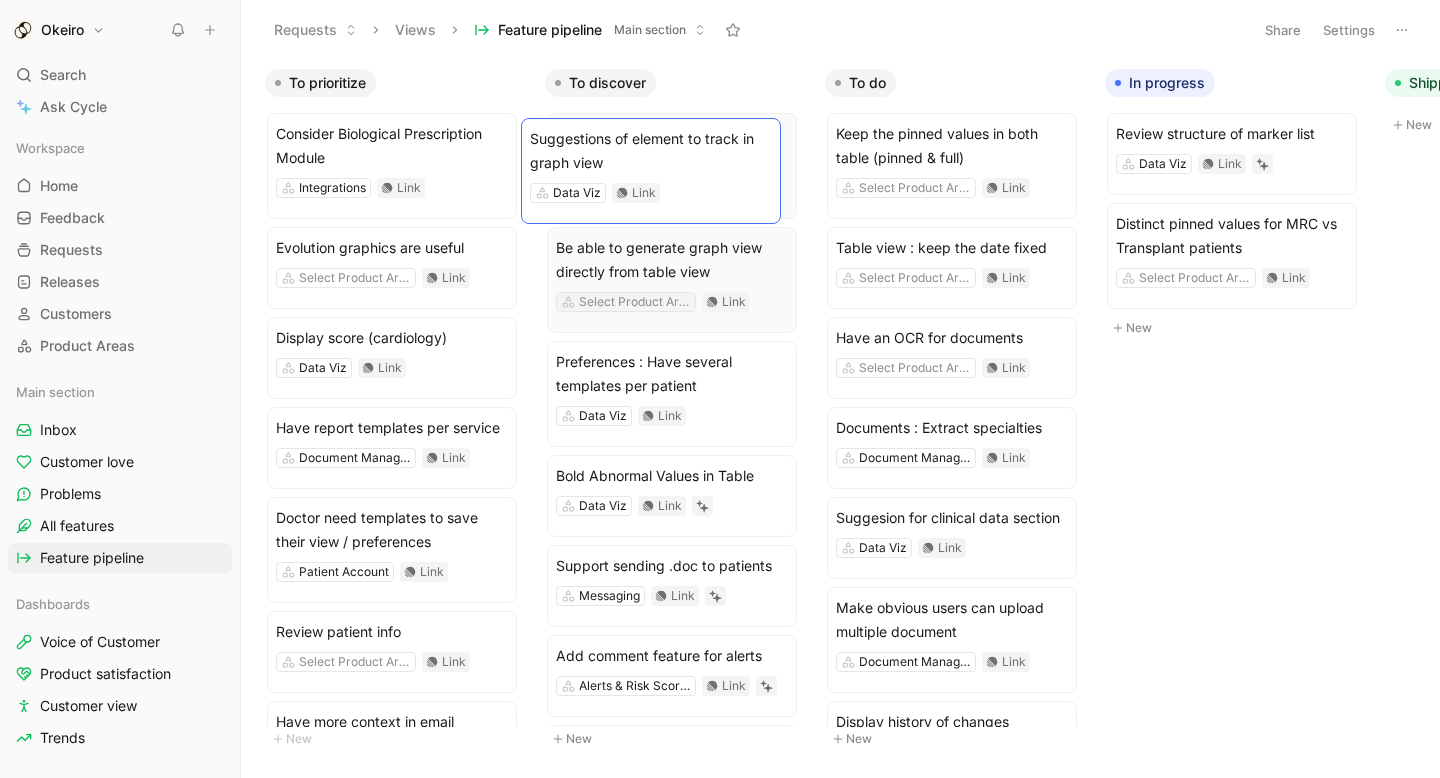 drag, startPoint x: 408, startPoint y: 265, endPoint x: 662, endPoint y: 156, distance: 276.4001 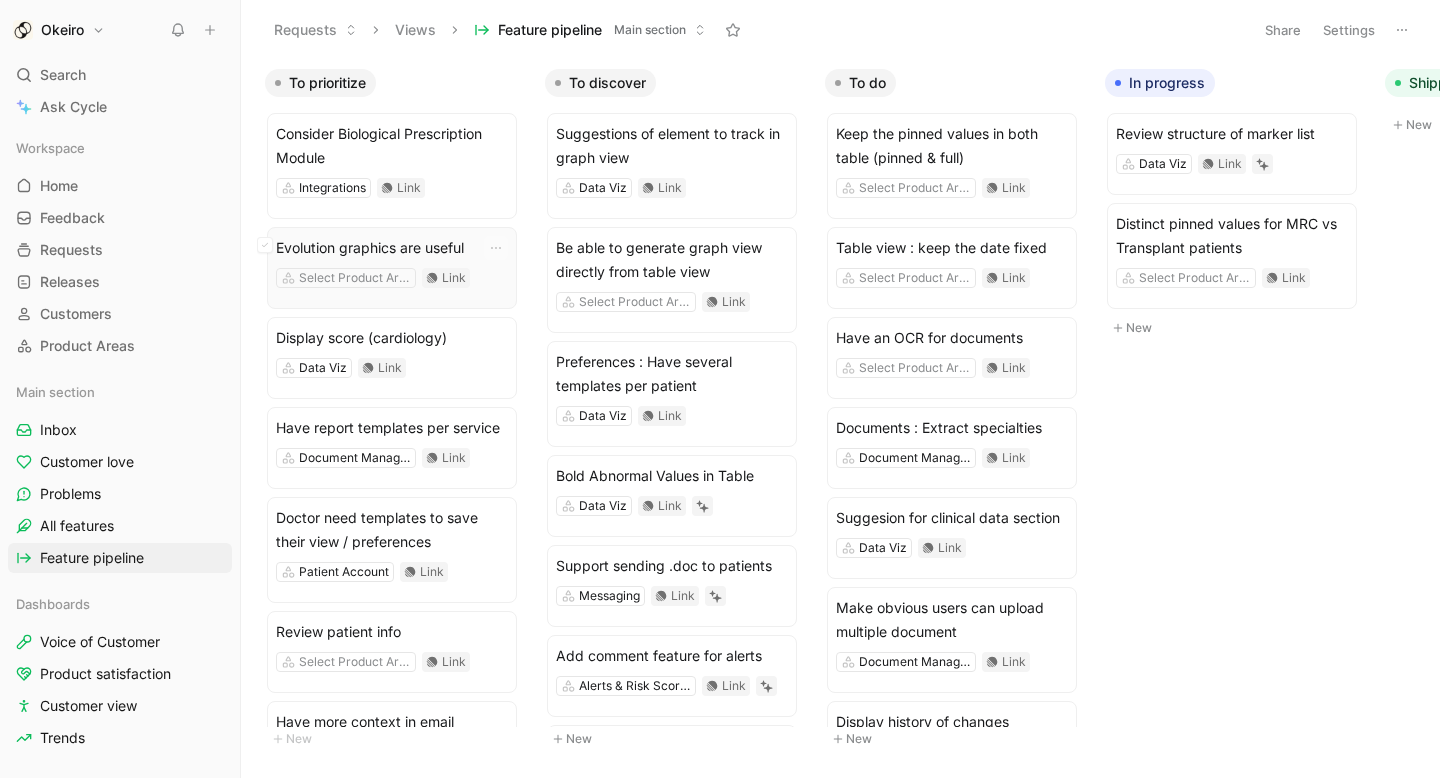click on "Evolution graphics are useful" at bounding box center (392, 248) 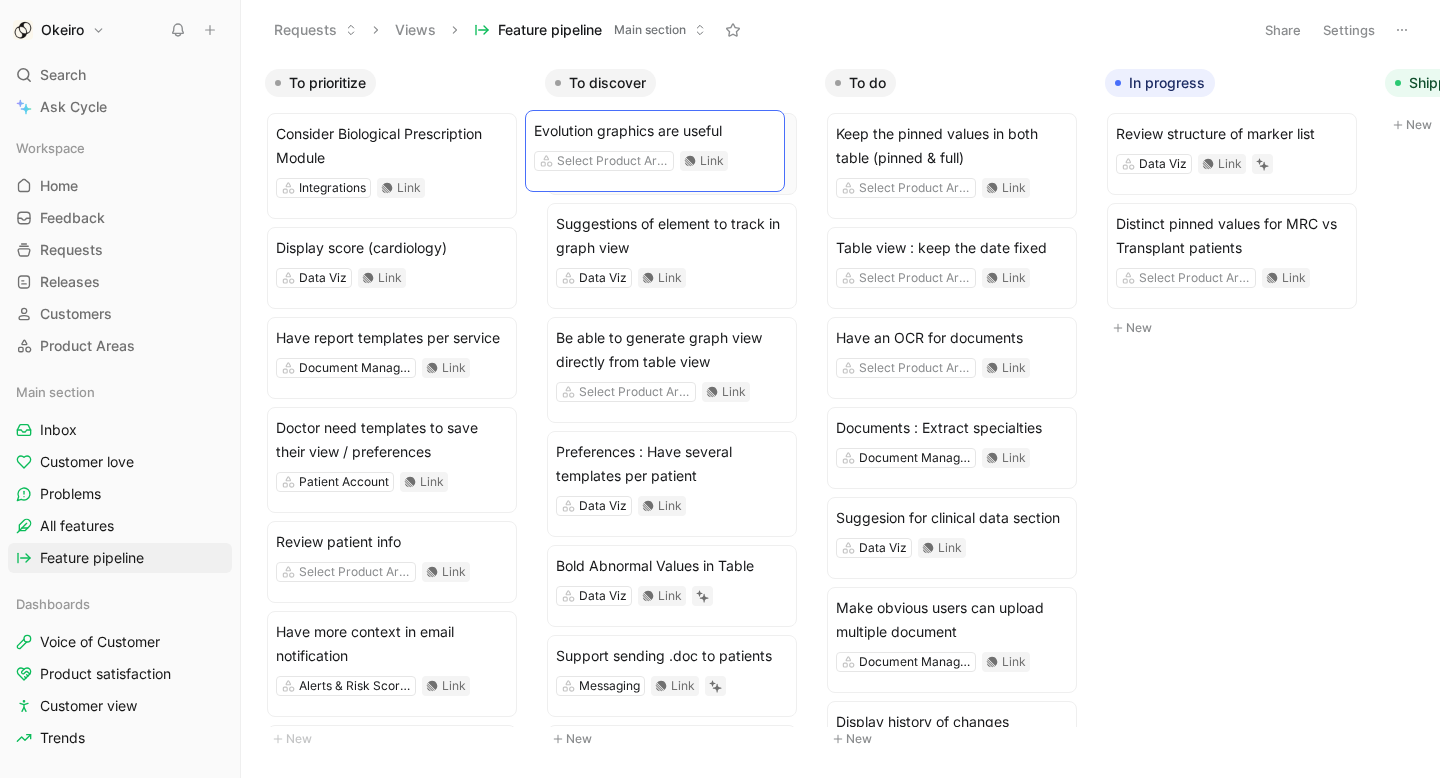drag, startPoint x: 386, startPoint y: 246, endPoint x: 644, endPoint y: 129, distance: 283.2896 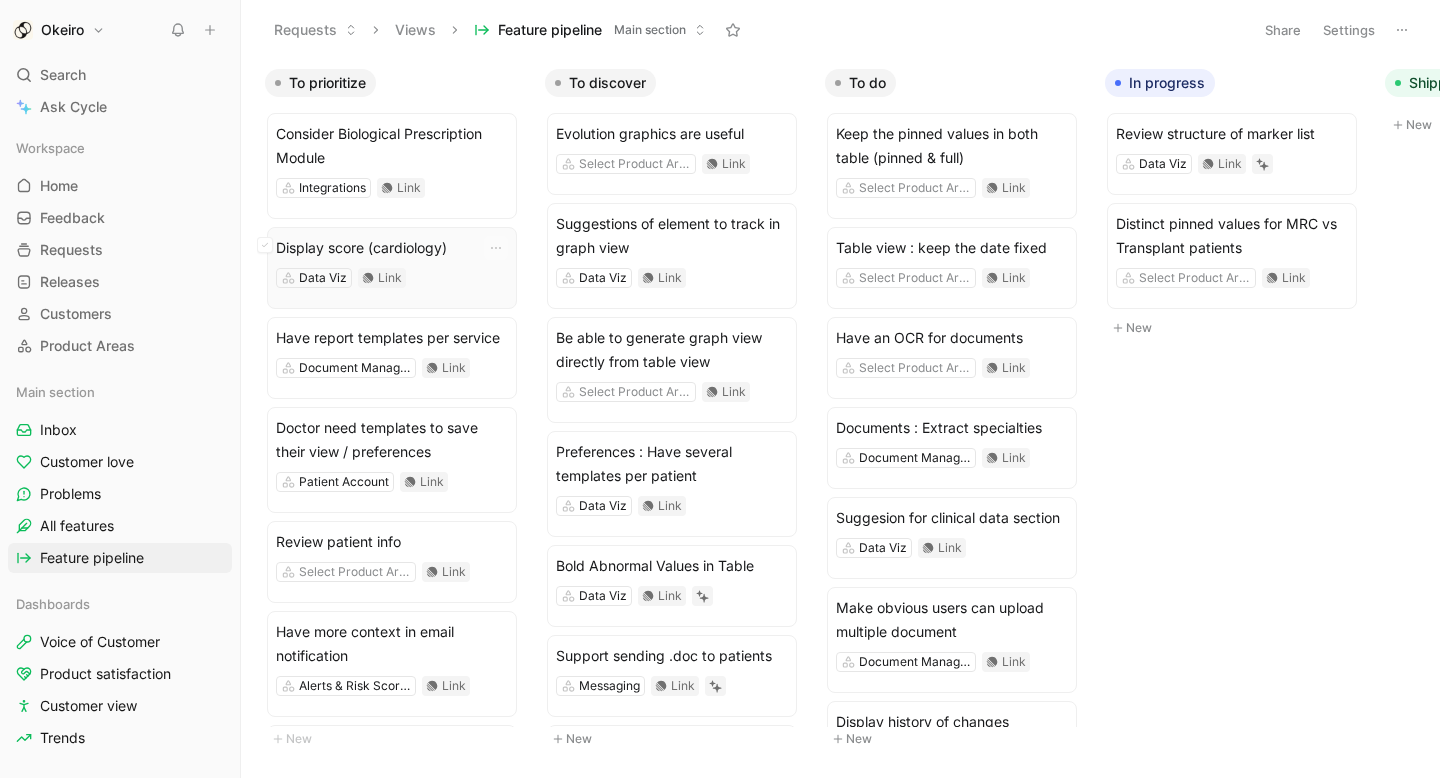 click on "Display score (cardiology)" at bounding box center (392, 248) 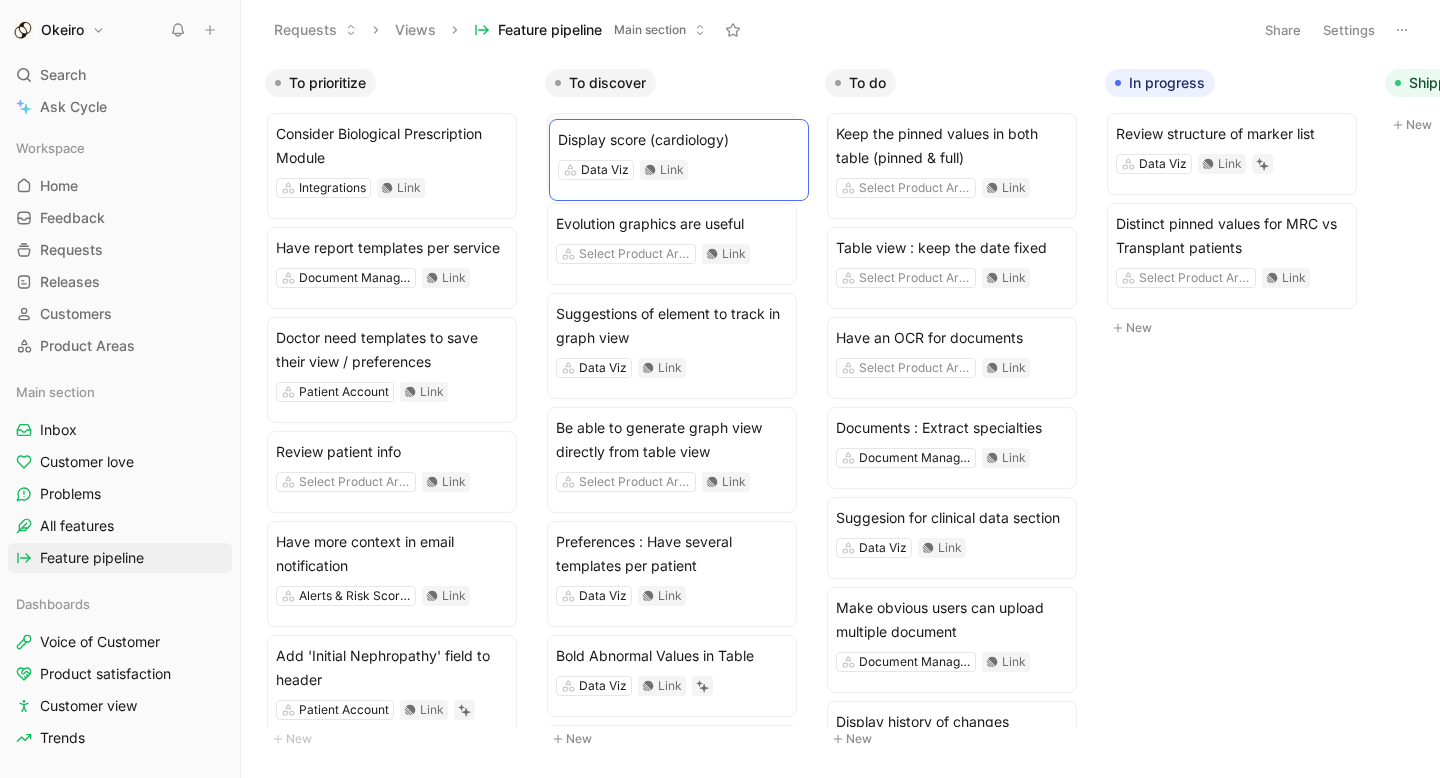 drag, startPoint x: 421, startPoint y: 258, endPoint x: 703, endPoint y: 151, distance: 301.6173 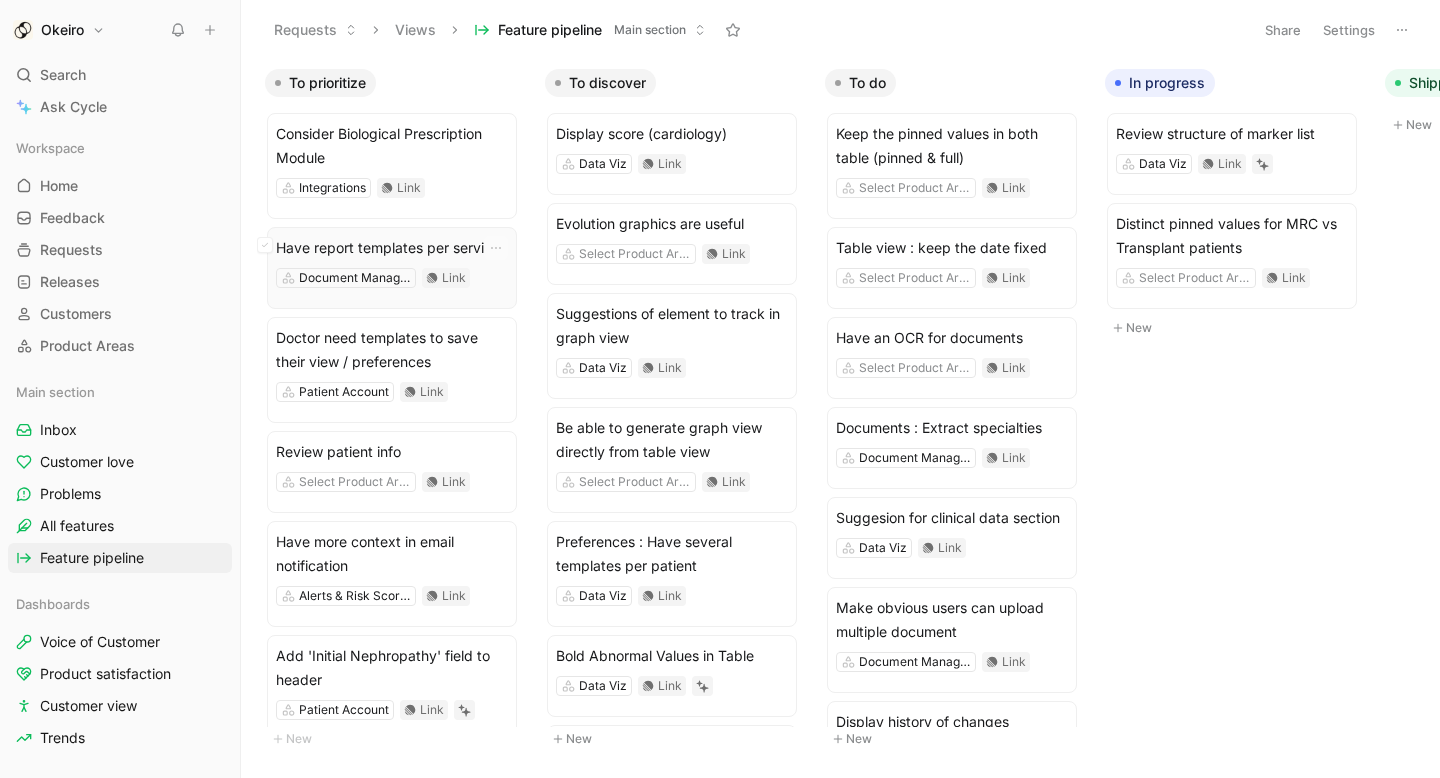 click on "Have report templates per service" at bounding box center (392, 248) 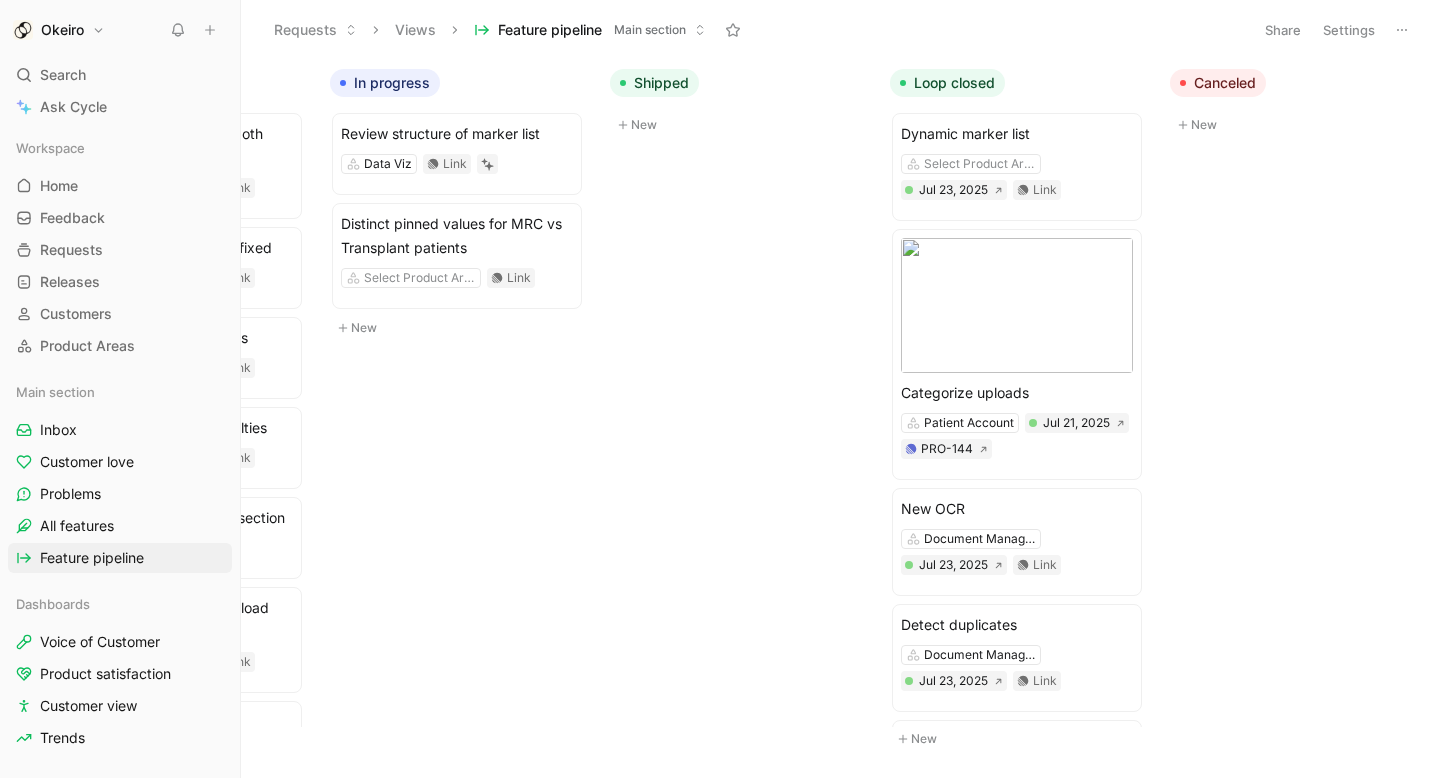 scroll, scrollTop: 0, scrollLeft: 1073, axis: horizontal 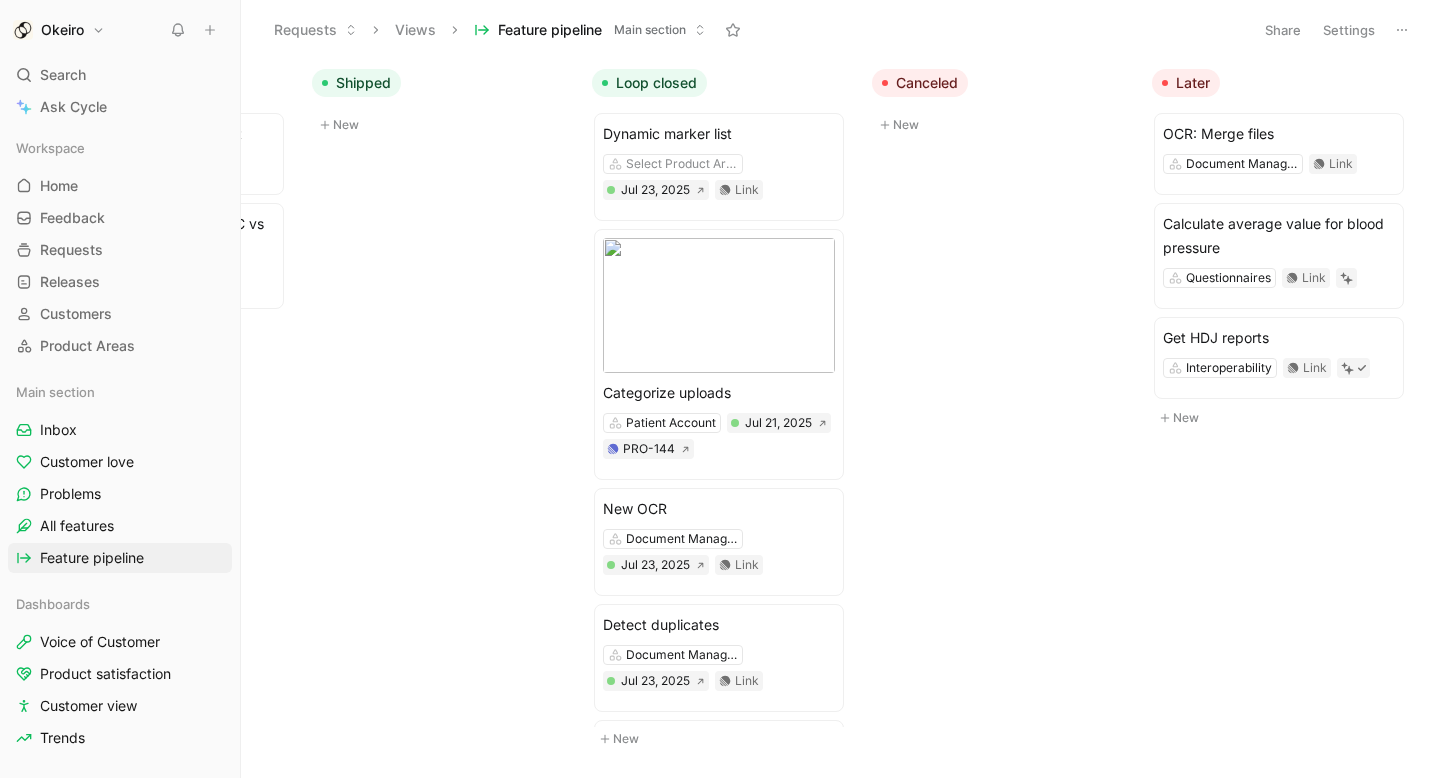 click on "Later" at bounding box center [1193, 83] 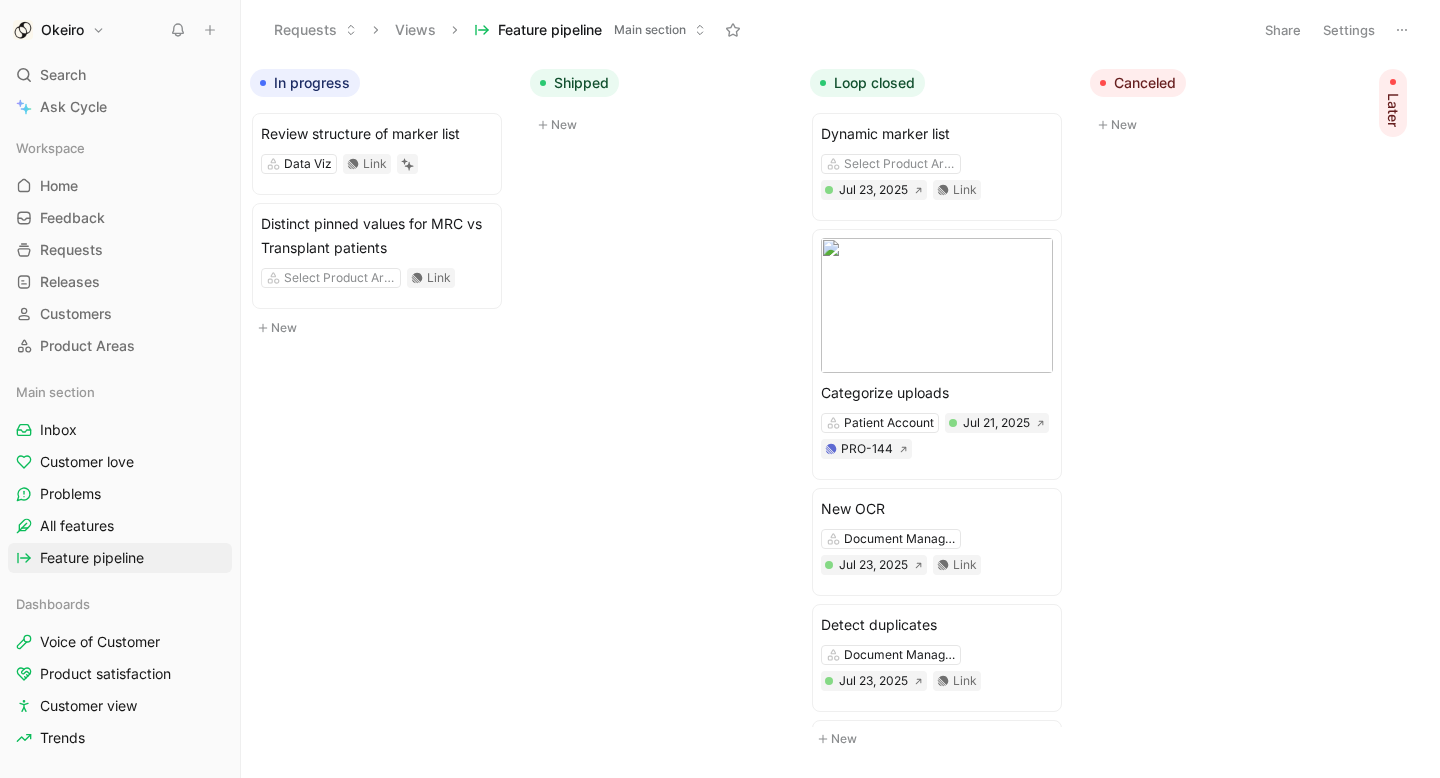 scroll, scrollTop: 0, scrollLeft: 855, axis: horizontal 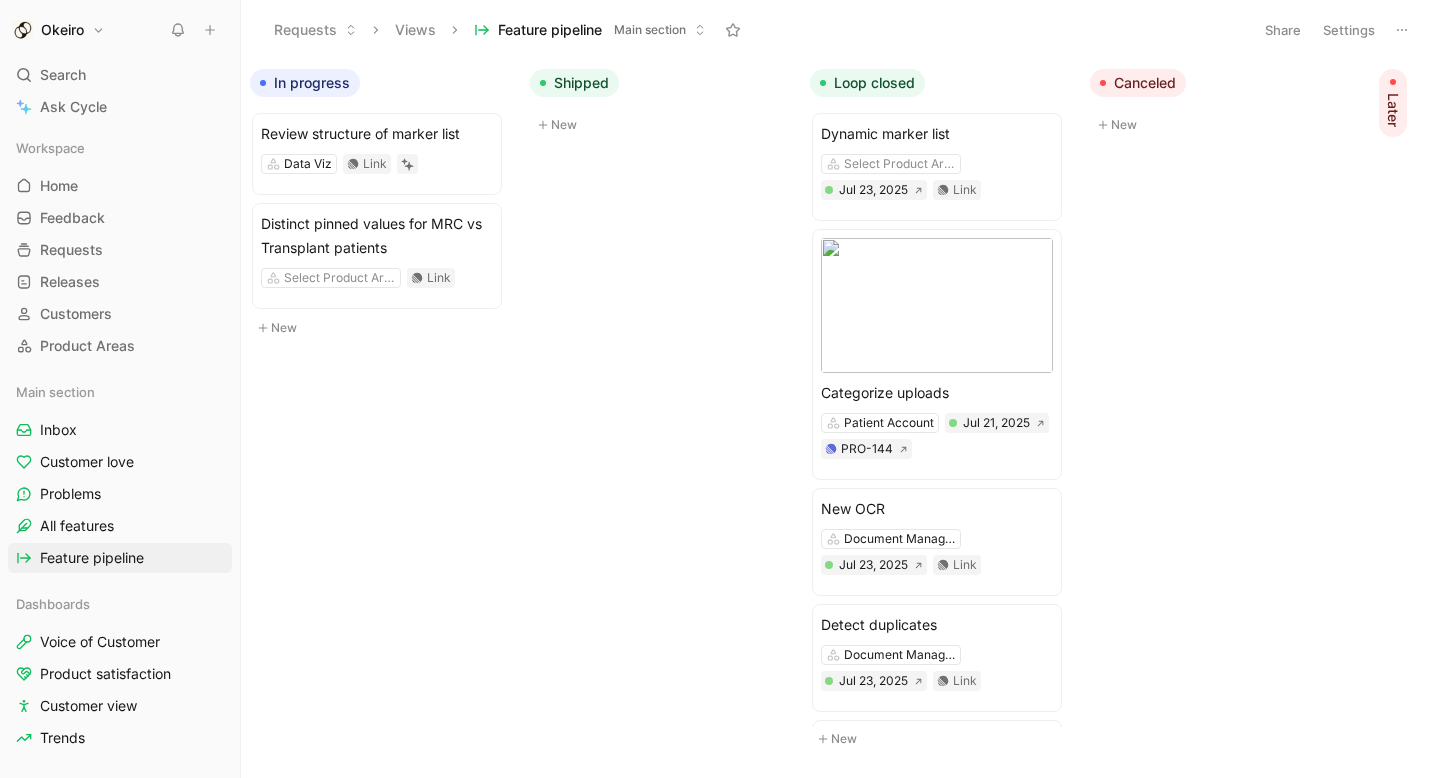click on "Later" at bounding box center [1393, 110] 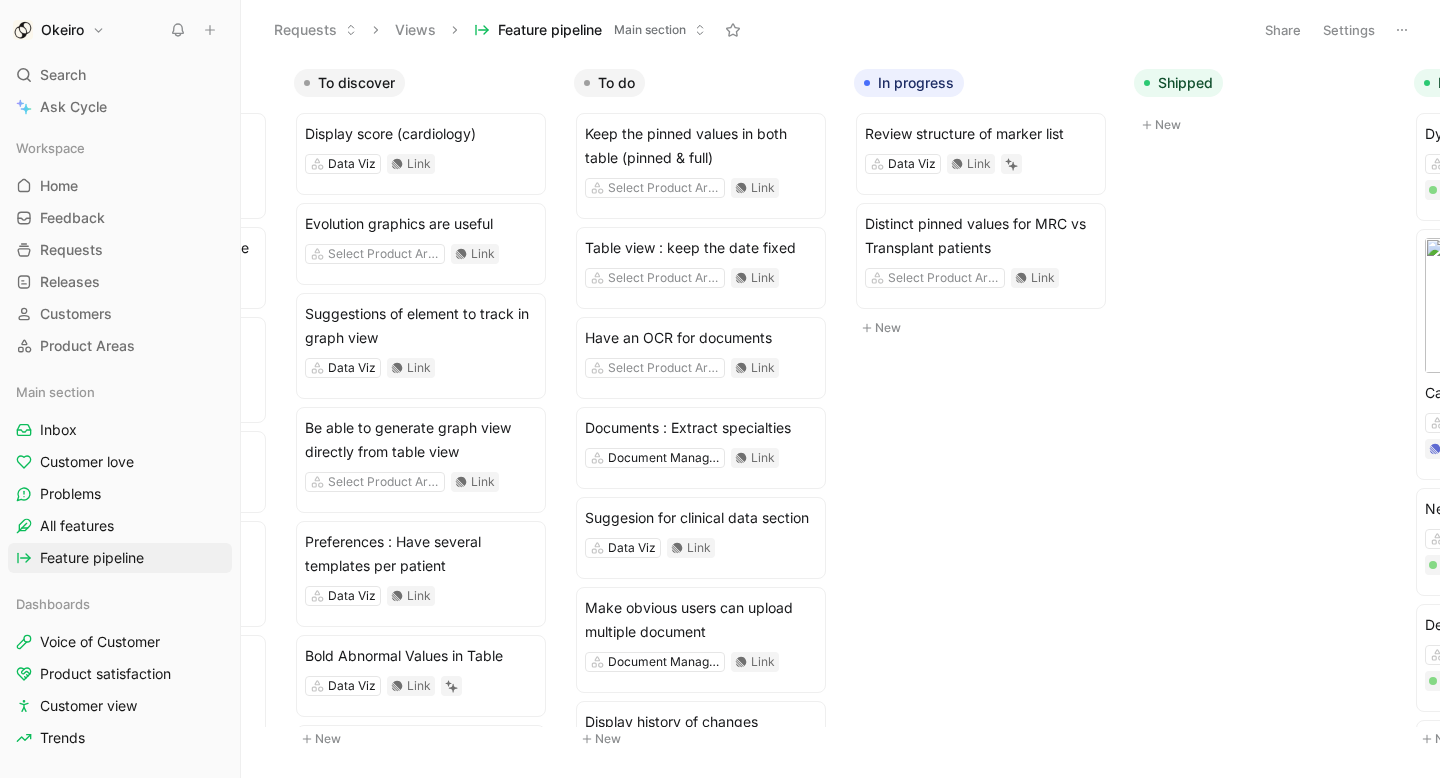 scroll, scrollTop: 0, scrollLeft: 0, axis: both 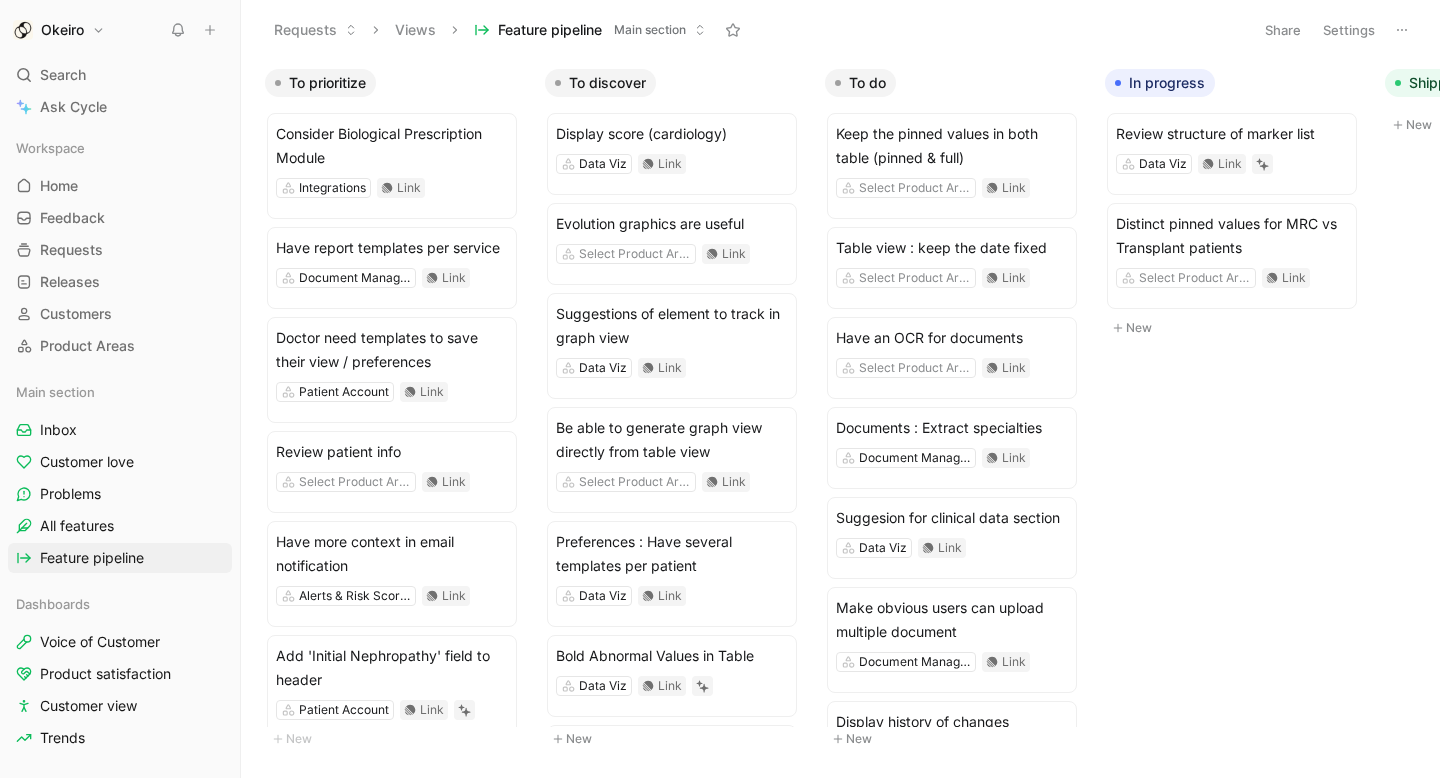 click 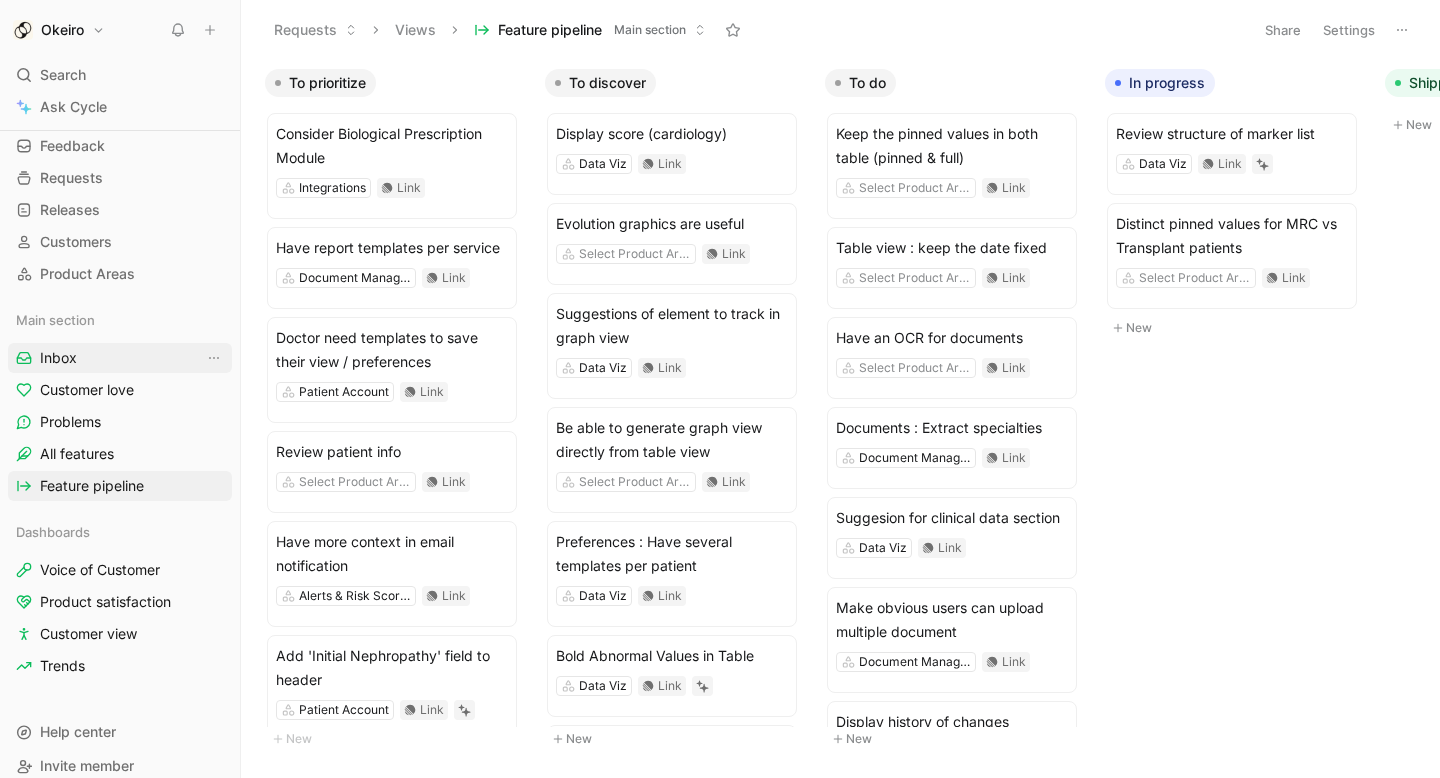 scroll, scrollTop: 91, scrollLeft: 0, axis: vertical 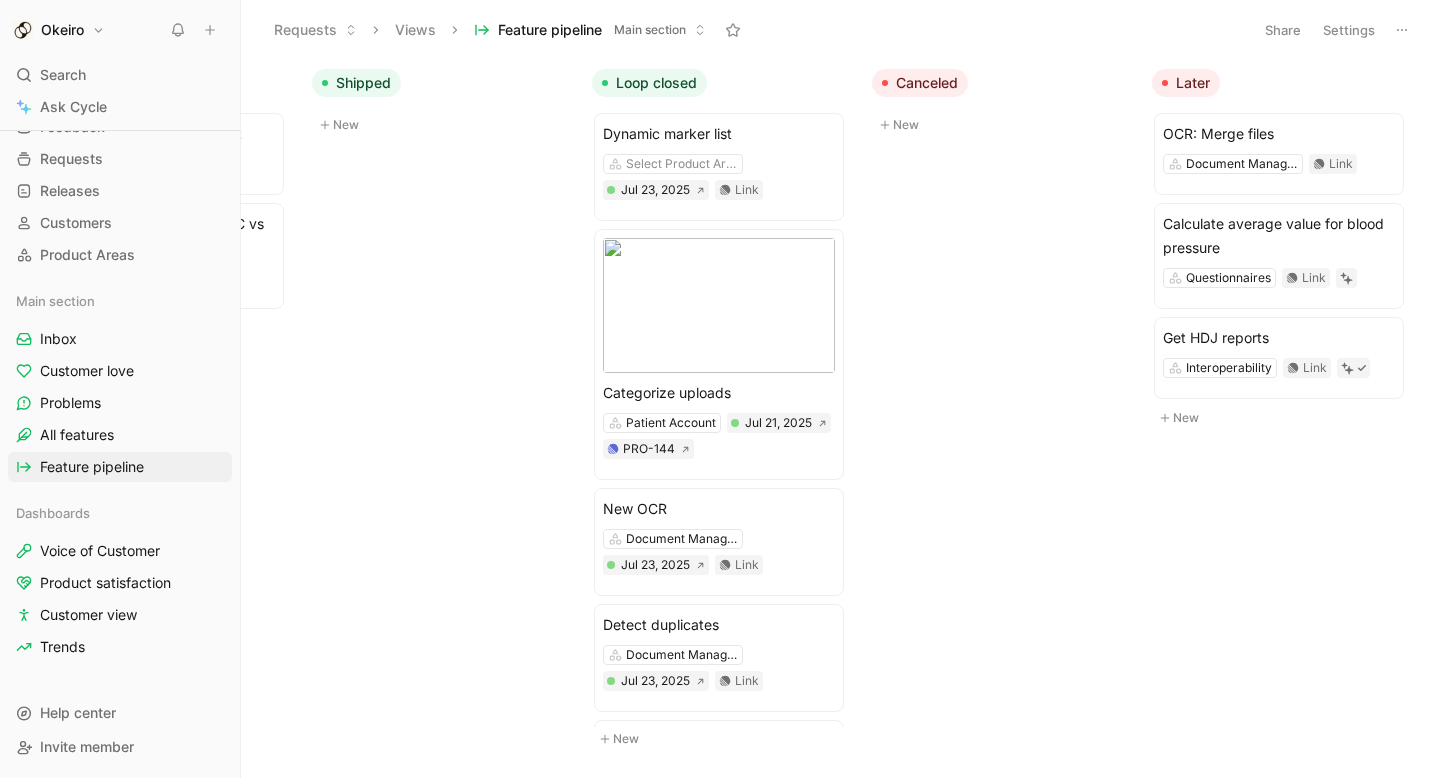 click at bounding box center [1402, 30] 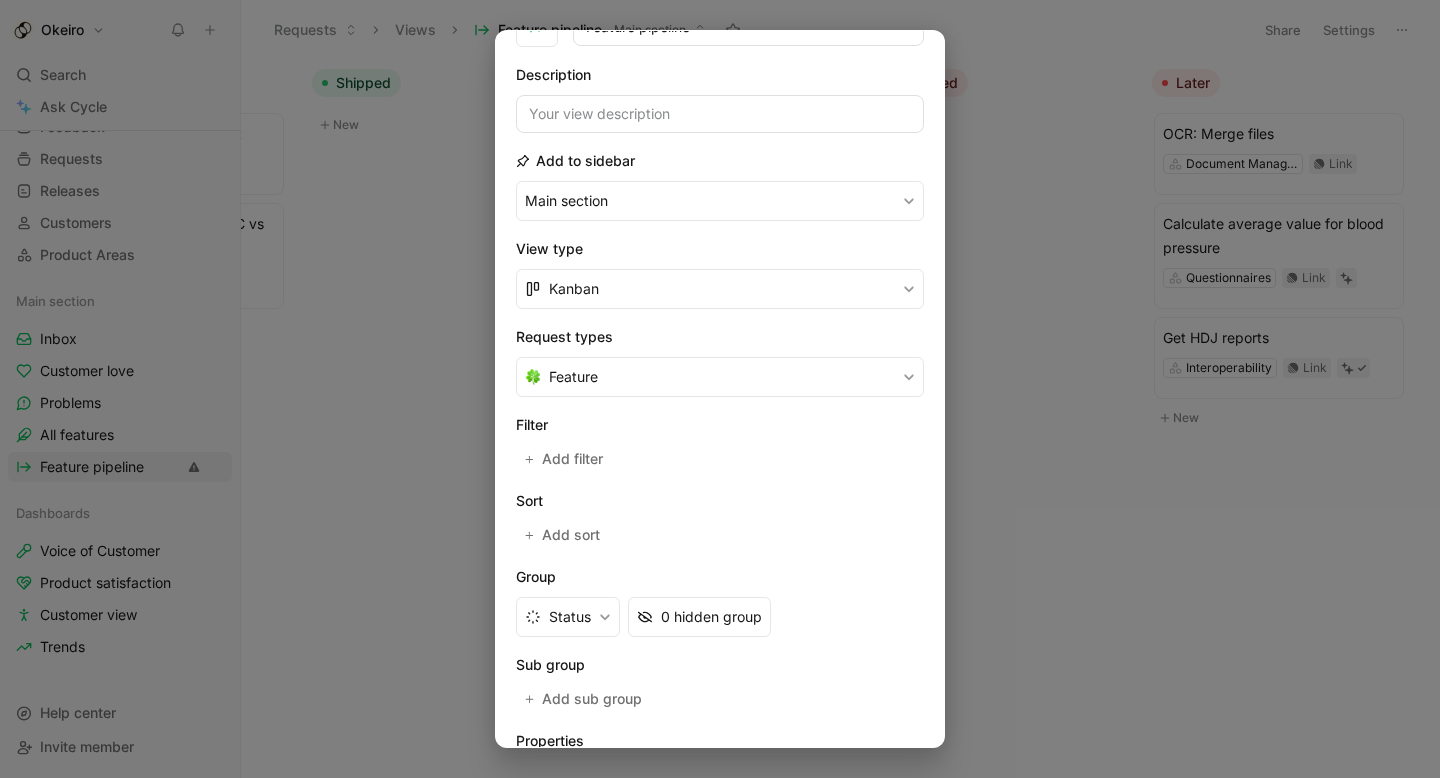 scroll, scrollTop: 134, scrollLeft: 0, axis: vertical 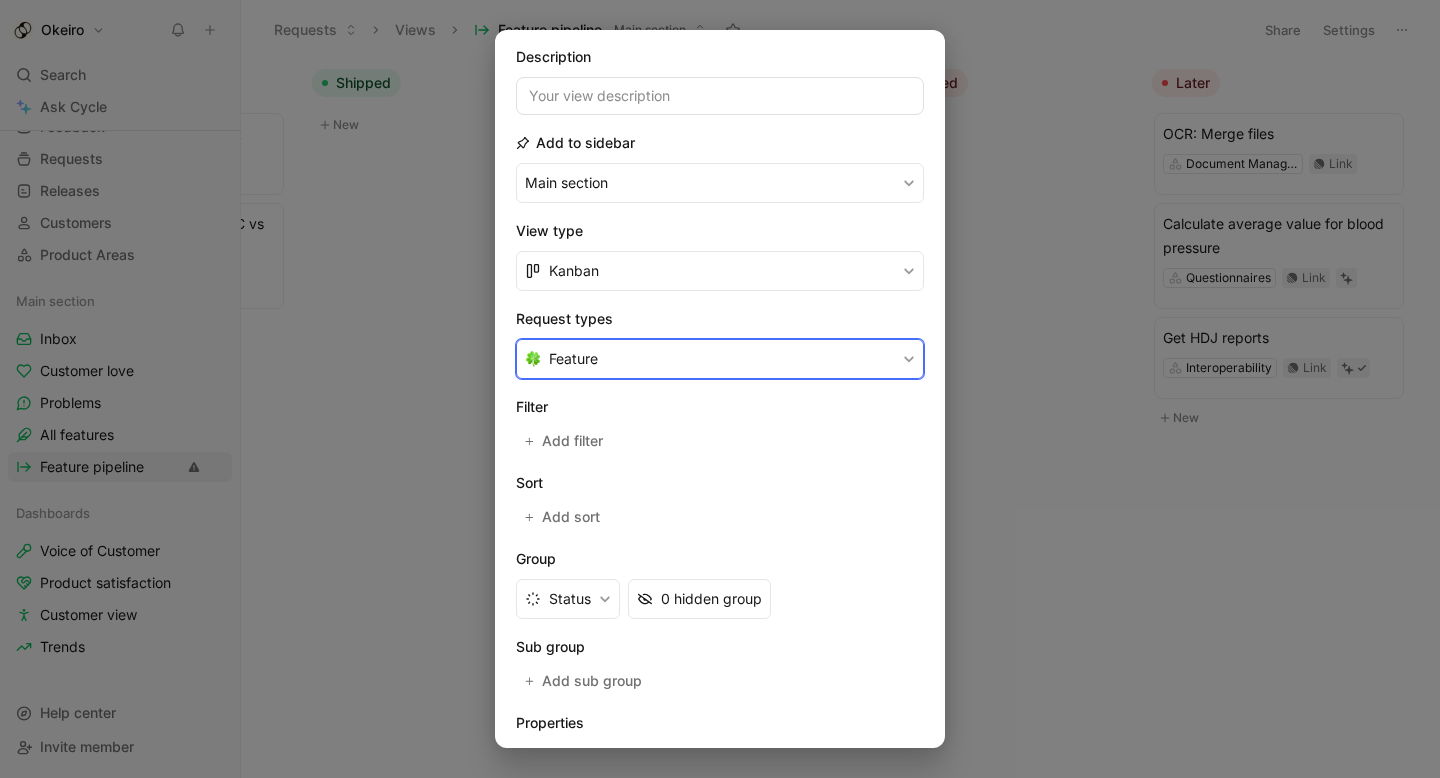 click on "Feature" at bounding box center (720, 359) 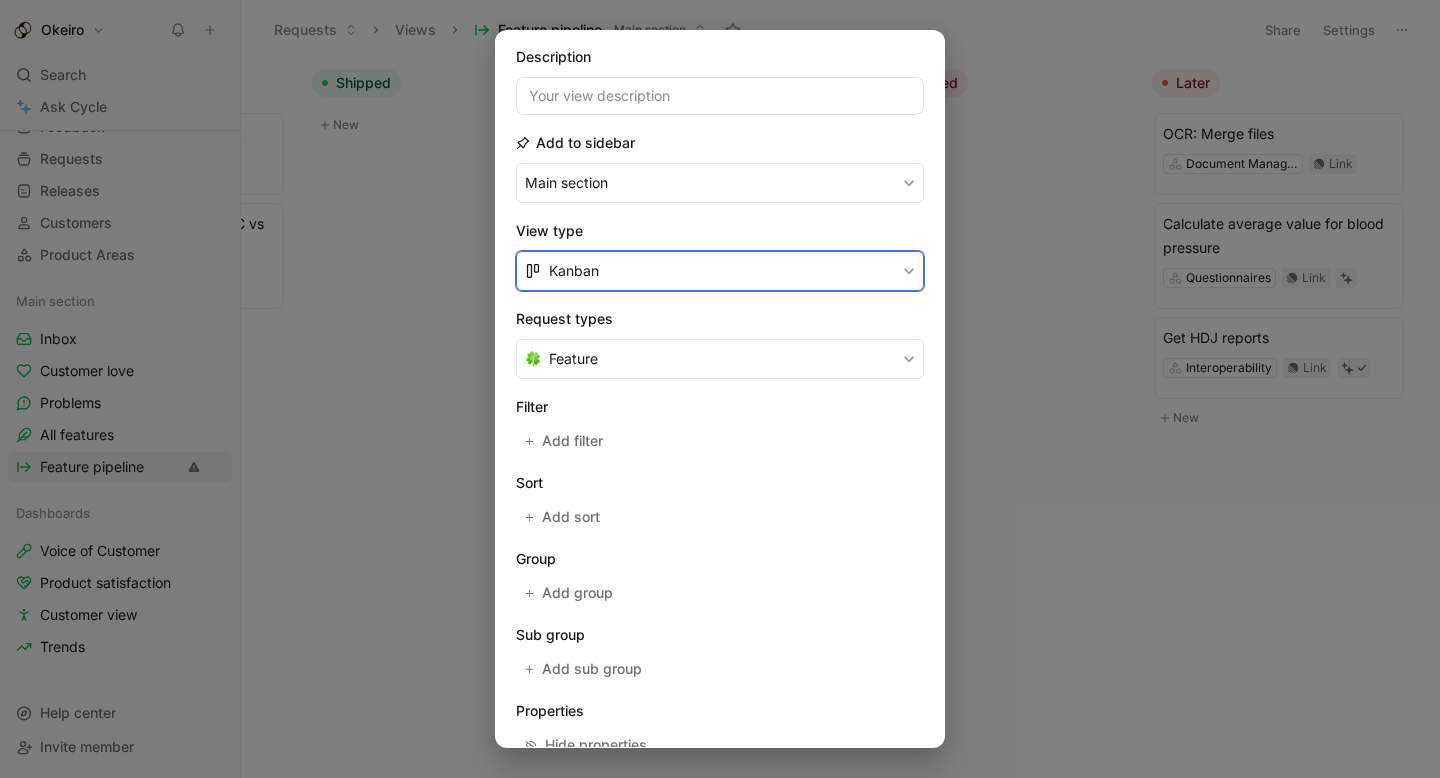 click on "Kanban" at bounding box center (720, 271) 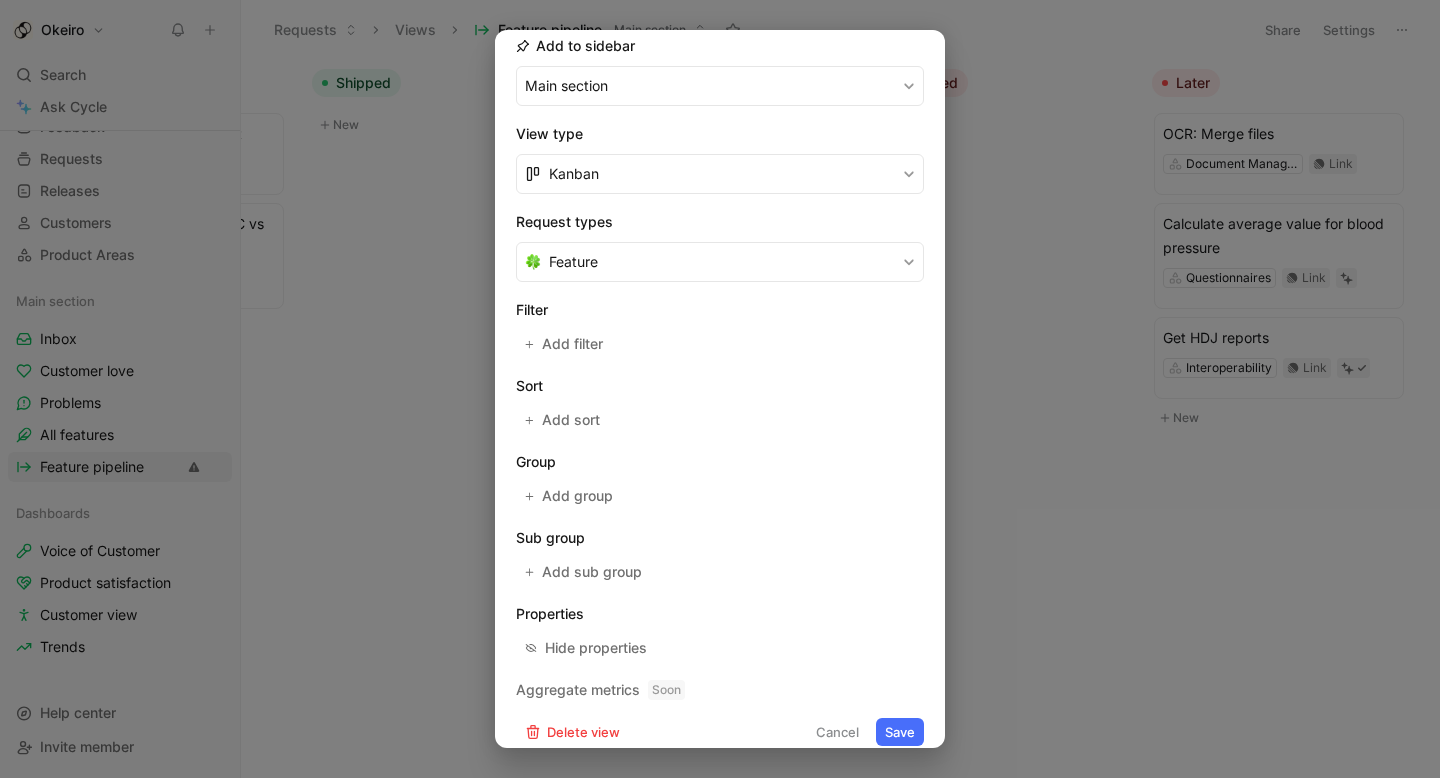 scroll, scrollTop: 250, scrollLeft: 0, axis: vertical 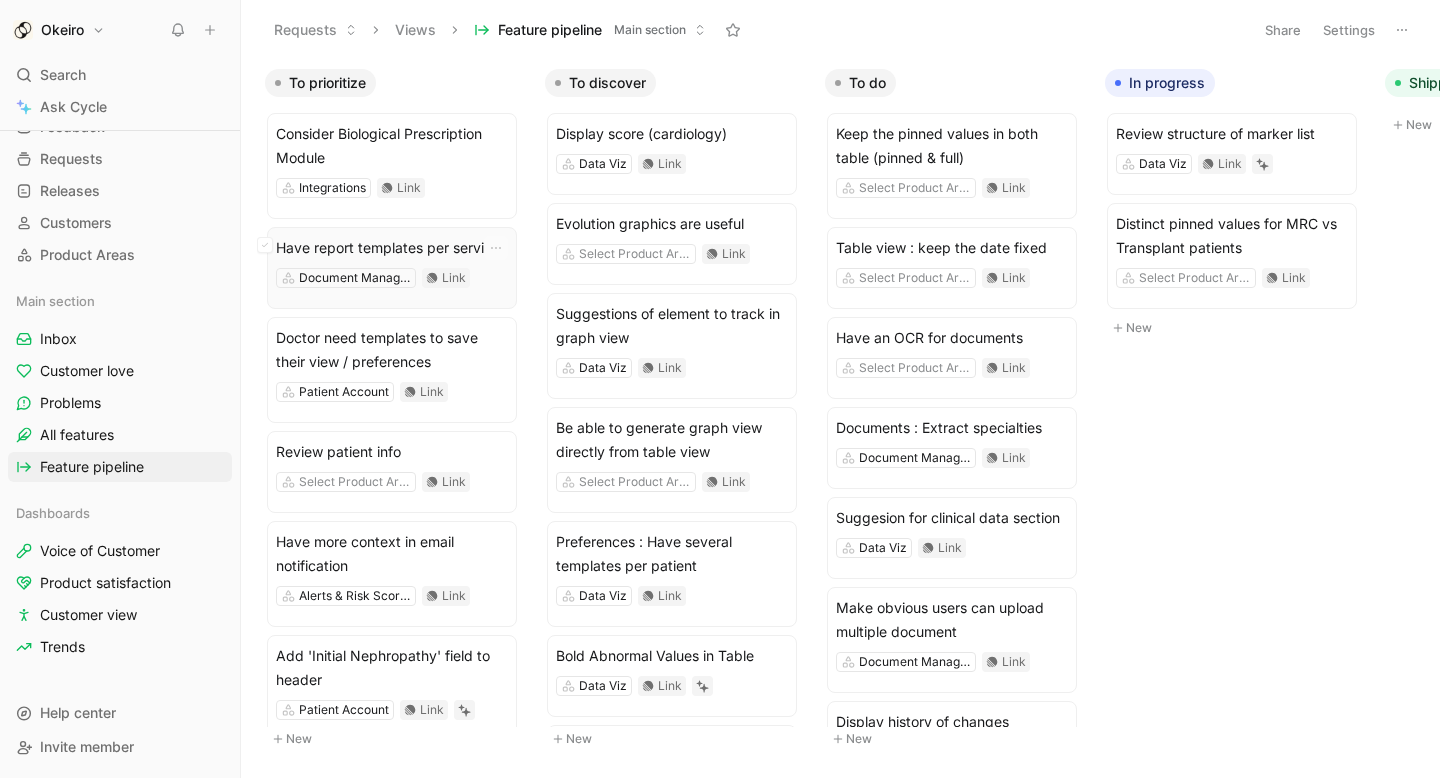 click on "Have report templates per service Document Management Link" at bounding box center (392, 268) 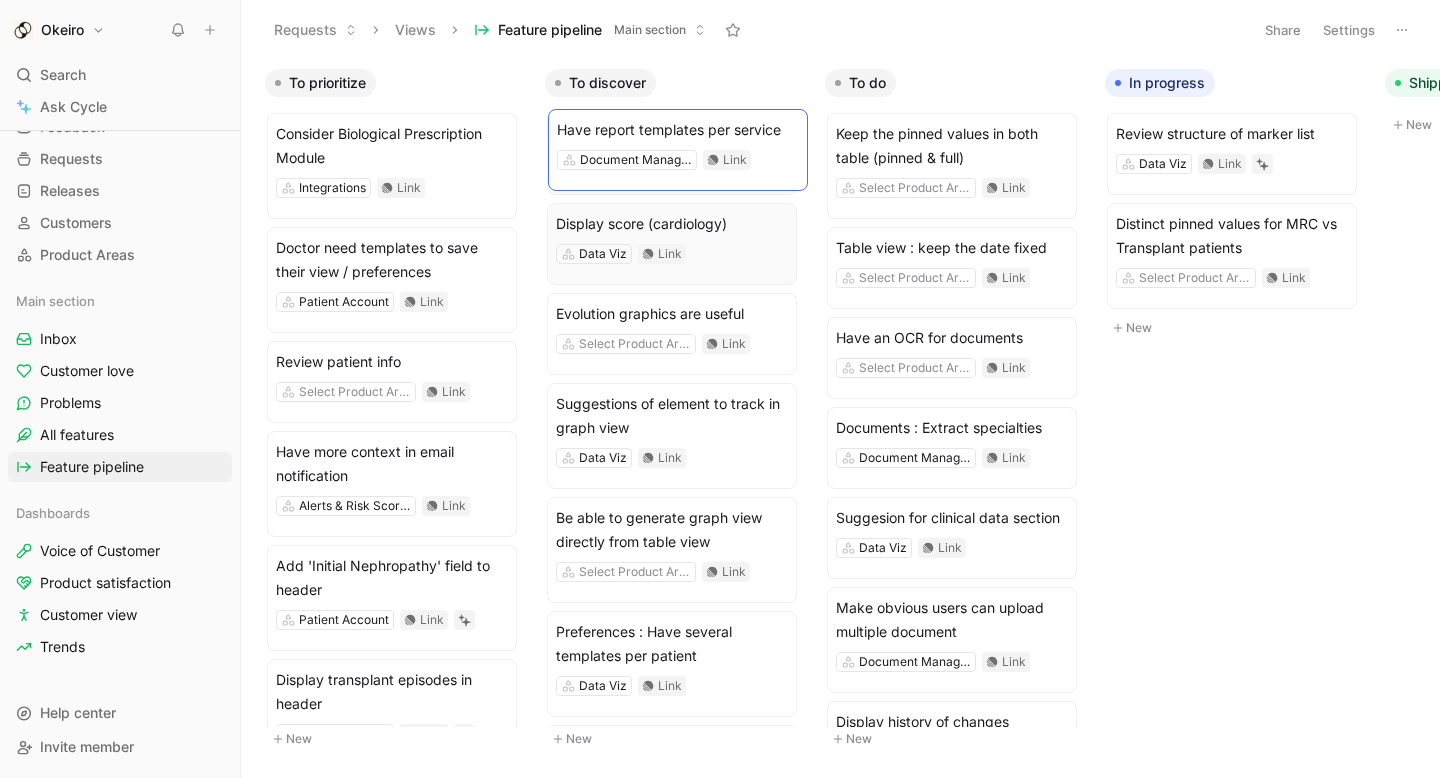 drag, startPoint x: 394, startPoint y: 253, endPoint x: 669, endPoint y: 147, distance: 294.7219 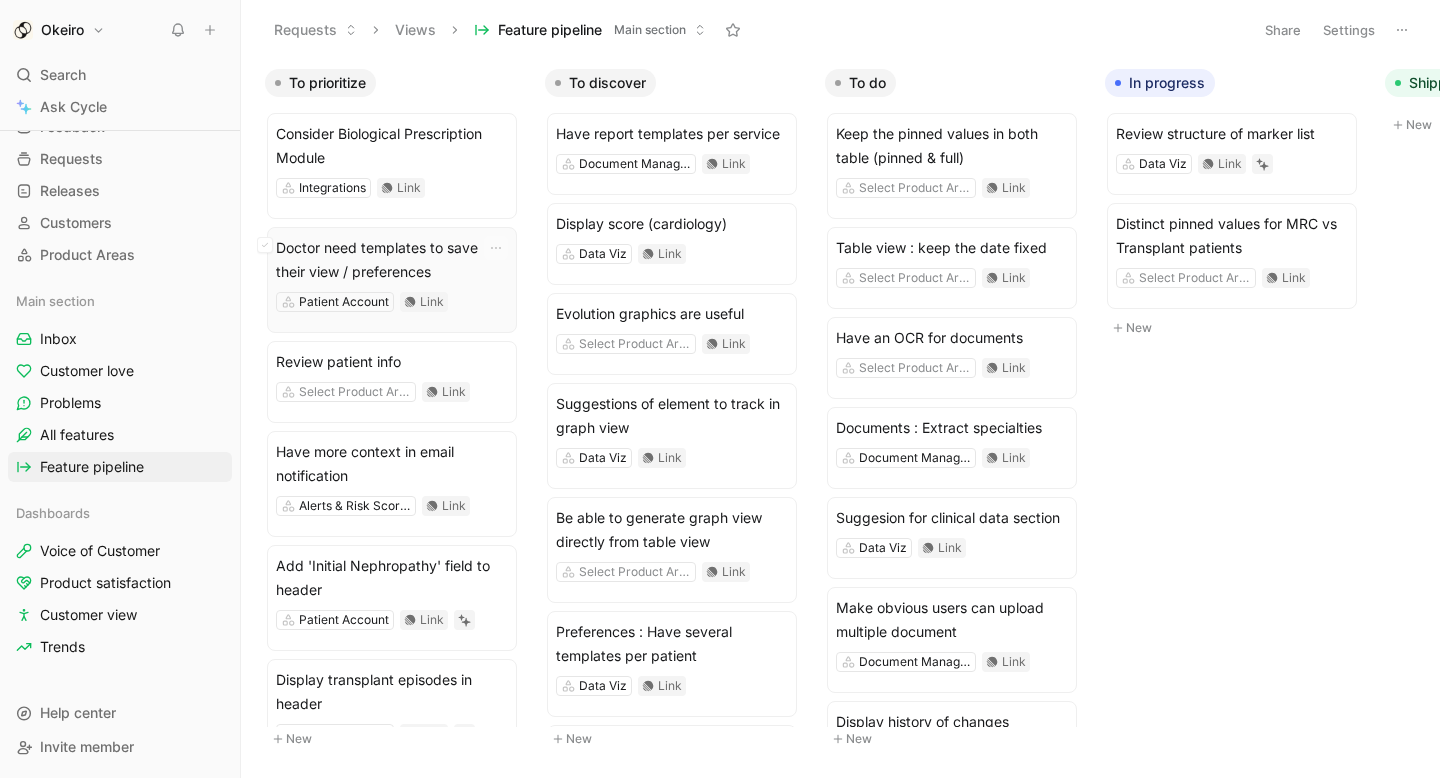 click on "Doctor need templates to save their view / preferences" at bounding box center (392, 260) 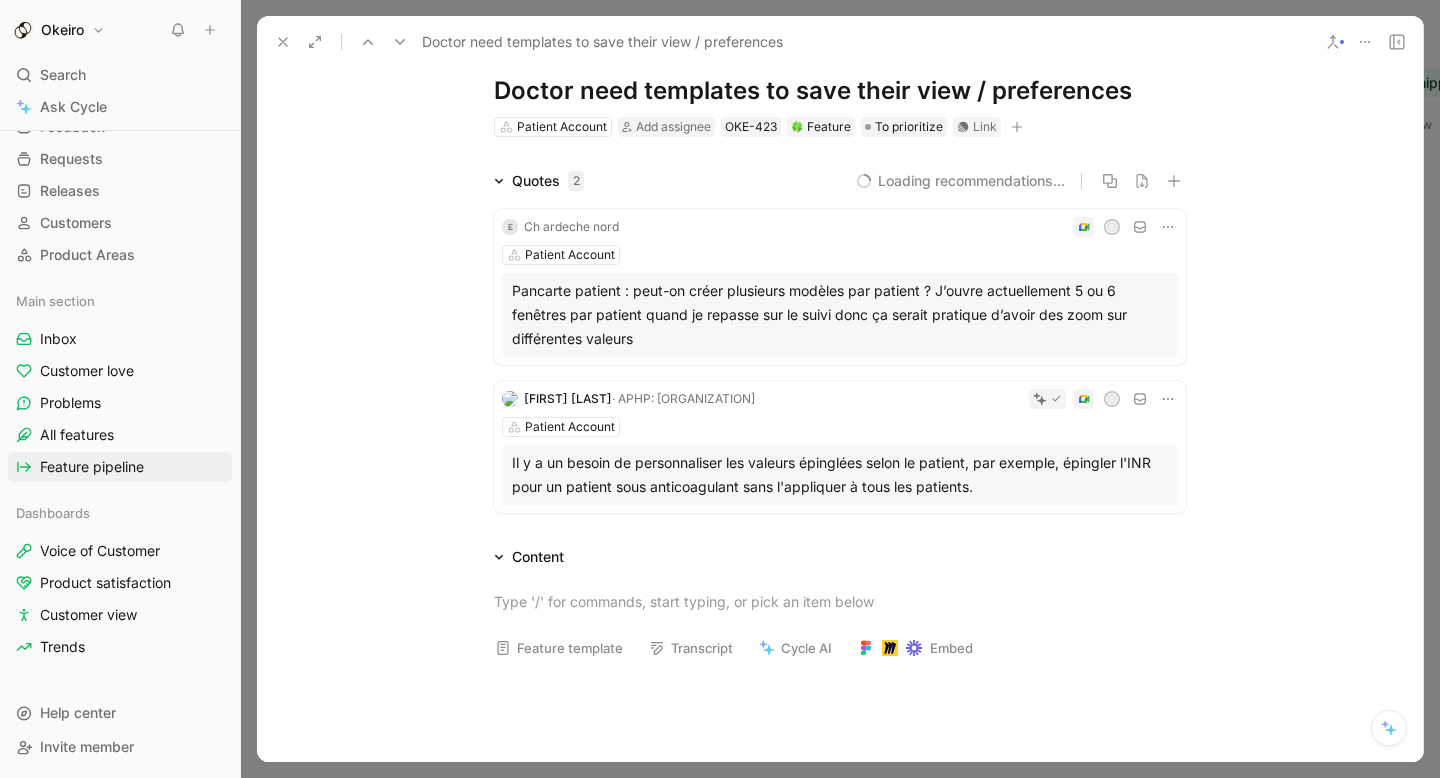 scroll, scrollTop: 47, scrollLeft: 0, axis: vertical 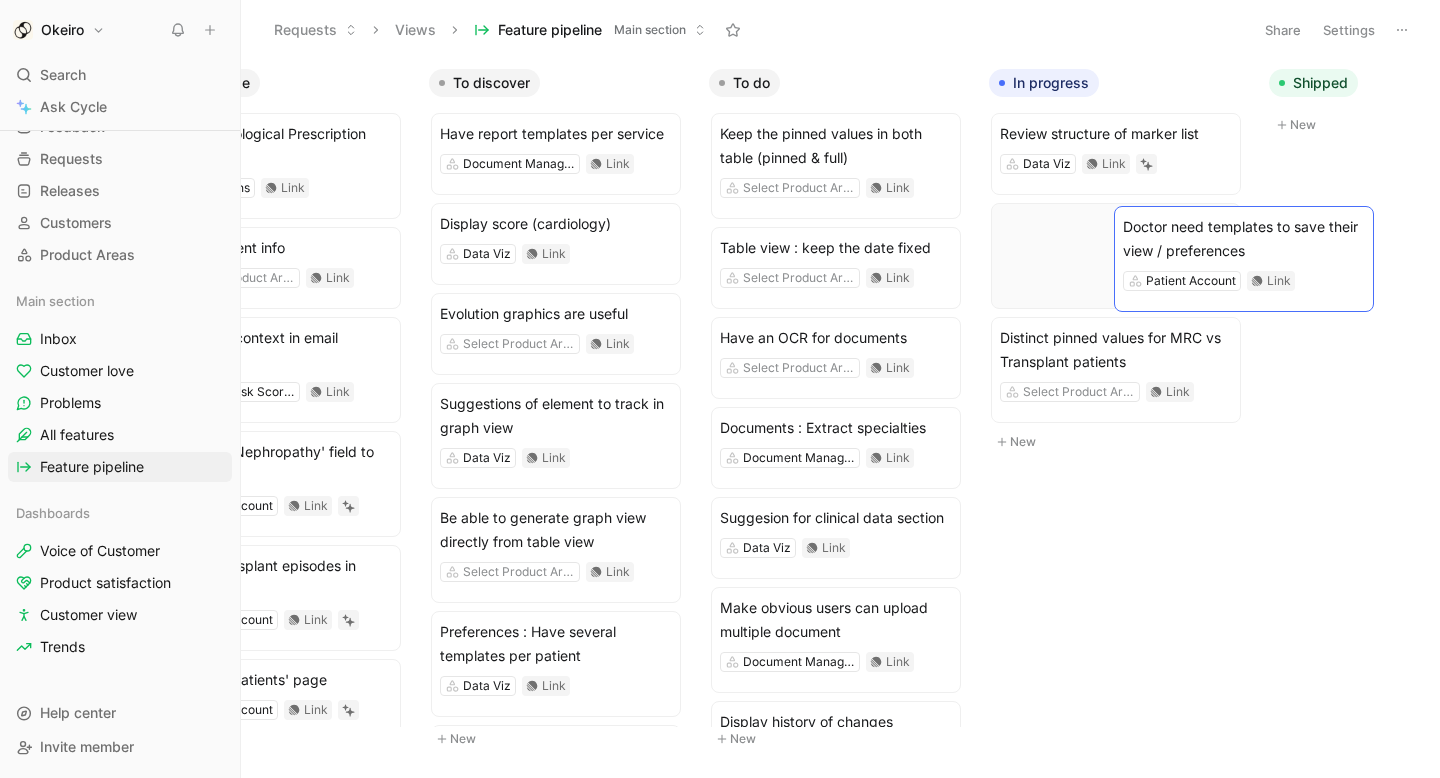 drag, startPoint x: 376, startPoint y: 261, endPoint x: 1220, endPoint y: 241, distance: 844.23694 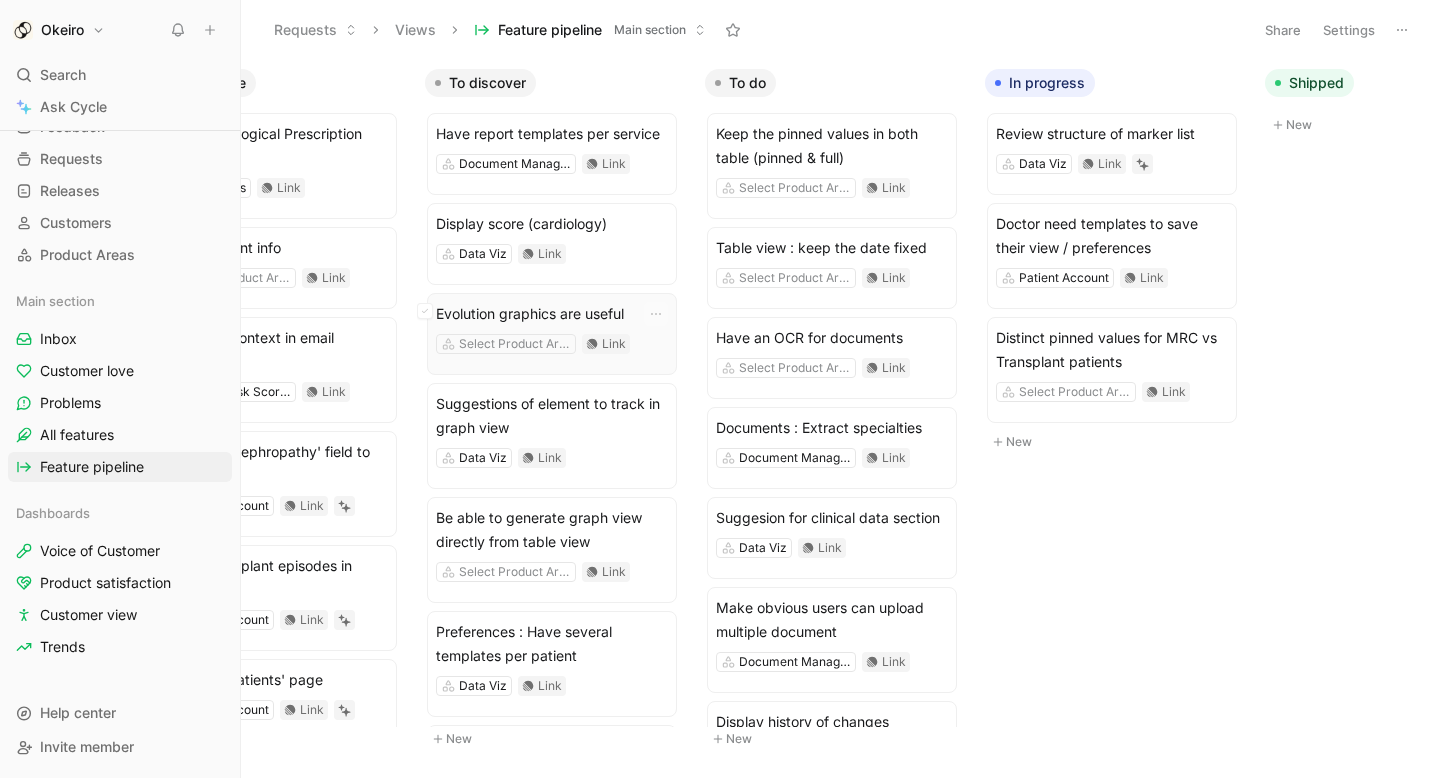 scroll, scrollTop: 0, scrollLeft: 0, axis: both 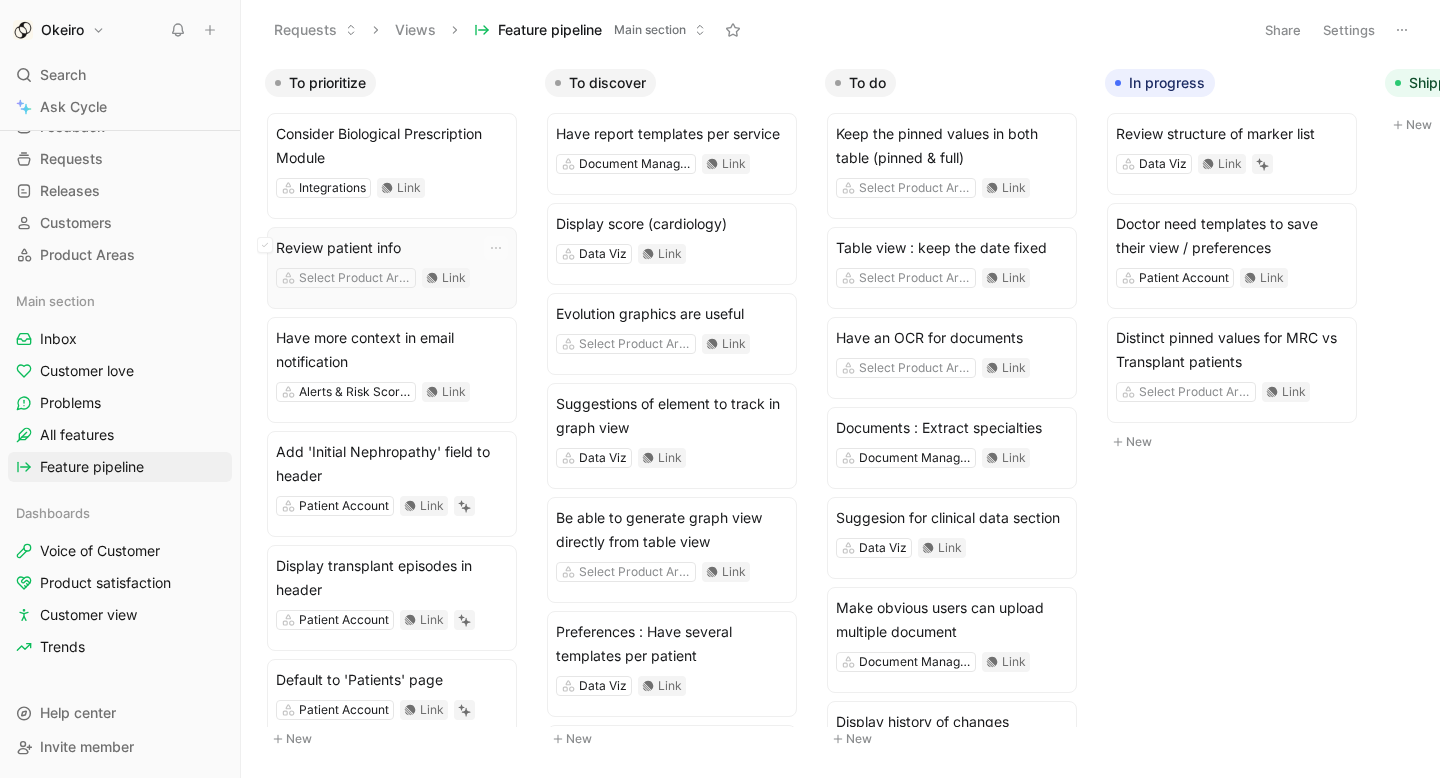 click on "Review patient info Select Product Area Link" at bounding box center (392, 268) 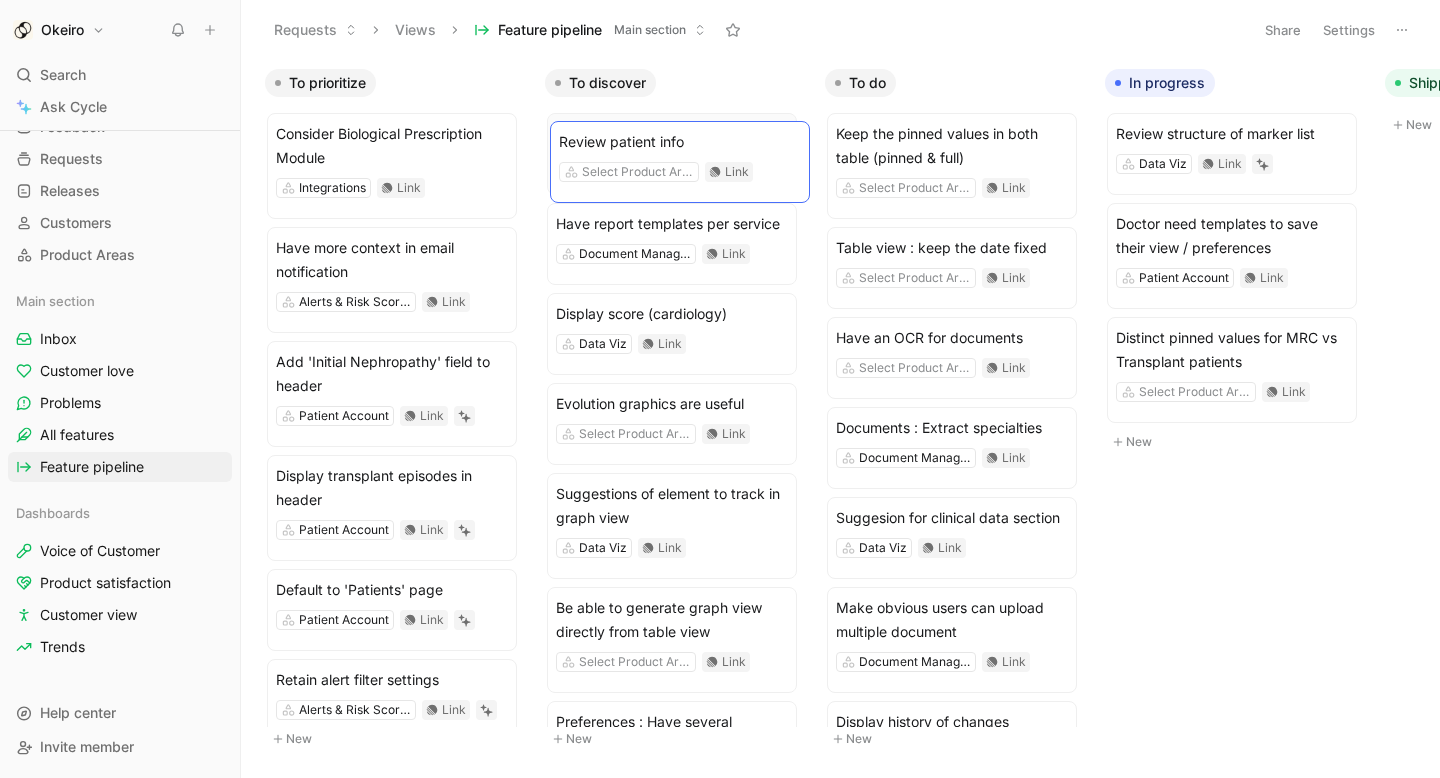 drag, startPoint x: 392, startPoint y: 248, endPoint x: 675, endPoint y: 142, distance: 302.20026 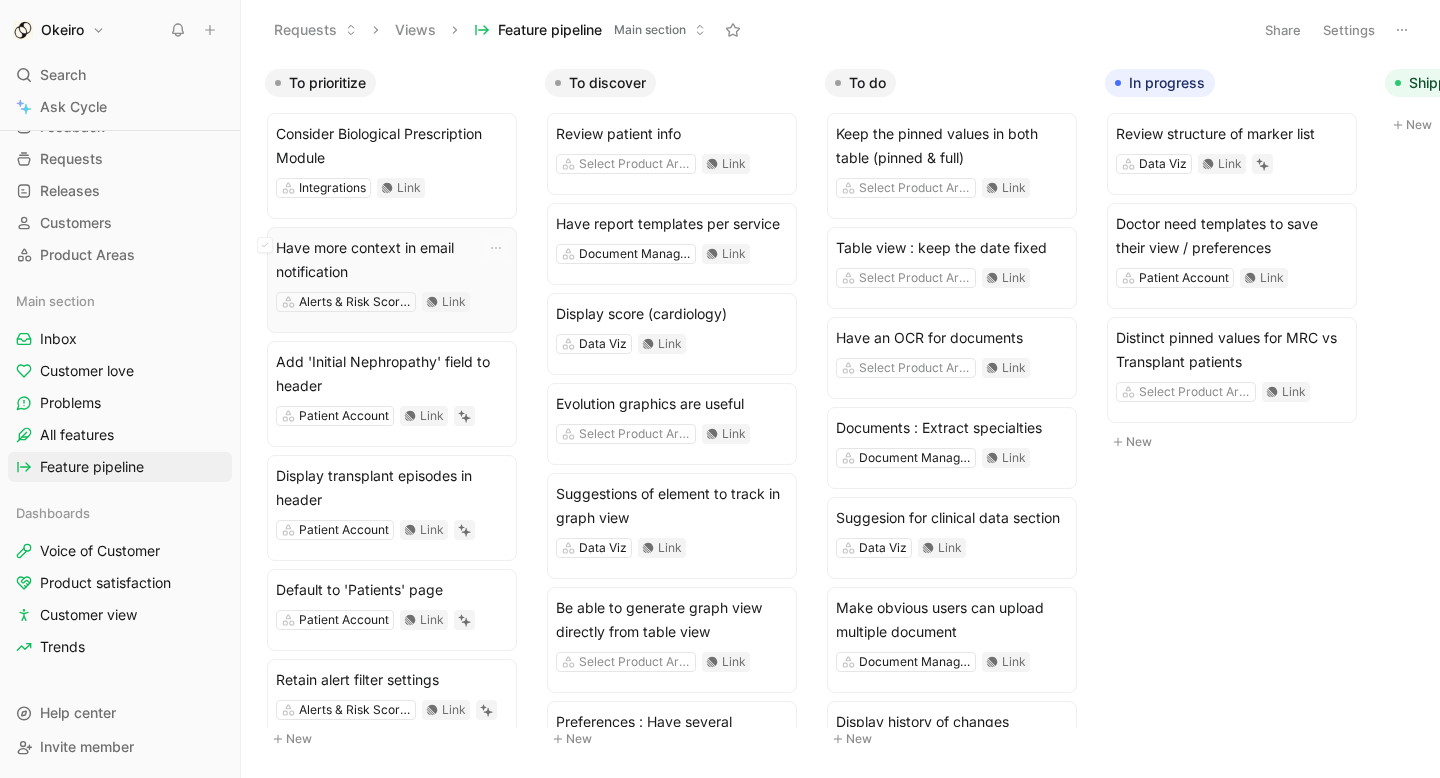 click on "Have more context in email notification" at bounding box center [392, 260] 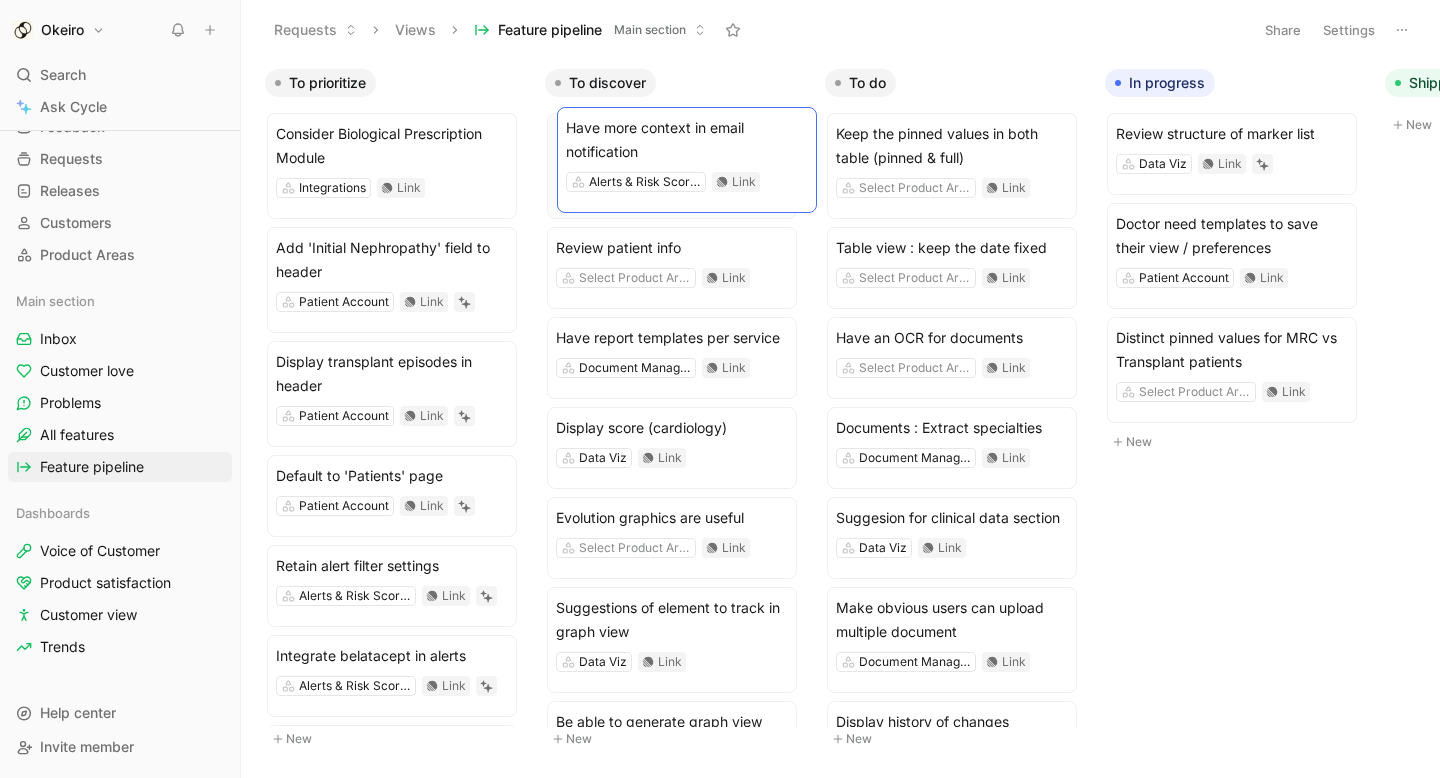 drag, startPoint x: 406, startPoint y: 263, endPoint x: 697, endPoint y: 143, distance: 314.77133 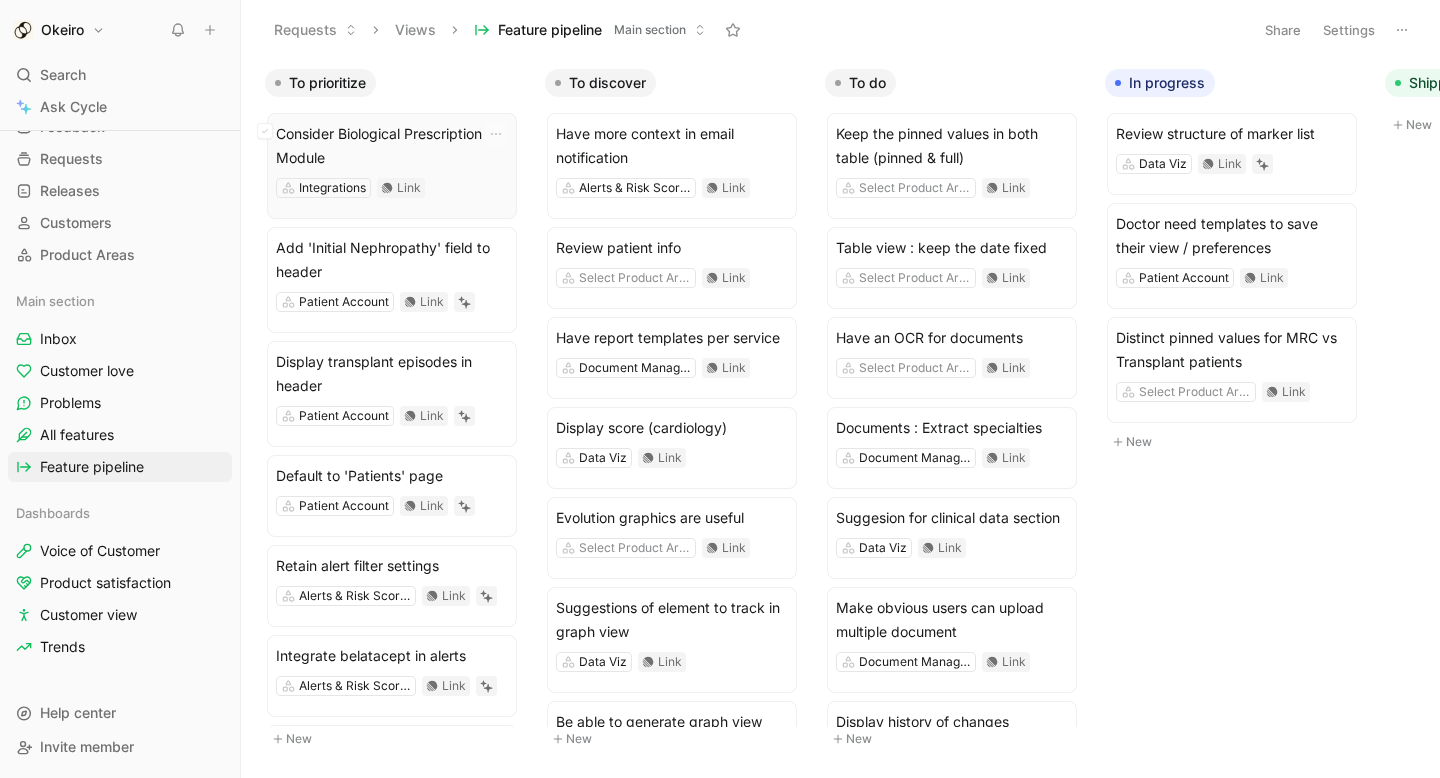 click on "Consider Biological Prescription Module" at bounding box center [392, 146] 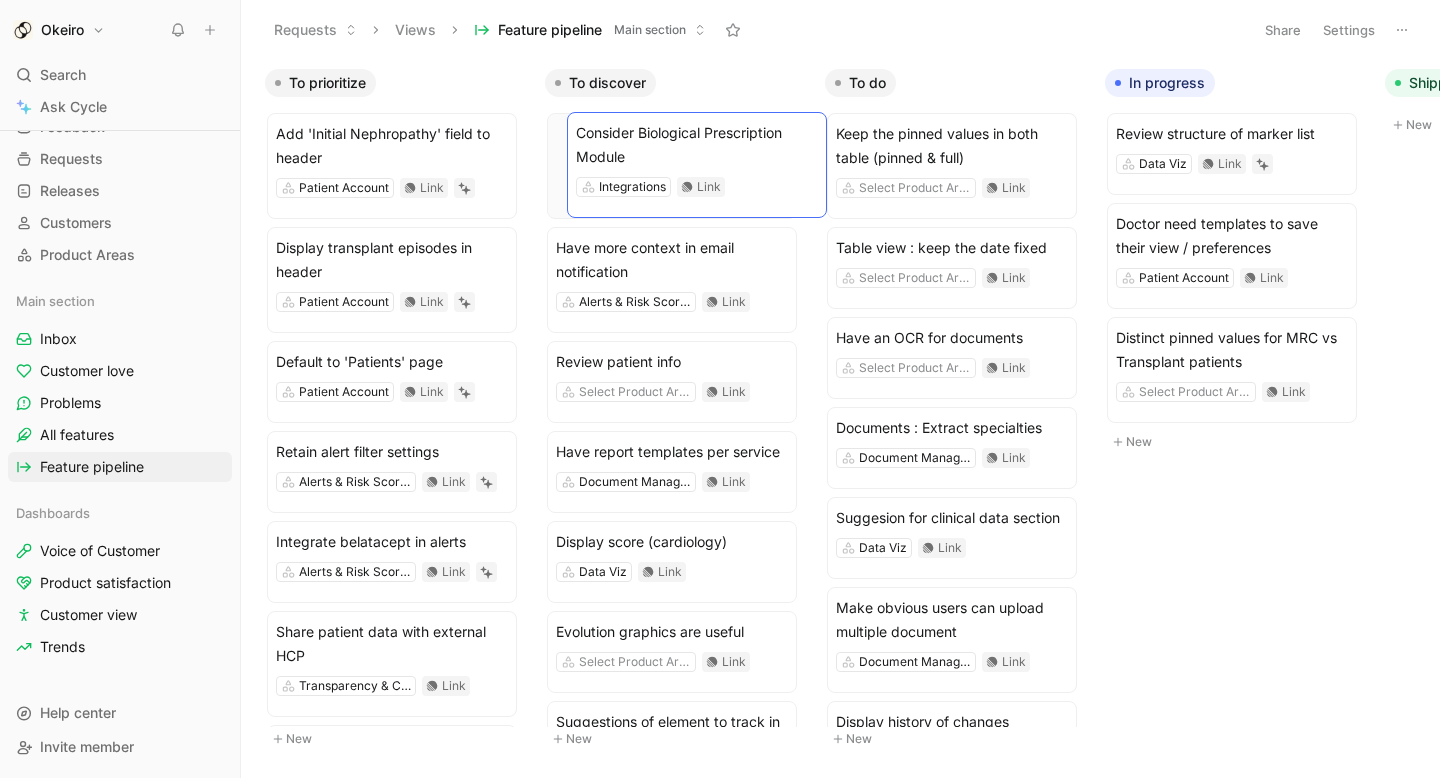 drag, startPoint x: 394, startPoint y: 161, endPoint x: 694, endPoint y: 160, distance: 300.00168 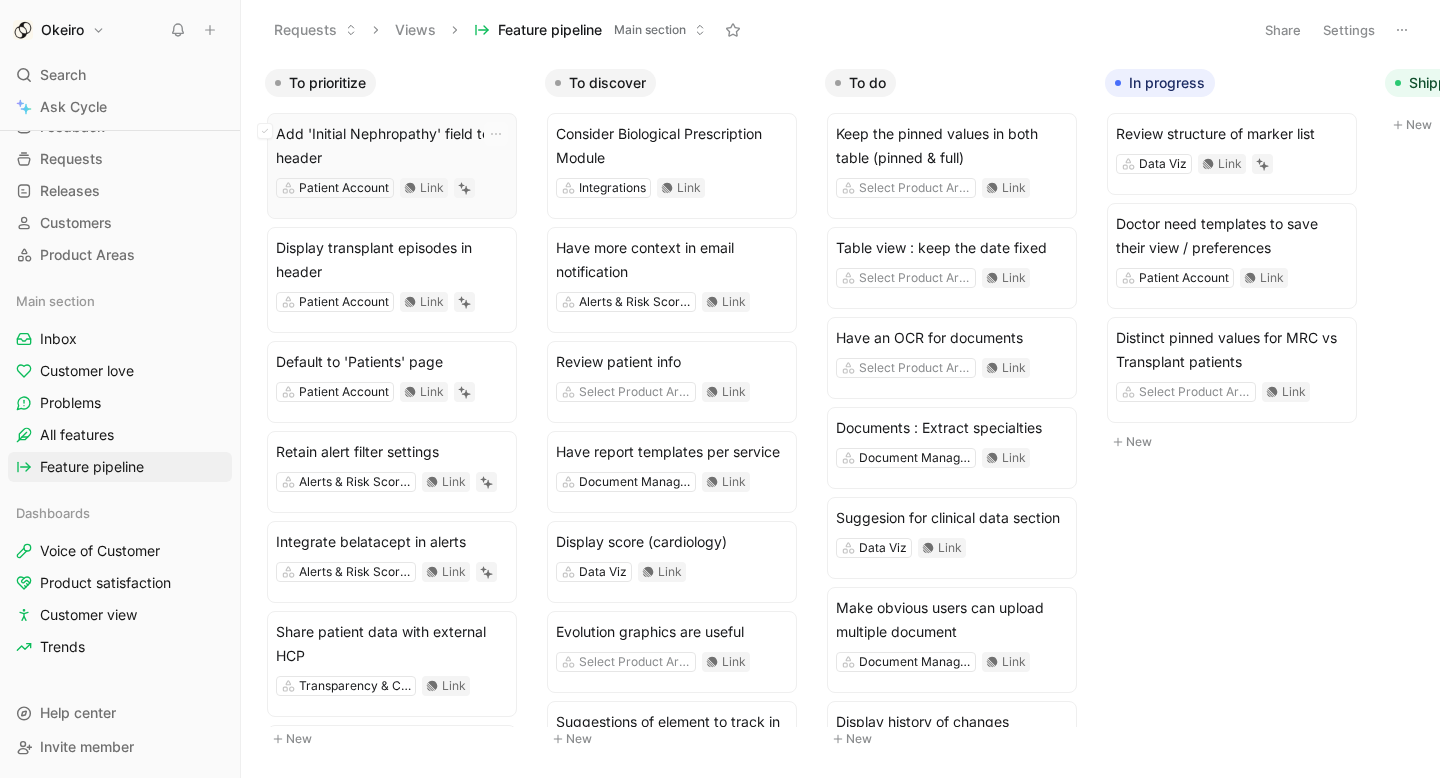 click on "Add 'Initial Nephropathy' field to header" at bounding box center [392, 146] 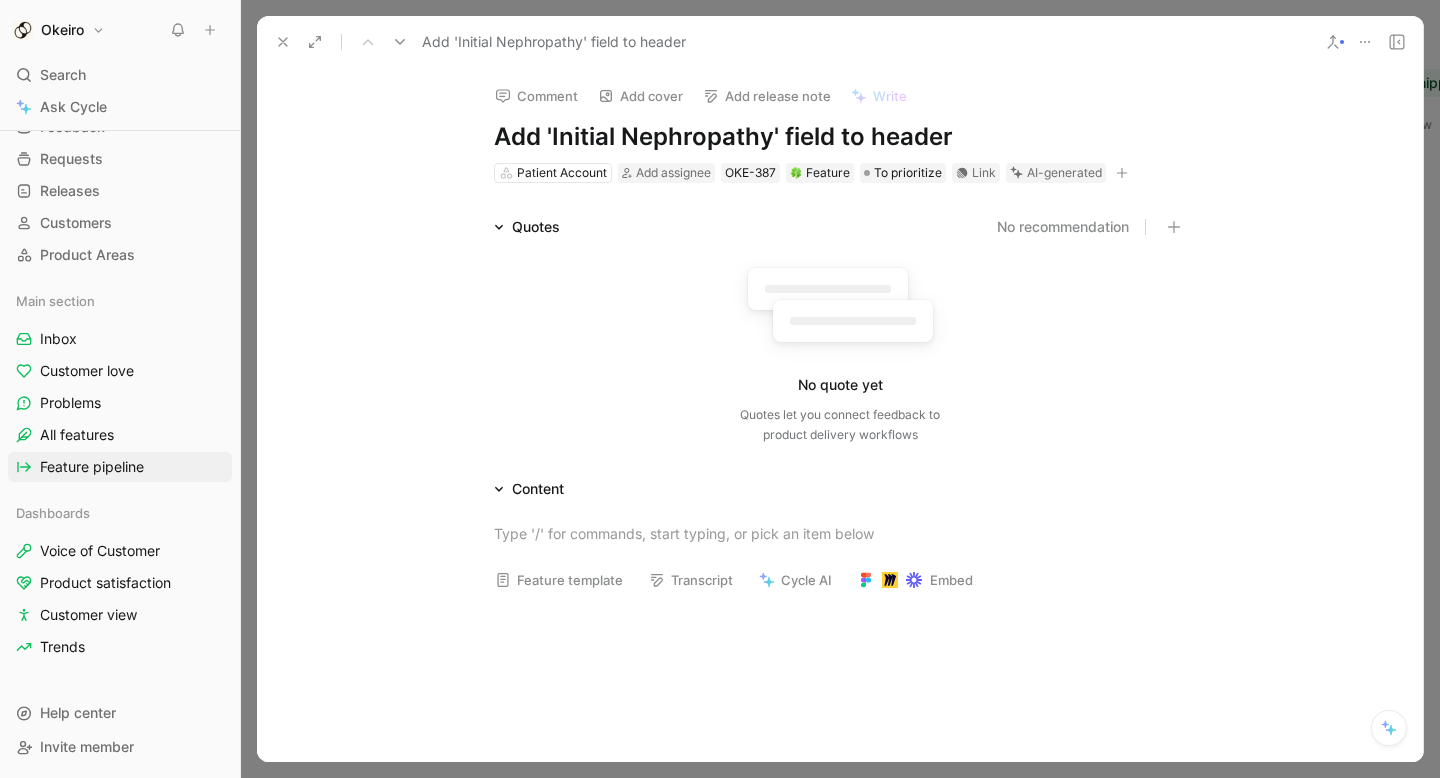 click 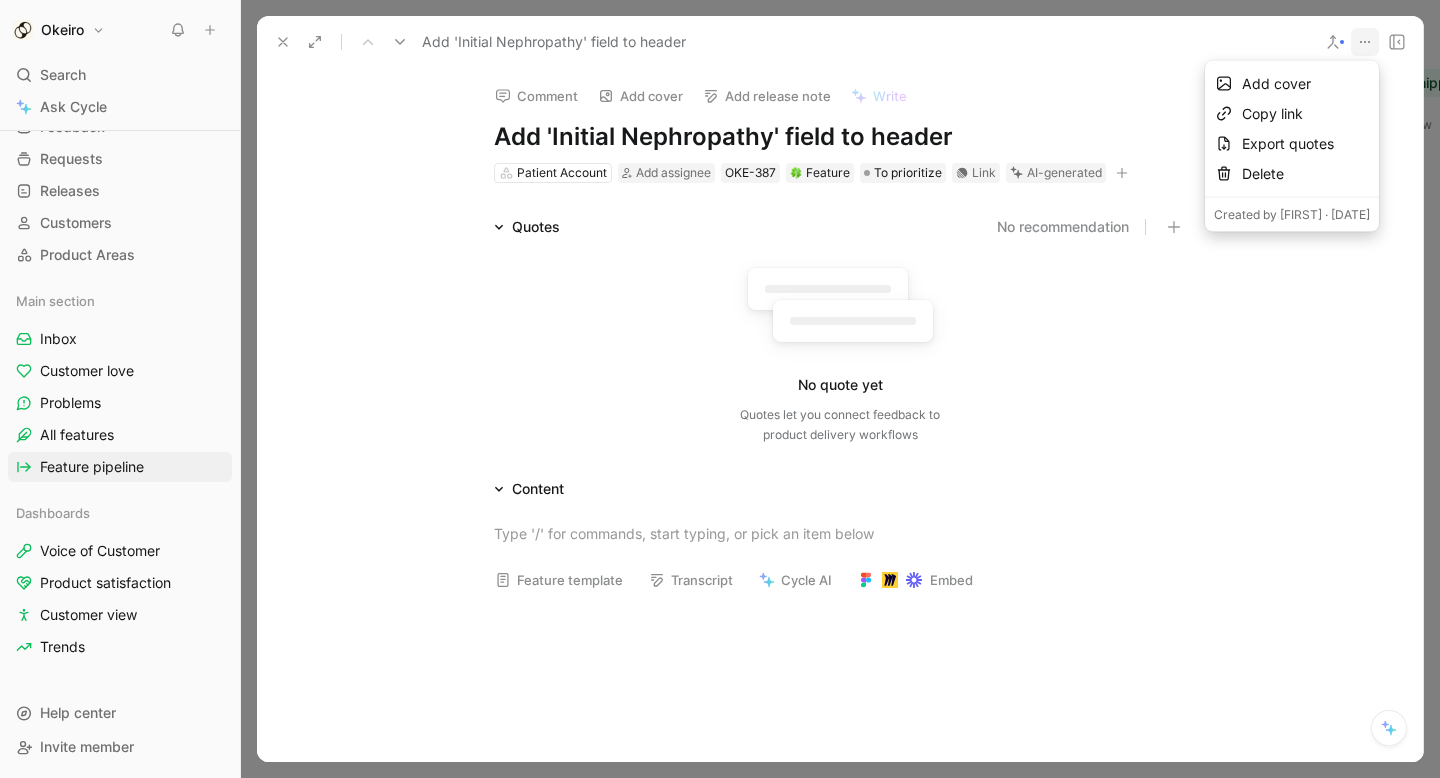 type 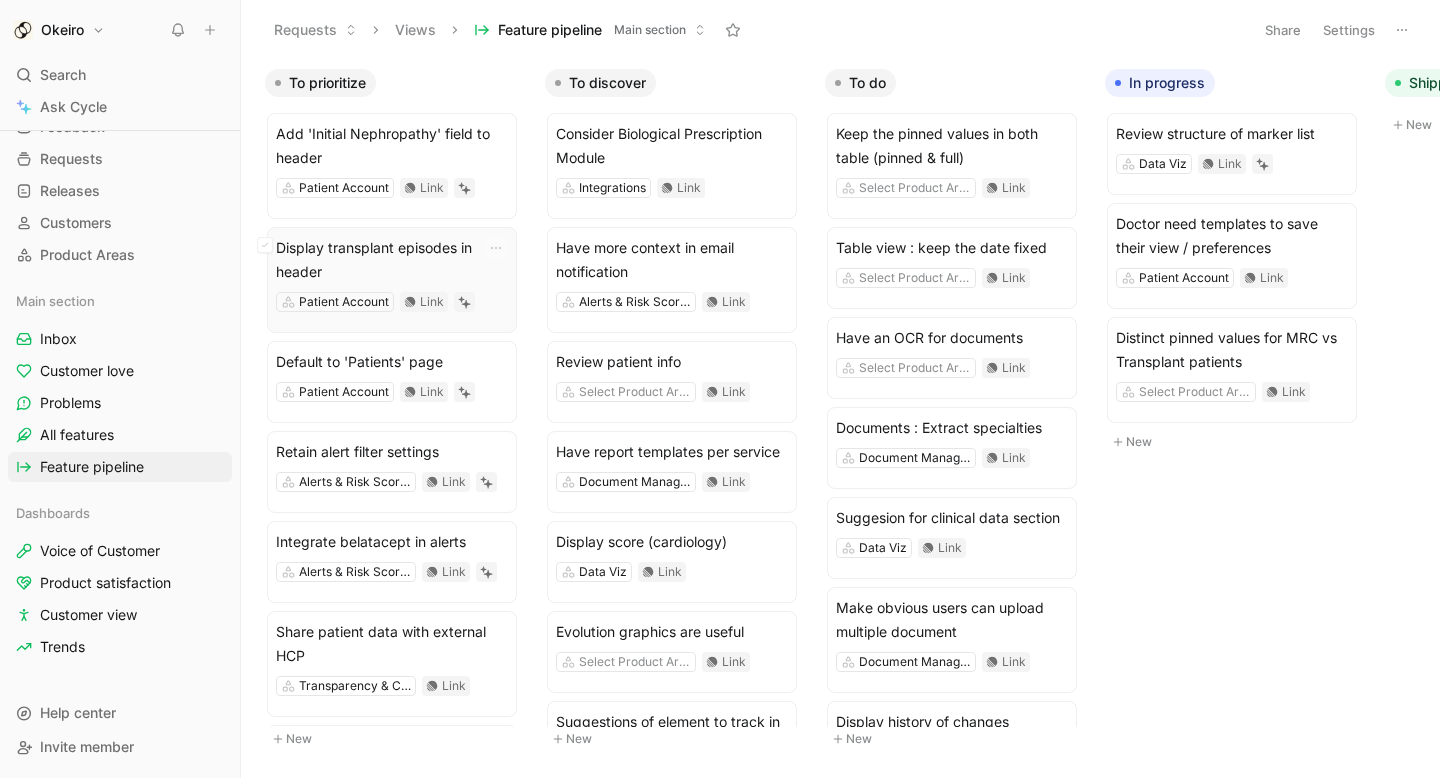 click on "Display transplant episodes in header" at bounding box center (392, 260) 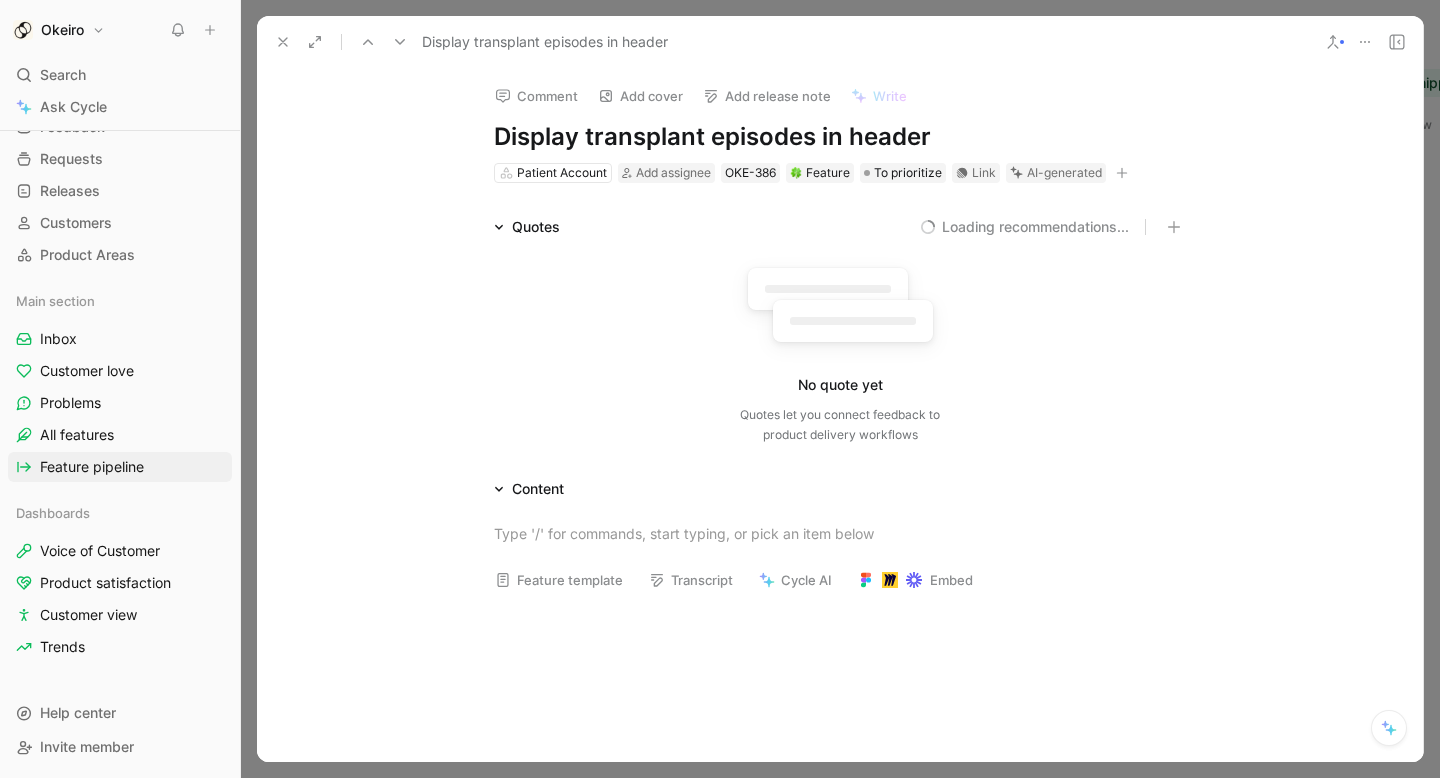 click 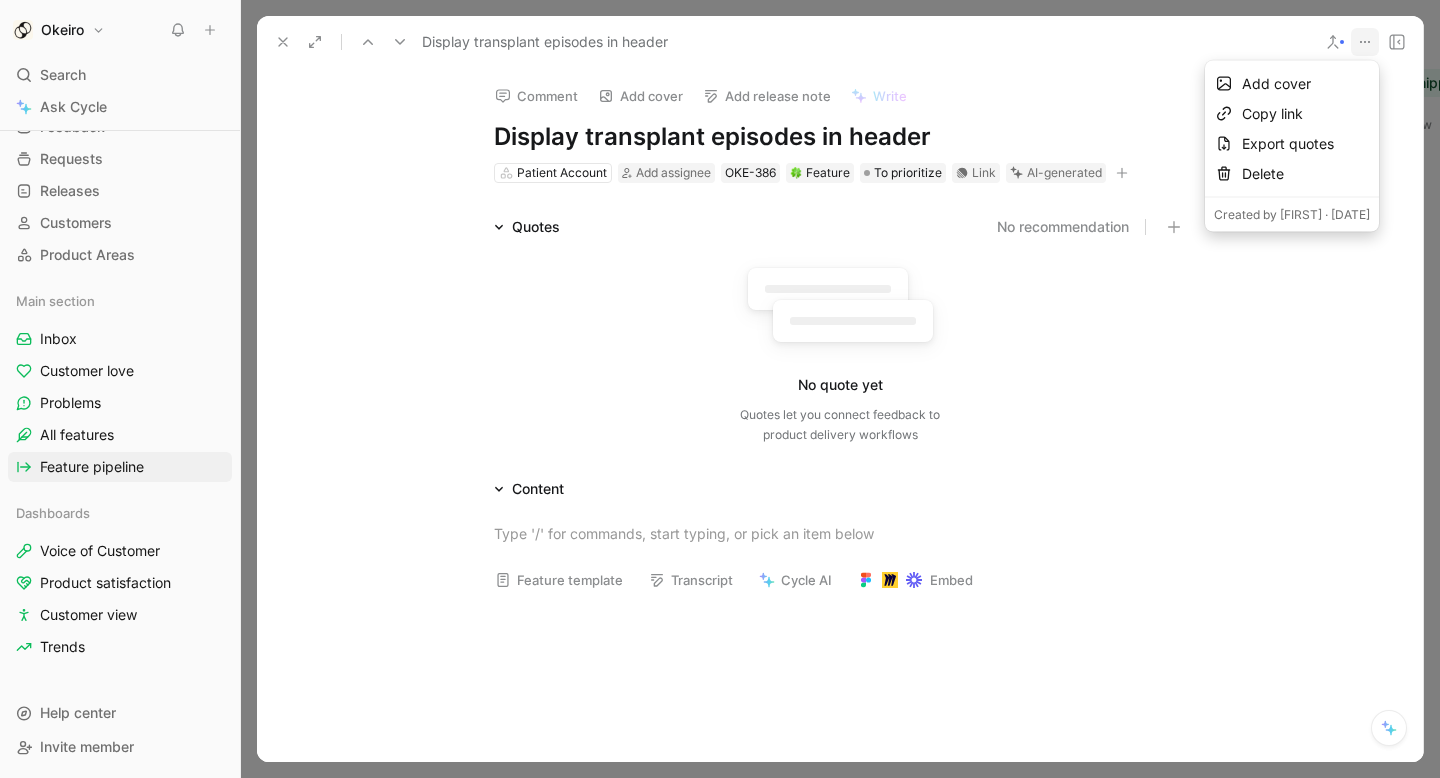 type 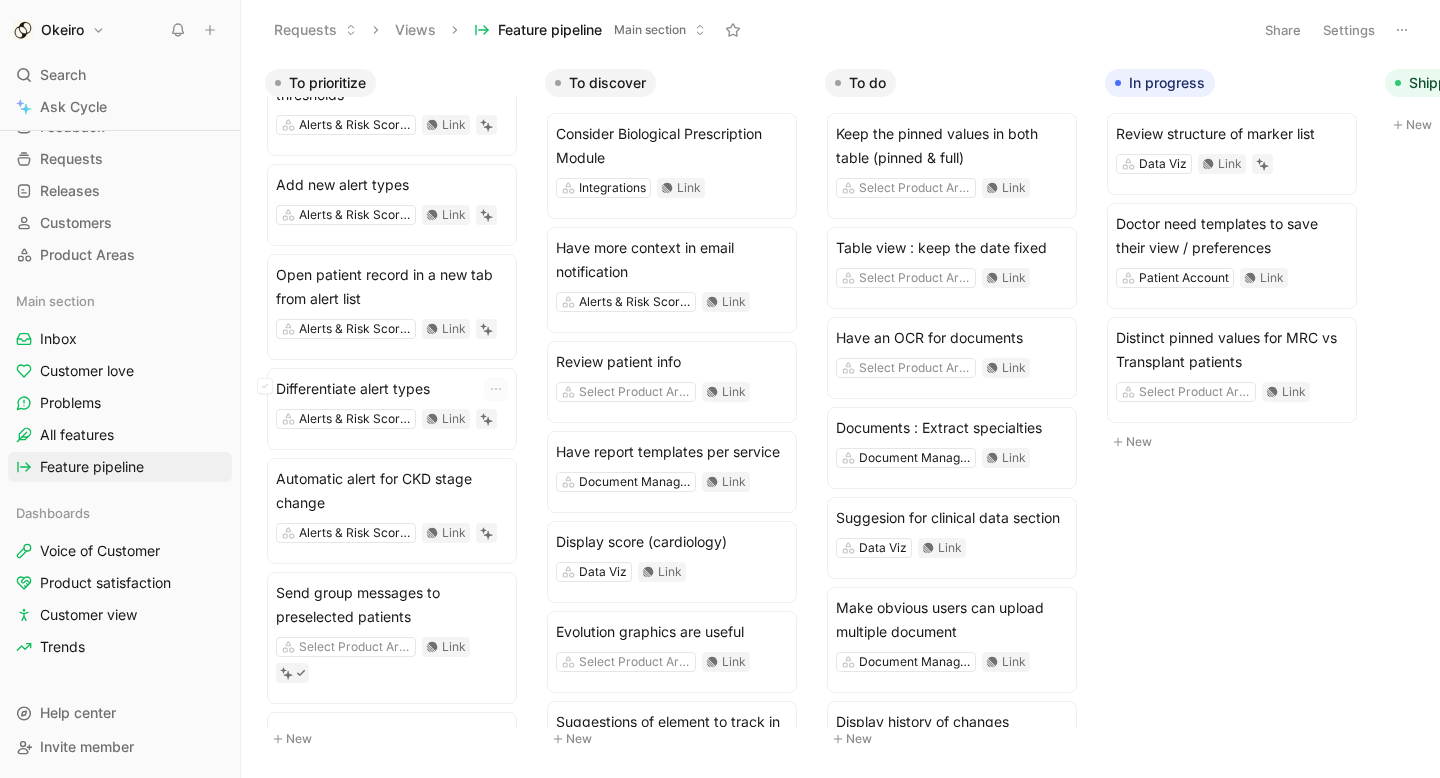 scroll, scrollTop: 1941, scrollLeft: 0, axis: vertical 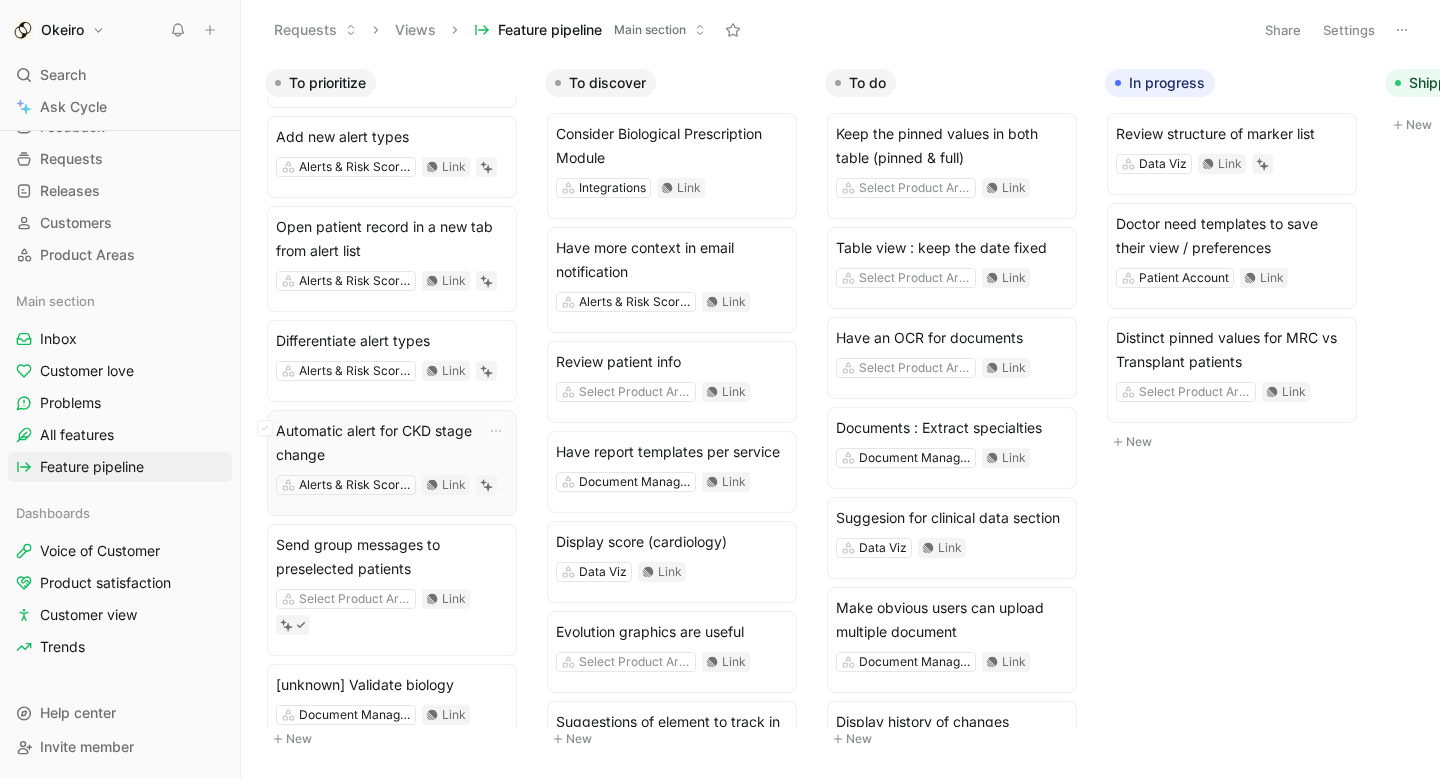 click on "Automatic alert for CKD stage change" at bounding box center (392, 443) 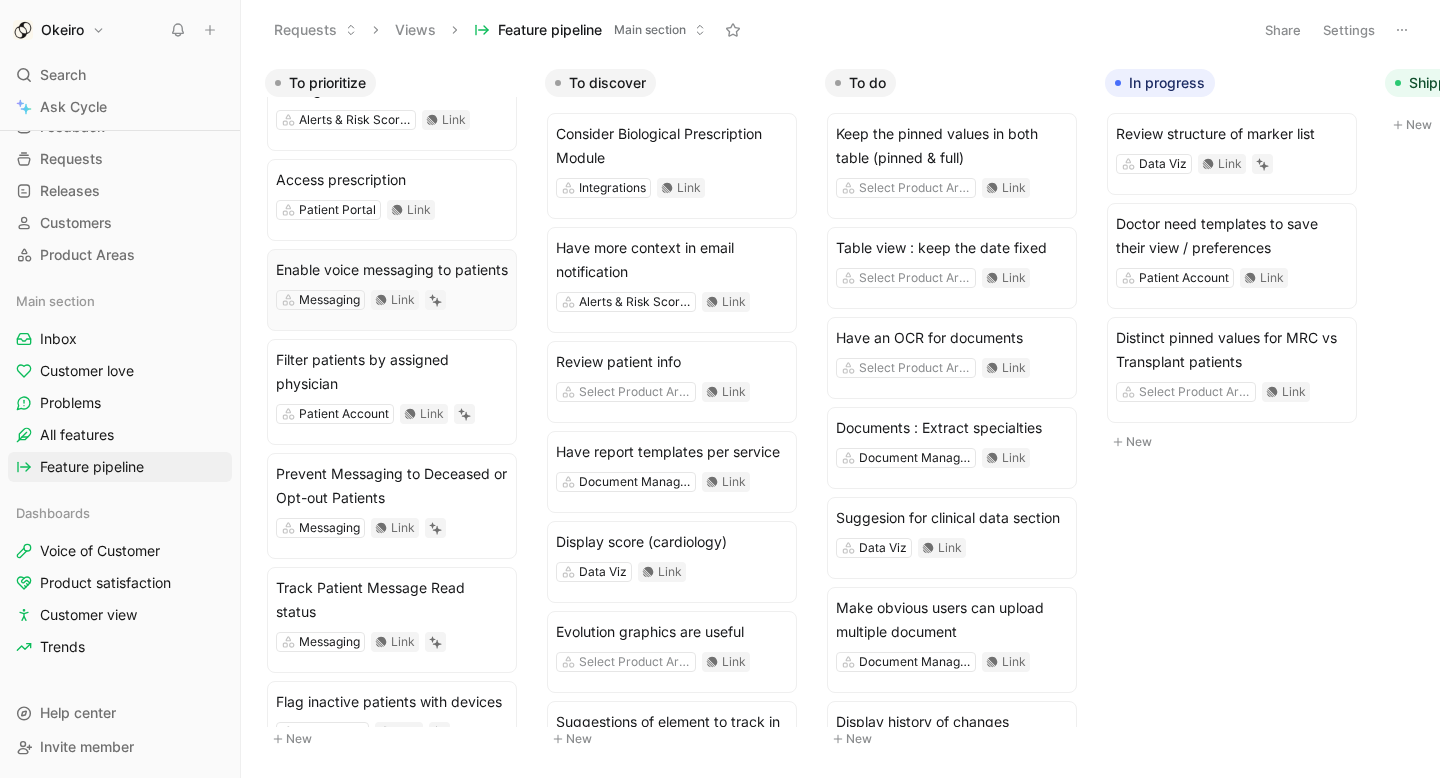scroll, scrollTop: 0, scrollLeft: 0, axis: both 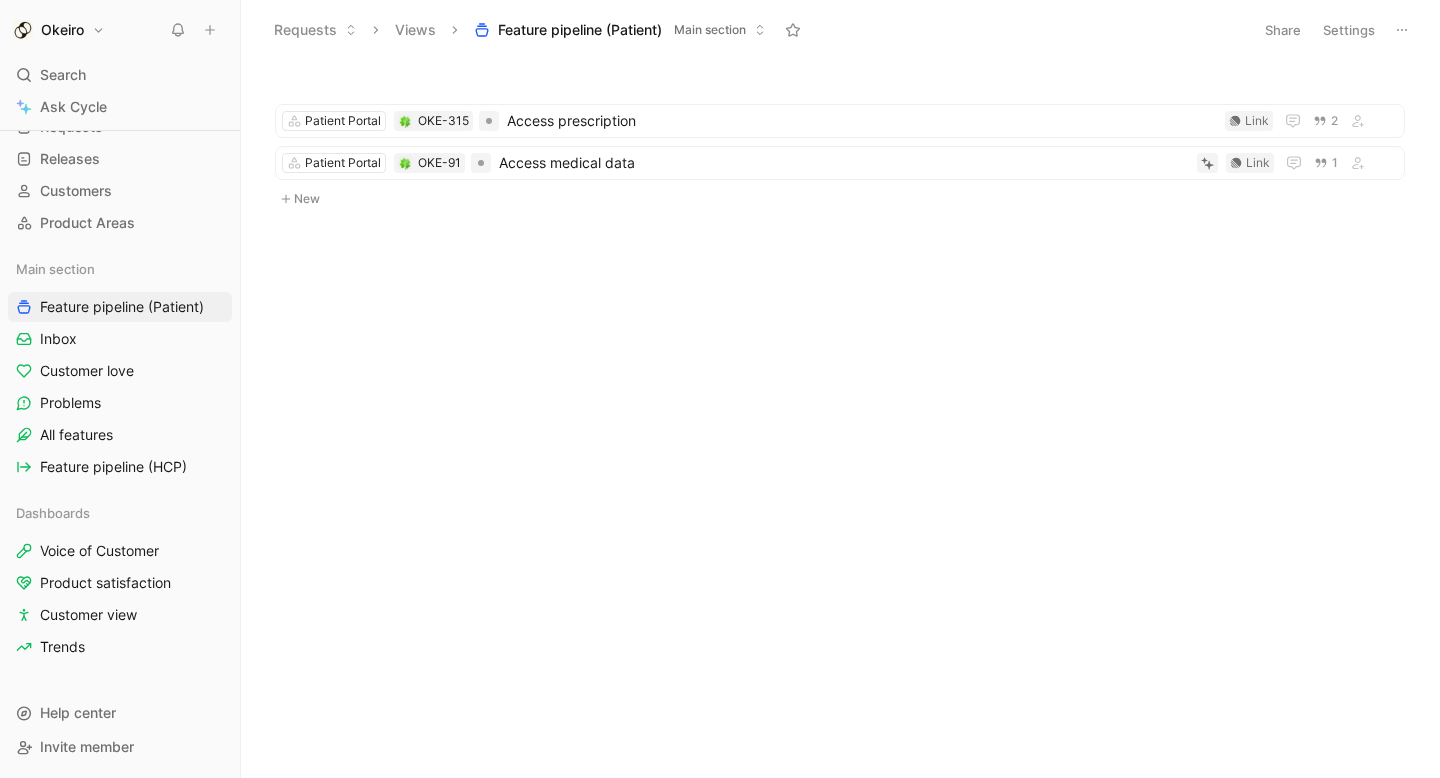 click at bounding box center [1402, 30] 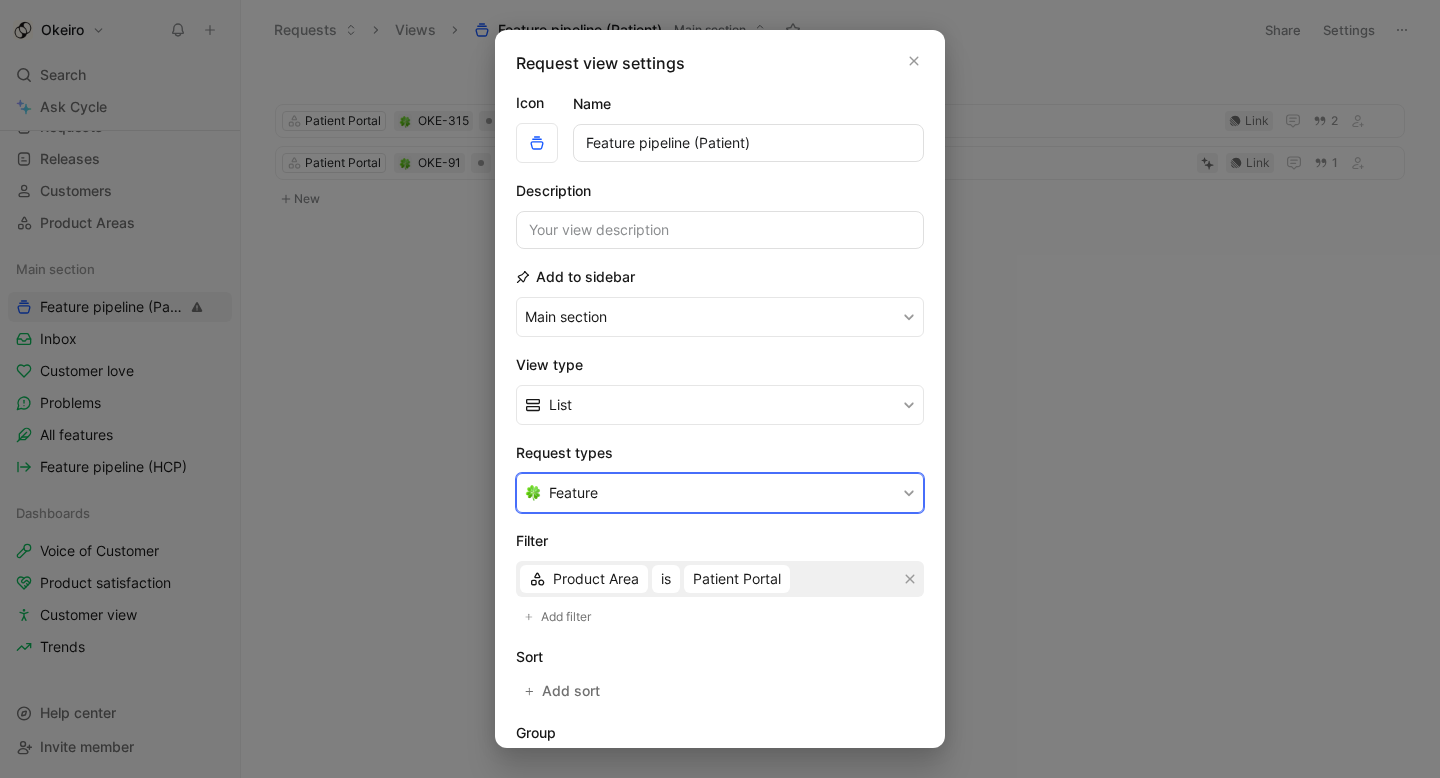 click on "Feature" at bounding box center (720, 493) 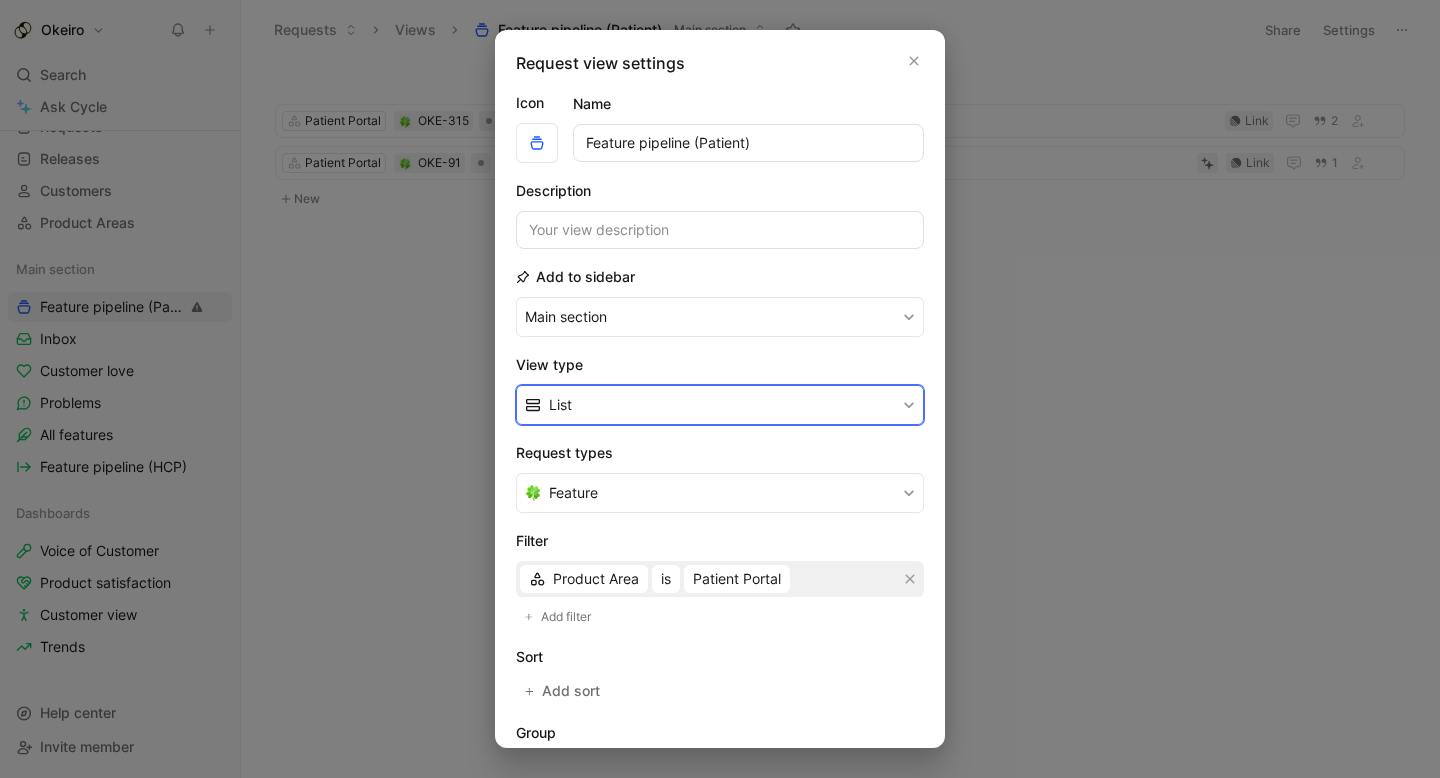 click on "List" at bounding box center (720, 405) 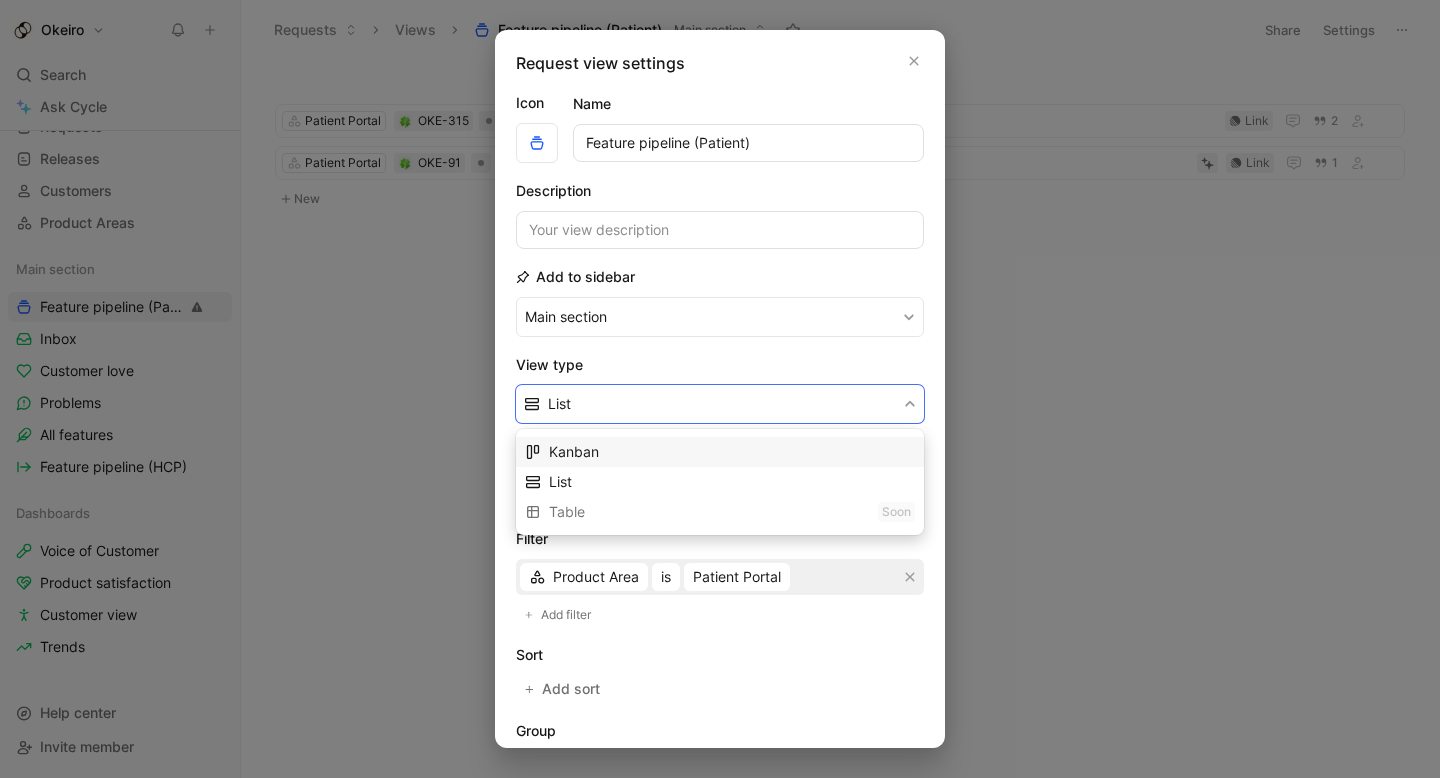 click on "Kanban" at bounding box center (732, 452) 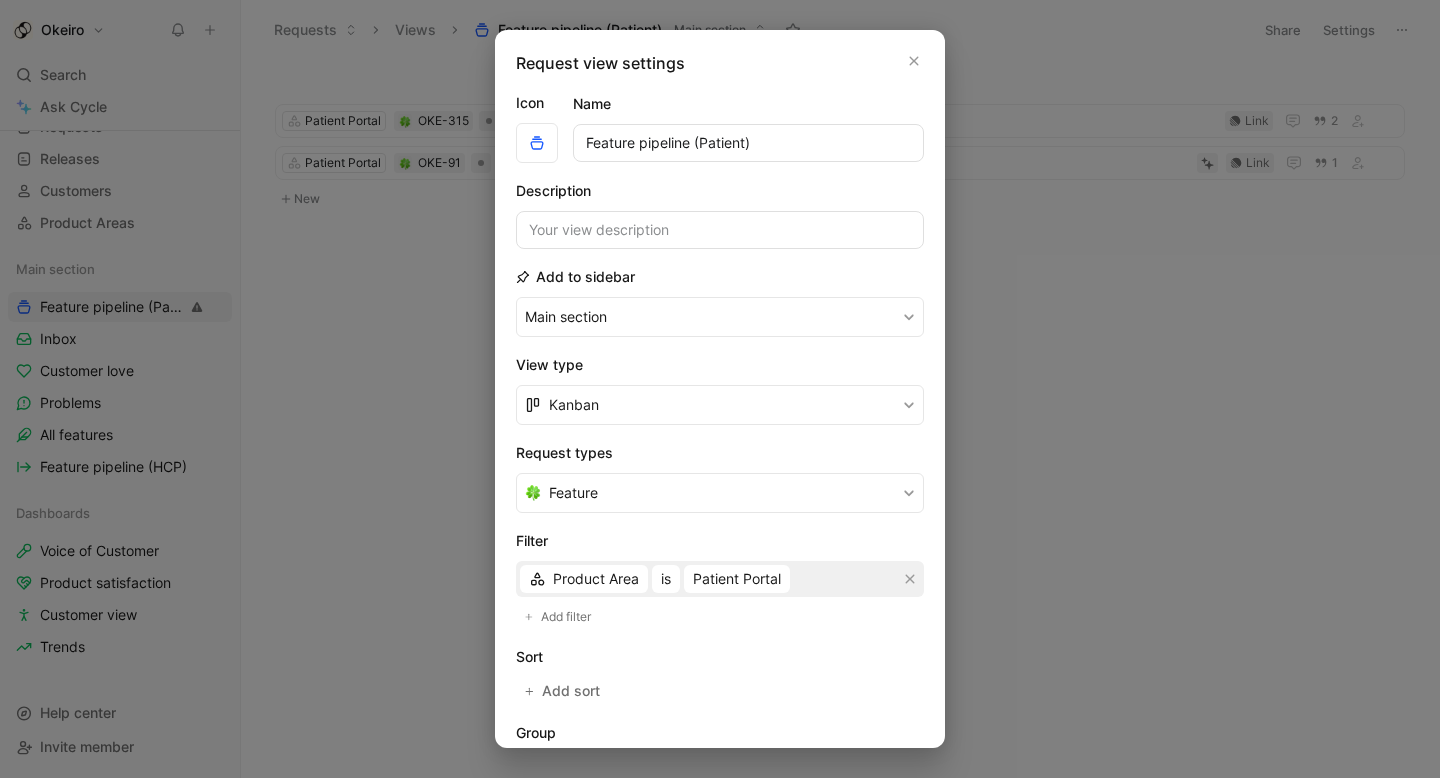 scroll, scrollTop: 290, scrollLeft: 0, axis: vertical 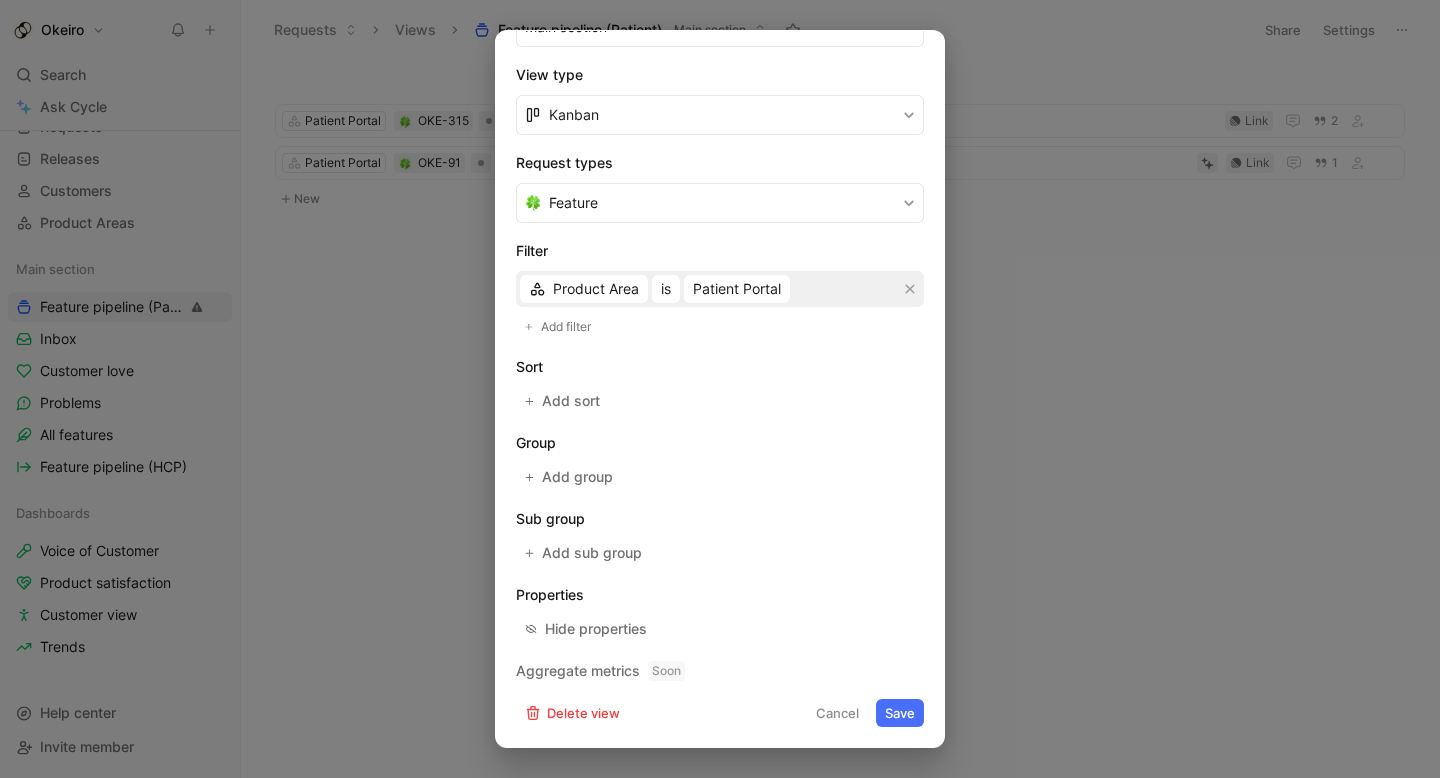 click on "Save" at bounding box center [900, 713] 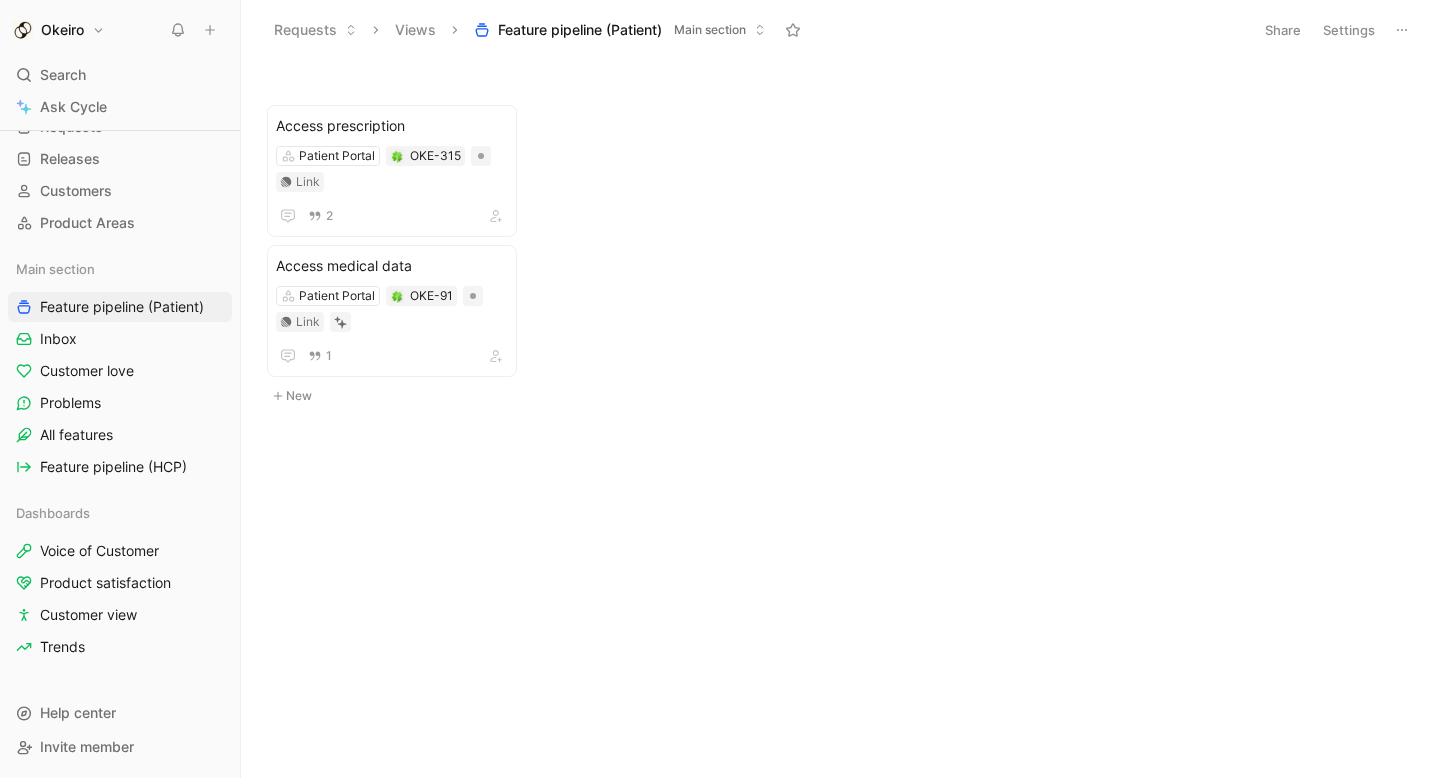 click on "Settings" at bounding box center (1349, 30) 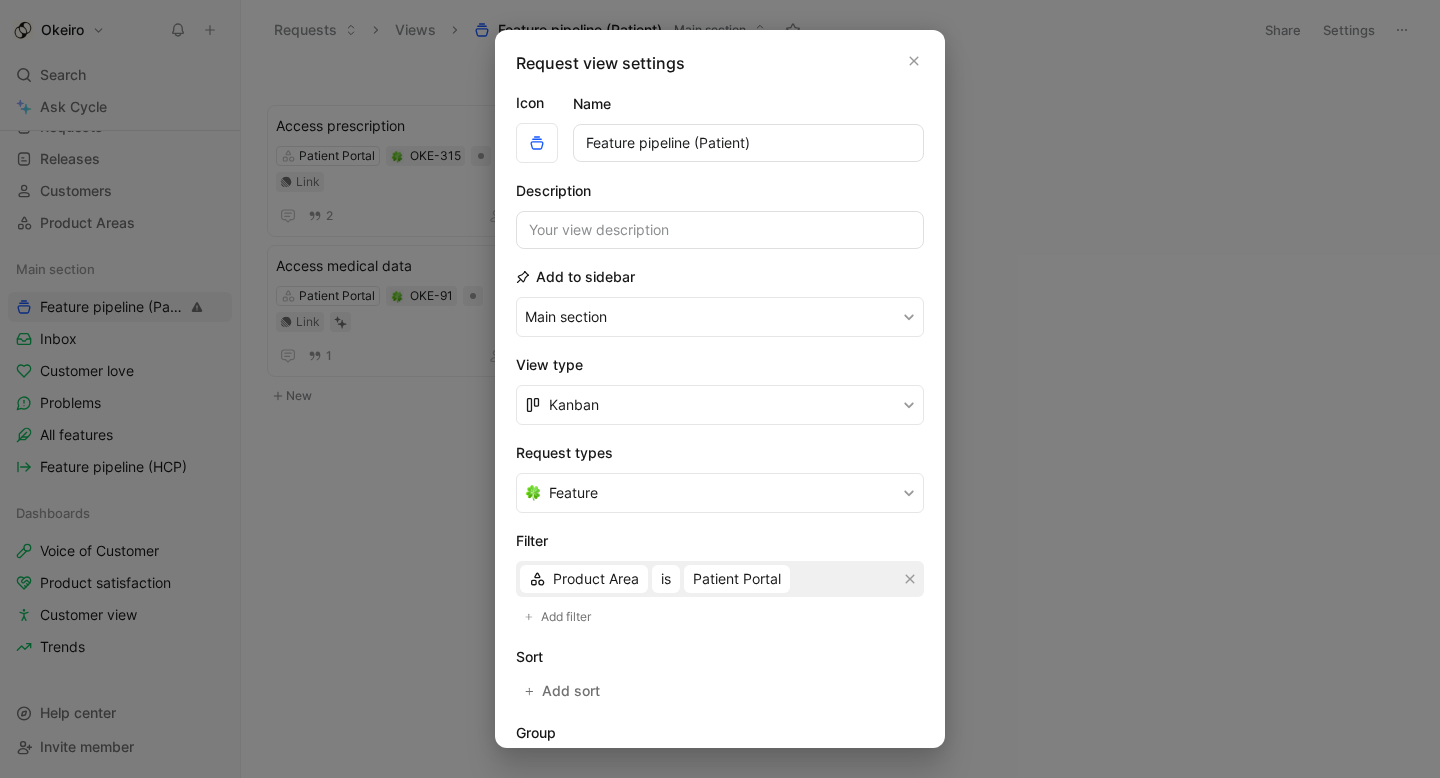 scroll, scrollTop: 290, scrollLeft: 0, axis: vertical 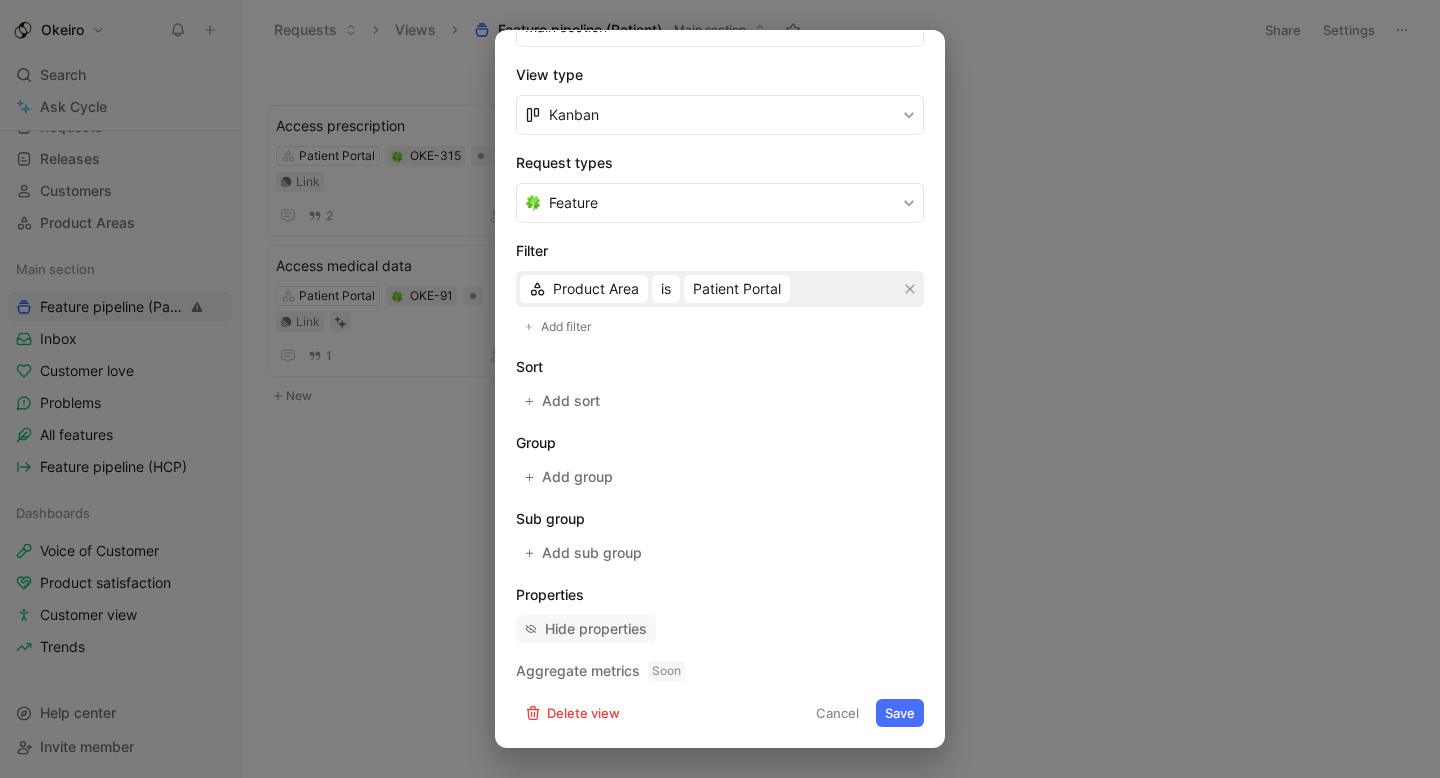 click on "Hide properties" at bounding box center [596, 629] 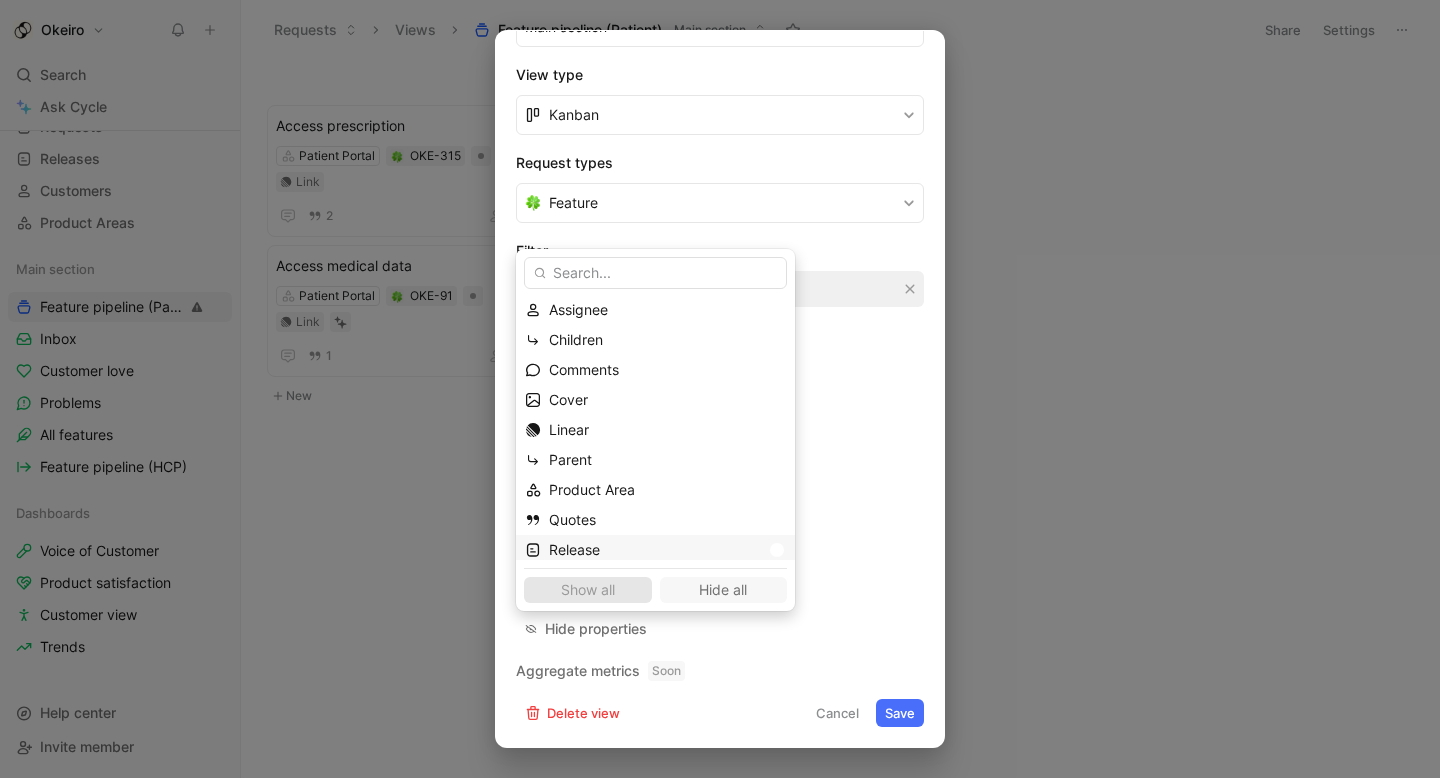 scroll, scrollTop: 0, scrollLeft: 0, axis: both 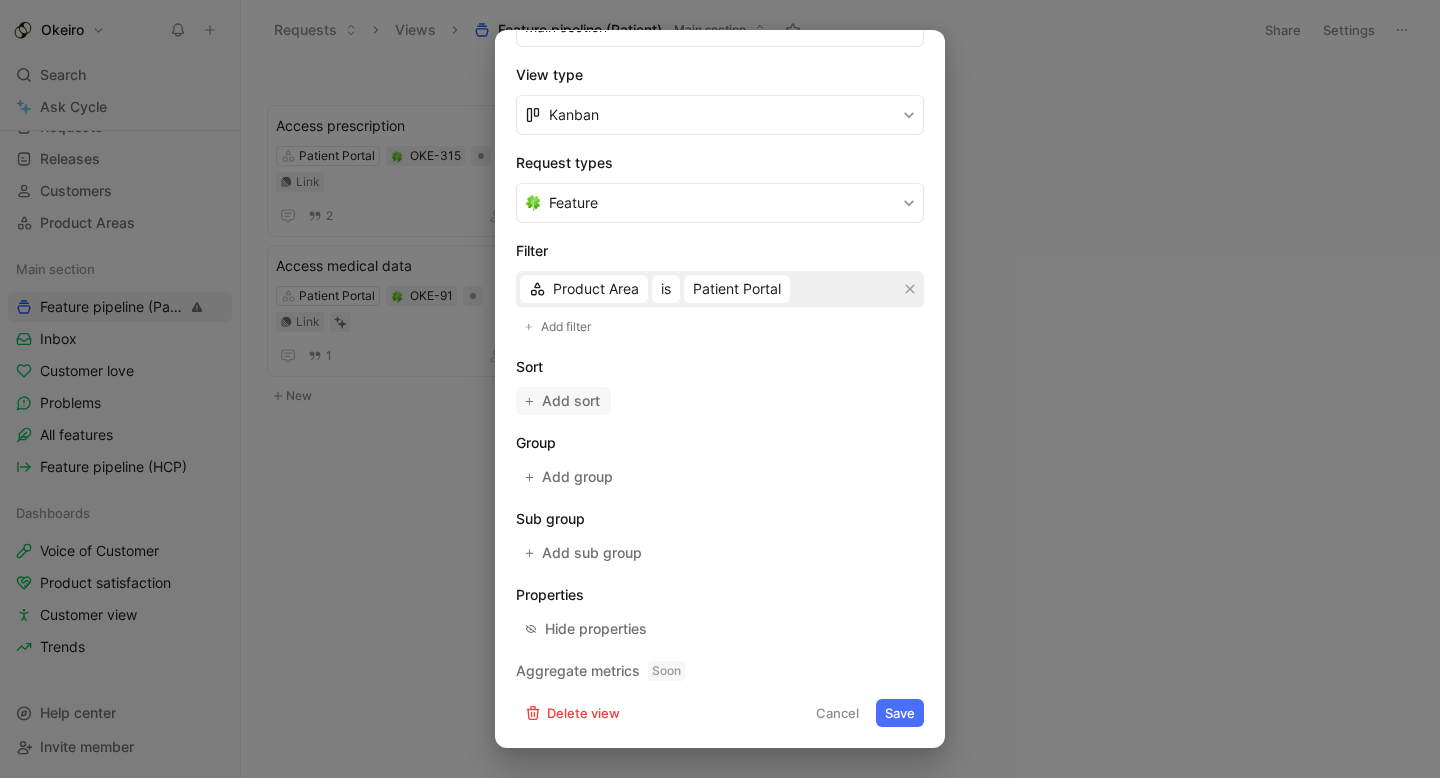 click on "Add sort" at bounding box center [572, 401] 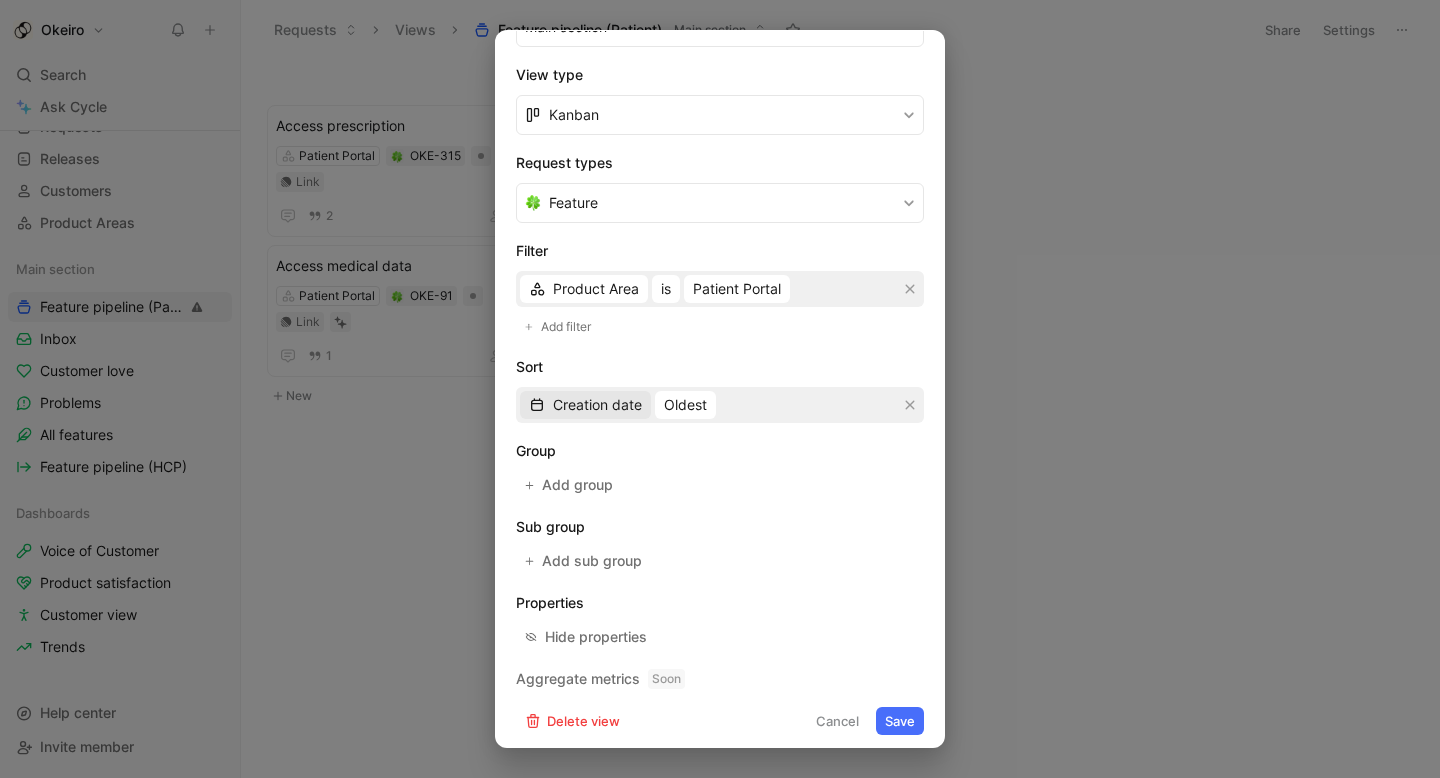 click on "Creation date" at bounding box center (597, 405) 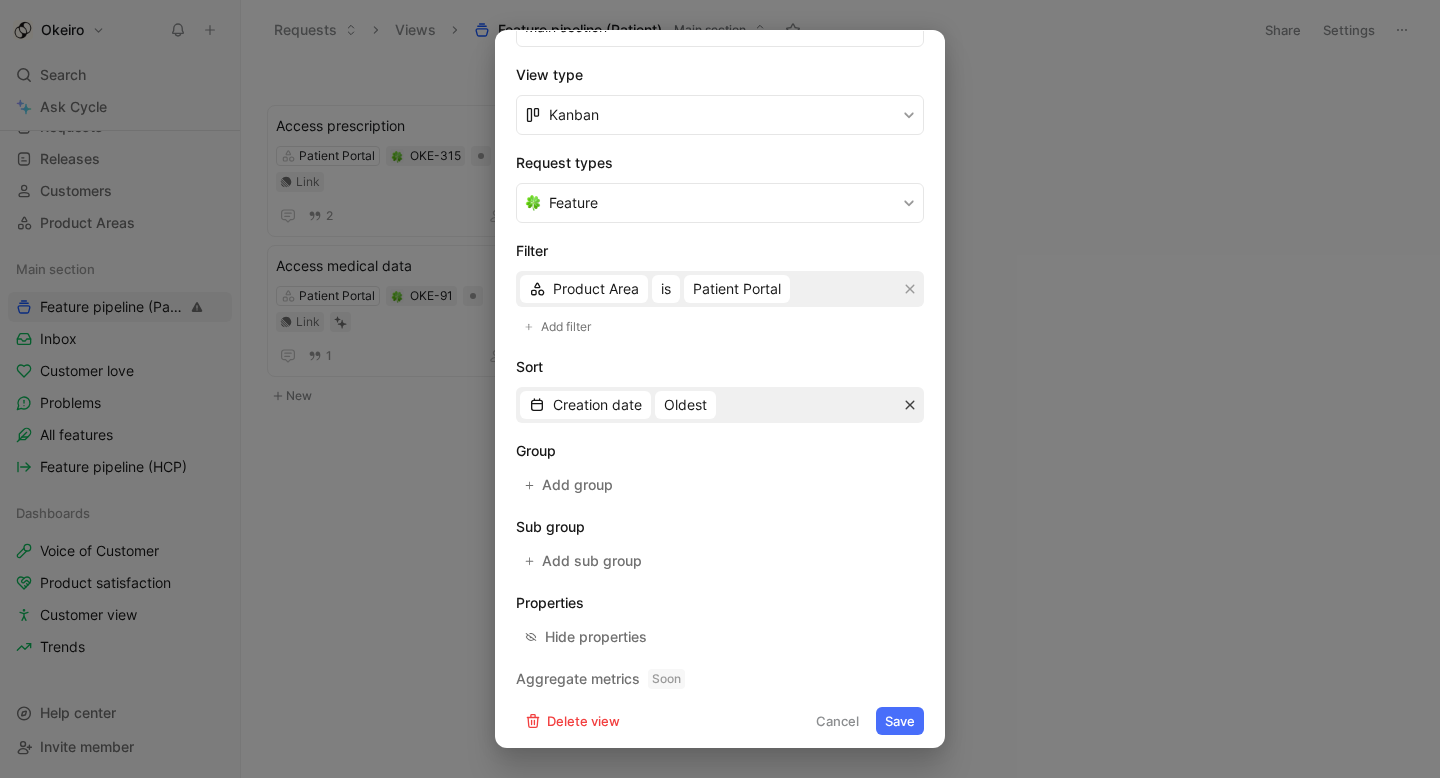 click 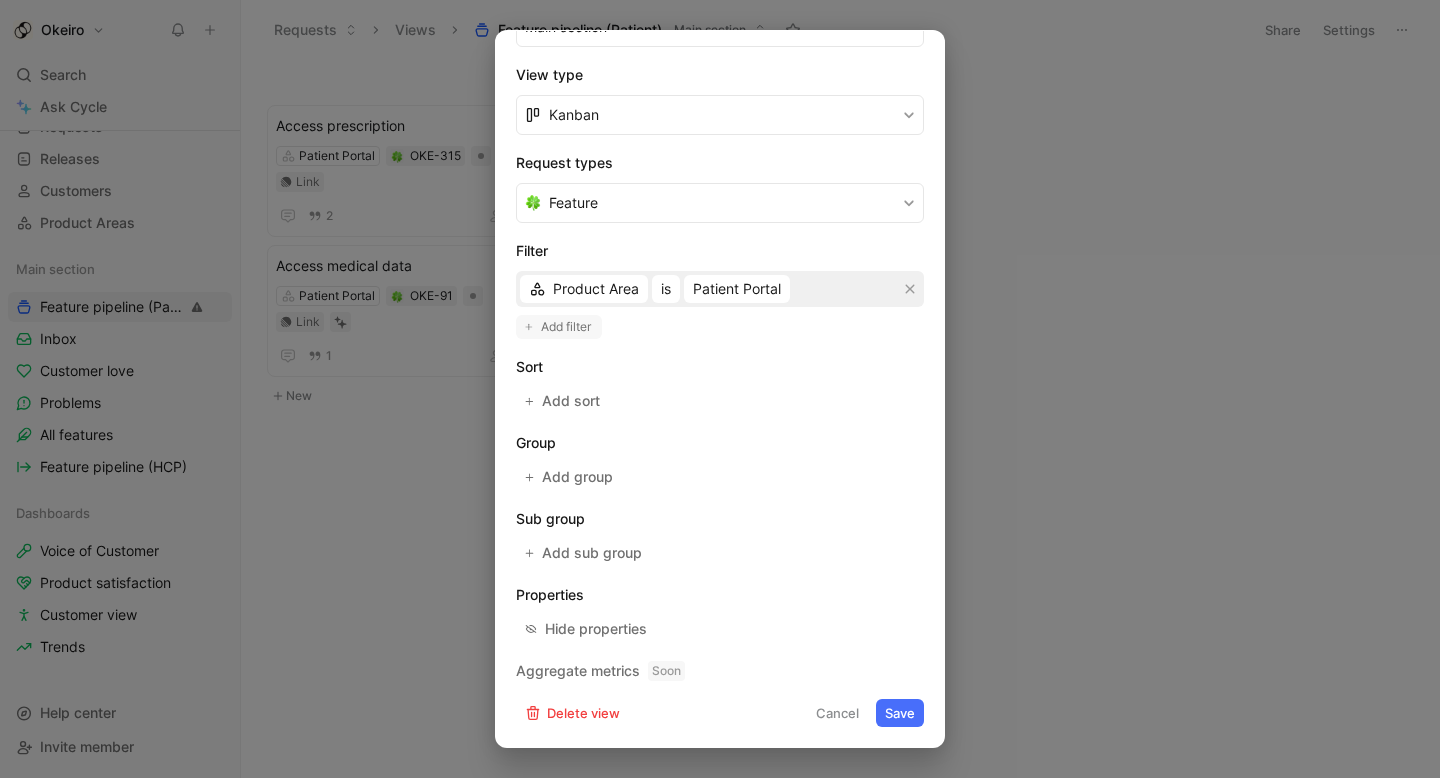 click on "Add filter" at bounding box center (567, 327) 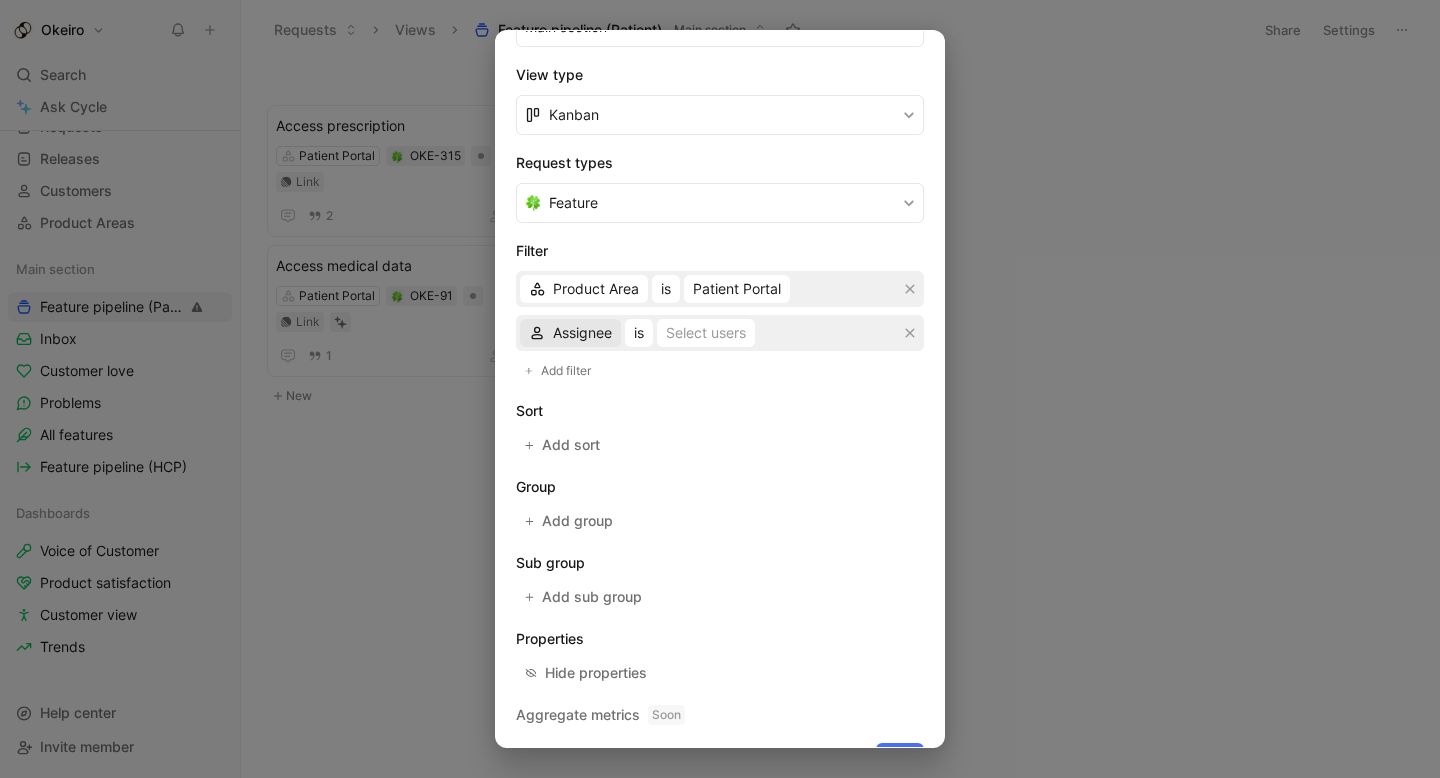 click on "Assignee" at bounding box center [582, 333] 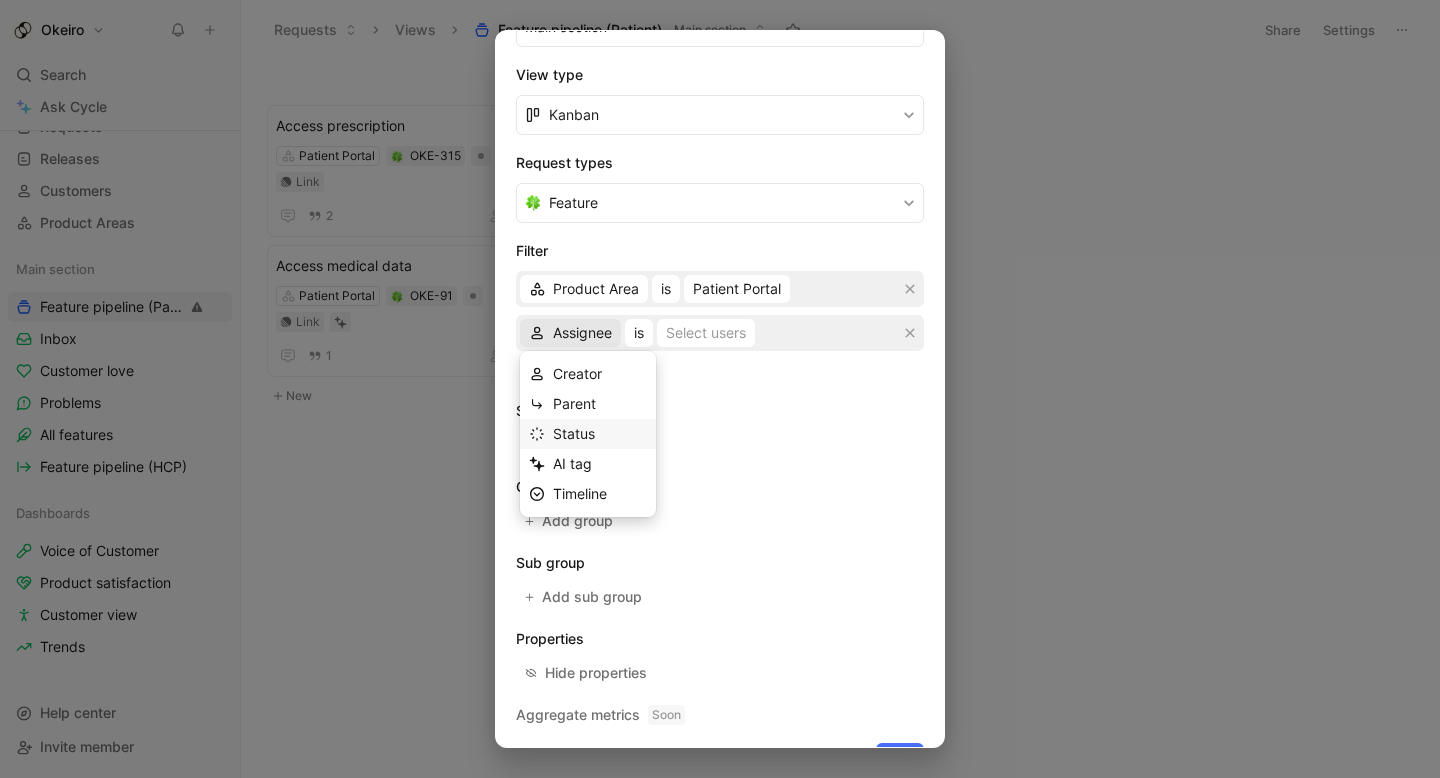 click on "Status" at bounding box center (574, 433) 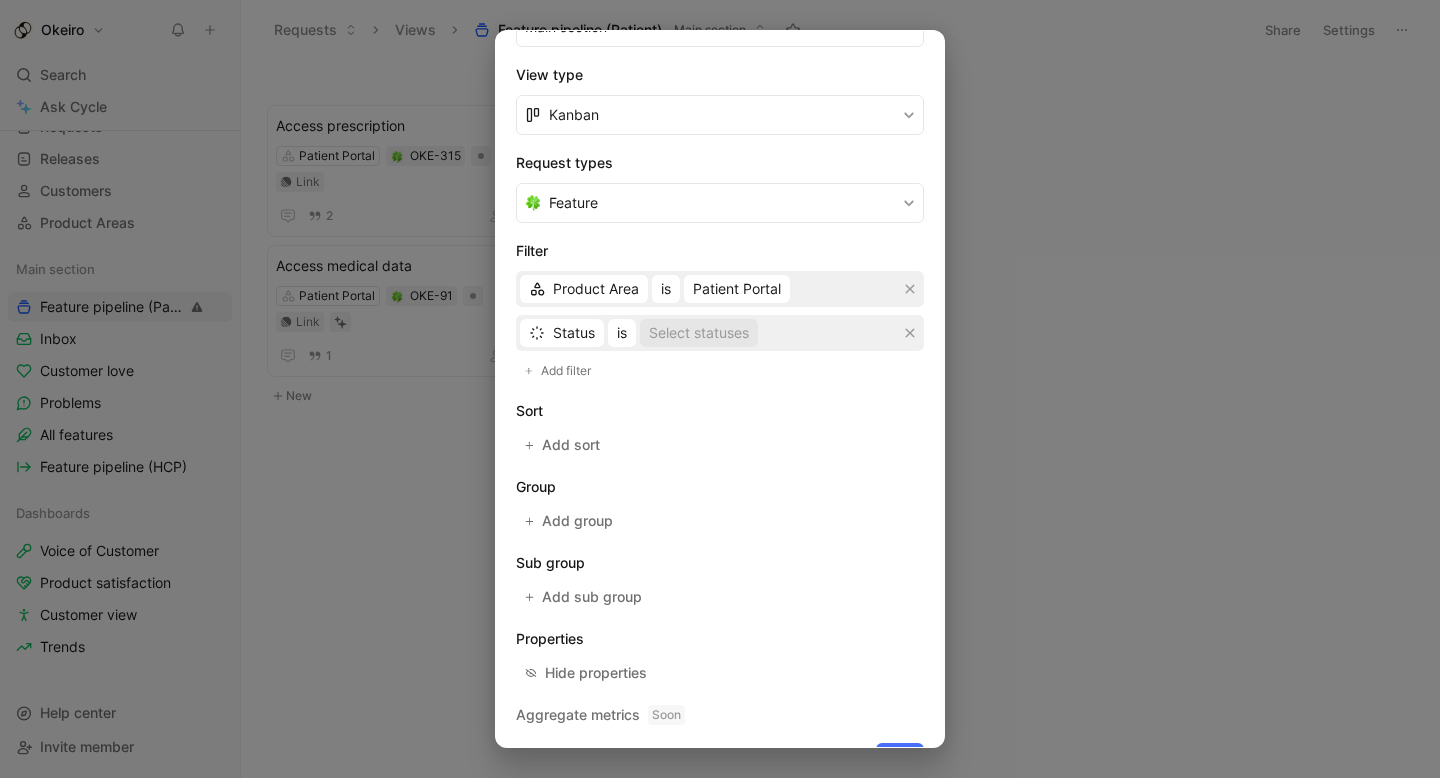 click on "Select statuses" at bounding box center [699, 333] 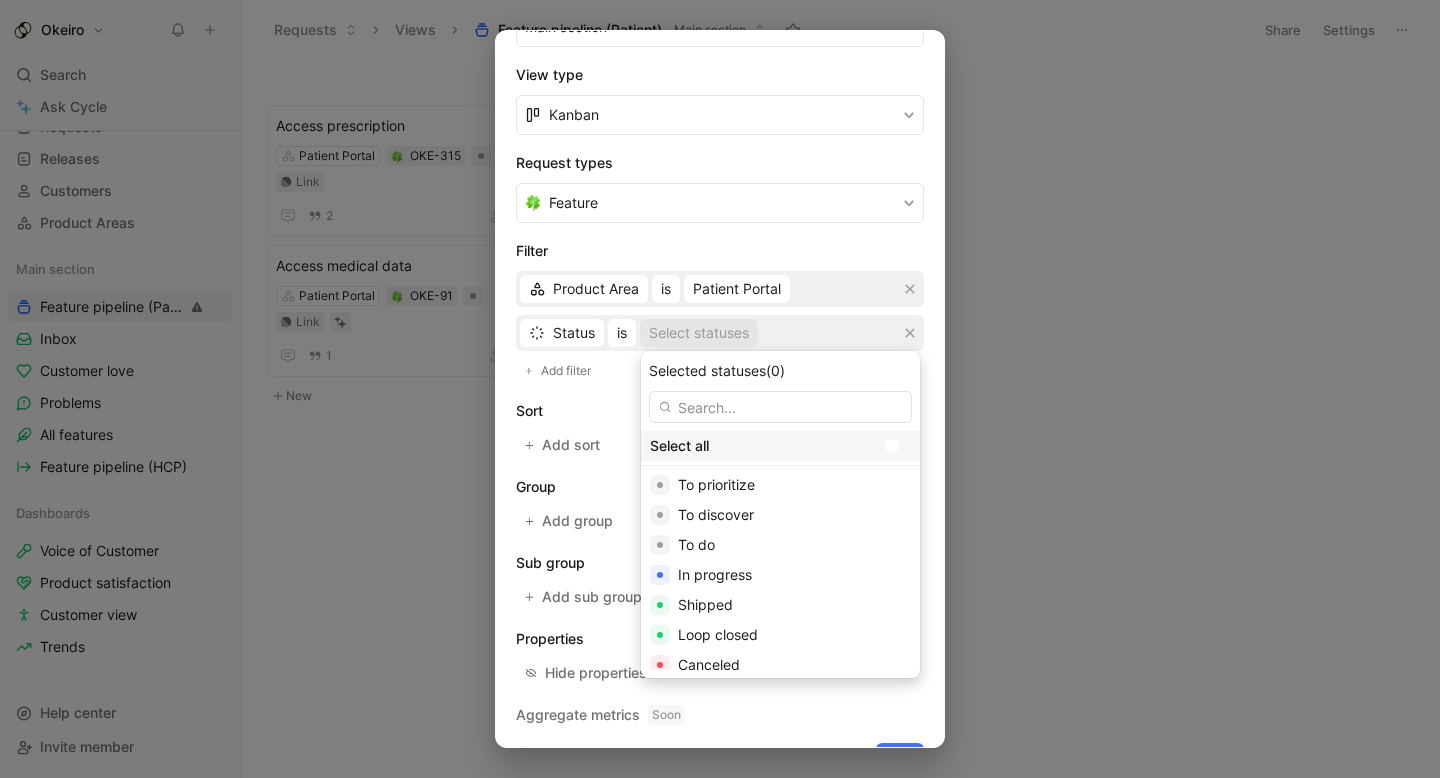 click at bounding box center (892, 446) 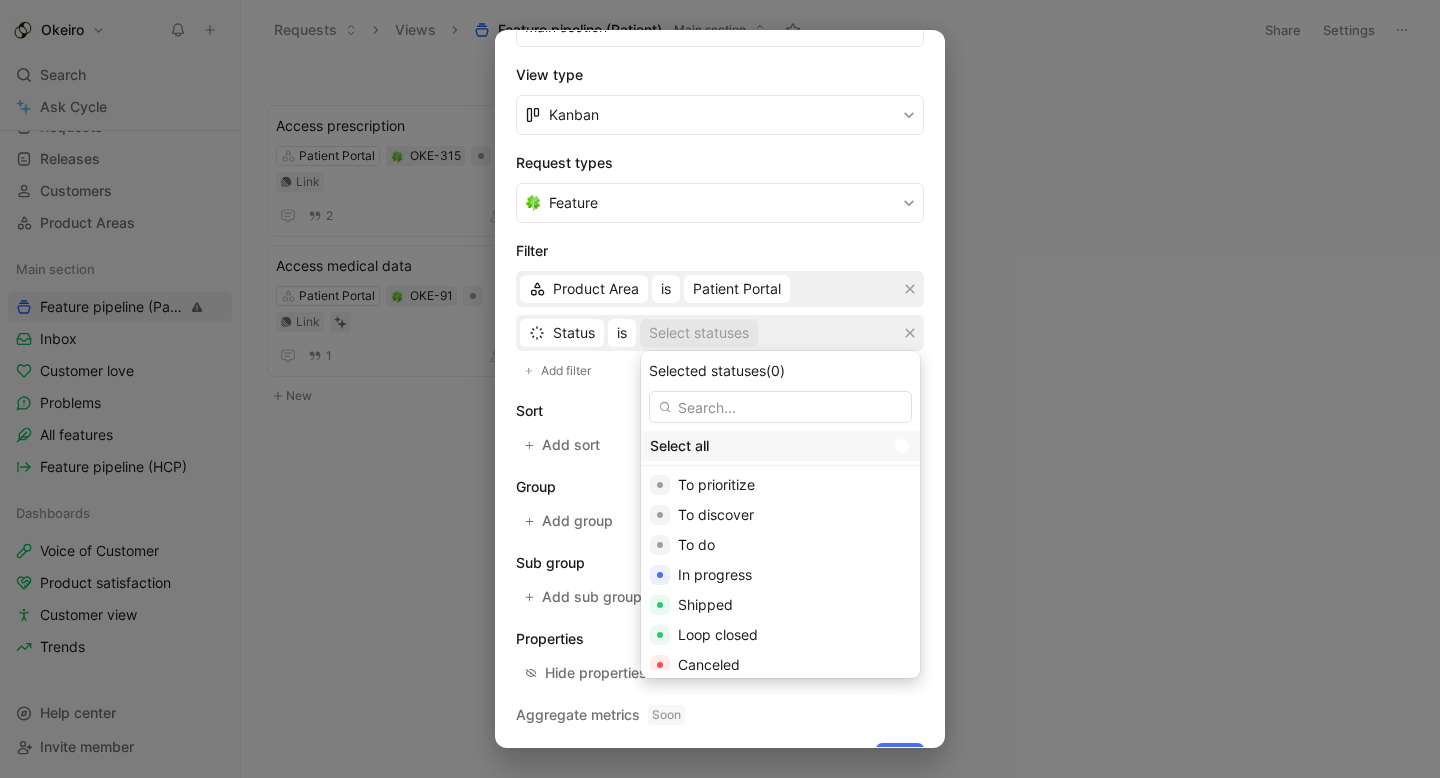 click at bounding box center (0, 0) 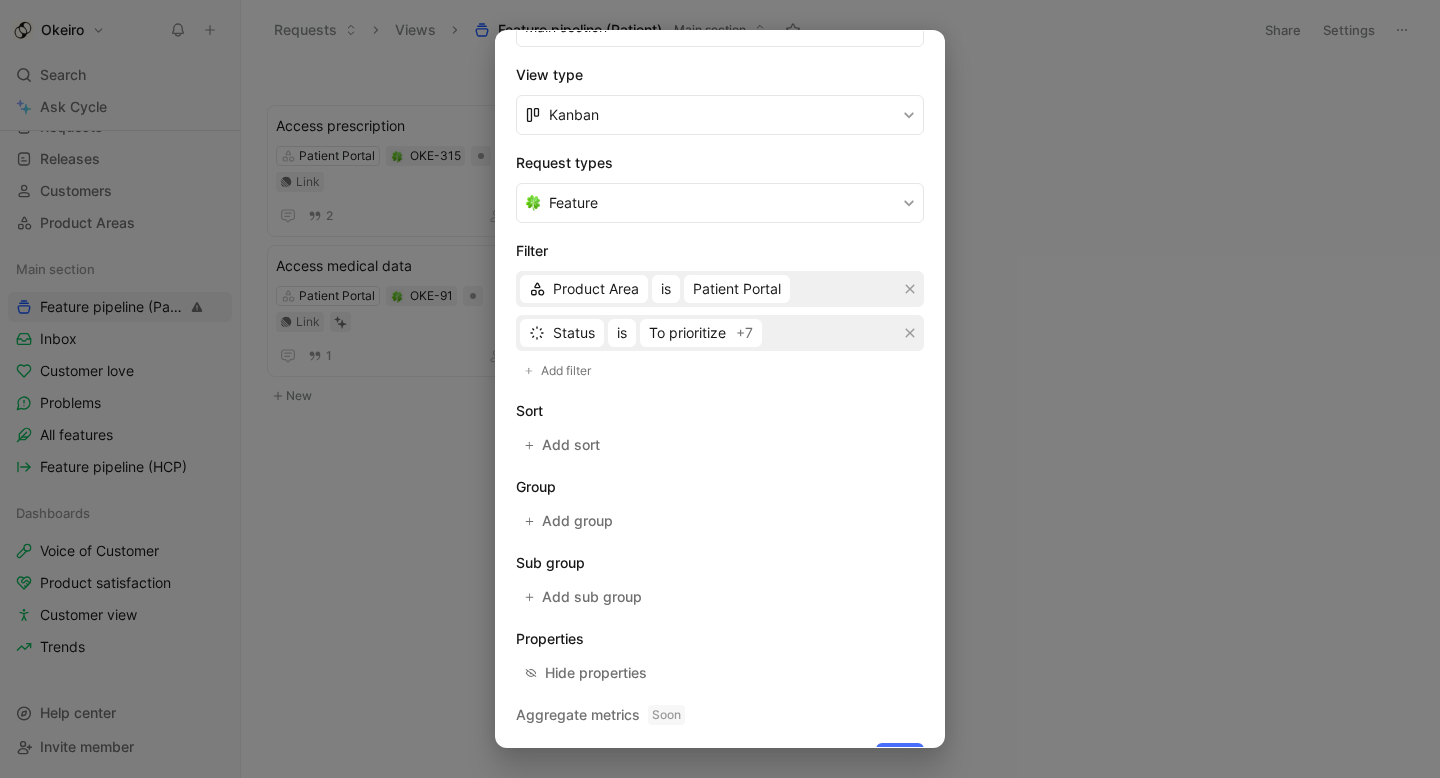 scroll, scrollTop: 334, scrollLeft: 0, axis: vertical 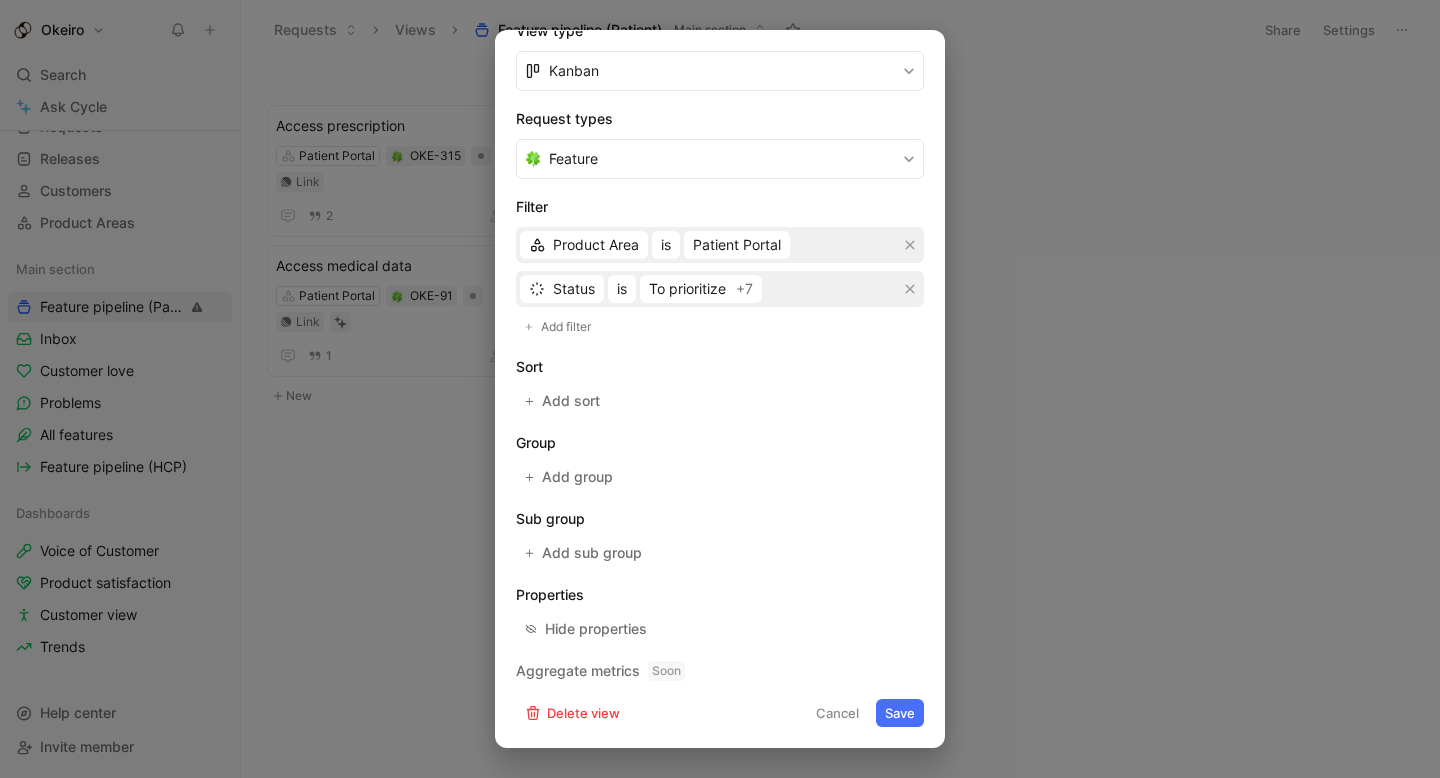 click on "Request view settings Icon Name Feature pipeline (Patient) Description Add to sidebar Main section View type Kanban Request types Feature Filter Product Area is Patient Portal Status is To prioritize +7 Add filter Sort Add sort Group Add group Sub group Add sub group Properties Hide properties Aggregate metrics Soon Delete view Cancel Save" at bounding box center (720, 389) 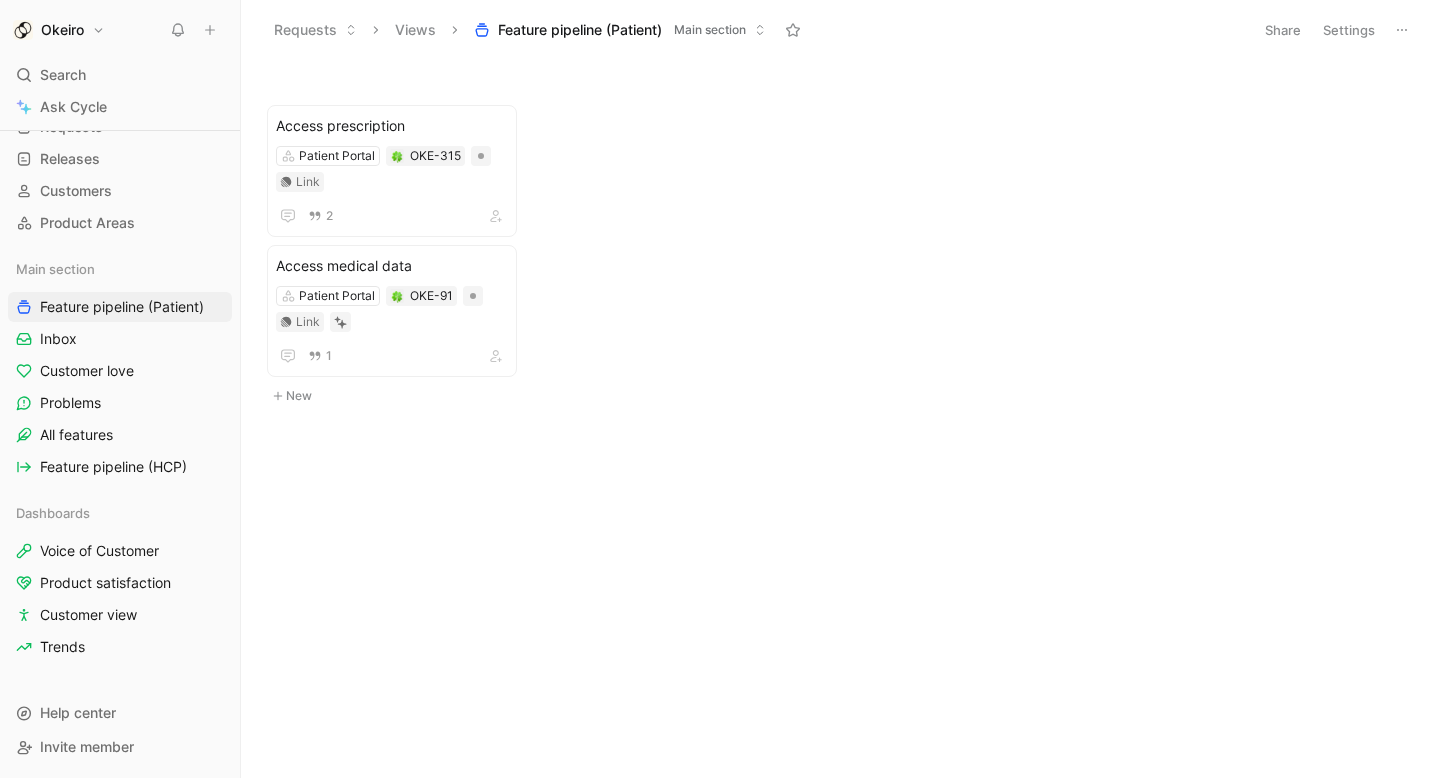 click at bounding box center (397, 79) 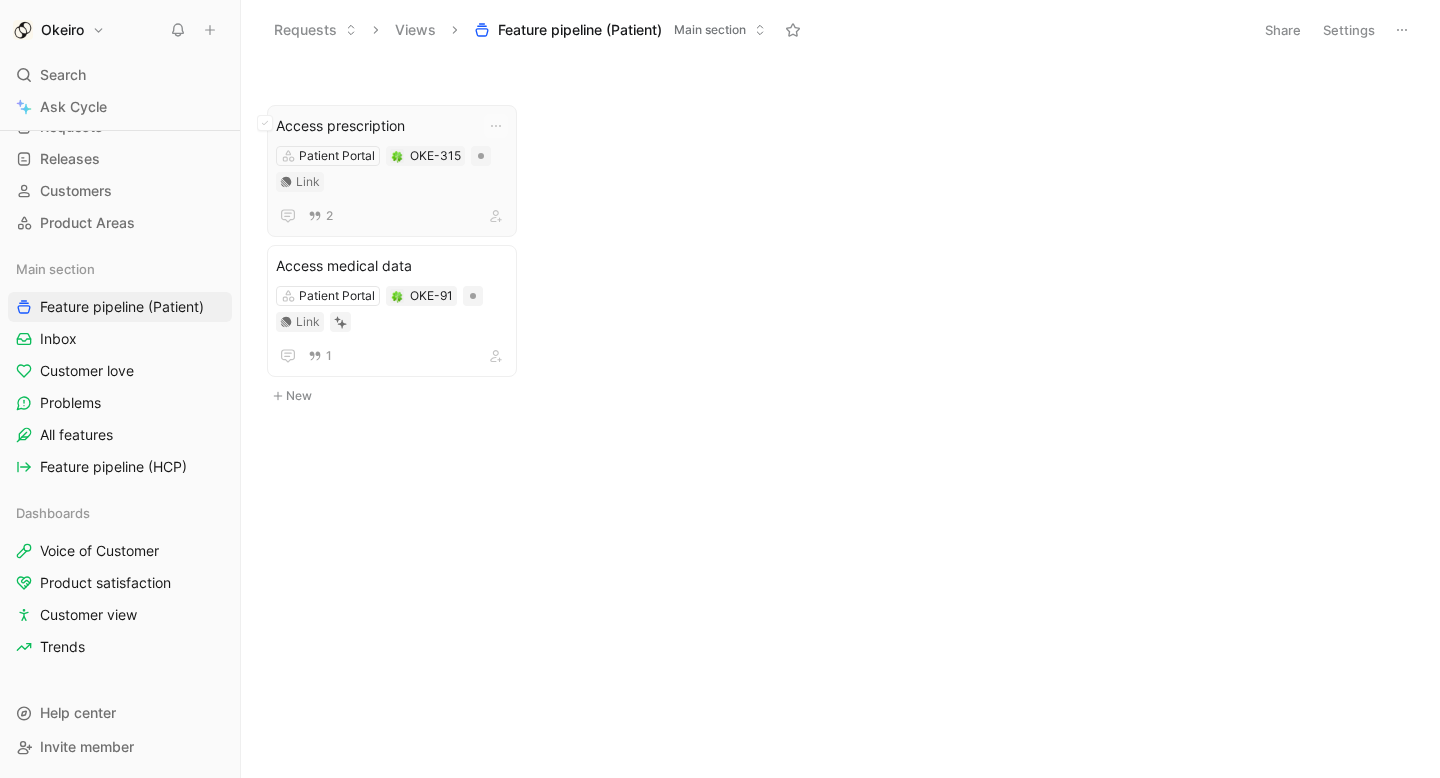 click on "Access prescription" at bounding box center [392, 126] 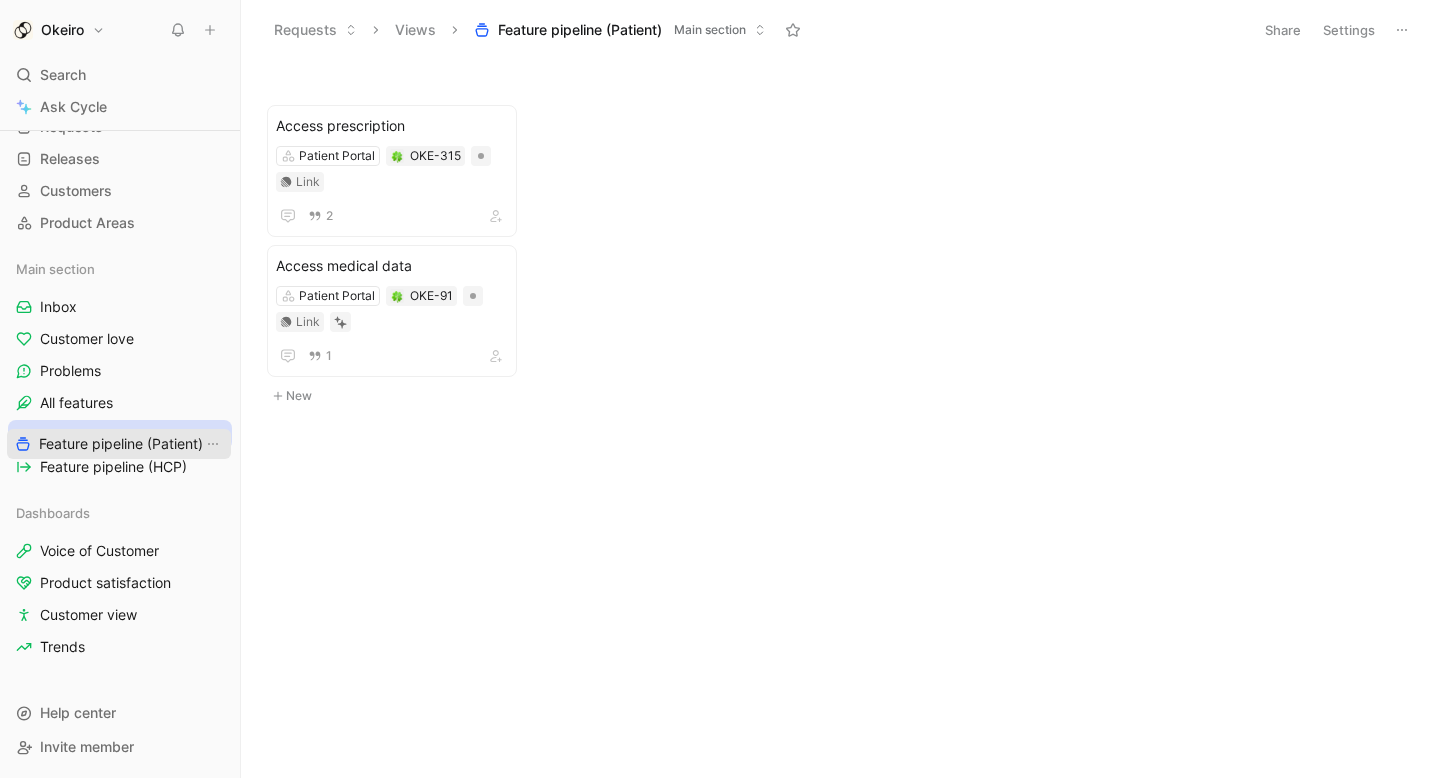drag, startPoint x: 117, startPoint y: 302, endPoint x: 116, endPoint y: 439, distance: 137.00365 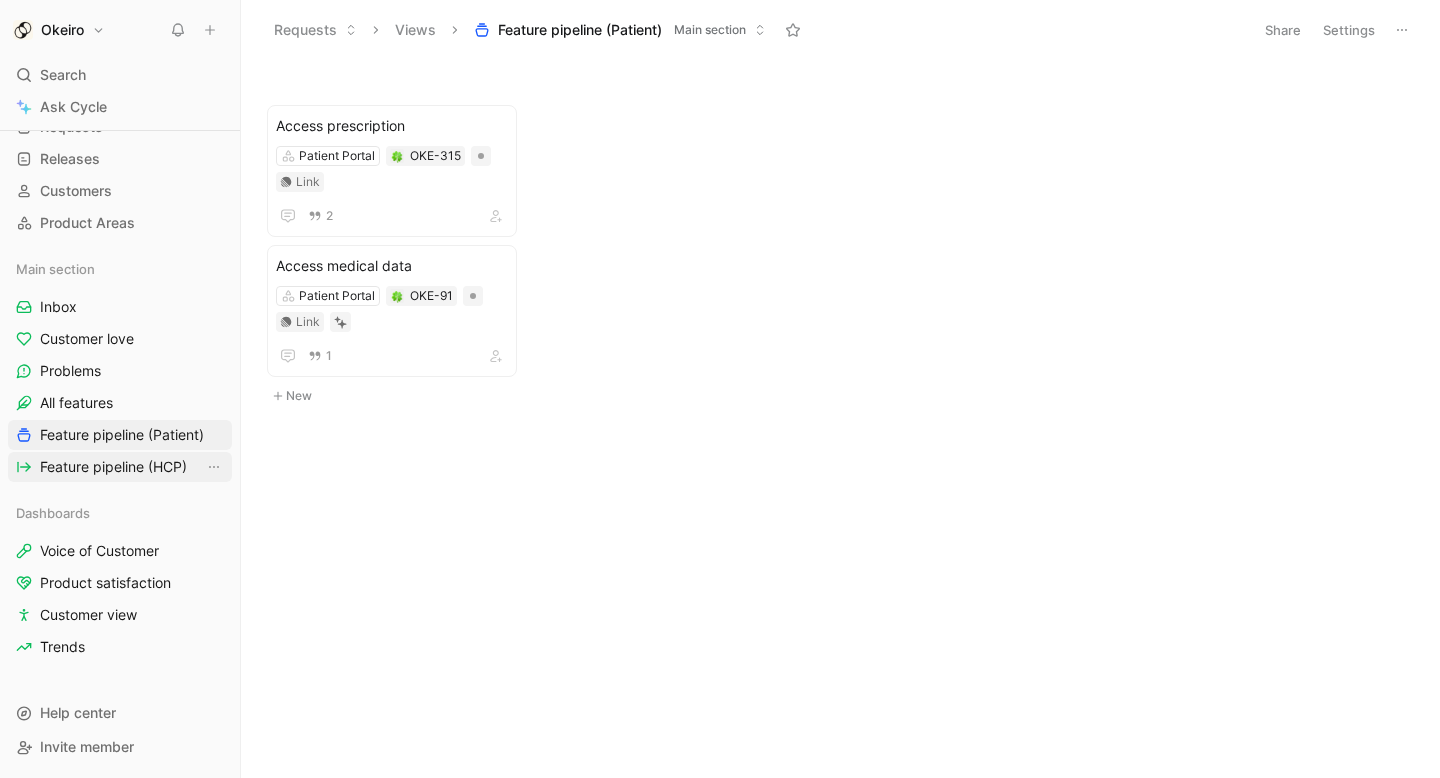 click on "Feature pipeline (HCP)" at bounding box center (113, 467) 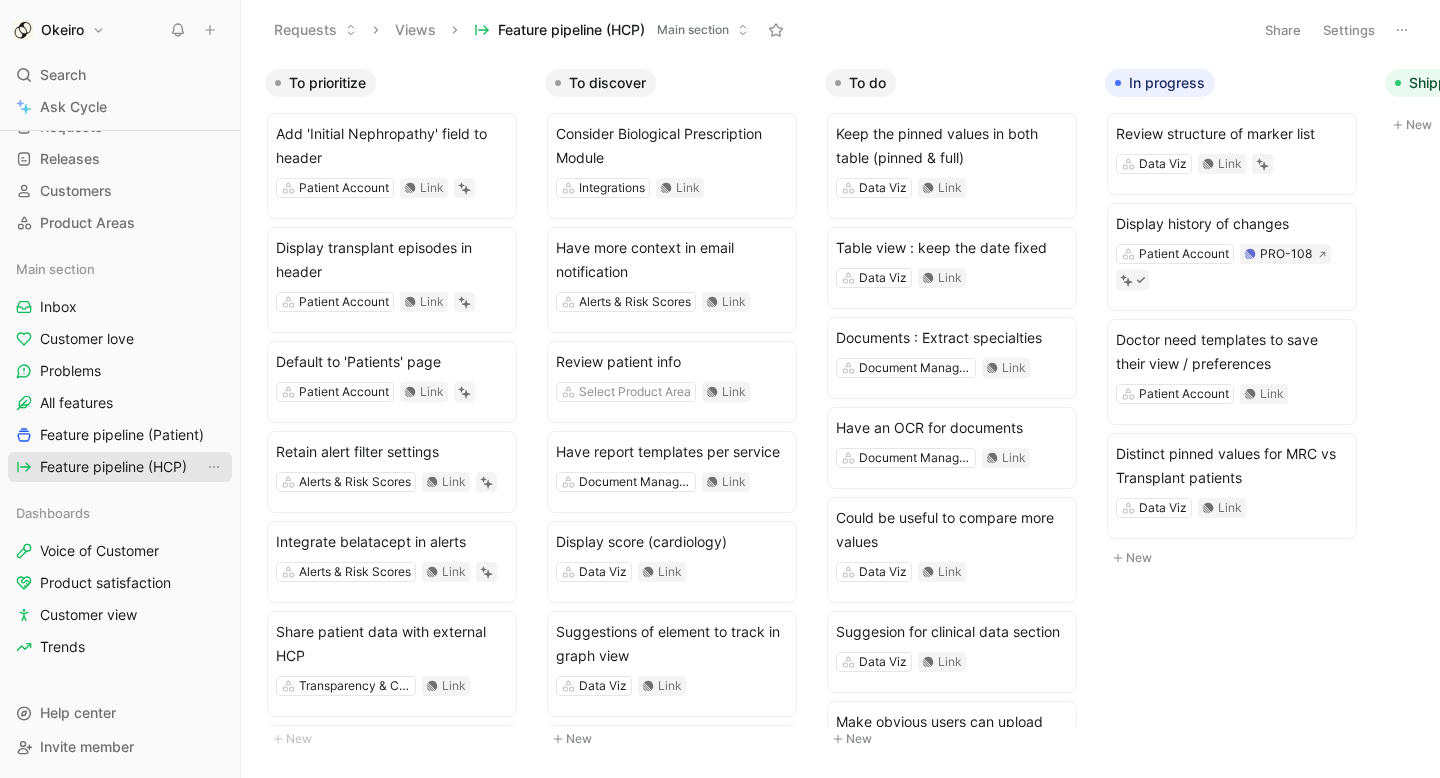 click on "Main section Inbox Customer love Problems All features Feature pipeline (Patient) Feature pipeline (HCP)" at bounding box center (120, 368) 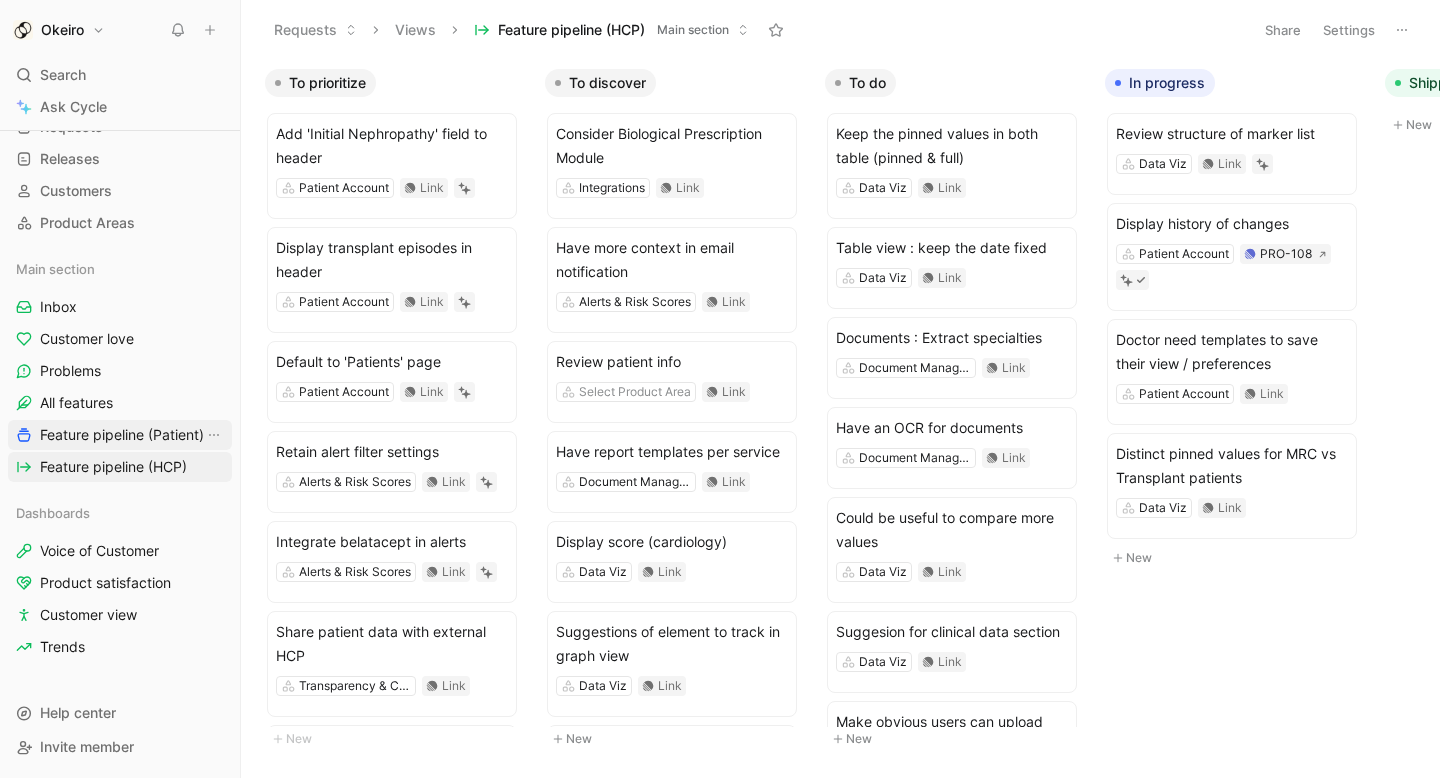 click on "Feature pipeline (Patient)" at bounding box center (122, 435) 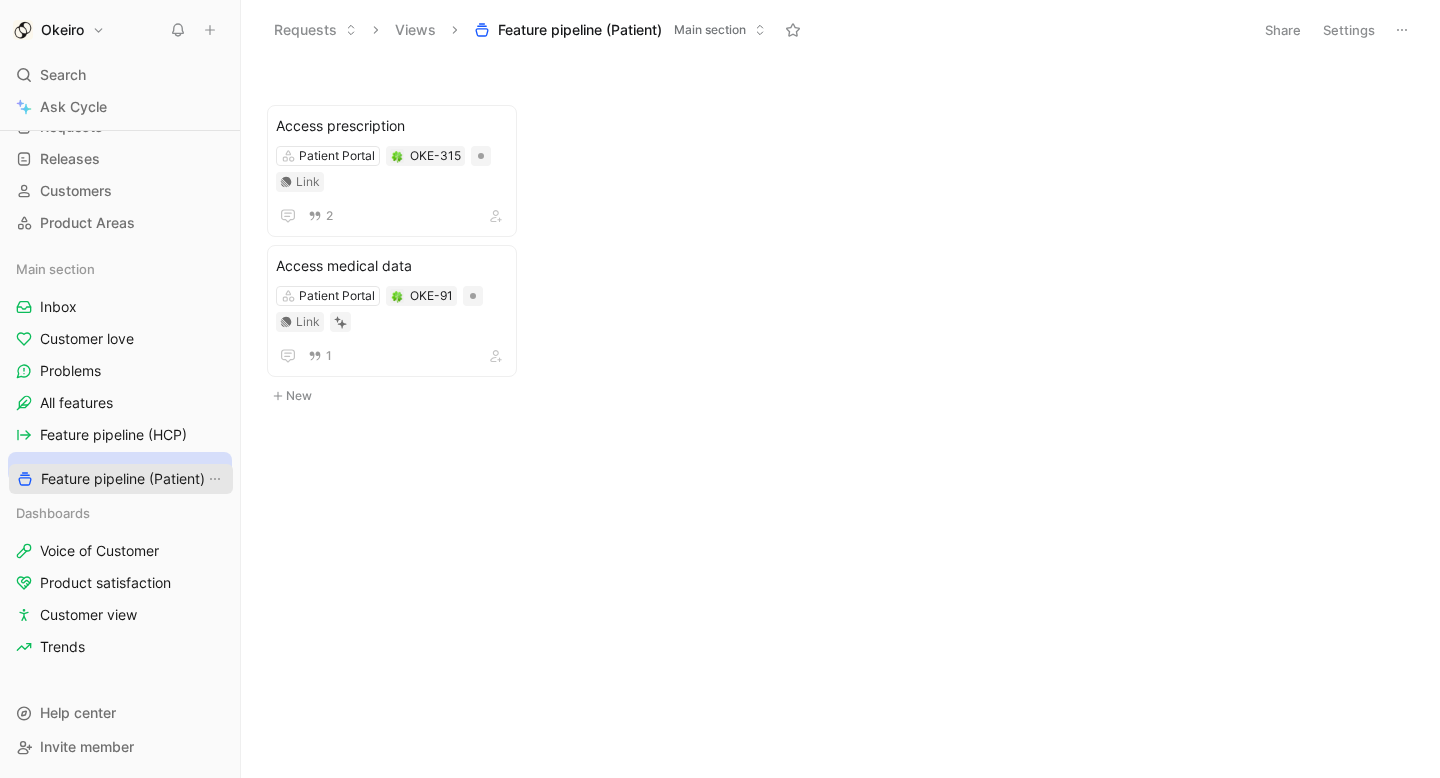 drag, startPoint x: 153, startPoint y: 428, endPoint x: 154, endPoint y: 472, distance: 44.011364 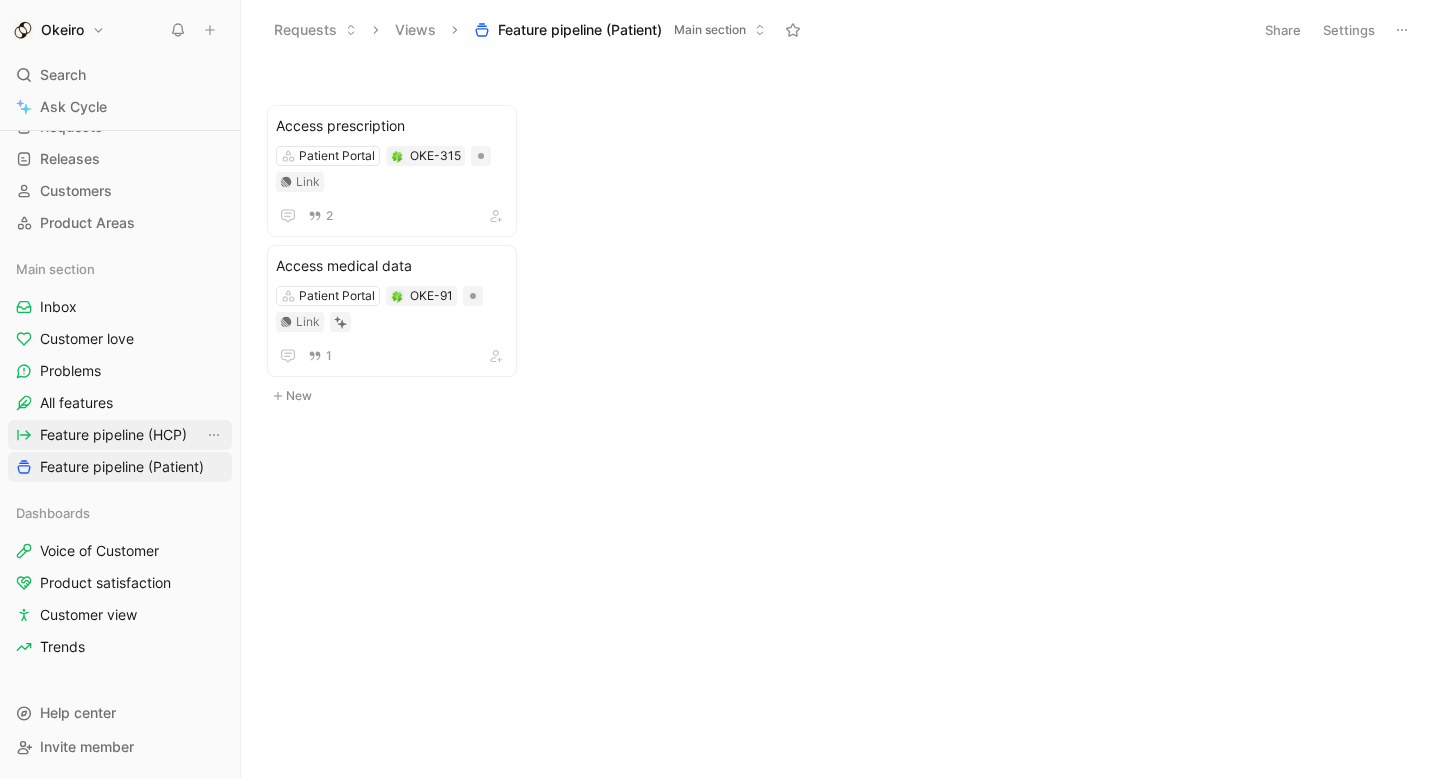 click on "Feature pipeline (HCP)" at bounding box center (113, 435) 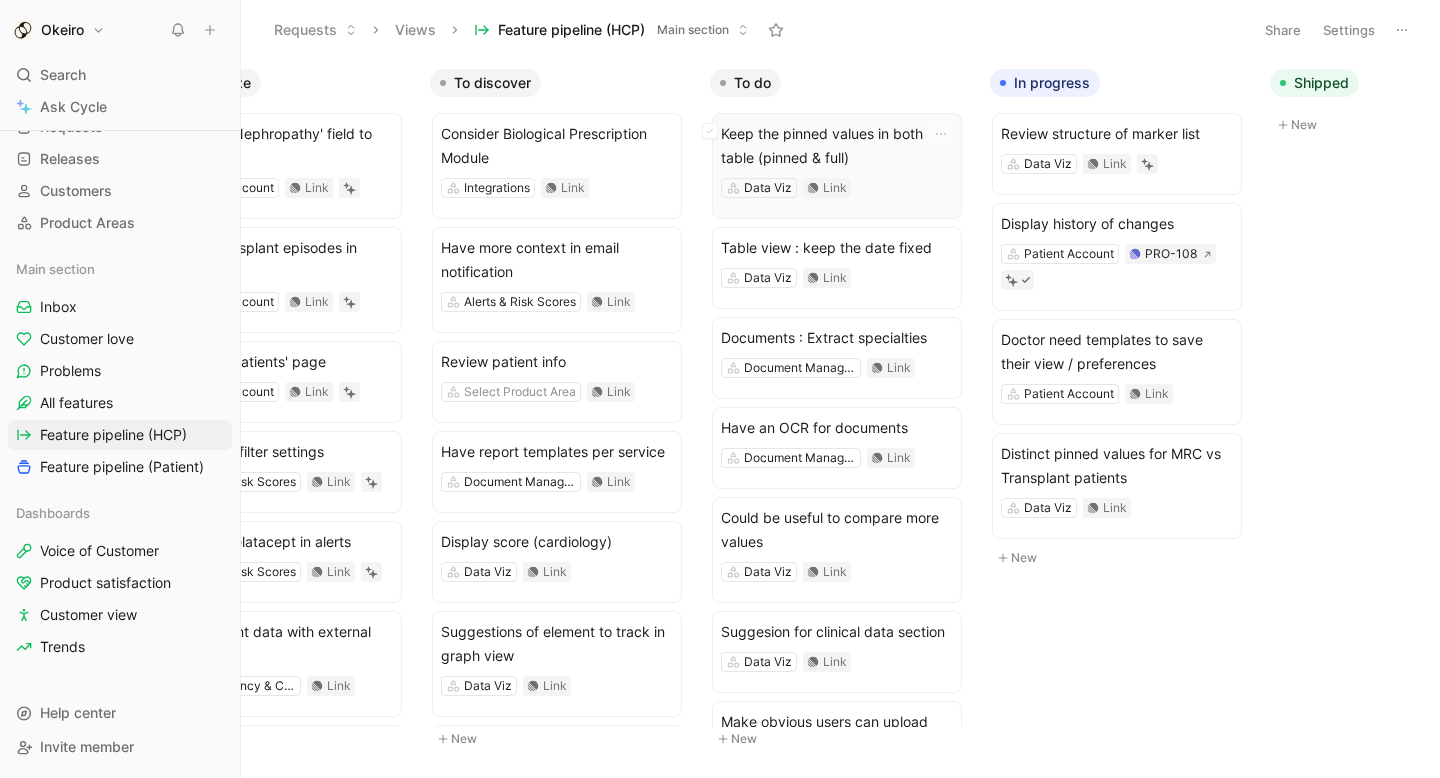 scroll, scrollTop: 0, scrollLeft: 214, axis: horizontal 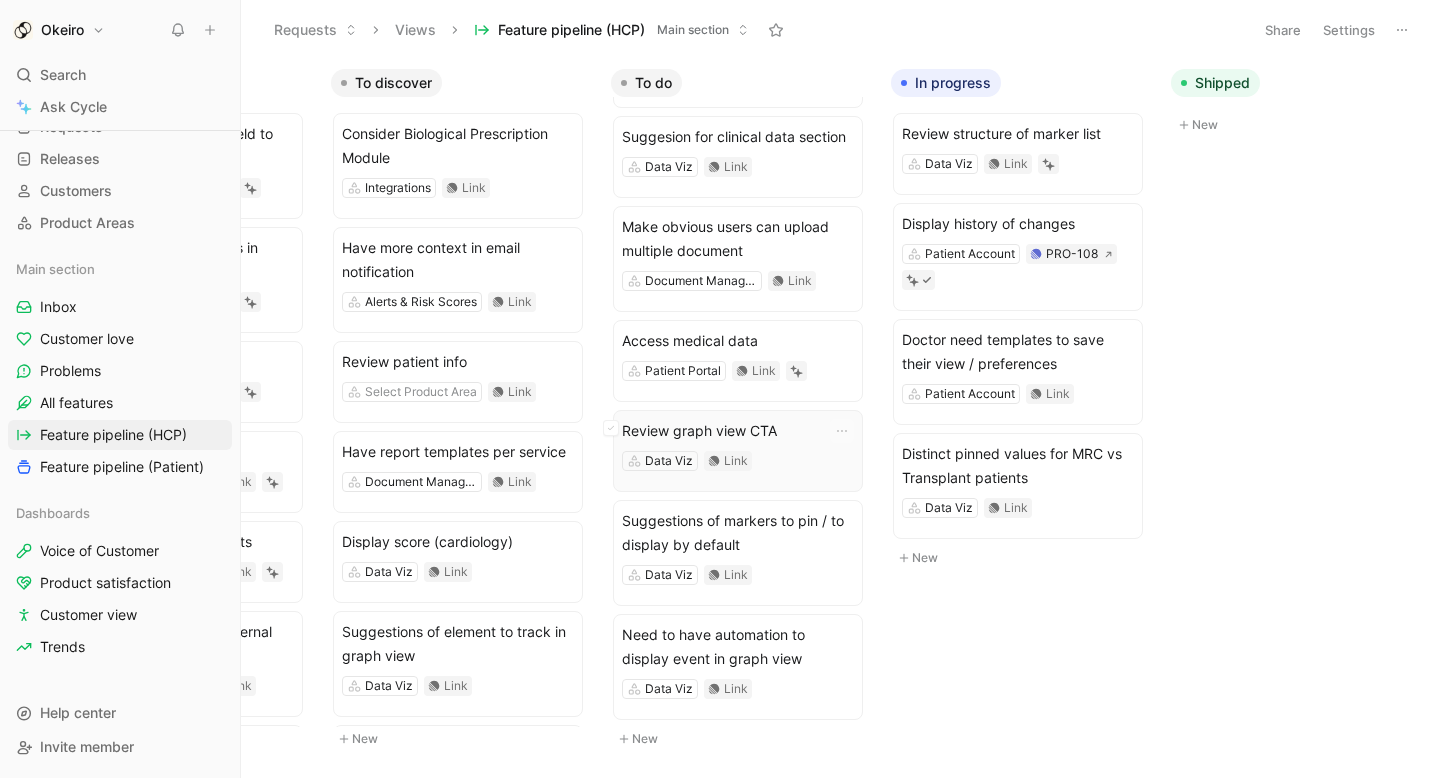 click on "Review graph view CTA" at bounding box center [738, 431] 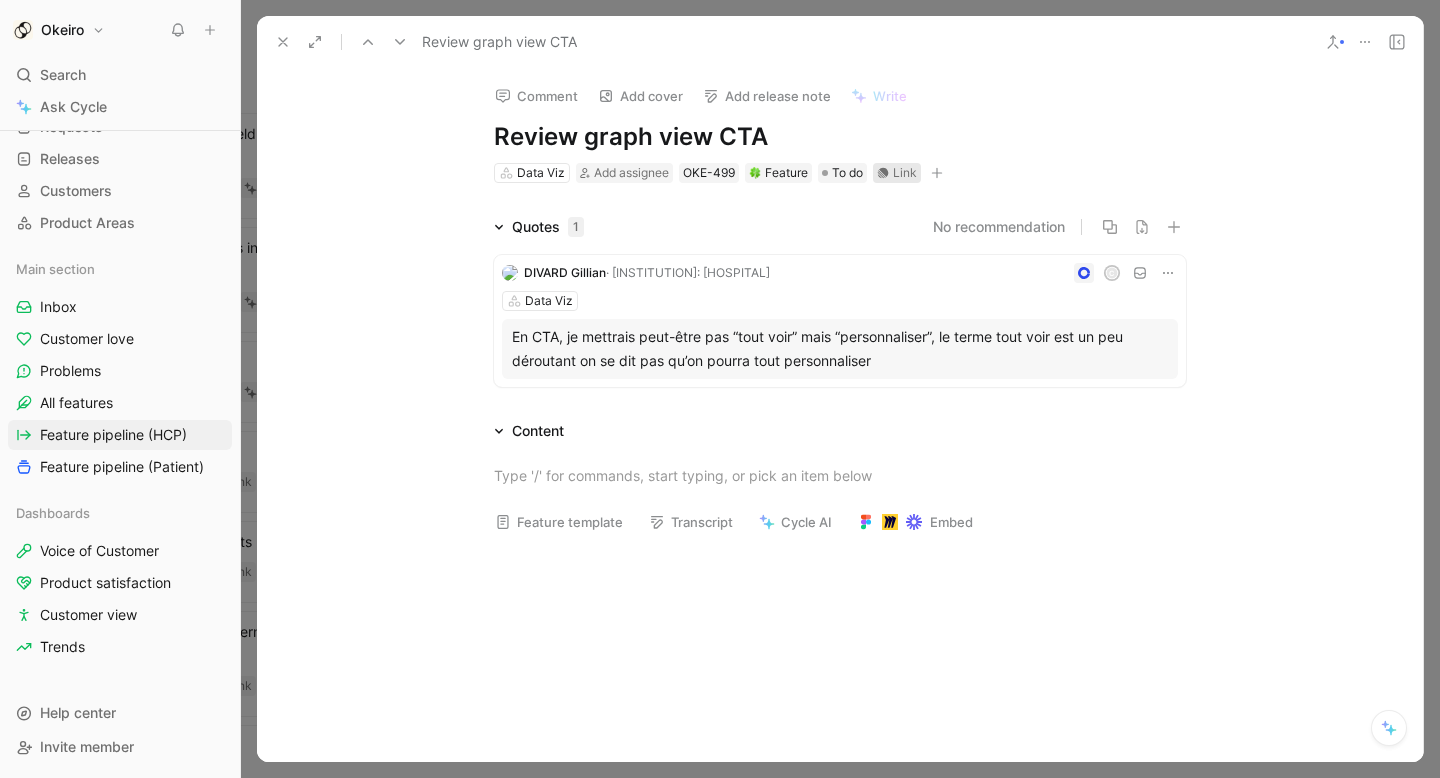 click on "Link" at bounding box center [905, 173] 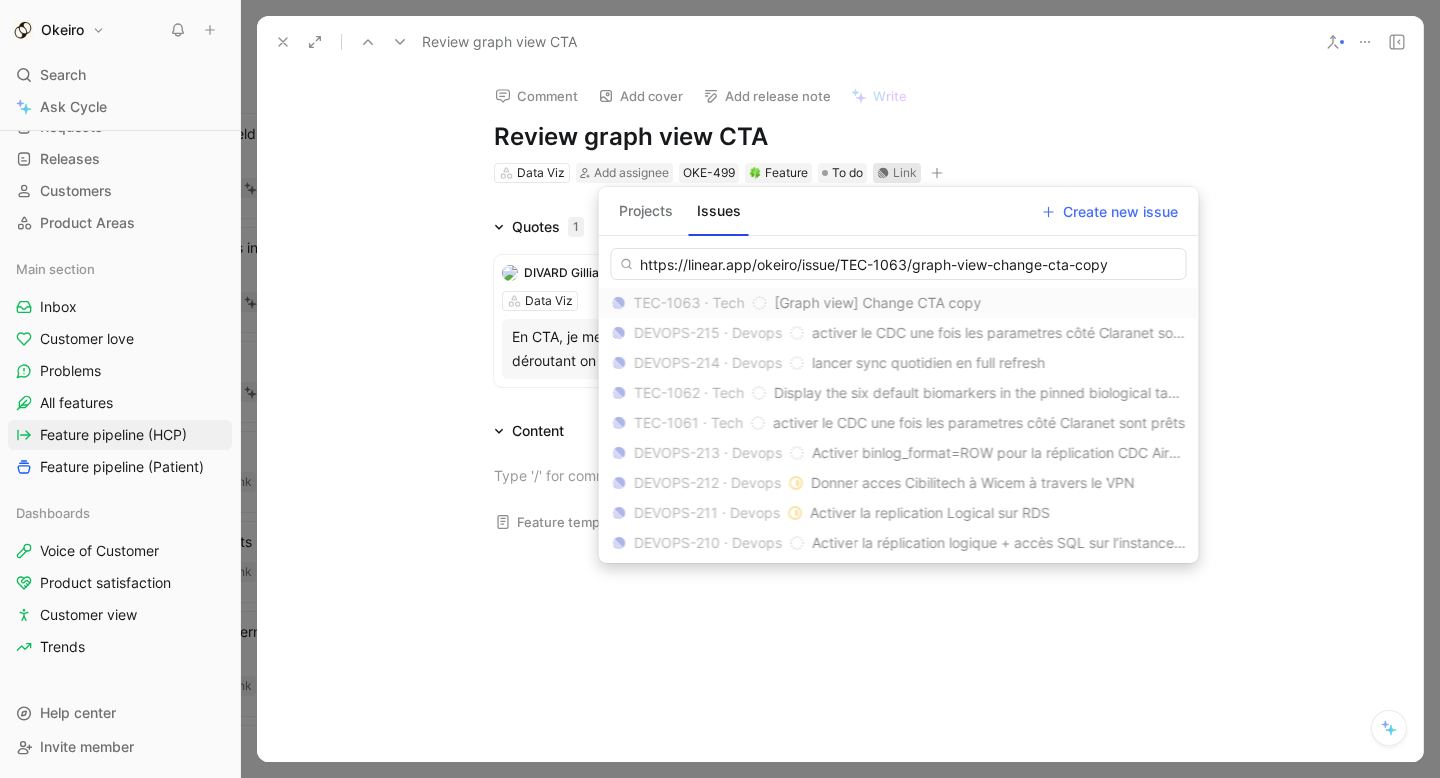 type on "https://linear.app/okeiro/issue/TEC-1063/graph-view-change-cta-copy" 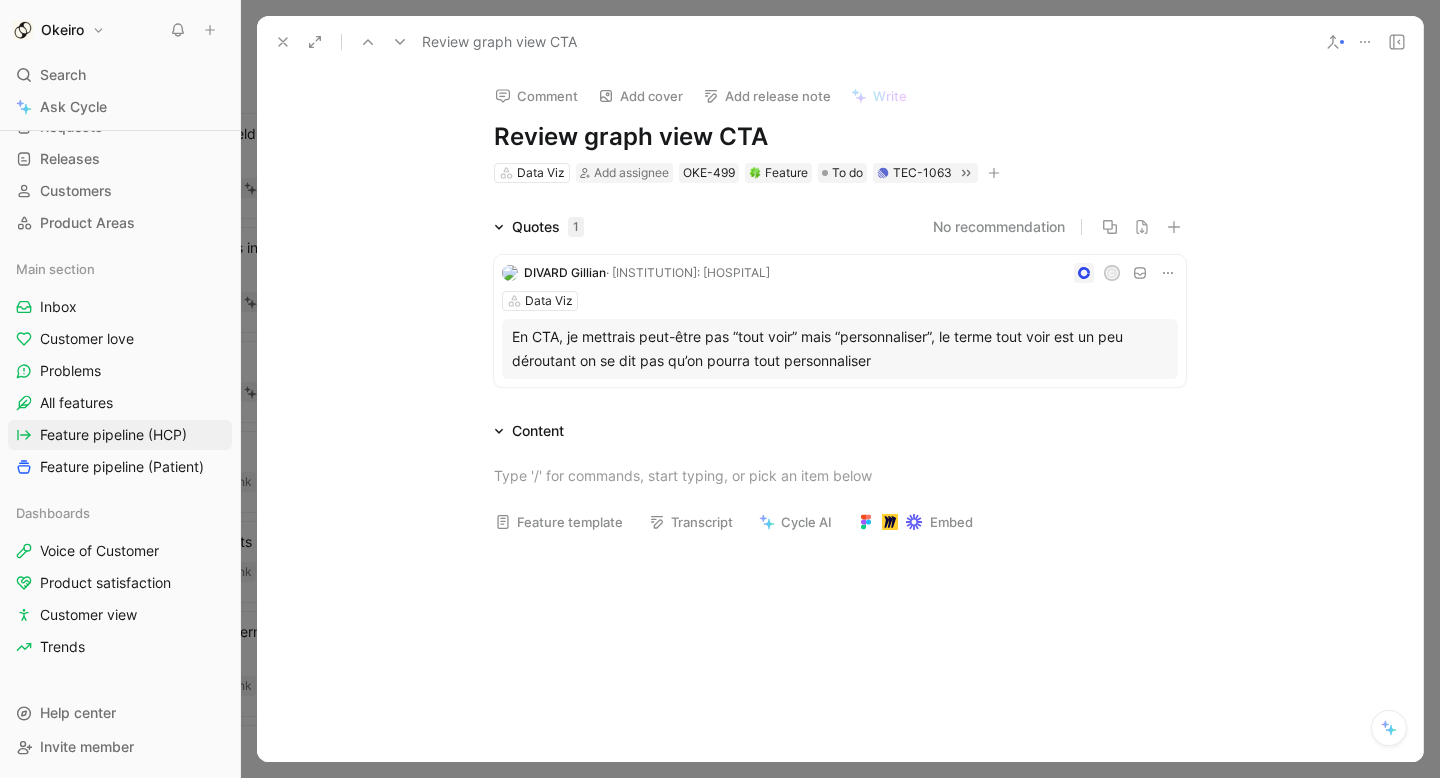 click 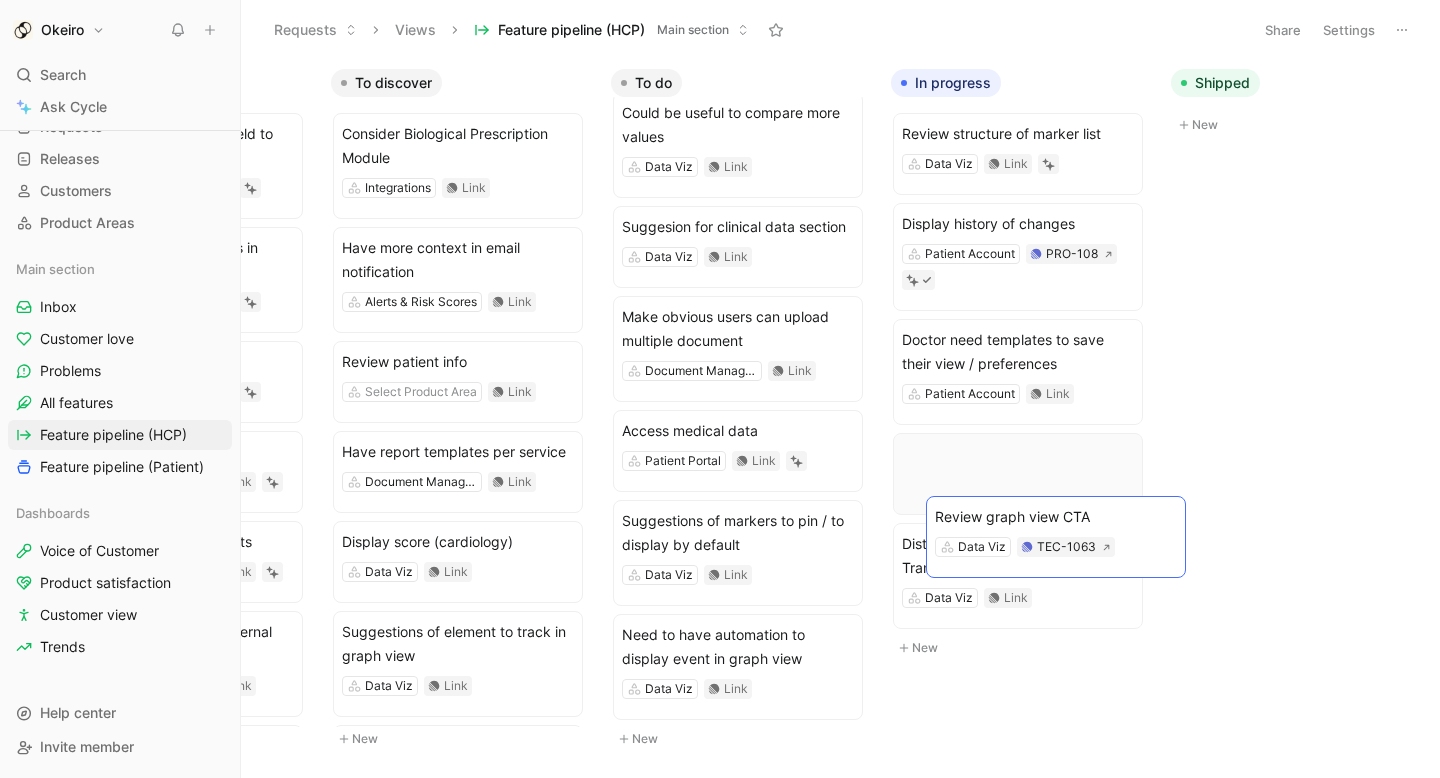 scroll, scrollTop: 405, scrollLeft: 0, axis: vertical 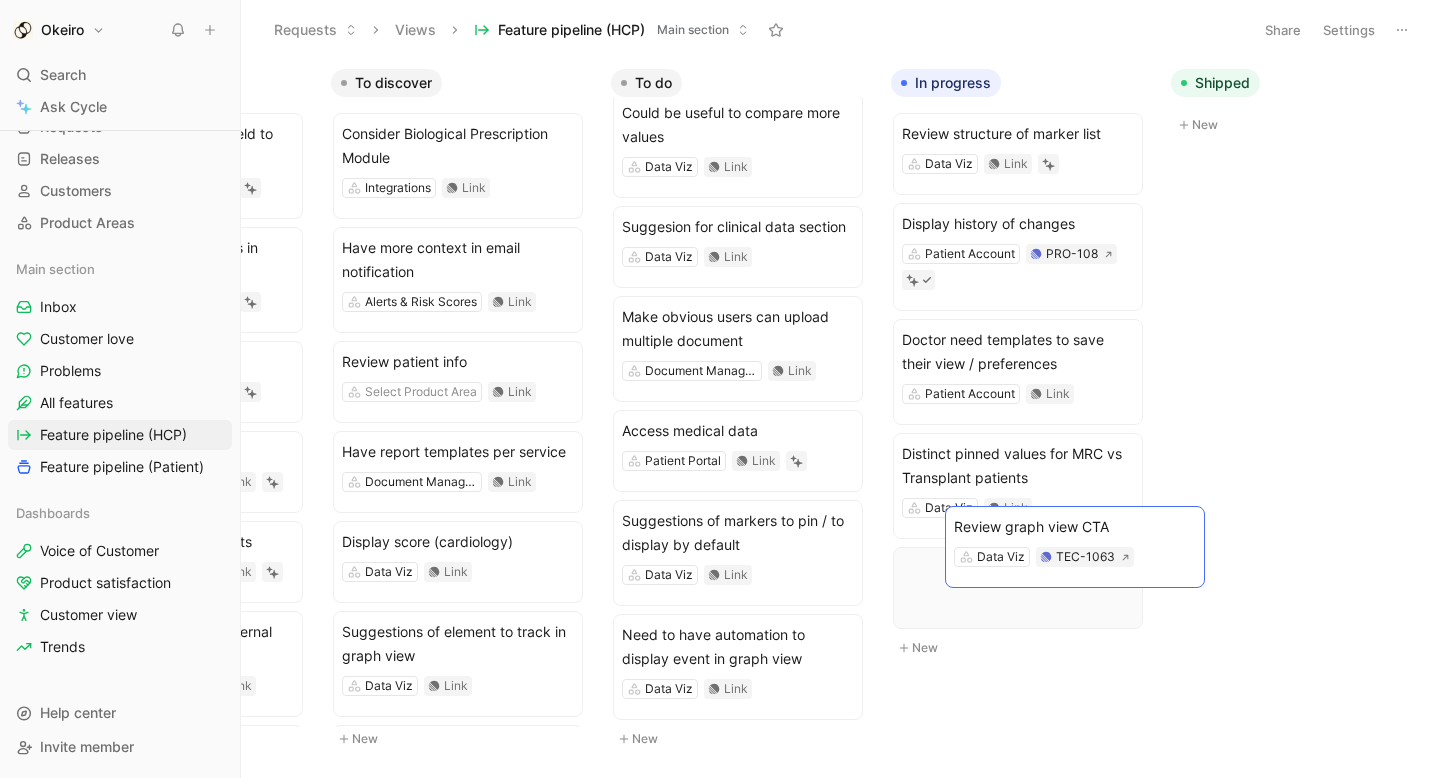 drag, startPoint x: 696, startPoint y: 431, endPoint x: 1028, endPoint y: 527, distance: 345.60092 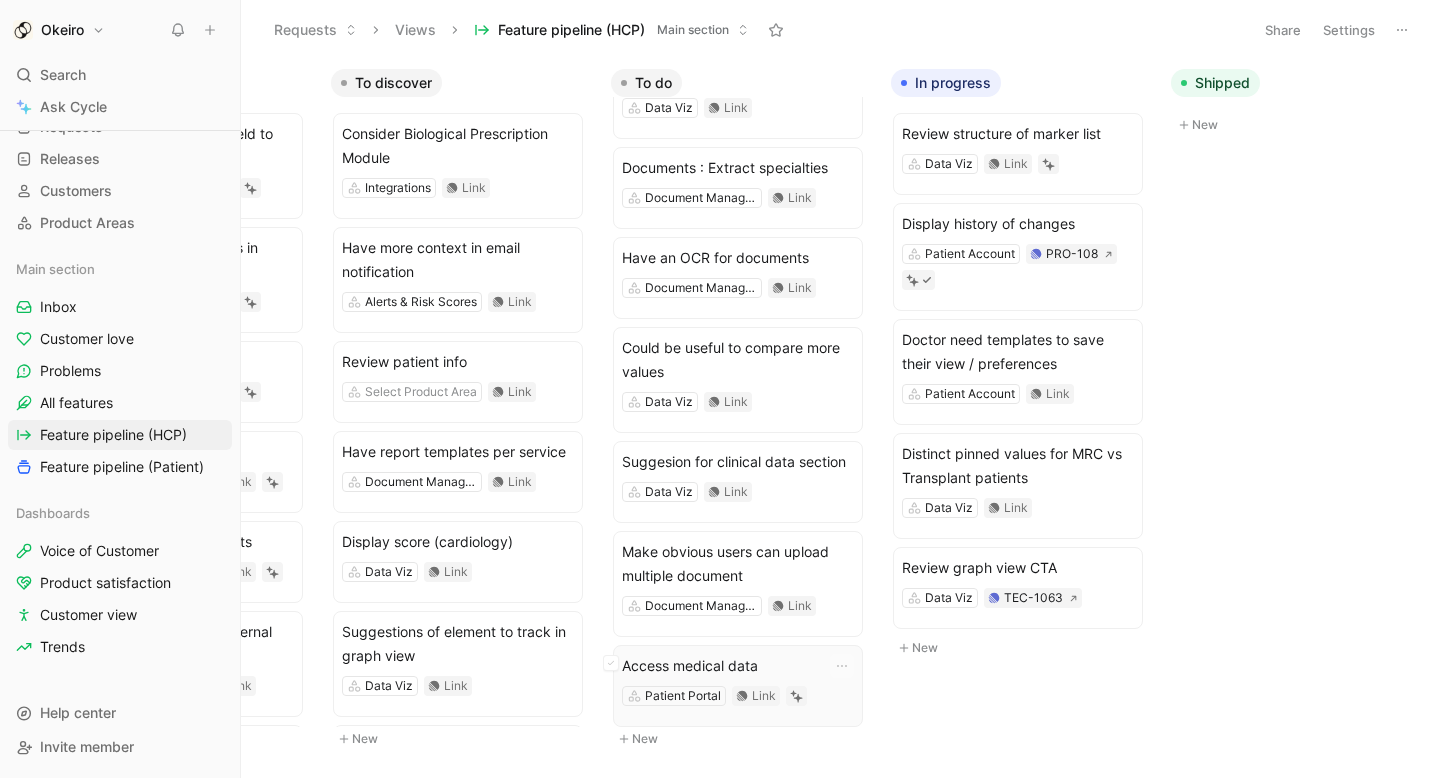 scroll, scrollTop: 0, scrollLeft: 0, axis: both 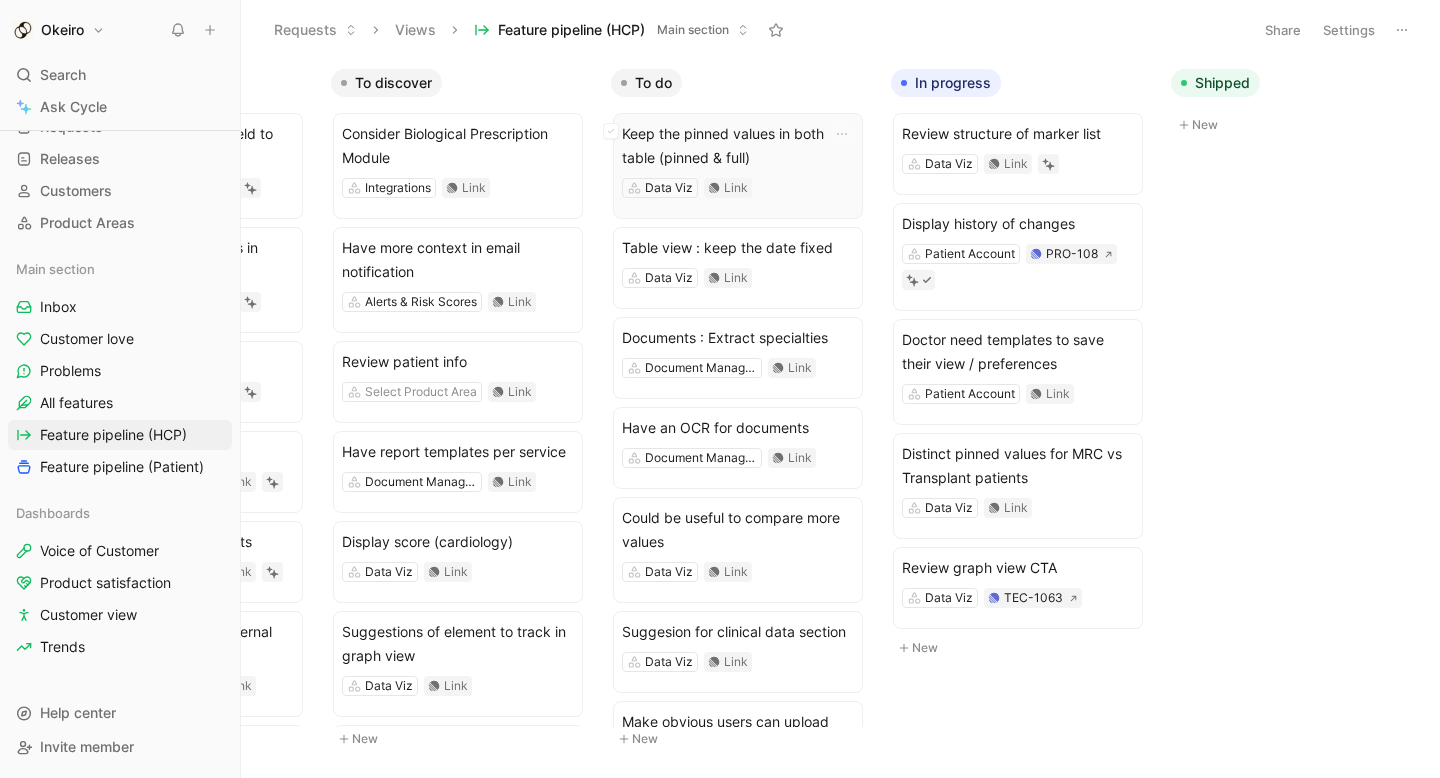 click on "Keep the pinned values in both table (pinned & full)" at bounding box center [738, 146] 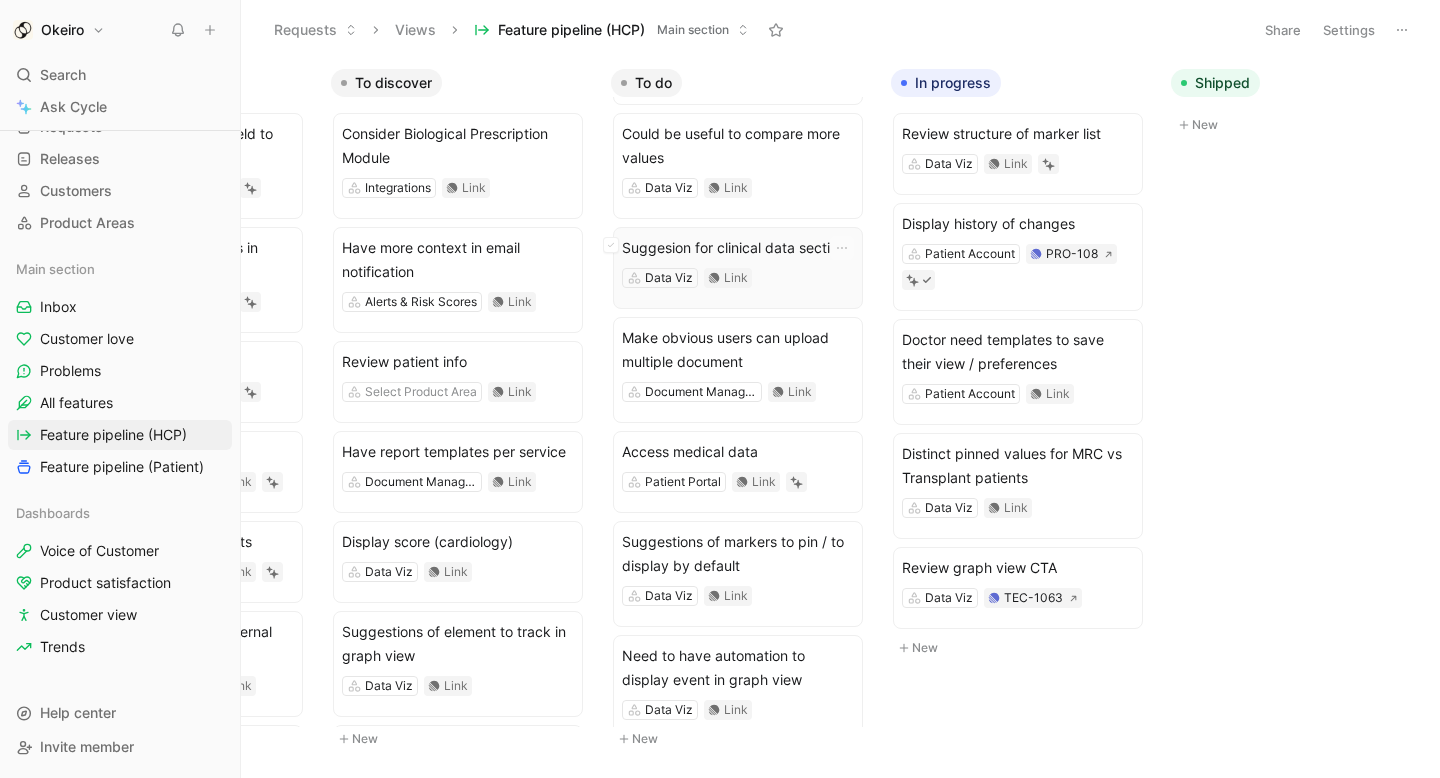 scroll, scrollTop: 405, scrollLeft: 0, axis: vertical 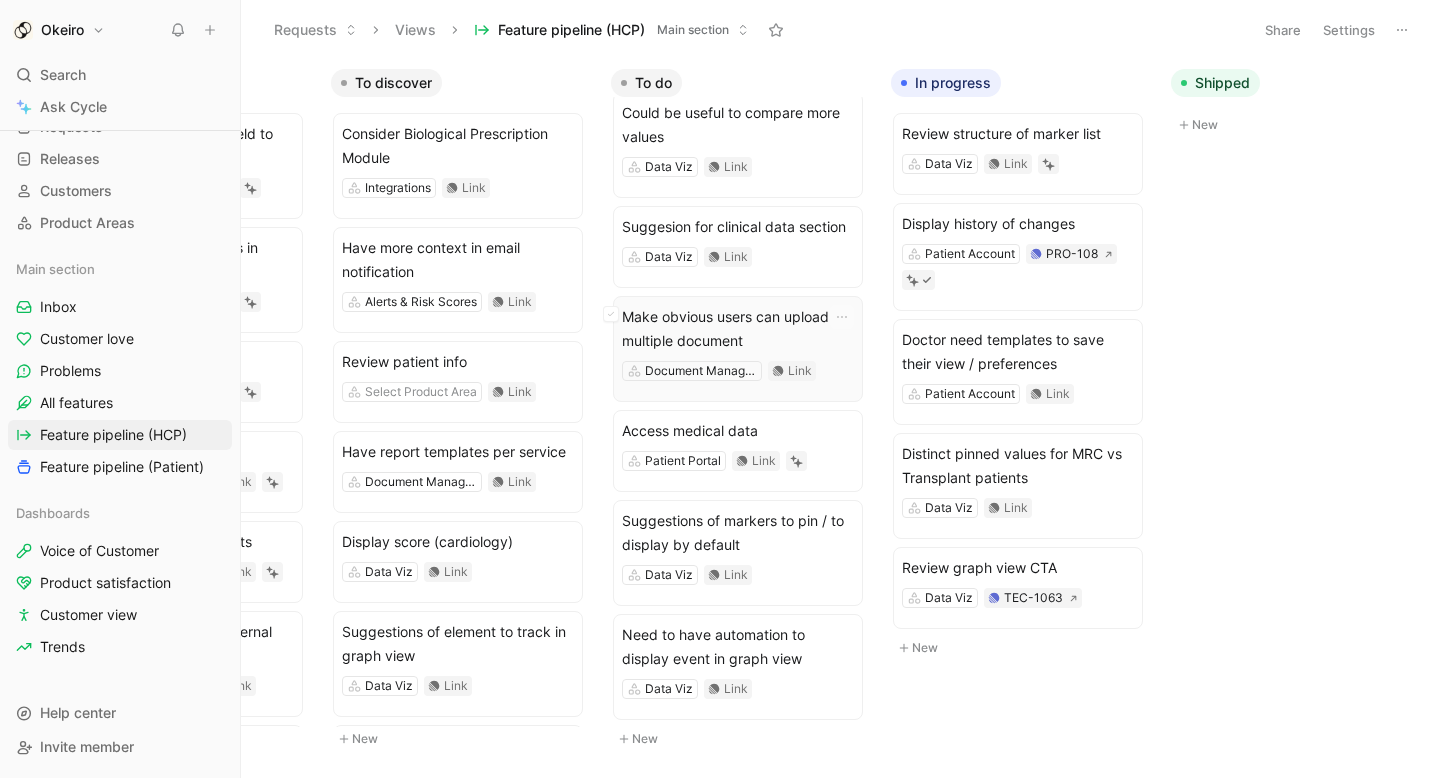 click on "Make obvious users can upload multiple document" at bounding box center [738, 329] 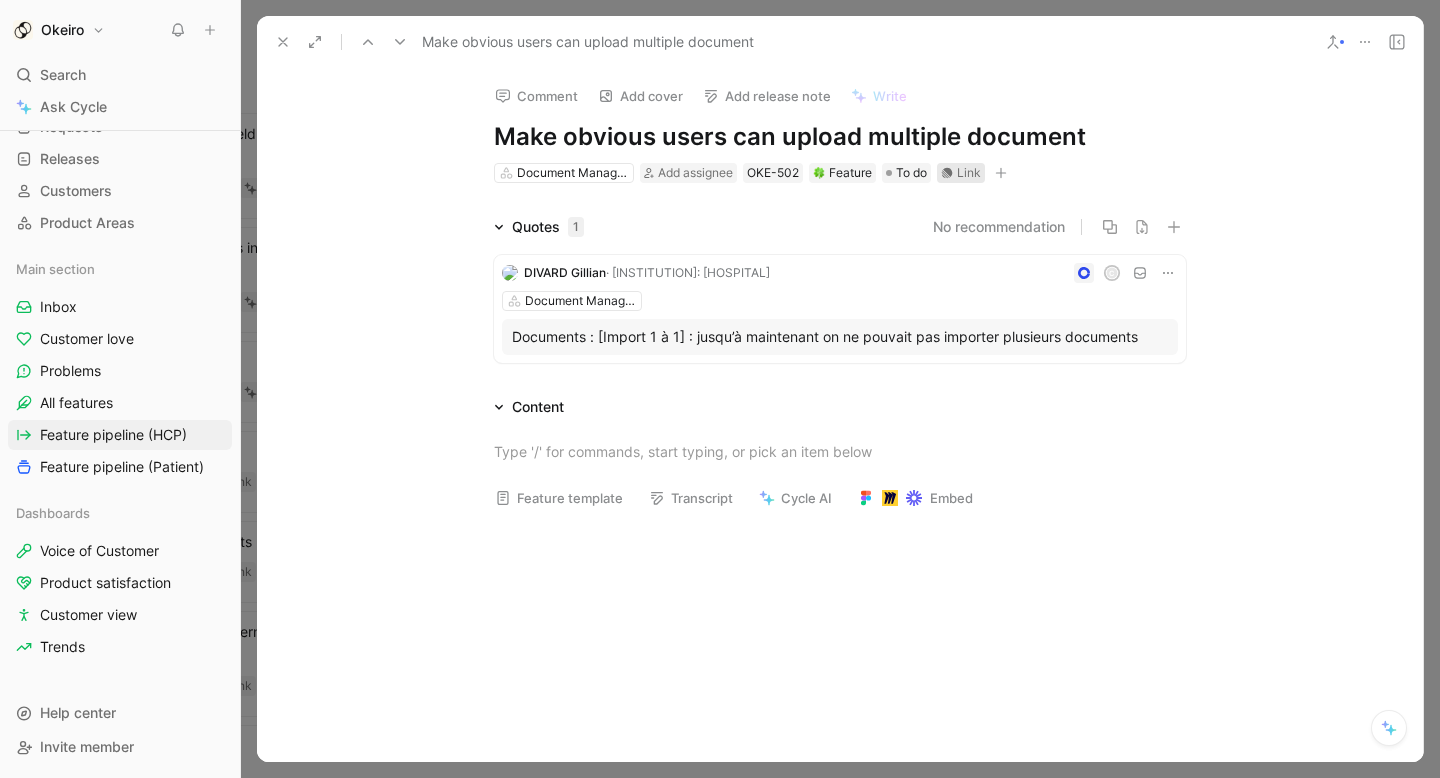 click 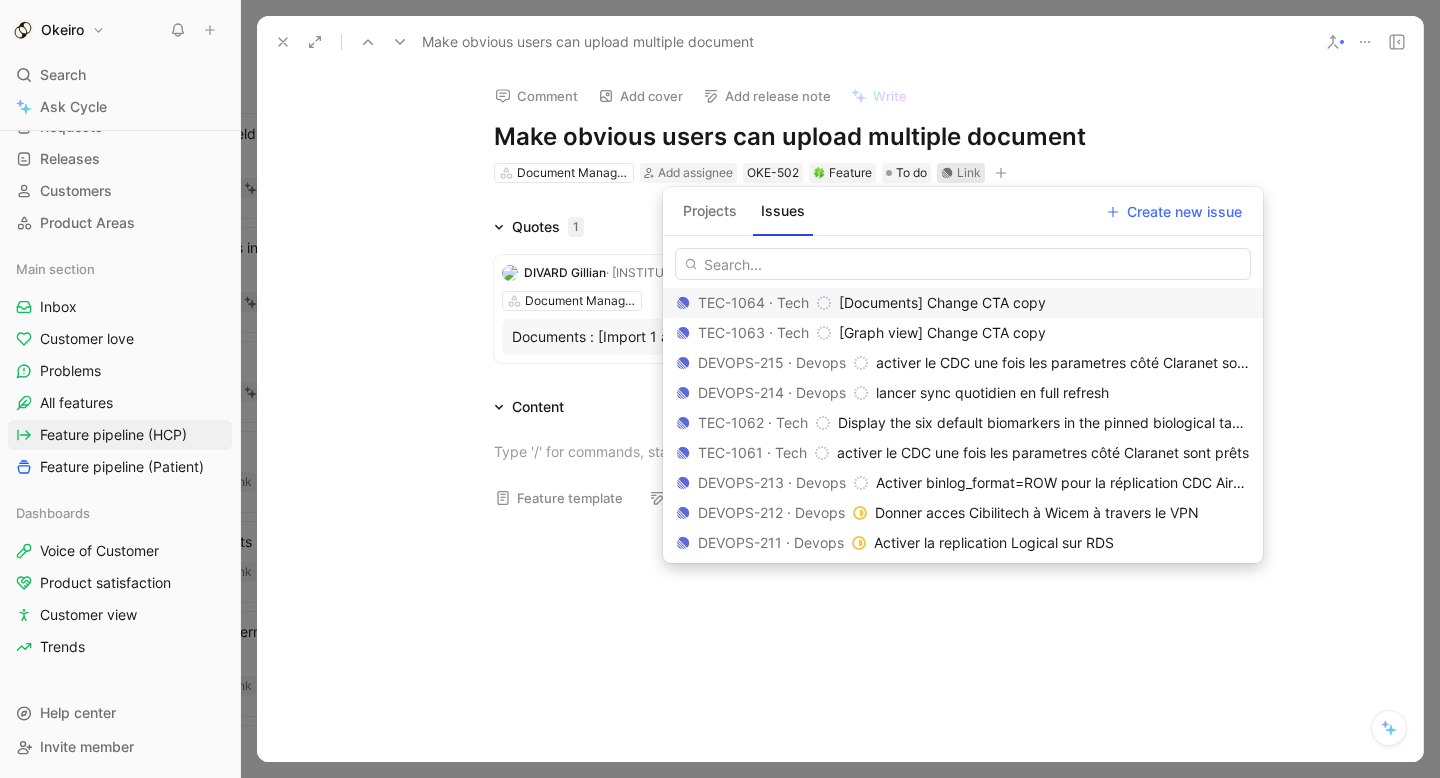 click on "[Documents] Change CTA copy" at bounding box center (942, 302) 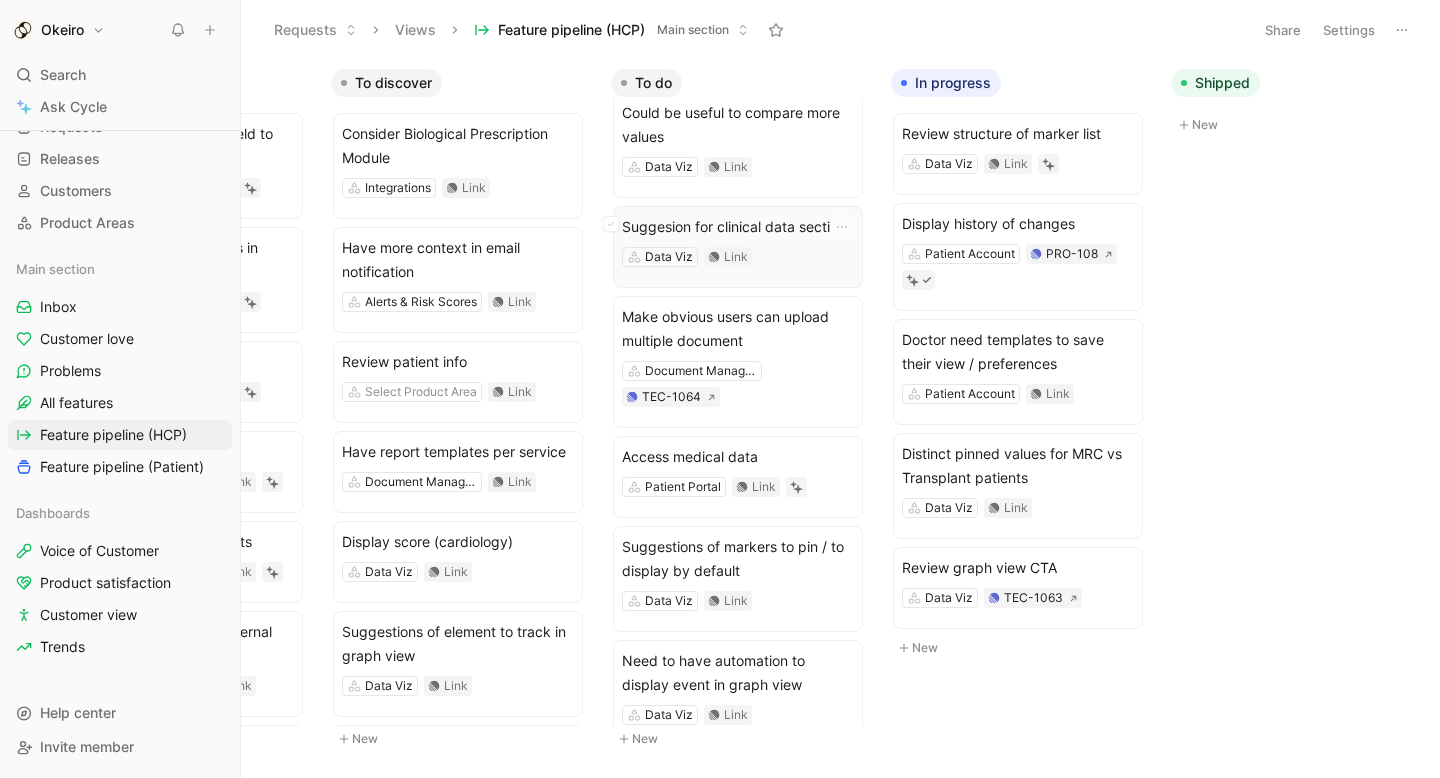 scroll, scrollTop: 395, scrollLeft: 0, axis: vertical 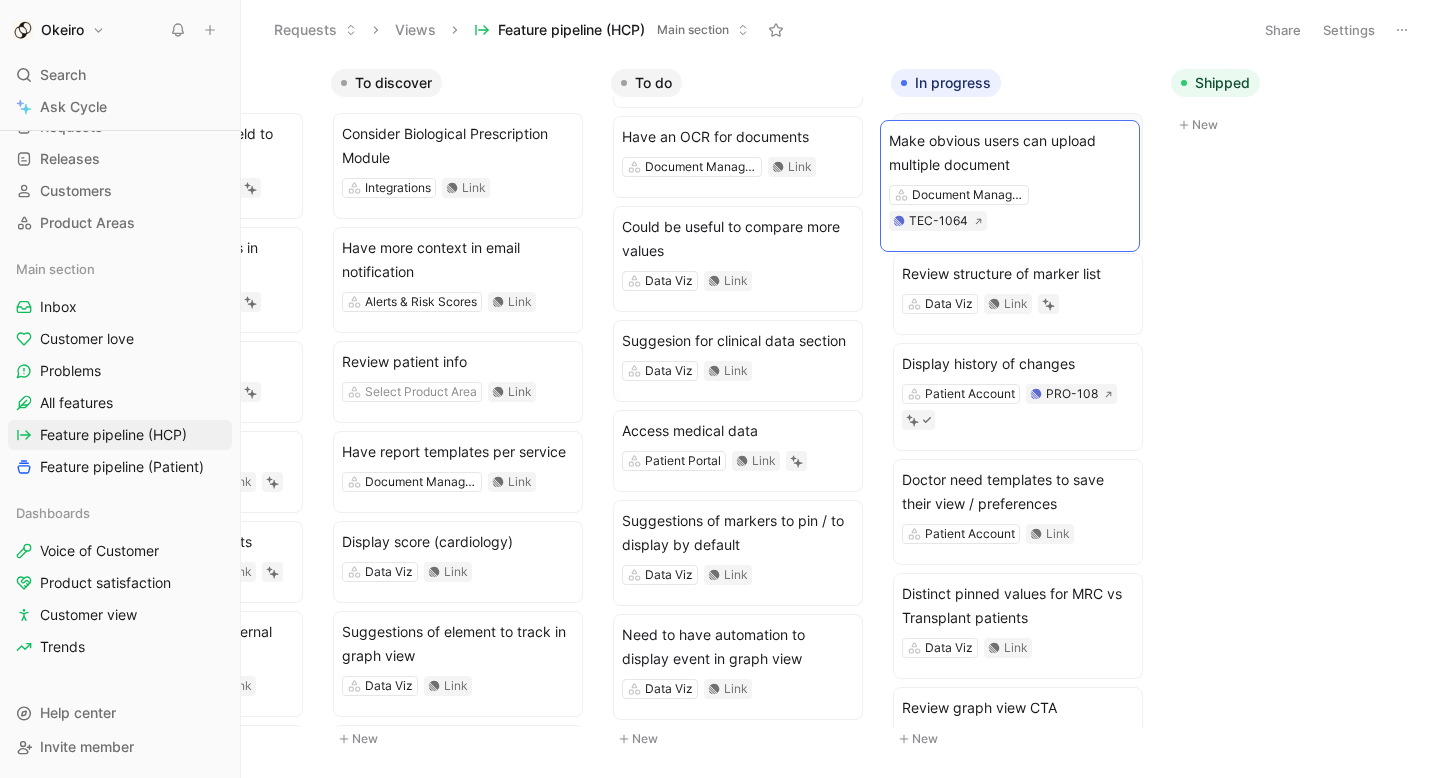 drag, startPoint x: 777, startPoint y: 348, endPoint x: 1044, endPoint y: 162, distance: 325.39975 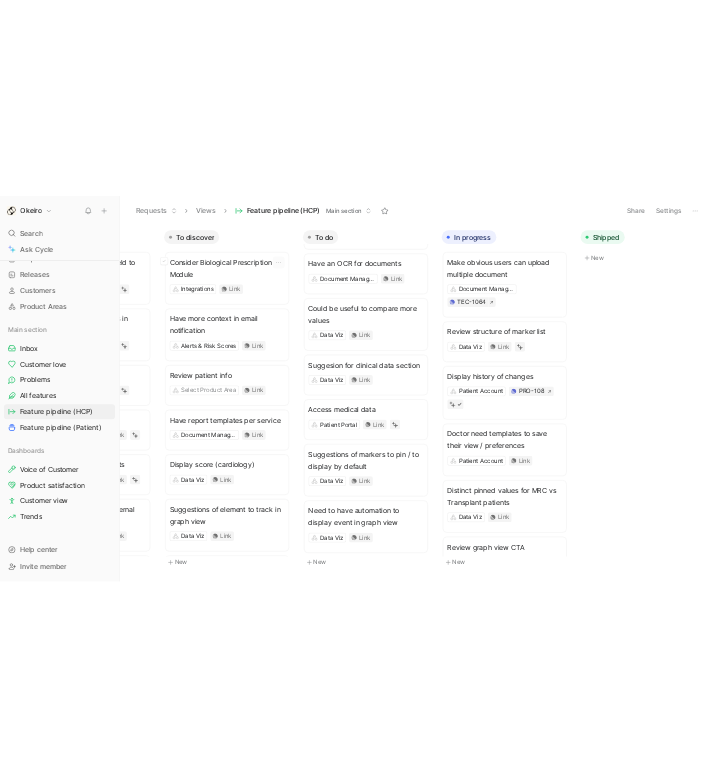 scroll, scrollTop: 0, scrollLeft: 289, axis: horizontal 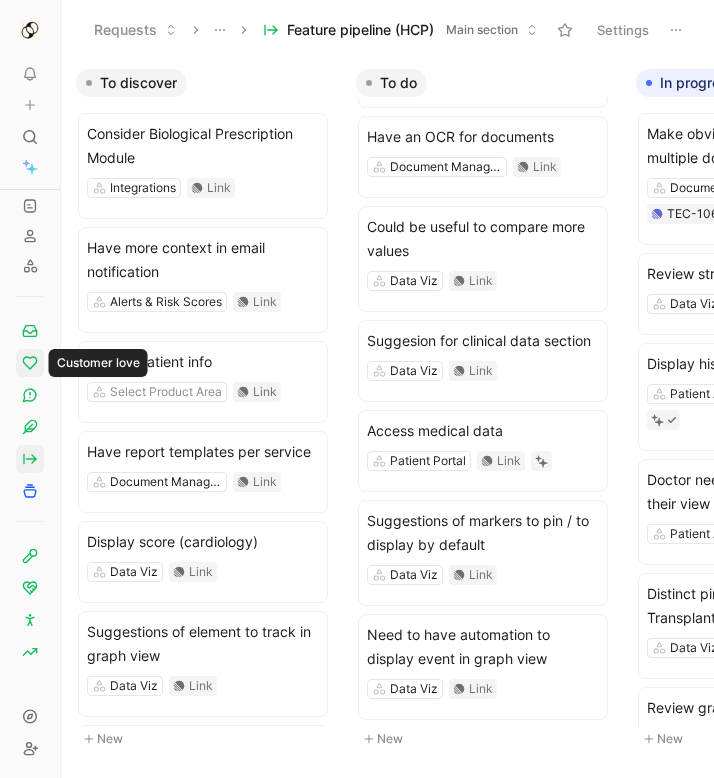 click 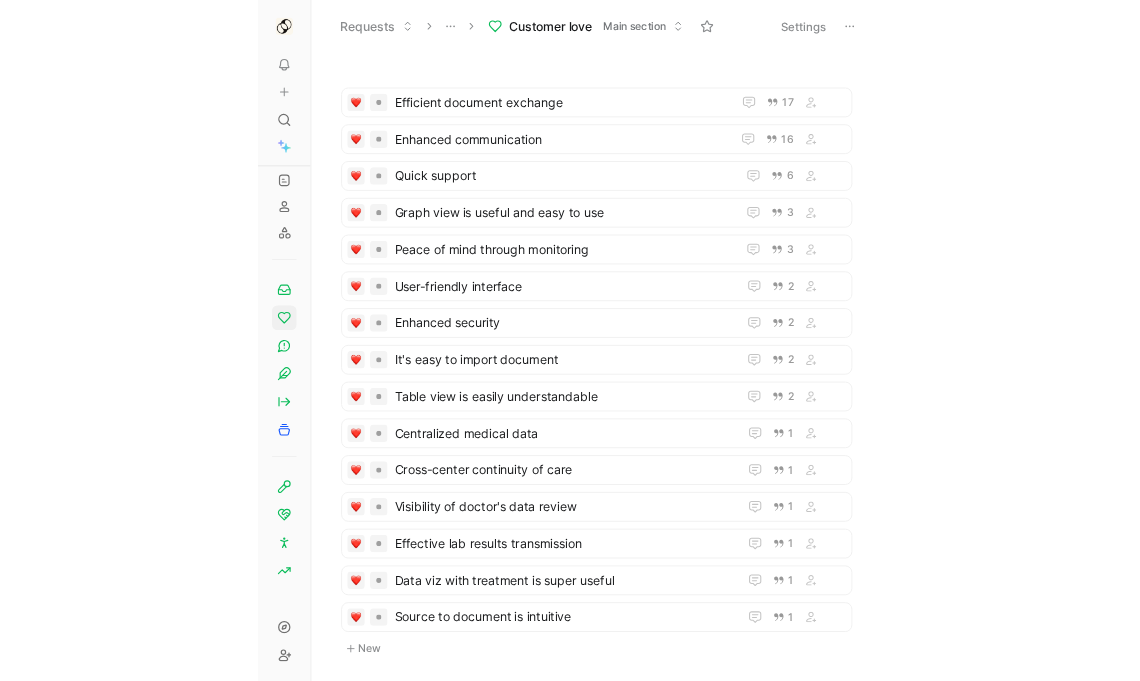 scroll, scrollTop: 0, scrollLeft: 0, axis: both 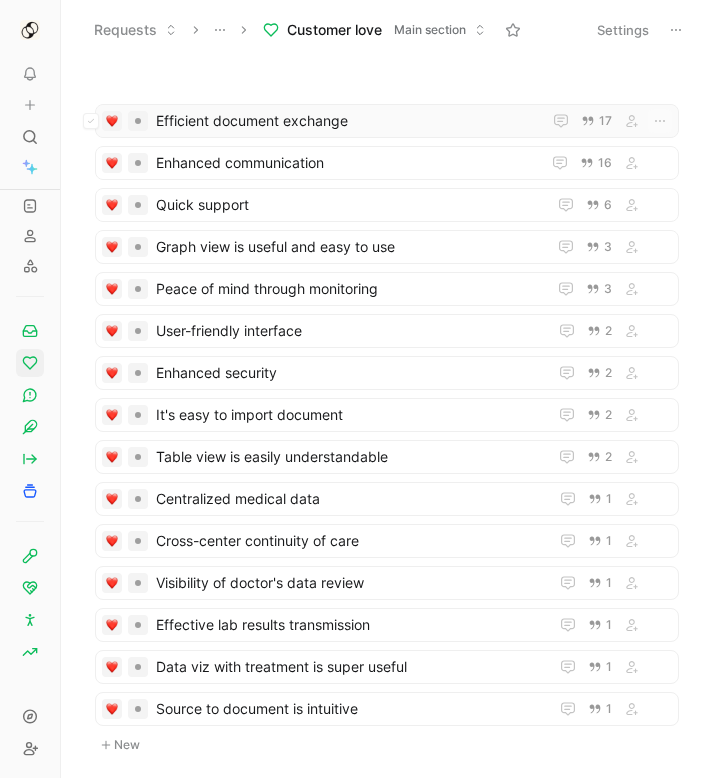 click on "Efficient document exchange" at bounding box center [348, 121] 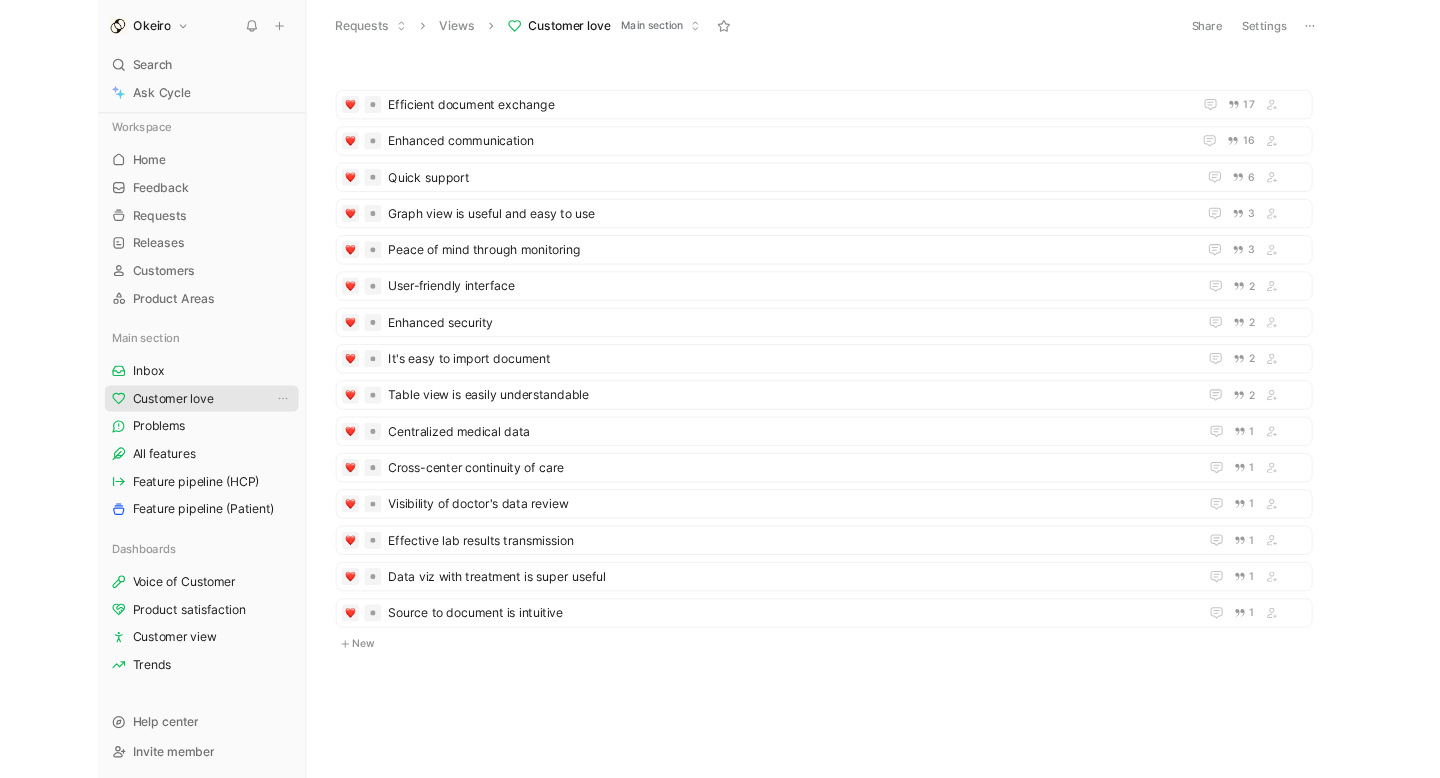 scroll, scrollTop: 115, scrollLeft: 0, axis: vertical 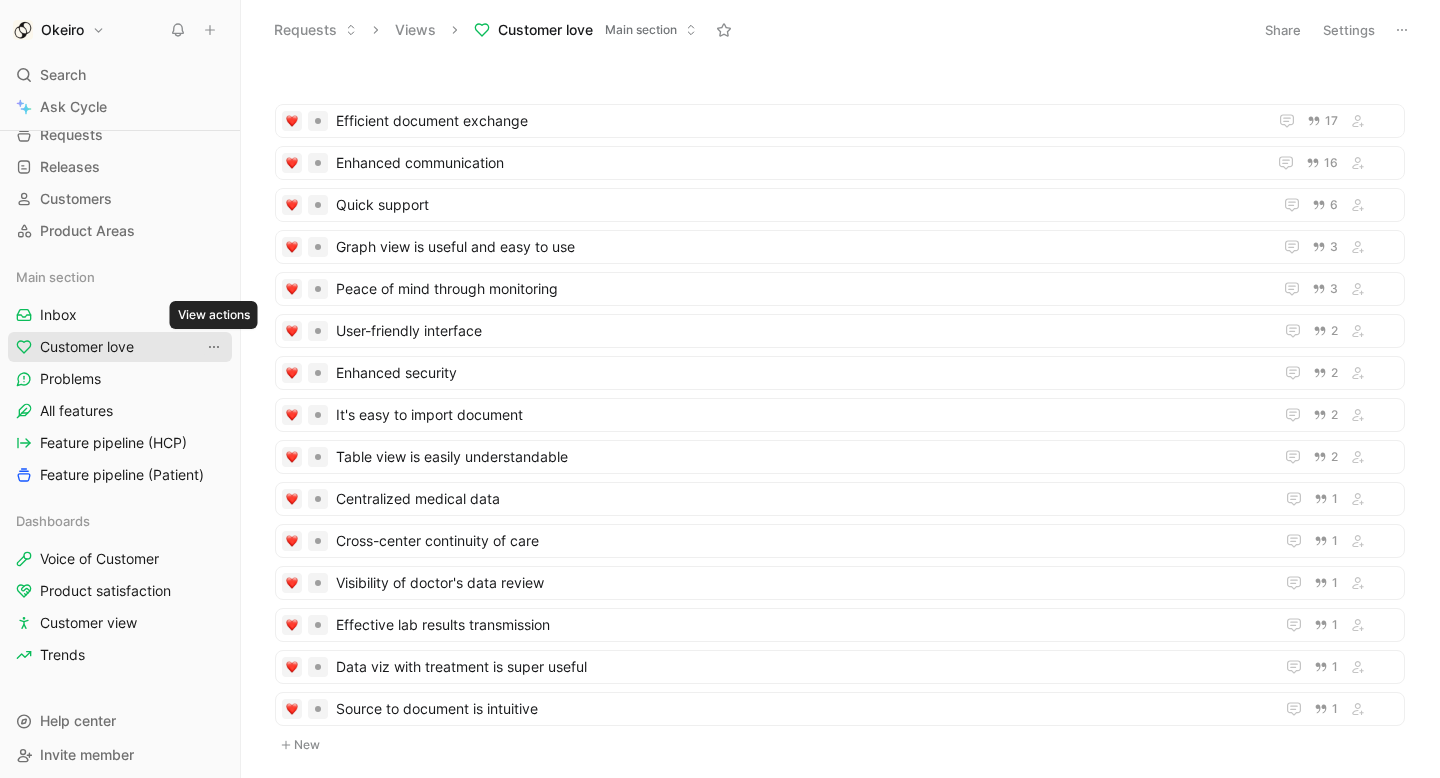 click 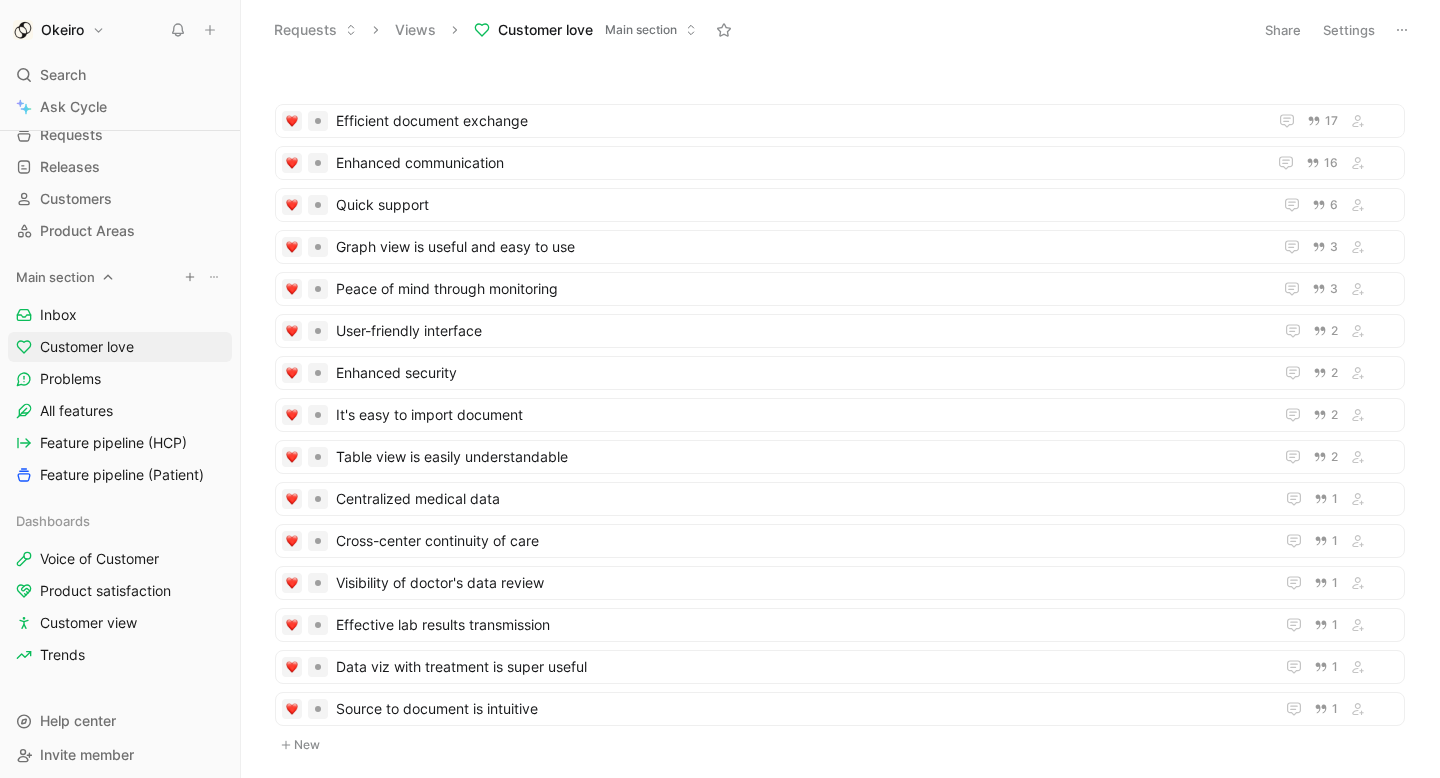 click 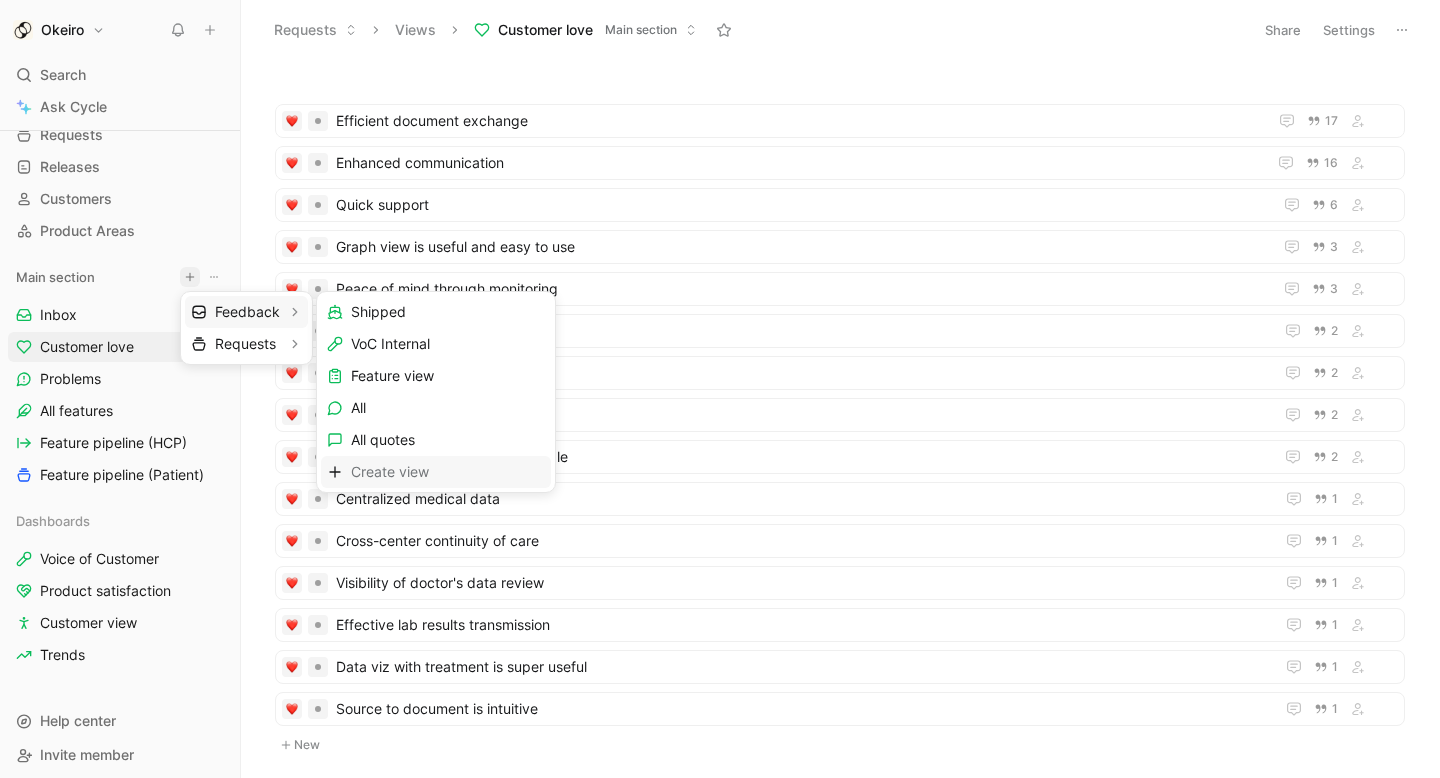 click on "Create view" at bounding box center [390, 471] 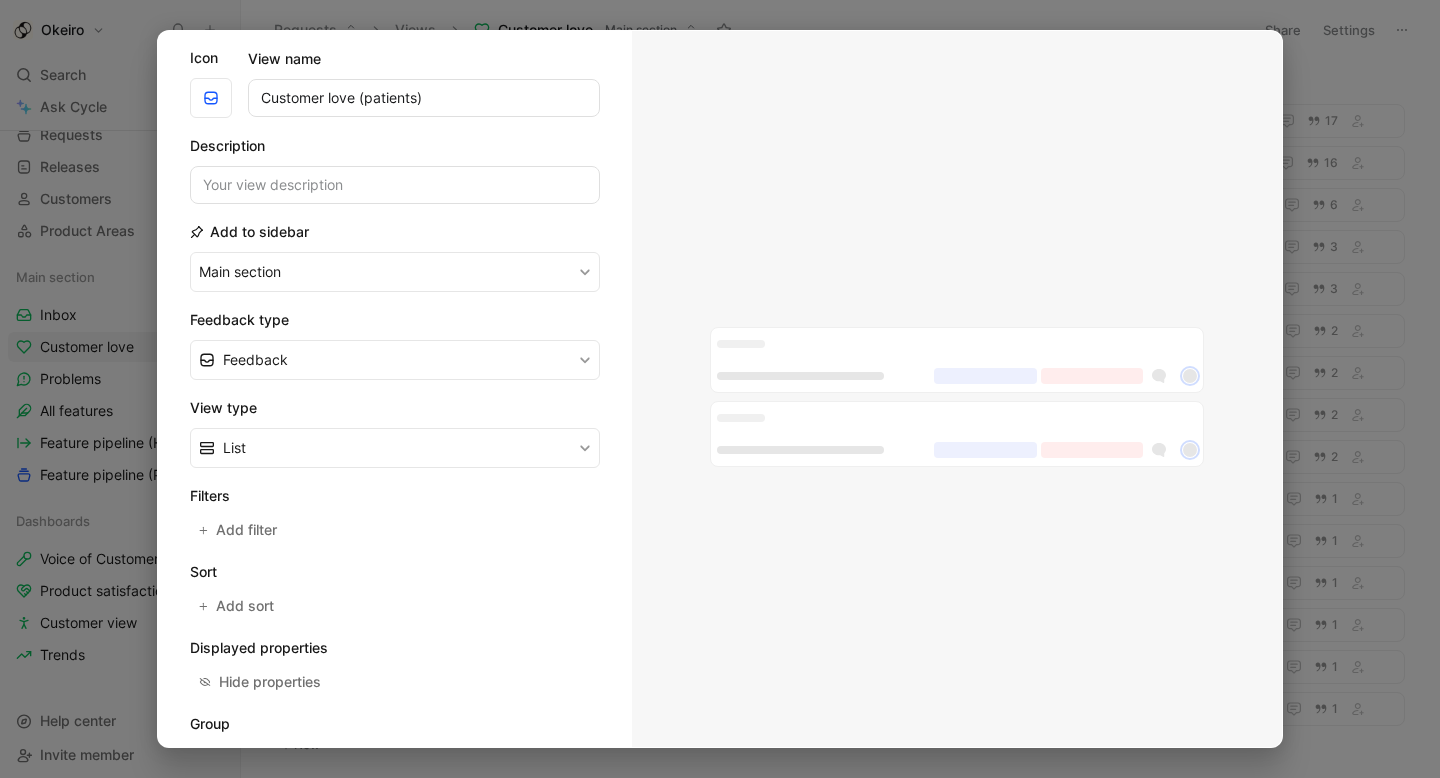 scroll, scrollTop: 35, scrollLeft: 0, axis: vertical 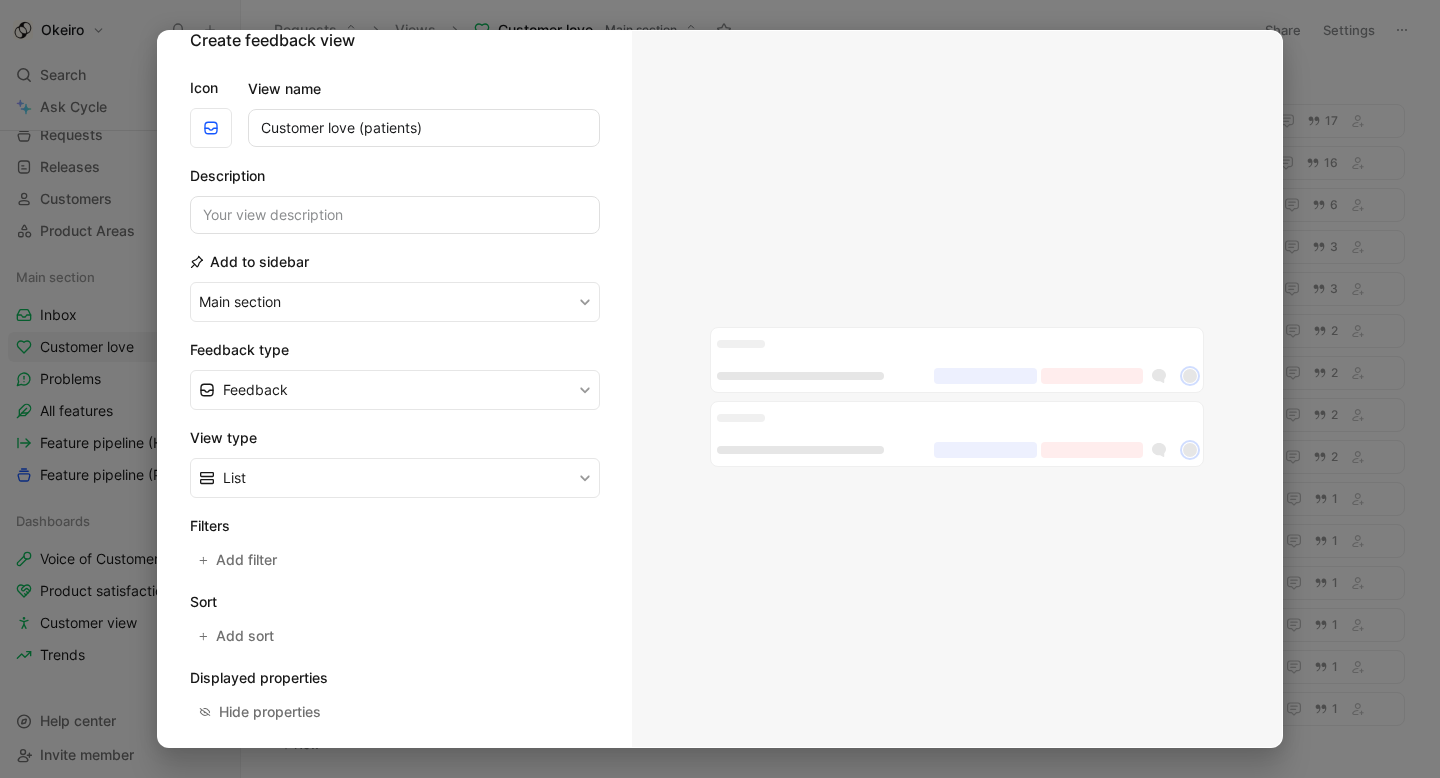 type on "Customer love (patients)" 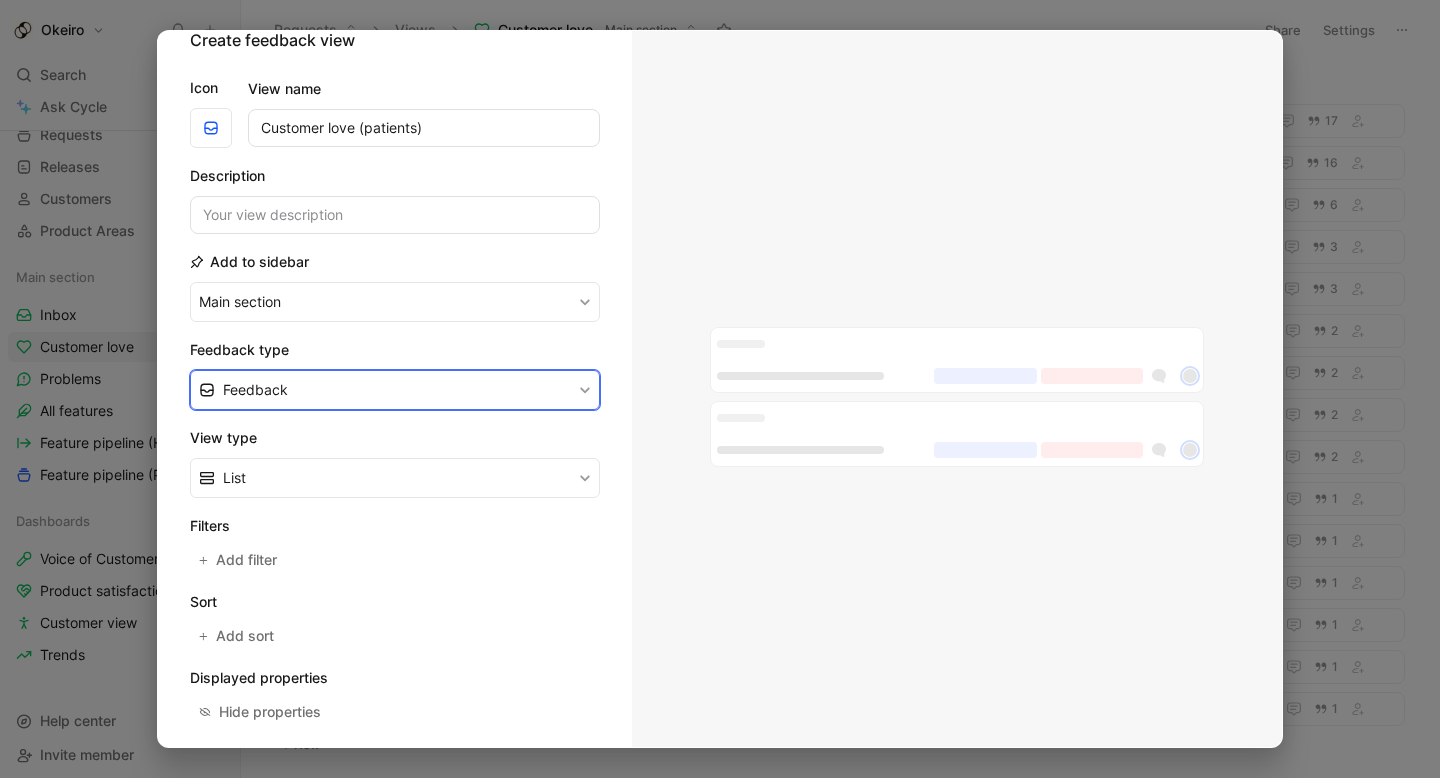 click on "Feedback" at bounding box center [395, 390] 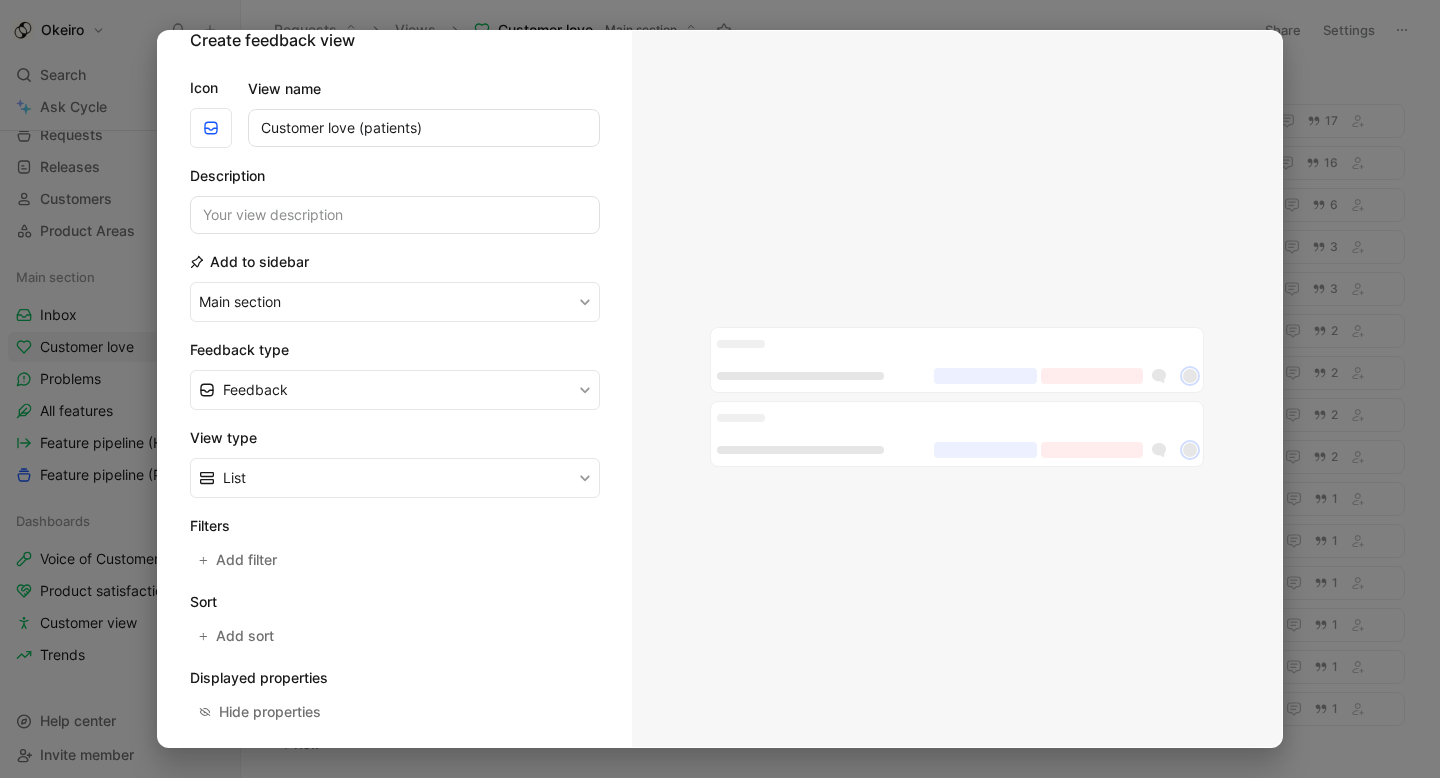 scroll, scrollTop: 210, scrollLeft: 0, axis: vertical 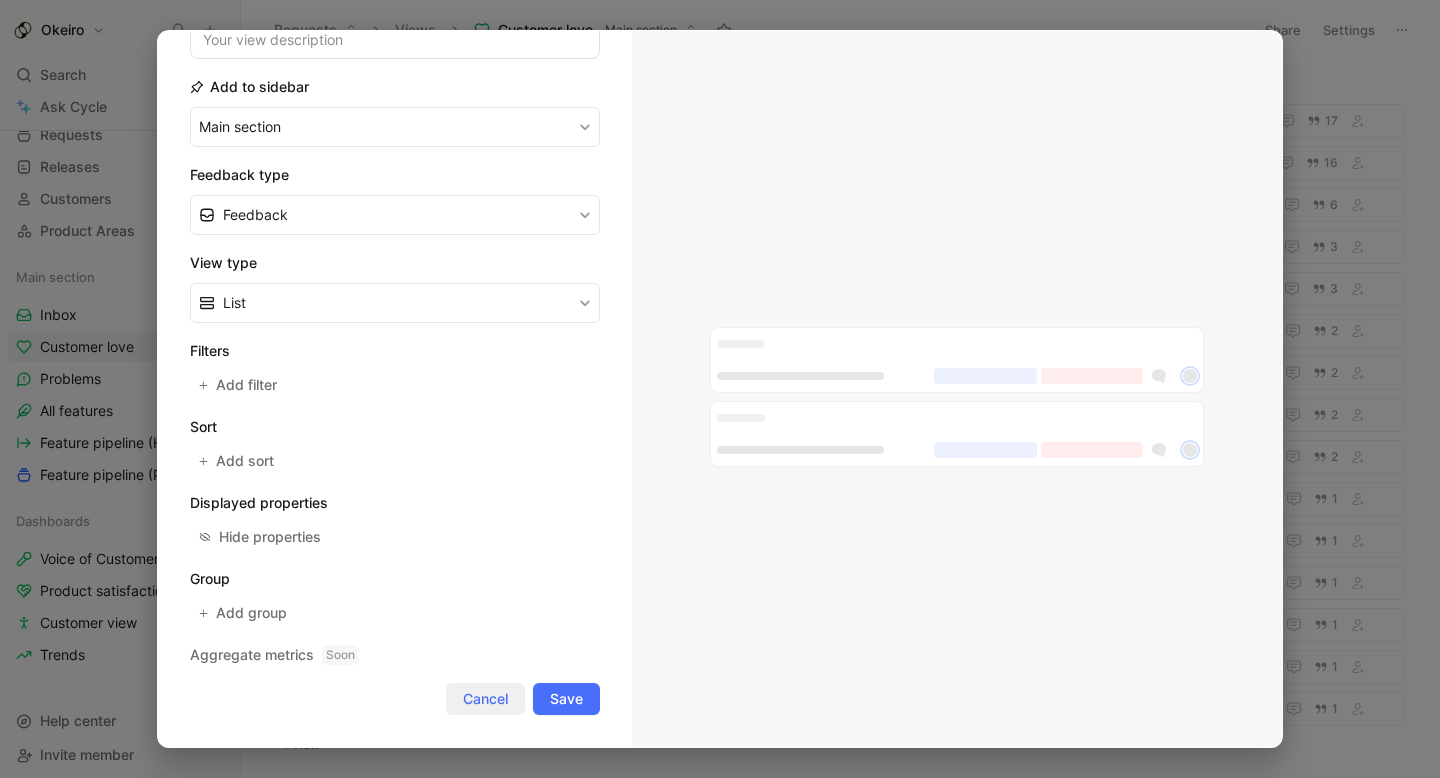 click on "Cancel" at bounding box center [485, 699] 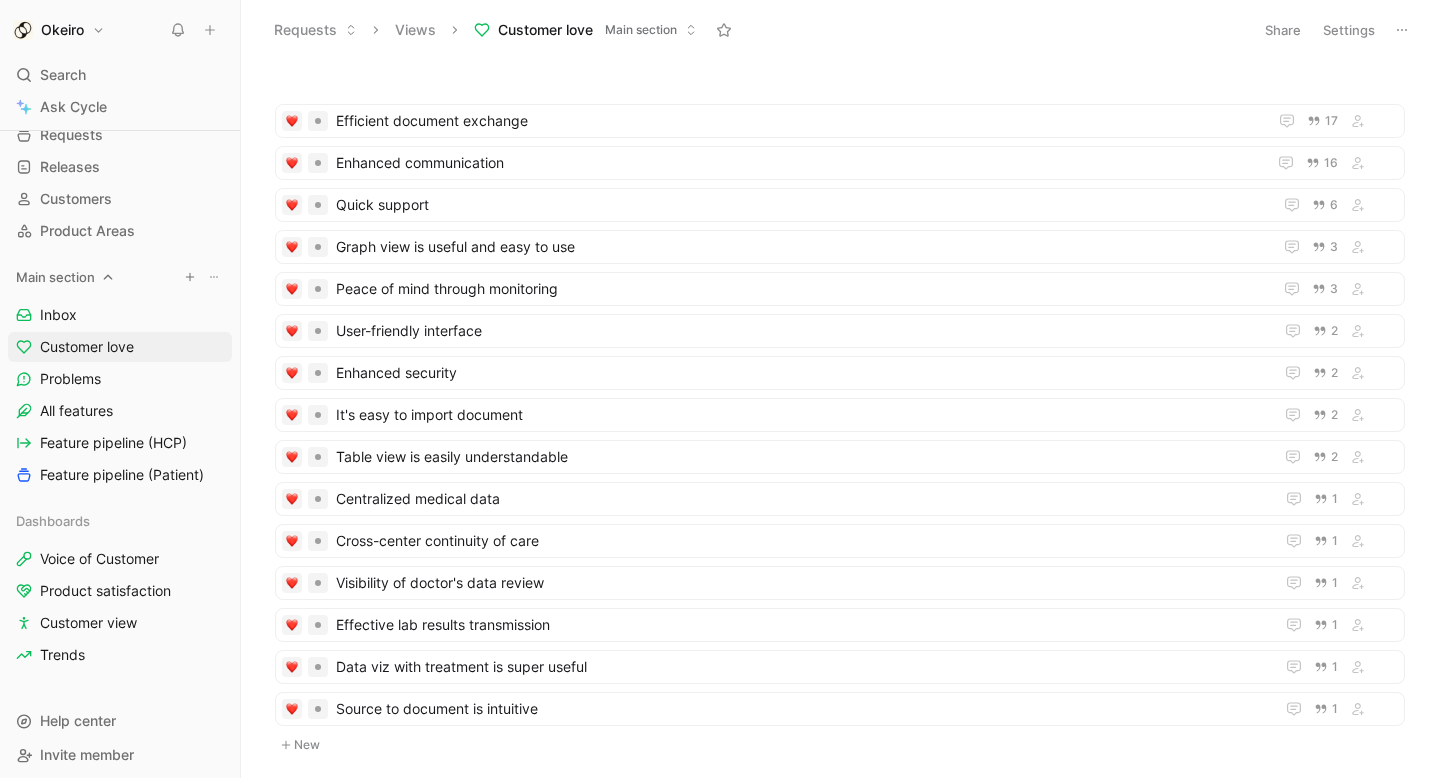 click 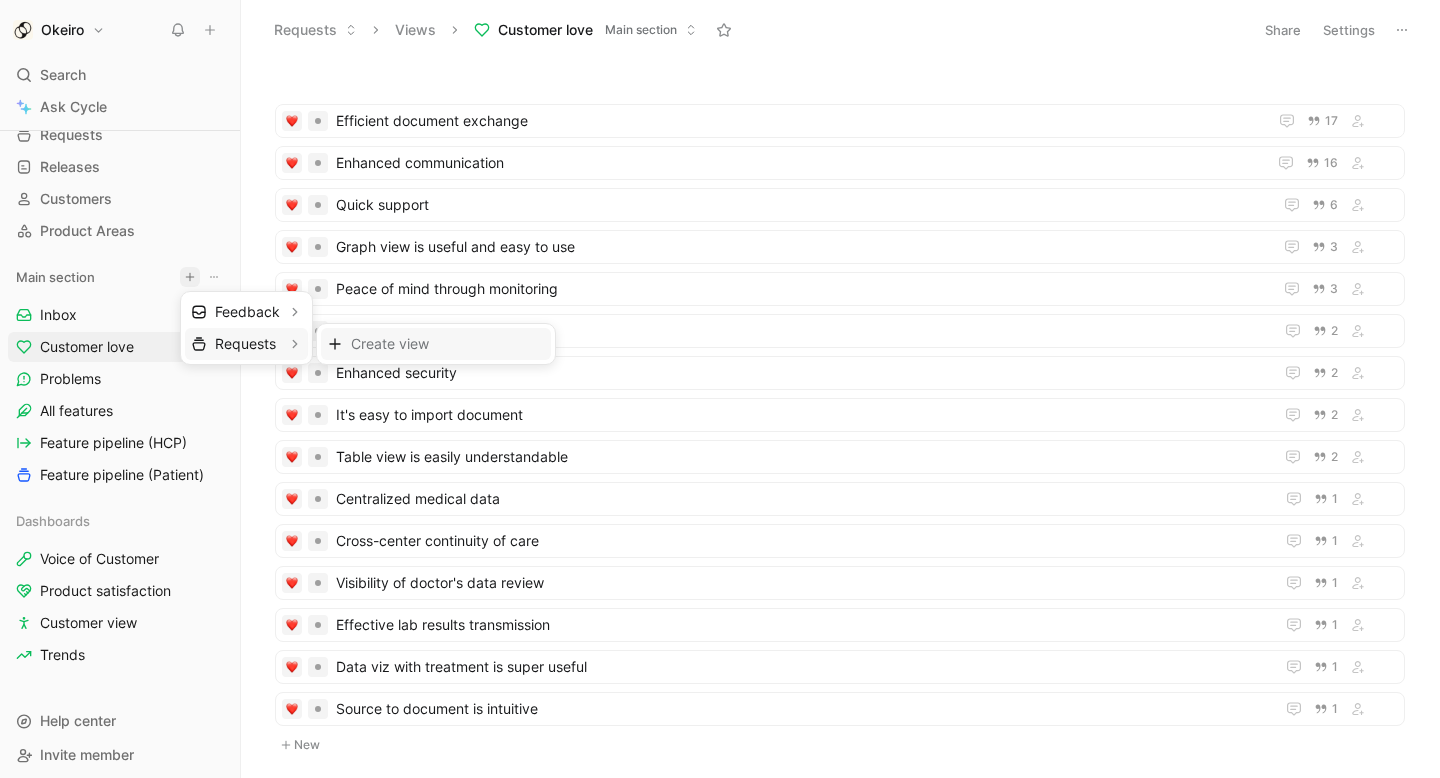 click on "Create view" at bounding box center (390, 343) 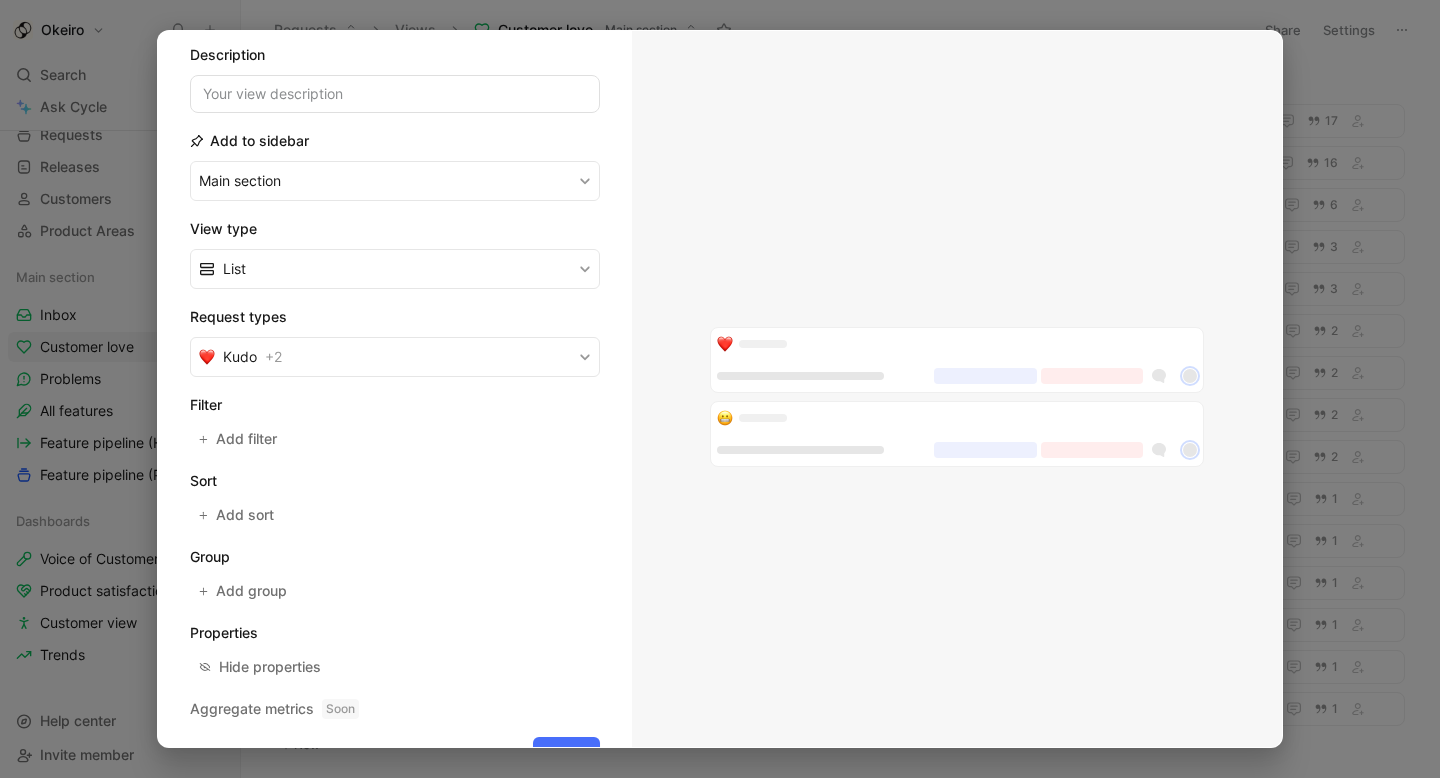 scroll, scrollTop: 210, scrollLeft: 0, axis: vertical 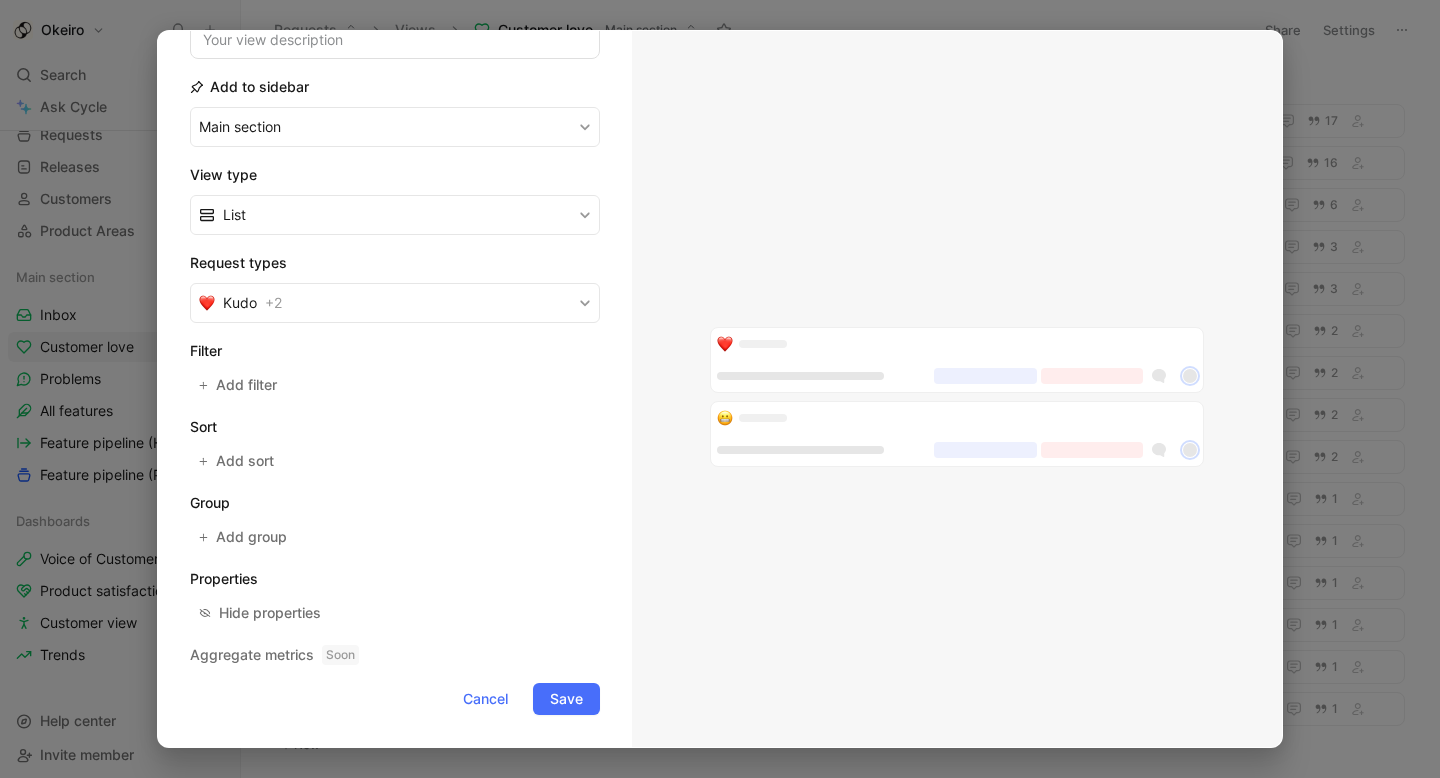 type on "Customer love (patients)" 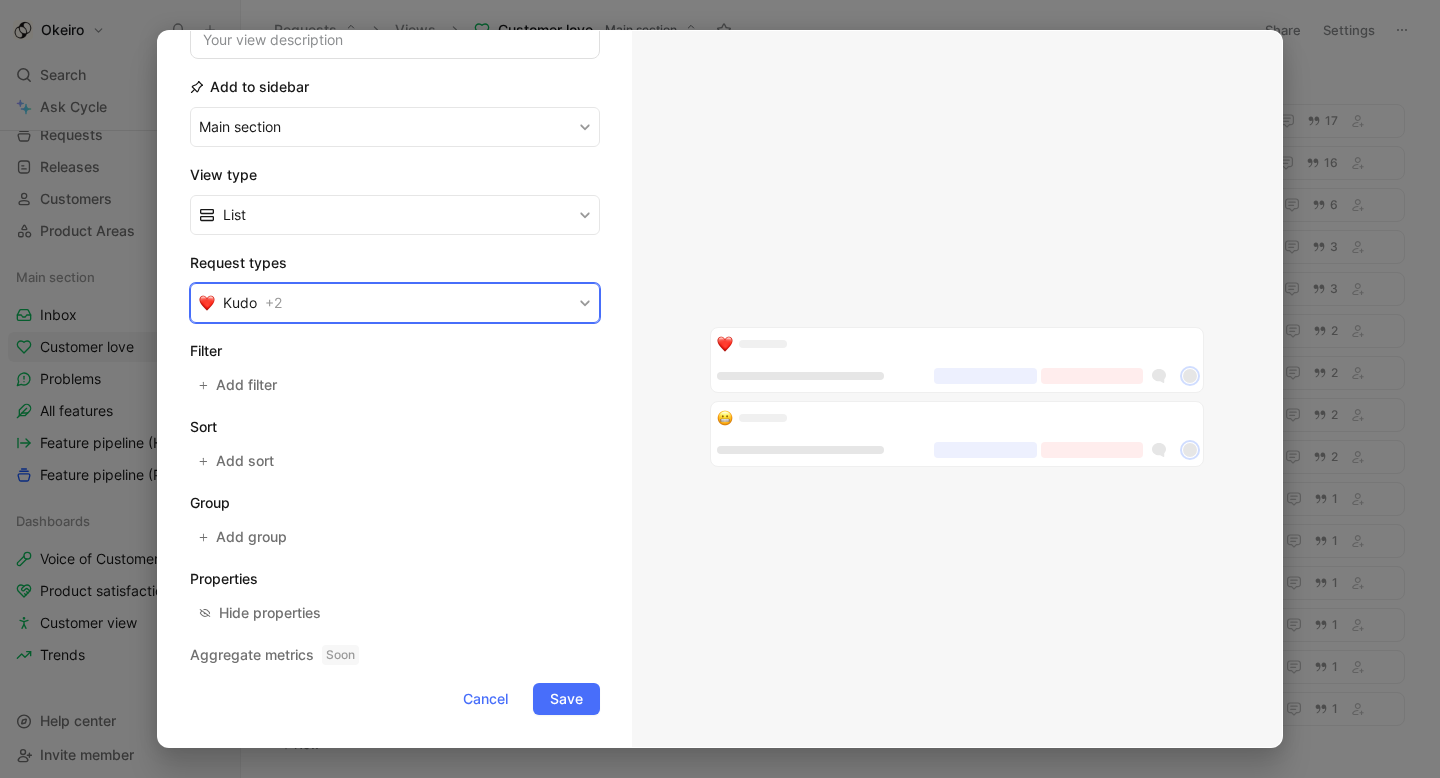 click on "Kudo + 2" at bounding box center (395, 303) 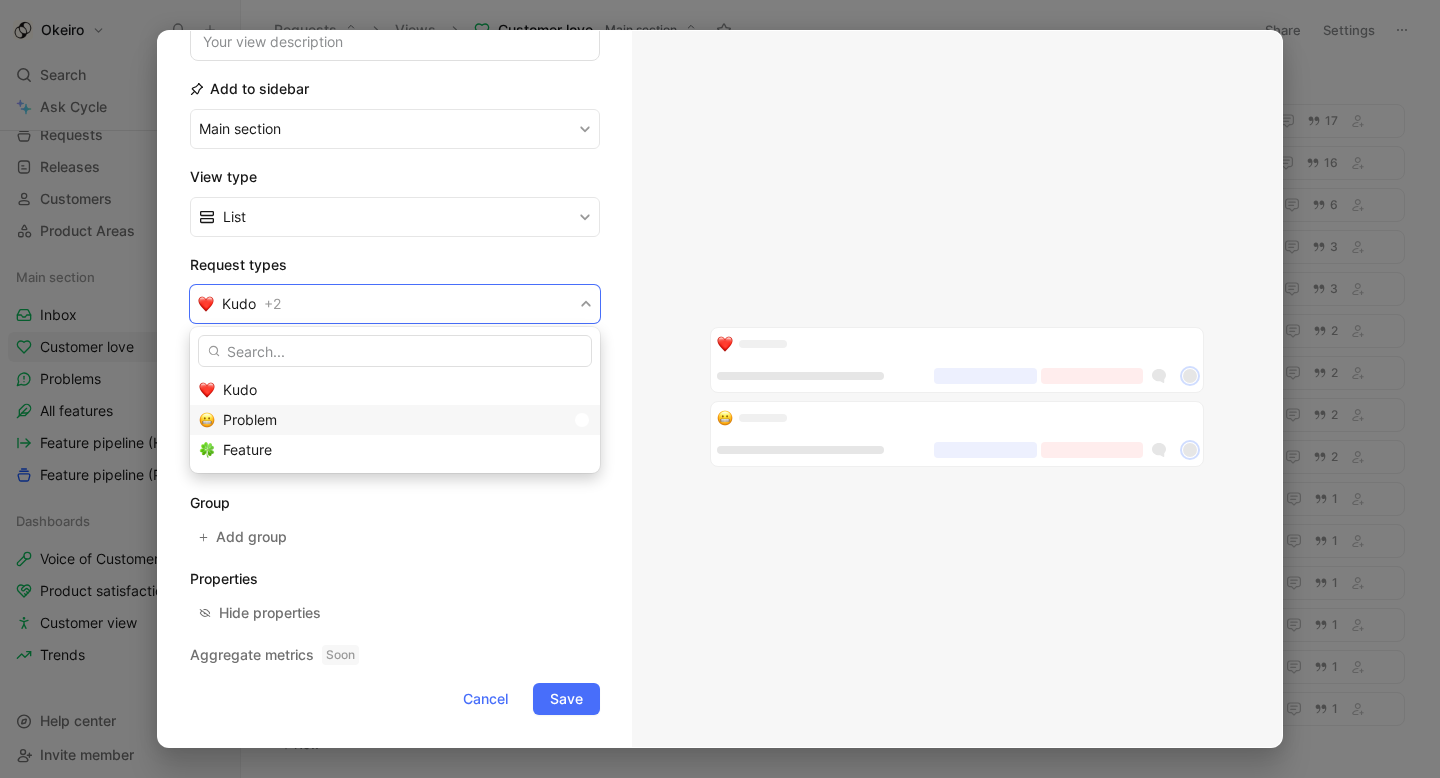 click on "Problem" at bounding box center (395, 420) 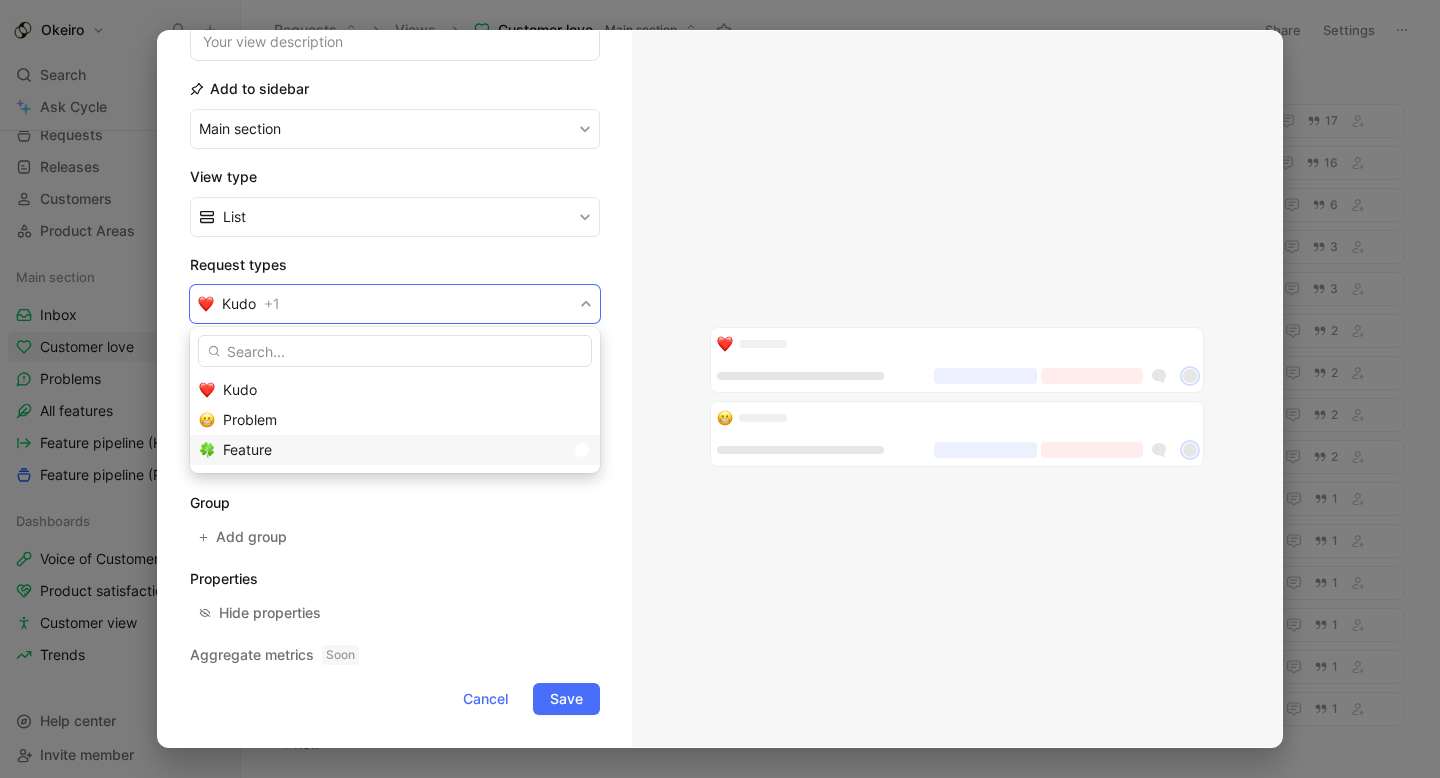 click at bounding box center (582, 450) 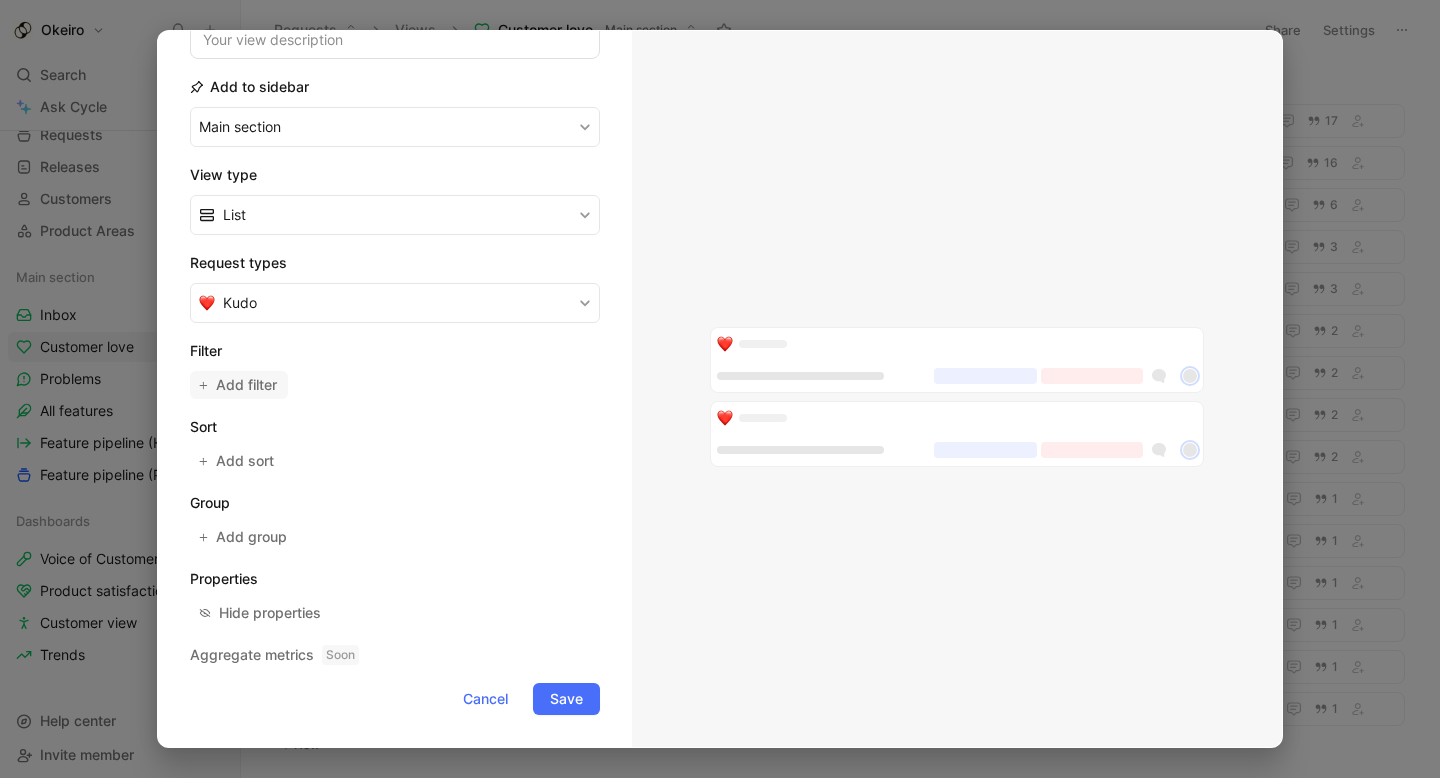 click on "Add filter" at bounding box center (247, 385) 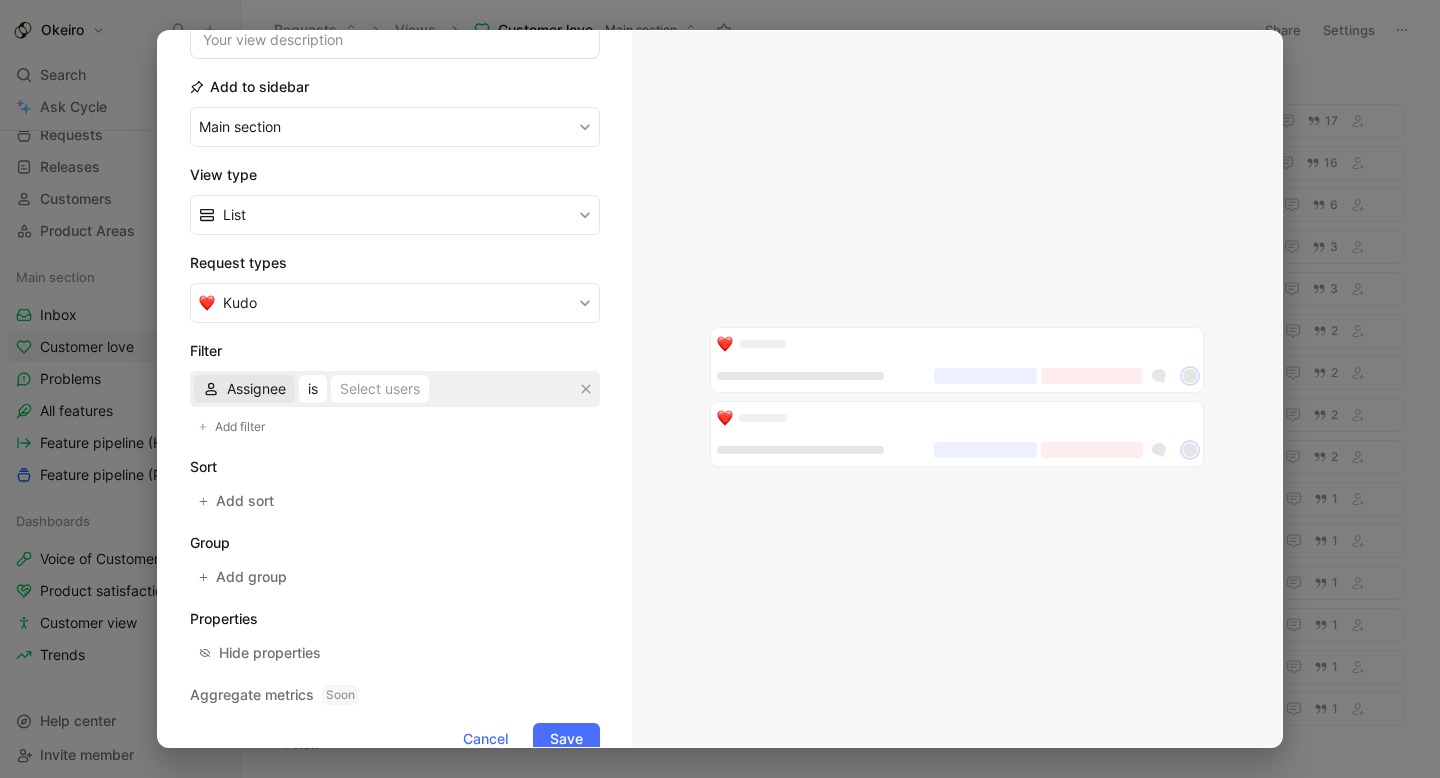click on "Assignee" at bounding box center [256, 389] 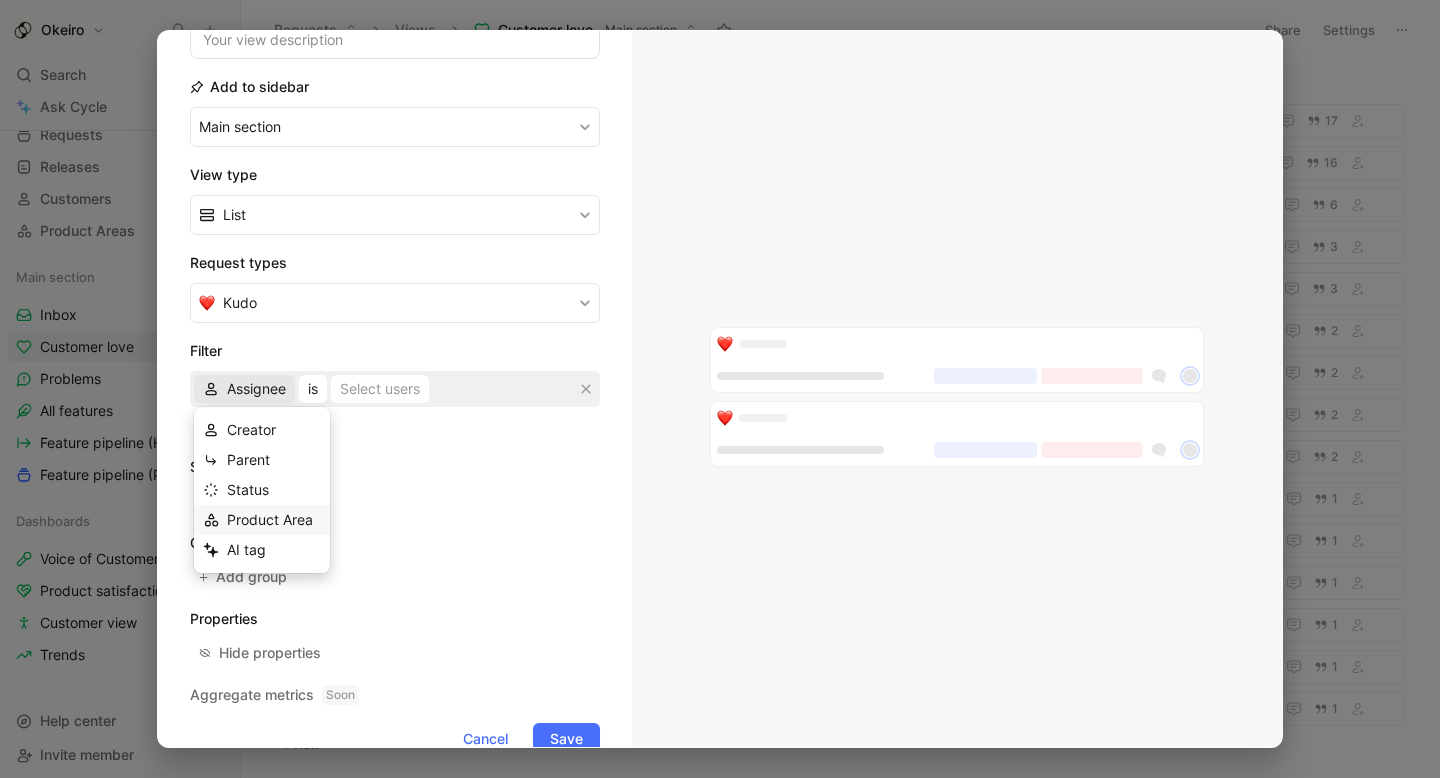 click on "Product Area" at bounding box center [274, 520] 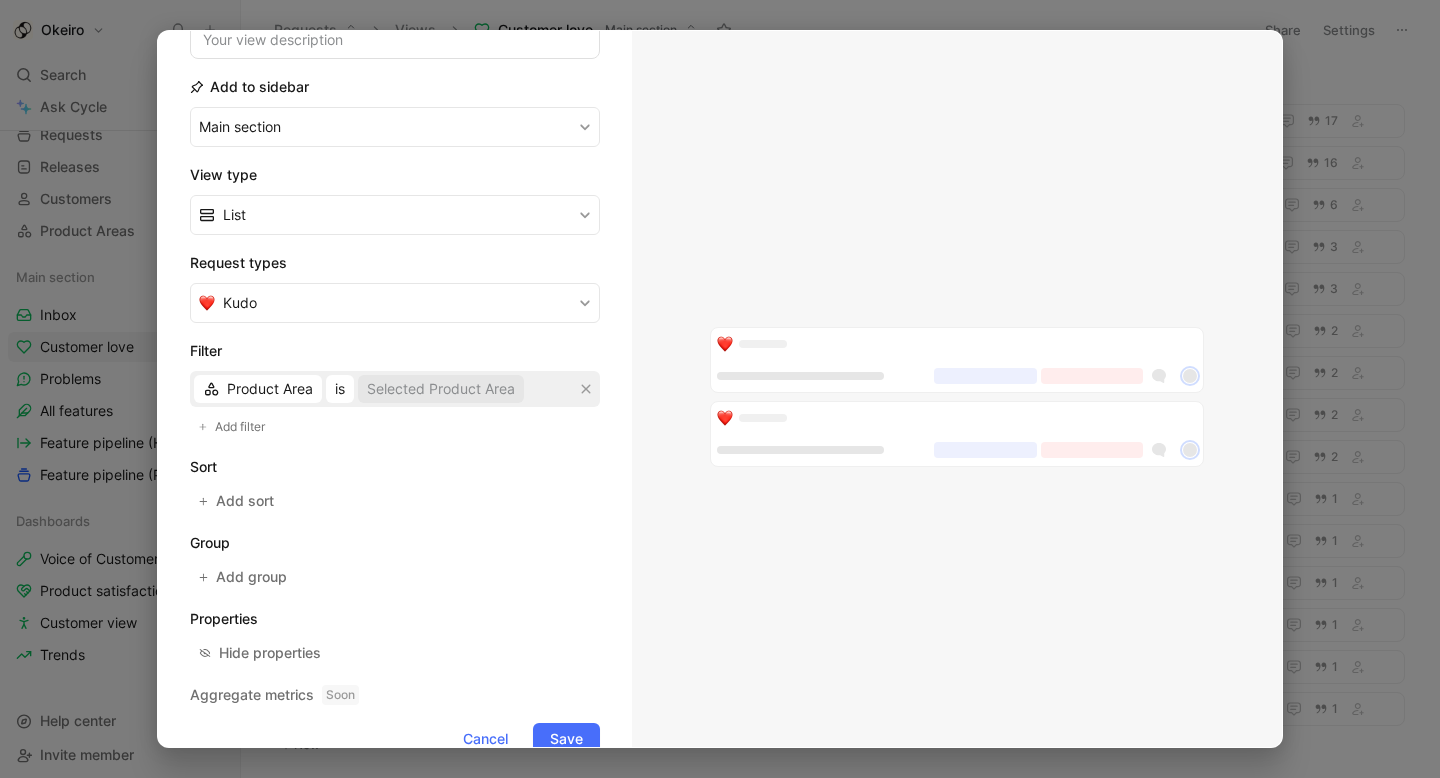 click on "Selected Product Area" at bounding box center (441, 389) 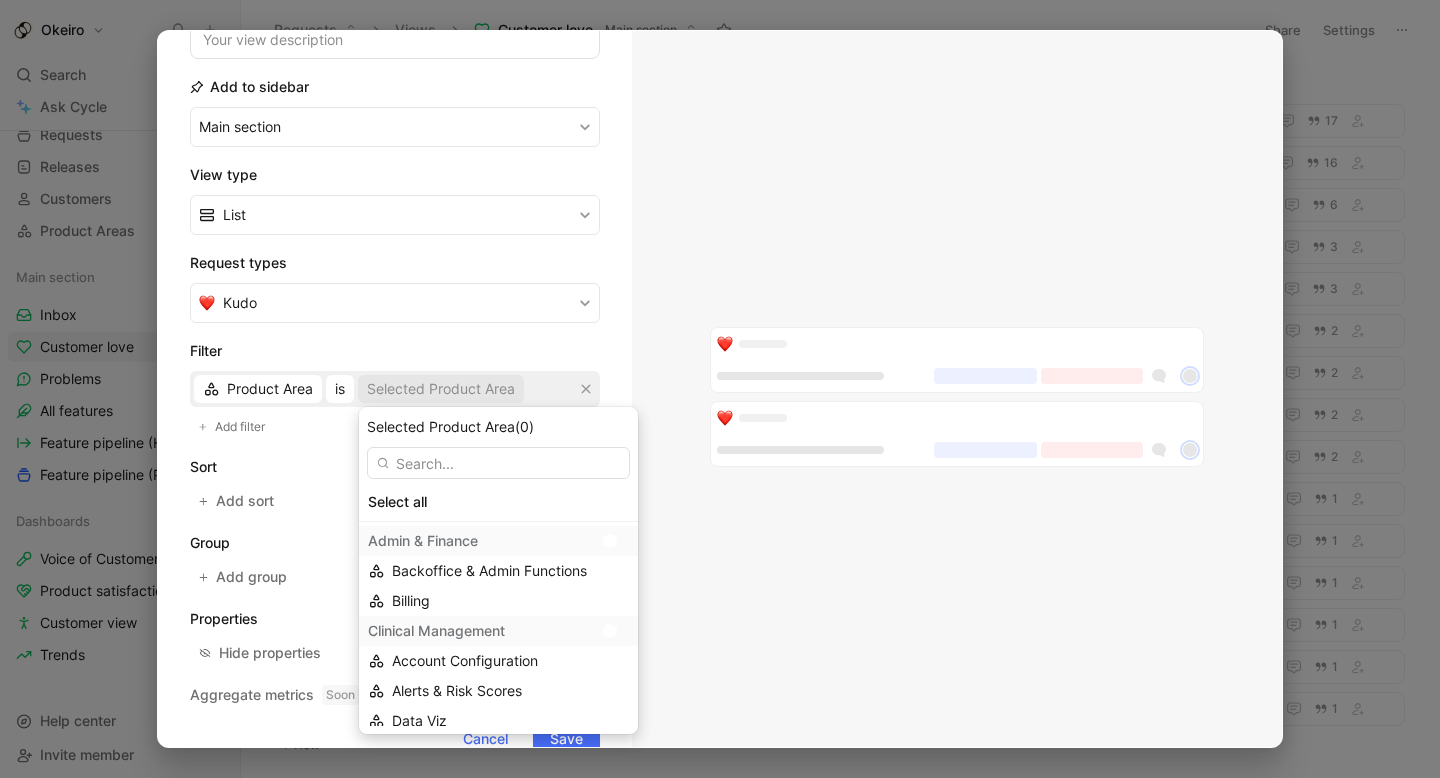 scroll, scrollTop: 430, scrollLeft: 0, axis: vertical 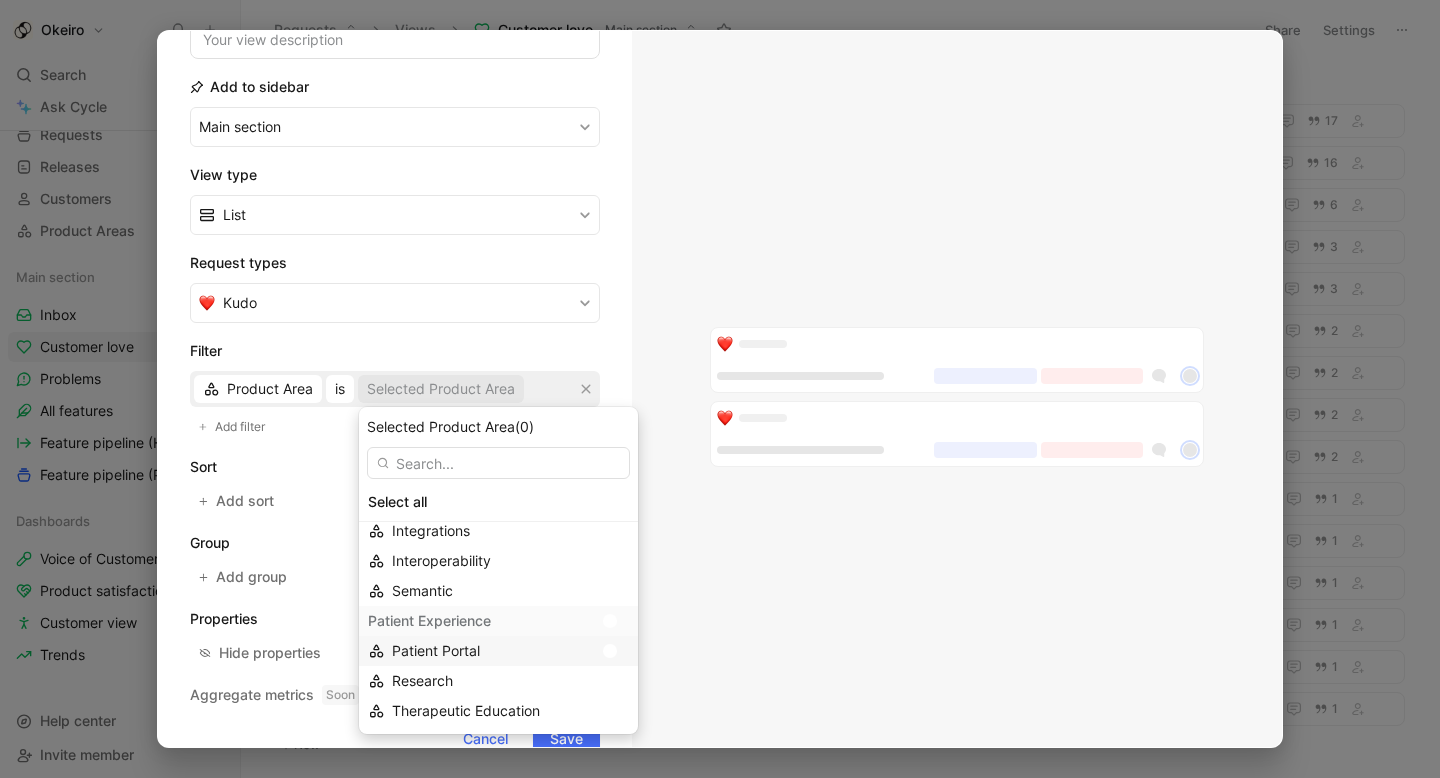 click at bounding box center [615, 651] 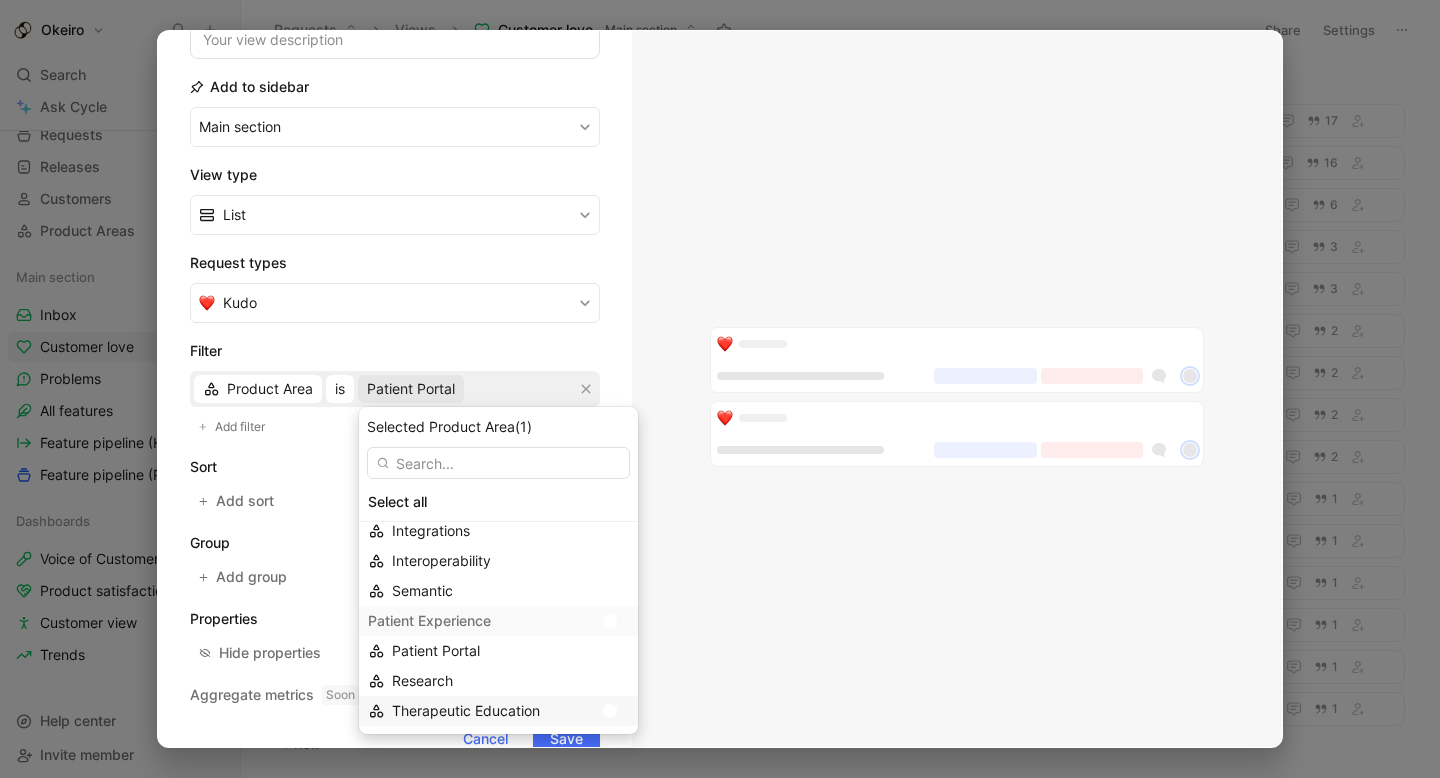 click at bounding box center [615, 711] 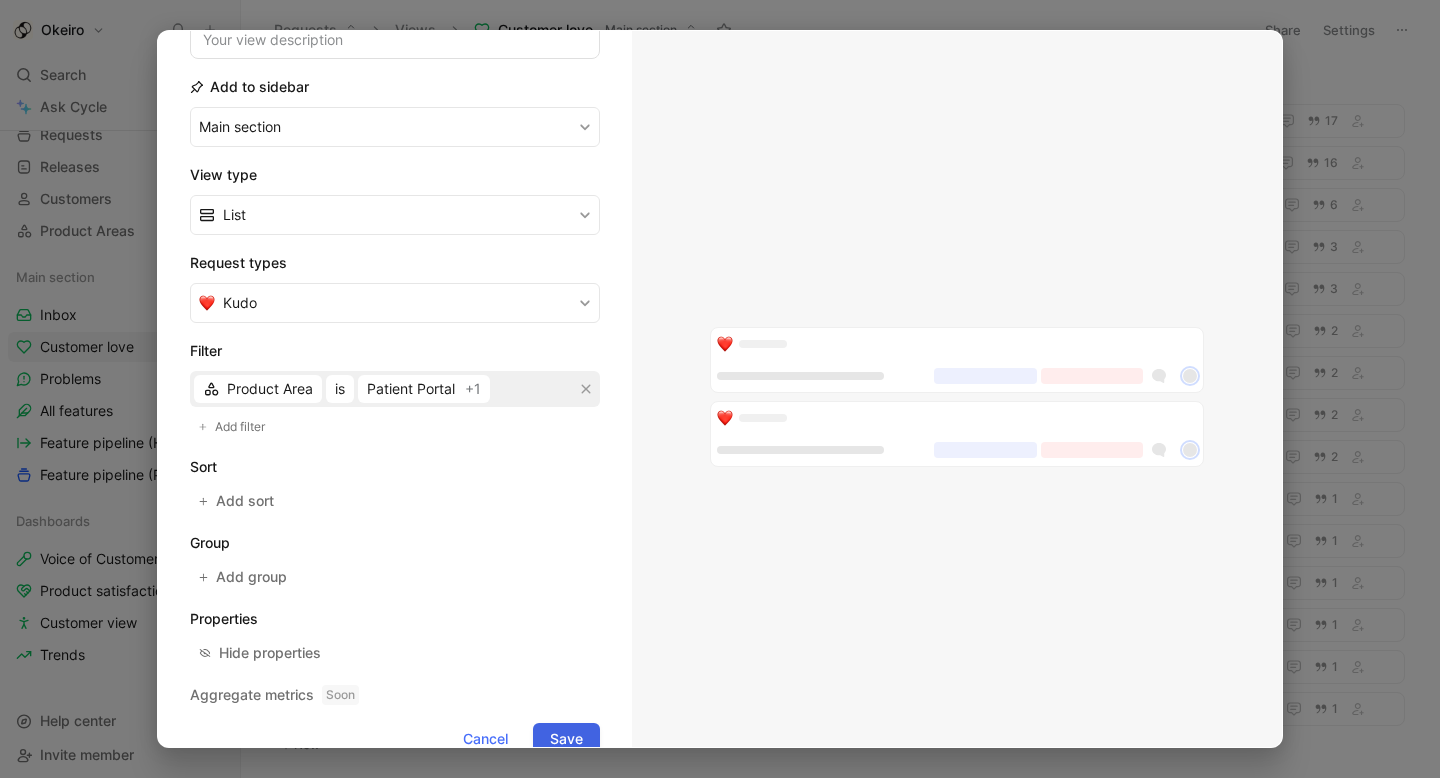 click on "Save" at bounding box center (566, 739) 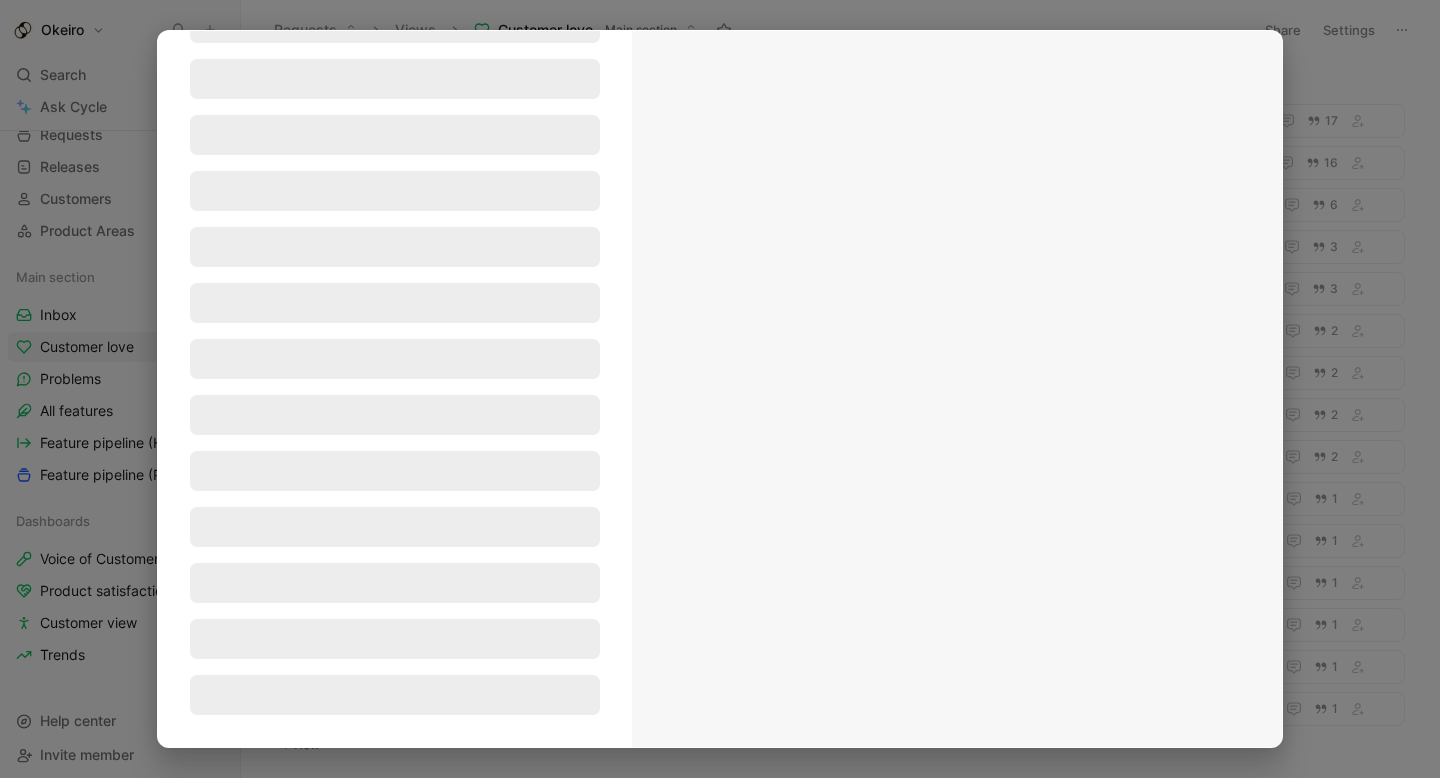 scroll, scrollTop: 108, scrollLeft: 0, axis: vertical 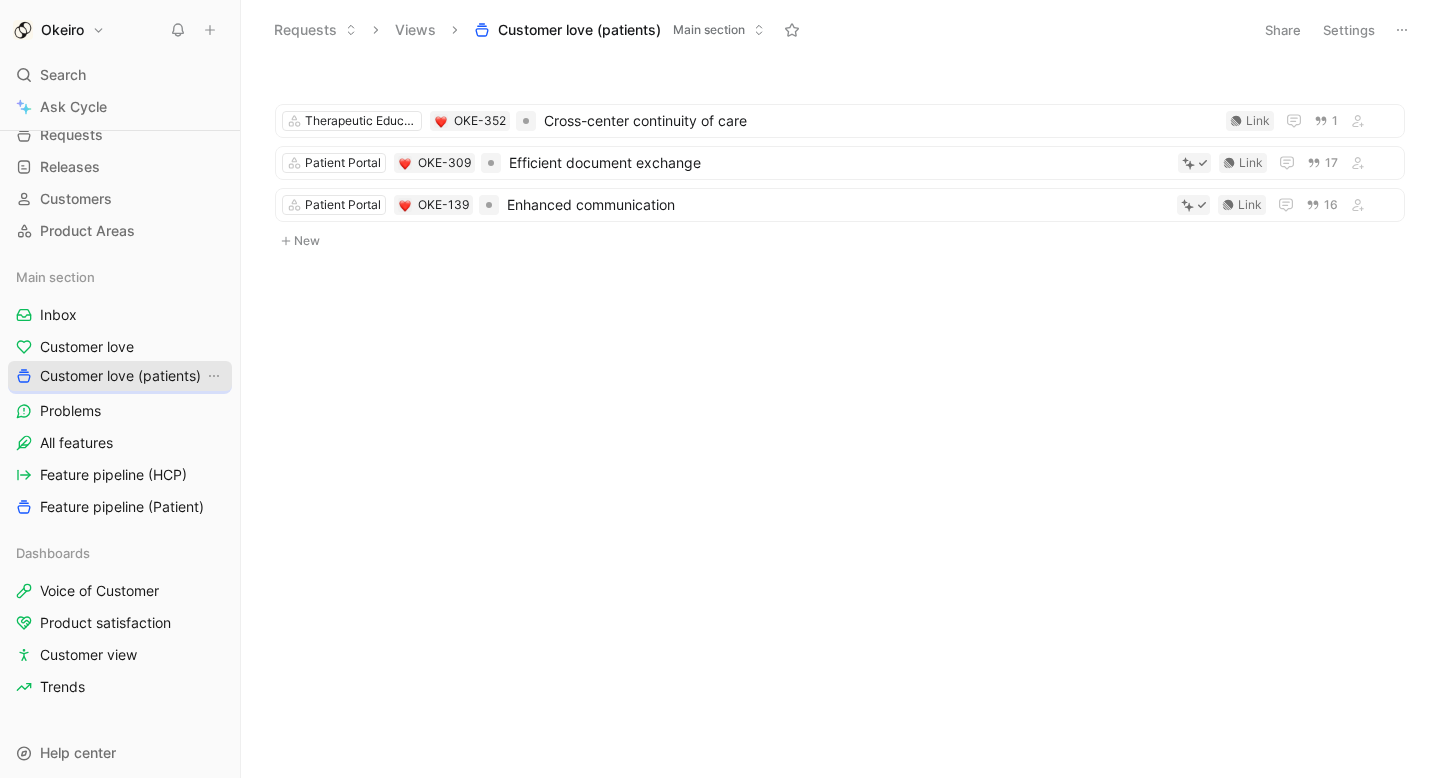 drag, startPoint x: 155, startPoint y: 315, endPoint x: 155, endPoint y: 376, distance: 61 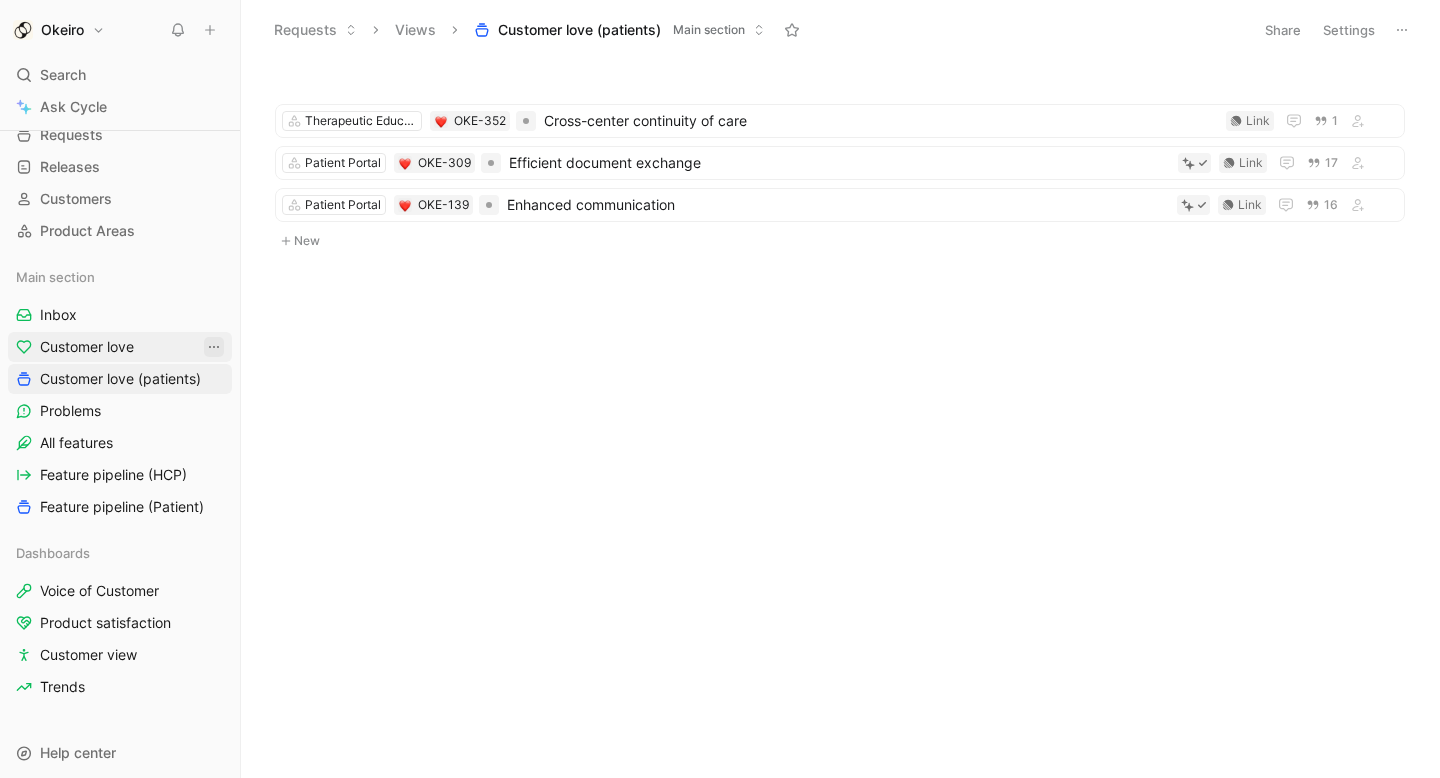 click 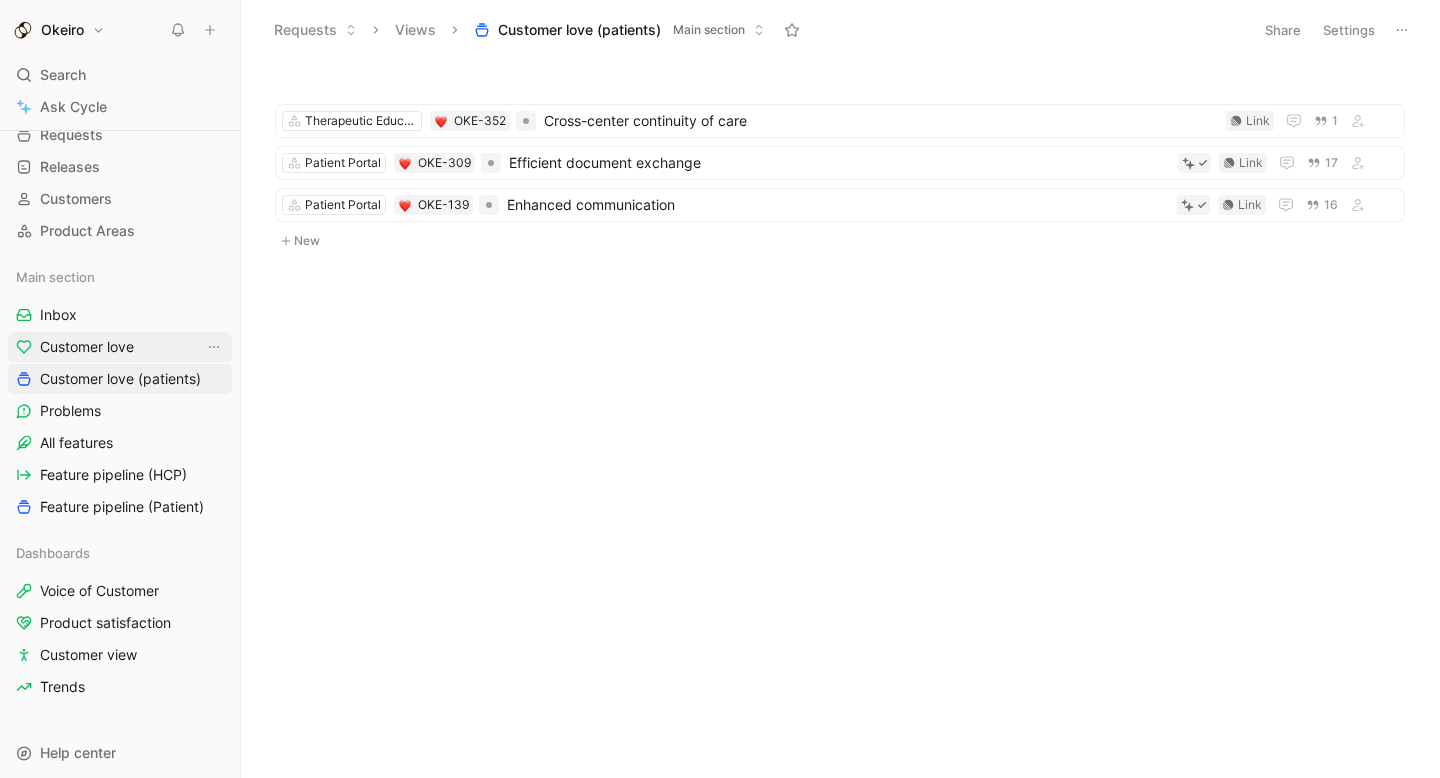 click on "Customer love" at bounding box center [87, 347] 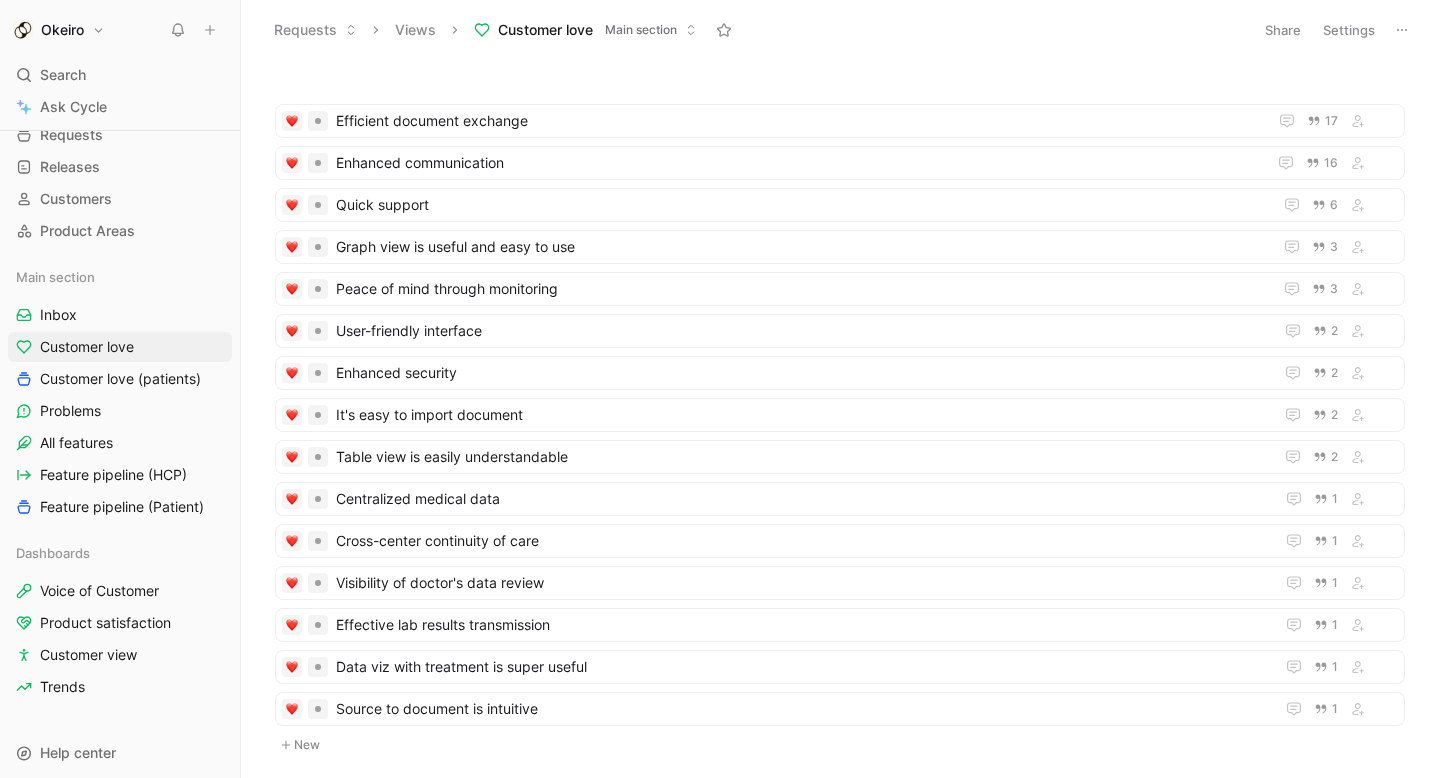 click 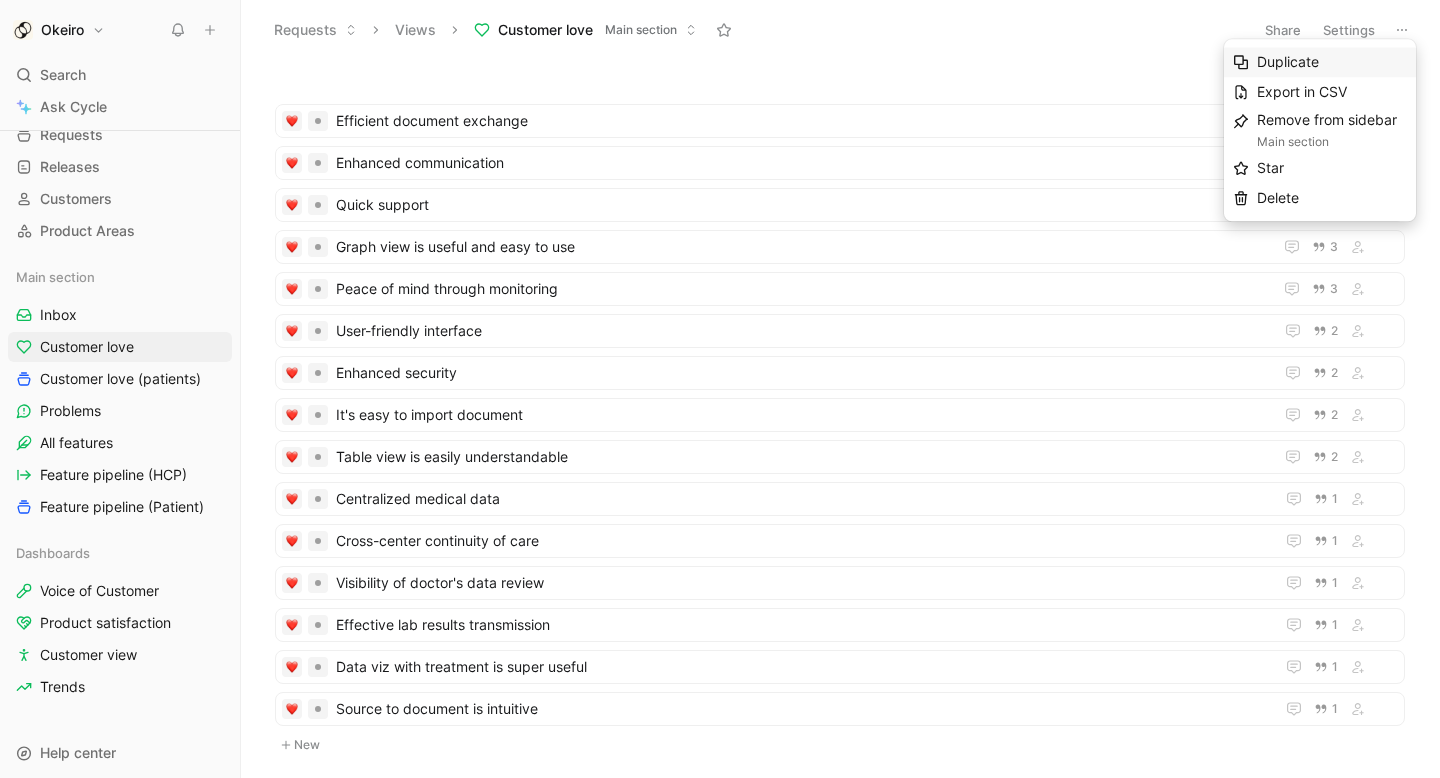 click on "Settings" at bounding box center [1349, 30] 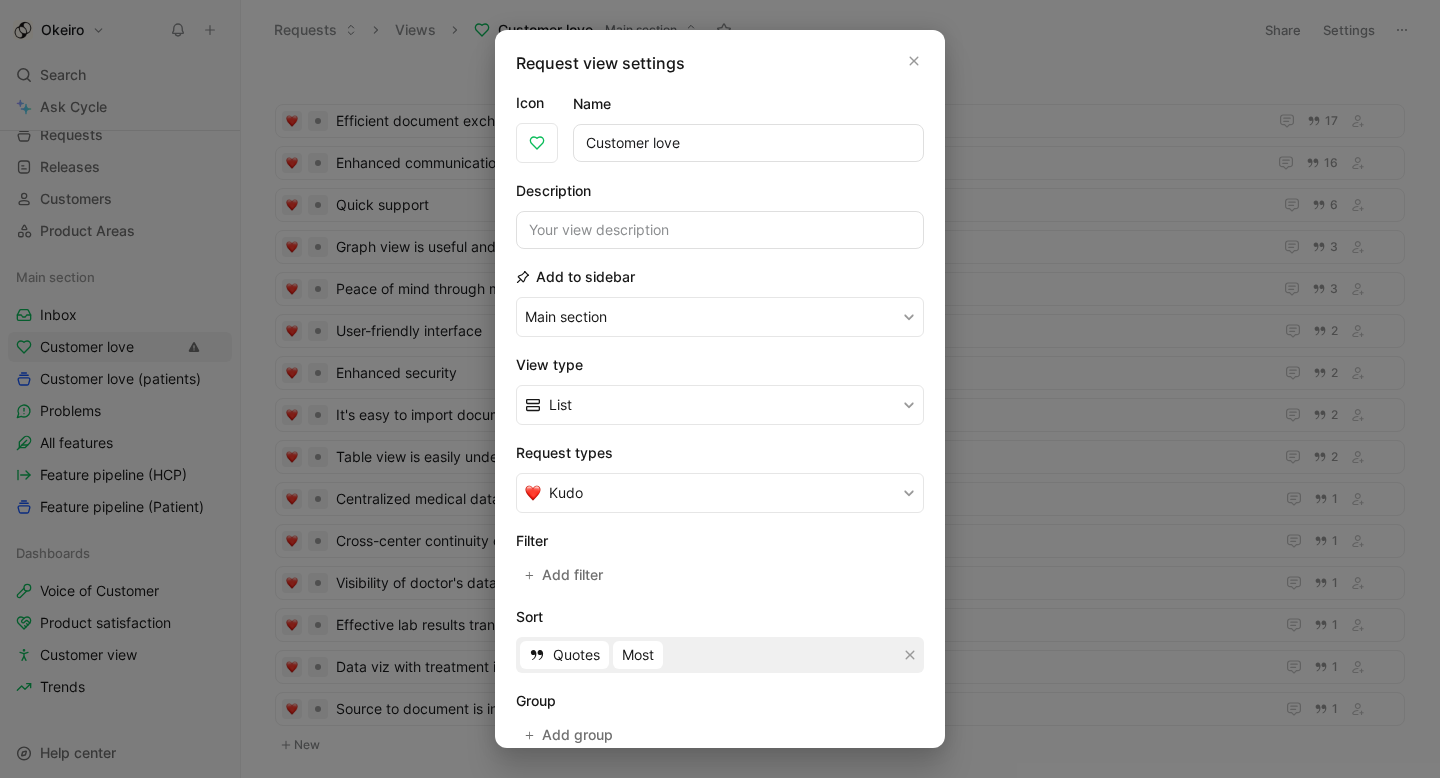 scroll, scrollTop: 182, scrollLeft: 0, axis: vertical 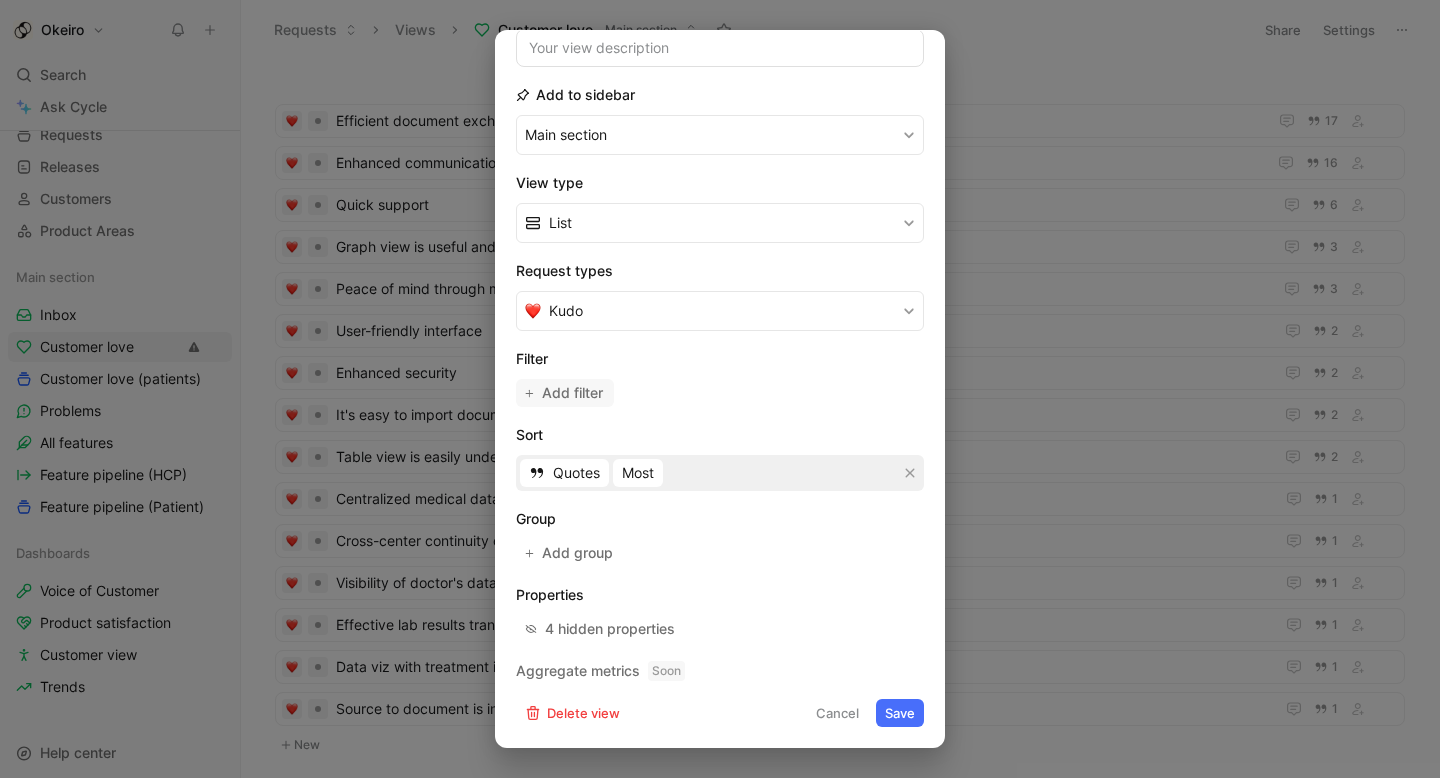 click on "Add filter" at bounding box center (573, 393) 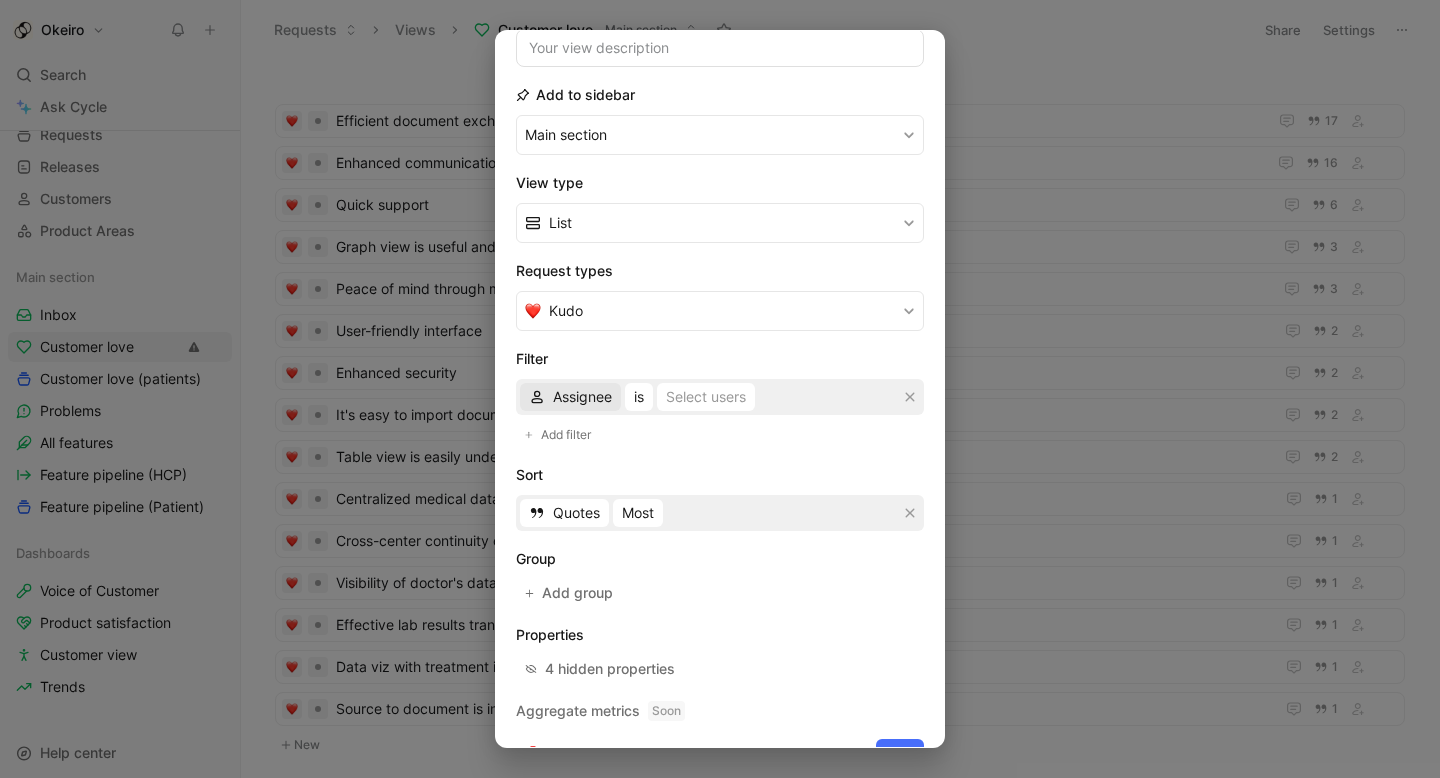 click on "Assignee" at bounding box center (582, 397) 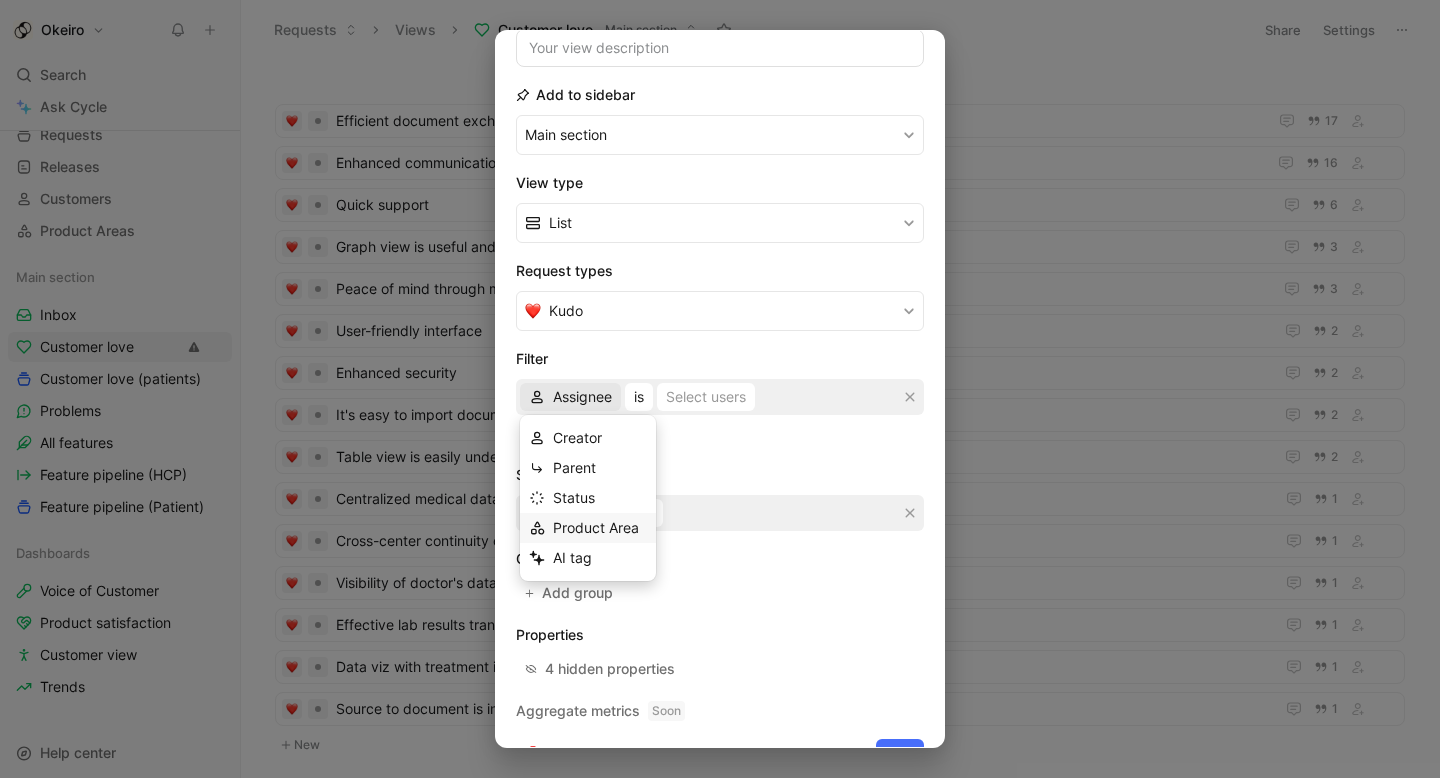 click on "Product Area" at bounding box center [596, 527] 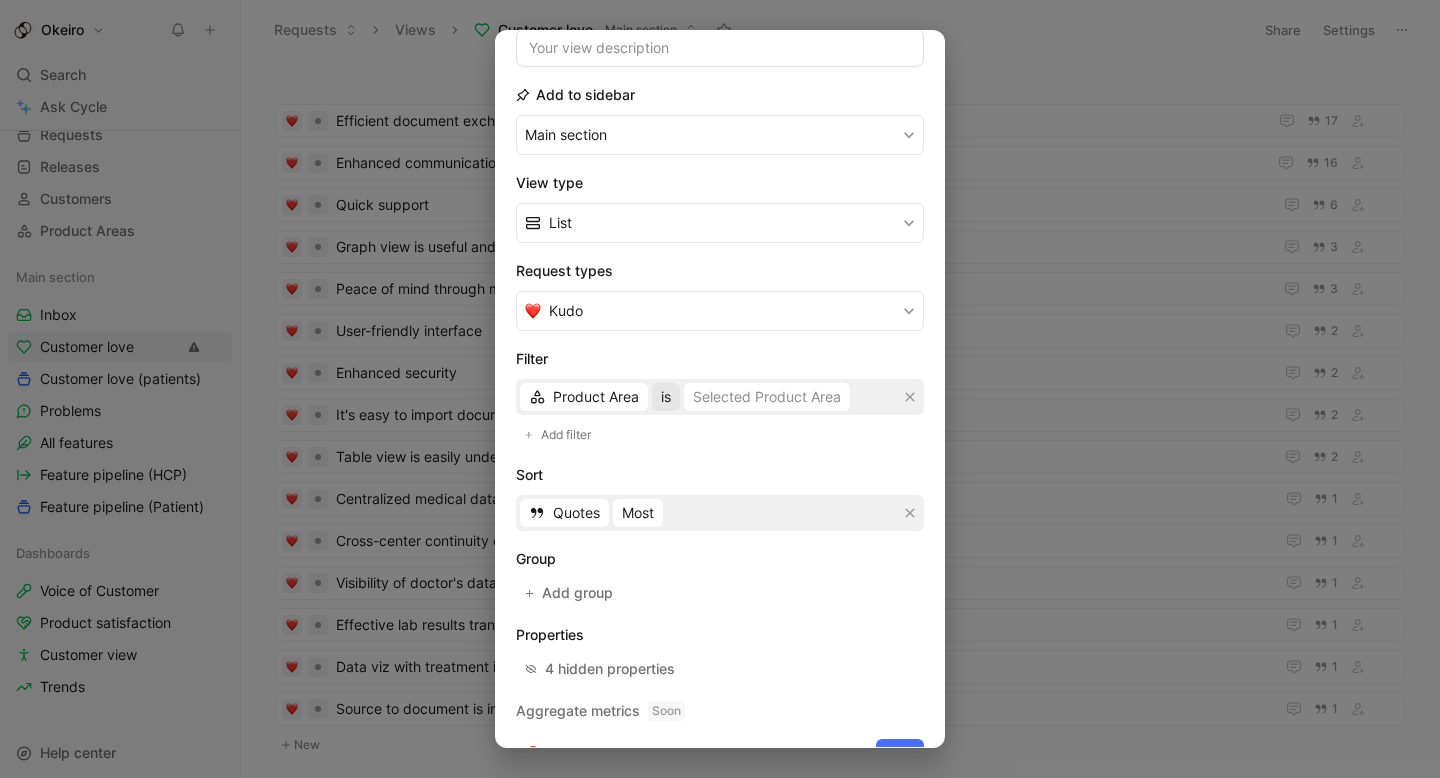 click on "is" at bounding box center (666, 397) 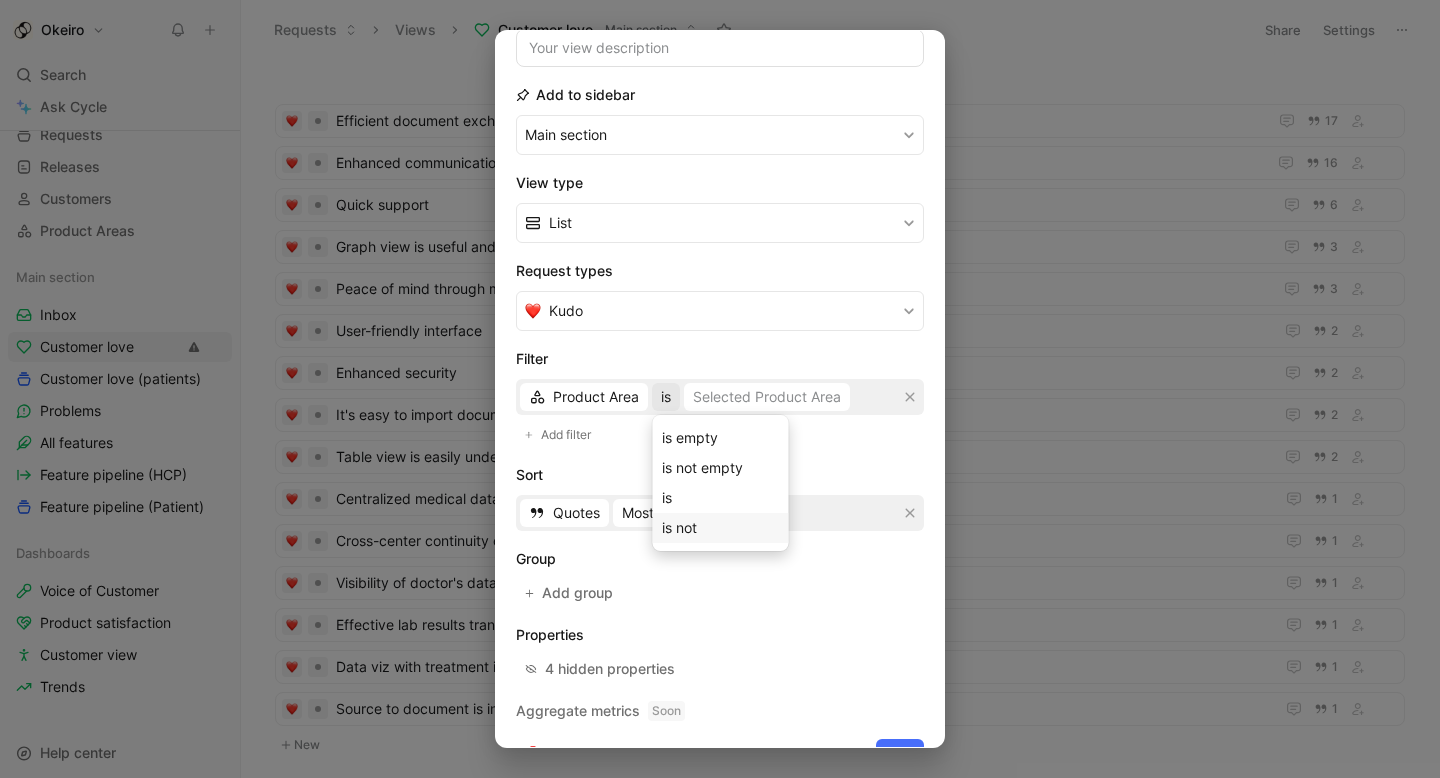 click on "is not" at bounding box center (721, 528) 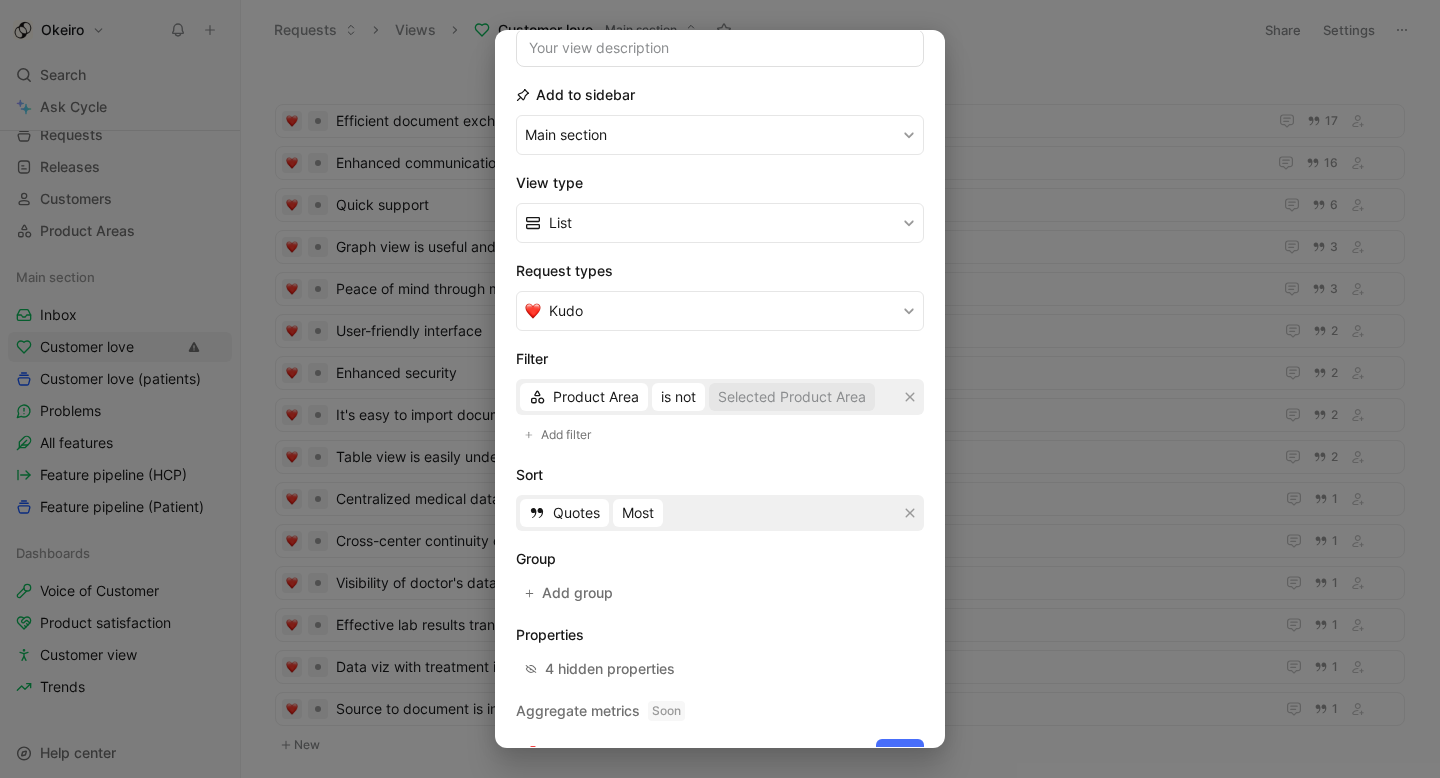 click on "Selected Product Area" at bounding box center (792, 397) 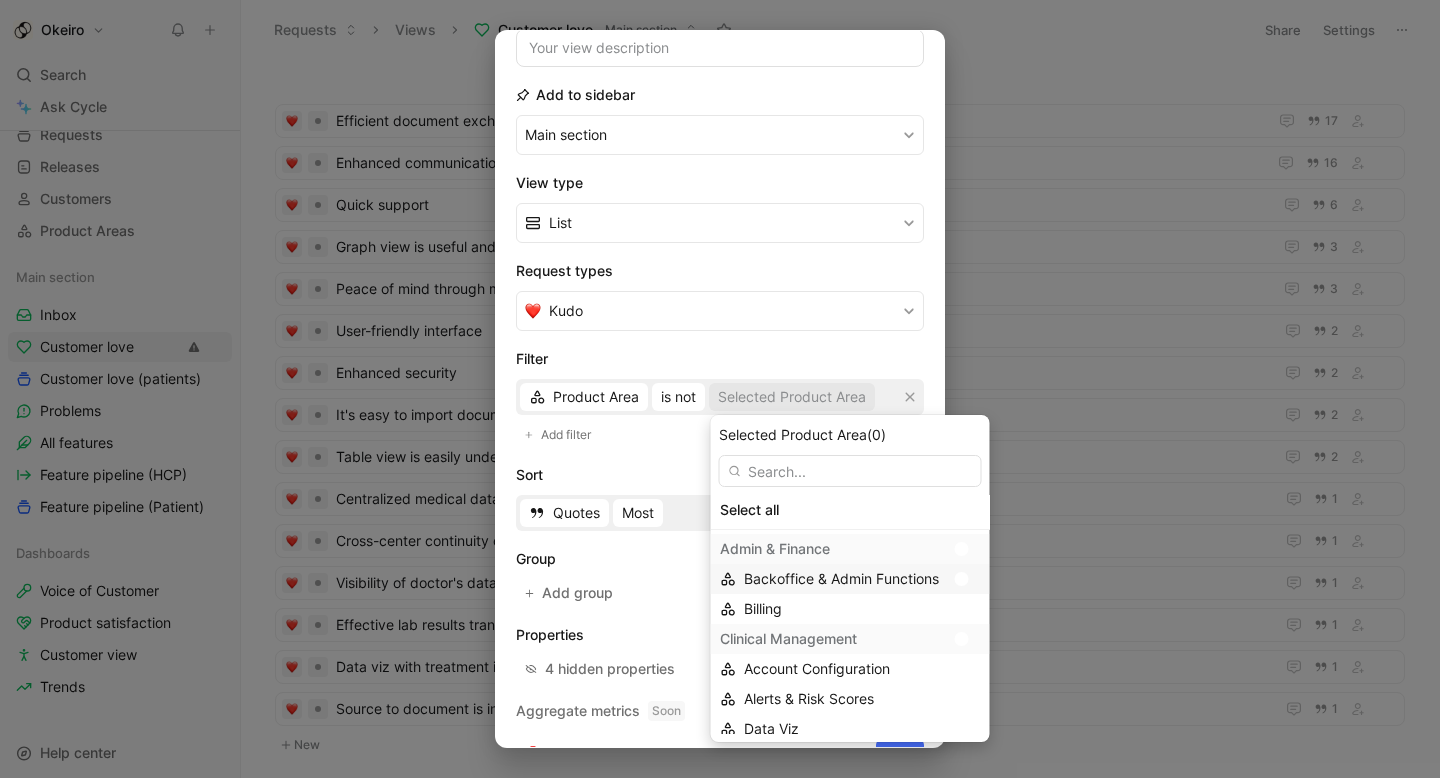 scroll, scrollTop: 430, scrollLeft: 0, axis: vertical 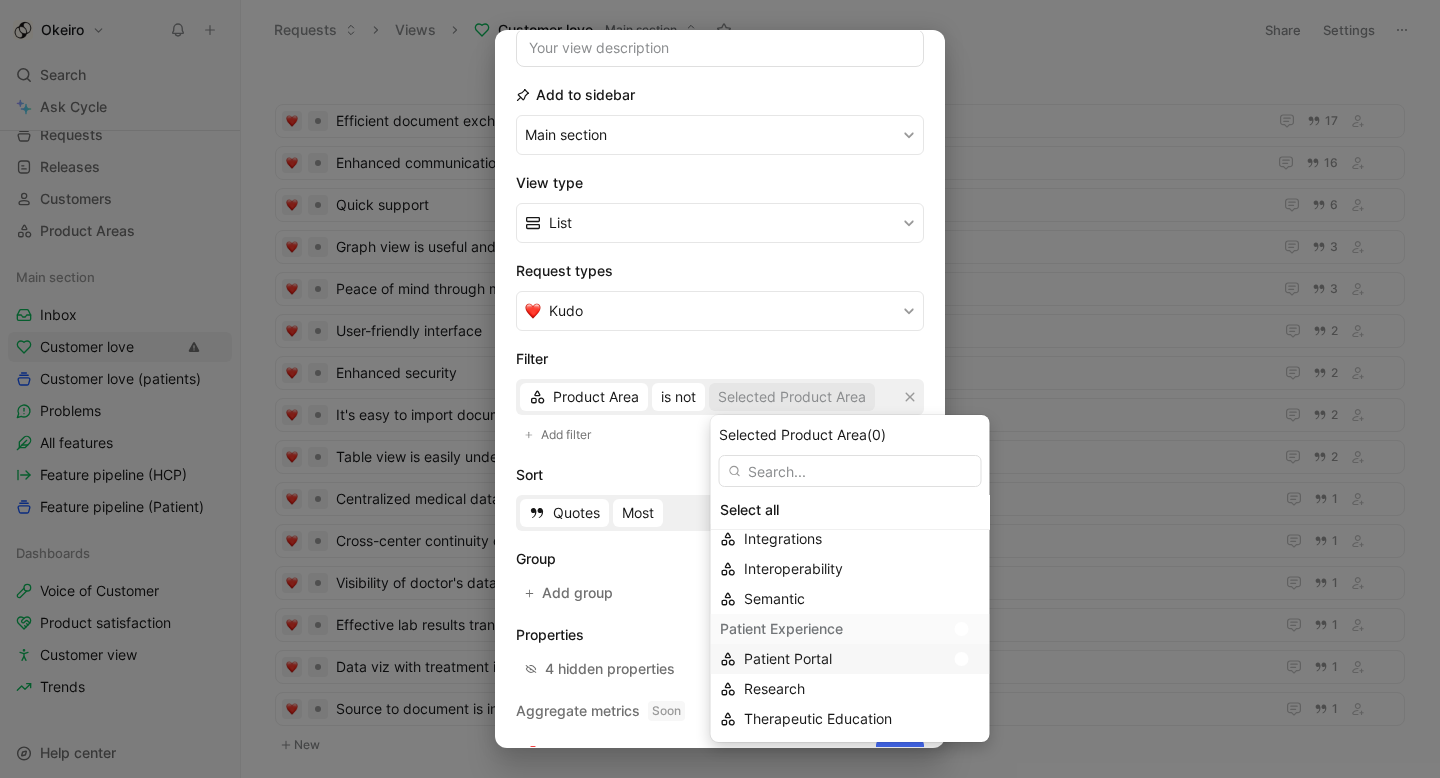 click at bounding box center [962, 659] 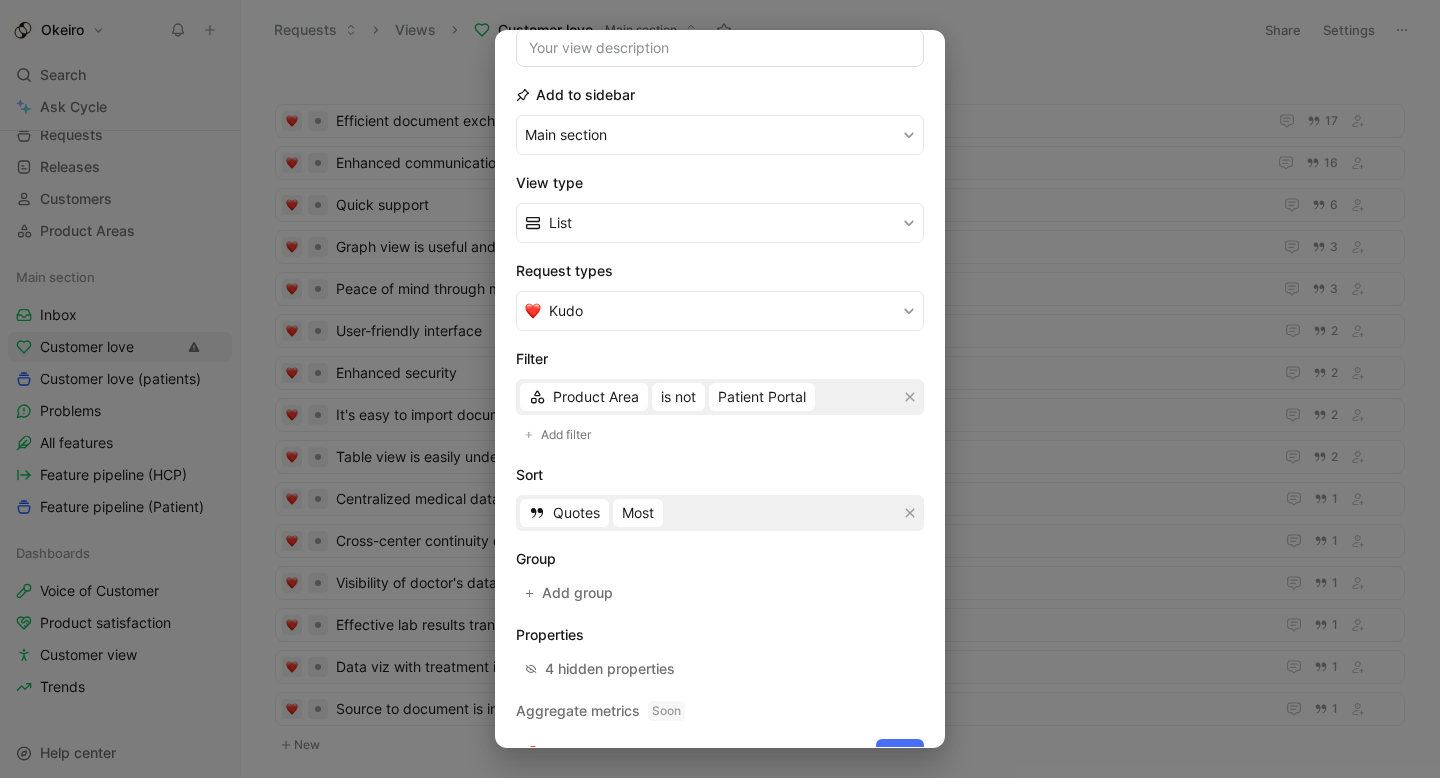 scroll, scrollTop: 222, scrollLeft: 0, axis: vertical 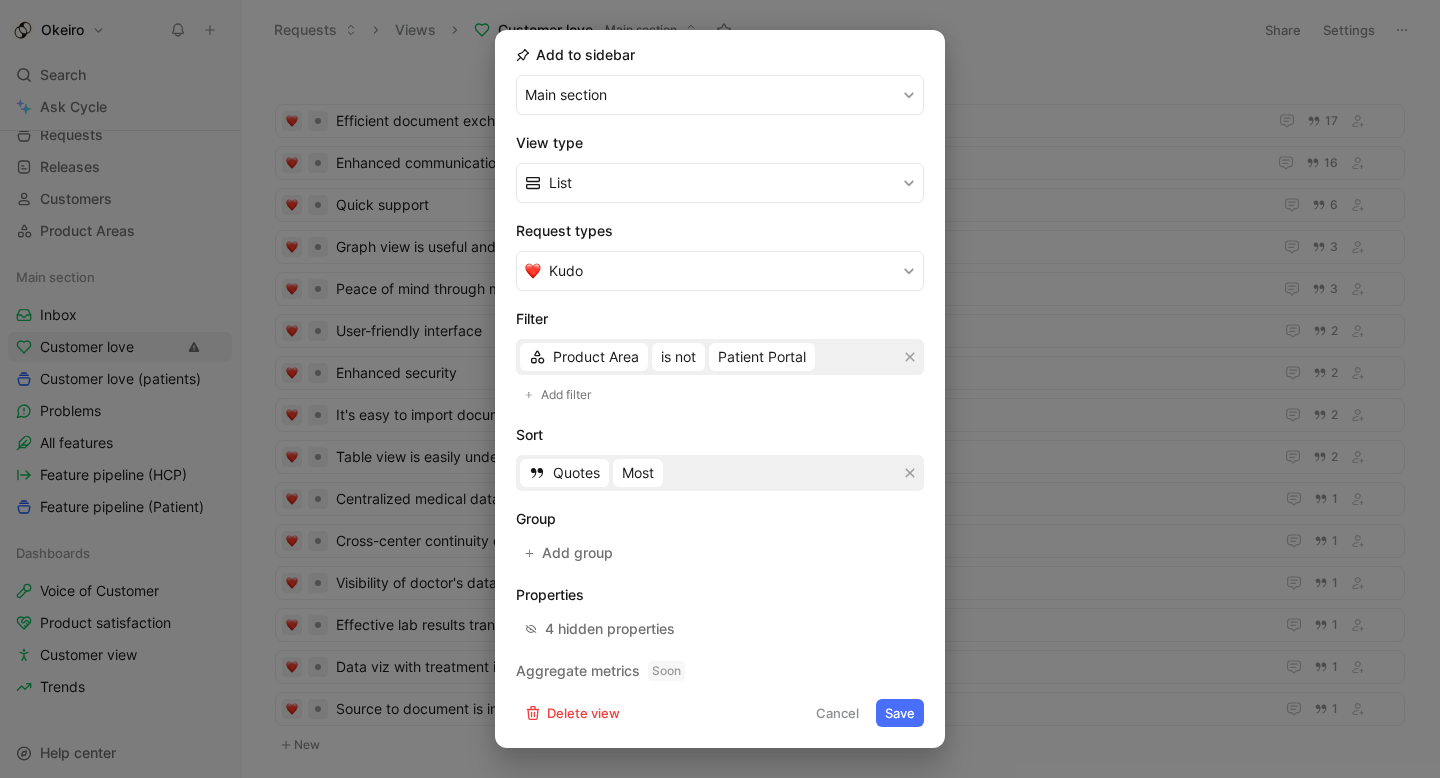 click on "Save" at bounding box center [900, 713] 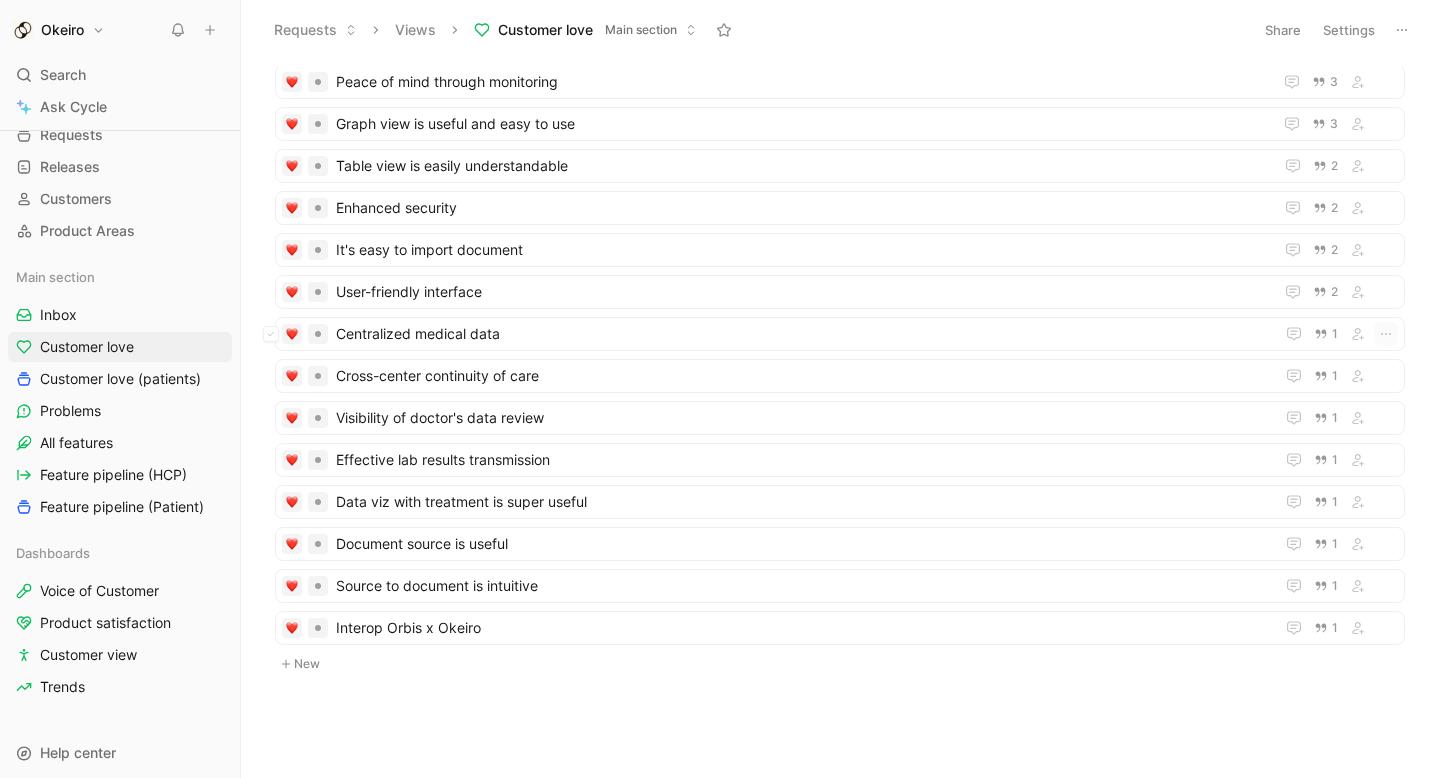 scroll, scrollTop: 0, scrollLeft: 0, axis: both 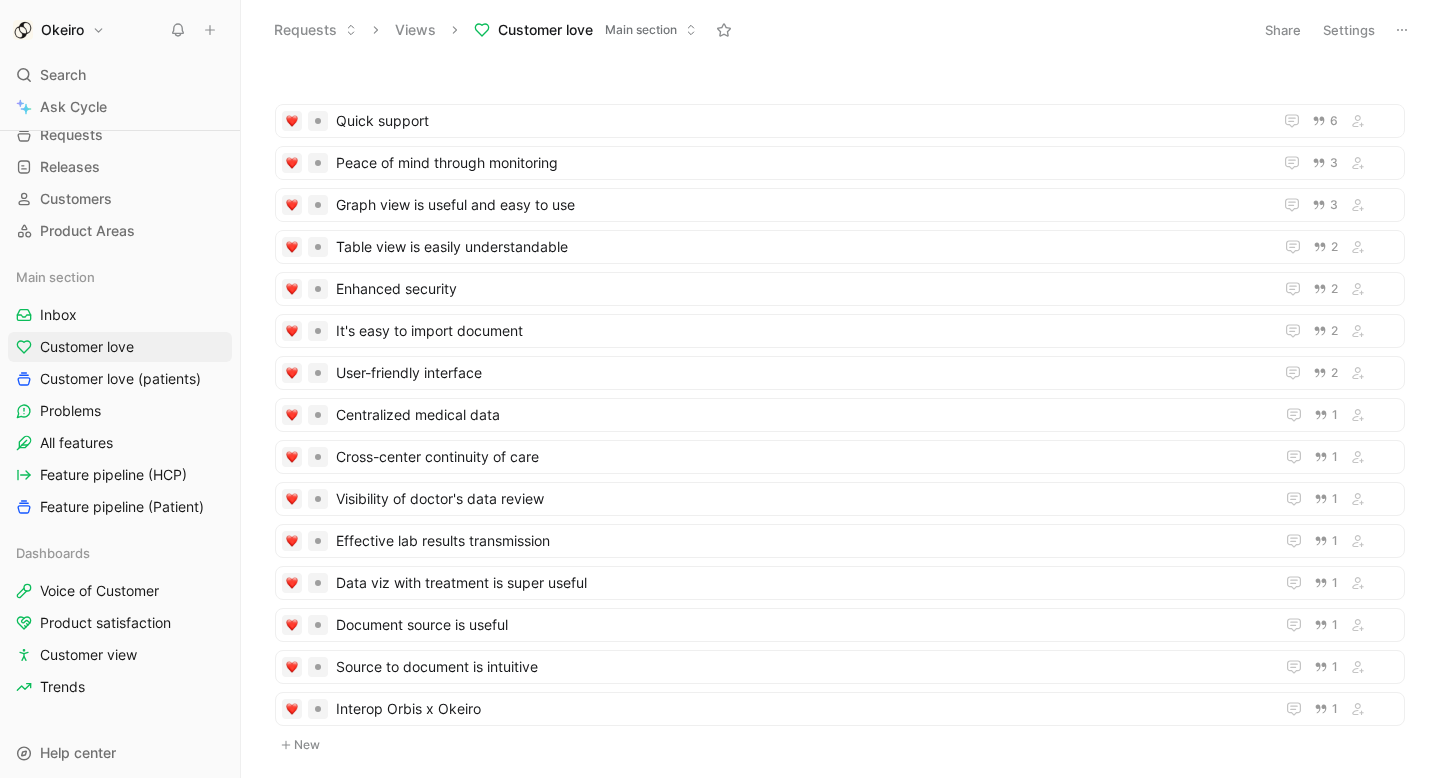 click on "Workspace Home G then H Feedback G then F Requests G then R Releases G then L Customers Product Areas Main section Inbox Customer love Customer love (patients) Problems All features Feature pipeline (HCP) Feature pipeline (Patient) Dashboards Voice of Customer Product satisfaction Customer view Trends
To pick up a draggable item, press the space bar.
While dragging, use the arrow keys to move the item.
Press space again to drop the item in its new position, or press escape to cancel.
Draggable item [BASE64_ENCODED_ID] was dropped over droppable area [BASE64_ENCODED_ID] Help center Invite member" at bounding box center (120, 454) 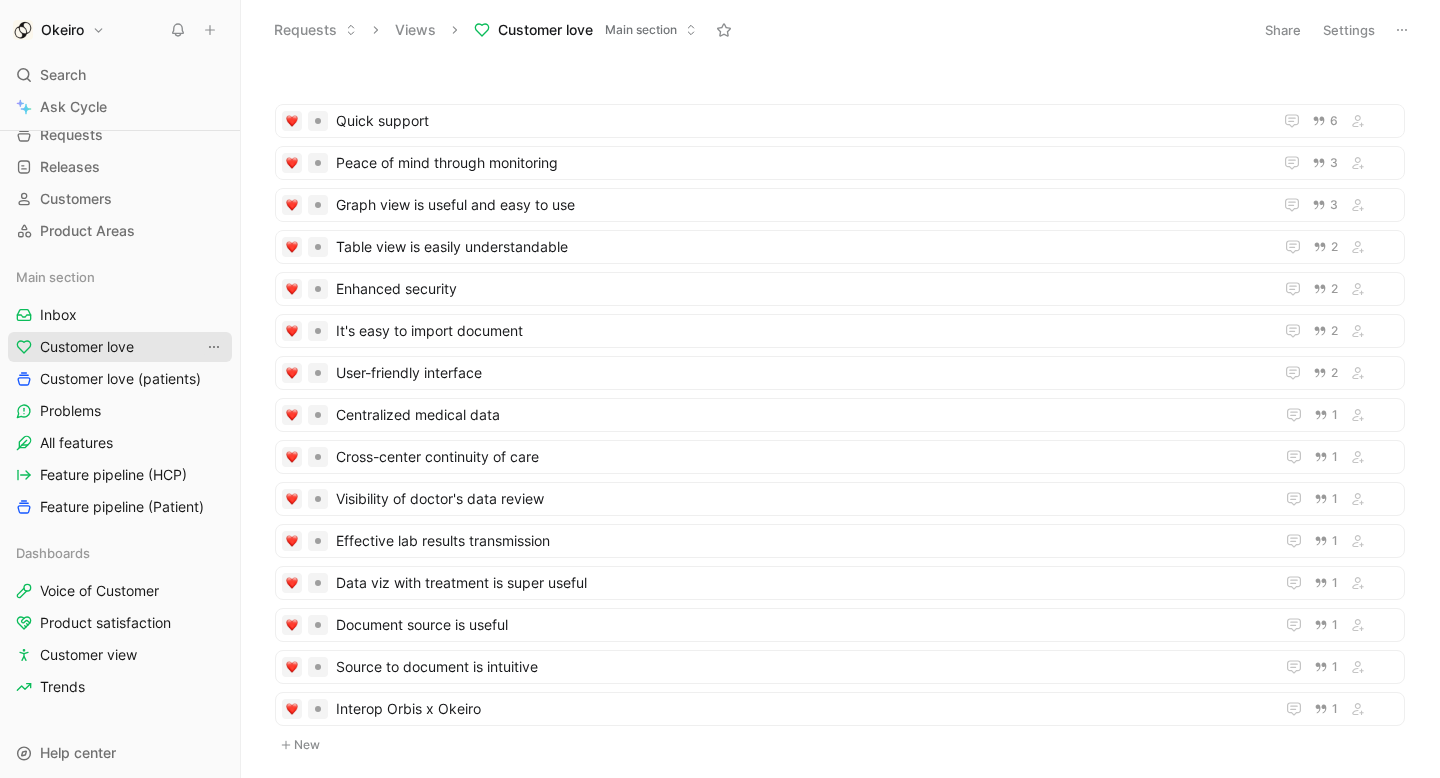 click at bounding box center (214, 347) 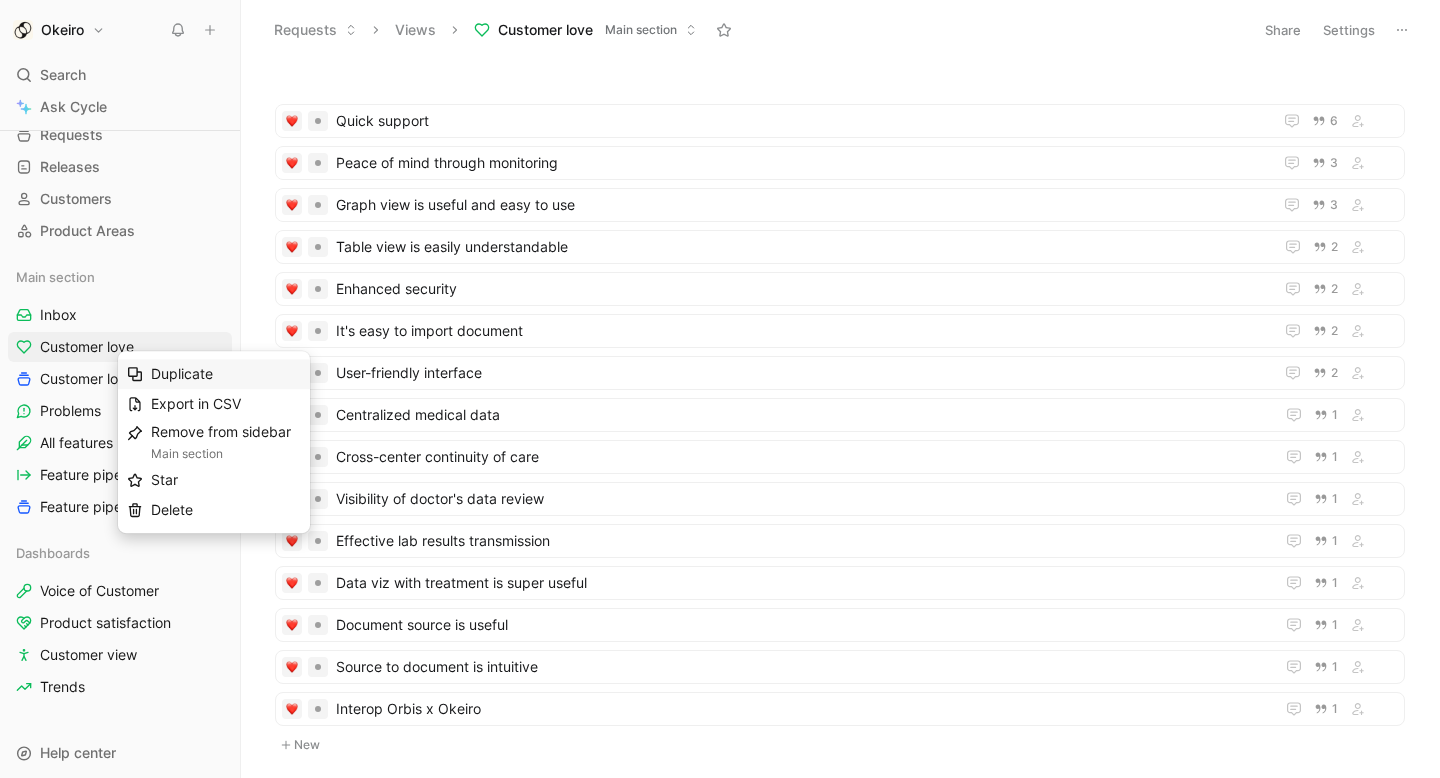 click on "Settings" at bounding box center (1349, 30) 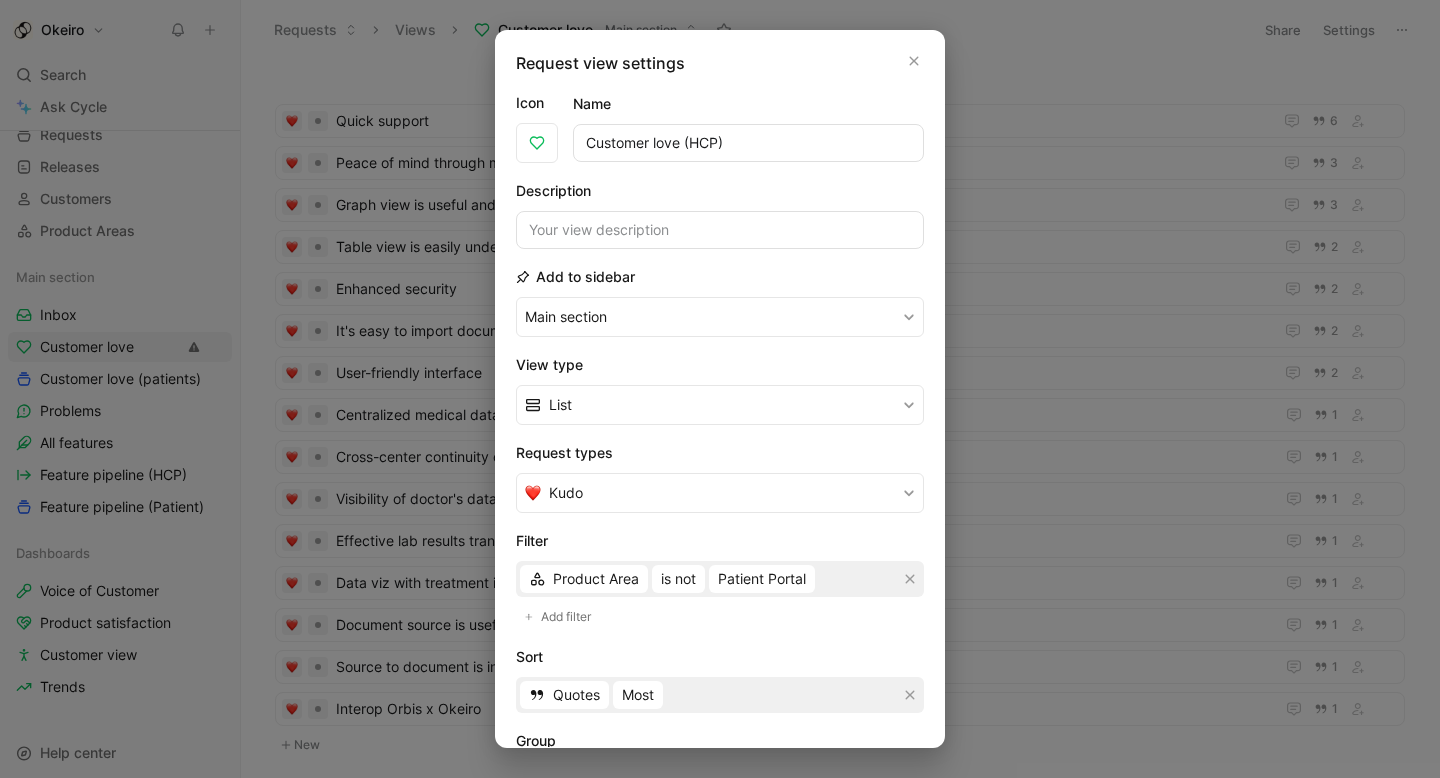 scroll, scrollTop: 222, scrollLeft: 0, axis: vertical 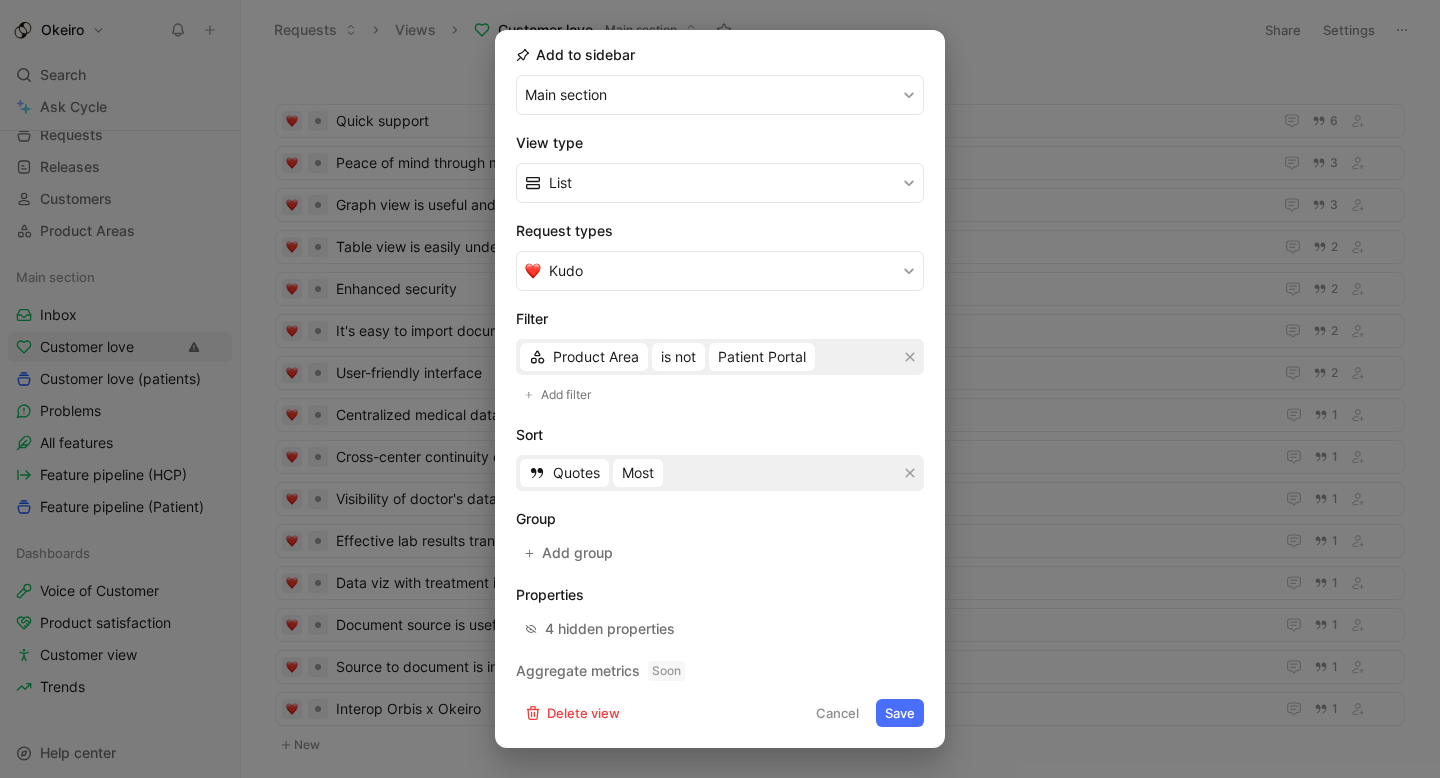 type on "Customer love (HCP)" 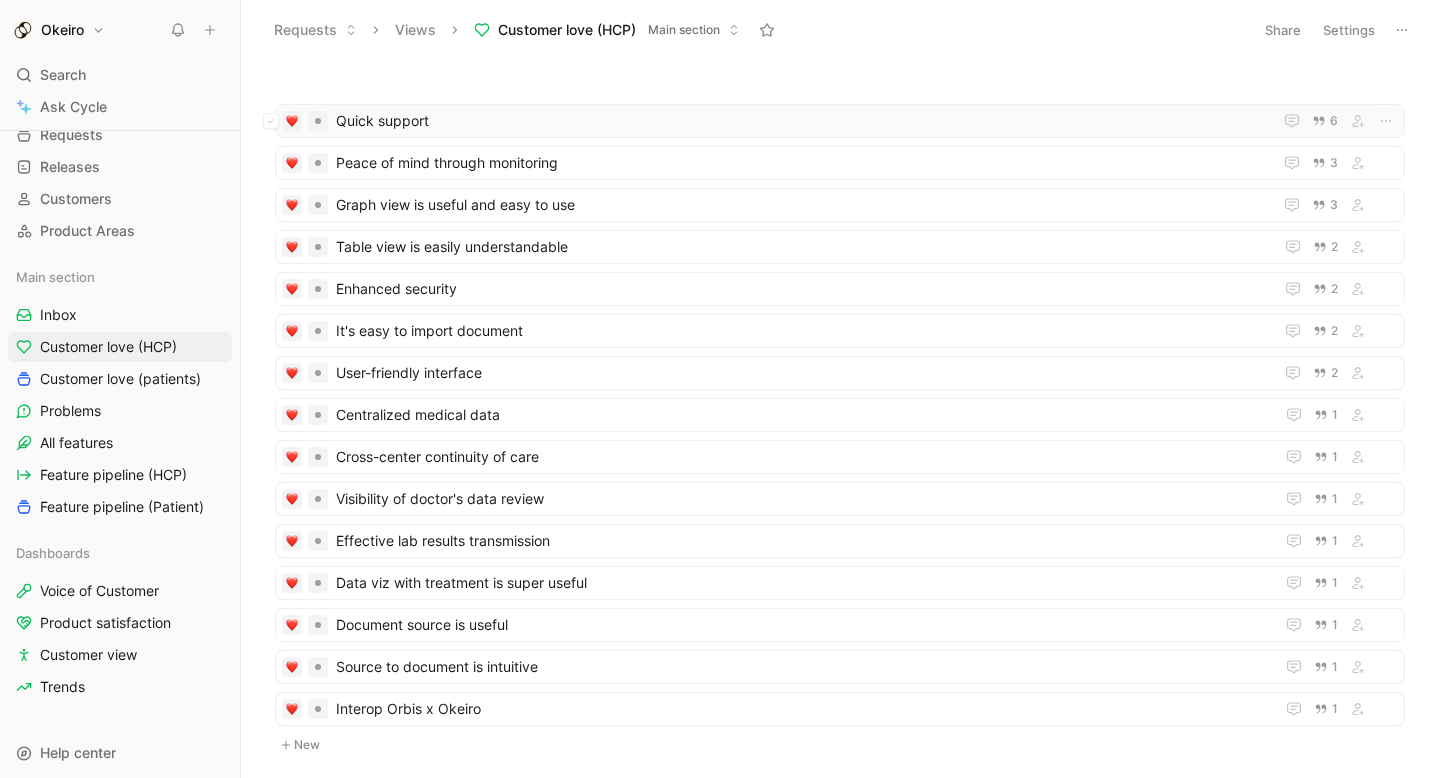 click on "Quick support" at bounding box center (804, 121) 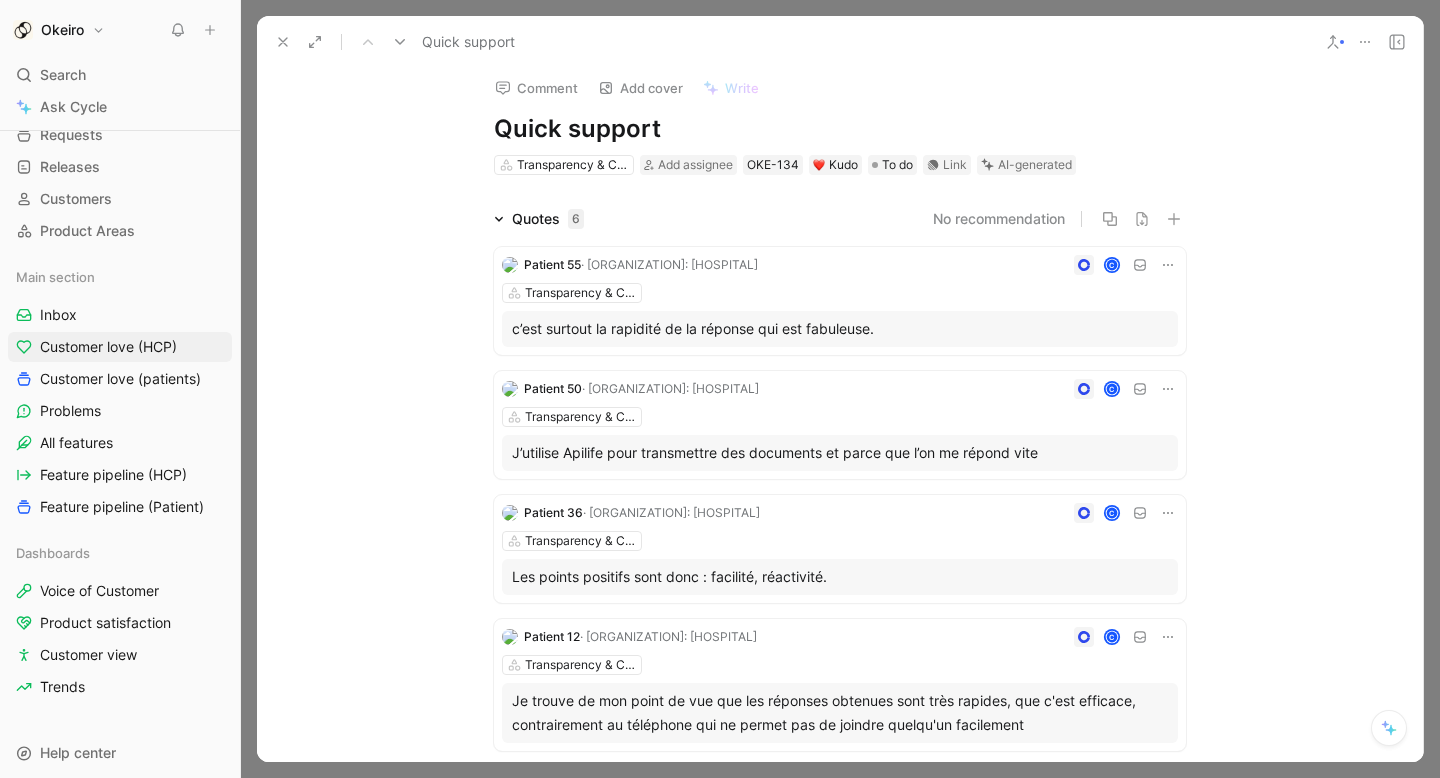 scroll, scrollTop: 0, scrollLeft: 0, axis: both 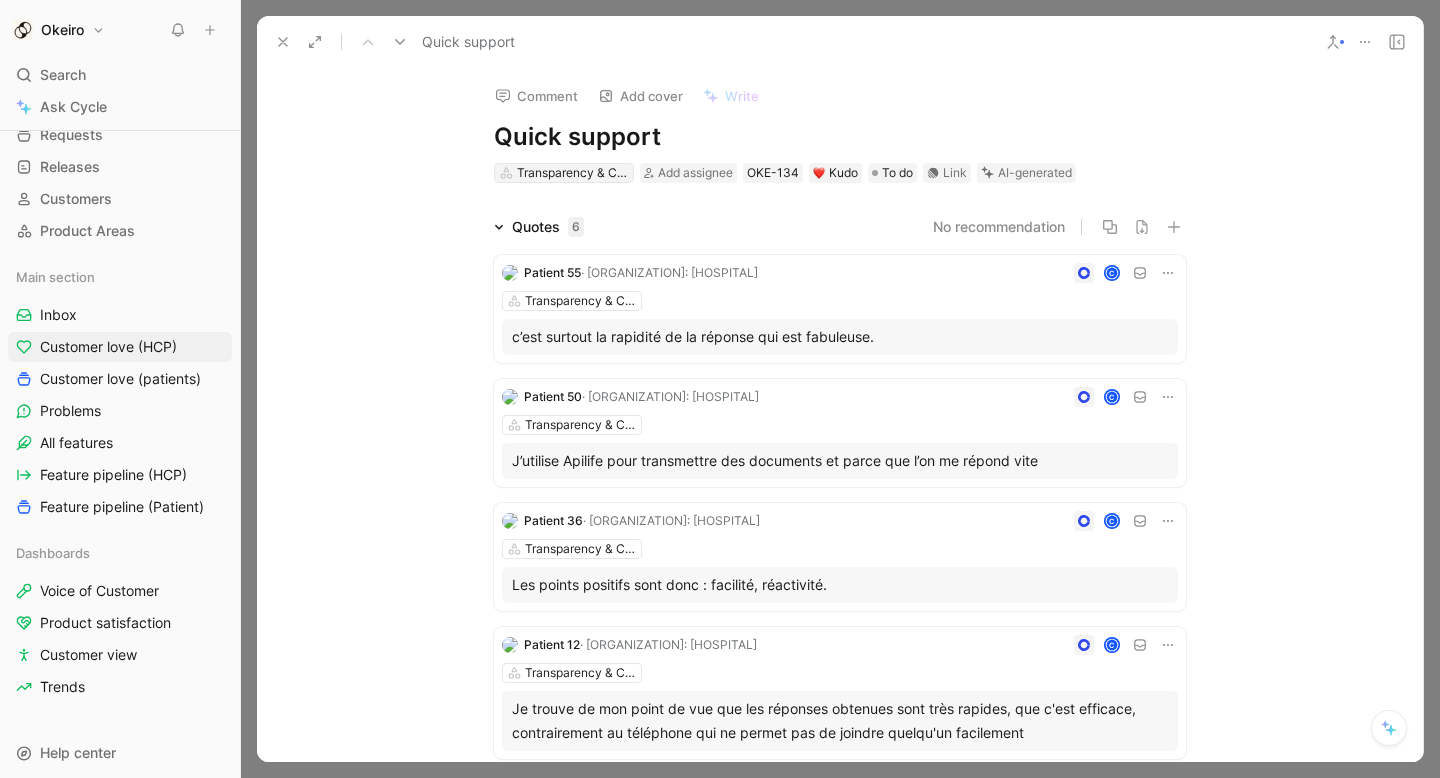 click on "Transparency & Collaboration" at bounding box center (573, 173) 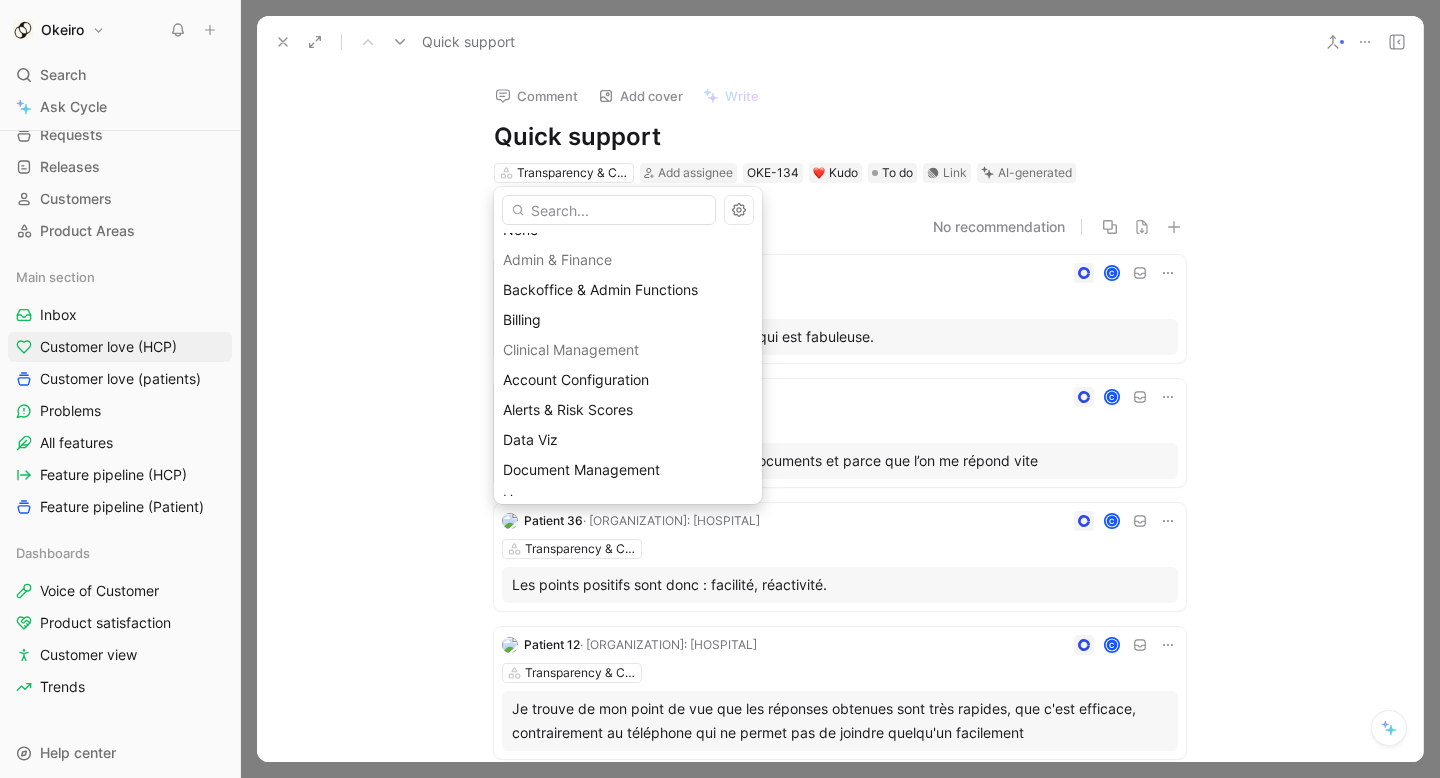 scroll, scrollTop: 0, scrollLeft: 0, axis: both 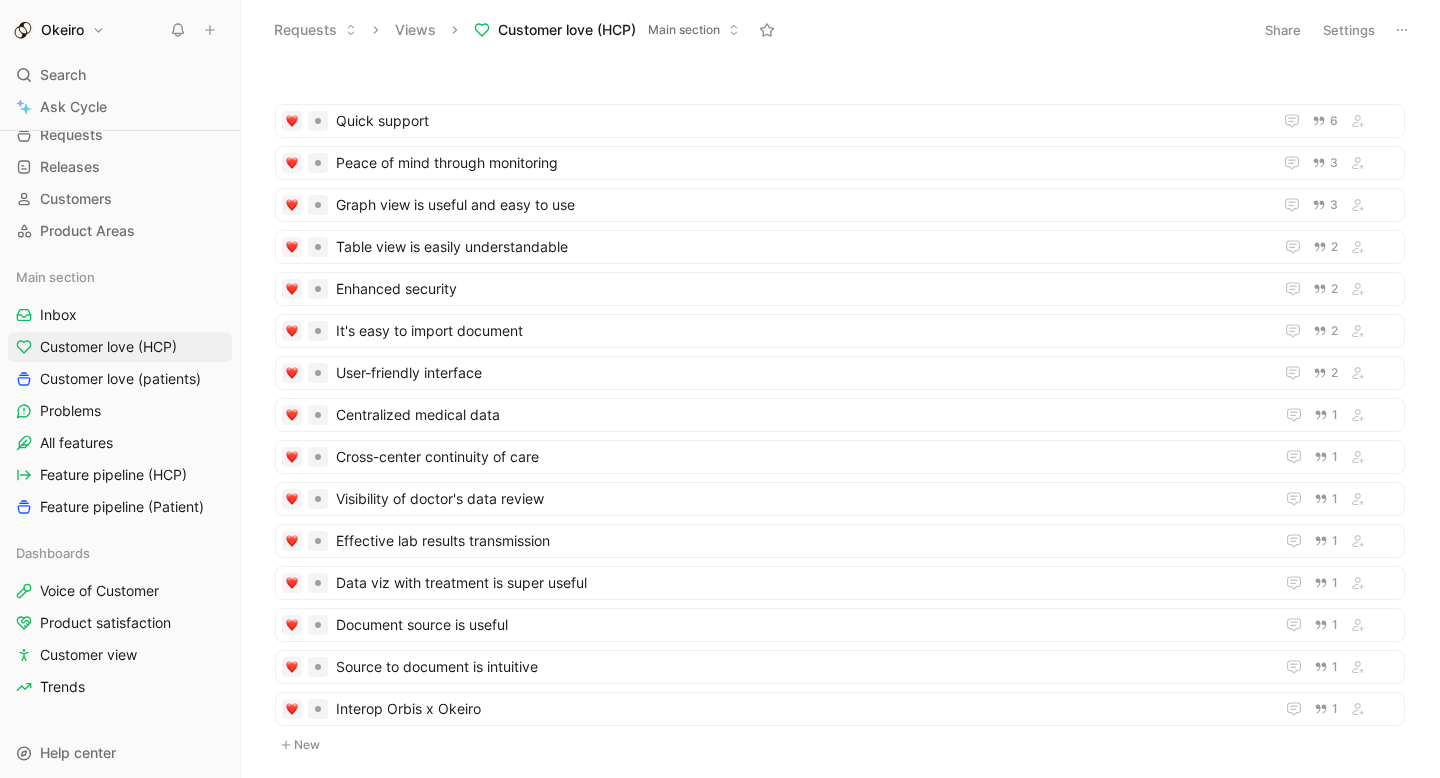 click on "Settings" at bounding box center (1349, 30) 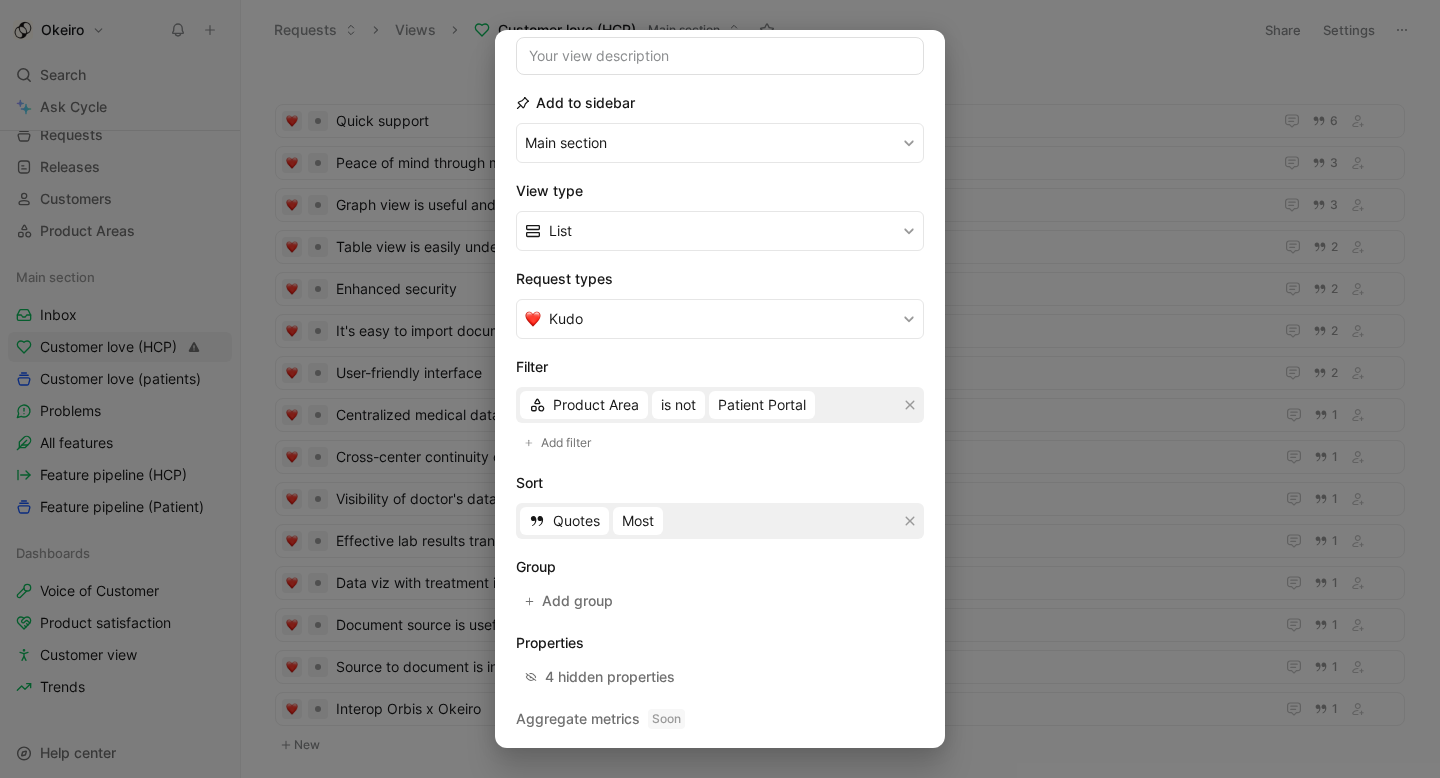 scroll, scrollTop: 222, scrollLeft: 0, axis: vertical 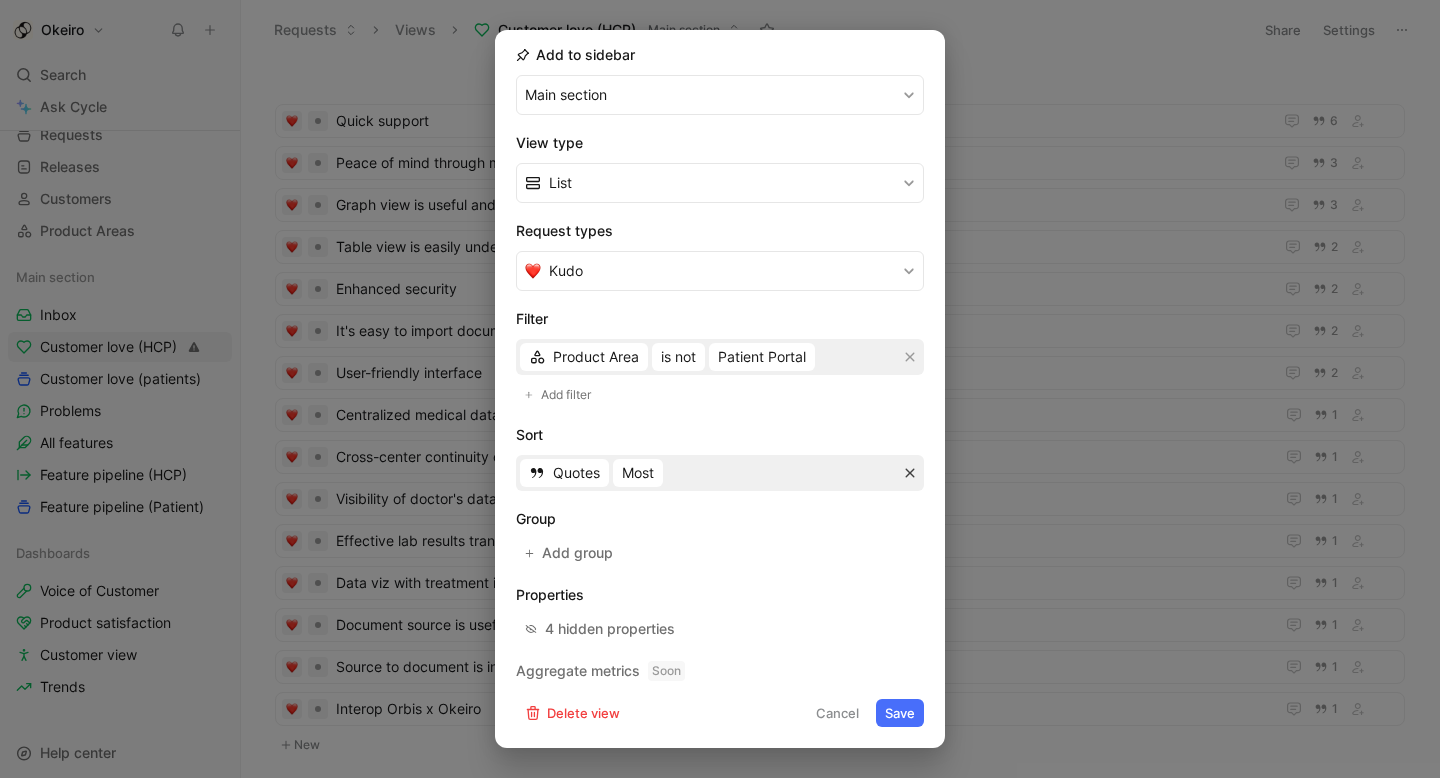 click 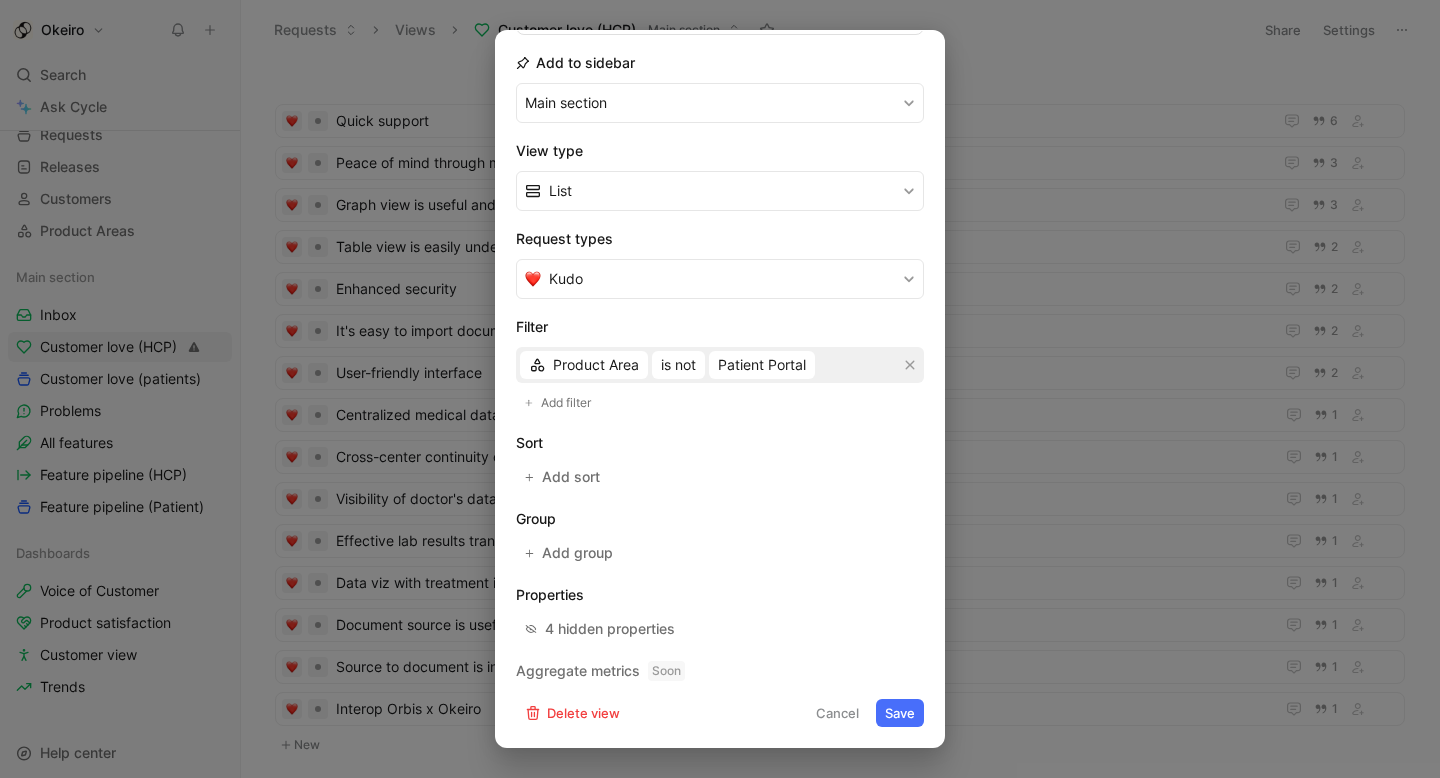 scroll, scrollTop: 214, scrollLeft: 0, axis: vertical 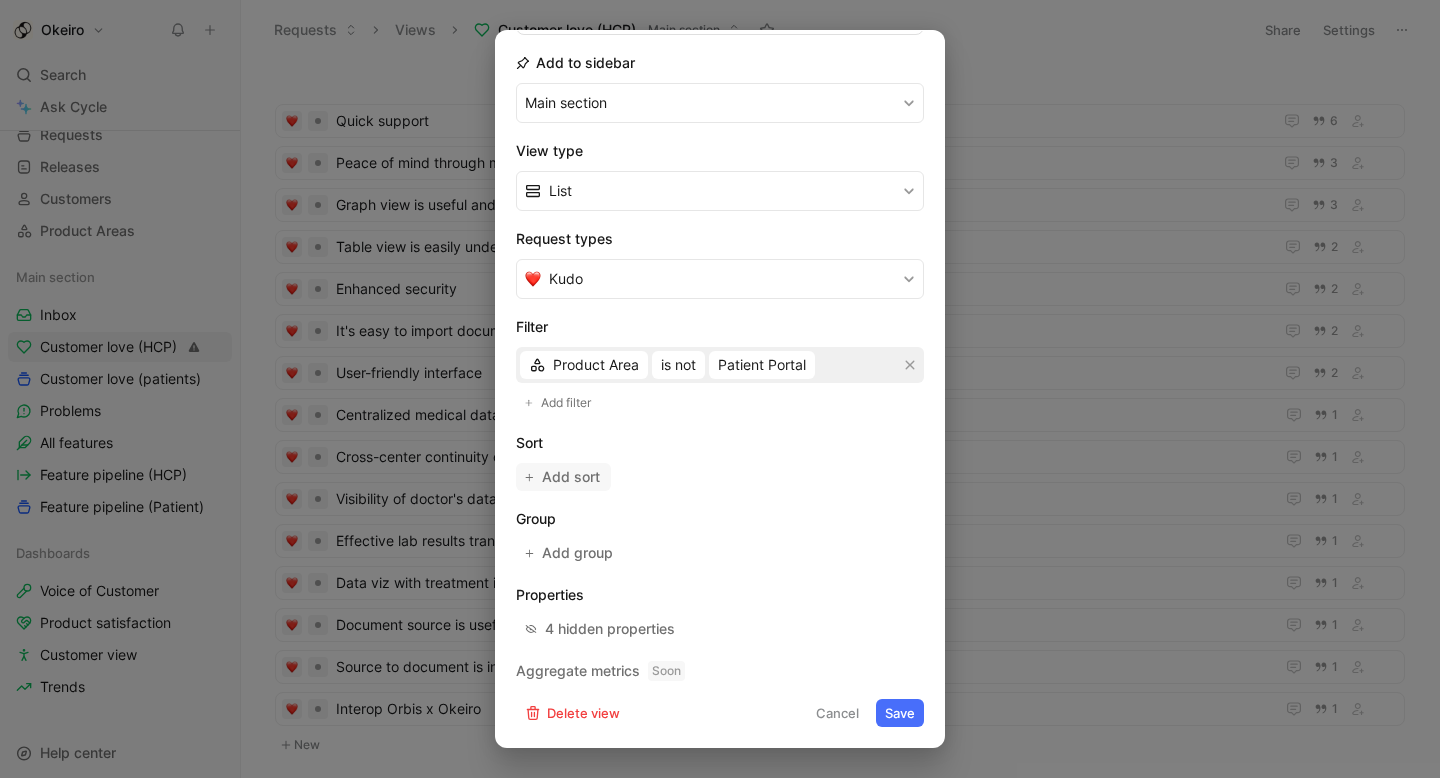 click on "Add sort" at bounding box center (572, 477) 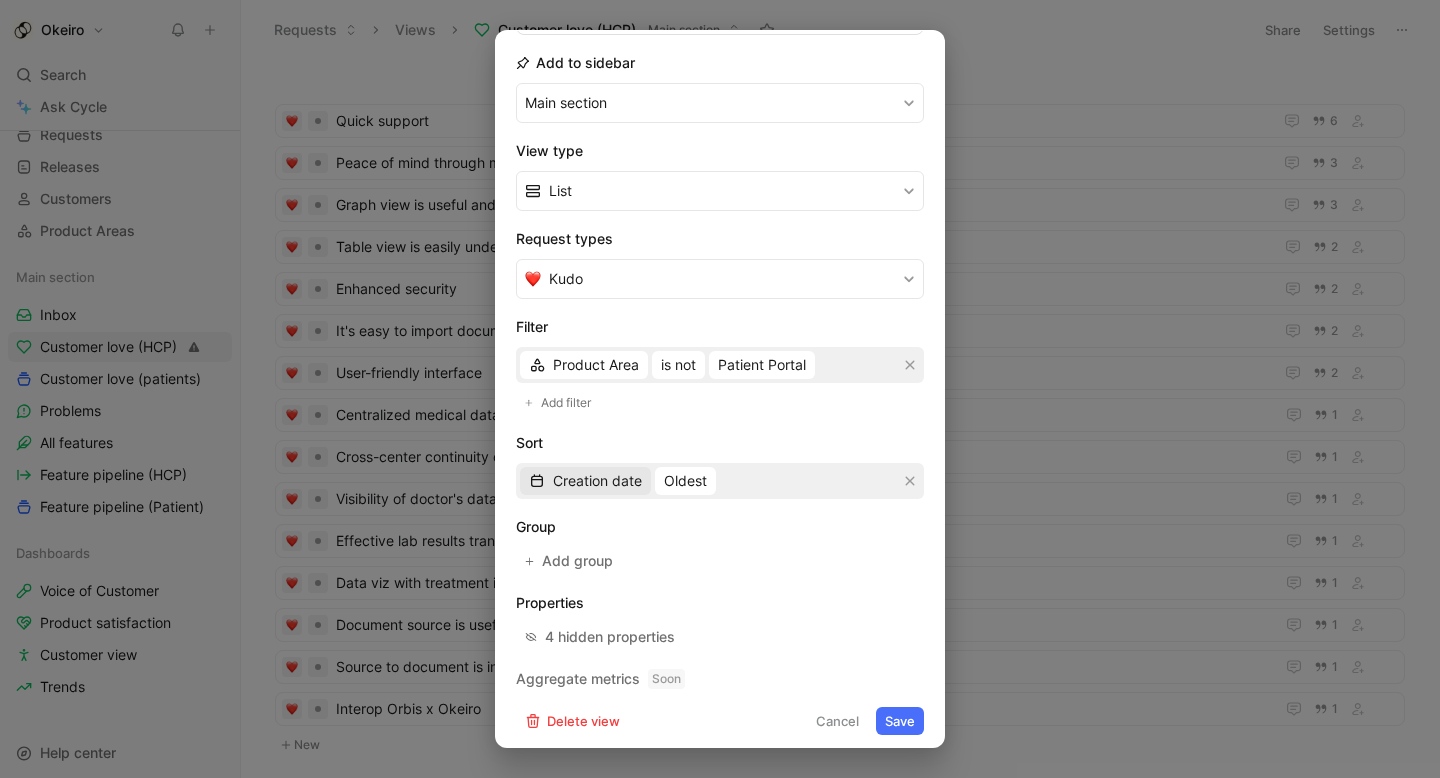 click on "Creation date" at bounding box center [597, 481] 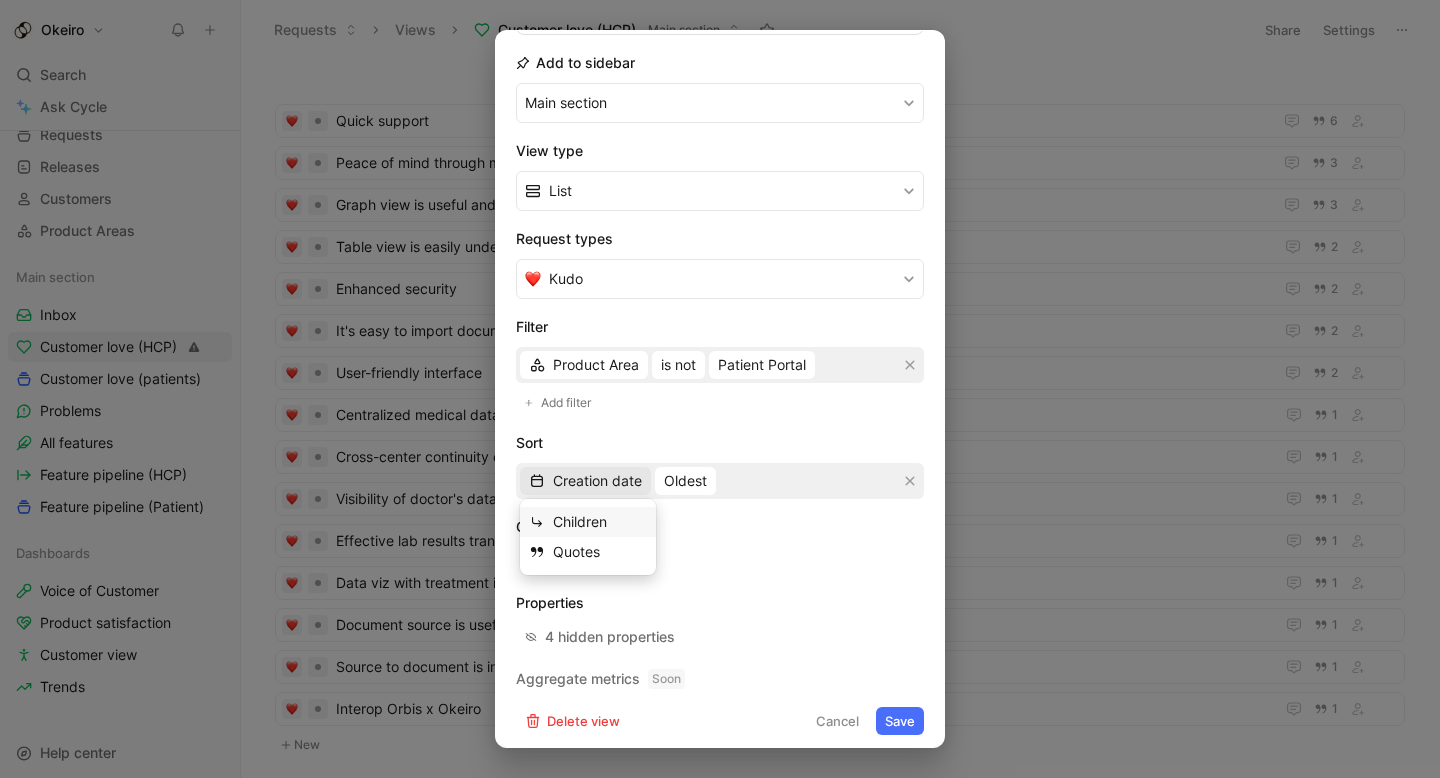 click on "Children Quotes" at bounding box center (588, 537) 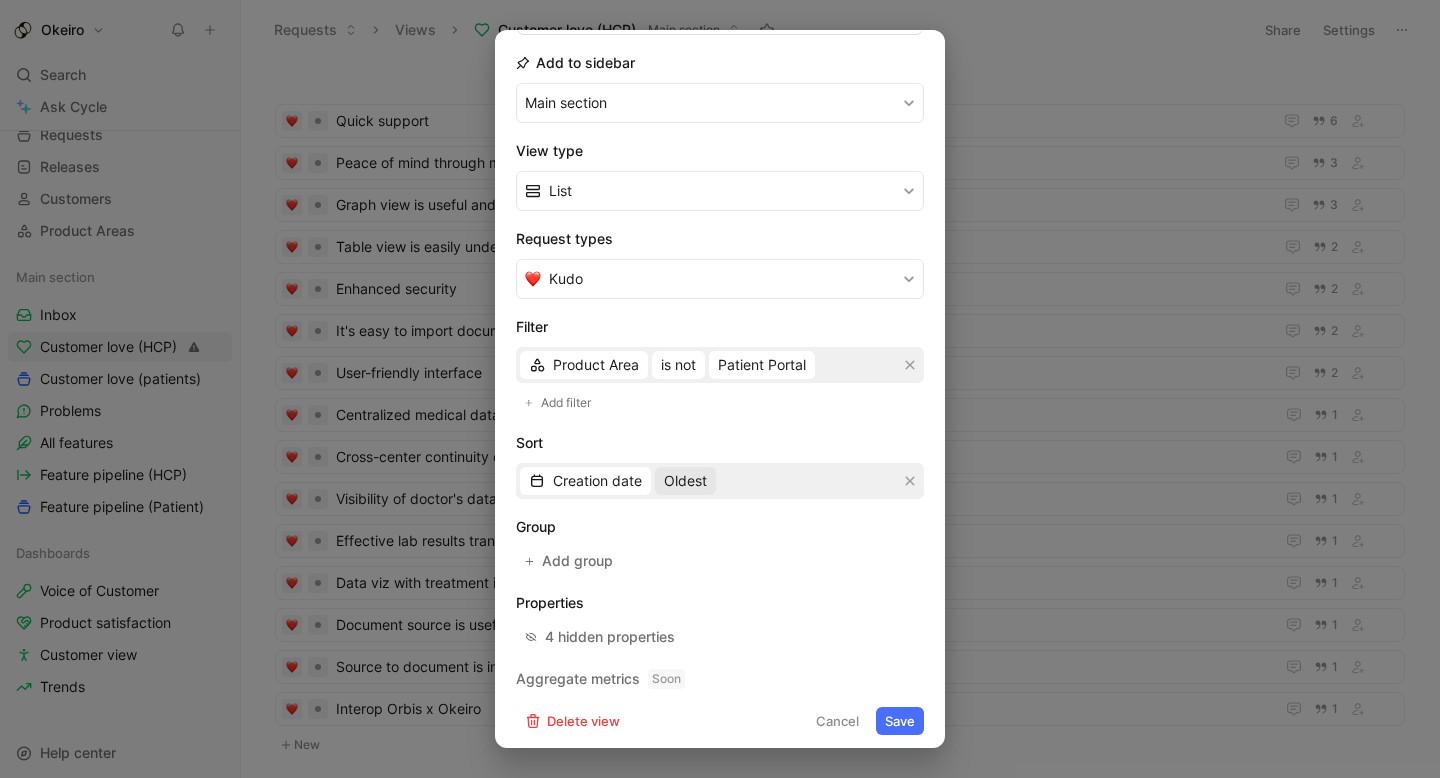 click on "Oldest" at bounding box center [685, 481] 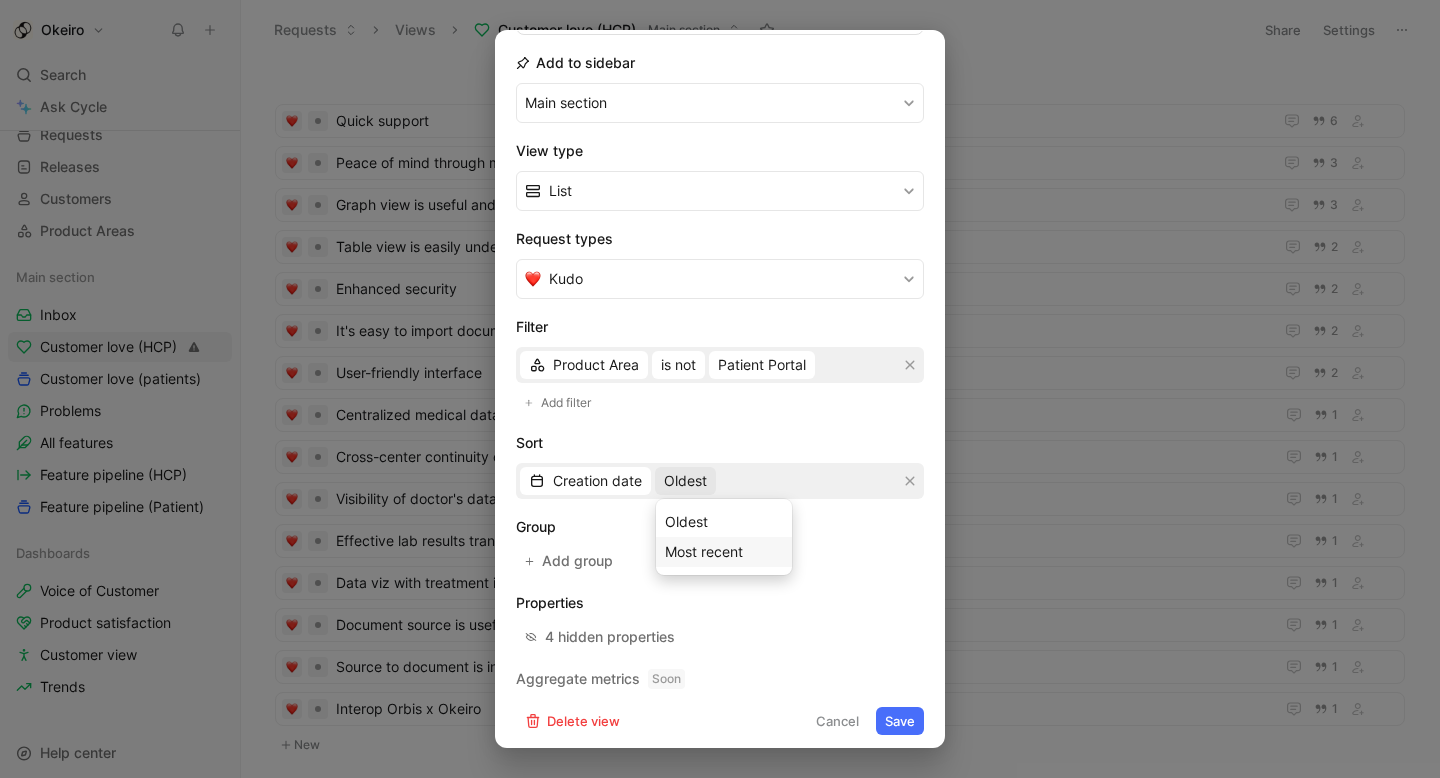 click on "Most recent" at bounding box center (704, 551) 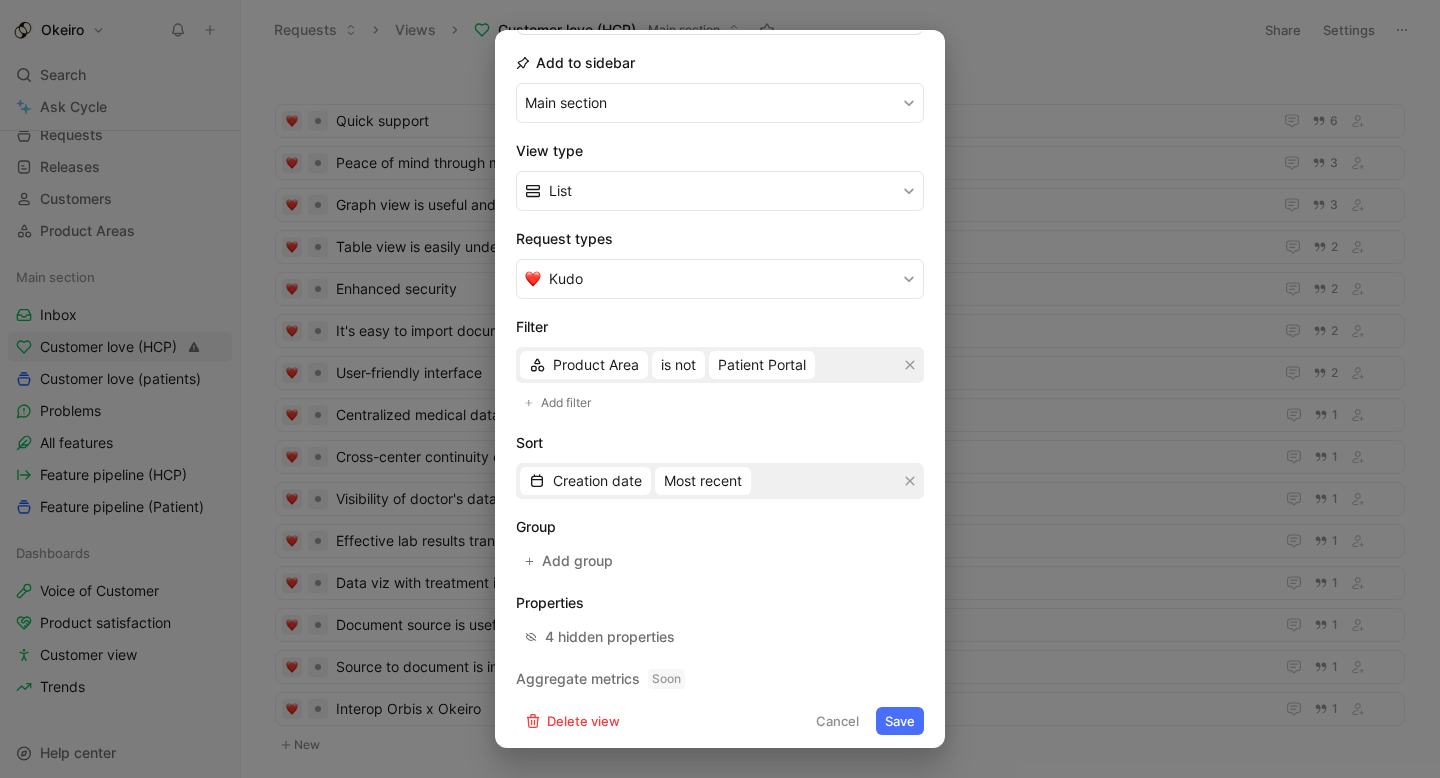 click on "Request view settings Icon Name Customer love (HCP) Description Add to sidebar Main section View type List Request types Kudo Filter Product Area is not Patient Portal Add filter Sort Creation date Most recent Group Add group Properties 4 hidden properties Aggregate metrics Soon Delete view Cancel Save" at bounding box center [720, 389] 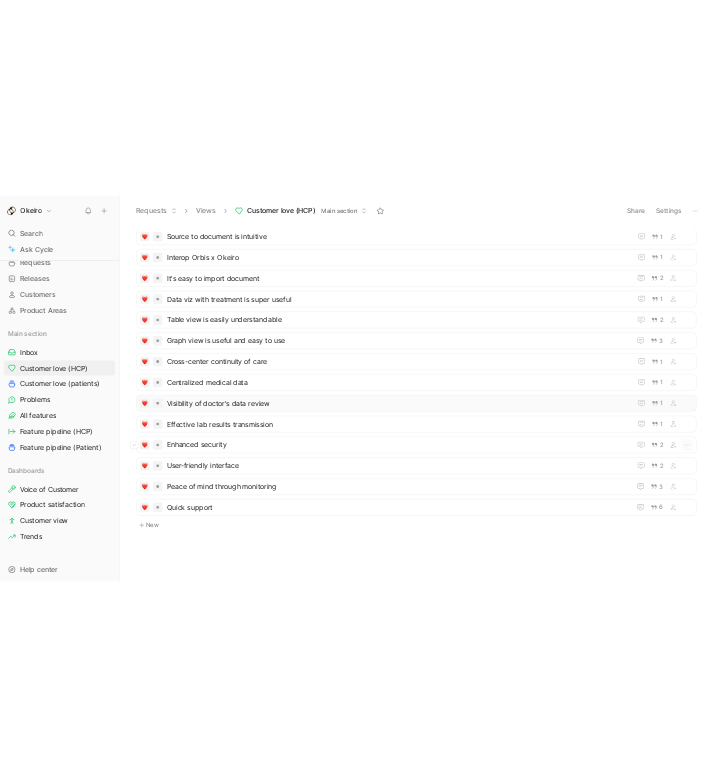 scroll, scrollTop: 0, scrollLeft: 0, axis: both 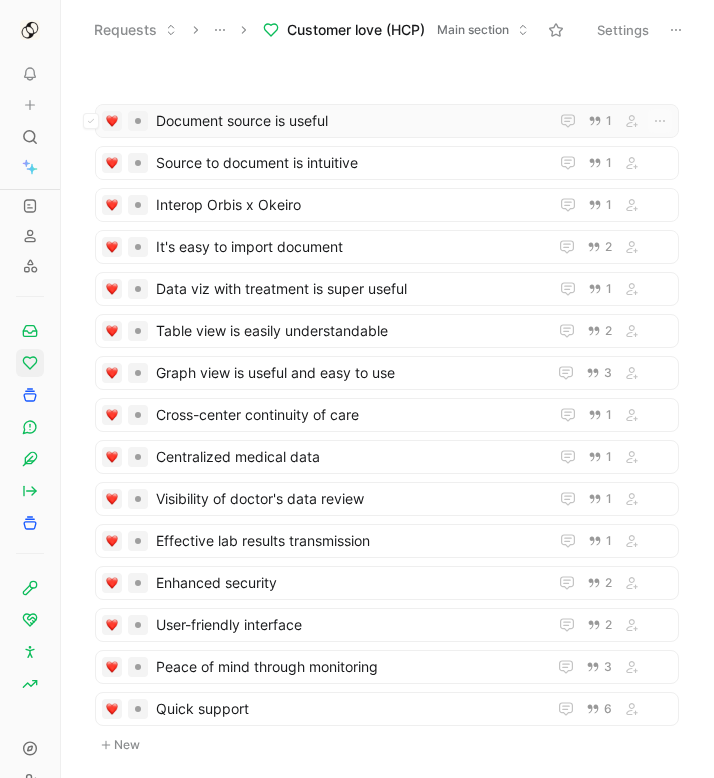 click on "Document source is useful" at bounding box center (352, 121) 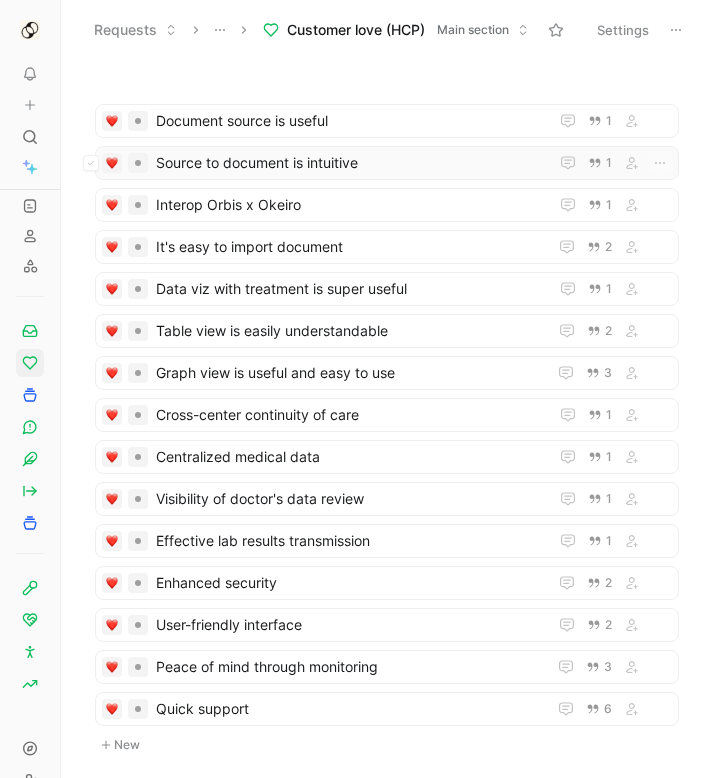 click on "Source to document is intuitive" at bounding box center [352, 163] 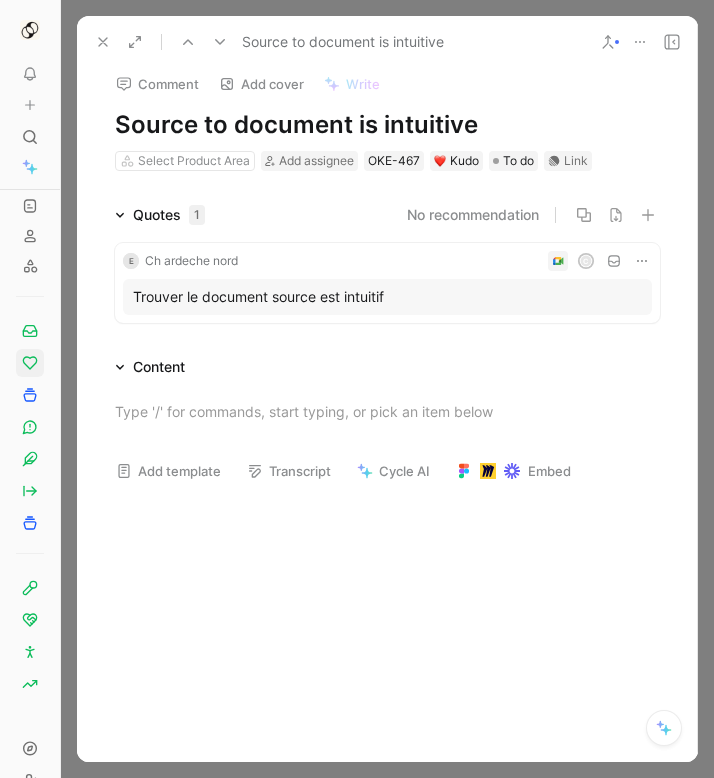 click 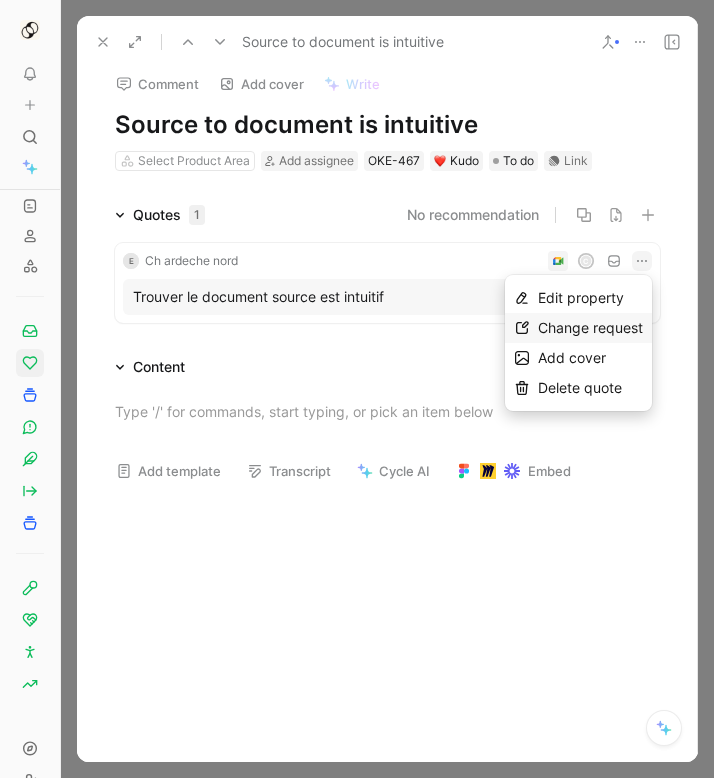 click on "Change request" at bounding box center [590, 327] 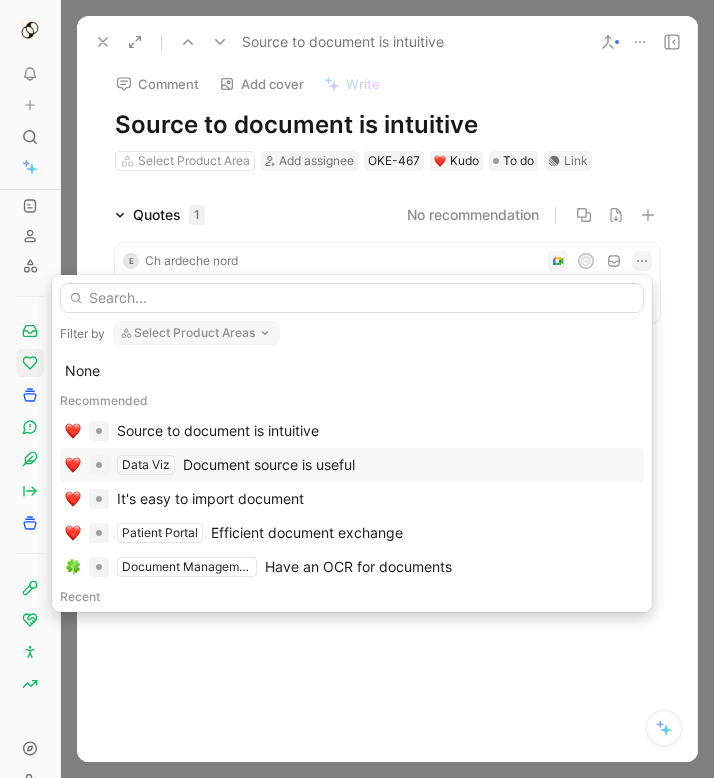 click on "Document source is useful" at bounding box center [269, 465] 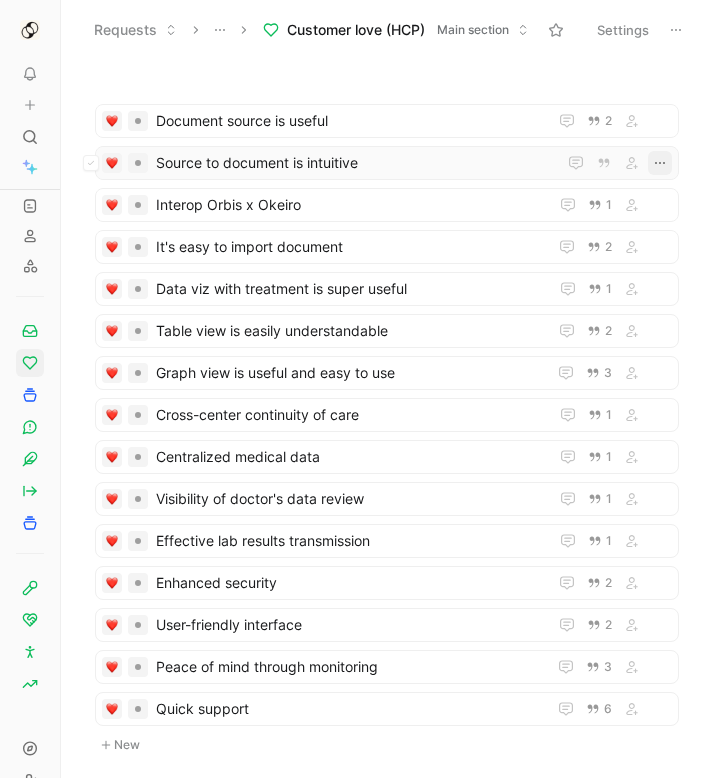 click 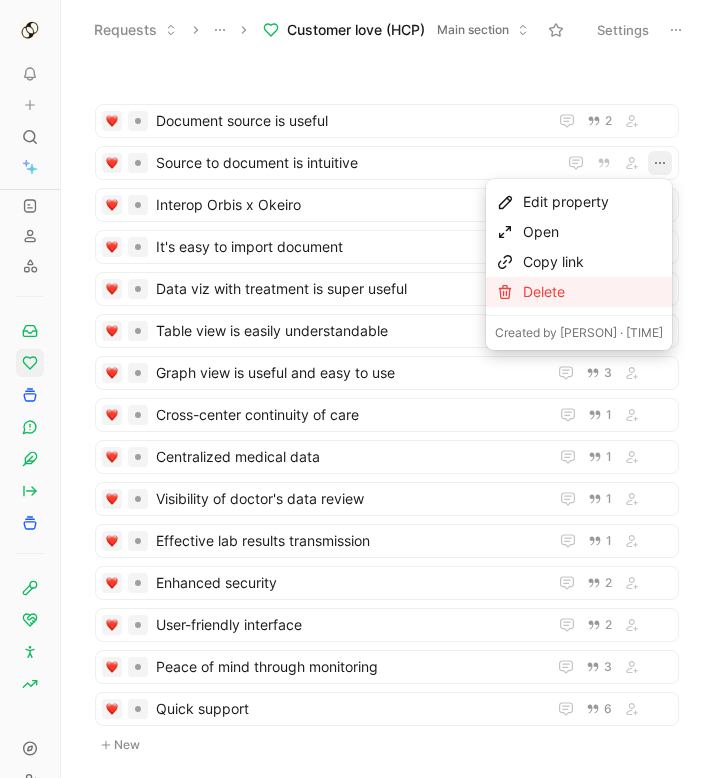 click on "Delete" at bounding box center [593, 292] 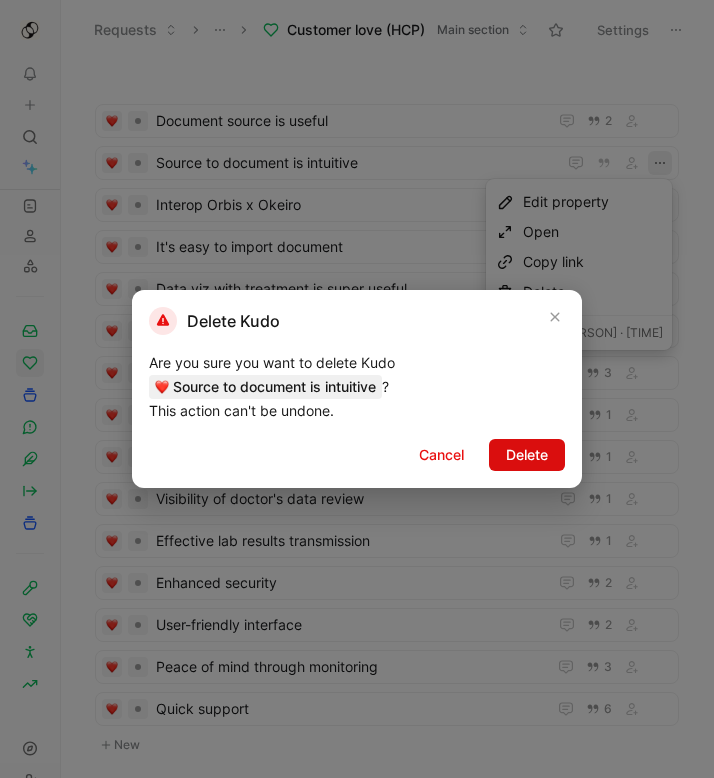 click on "Delete" at bounding box center (527, 455) 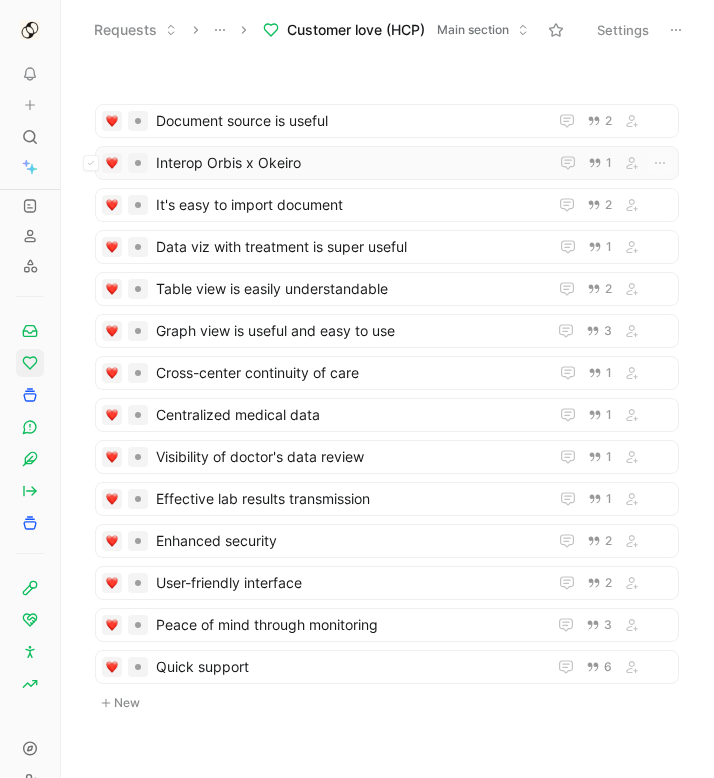 click on "Interop Orbis x Okeiro" at bounding box center (352, 163) 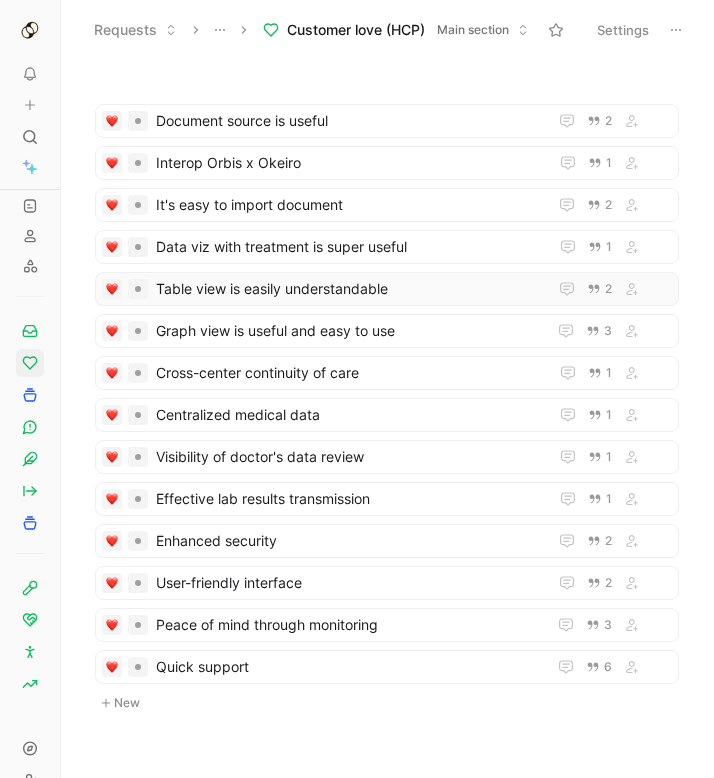 click on "Table view is easily understandable" at bounding box center [351, 289] 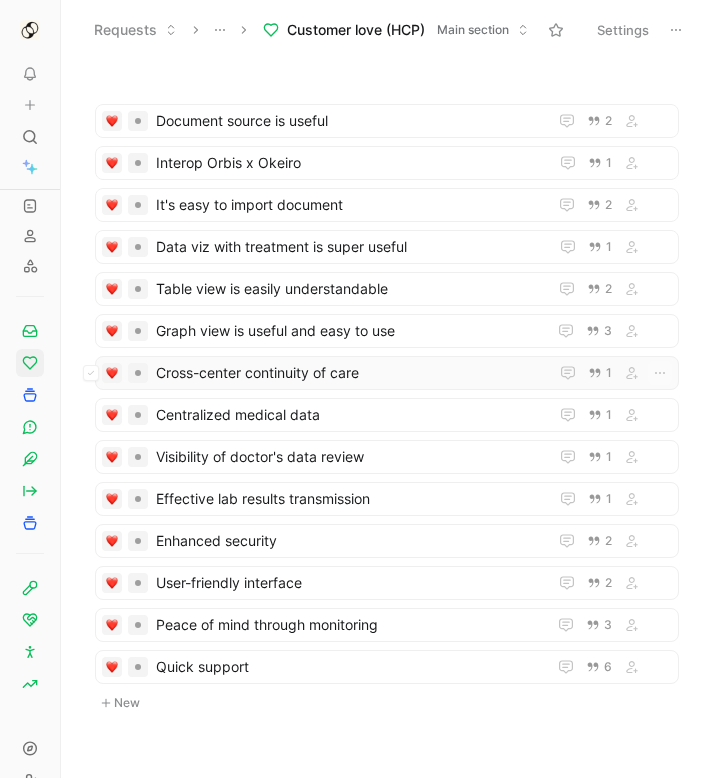click on "Cross-center continuity of care" at bounding box center (352, 373) 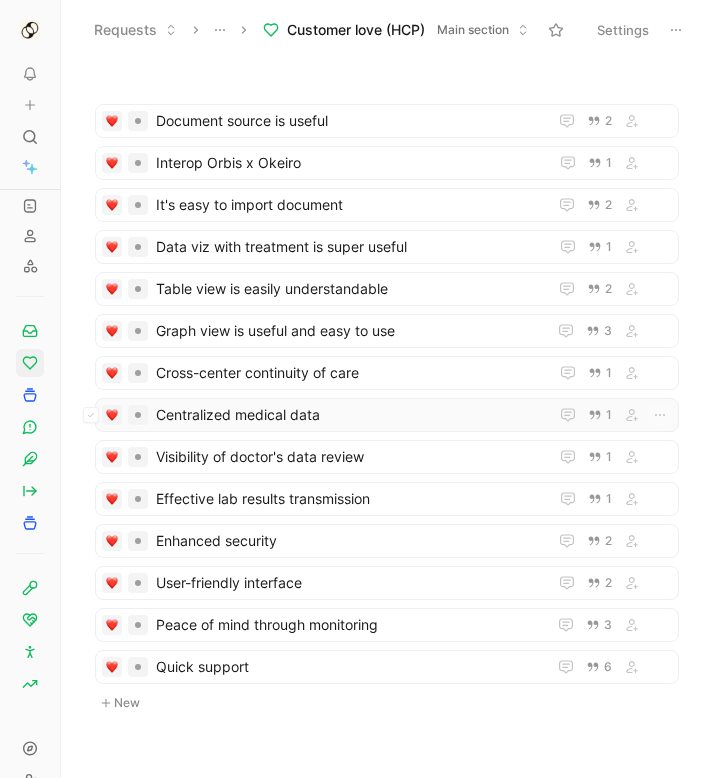 click on "Centralized medical data" at bounding box center (352, 415) 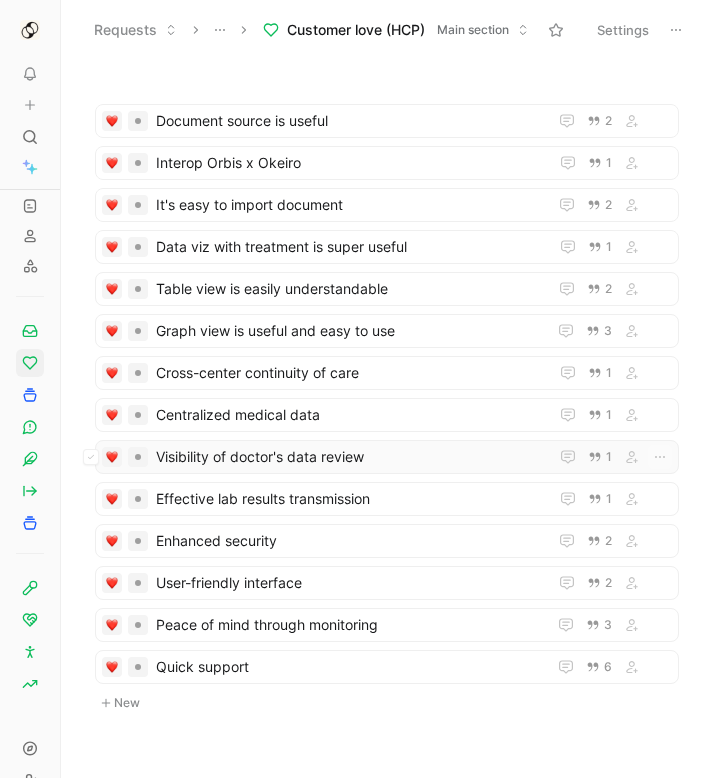 click on "Visibility of doctor's data review" at bounding box center [352, 457] 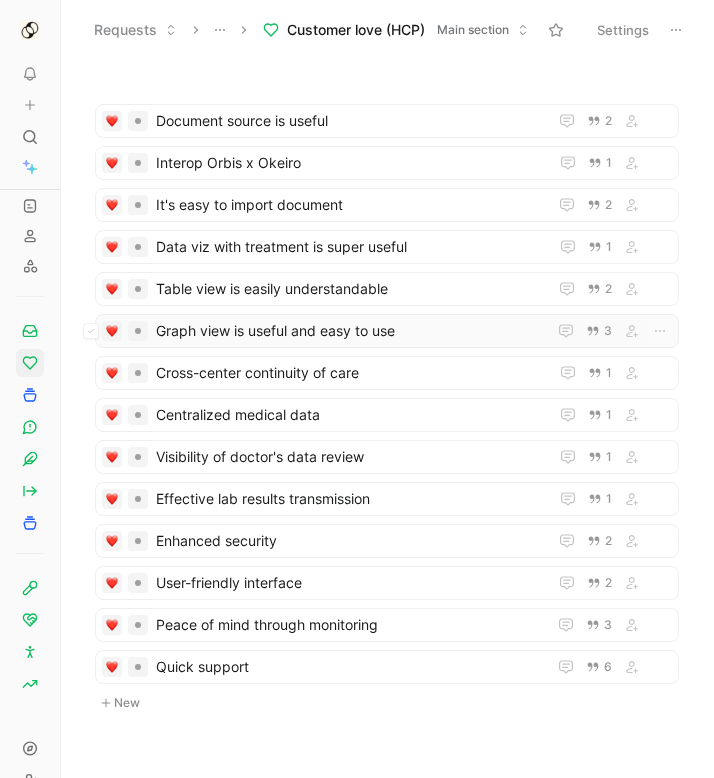 click on "Graph view is useful and easy to use" at bounding box center (351, 331) 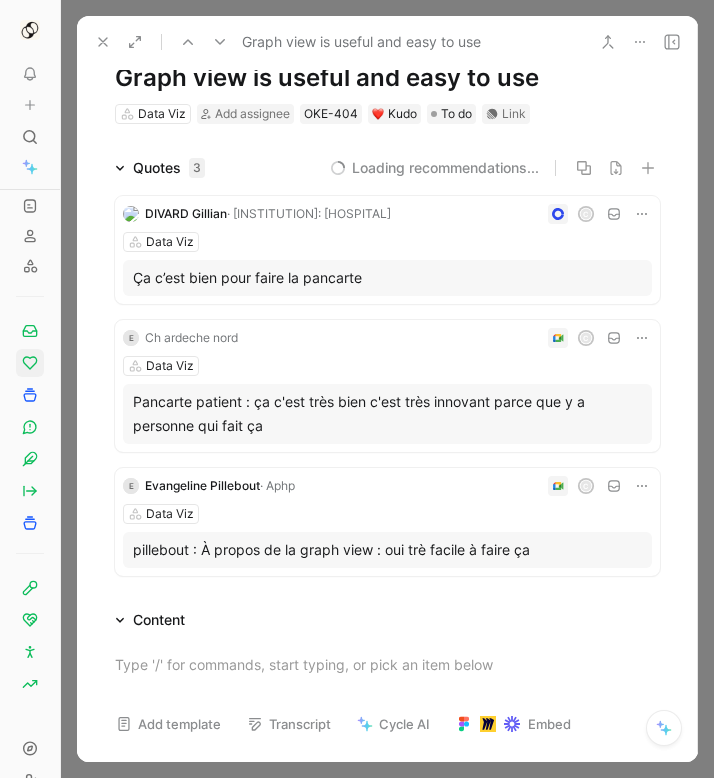 scroll, scrollTop: 73, scrollLeft: 0, axis: vertical 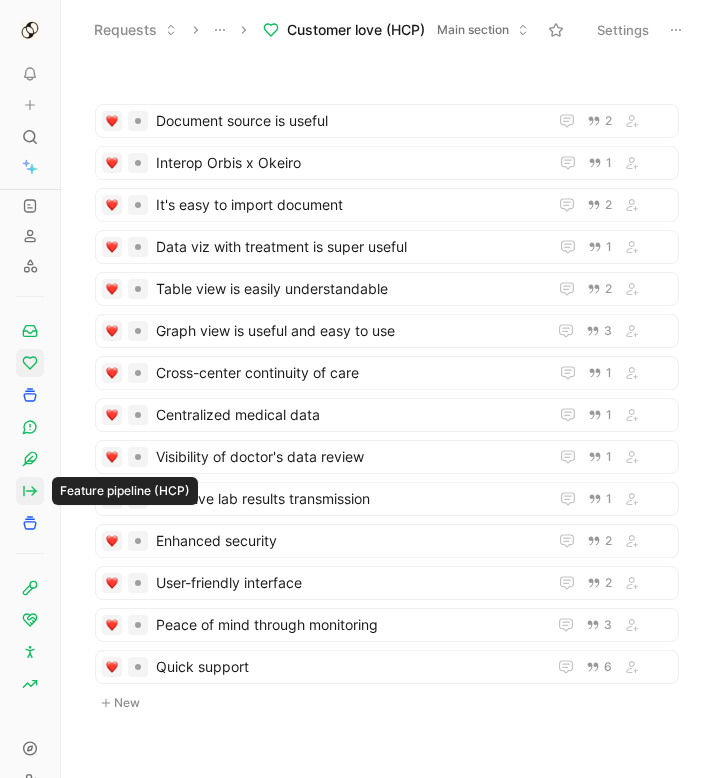 click 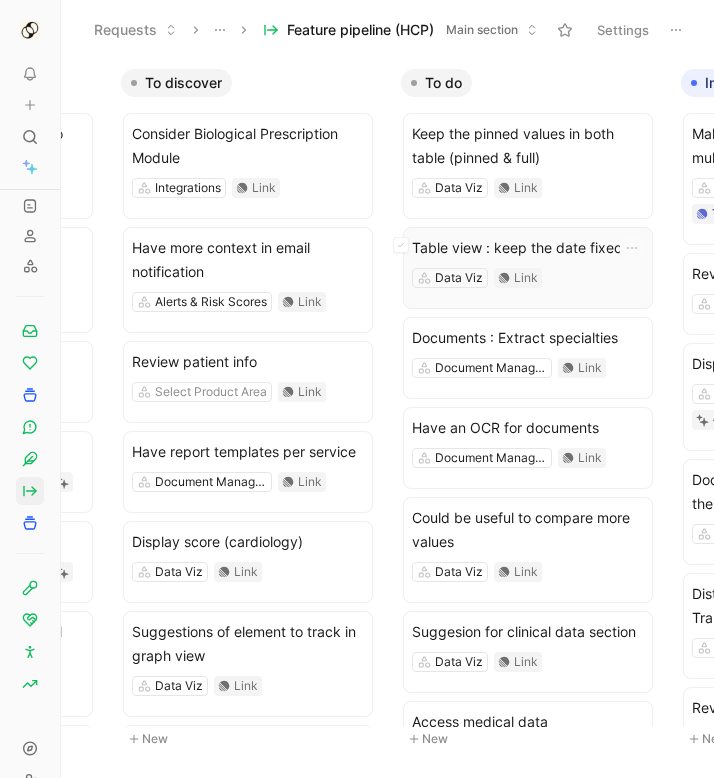 scroll, scrollTop: 0, scrollLeft: 476, axis: horizontal 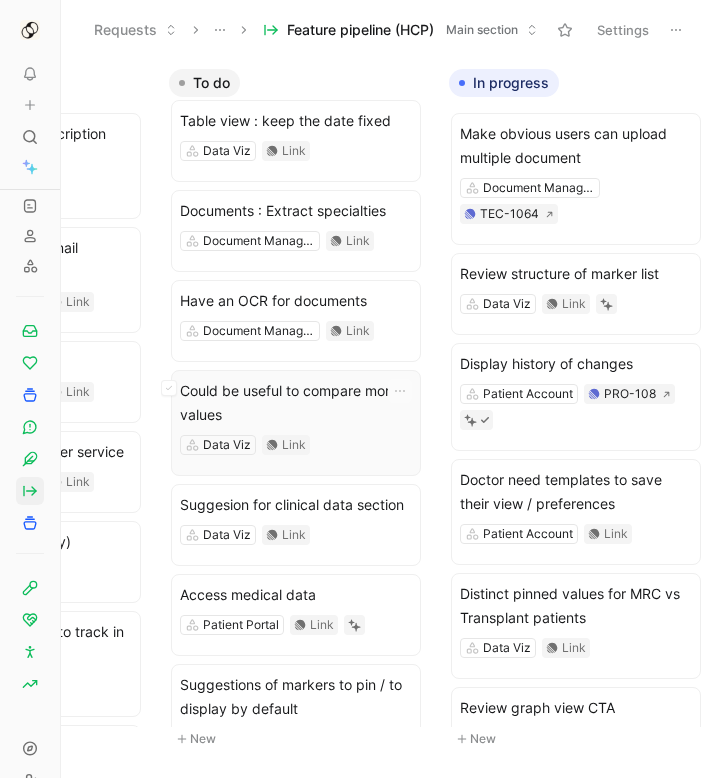 click on "Could be useful to compare more values" at bounding box center (296, 403) 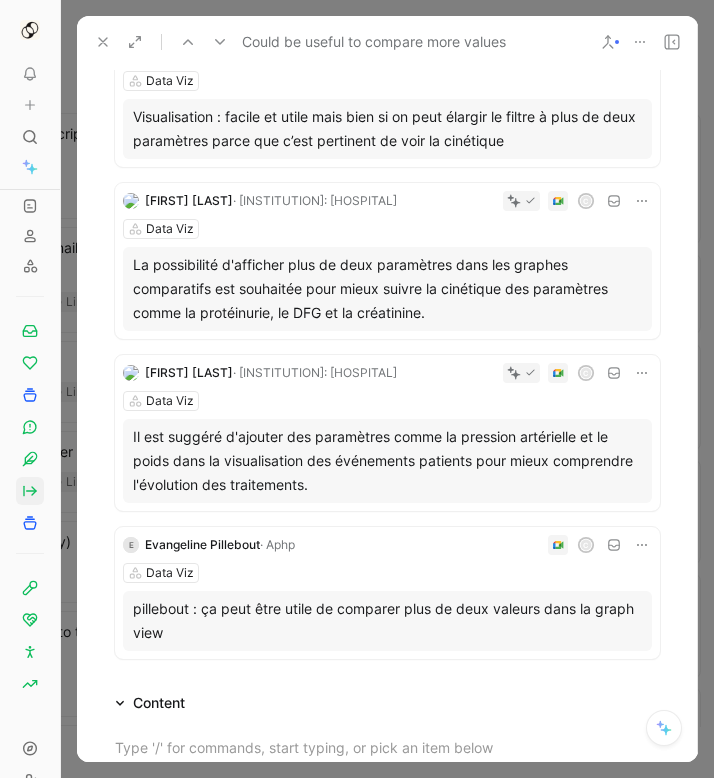 scroll, scrollTop: 397, scrollLeft: 0, axis: vertical 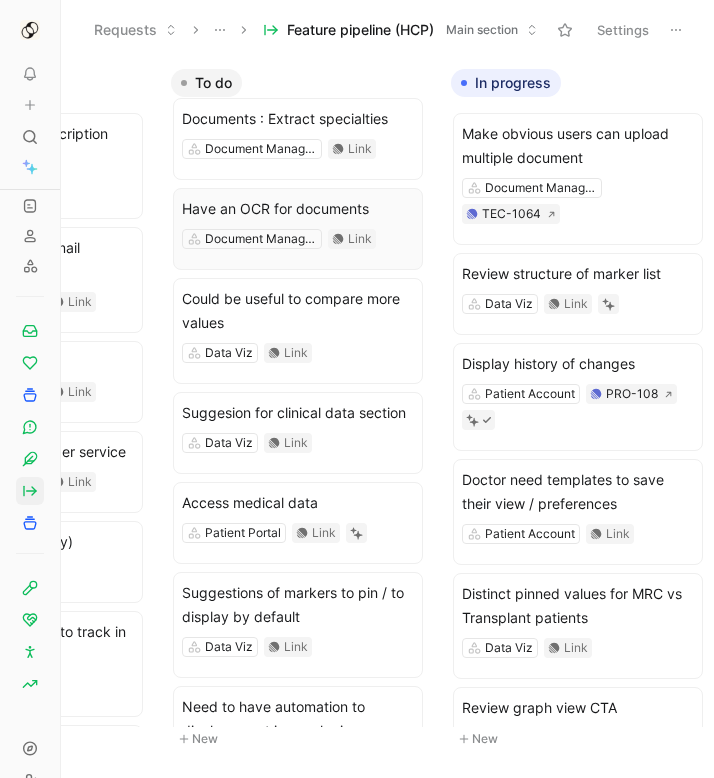 click on "Have an OCR for documents" at bounding box center [298, 209] 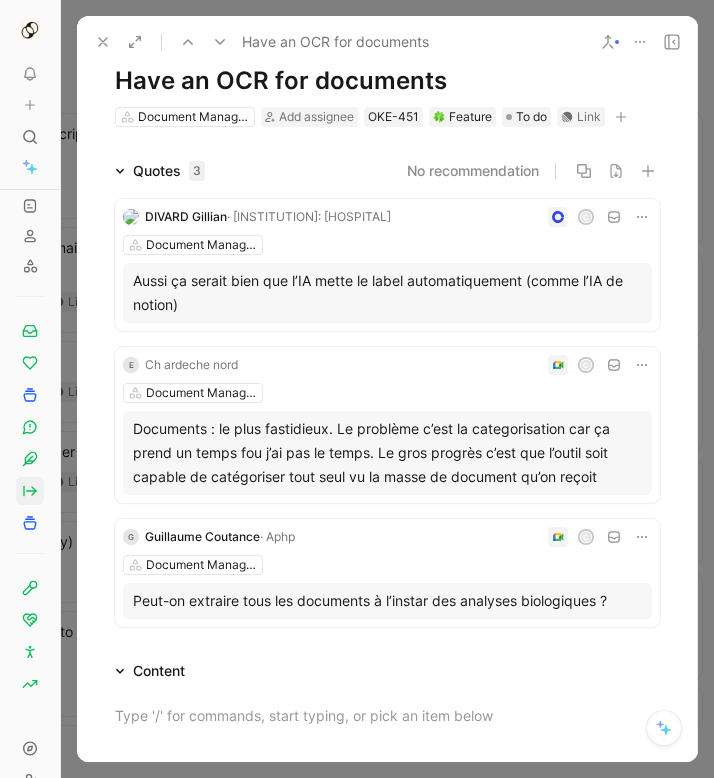 scroll, scrollTop: 93, scrollLeft: 0, axis: vertical 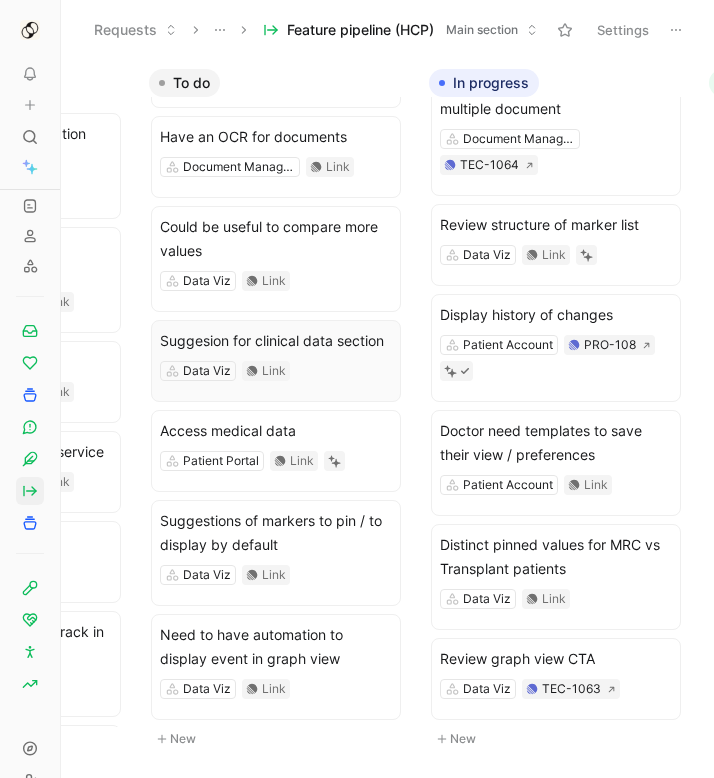 click on "Suggesion for clinical data section" at bounding box center [276, 341] 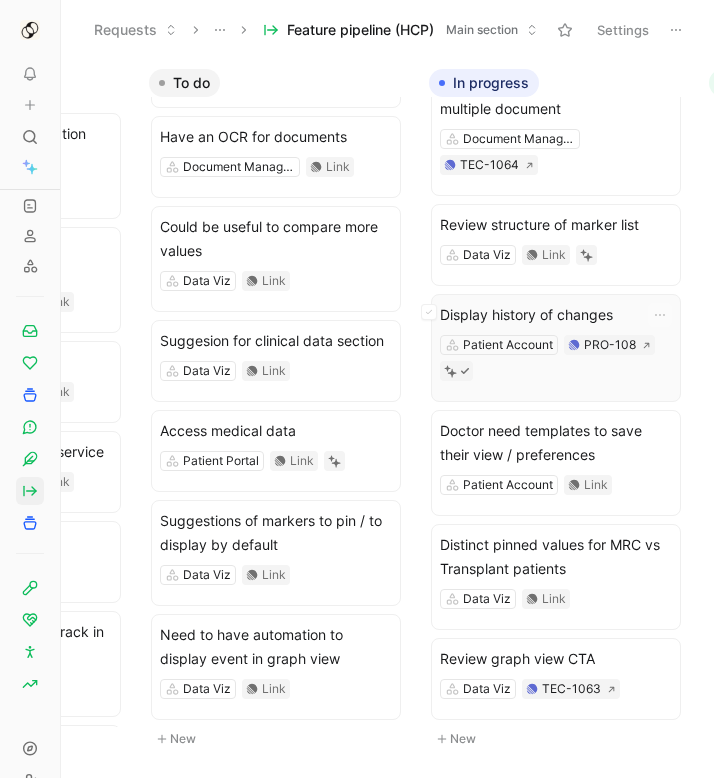 click on "Patient Account PRO-108" at bounding box center [556, 358] 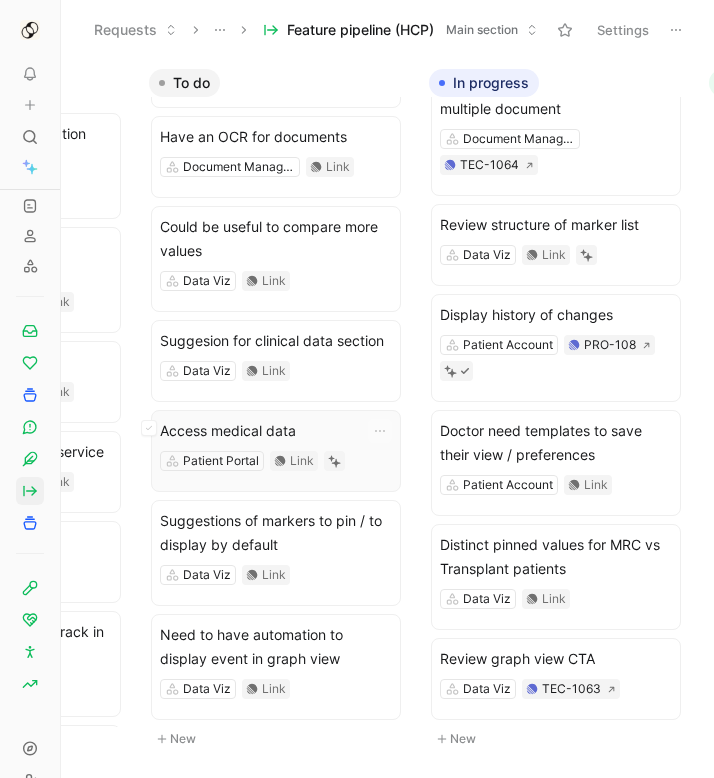 click on "Access medical data" at bounding box center [276, 431] 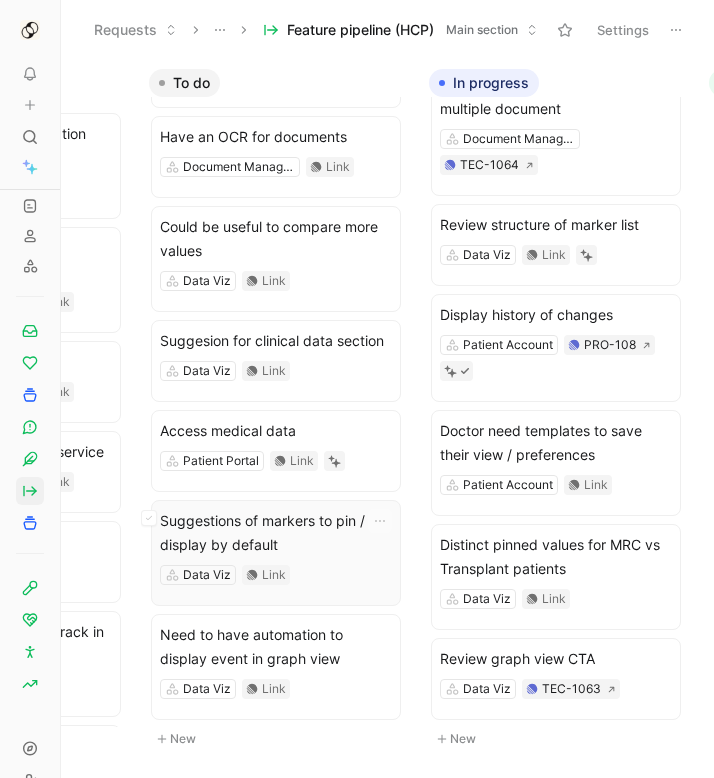 click on "Suggestions of markers to pin / to display by default" at bounding box center (276, 533) 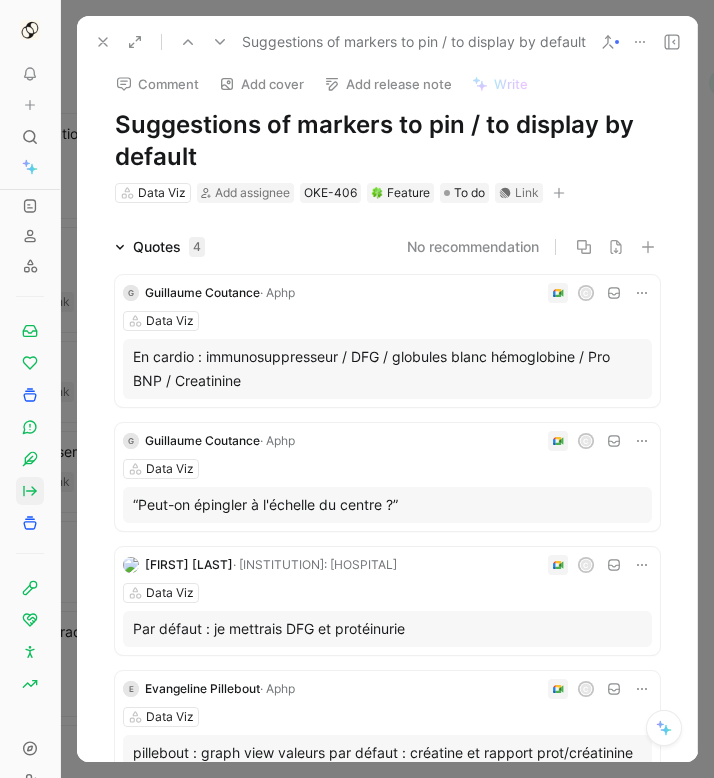 scroll, scrollTop: 89, scrollLeft: 0, axis: vertical 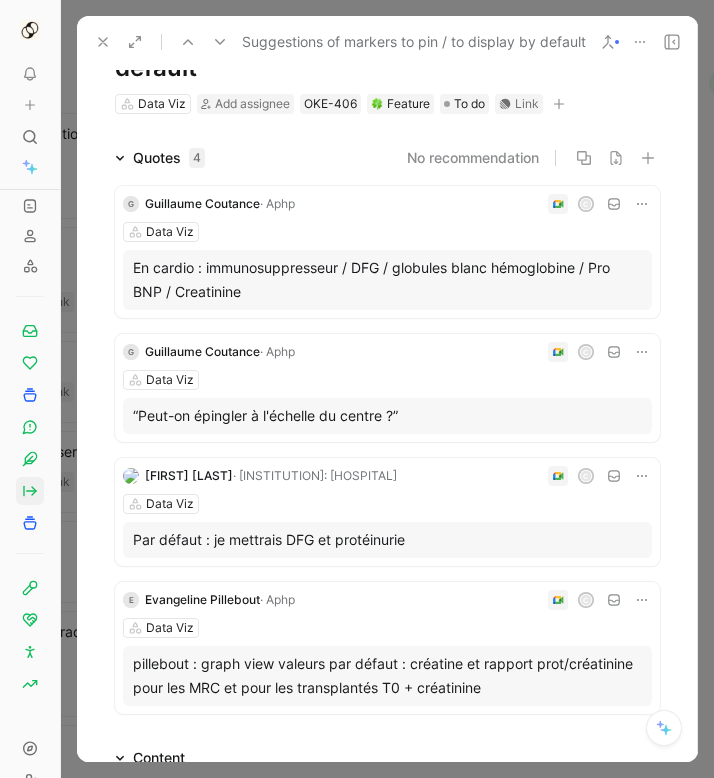 drag, startPoint x: 273, startPoint y: 288, endPoint x: 129, endPoint y: 265, distance: 145.82524 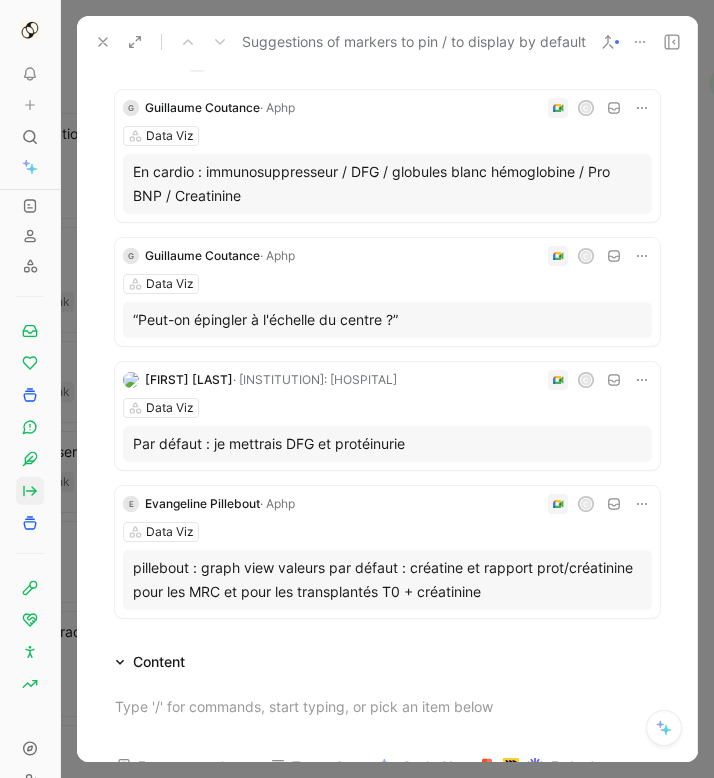 scroll, scrollTop: 206, scrollLeft: 0, axis: vertical 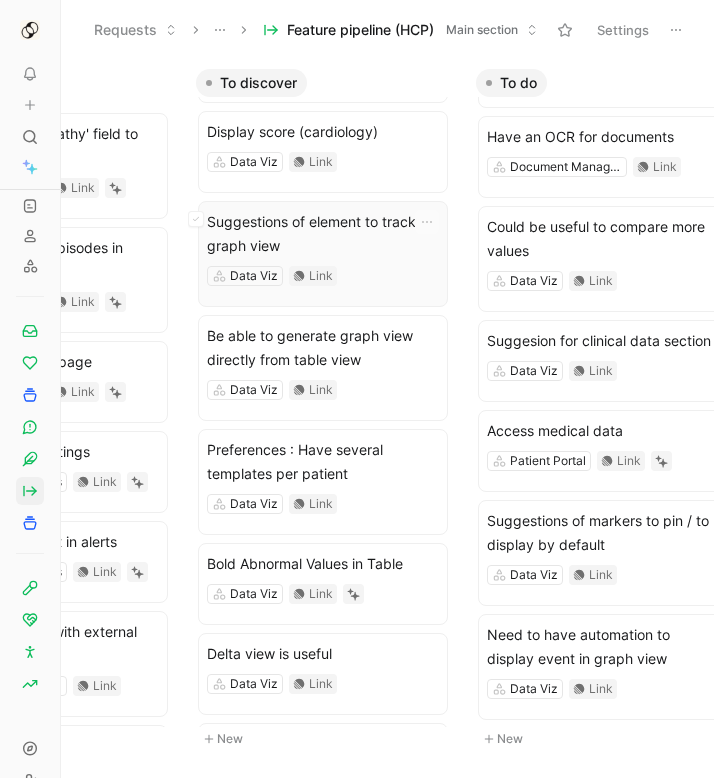 click on "Suggestions of element to track in graph view" at bounding box center [323, 234] 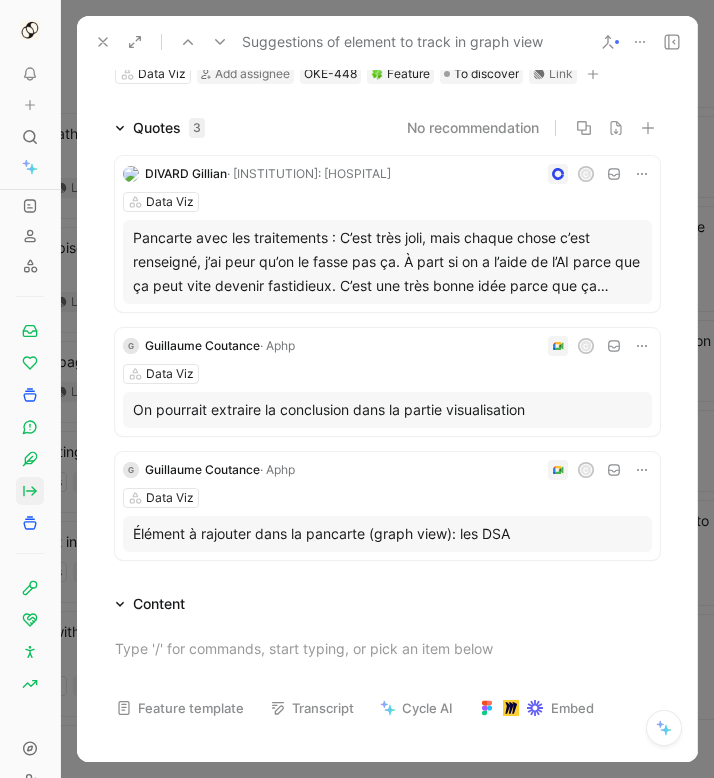 scroll, scrollTop: 211, scrollLeft: 0, axis: vertical 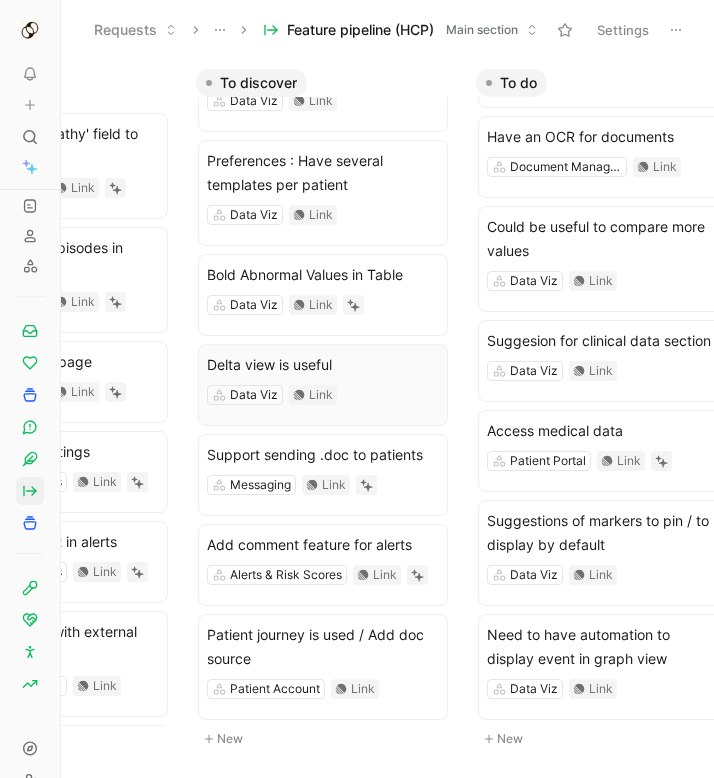click on "Delta view is useful Data Viz Link" at bounding box center [323, 385] 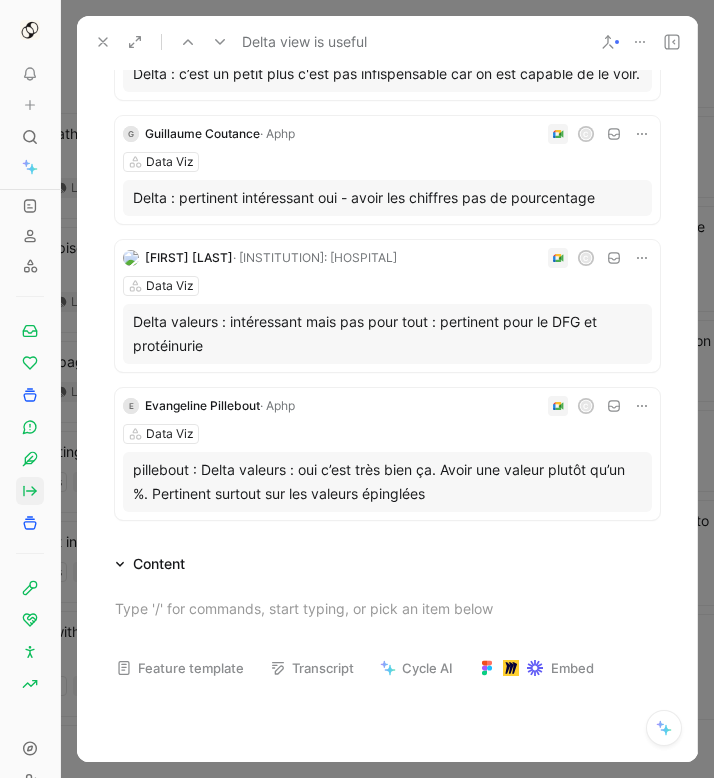 scroll, scrollTop: 481, scrollLeft: 0, axis: vertical 